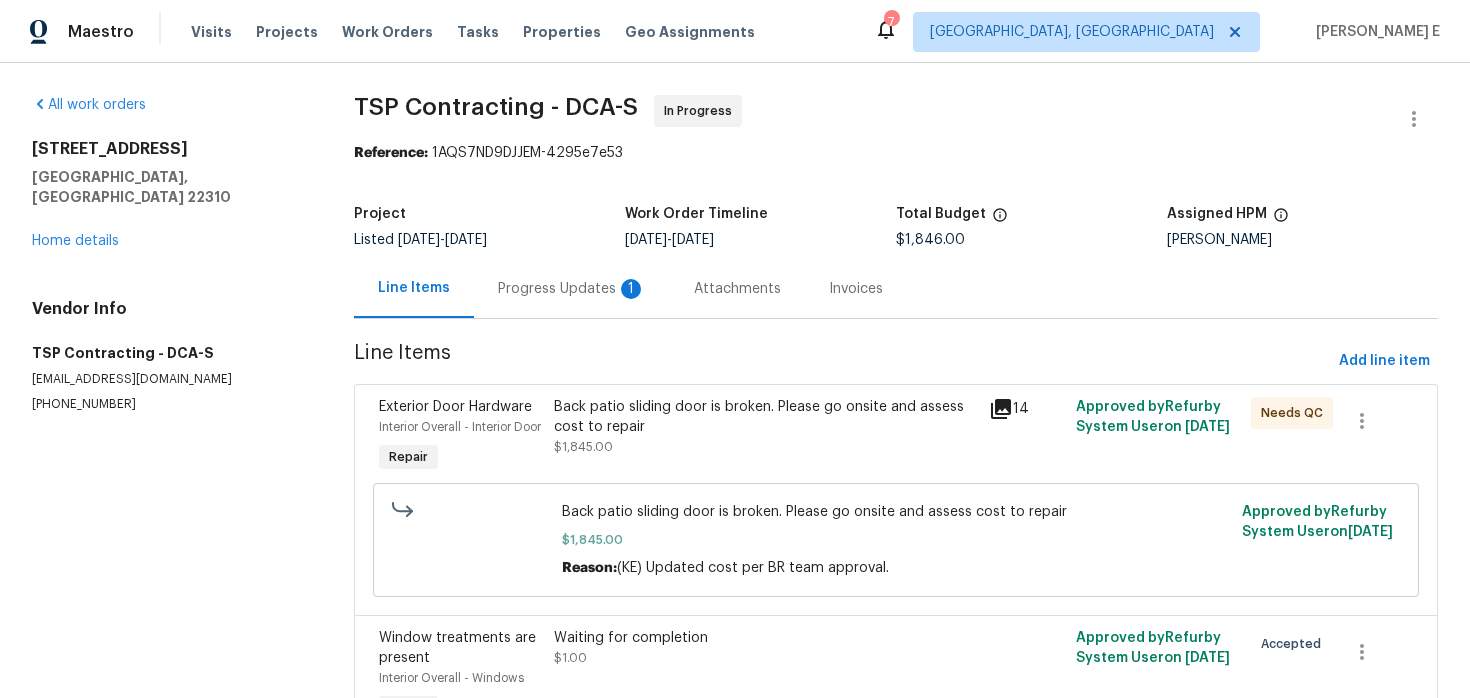 scroll, scrollTop: 0, scrollLeft: 0, axis: both 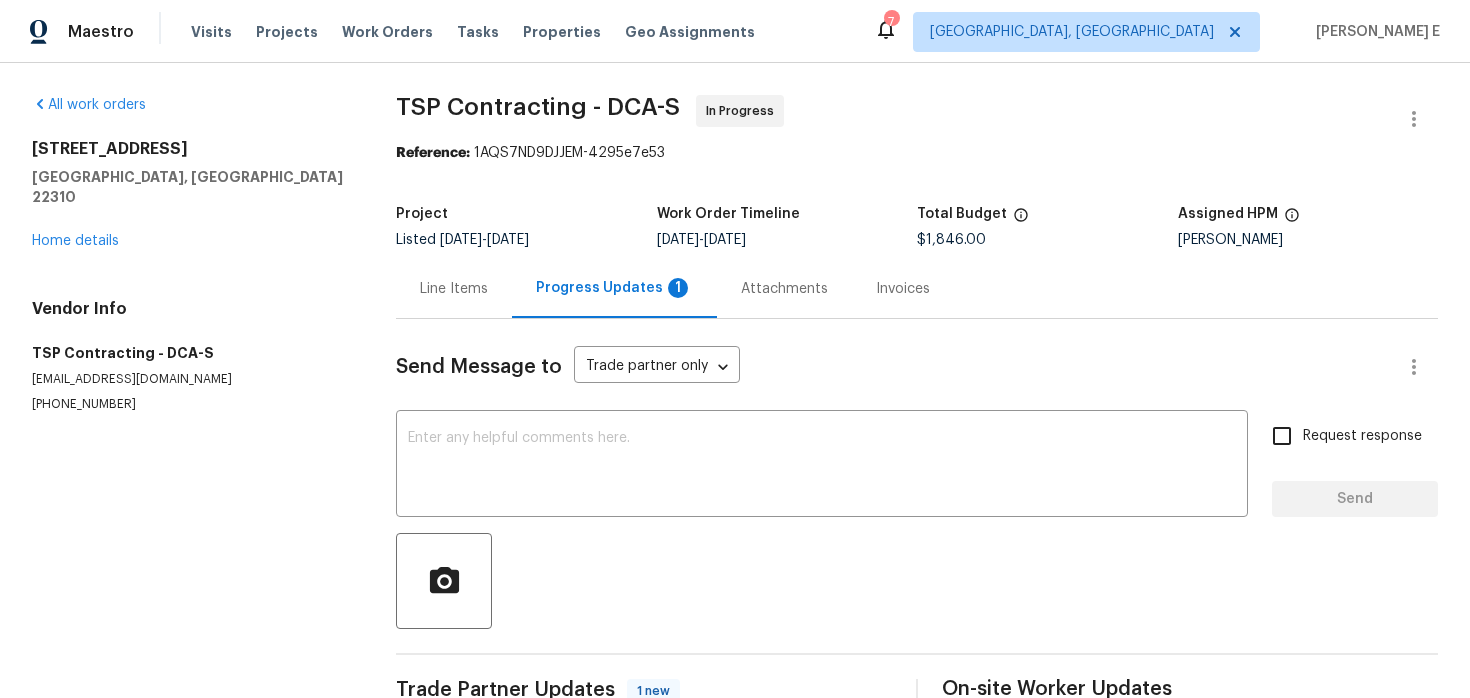 click on "Progress Updates 1" at bounding box center (614, 288) 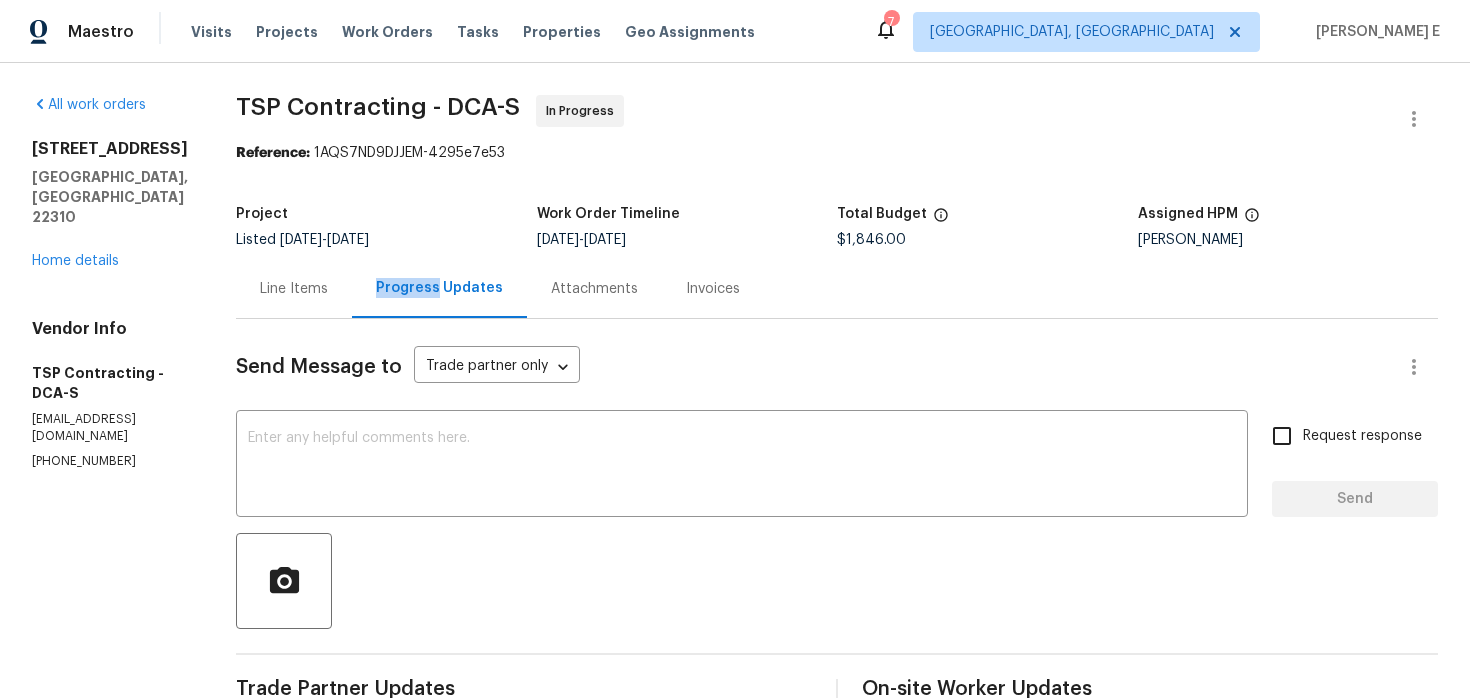 scroll, scrollTop: 1, scrollLeft: 0, axis: vertical 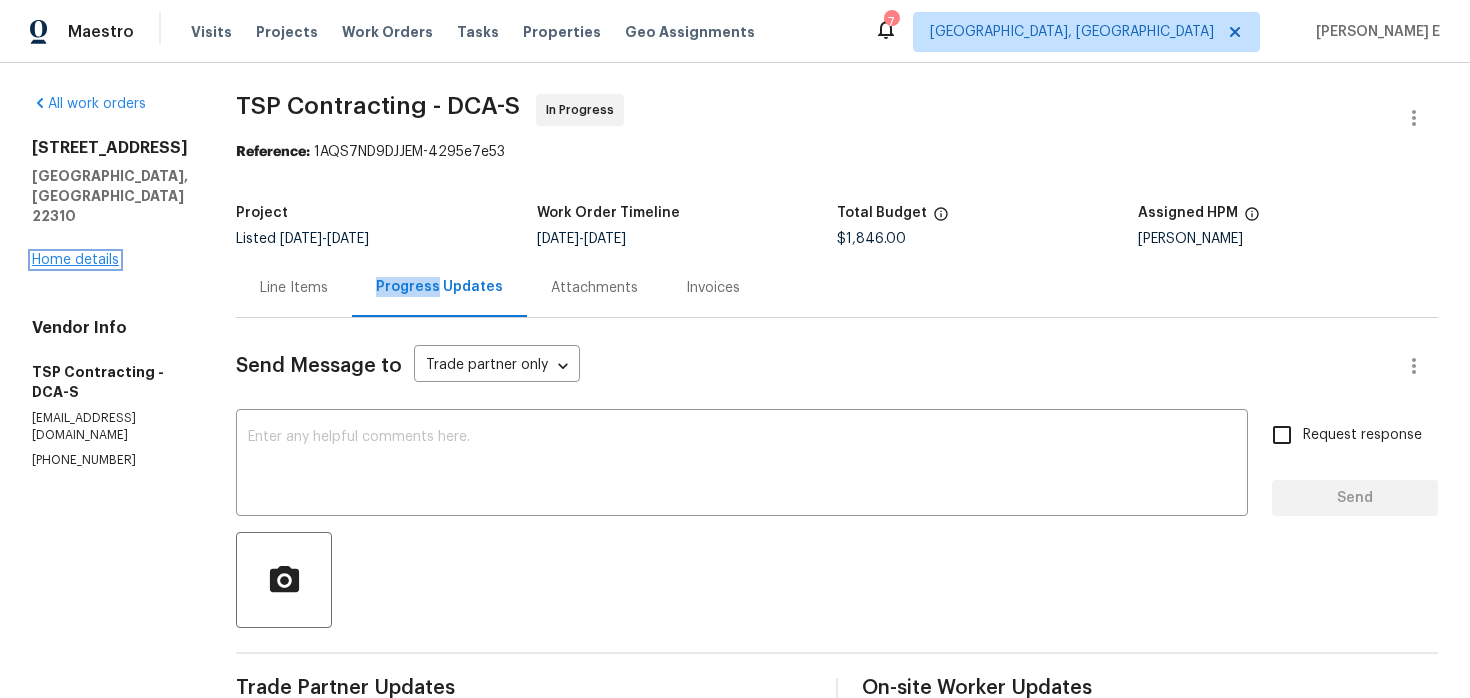 click on "Home details" at bounding box center (75, 260) 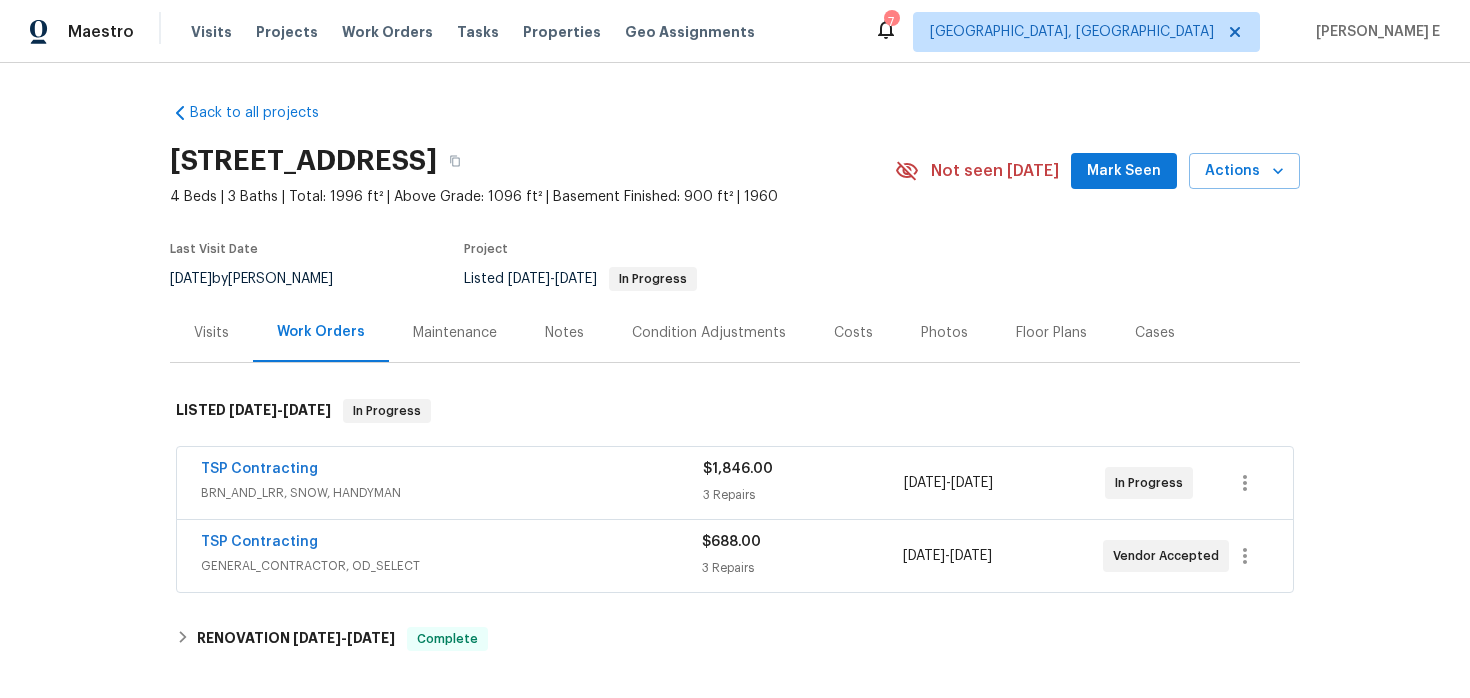 scroll, scrollTop: 87, scrollLeft: 0, axis: vertical 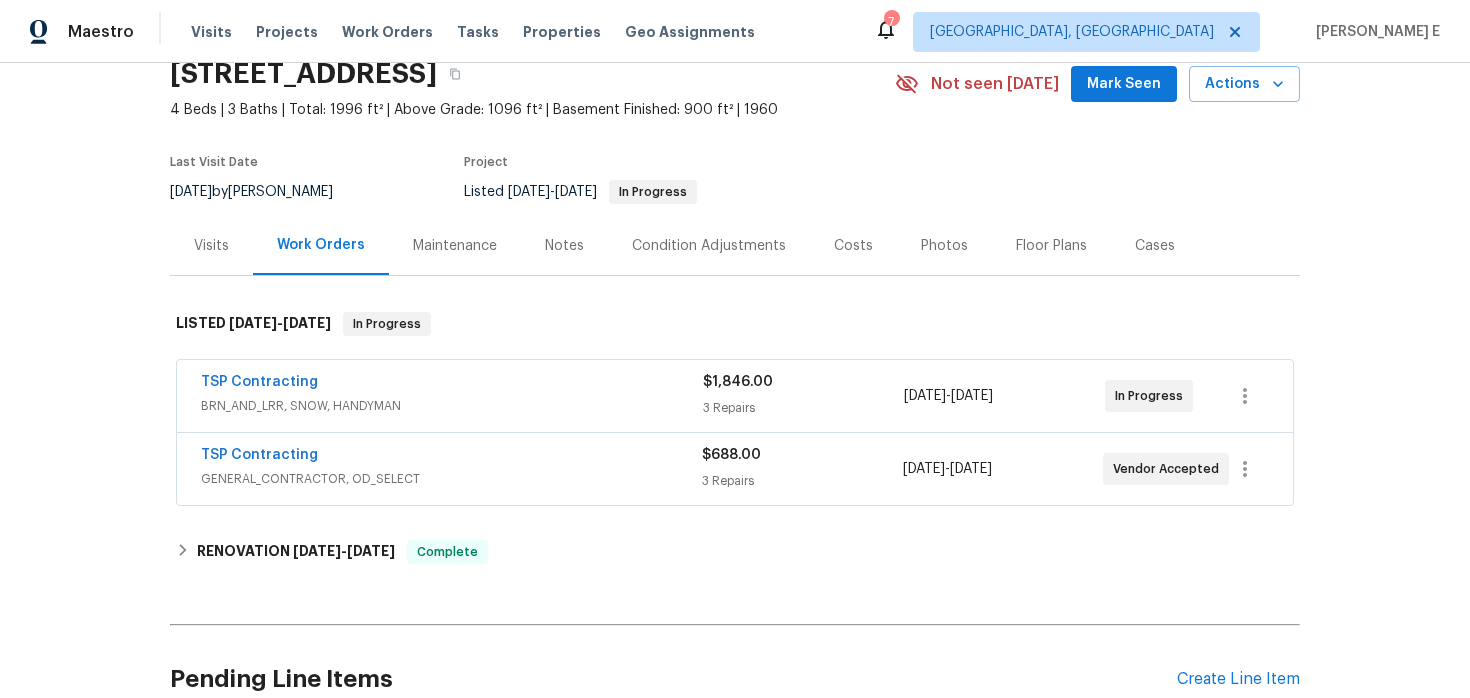 click on "TSP Contracting" at bounding box center (451, 457) 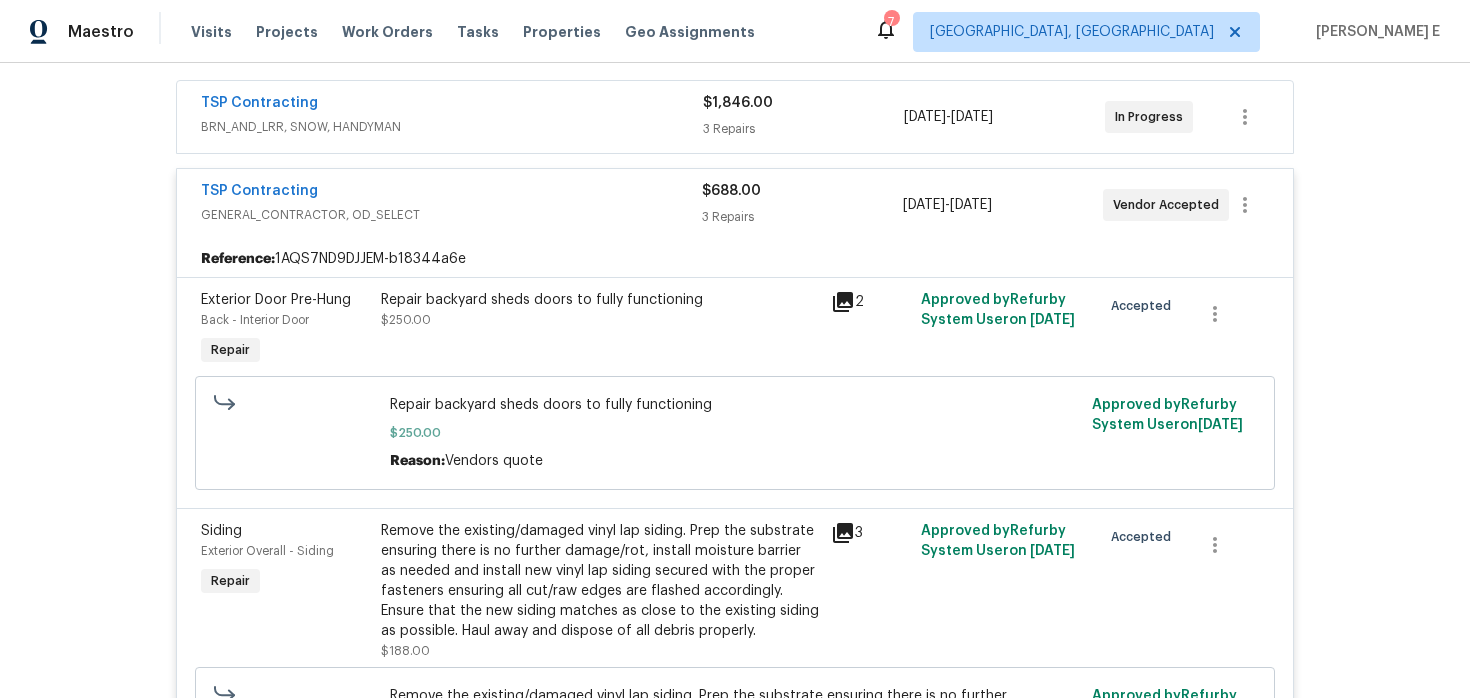 scroll, scrollTop: 0, scrollLeft: 0, axis: both 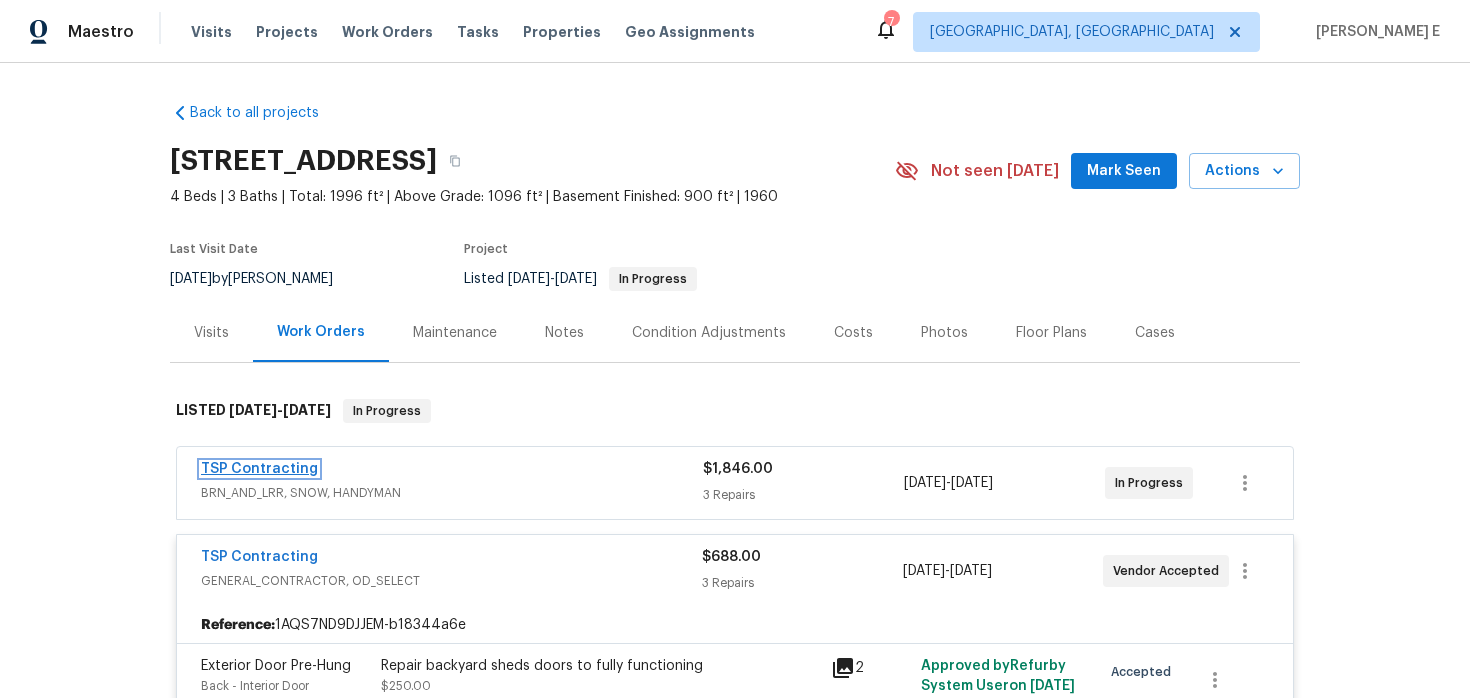 click on "TSP Contracting" at bounding box center [259, 469] 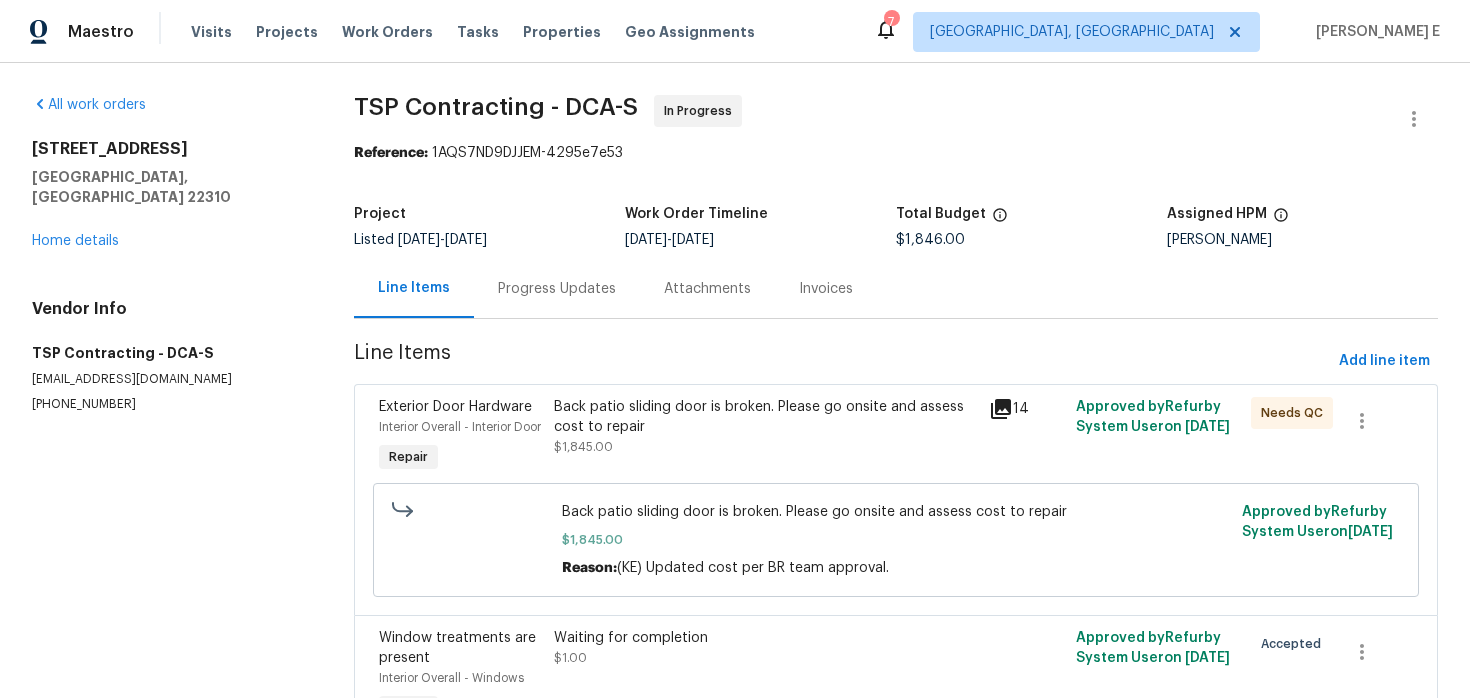 click on "Progress Updates" at bounding box center [557, 288] 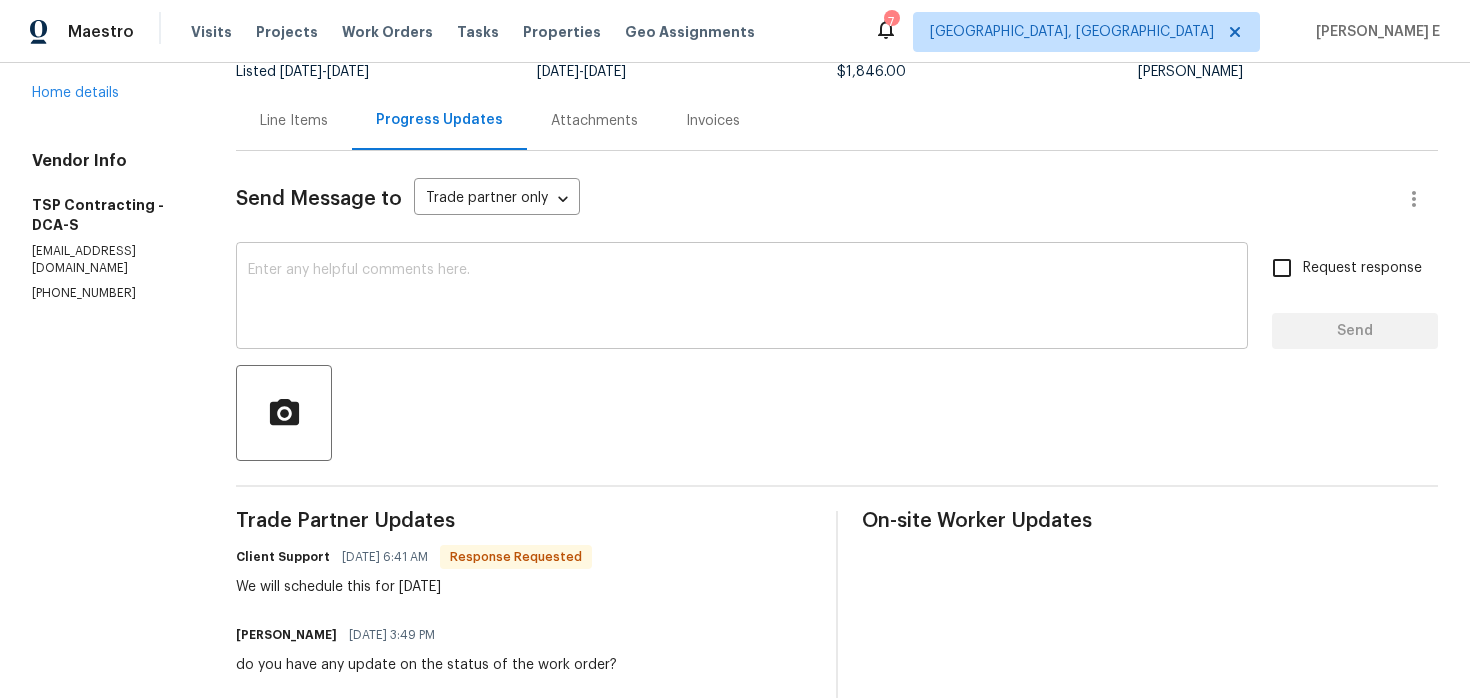 click at bounding box center [742, 298] 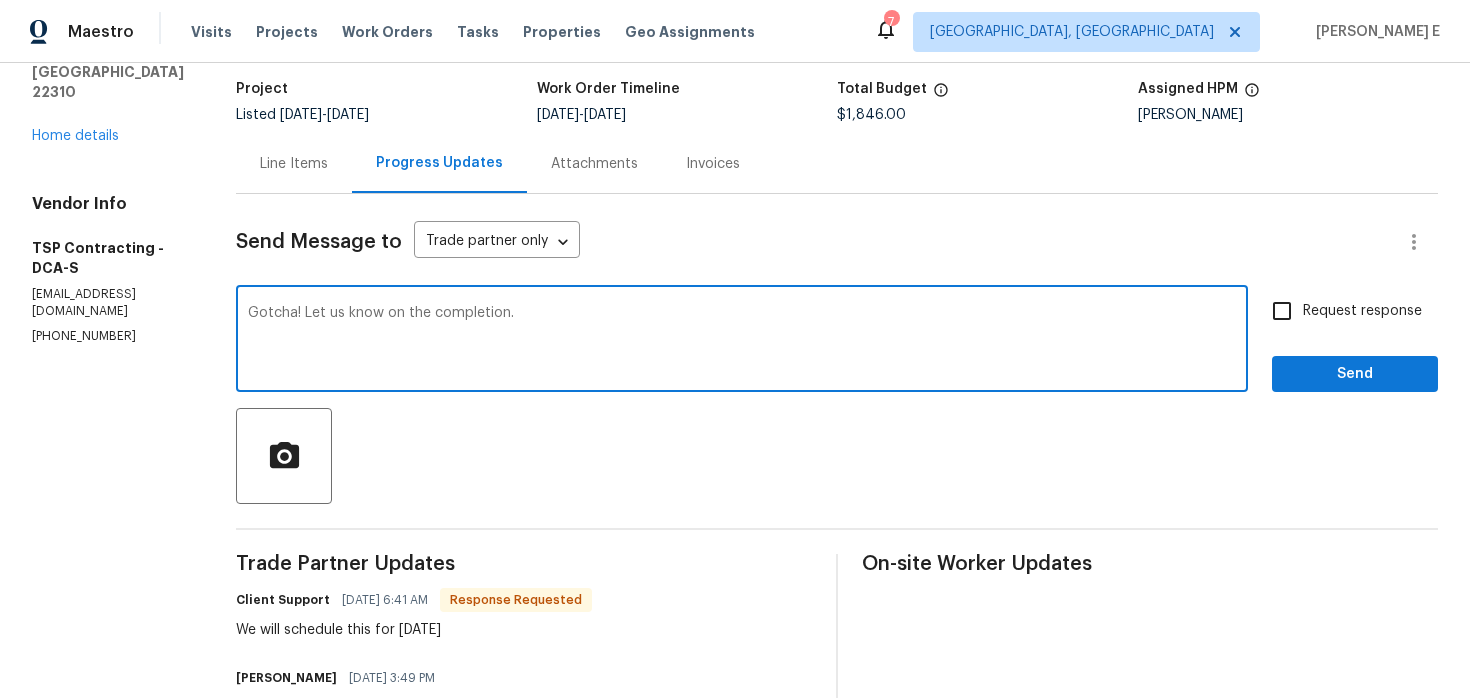 scroll, scrollTop: 88, scrollLeft: 0, axis: vertical 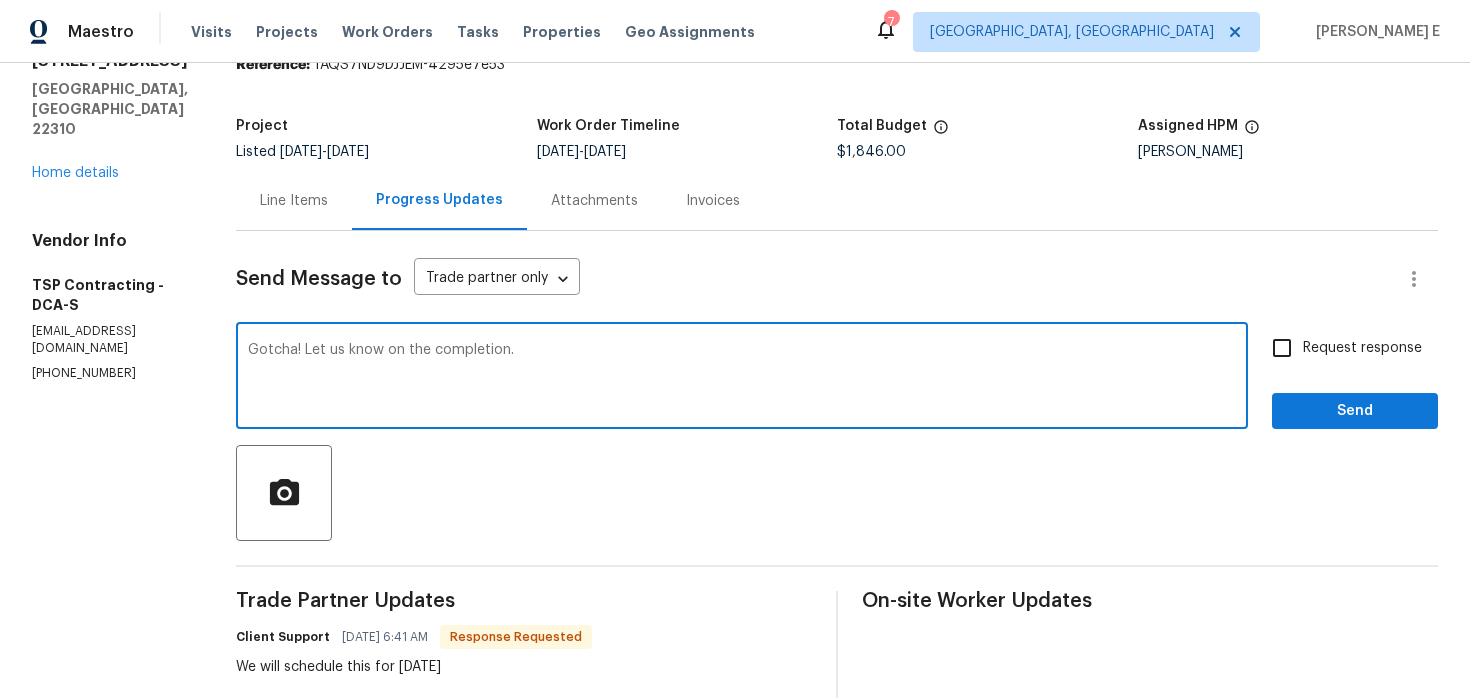 type on "Gotcha! Let us know on the completion." 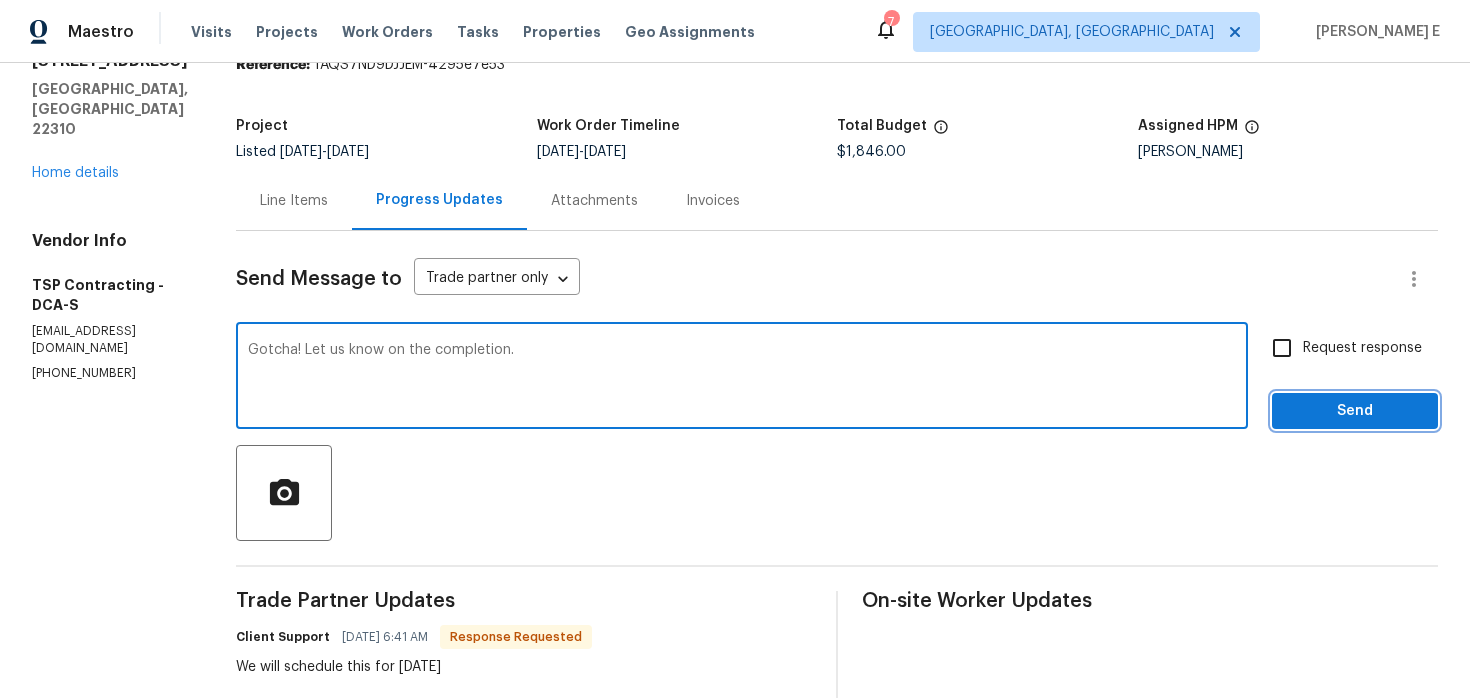 click on "Send" at bounding box center (1355, 411) 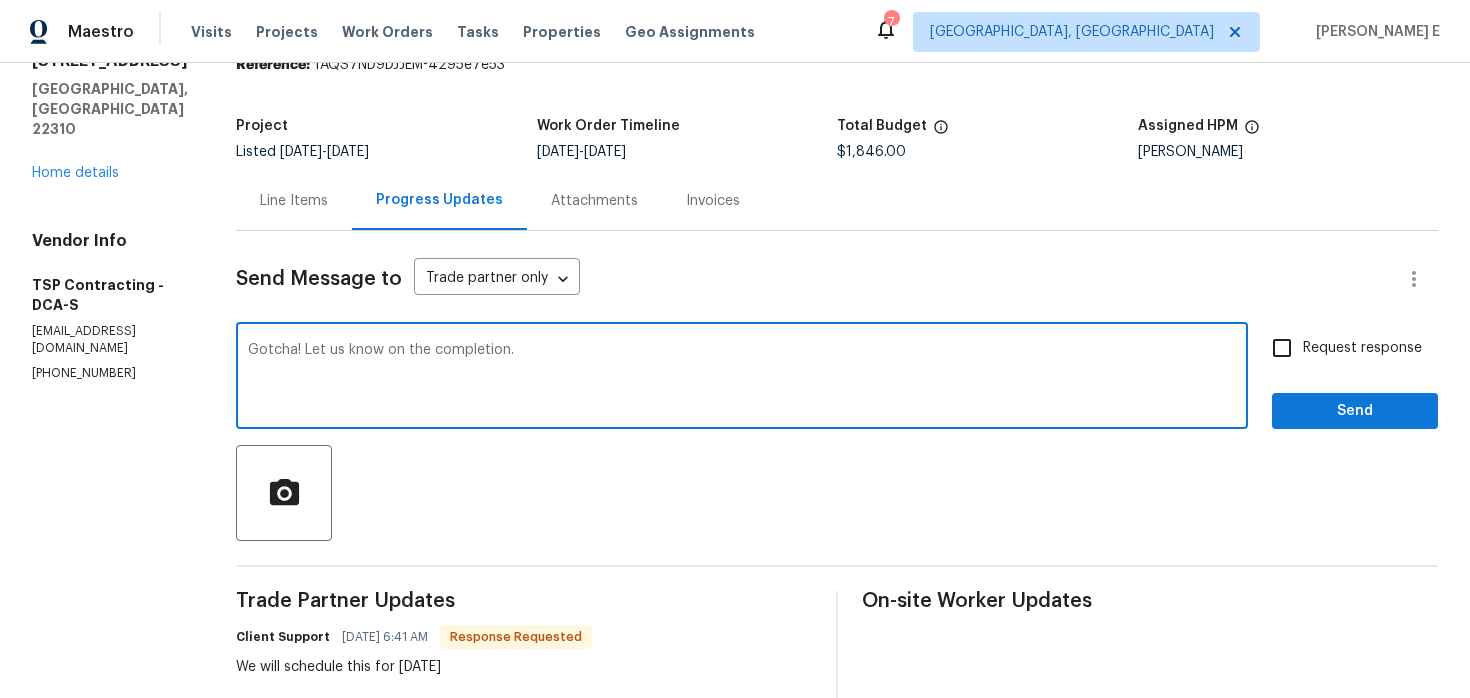 scroll, scrollTop: 49, scrollLeft: 0, axis: vertical 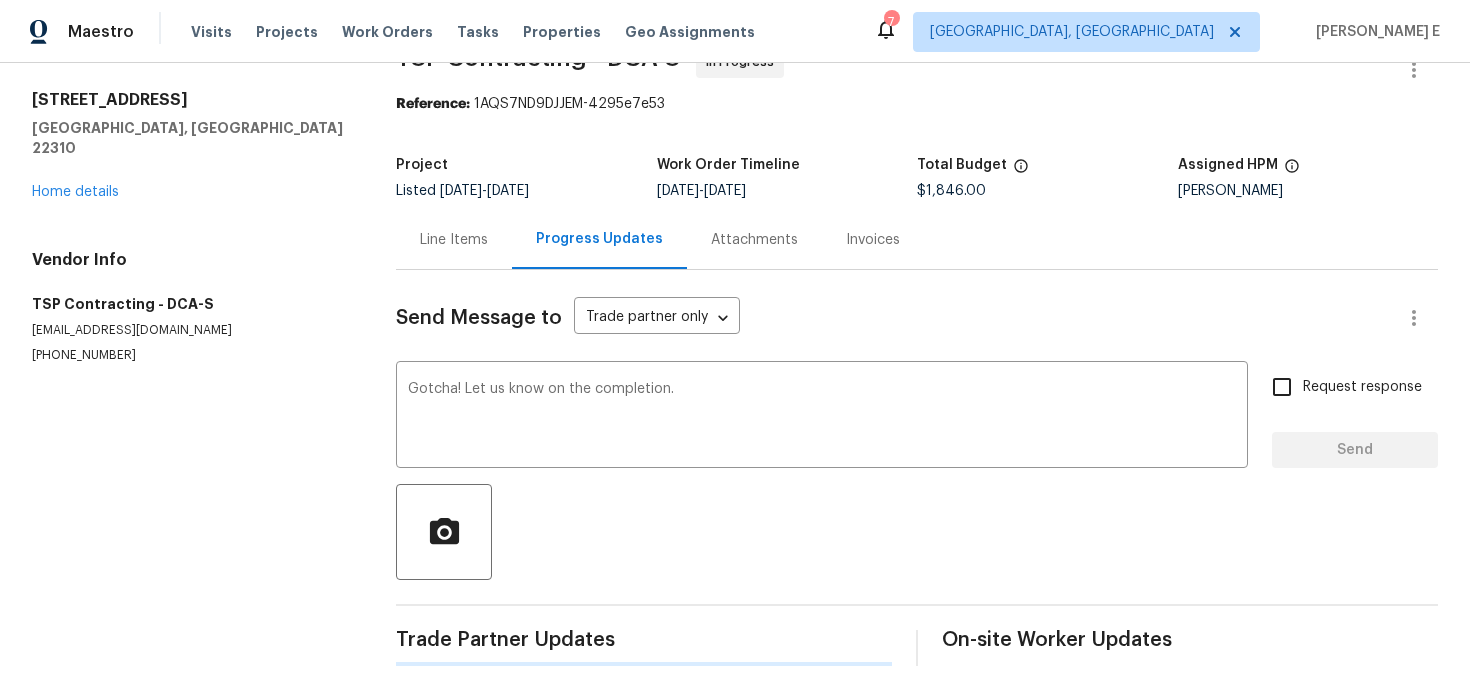 type 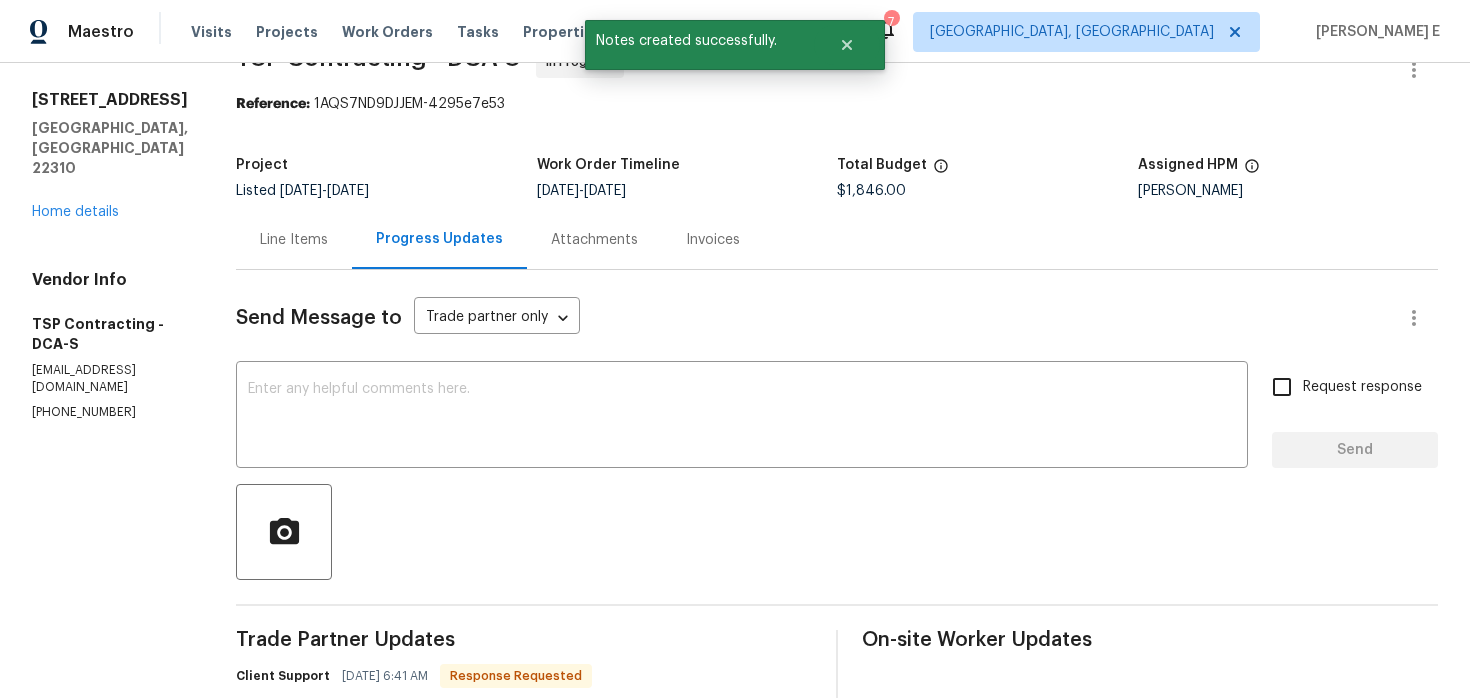 scroll, scrollTop: 0, scrollLeft: 0, axis: both 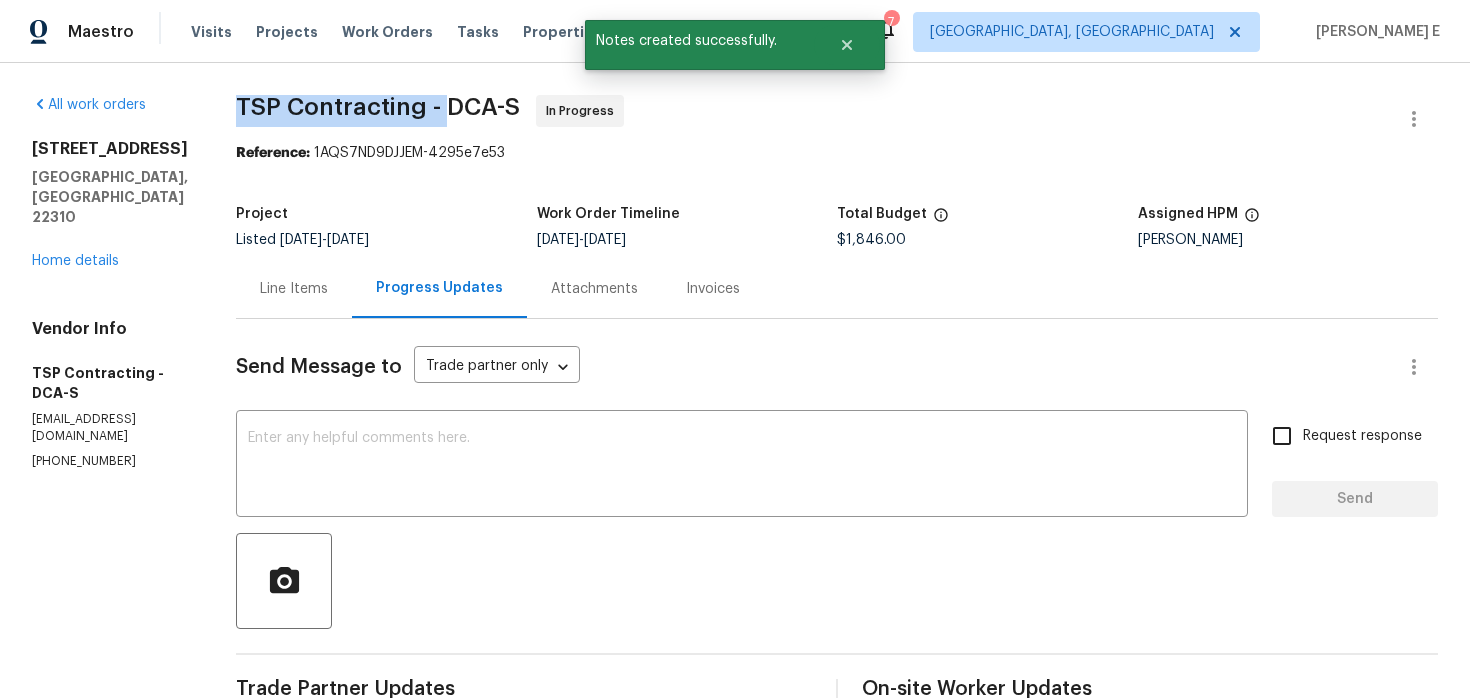 drag, startPoint x: 230, startPoint y: 114, endPoint x: 442, endPoint y: 98, distance: 212.60292 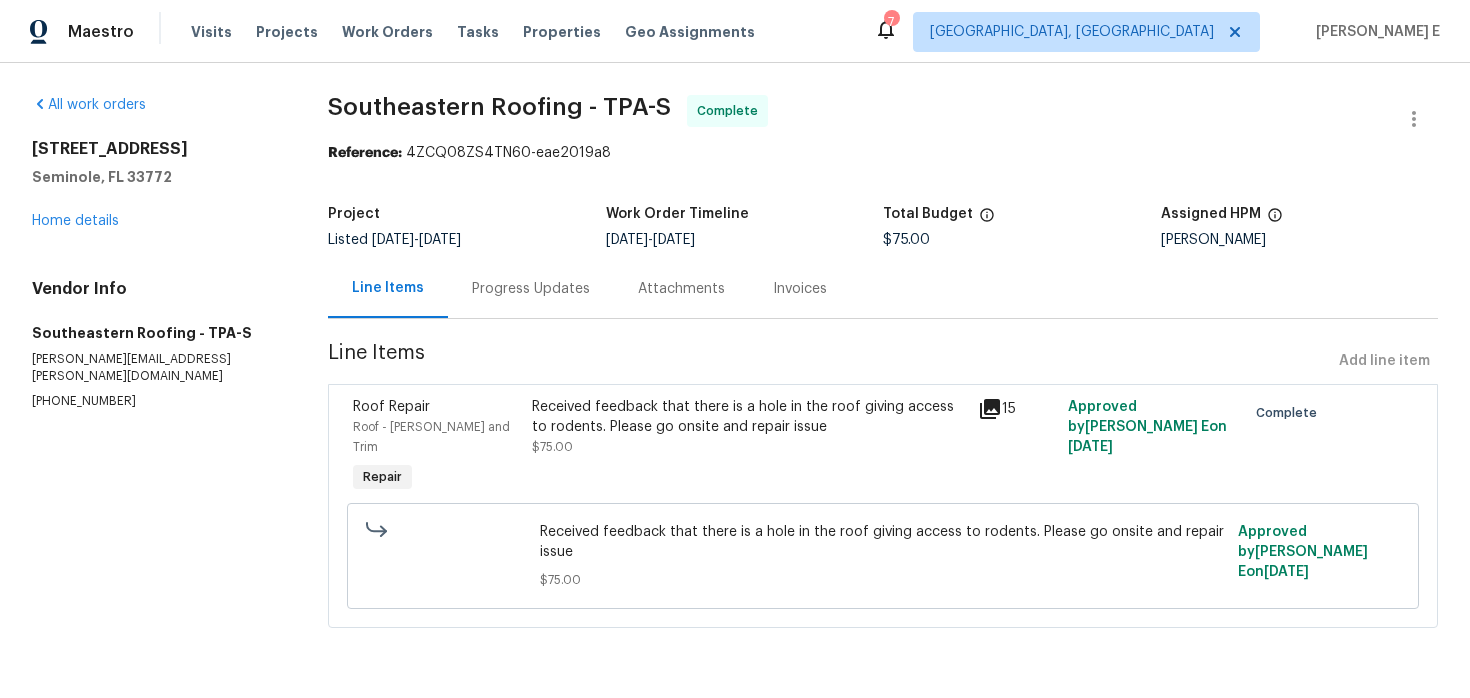 scroll, scrollTop: 0, scrollLeft: 0, axis: both 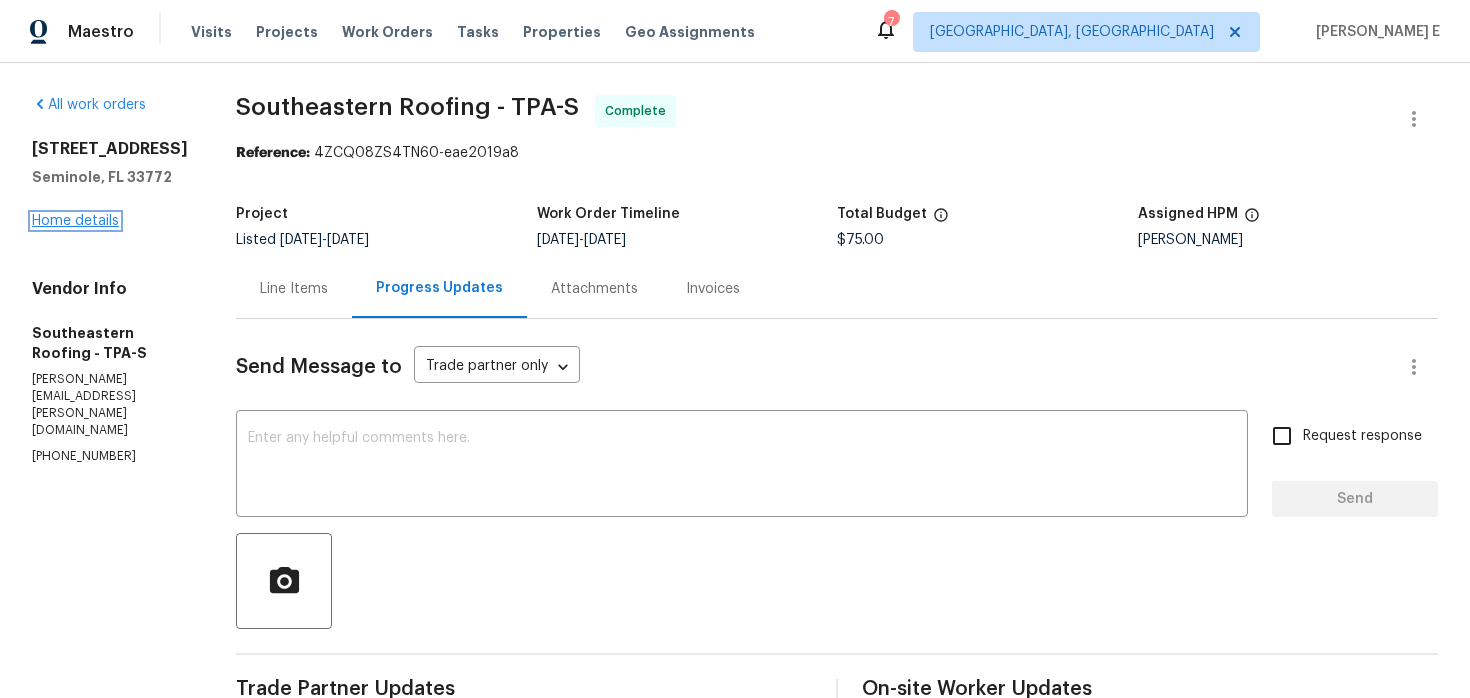 click on "Home details" at bounding box center (75, 221) 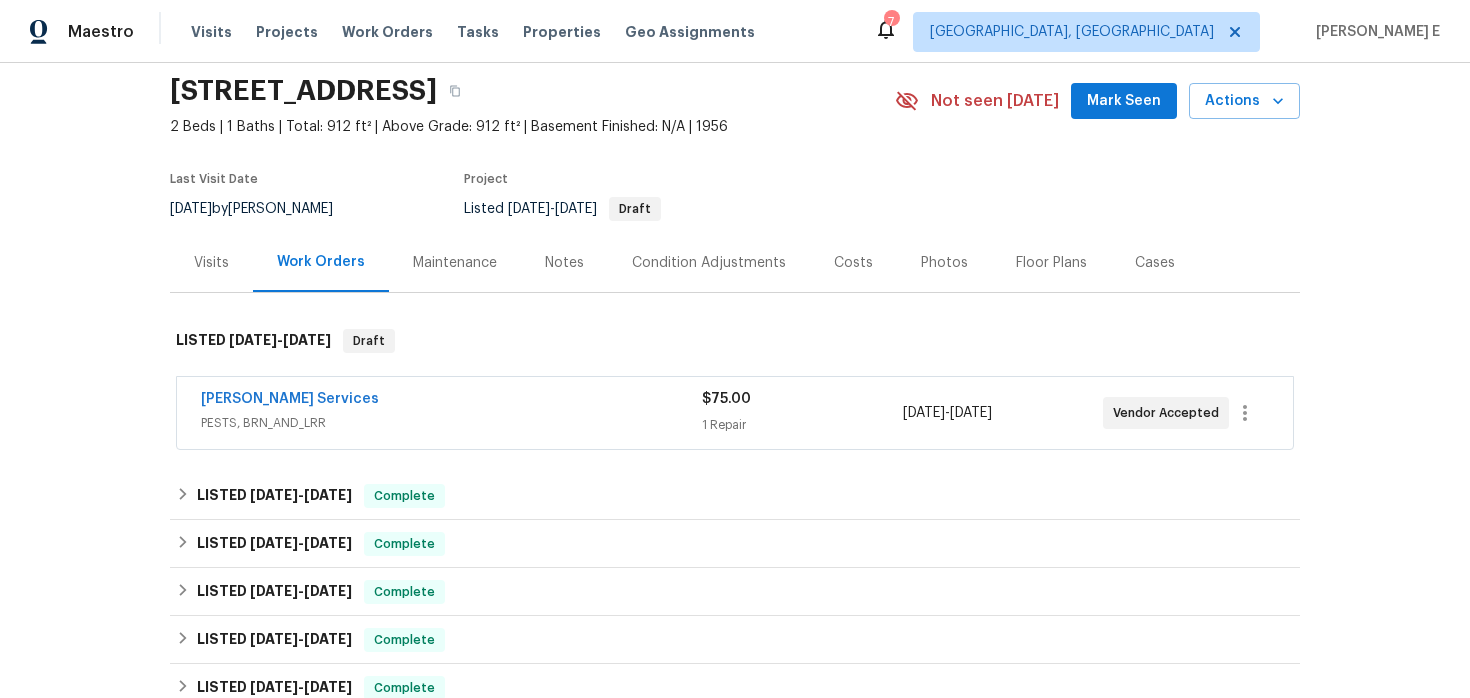 scroll, scrollTop: 71, scrollLeft: 0, axis: vertical 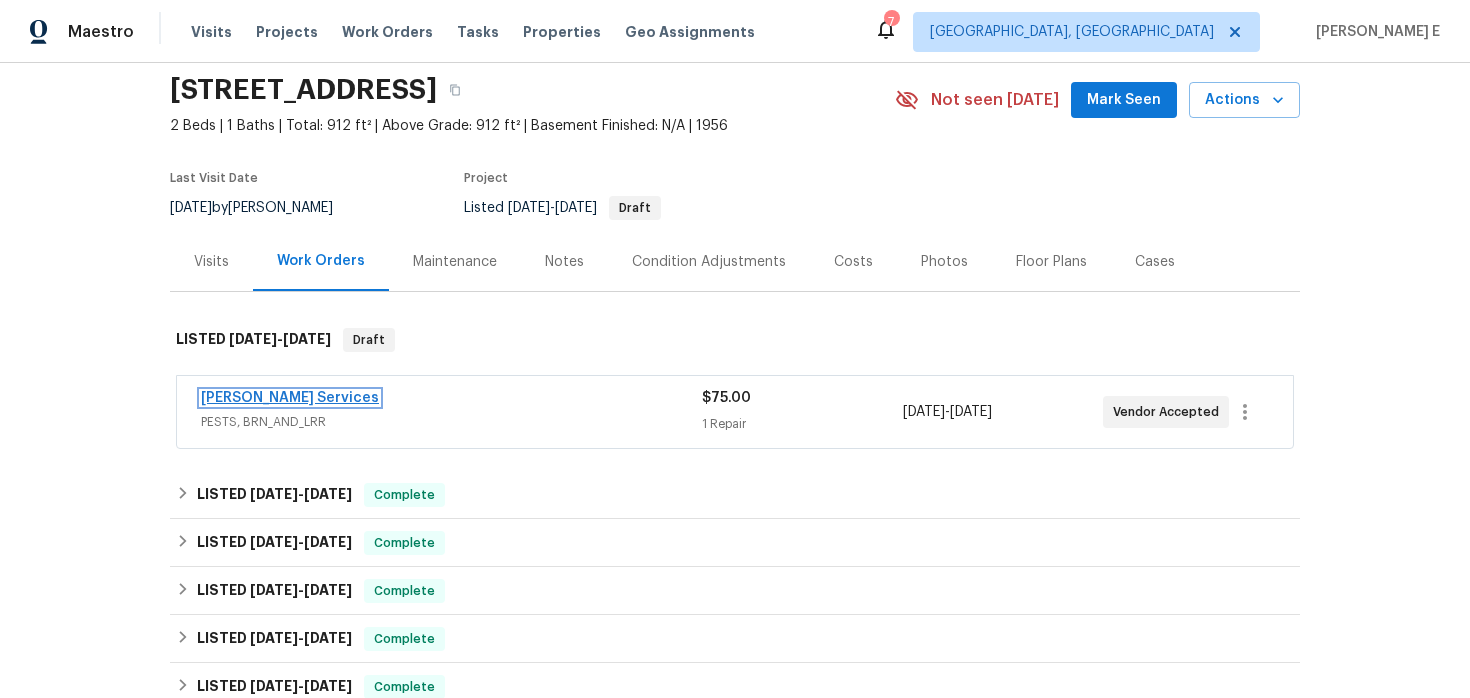 click on "Massey Services" at bounding box center (290, 398) 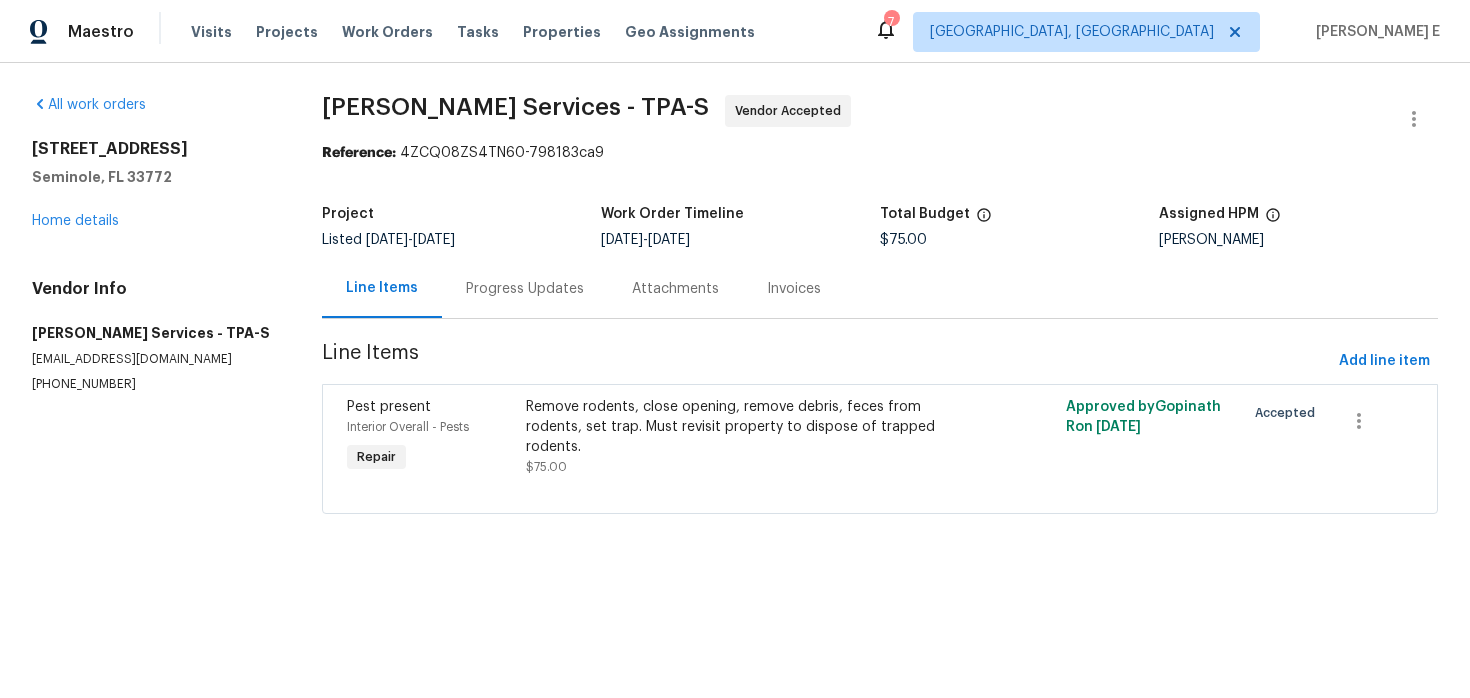 click on "Progress Updates" at bounding box center (525, 289) 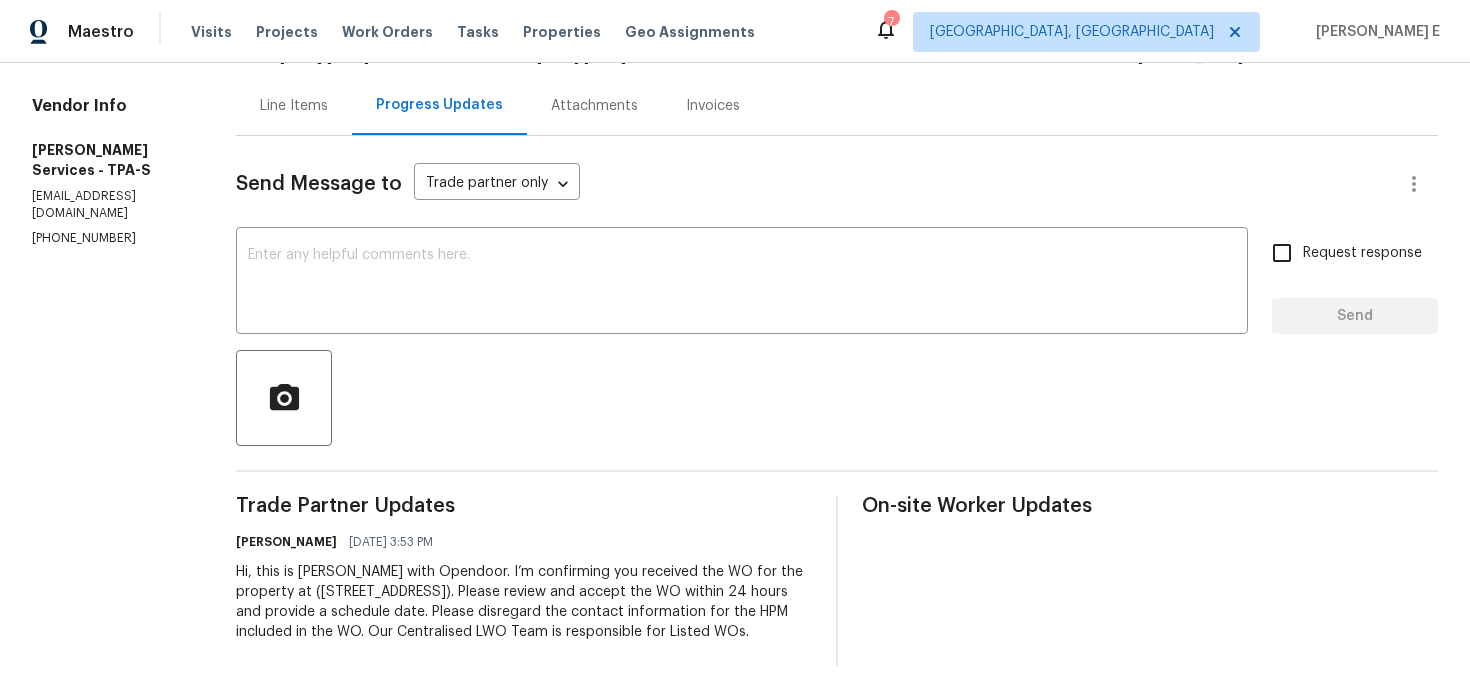 scroll, scrollTop: 0, scrollLeft: 0, axis: both 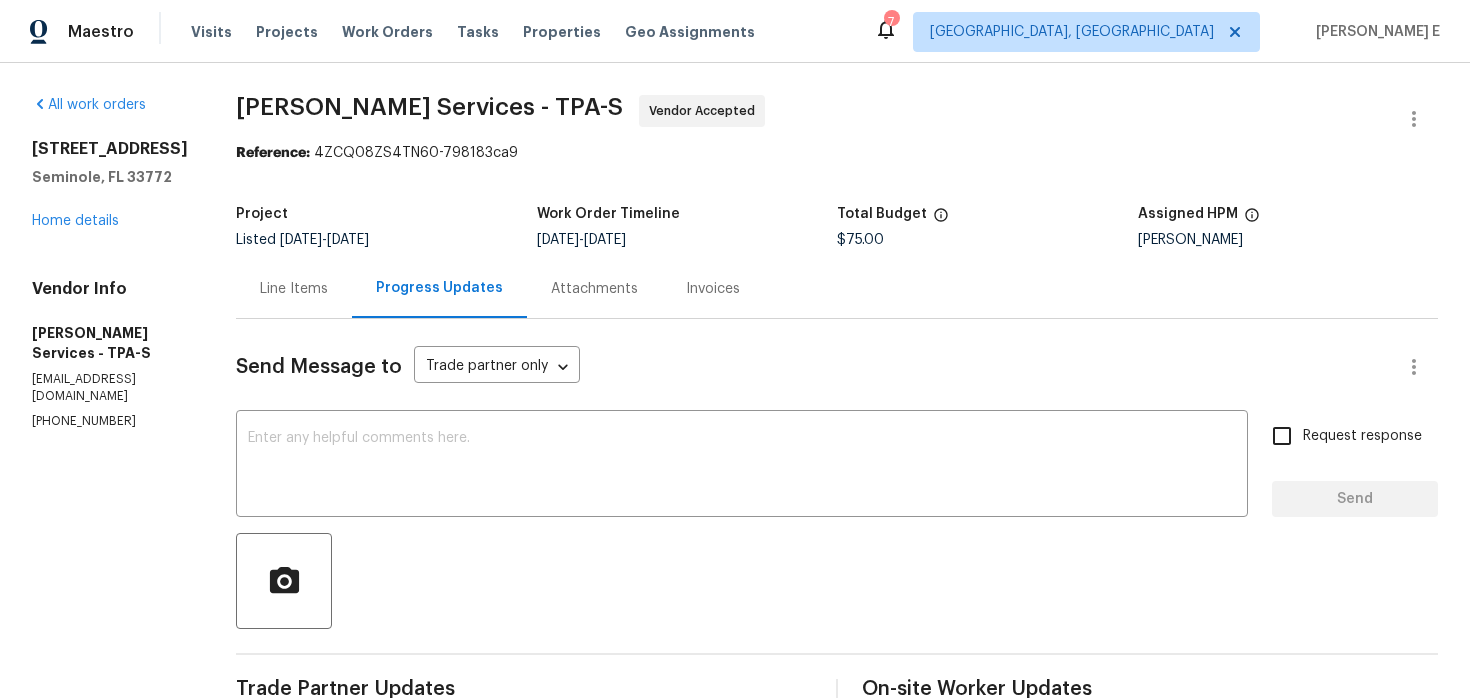 click on "Line Items" at bounding box center (294, 288) 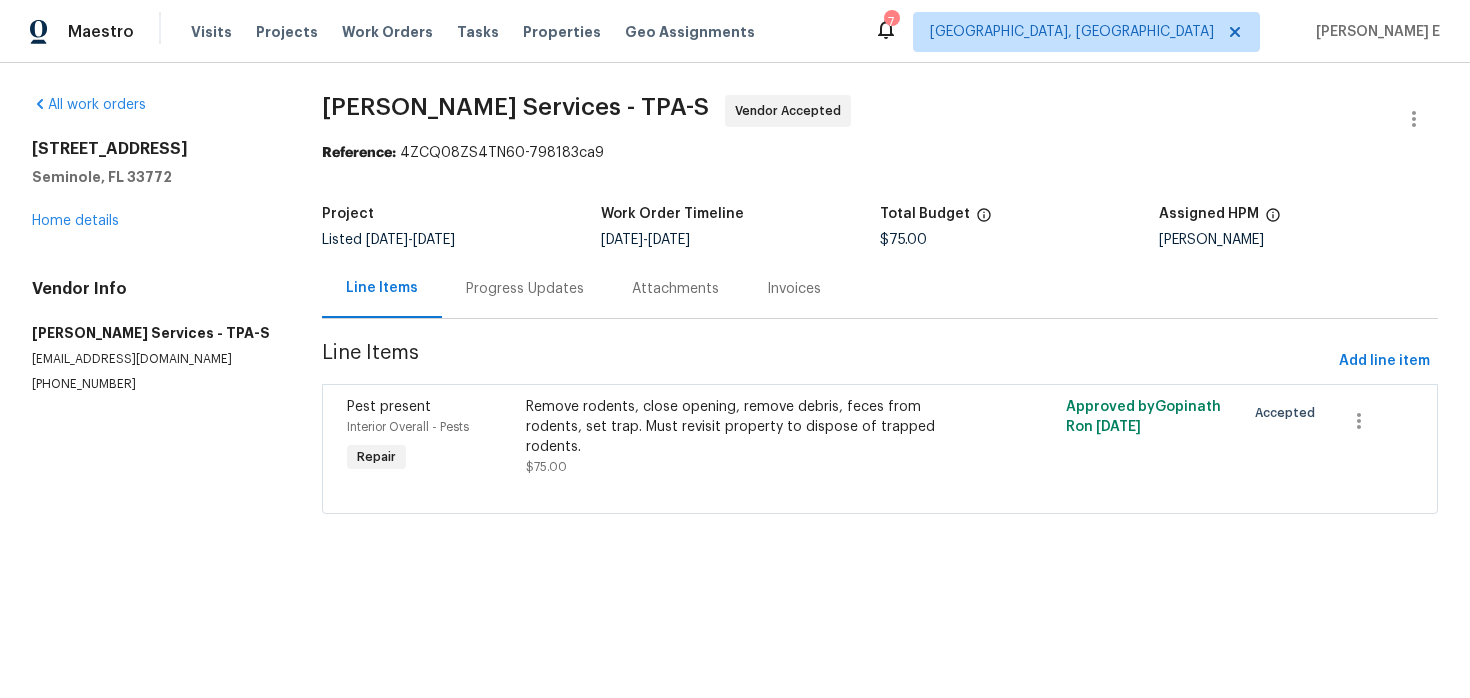 click on "Progress Updates" at bounding box center (525, 289) 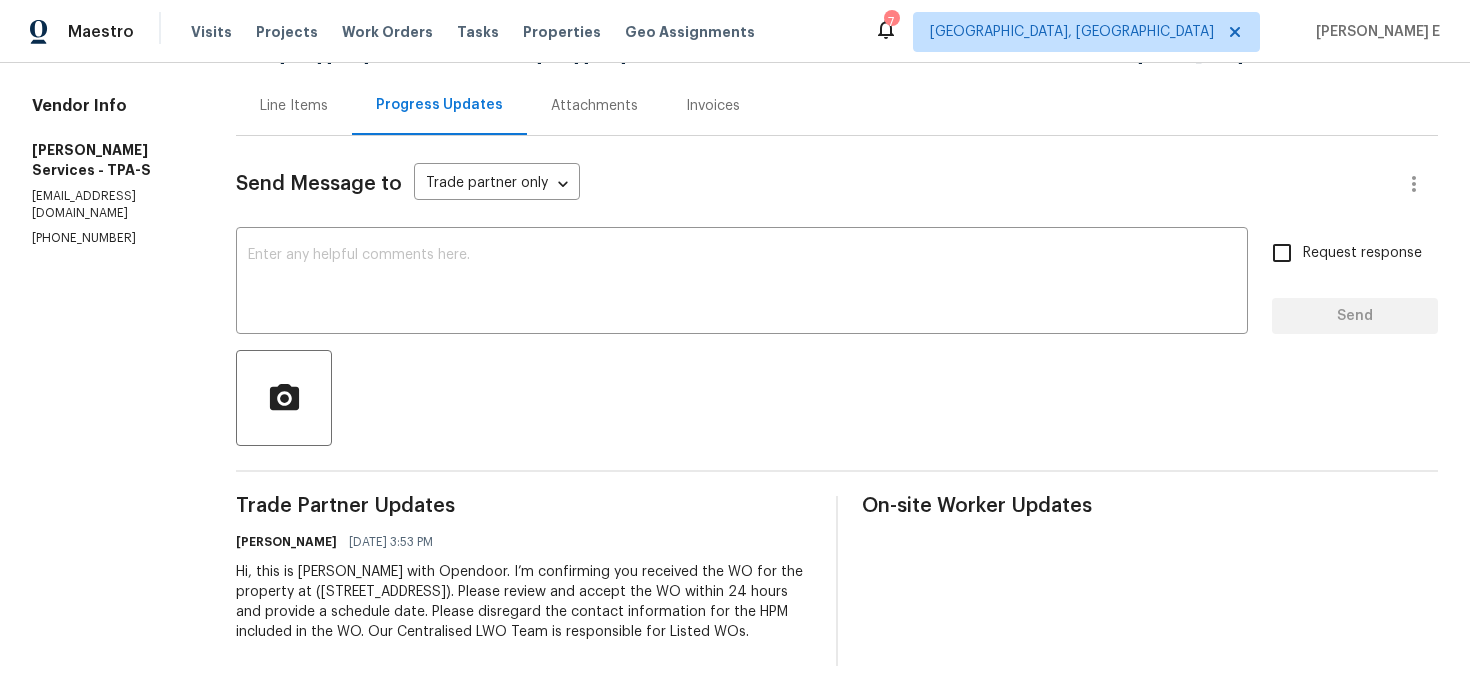 scroll, scrollTop: 203, scrollLeft: 0, axis: vertical 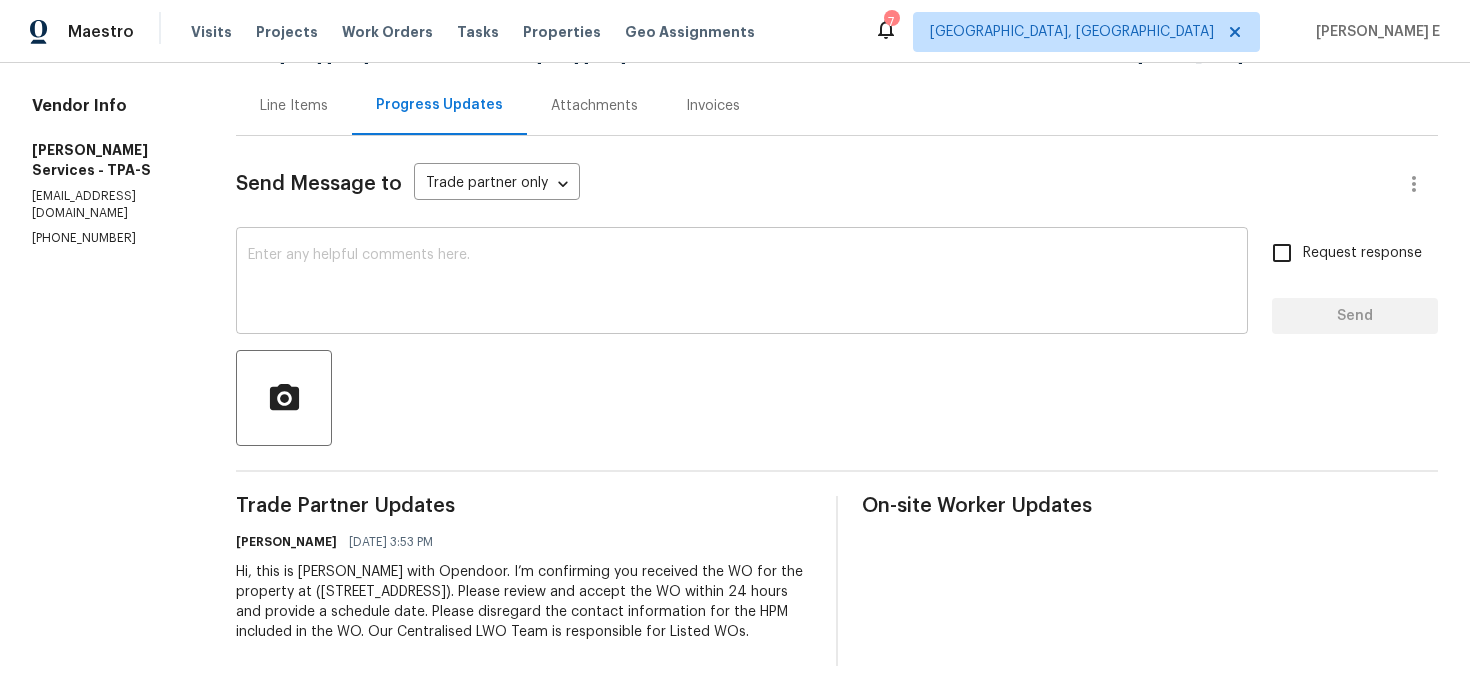 click at bounding box center [742, 283] 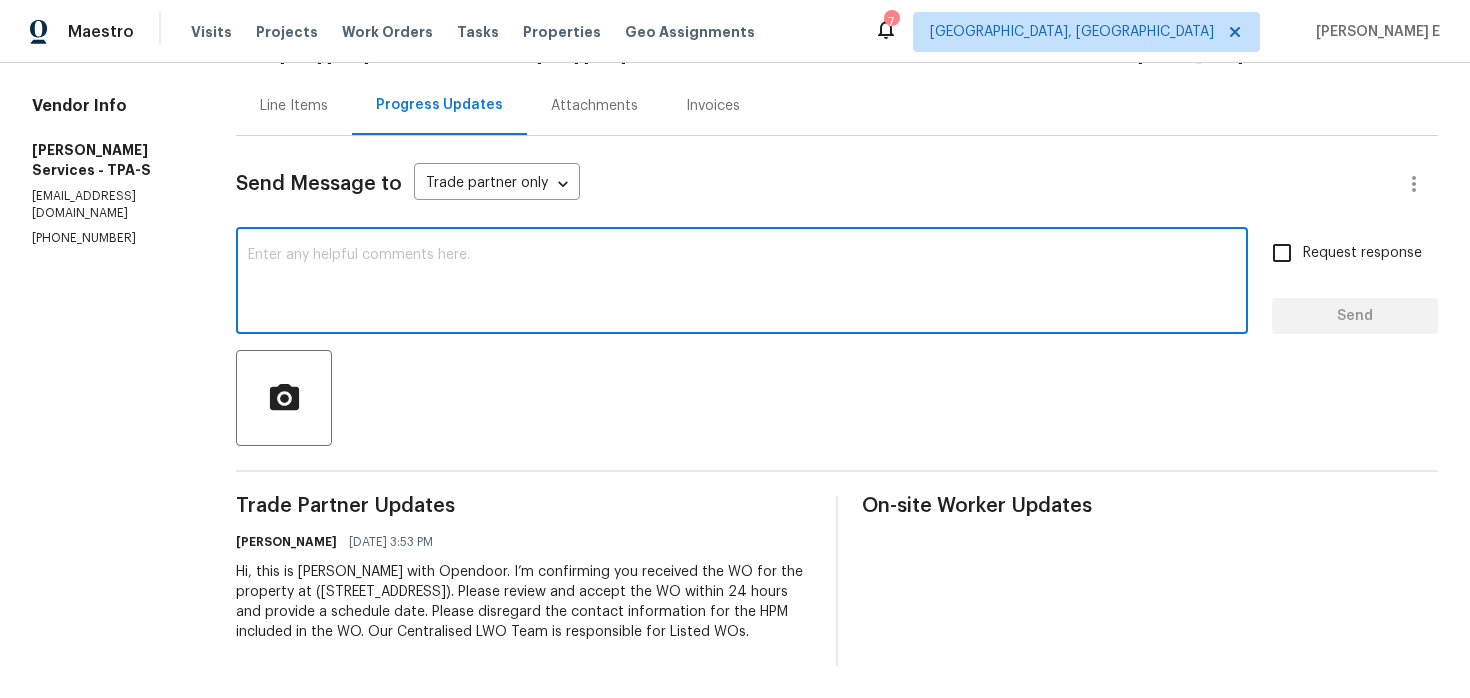 paste on "Thanks for accepting the work order! Just checking—do you have a scheduled date for this yet?" 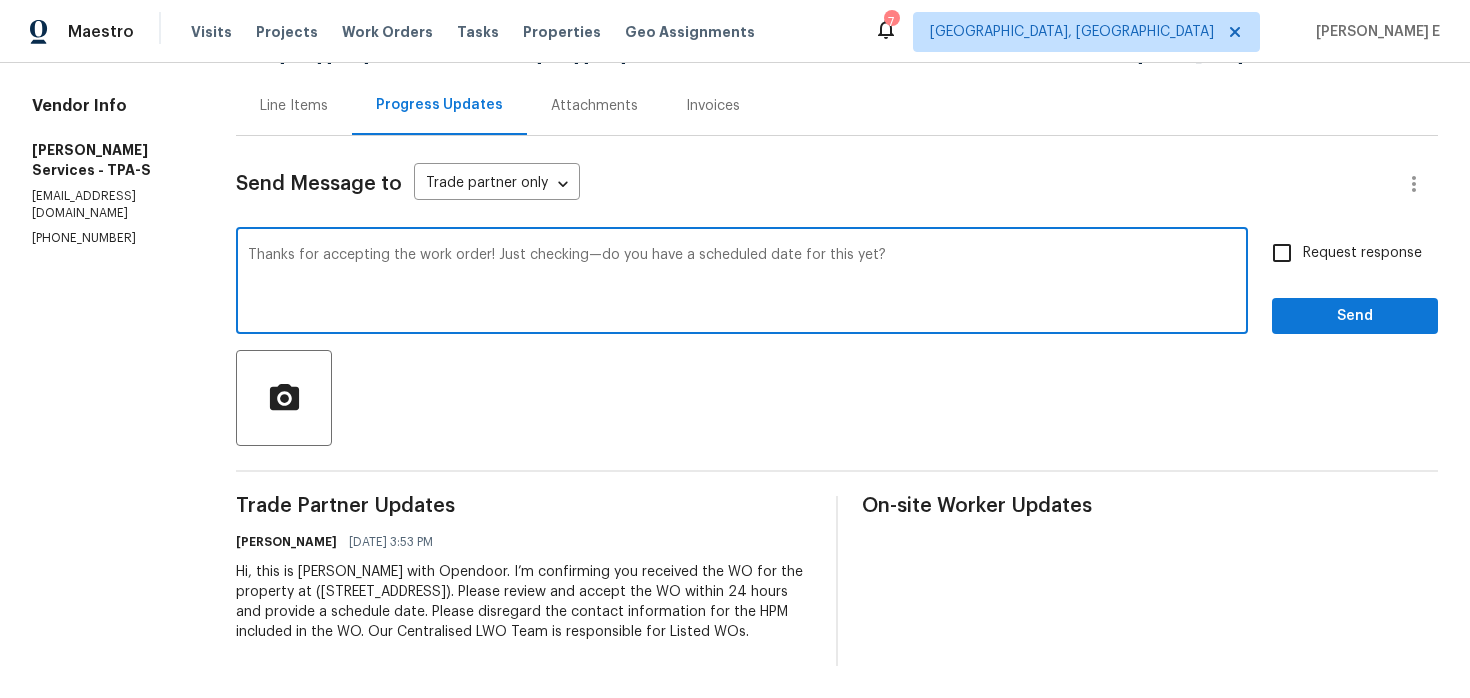 click on "Thanks for accepting the work order! Just checking—do you have a scheduled date for this yet?" at bounding box center (742, 283) 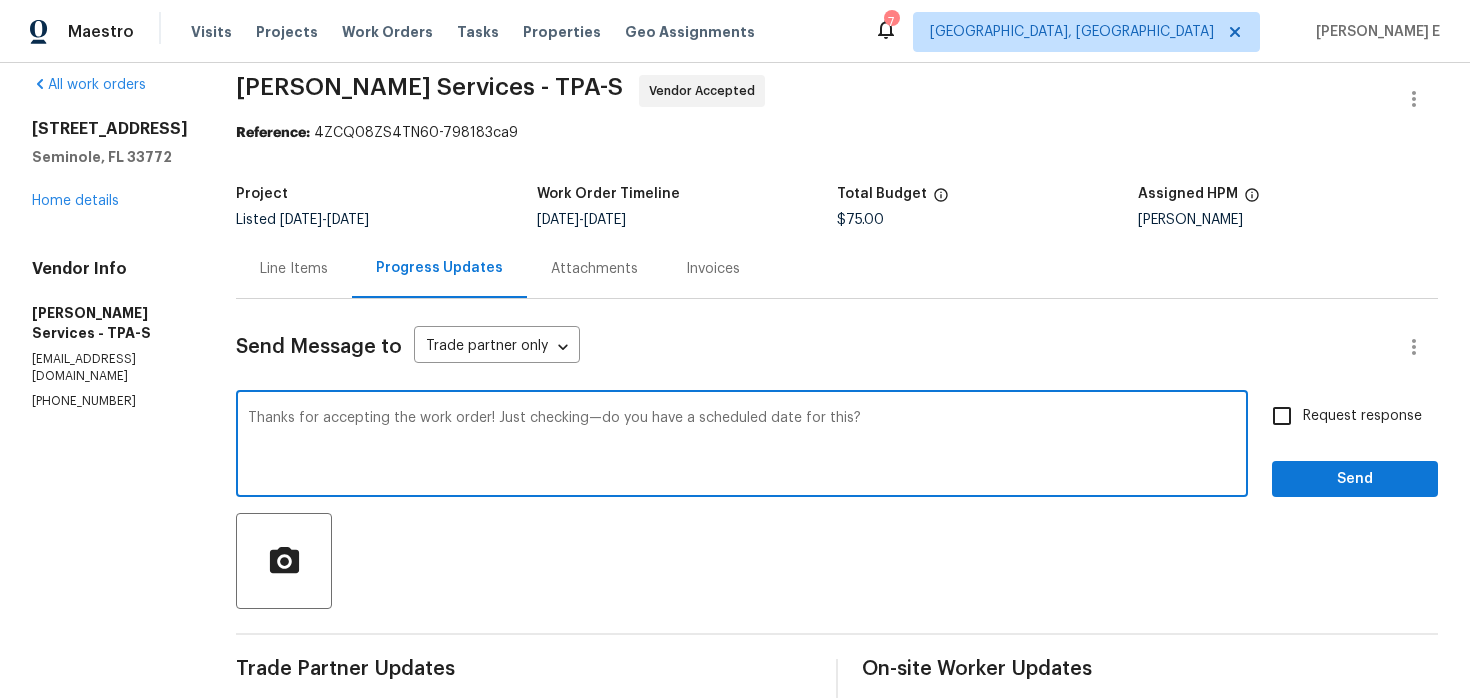 scroll, scrollTop: 10, scrollLeft: 0, axis: vertical 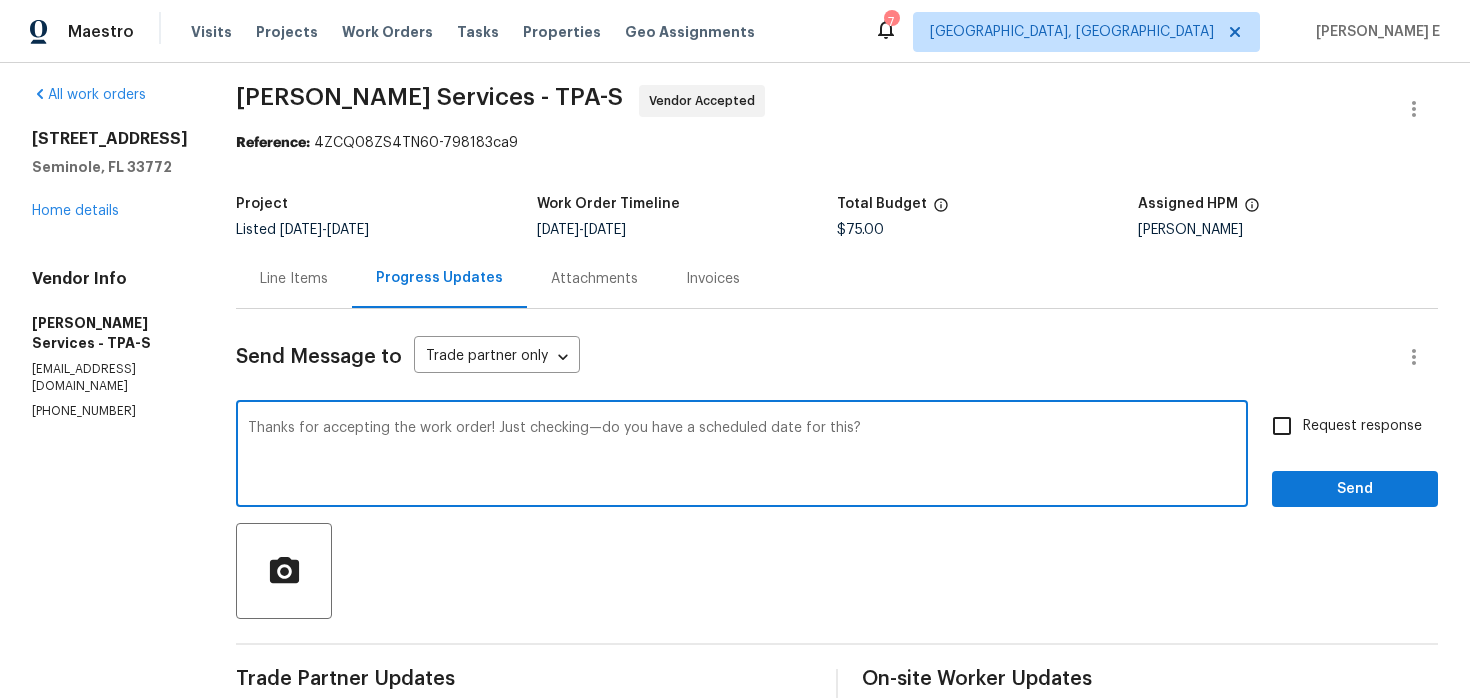 type on "Thanks for accepting the work order! Just checking—do you have a scheduled date for this?" 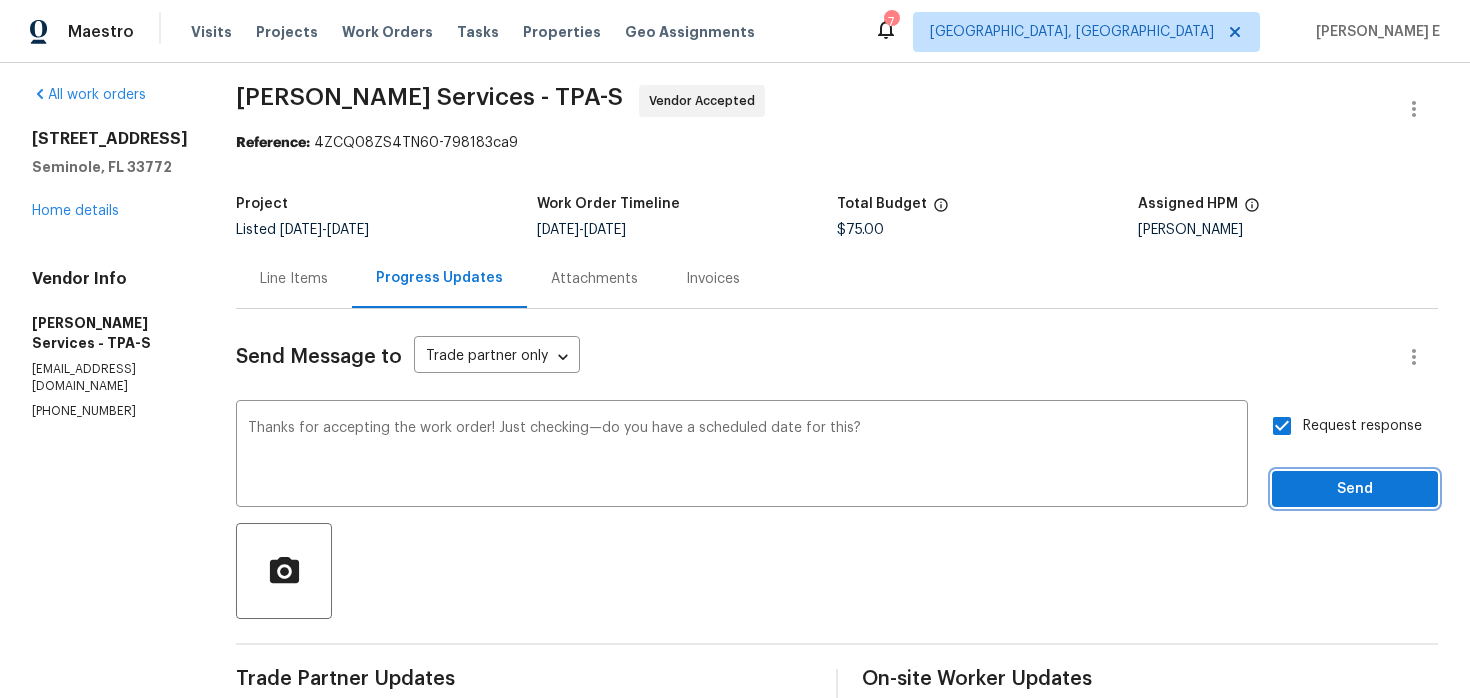 click on "Send" at bounding box center (1355, 489) 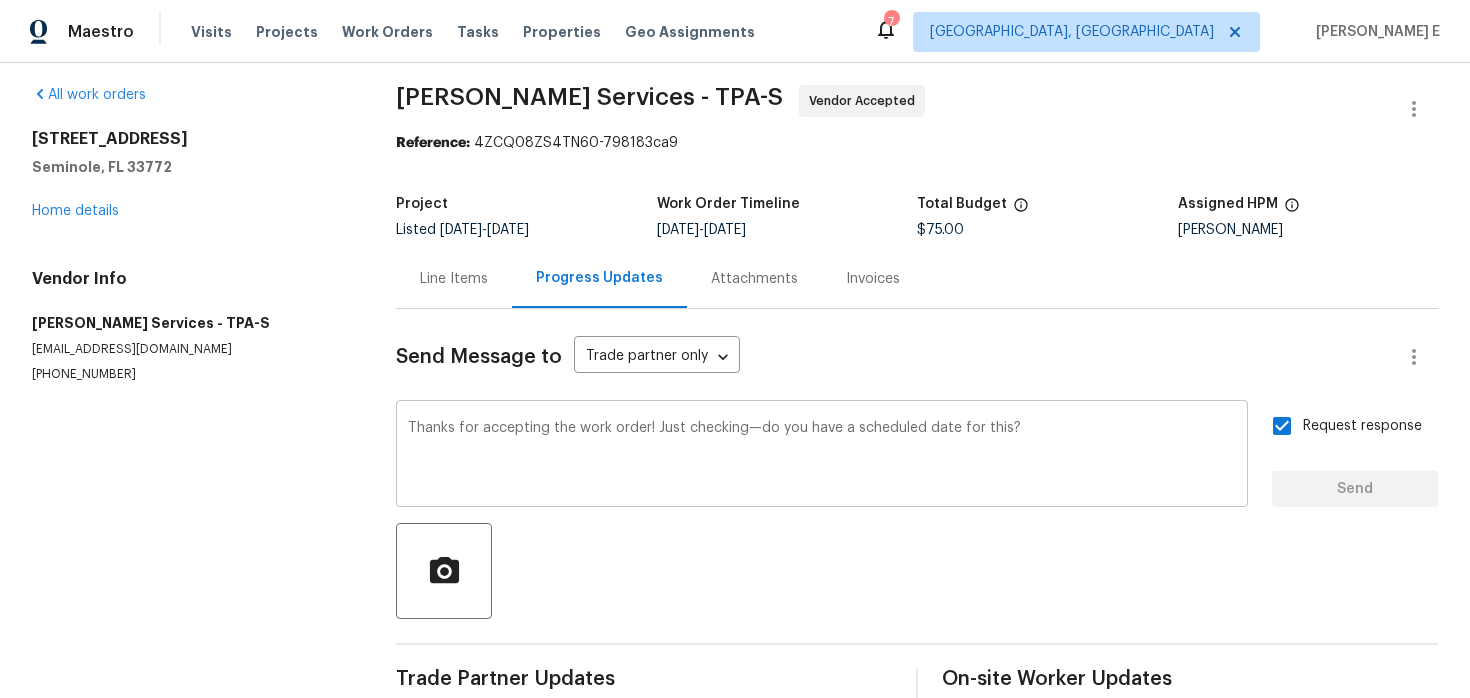 type 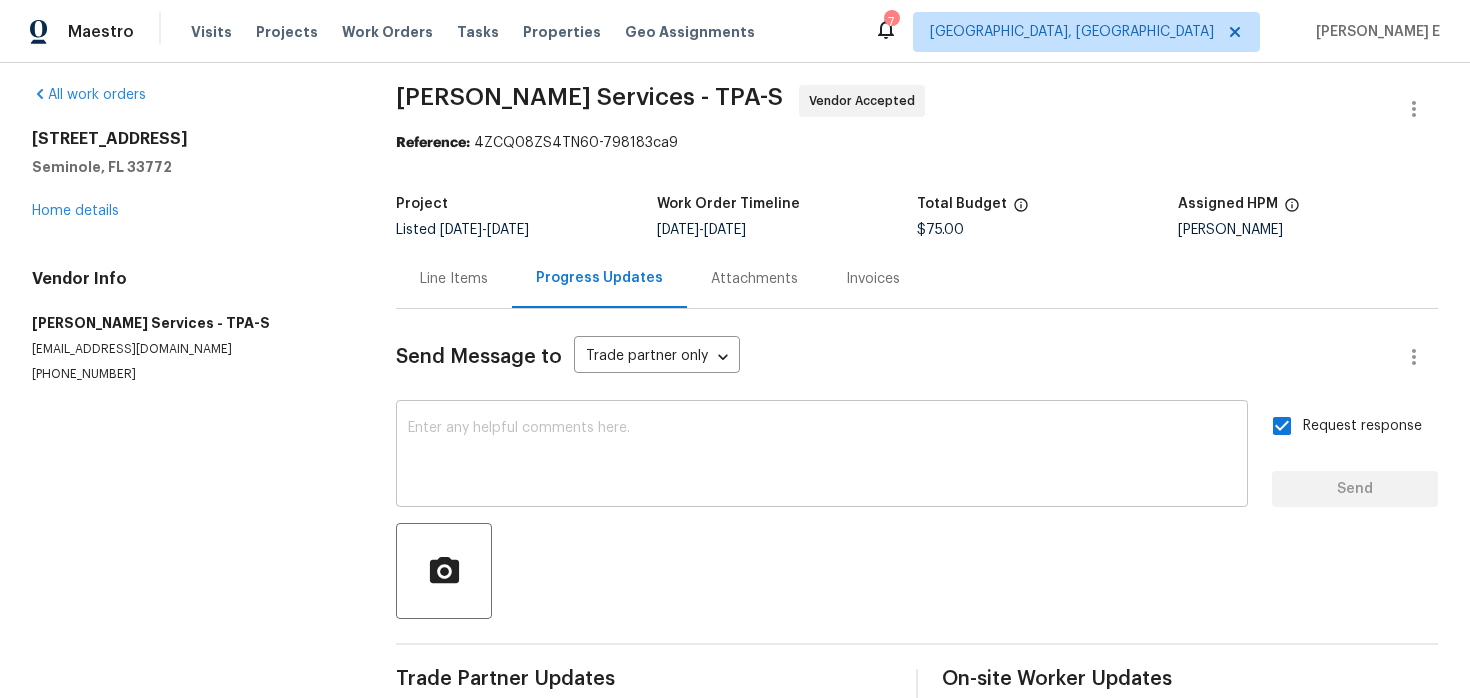 scroll, scrollTop: 0, scrollLeft: 0, axis: both 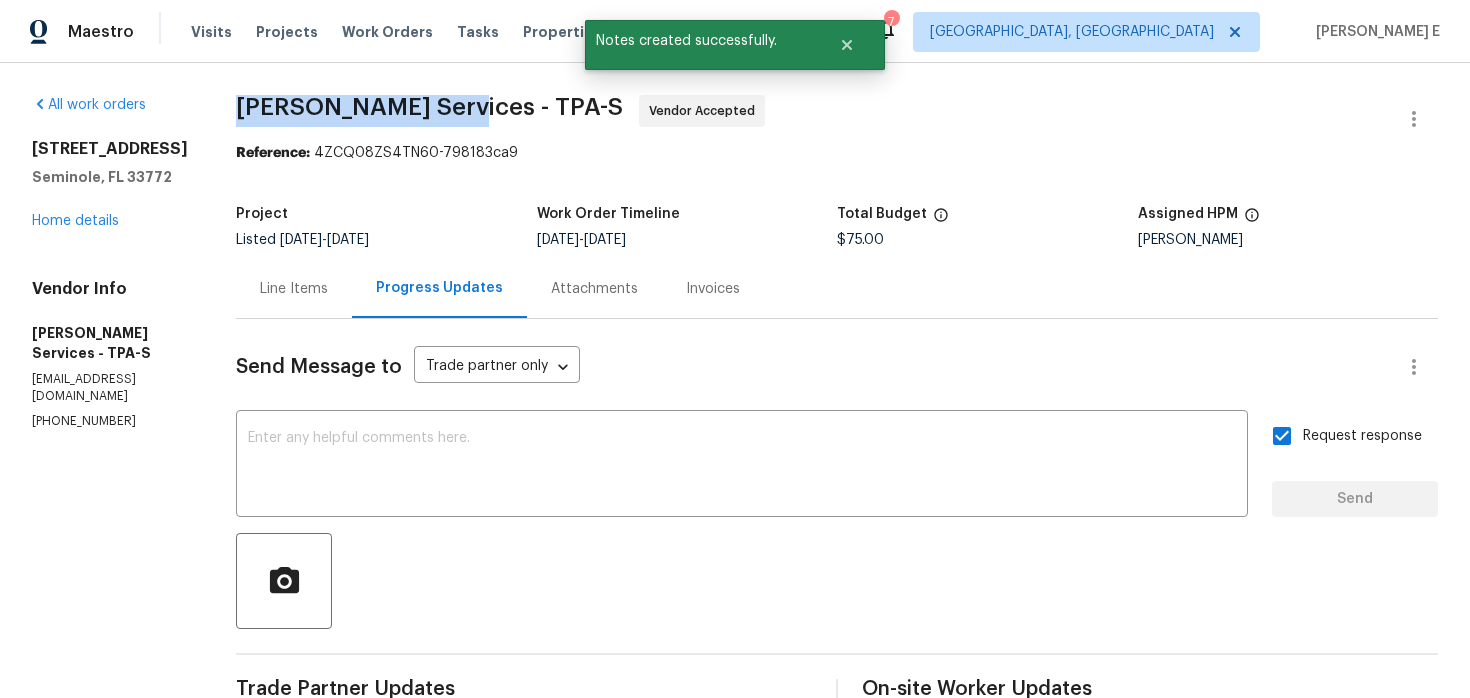 drag, startPoint x: 295, startPoint y: 111, endPoint x: 512, endPoint y: 114, distance: 217.02074 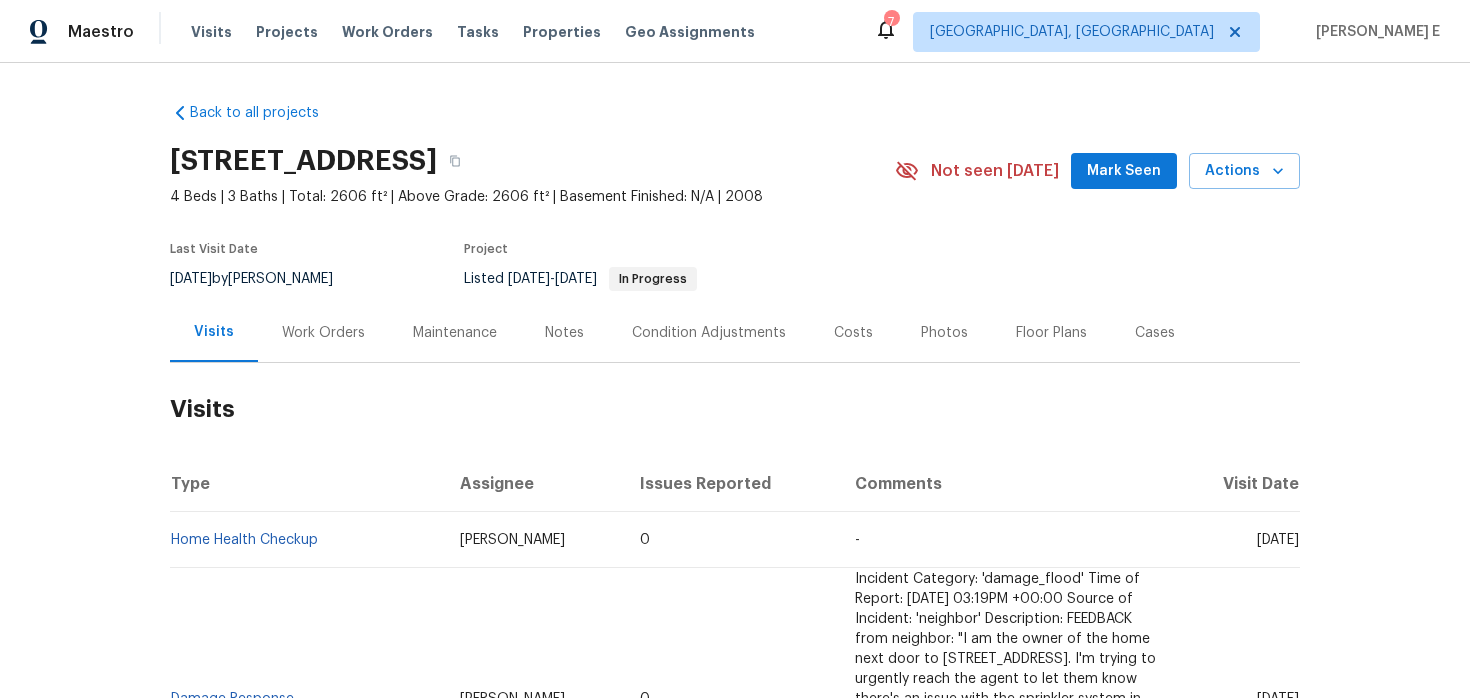 scroll, scrollTop: 0, scrollLeft: 0, axis: both 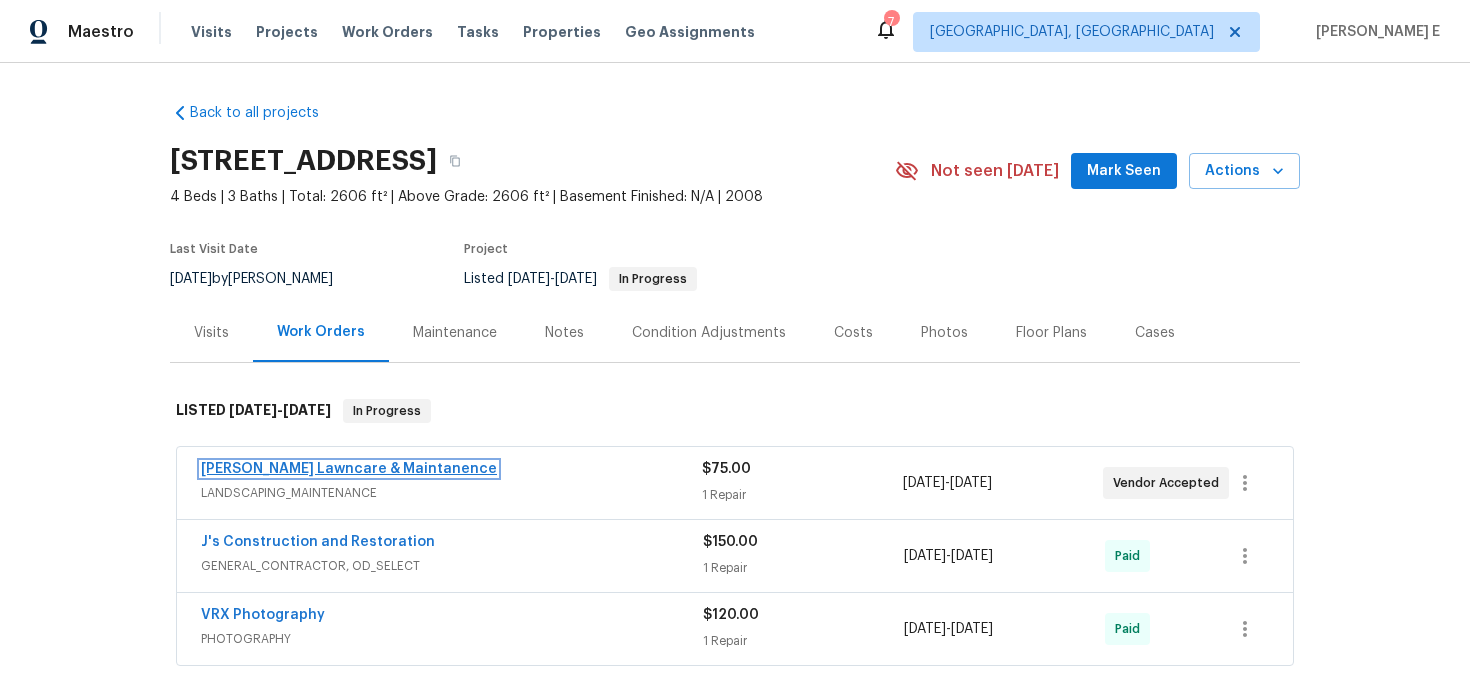 click on "Godinez Lawncare & Maintanence" at bounding box center (349, 469) 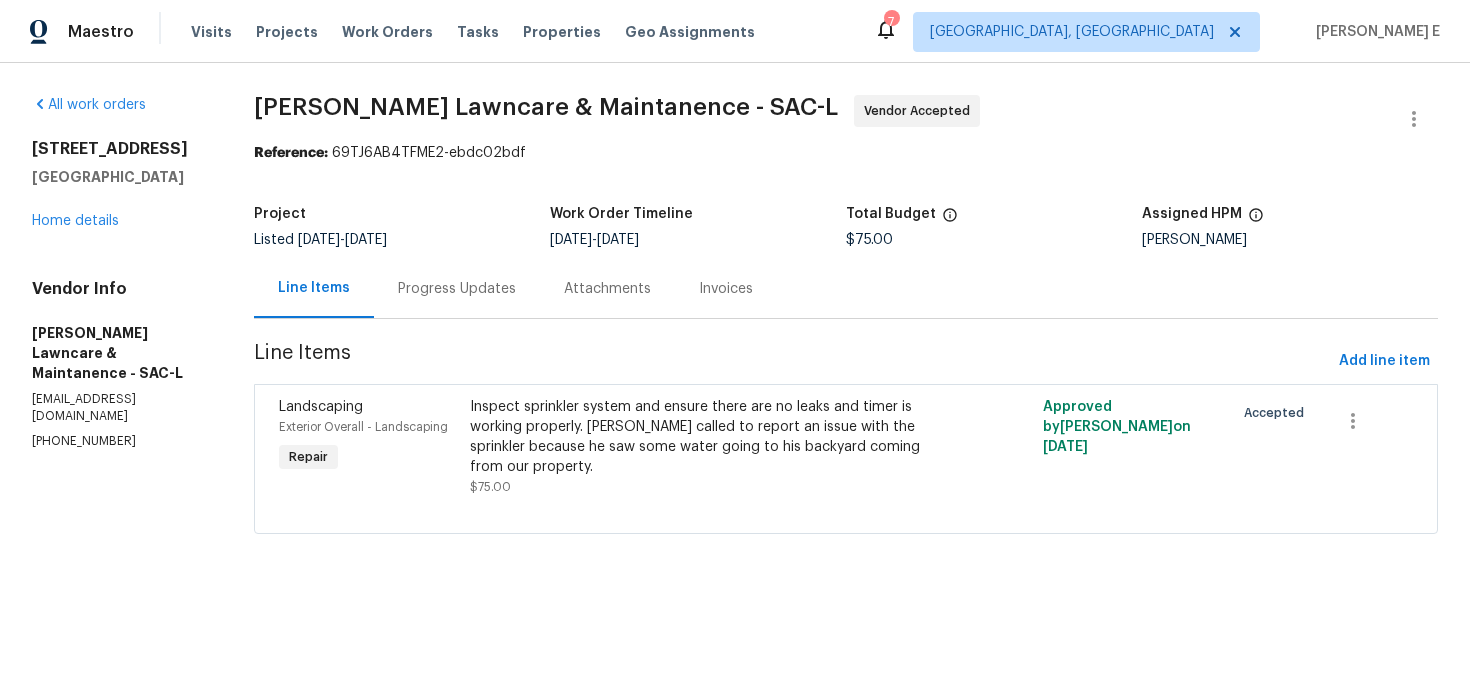 click on "Progress Updates" at bounding box center (457, 288) 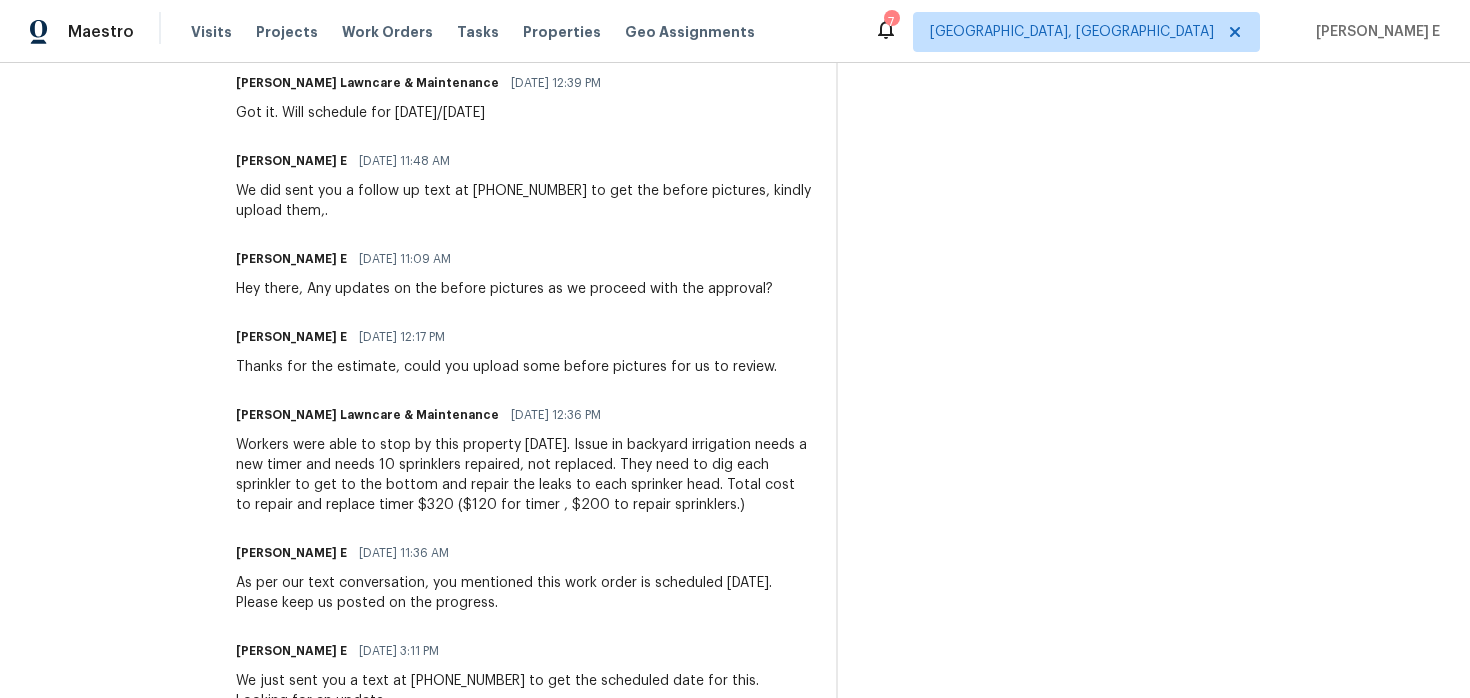 scroll, scrollTop: 0, scrollLeft: 0, axis: both 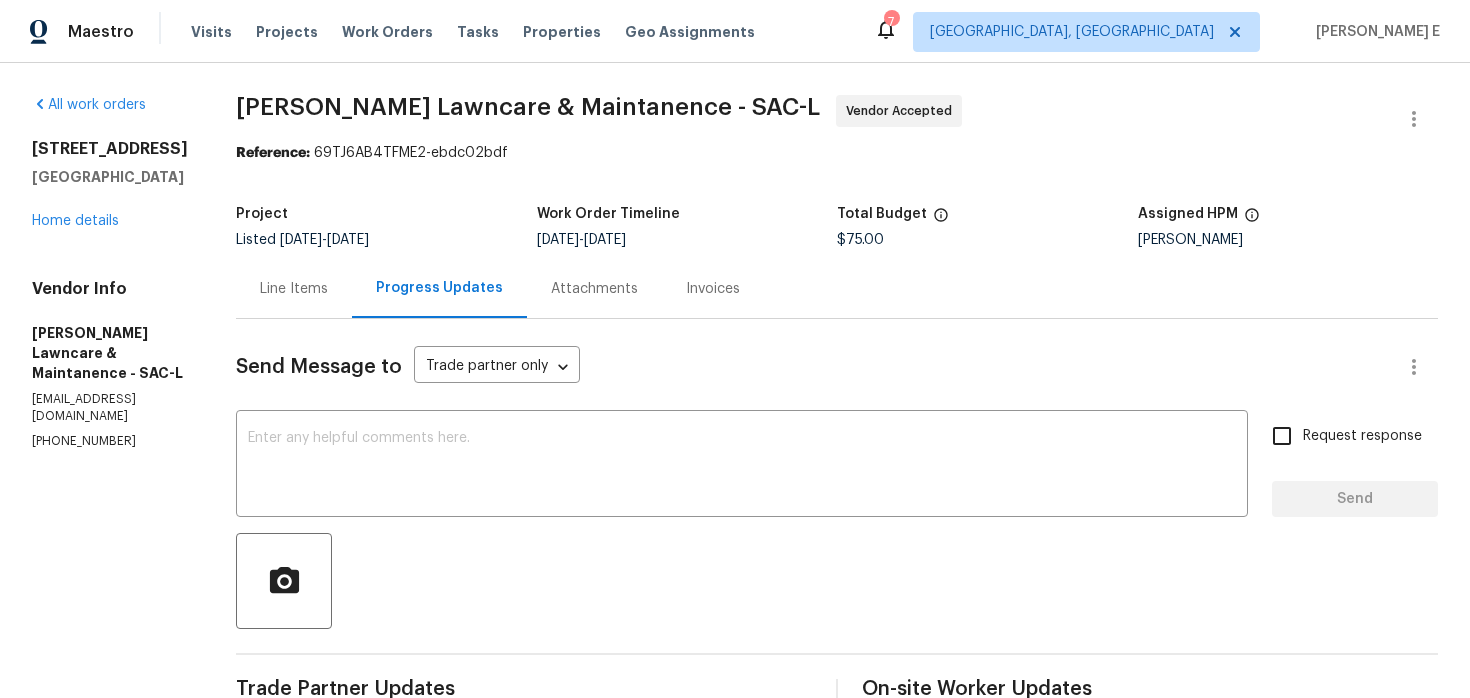 click on "Line Items" at bounding box center [294, 288] 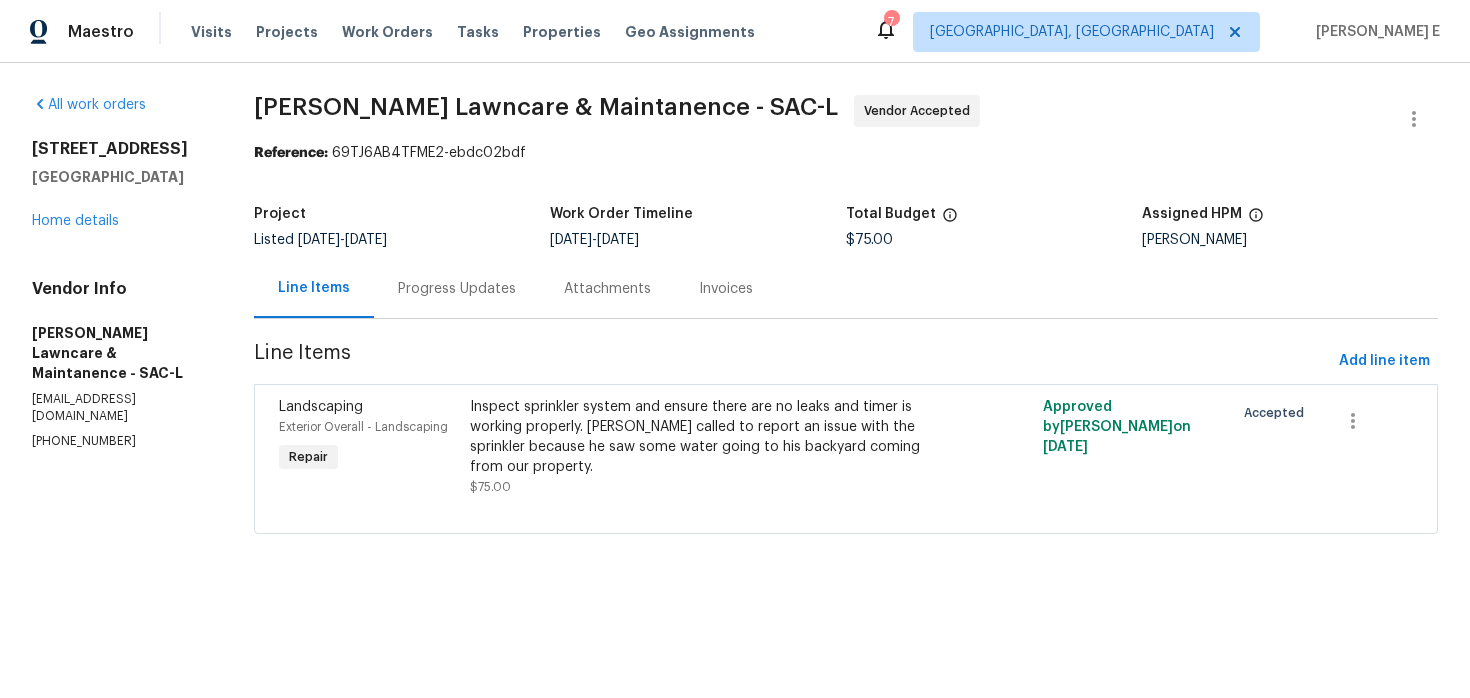 click on "Progress Updates" at bounding box center [457, 288] 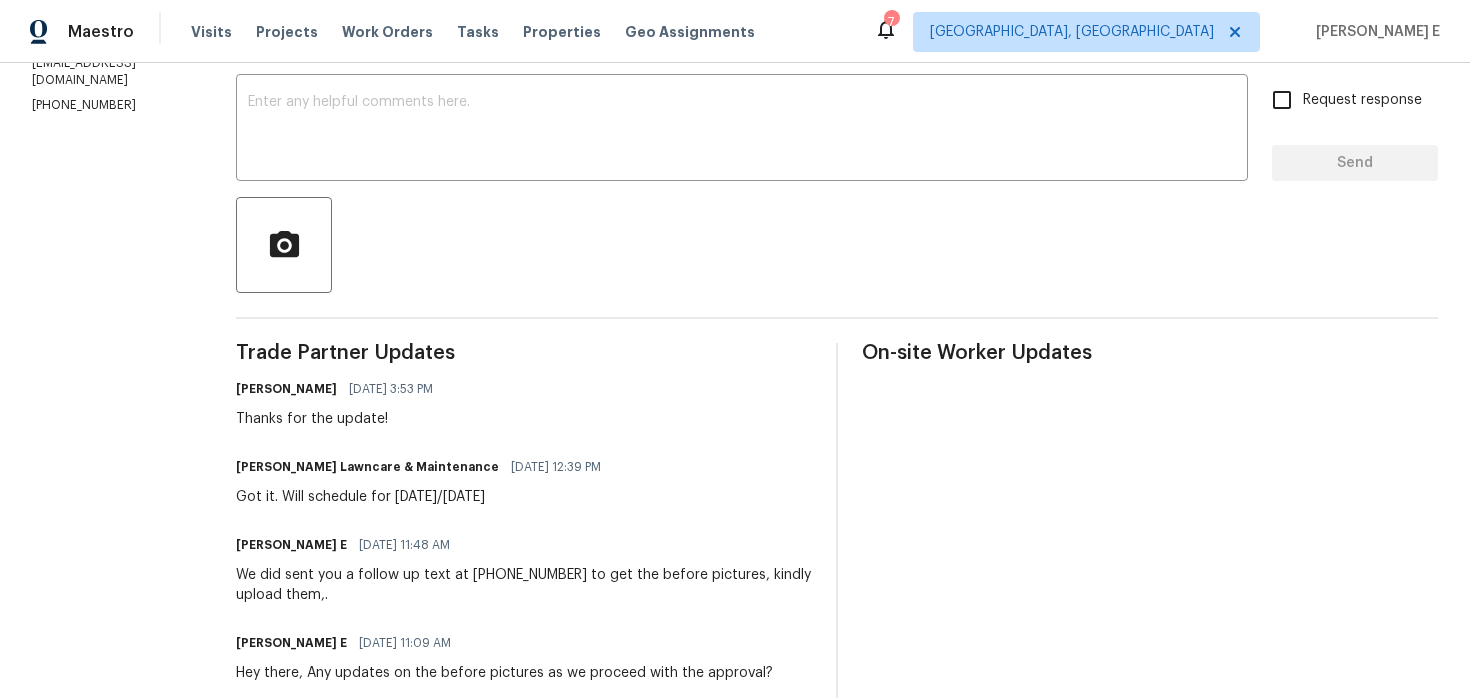 scroll, scrollTop: 374, scrollLeft: 0, axis: vertical 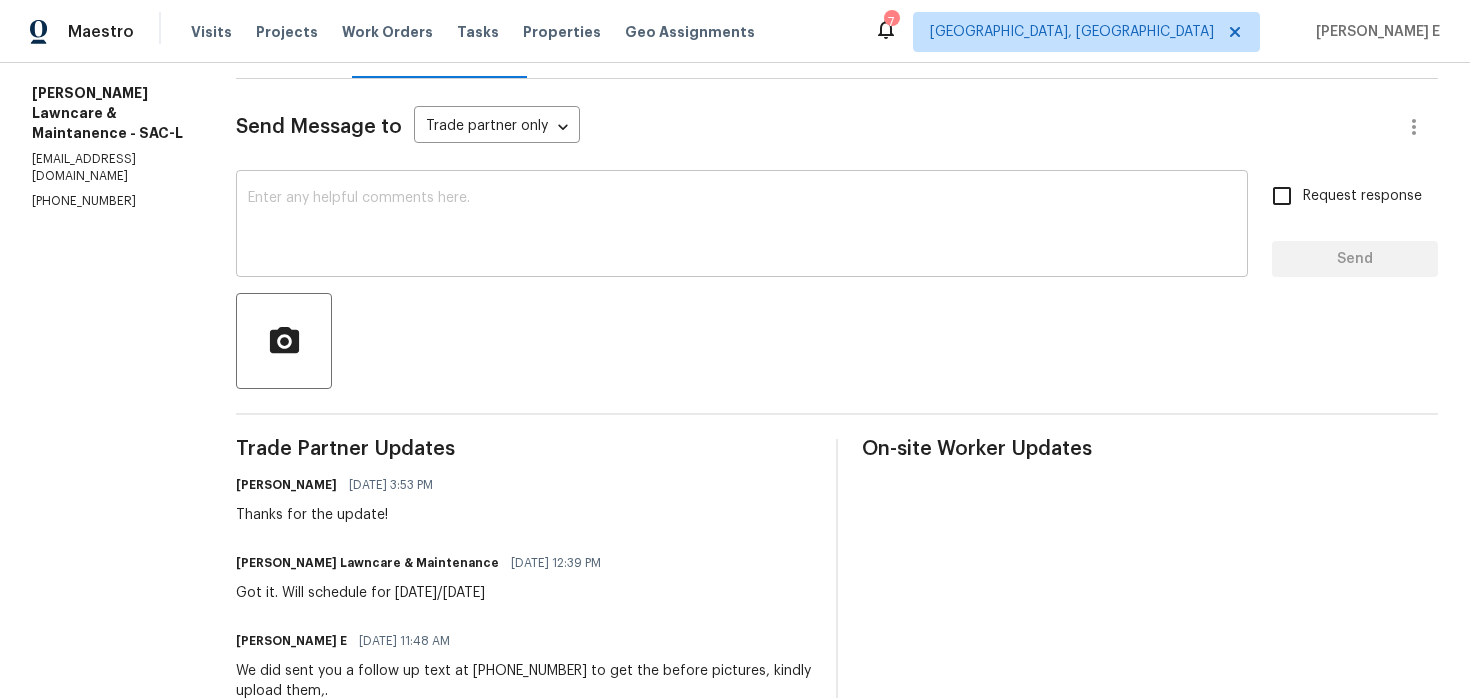 click at bounding box center (742, 226) 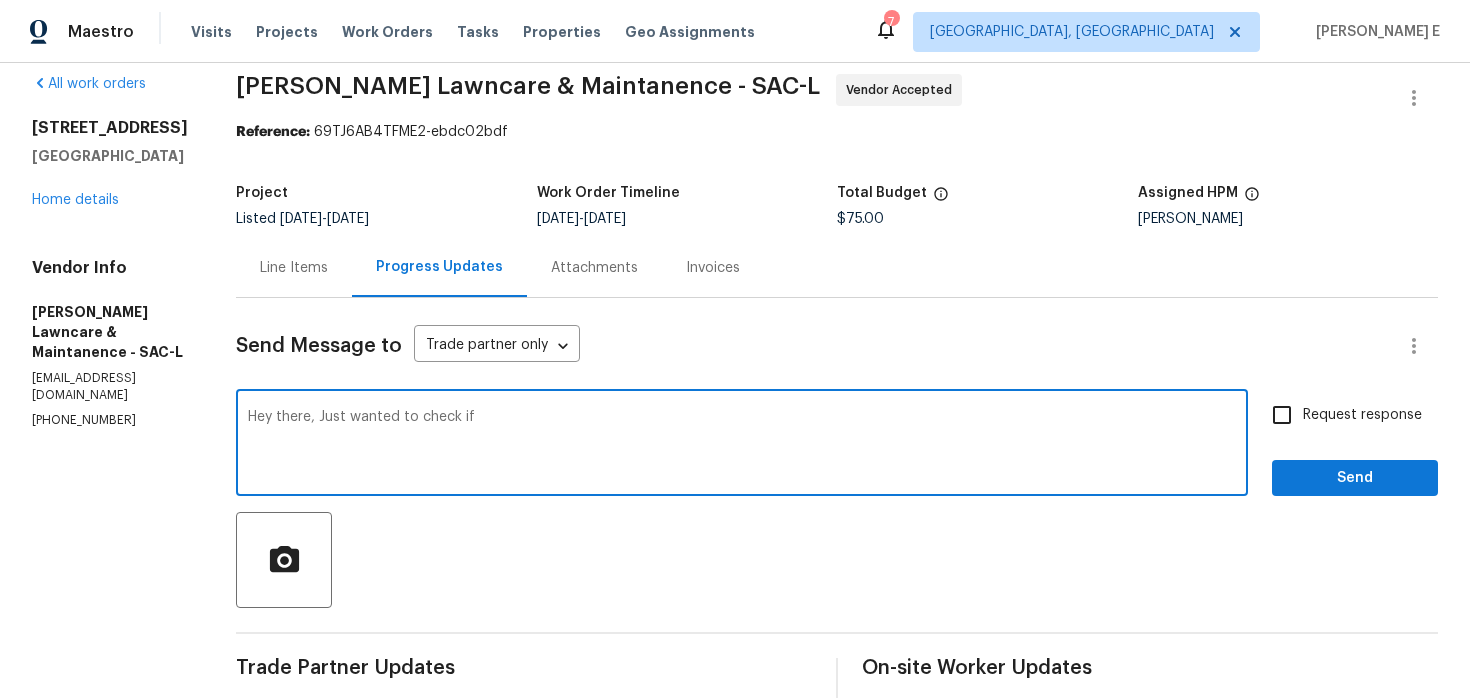 scroll, scrollTop: 0, scrollLeft: 0, axis: both 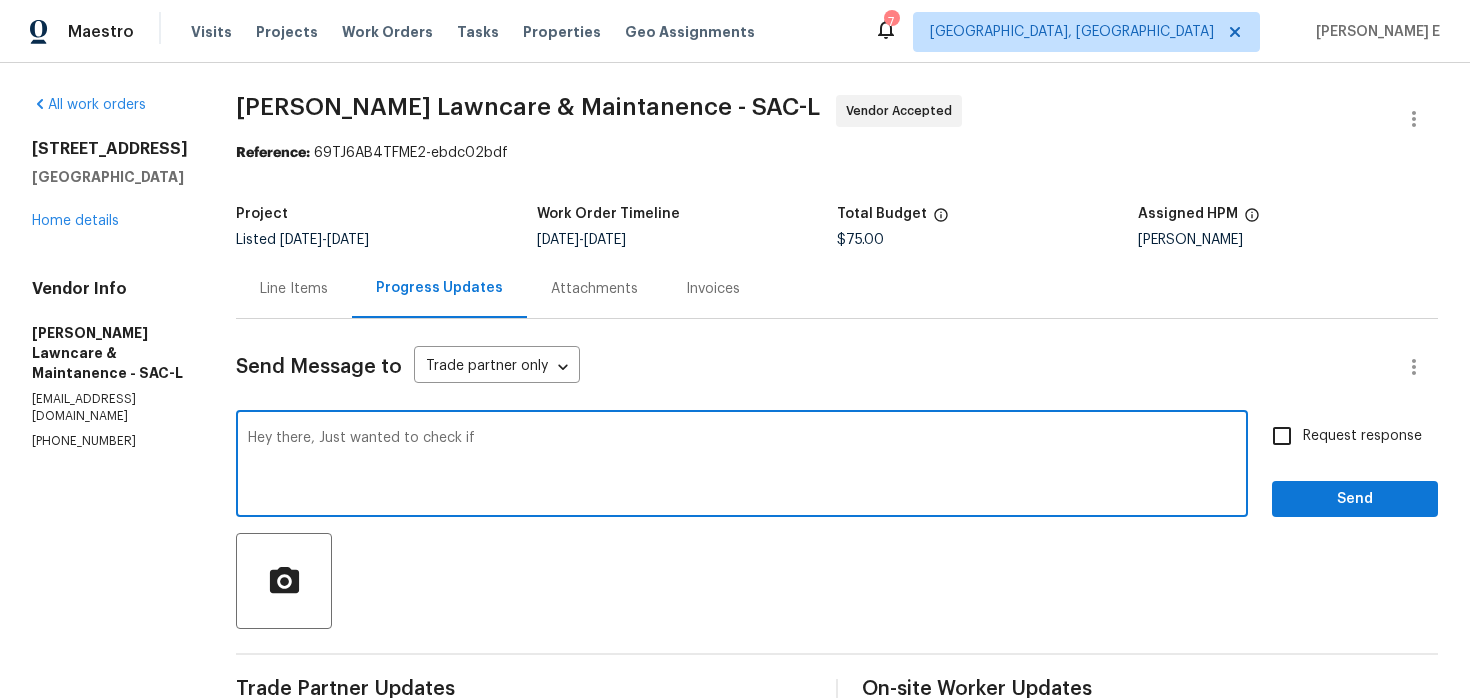 type on "Hey there, Just wanted to check if" 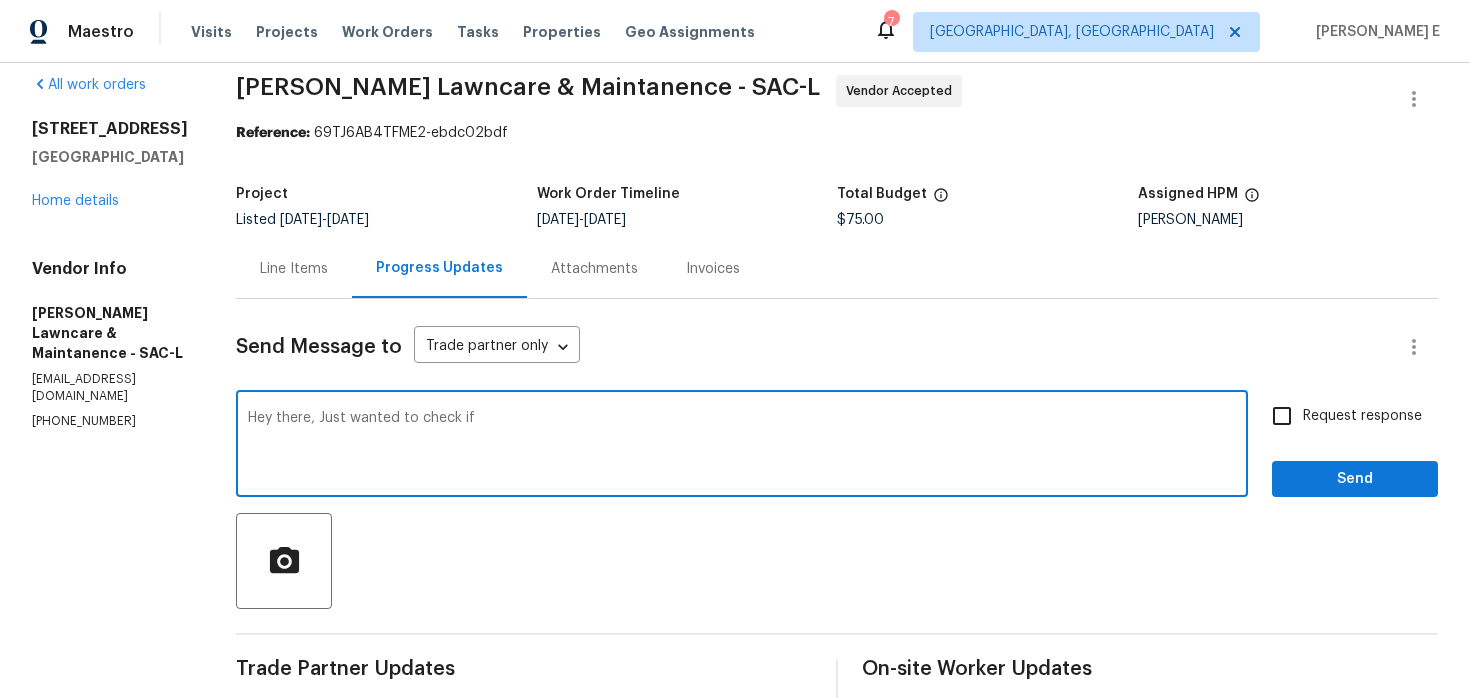 scroll, scrollTop: 24, scrollLeft: 0, axis: vertical 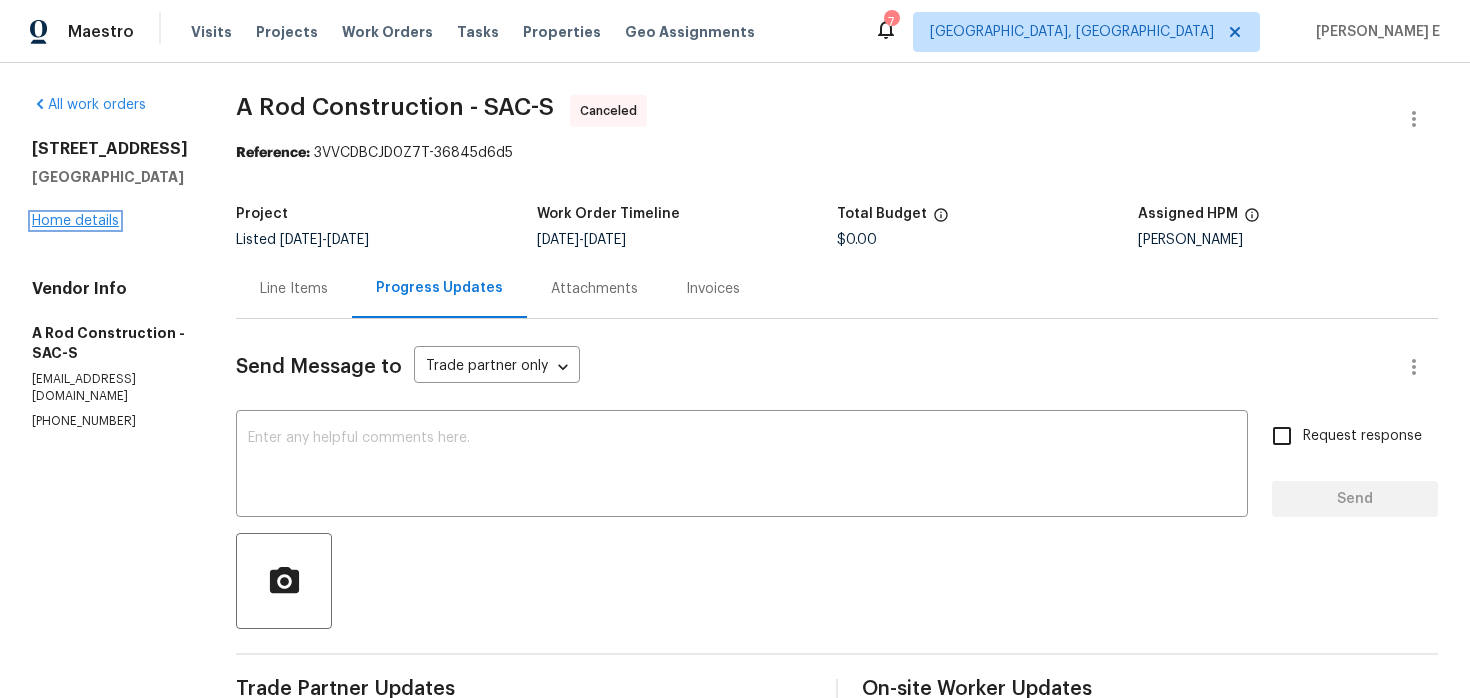 click on "Home details" at bounding box center (75, 221) 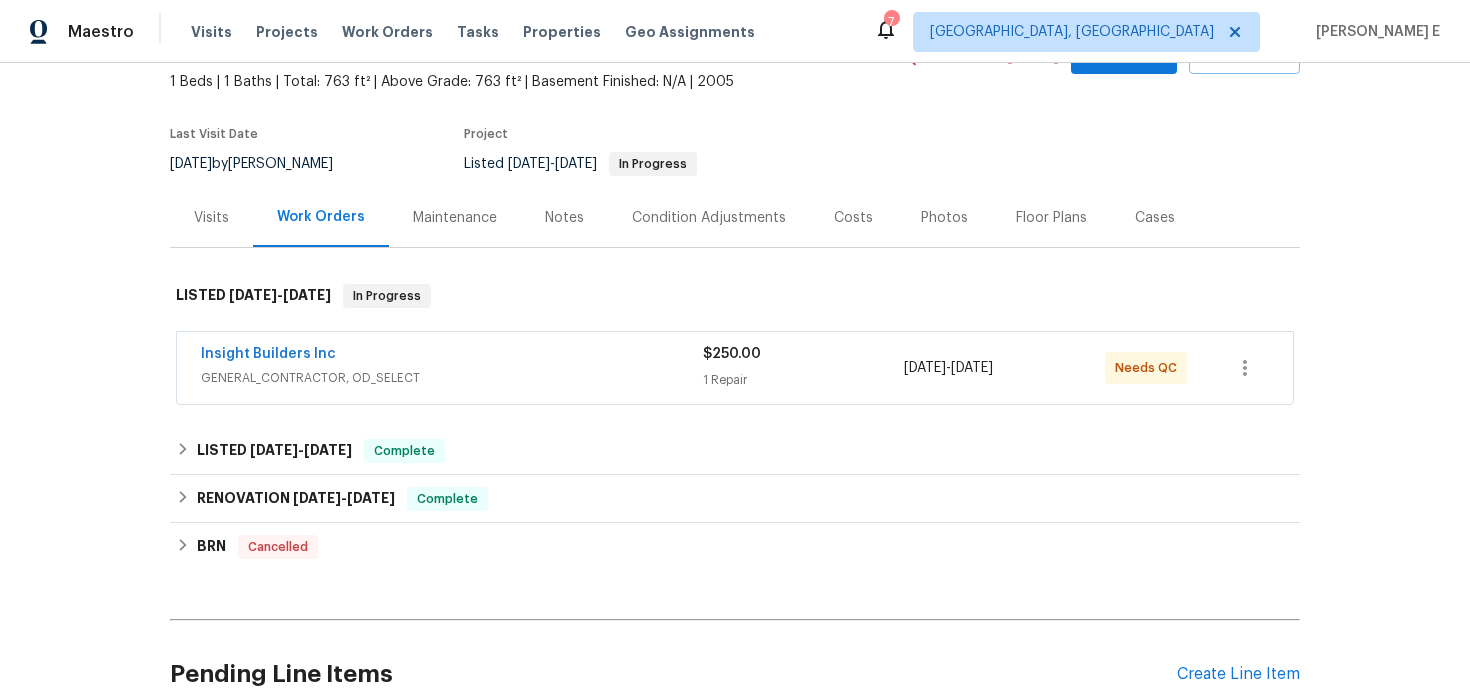 scroll, scrollTop: 147, scrollLeft: 0, axis: vertical 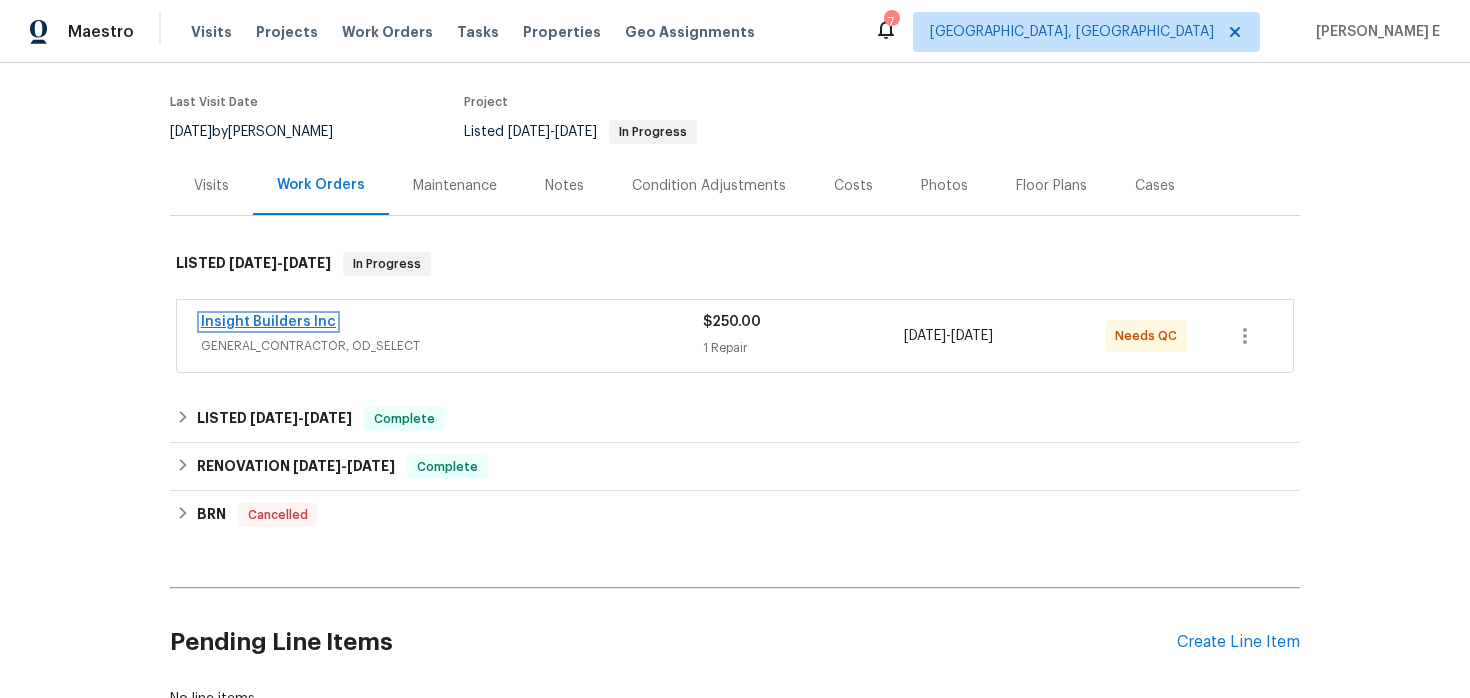 click on "Insight Builders Inc" at bounding box center [268, 322] 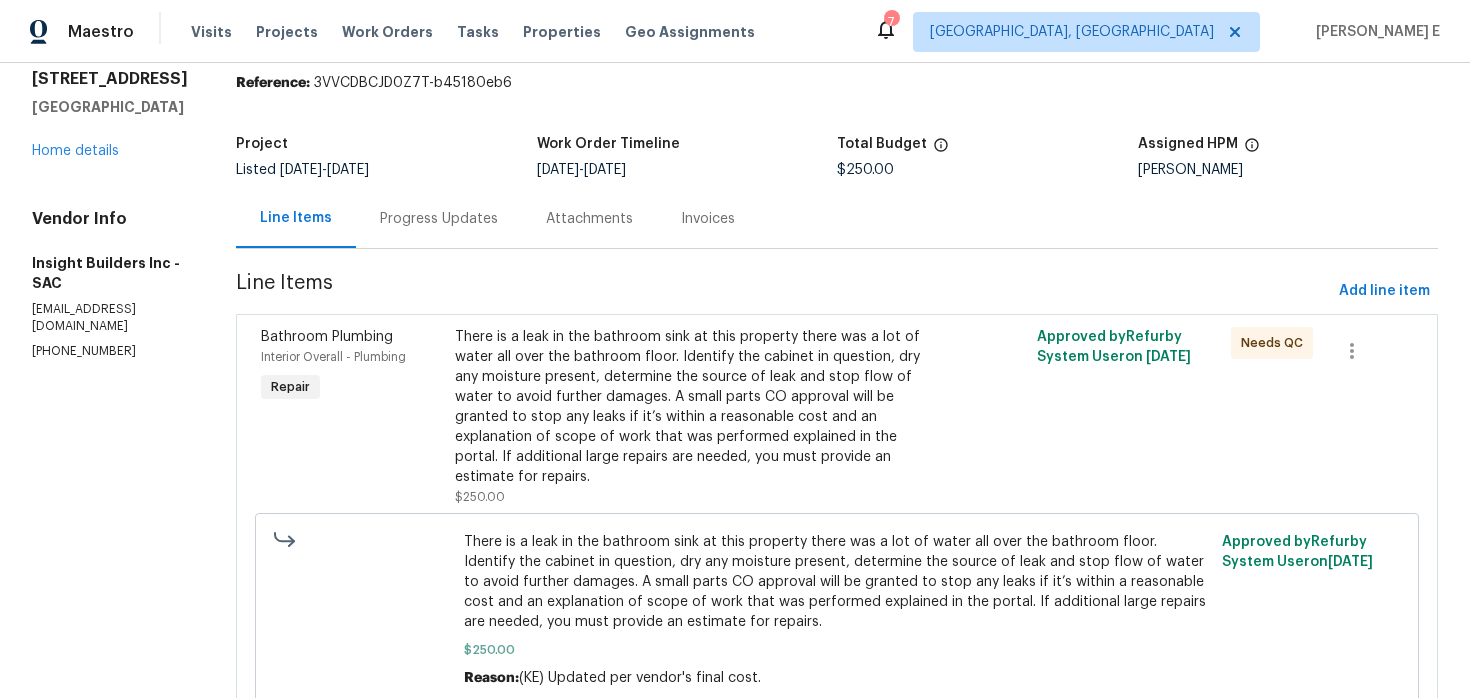 scroll, scrollTop: 155, scrollLeft: 0, axis: vertical 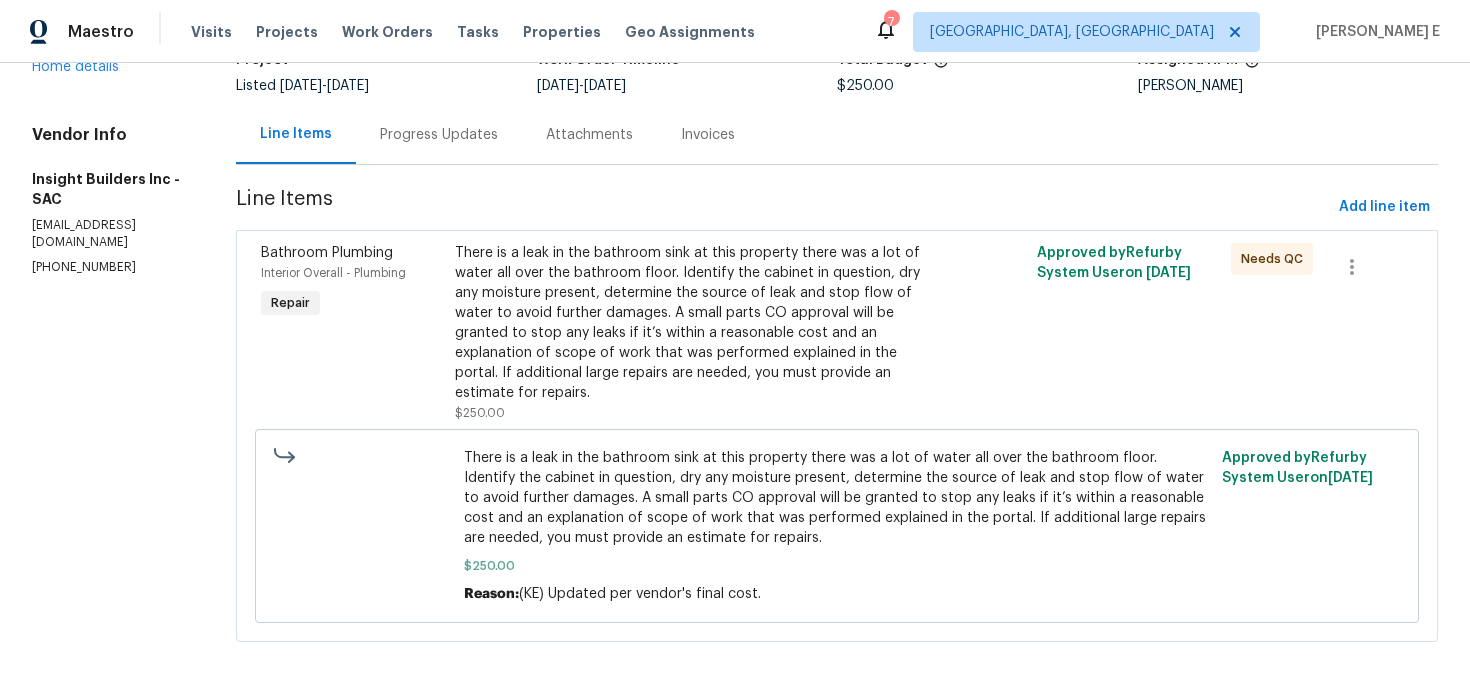 drag, startPoint x: 606, startPoint y: 362, endPoint x: 449, endPoint y: 144, distance: 268.65033 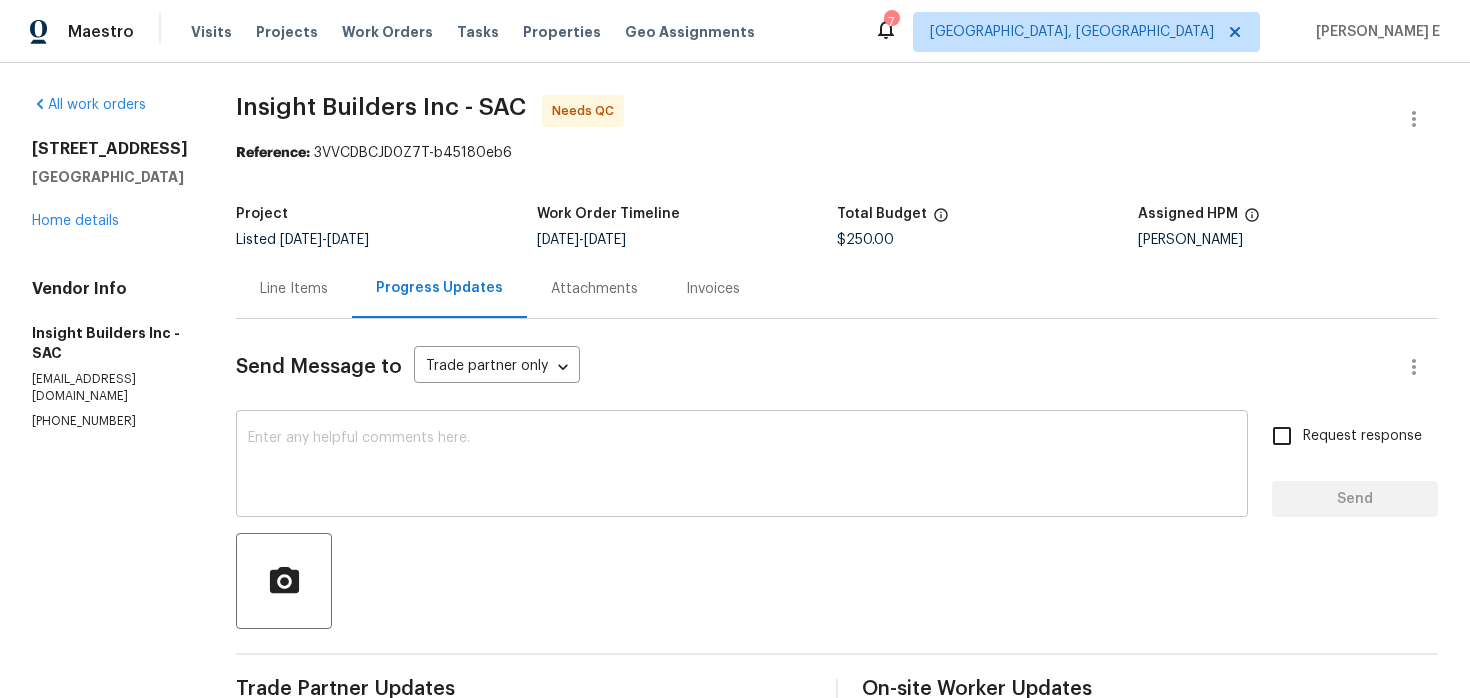 scroll, scrollTop: 48, scrollLeft: 0, axis: vertical 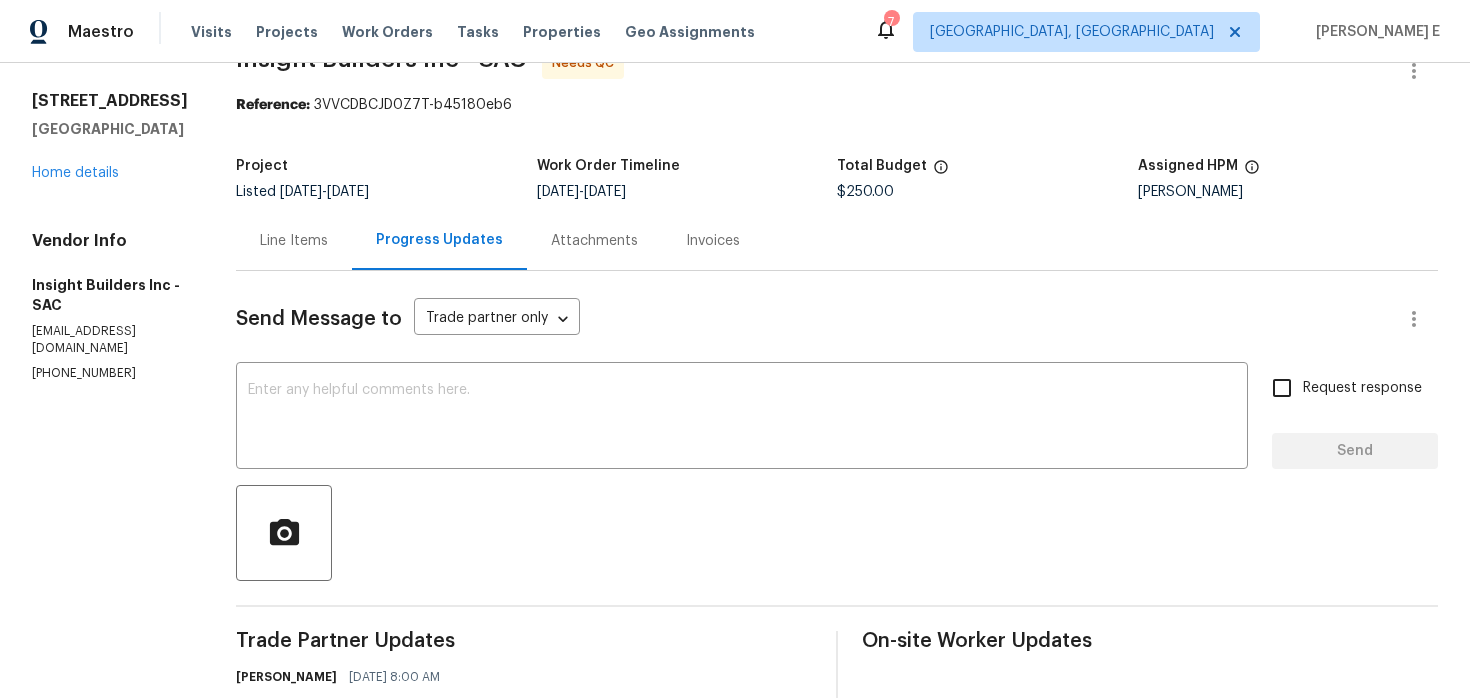 click on "Line Items" at bounding box center [294, 240] 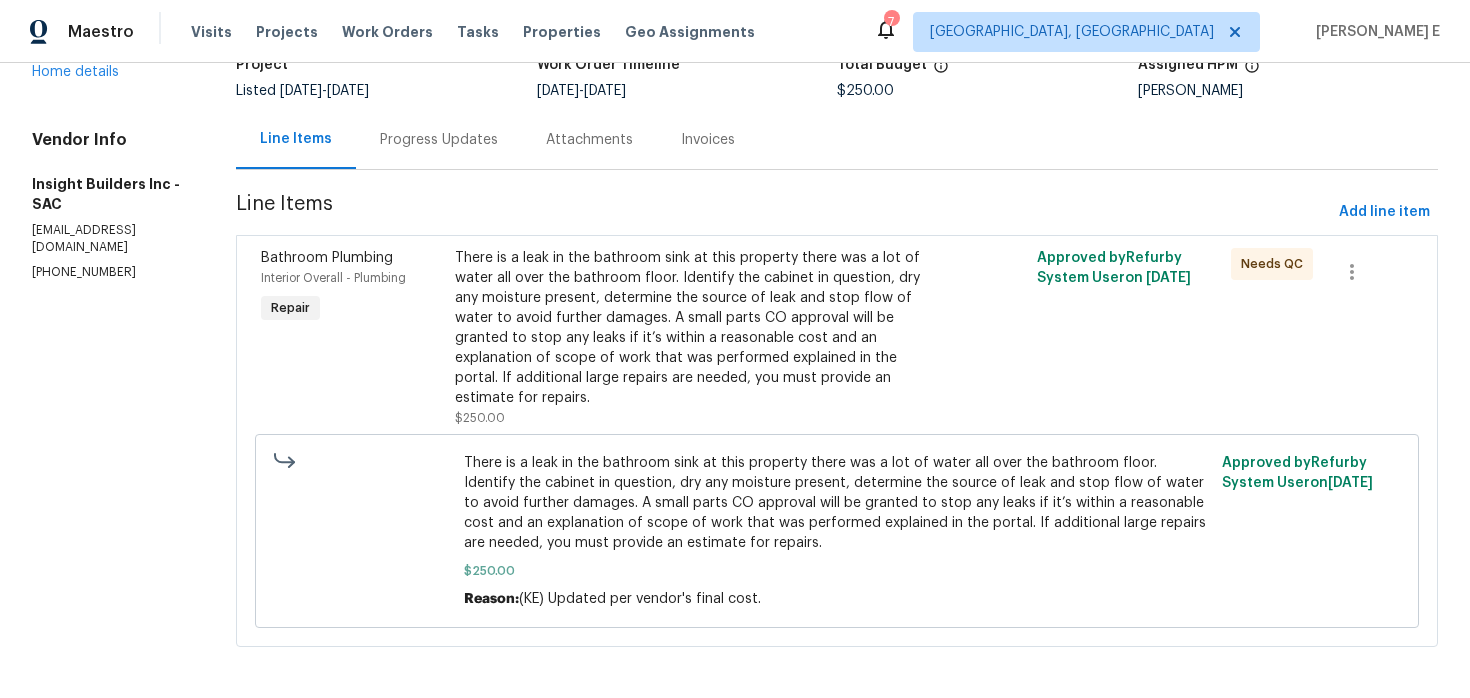 scroll, scrollTop: 155, scrollLeft: 0, axis: vertical 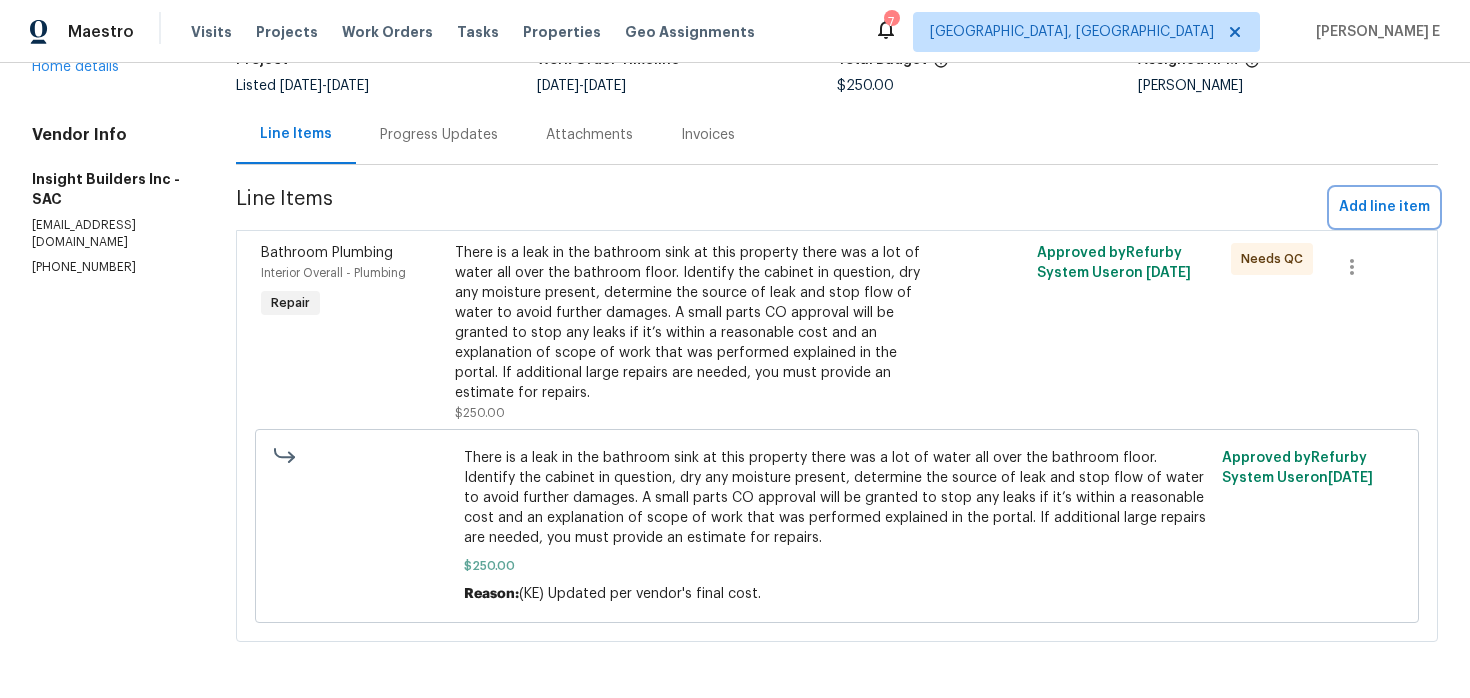 click on "Add line item" at bounding box center (1384, 207) 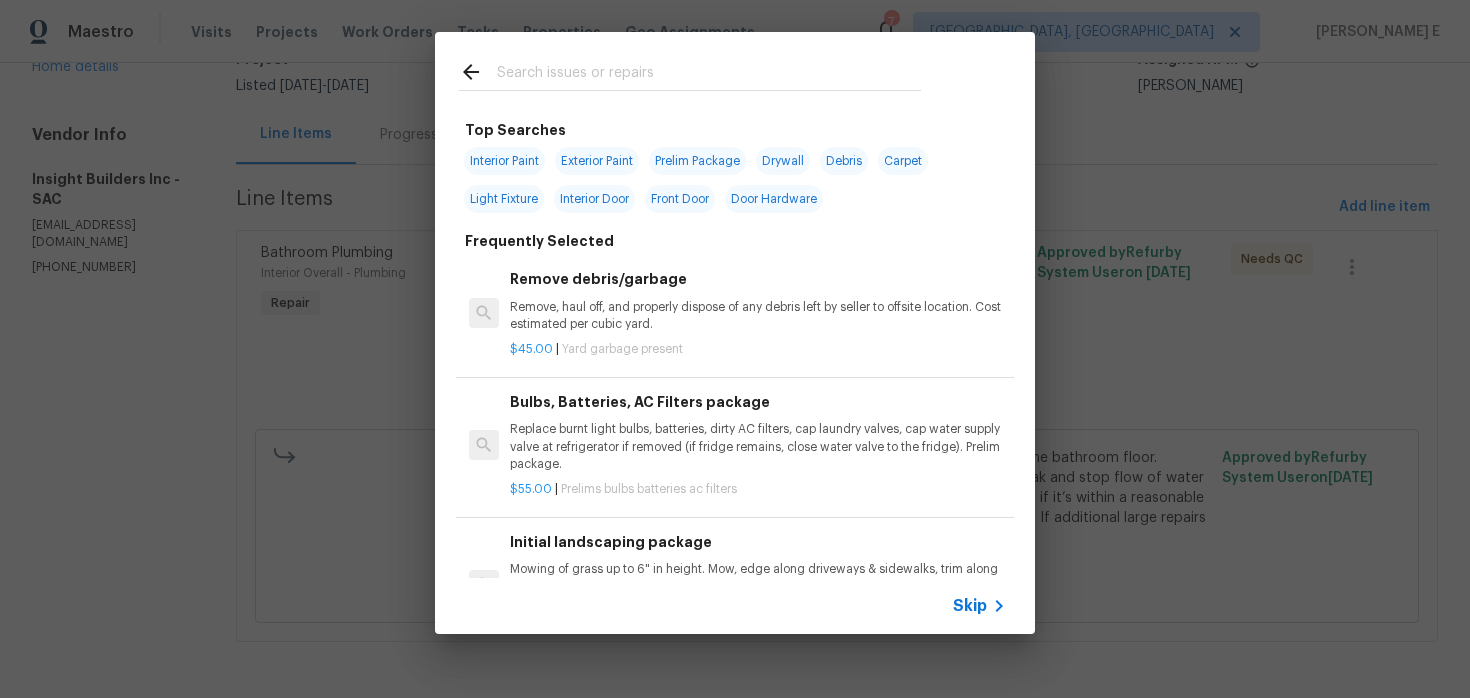 click on "Skip" at bounding box center [982, 606] 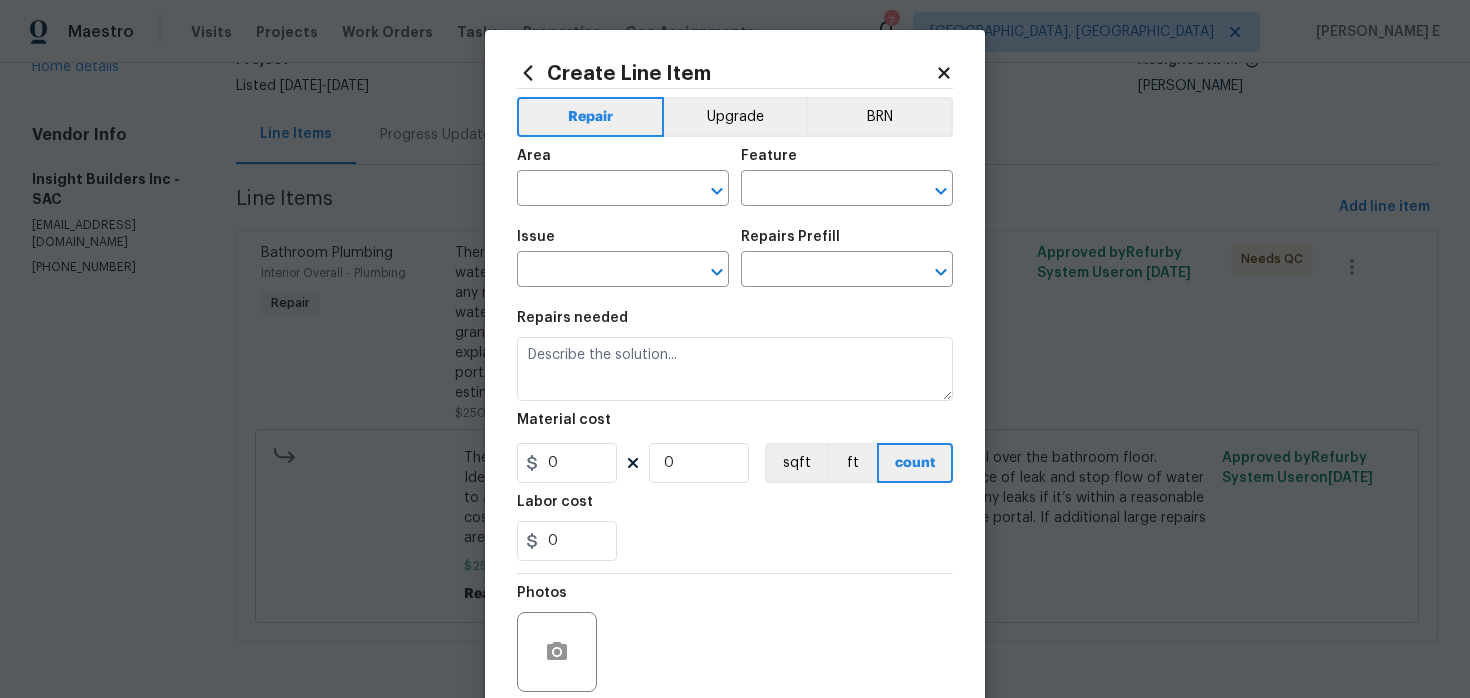 click on "Create Line Item Repair Upgrade BRN Area ​ Feature ​ Issue ​ Repairs Prefill ​ Repairs needed Material cost 0 0 sqft ft count Labor cost 0 Photos Create without photos Total   $ 0.00 Cancel Create" at bounding box center (735, 430) 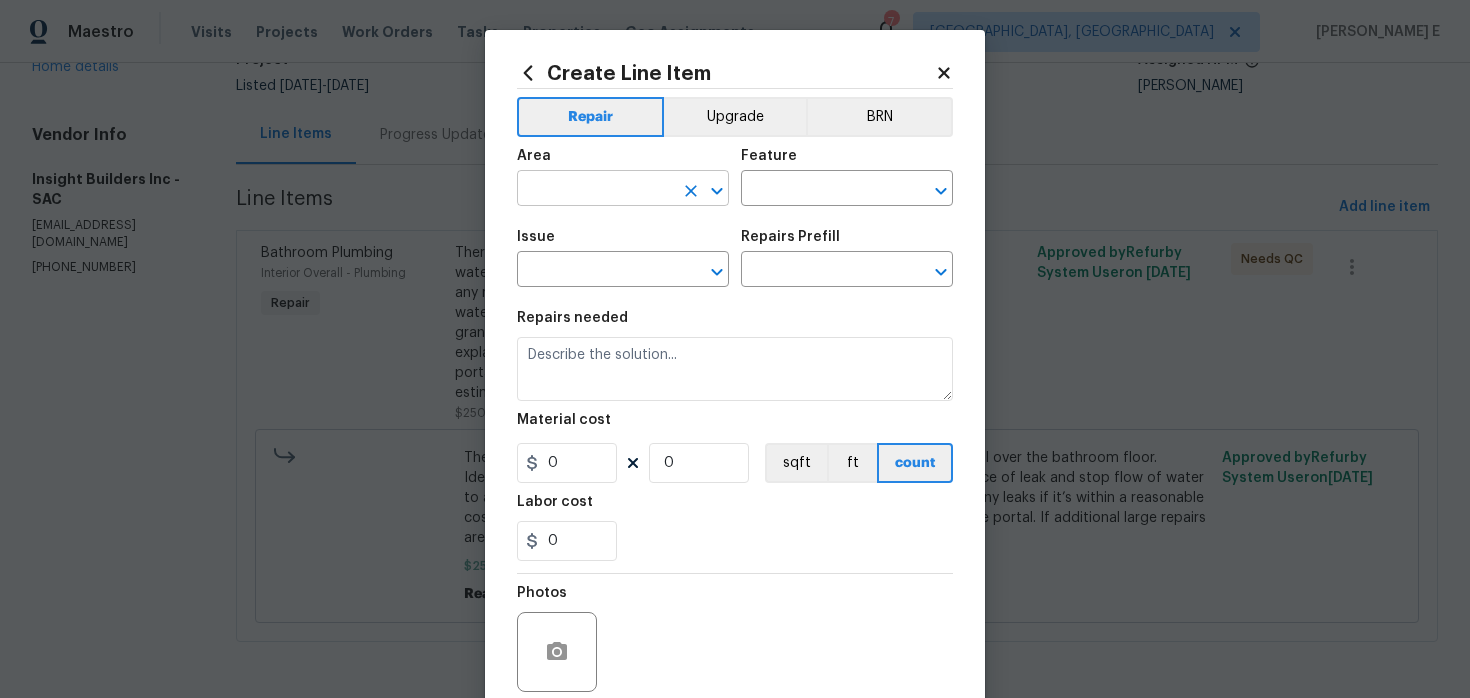 click at bounding box center (595, 190) 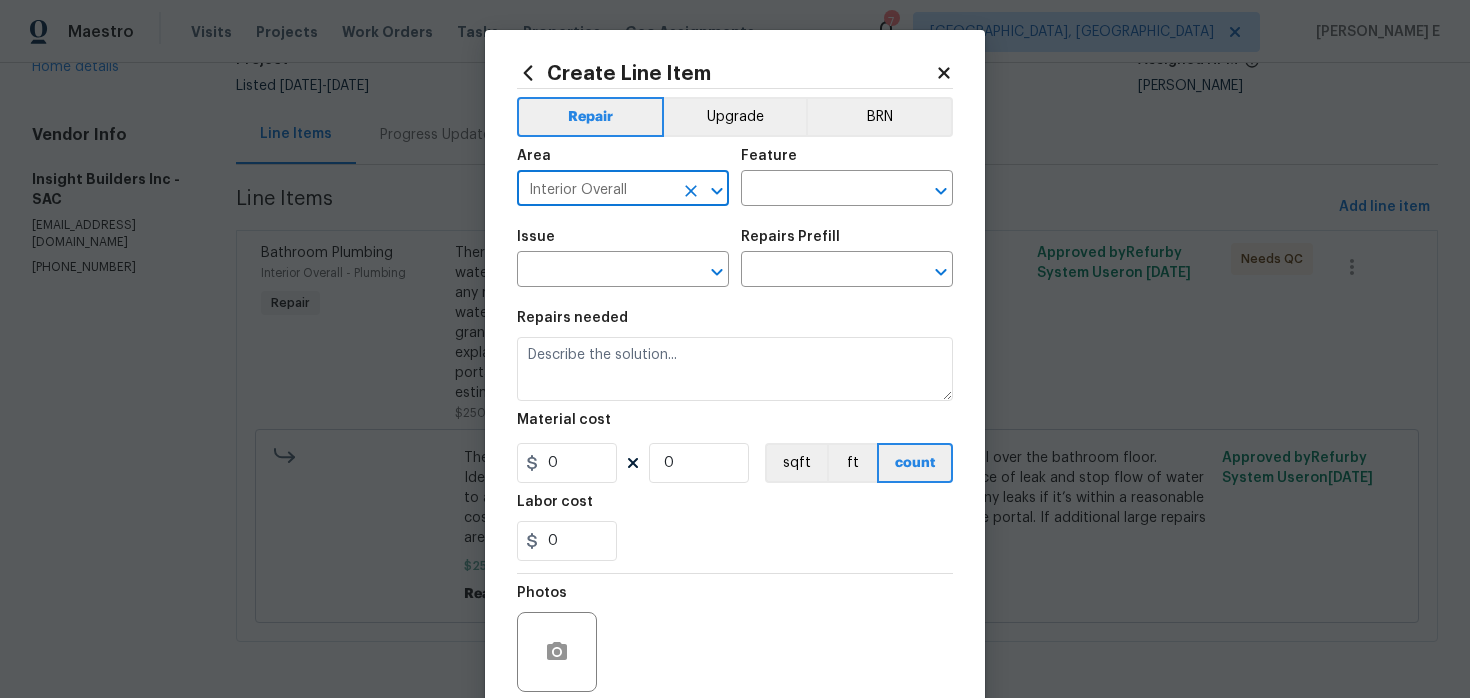 type on "Interior Overall" 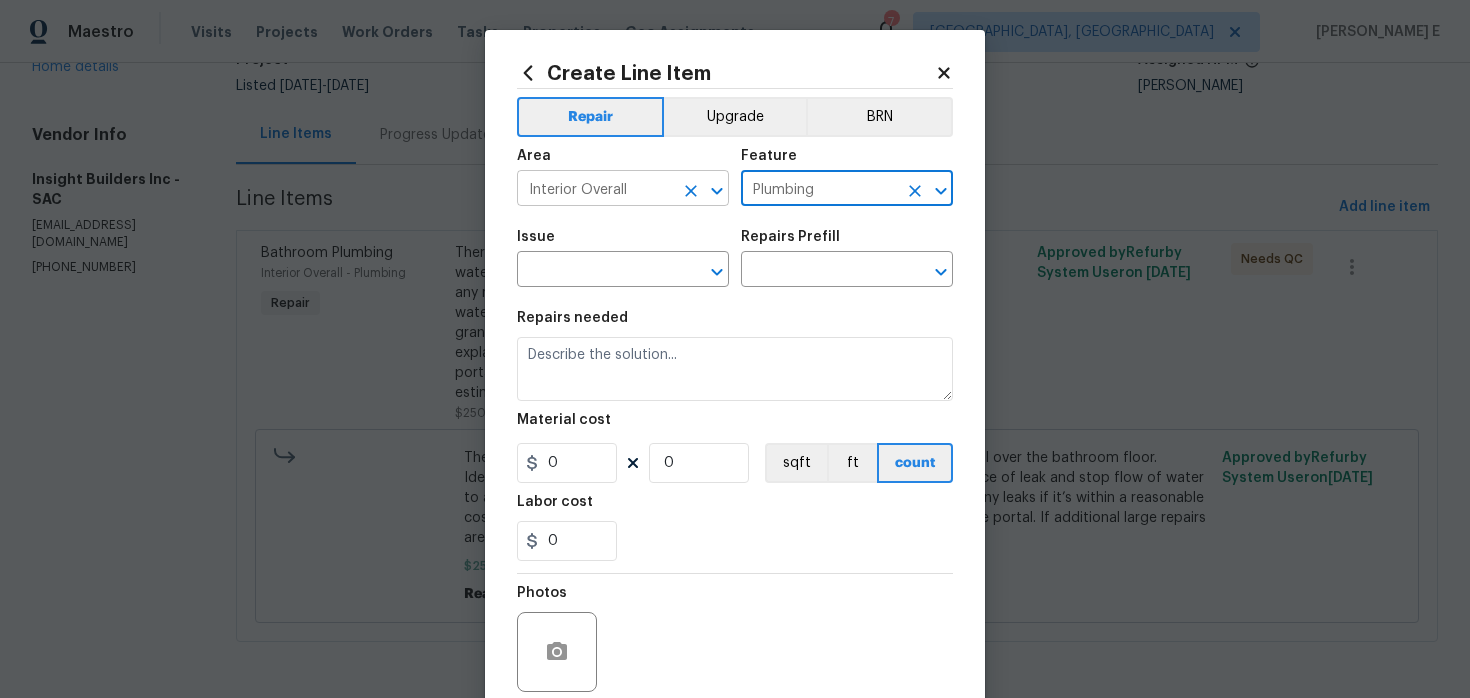 type on "Plumbing" 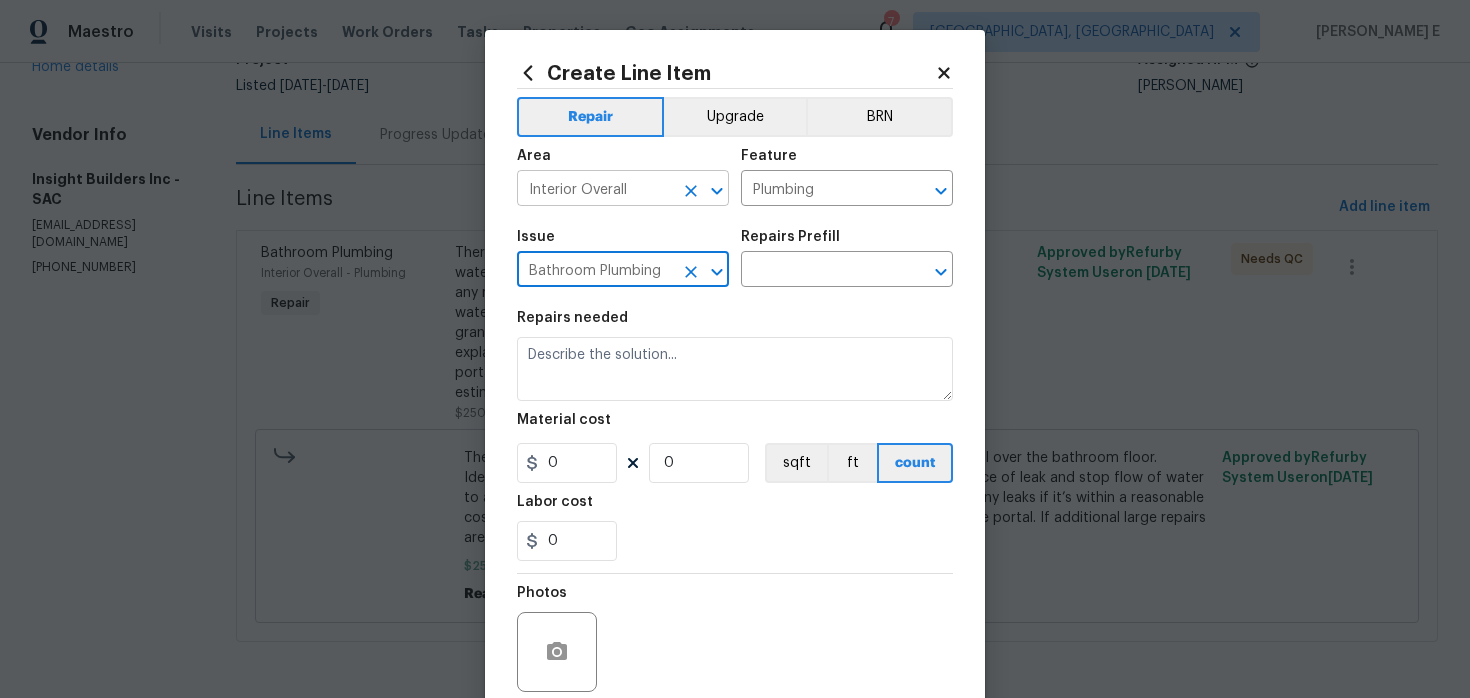type on "Bathroom Plumbing" 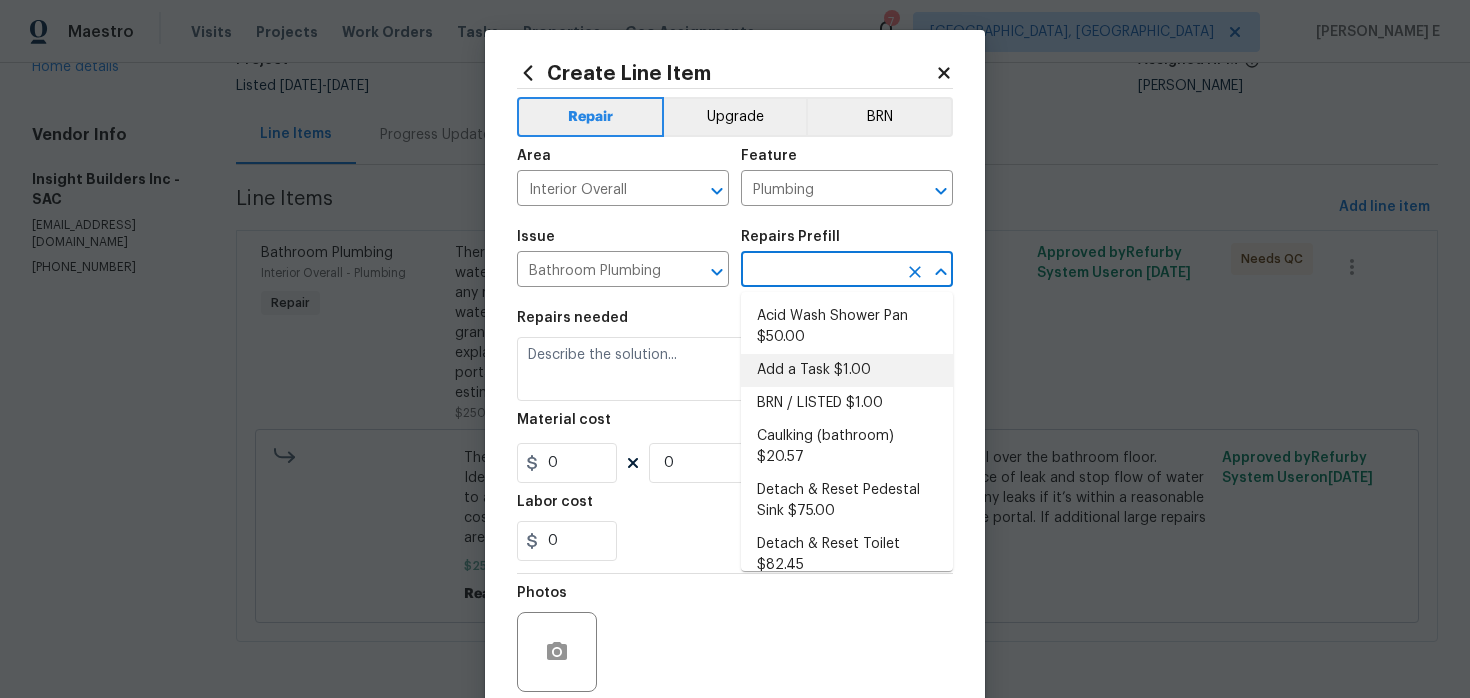 click on "Add a Task $1.00" at bounding box center (847, 370) 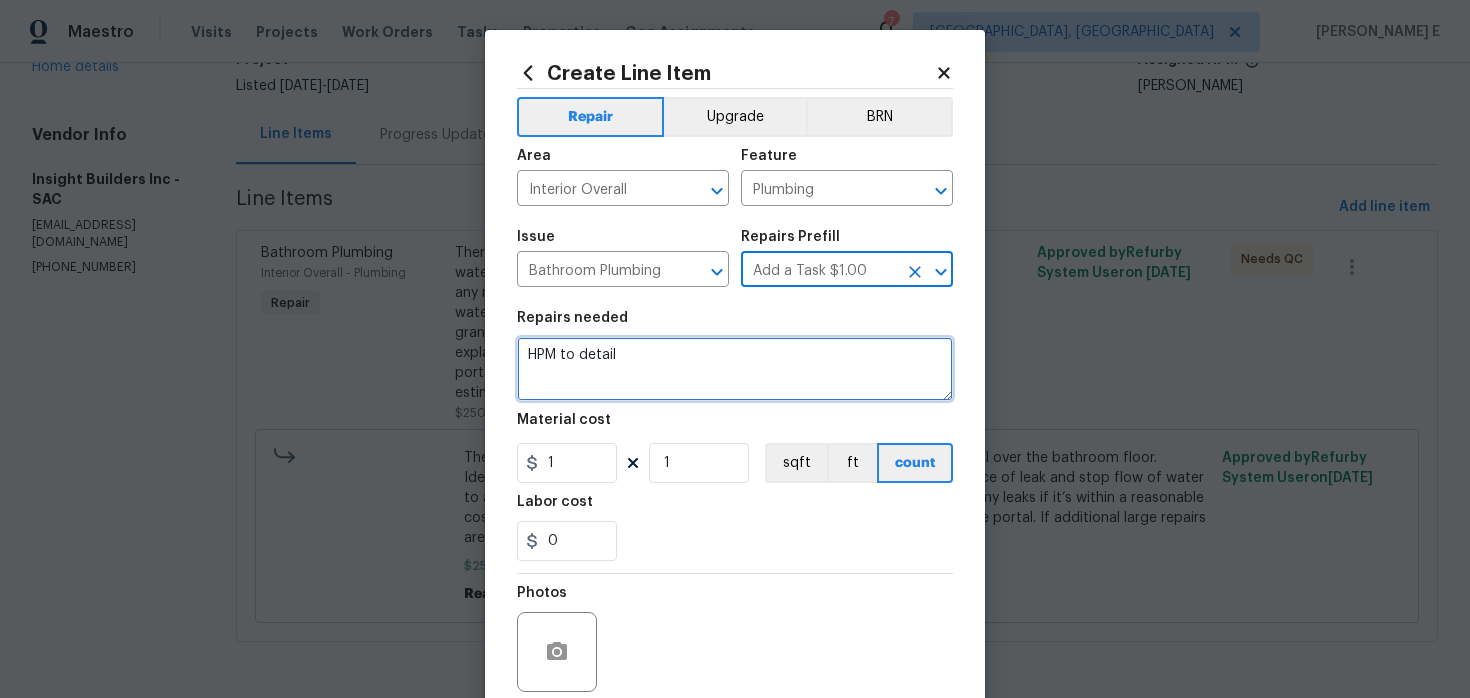 click on "HPM to detail" at bounding box center (735, 369) 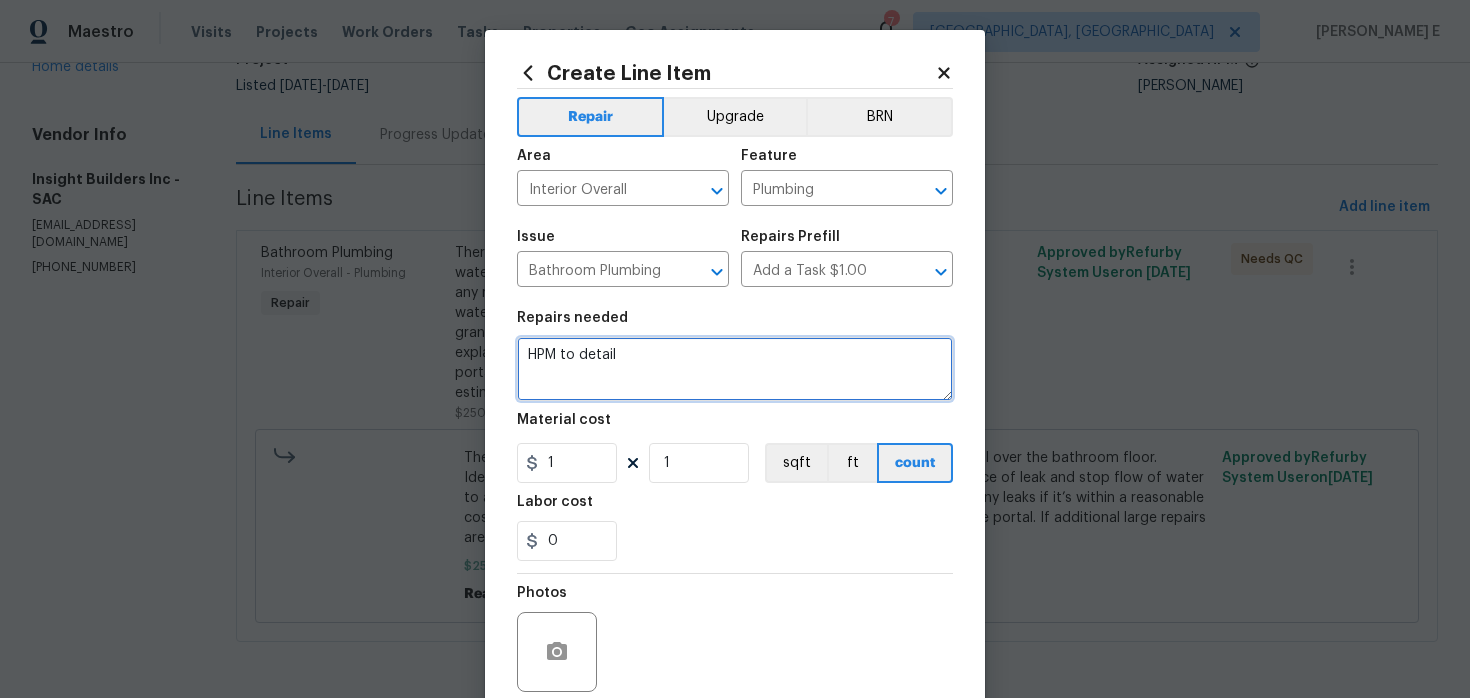 click on "HPM to detail" at bounding box center [735, 369] 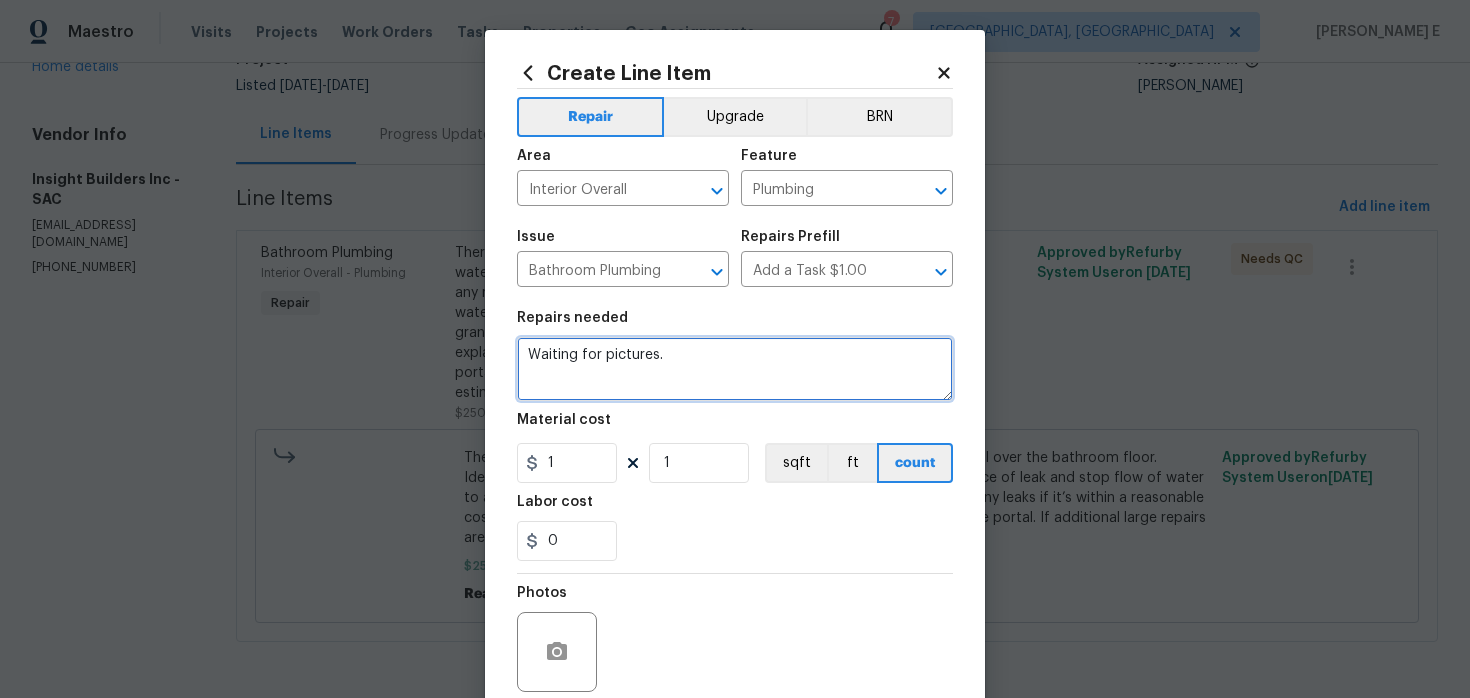 scroll, scrollTop: 164, scrollLeft: 0, axis: vertical 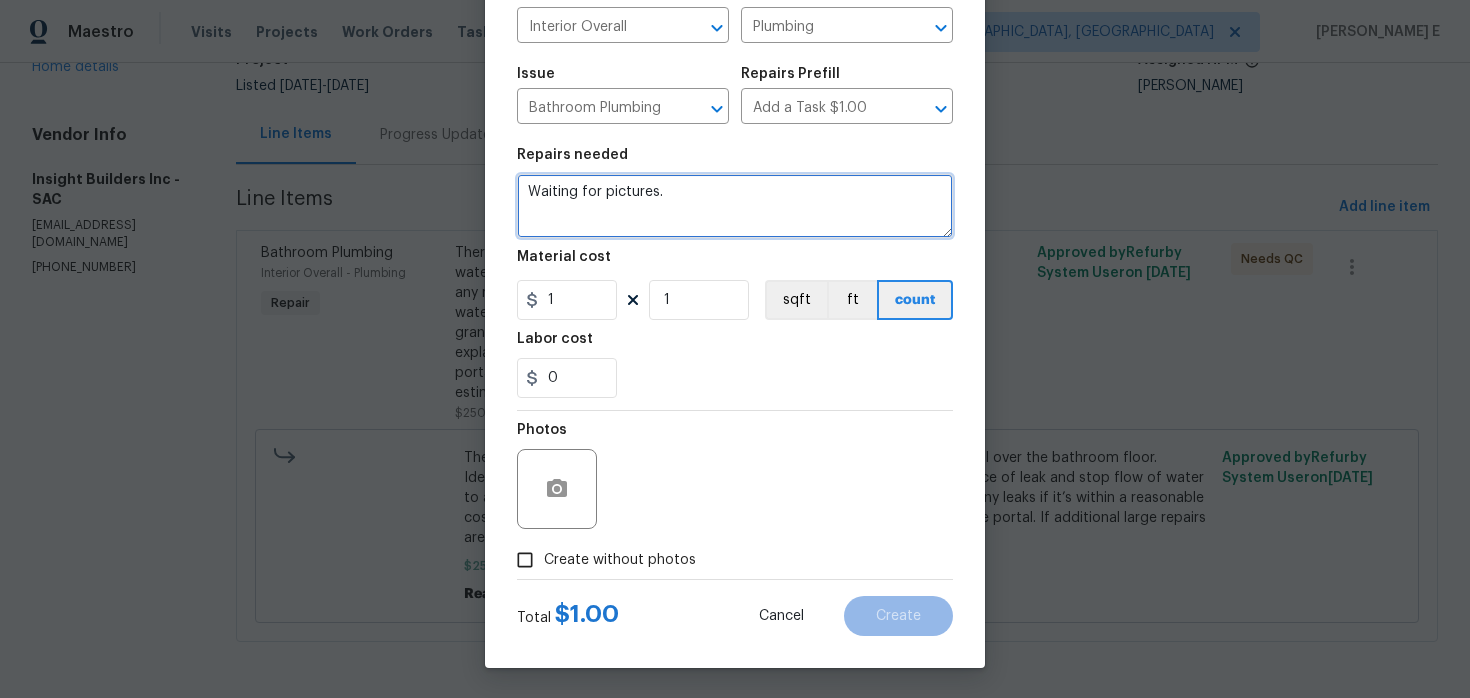 type on "Waiting for pictures." 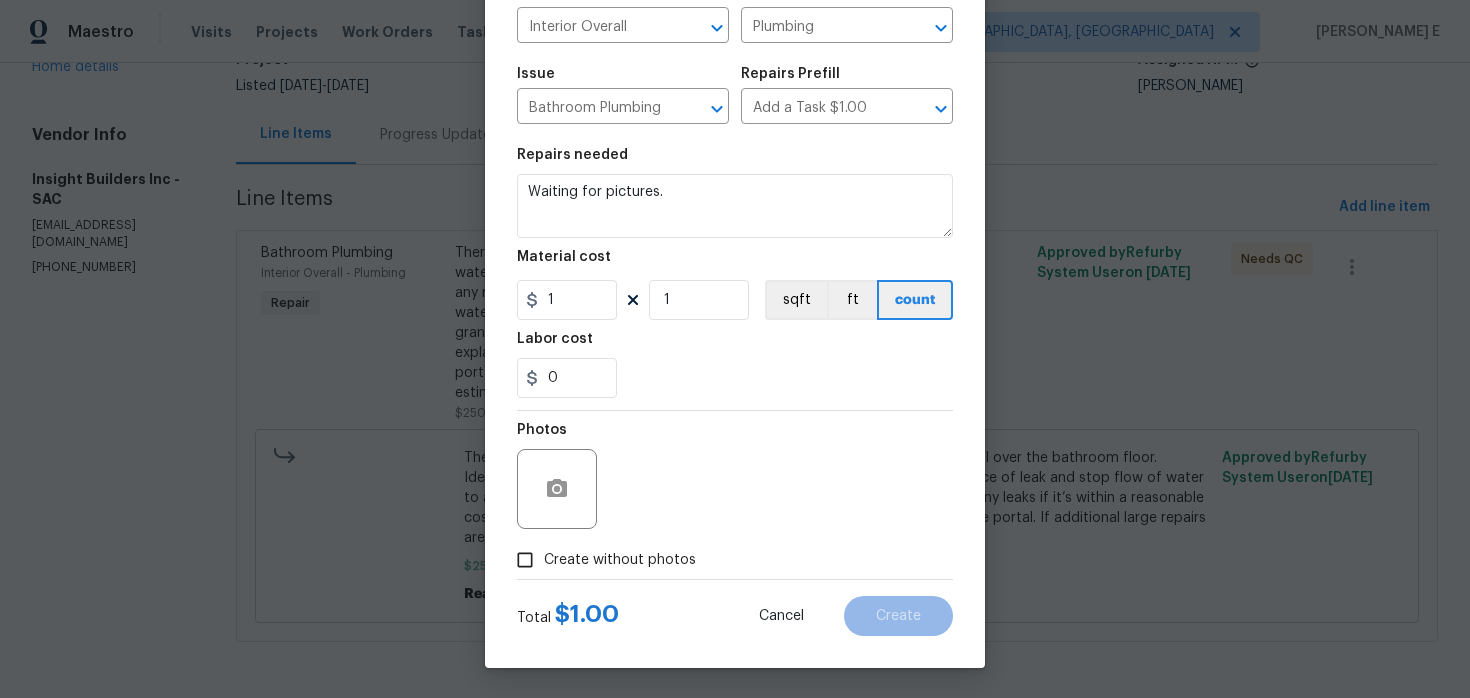 click on "Create without photos" at bounding box center (620, 560) 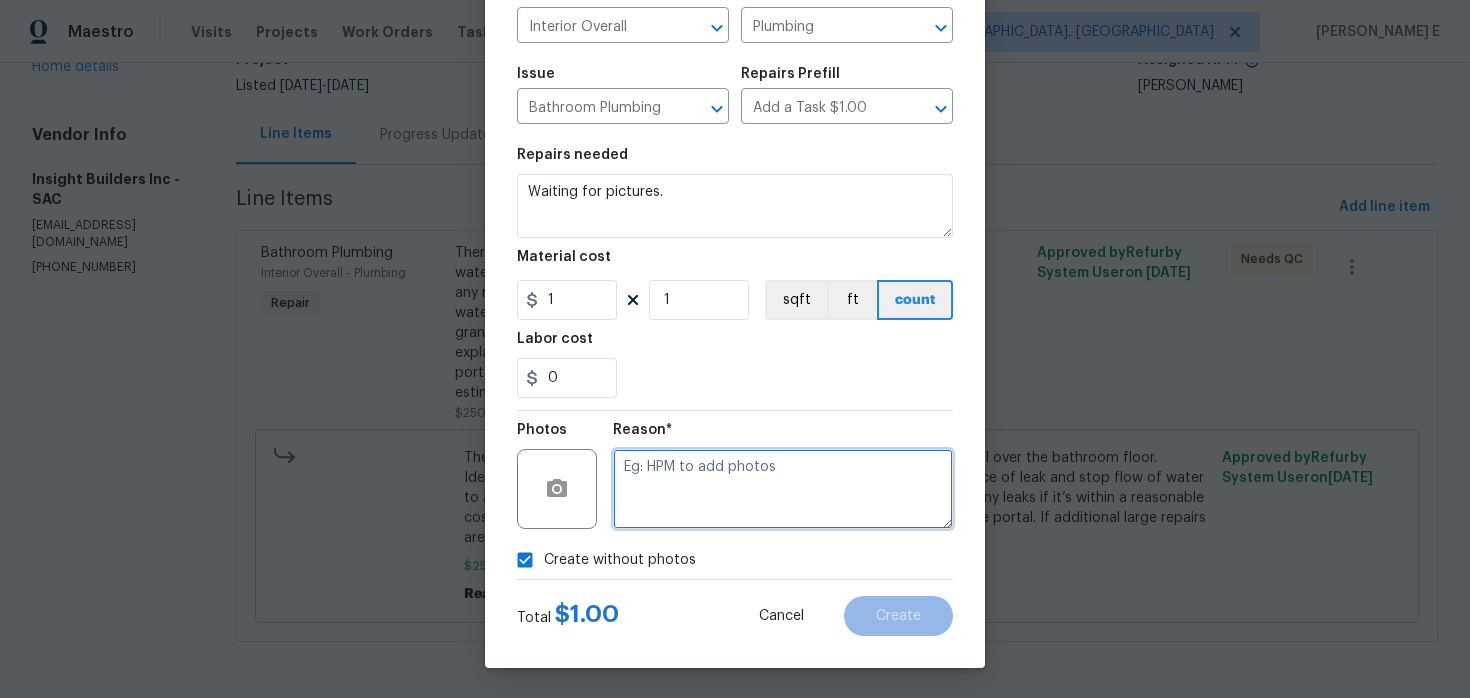 click at bounding box center [783, 489] 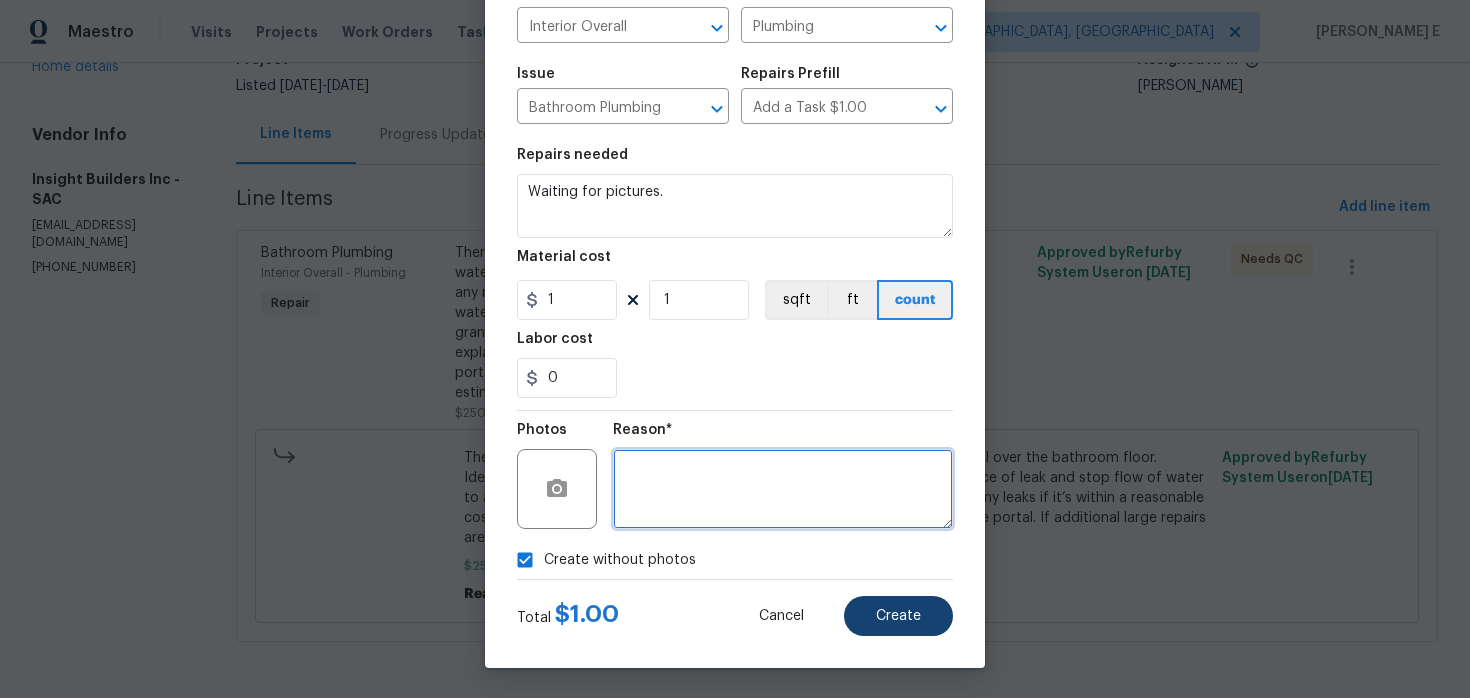 type 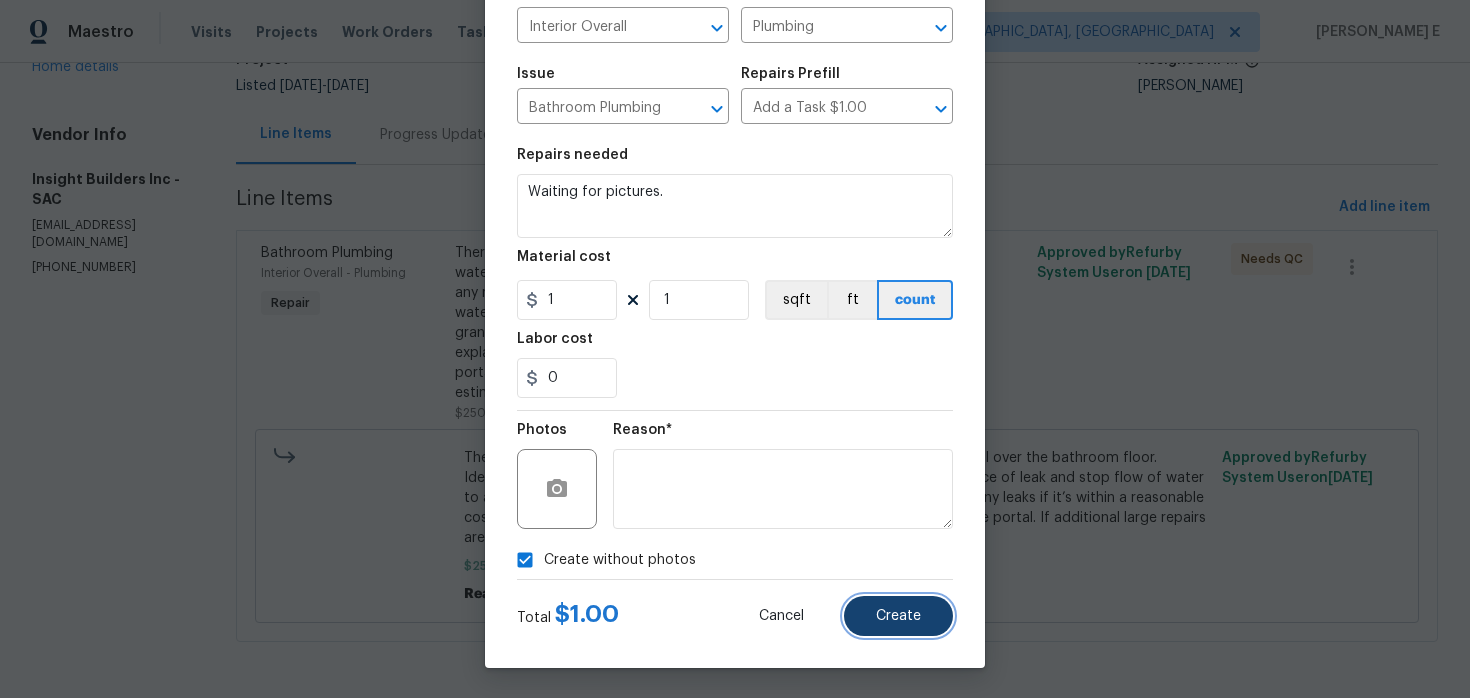 click on "Create" at bounding box center (898, 616) 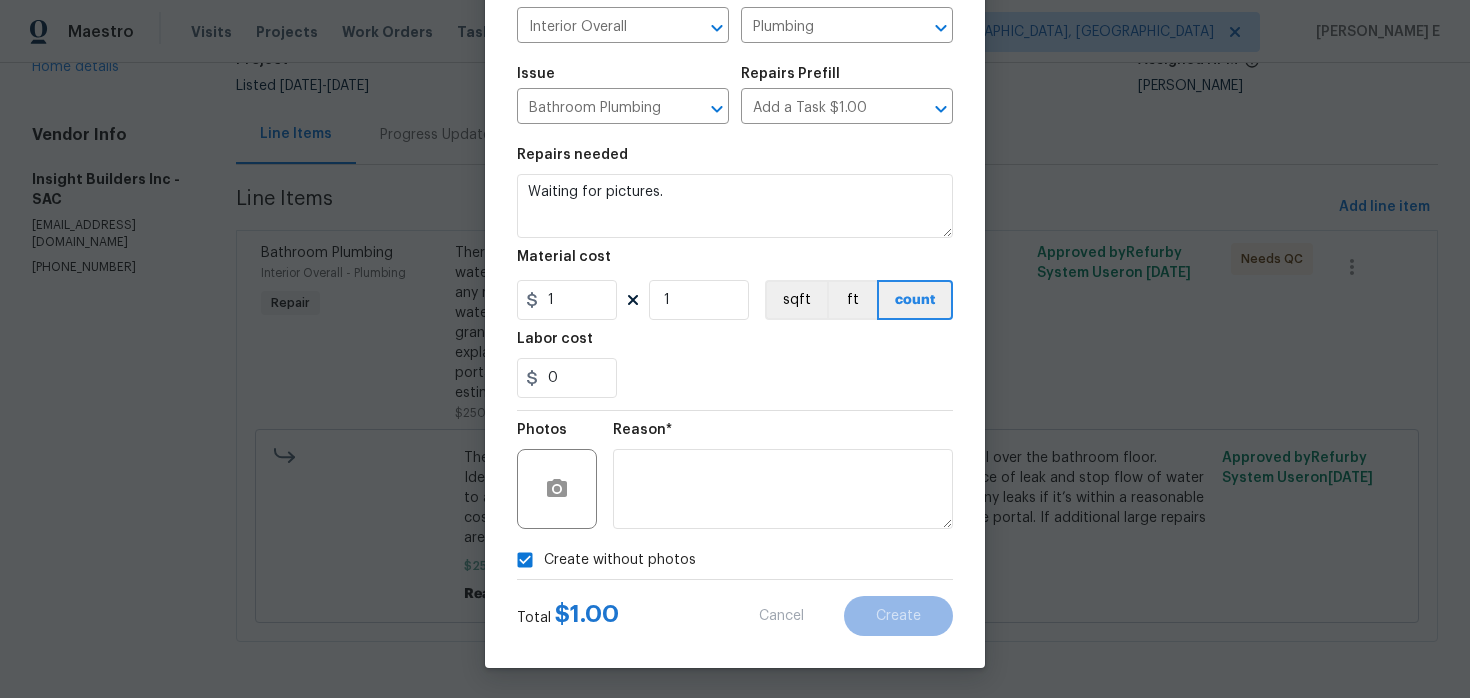 type on "0" 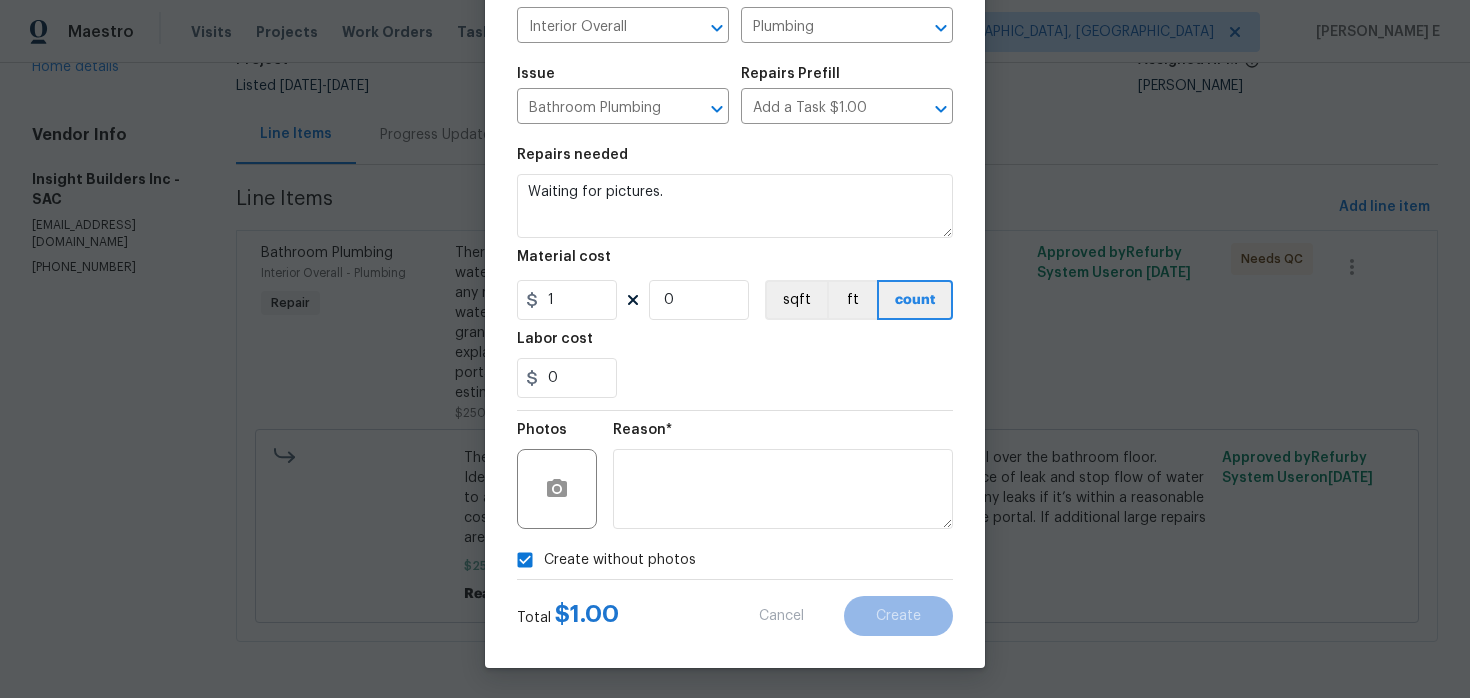 type 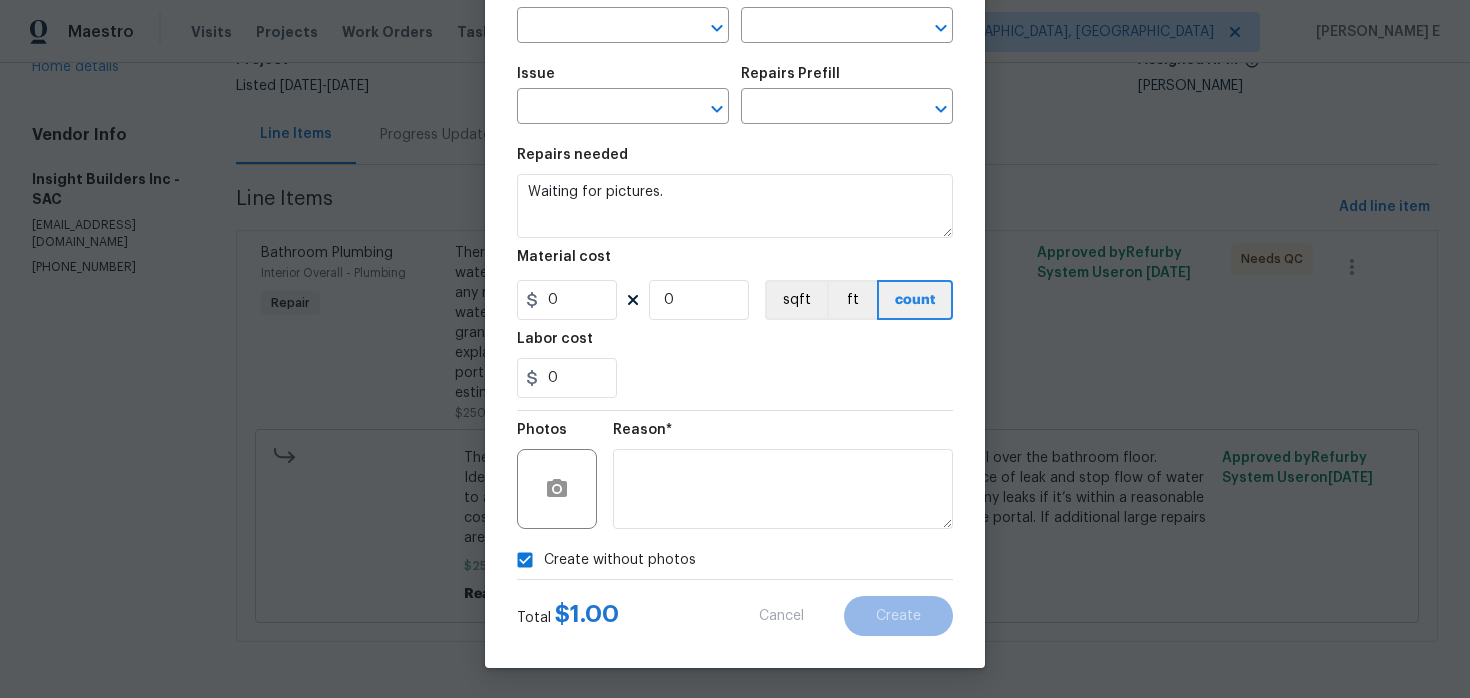 scroll, scrollTop: 0, scrollLeft: 0, axis: both 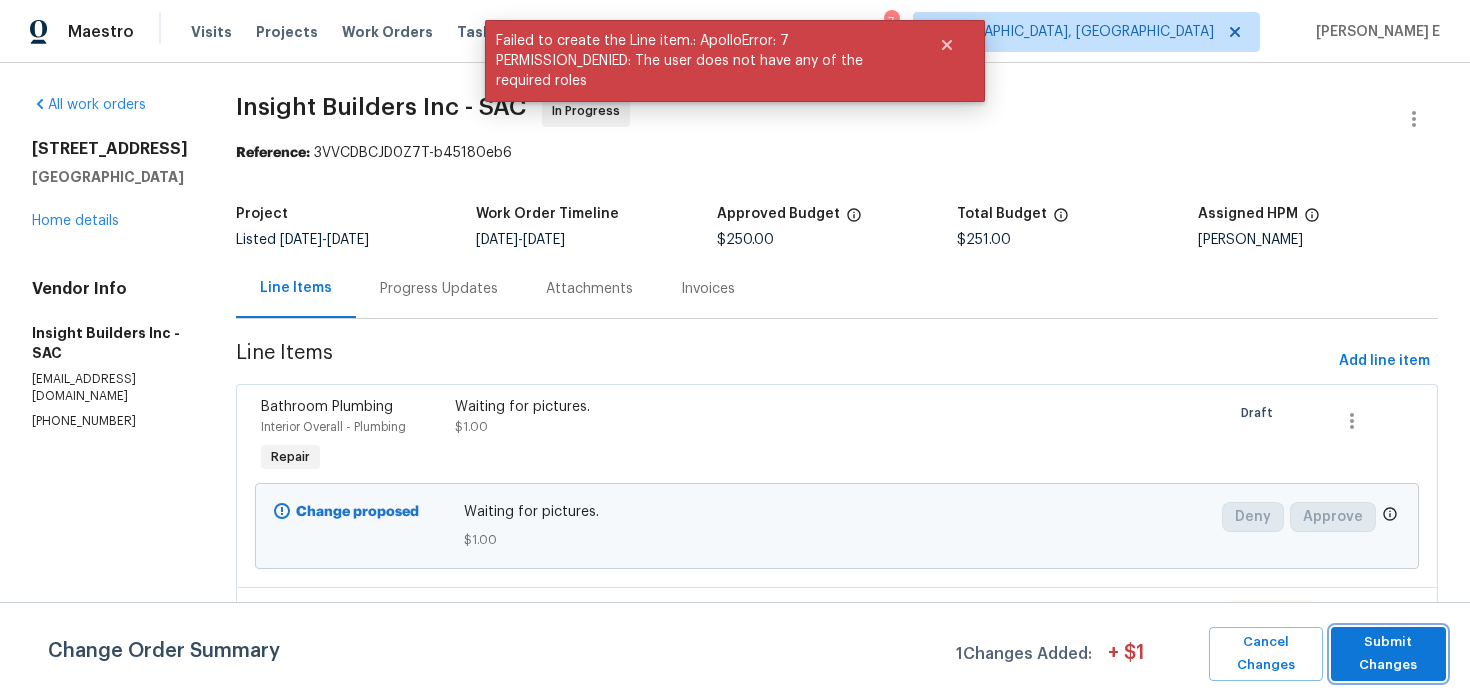 click on "Submit Changes" at bounding box center (1388, 654) 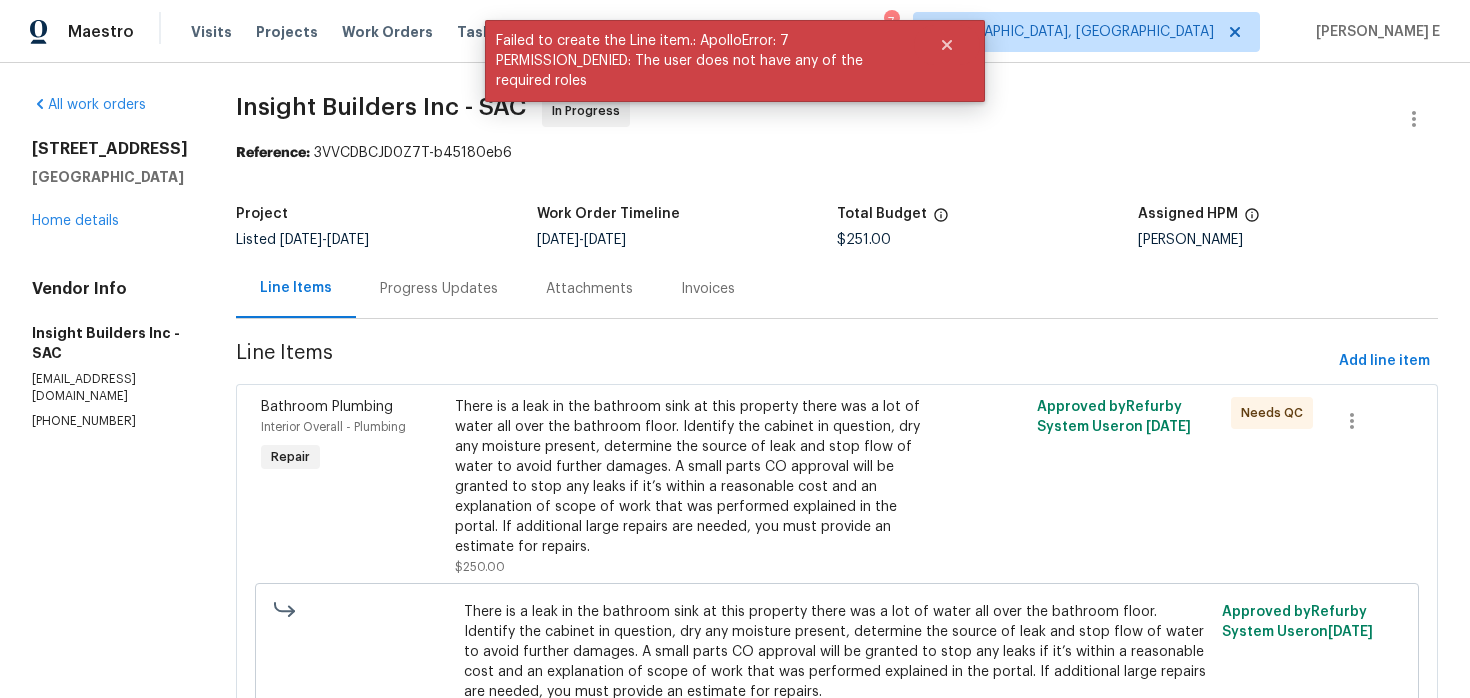 click on "Progress Updates" at bounding box center (439, 288) 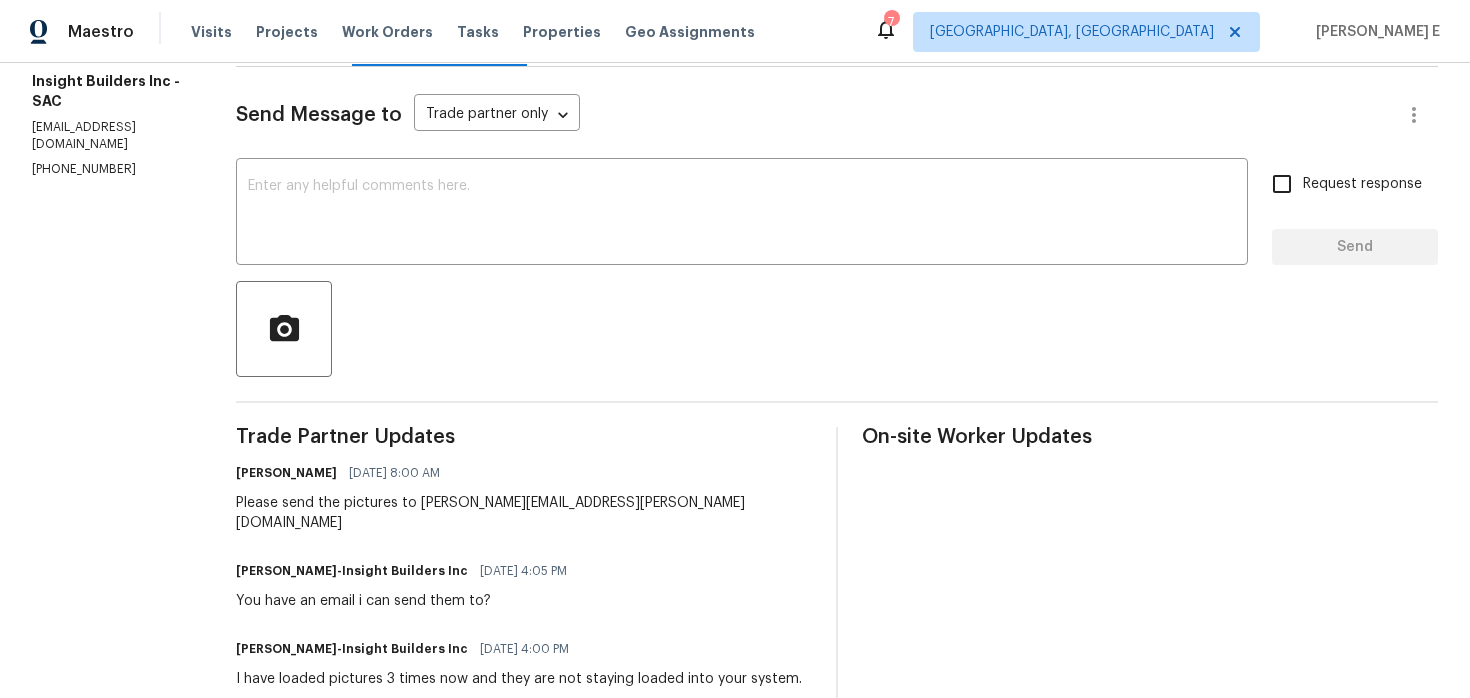 scroll, scrollTop: 104, scrollLeft: 0, axis: vertical 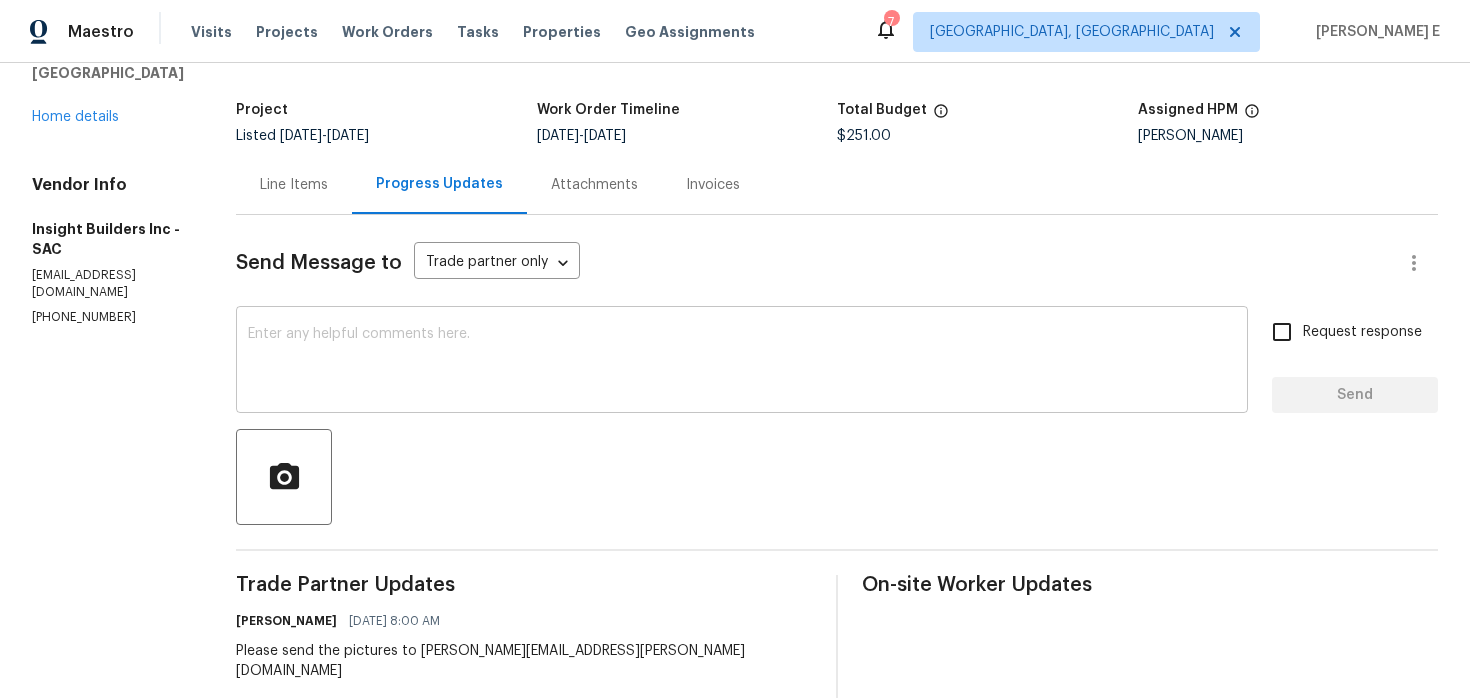click at bounding box center (742, 362) 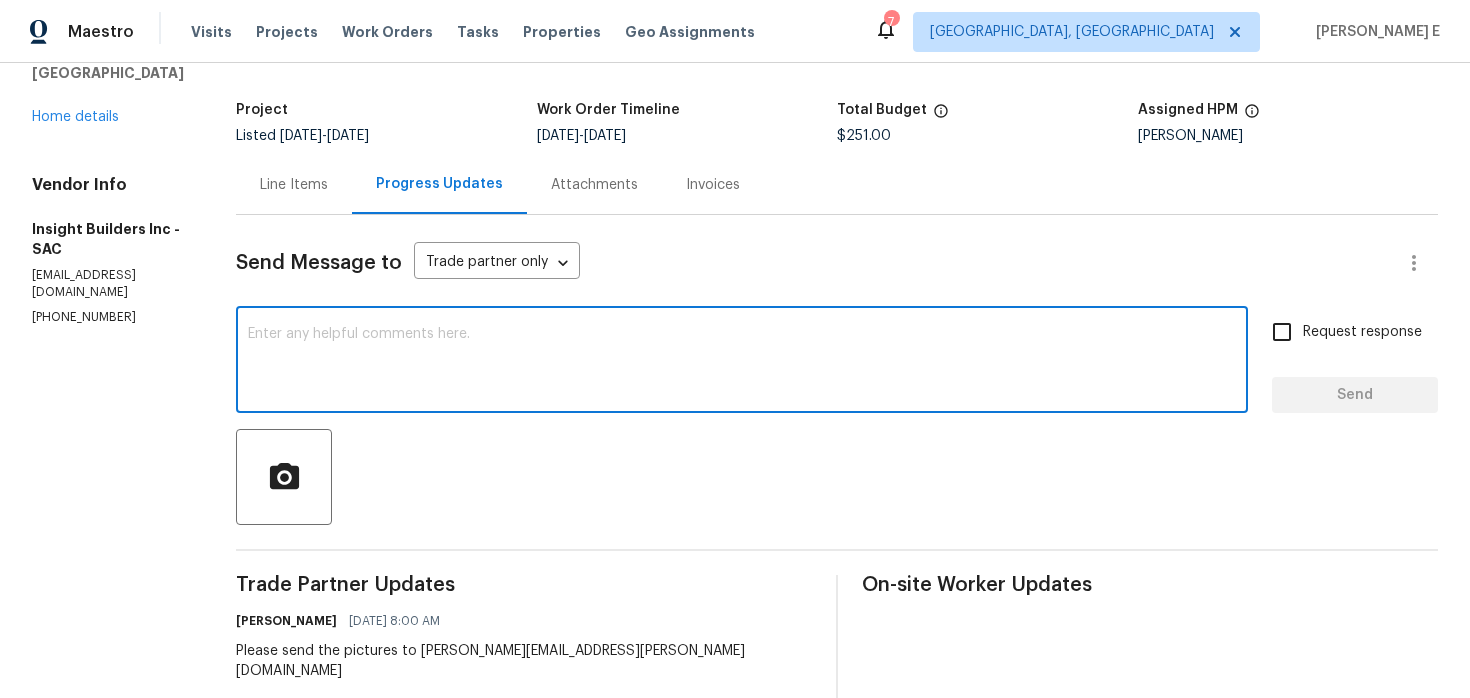 type on "e" 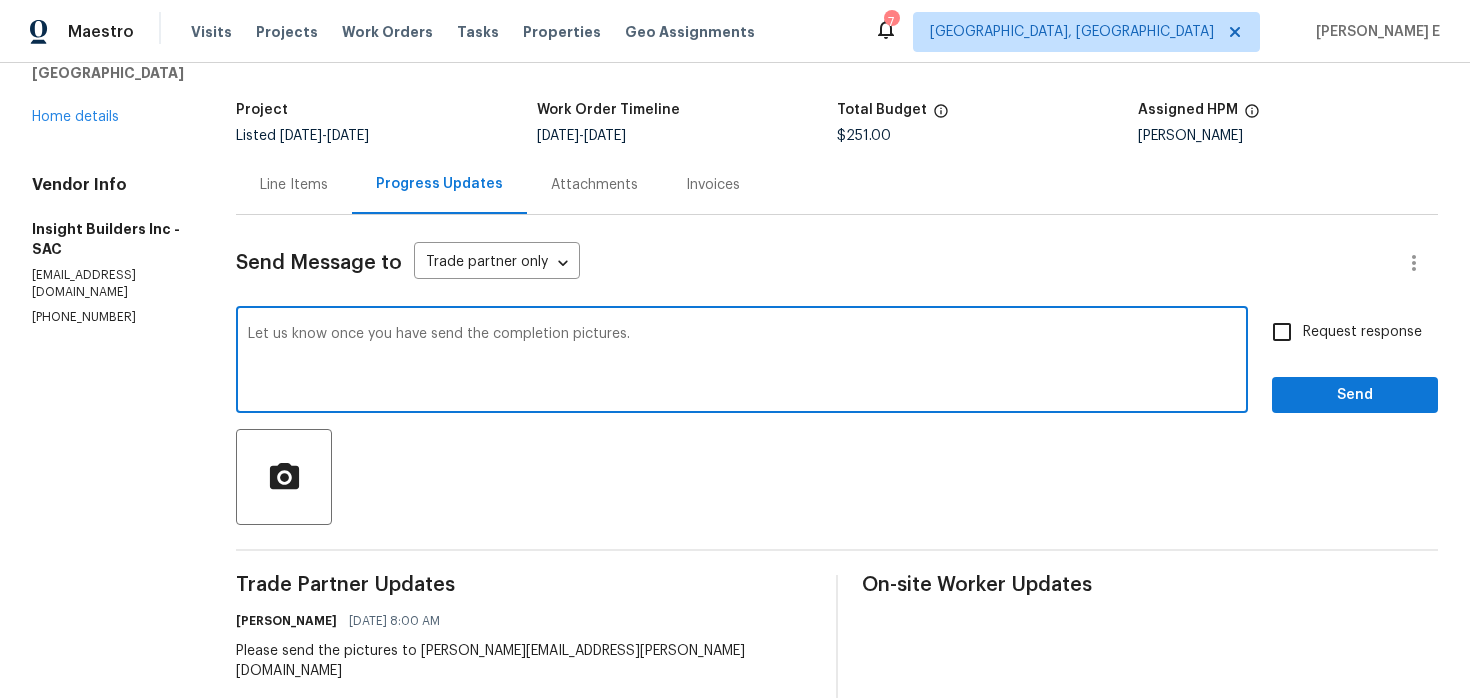 type on "Let us know once you have send the completion pictures." 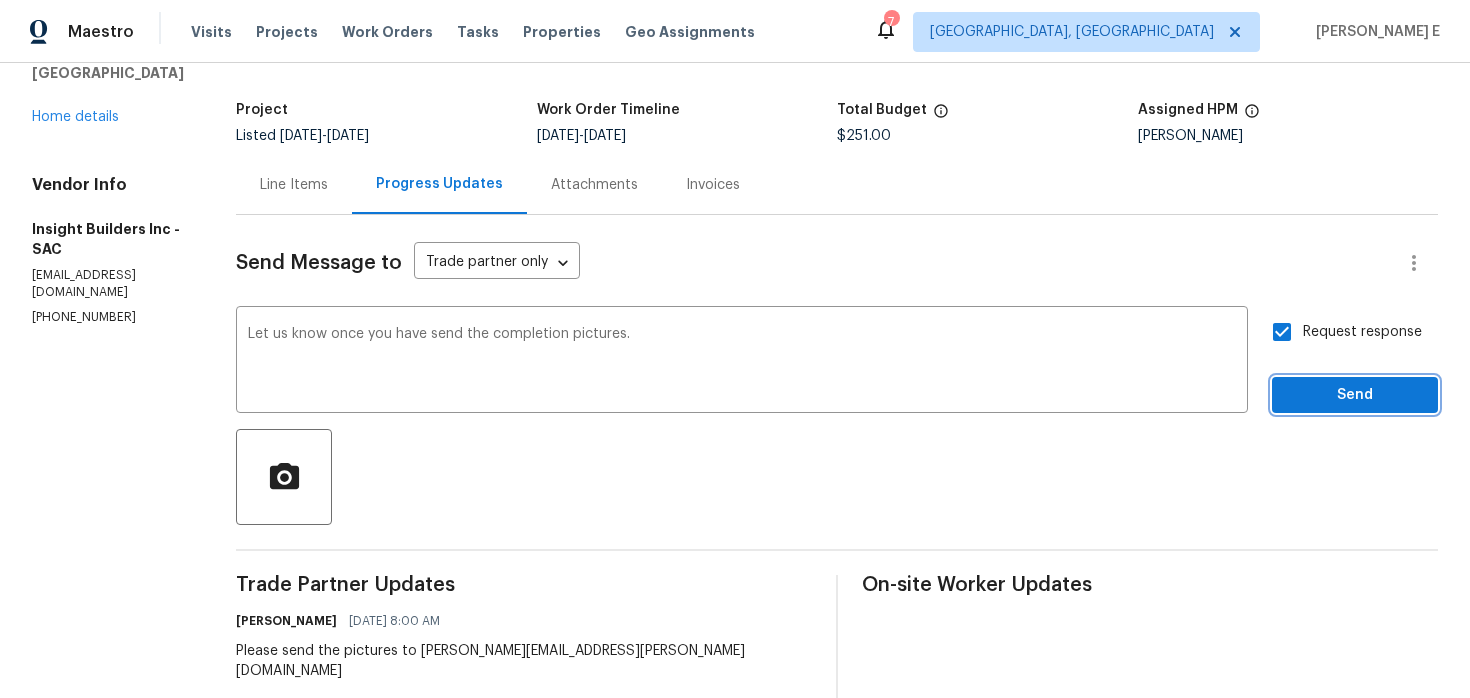 click on "Send" at bounding box center (1355, 395) 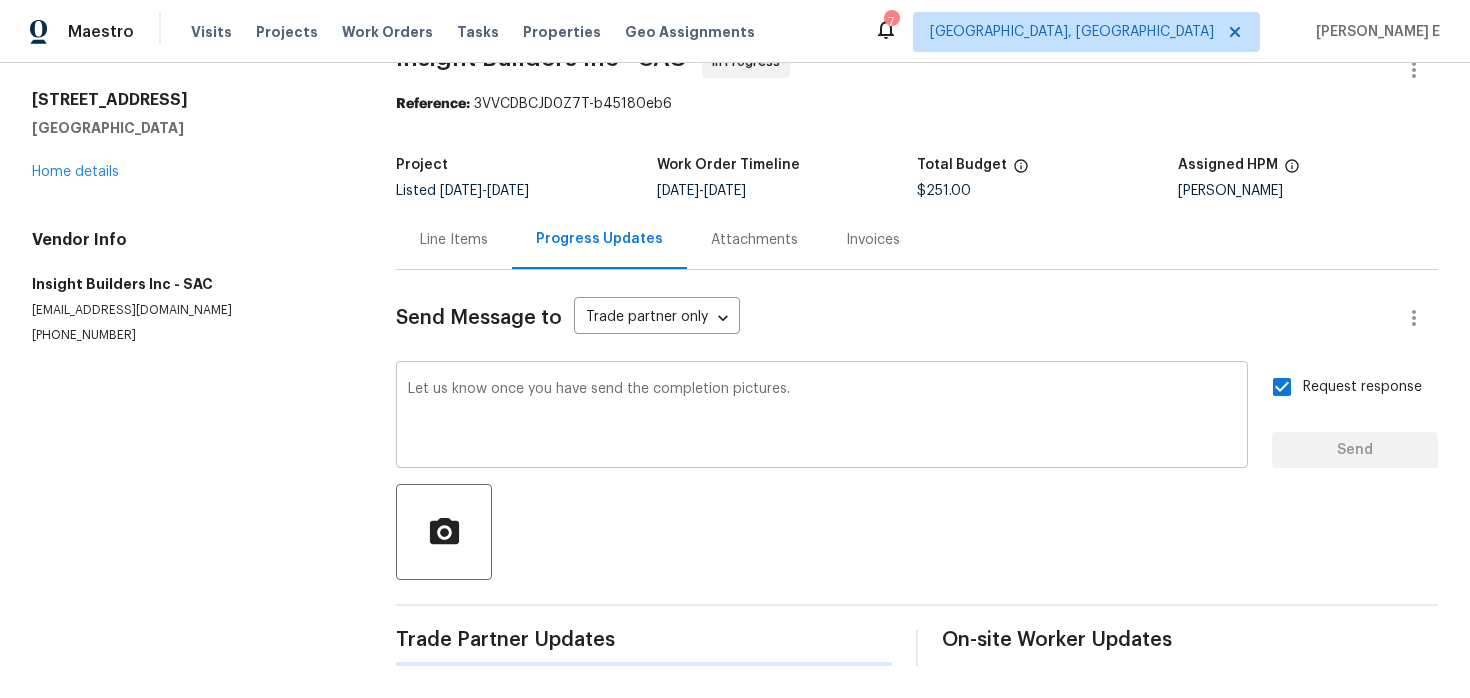 type 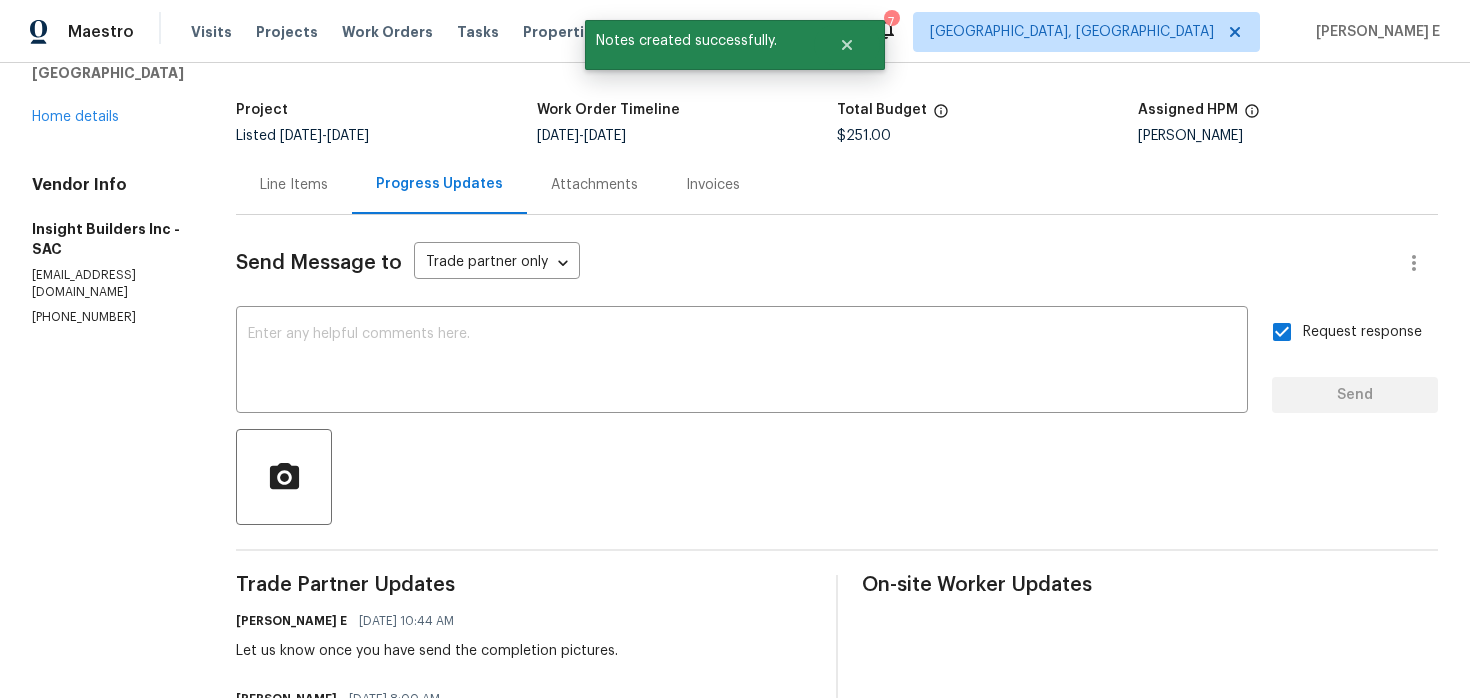 scroll, scrollTop: 0, scrollLeft: 0, axis: both 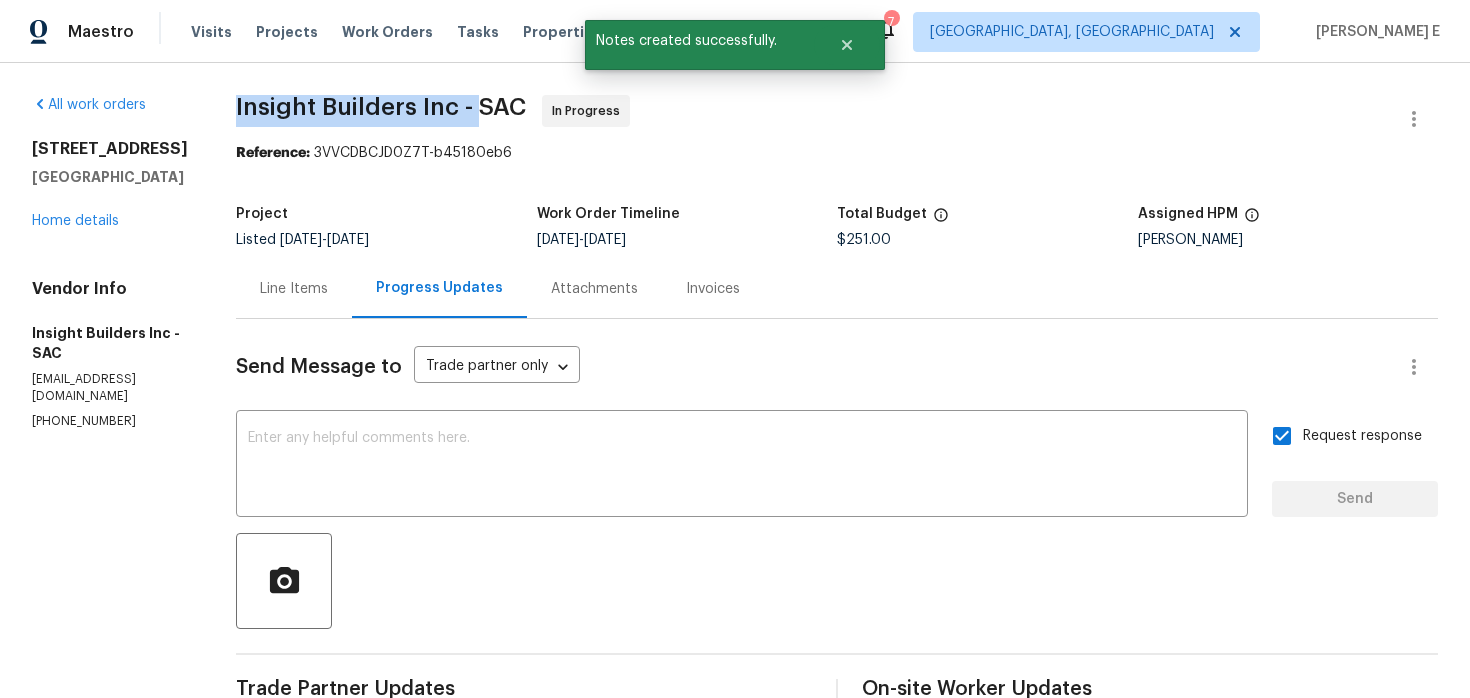 drag, startPoint x: 240, startPoint y: 97, endPoint x: 491, endPoint y: 102, distance: 251.04979 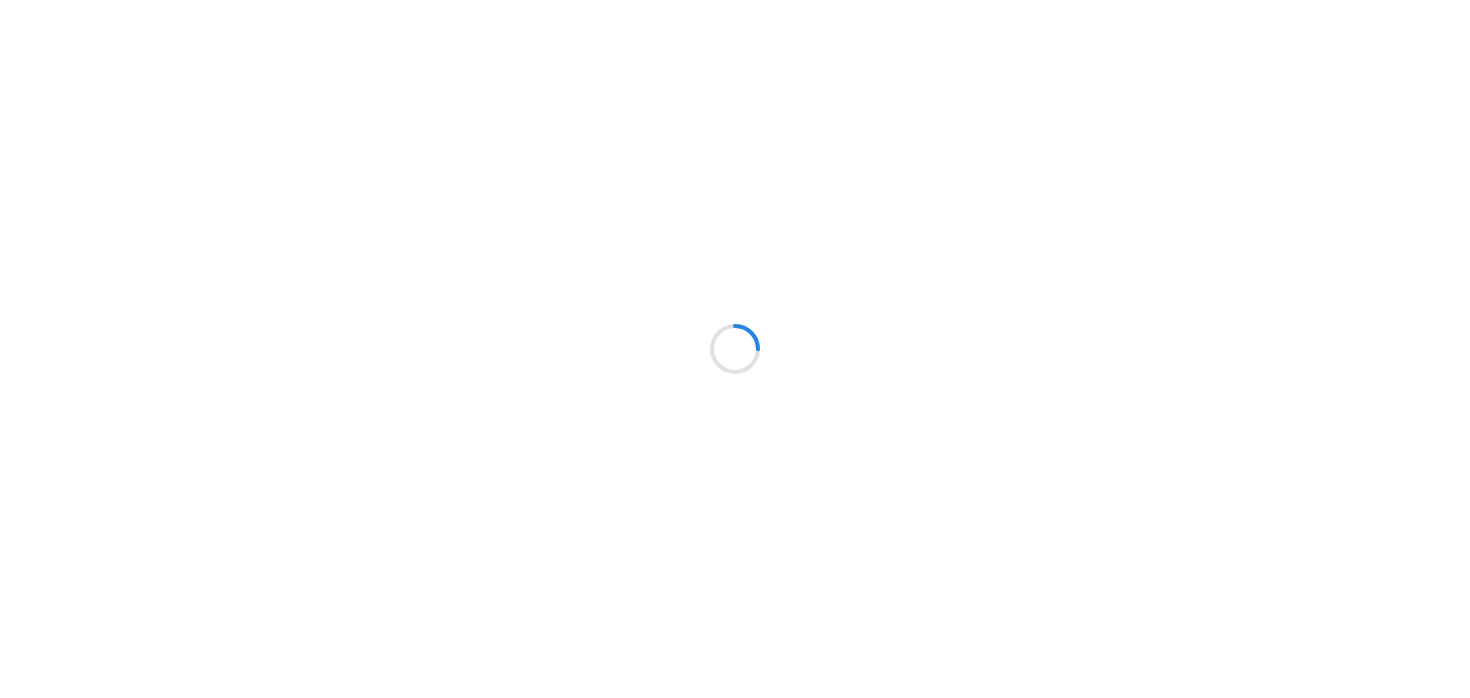 scroll, scrollTop: 0, scrollLeft: 0, axis: both 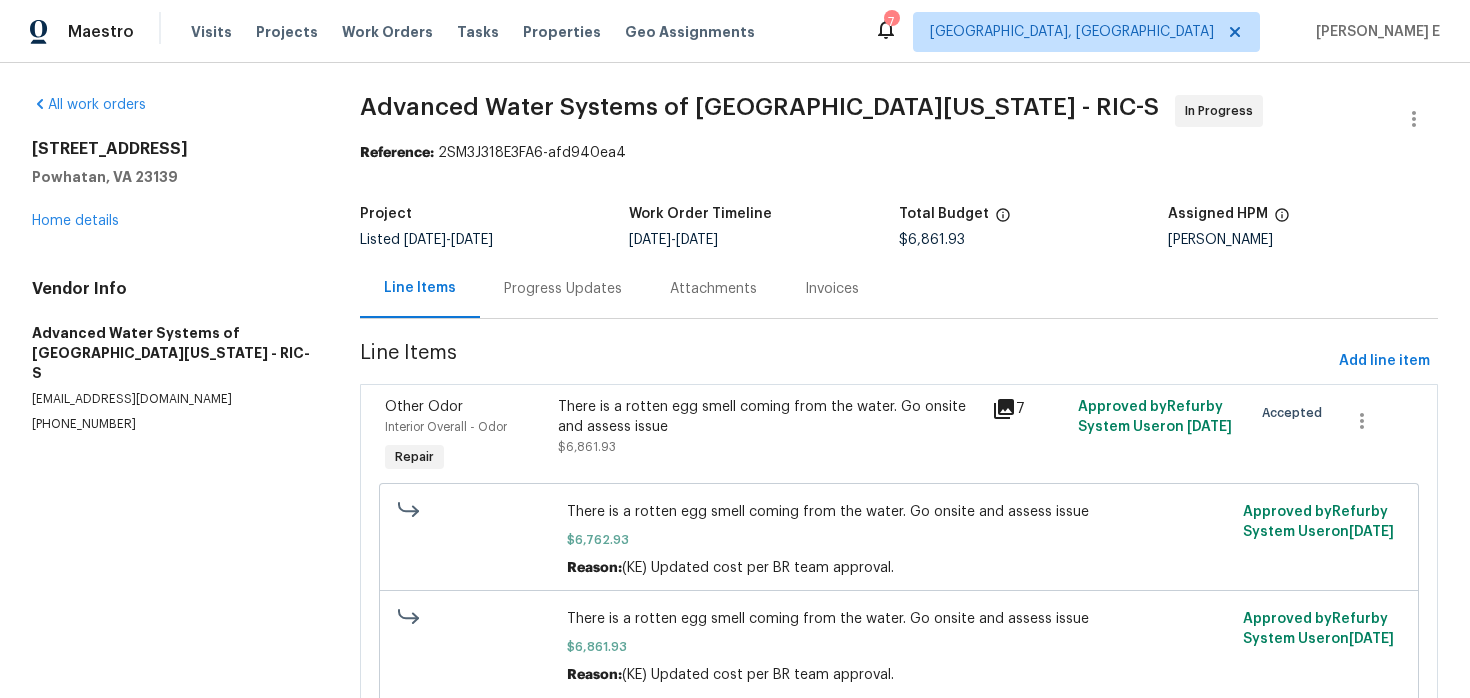 click on "Progress Updates" at bounding box center (563, 288) 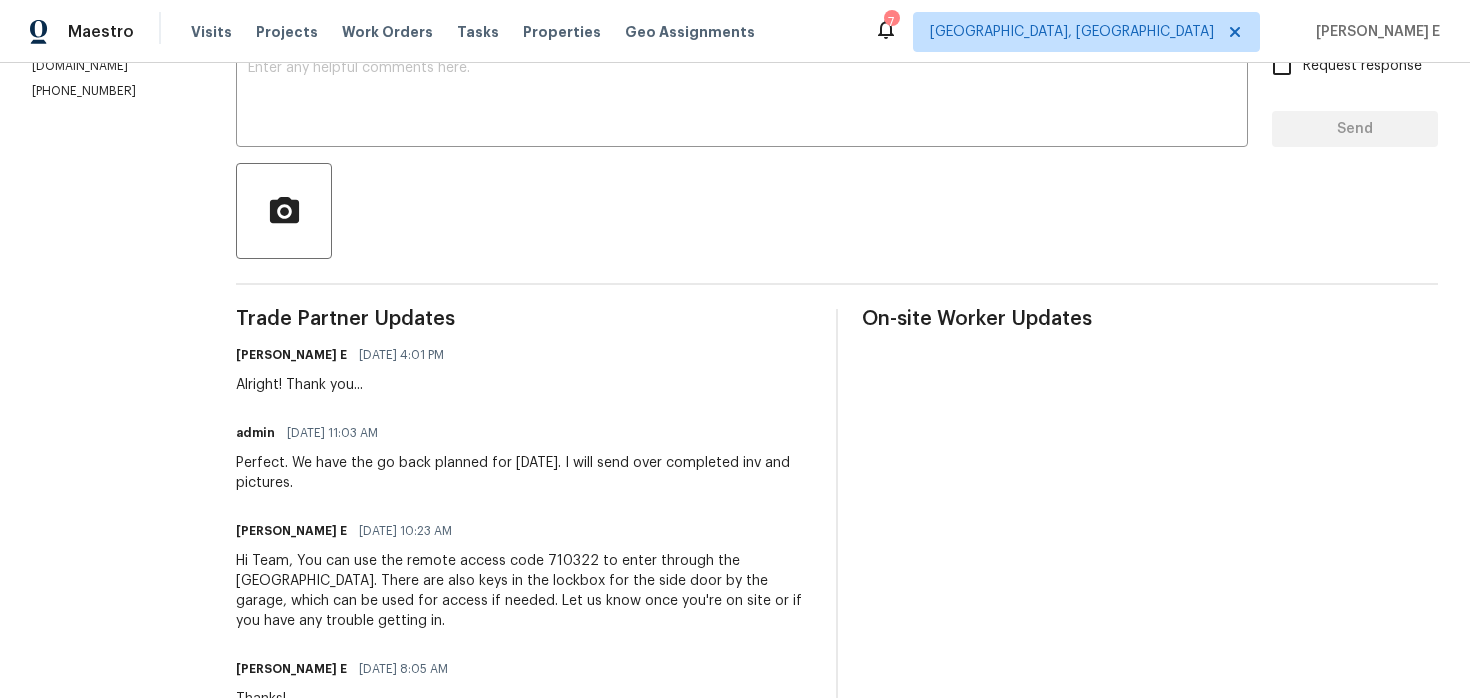 scroll, scrollTop: 0, scrollLeft: 0, axis: both 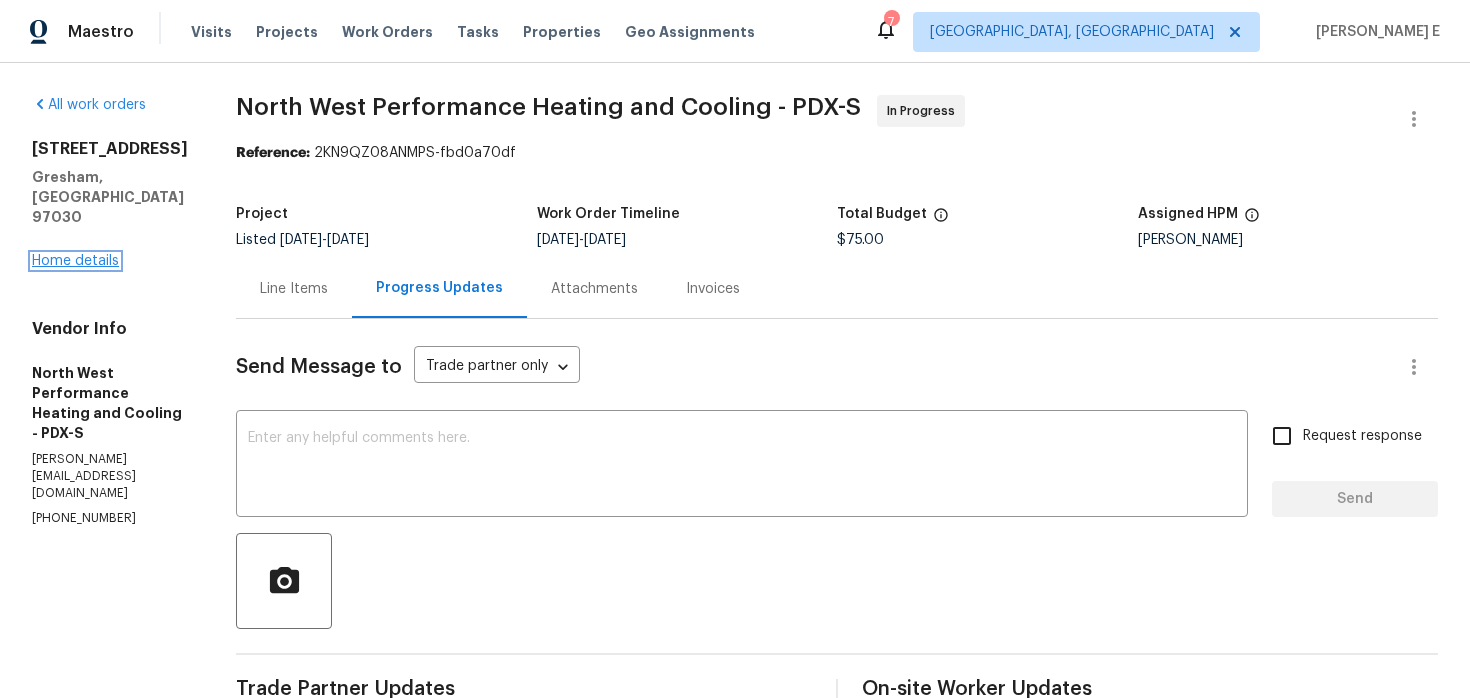 click on "Home details" at bounding box center (75, 261) 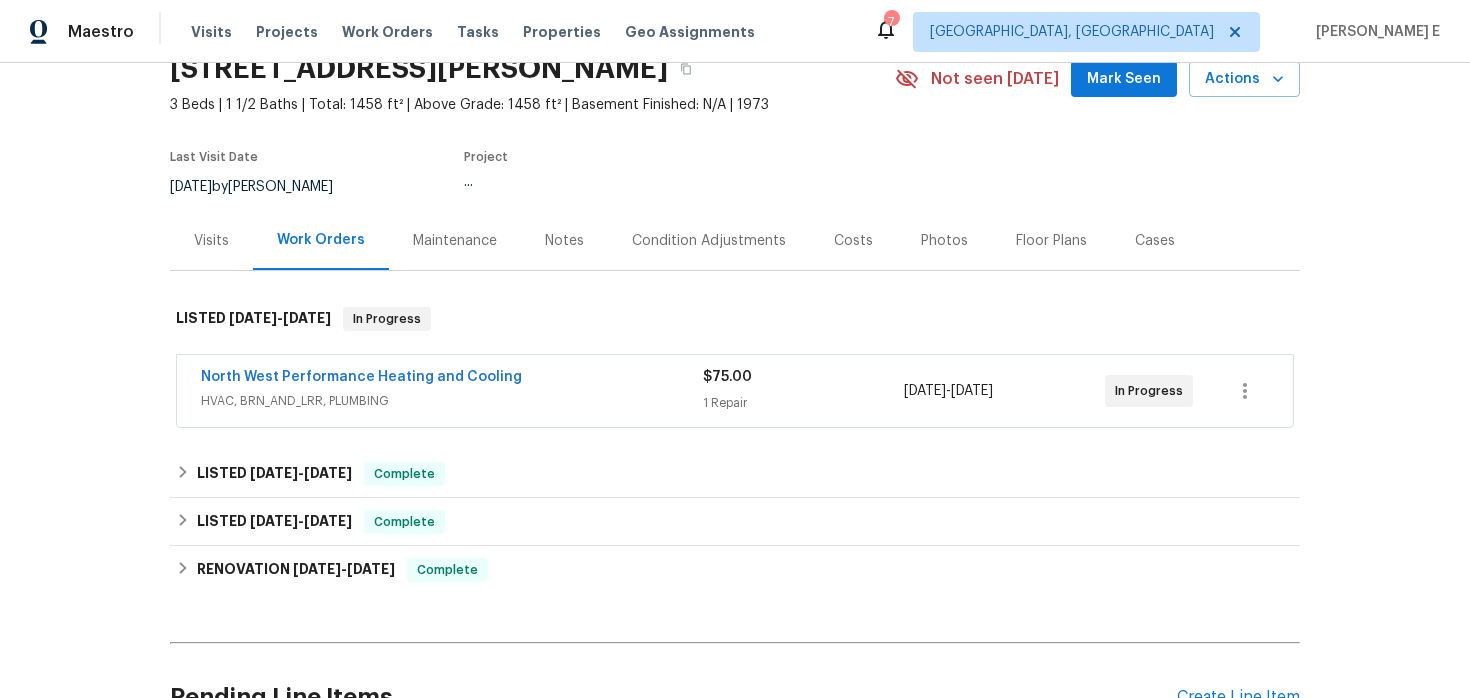 scroll, scrollTop: 134, scrollLeft: 0, axis: vertical 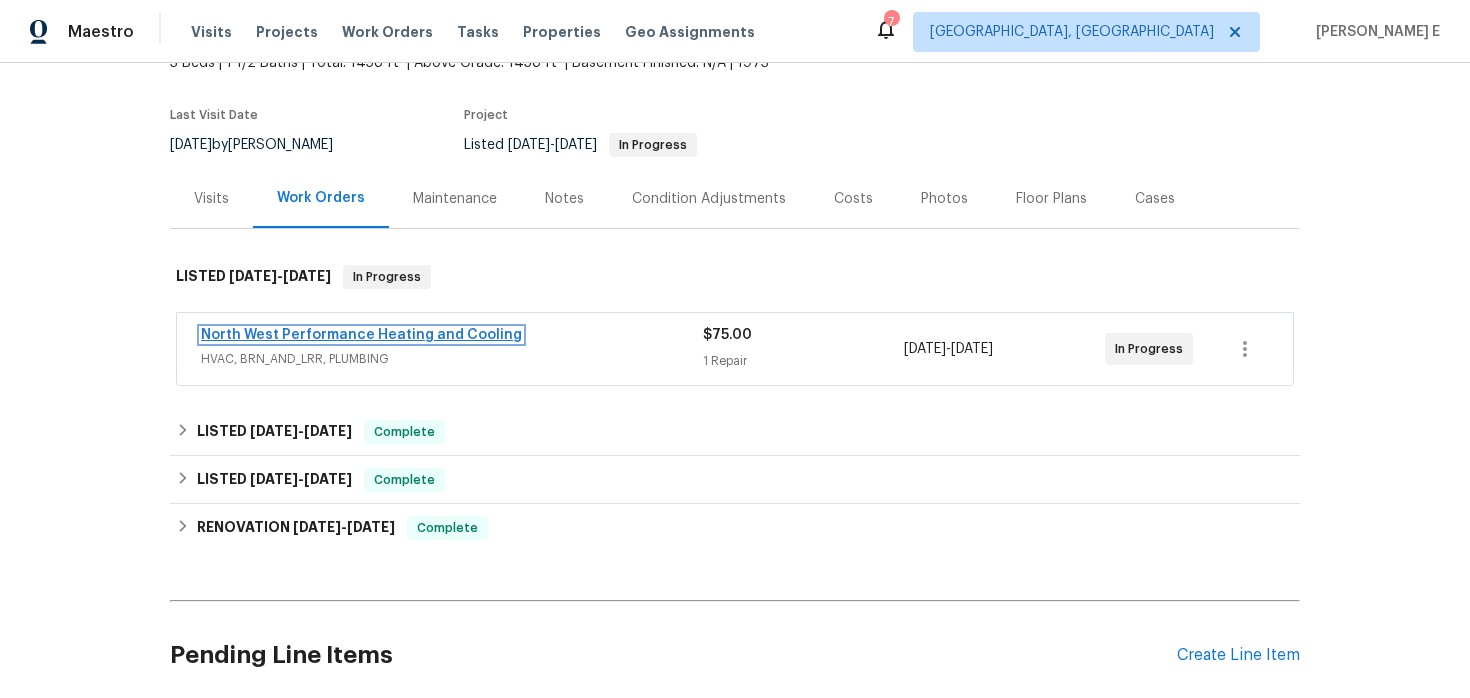 click on "North West Performance Heating and Cooling" at bounding box center [361, 335] 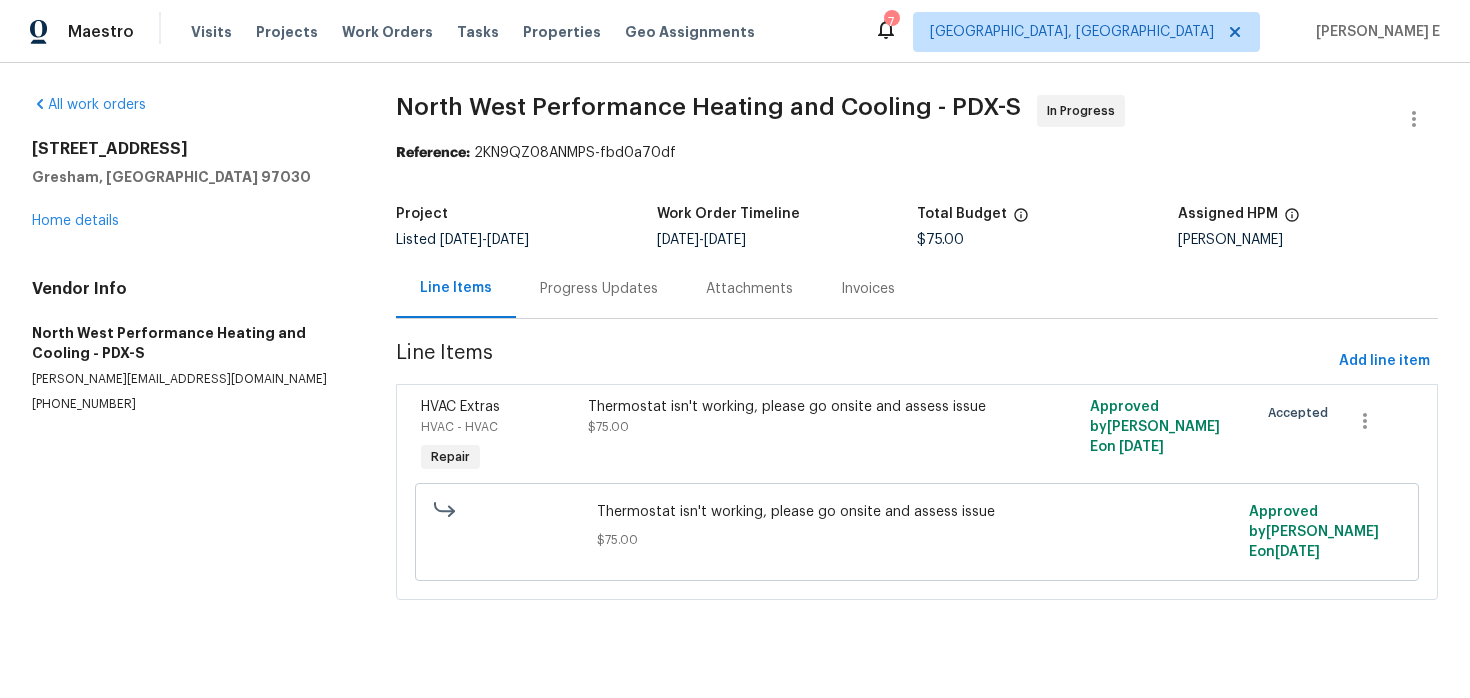 click on "Progress Updates" at bounding box center [599, 288] 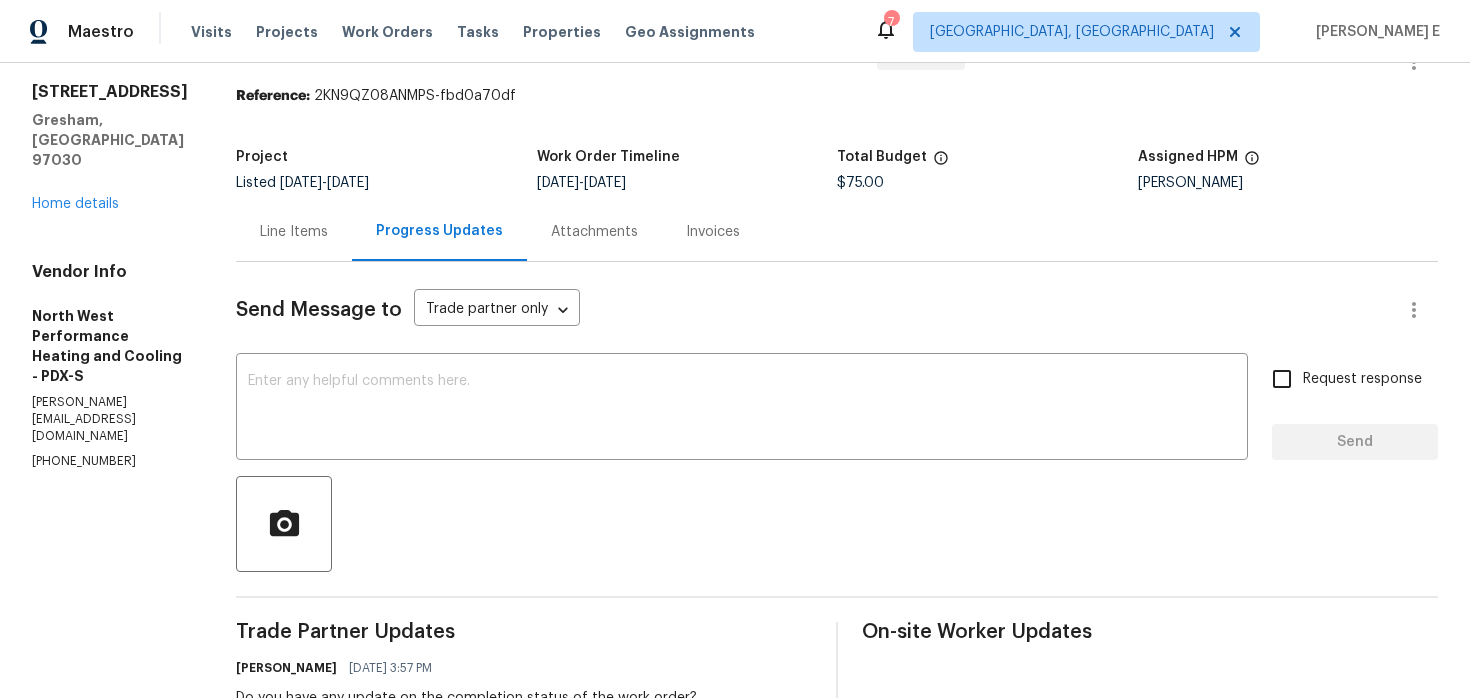 scroll, scrollTop: 0, scrollLeft: 0, axis: both 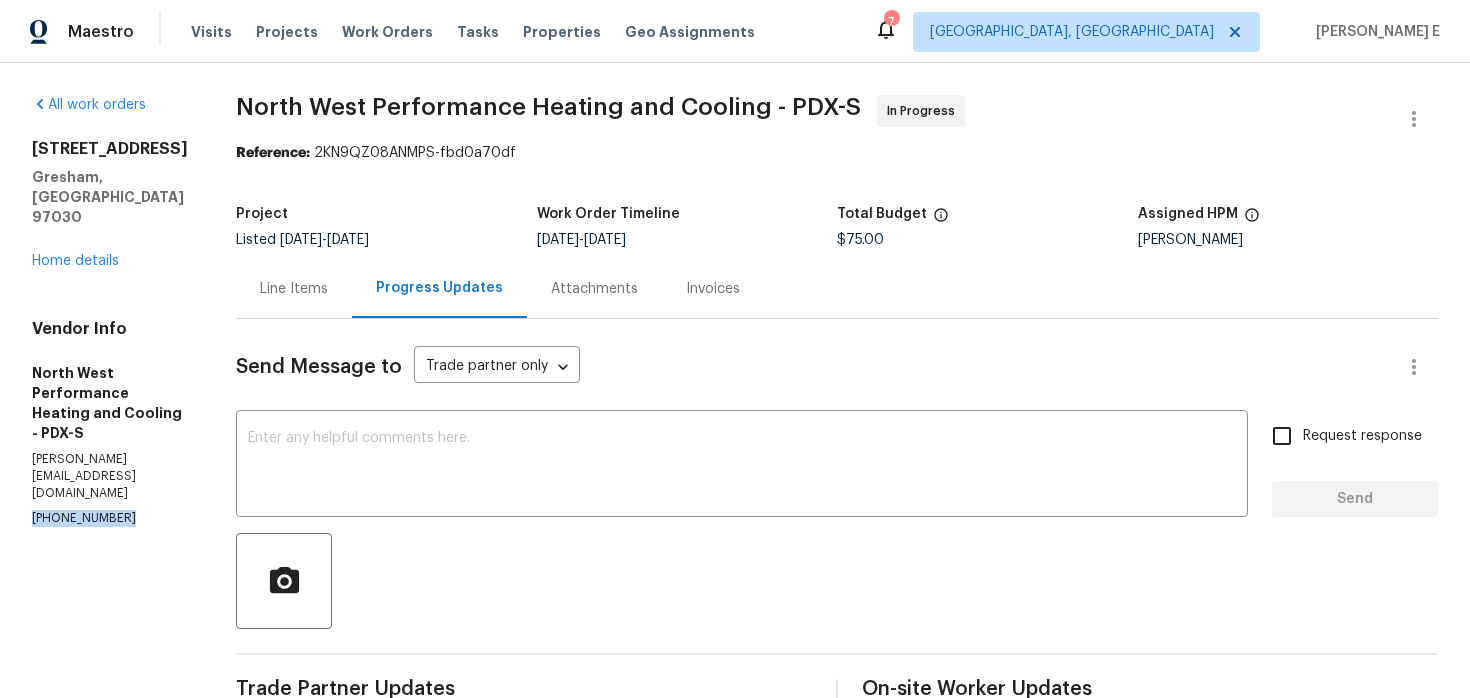 drag, startPoint x: 27, startPoint y: 403, endPoint x: 134, endPoint y: 403, distance: 107 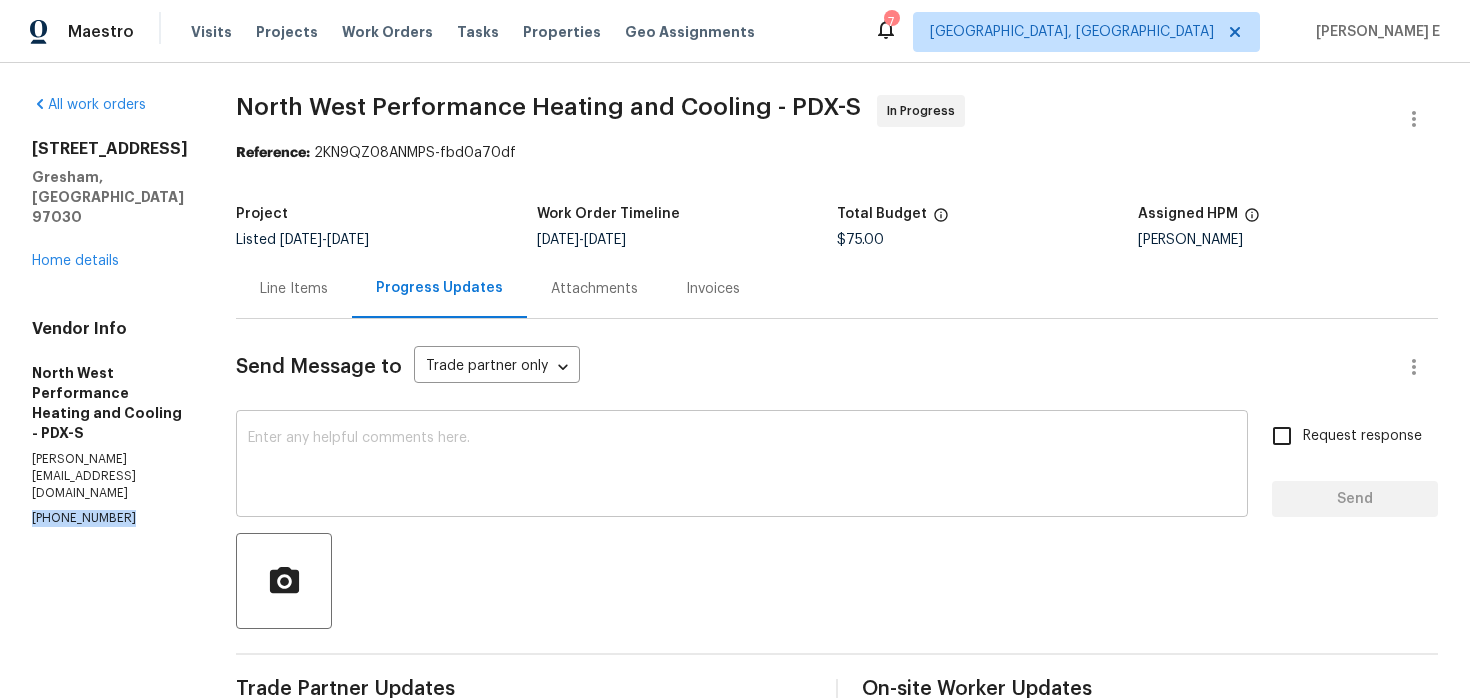 copy on "(503) 256-2245" 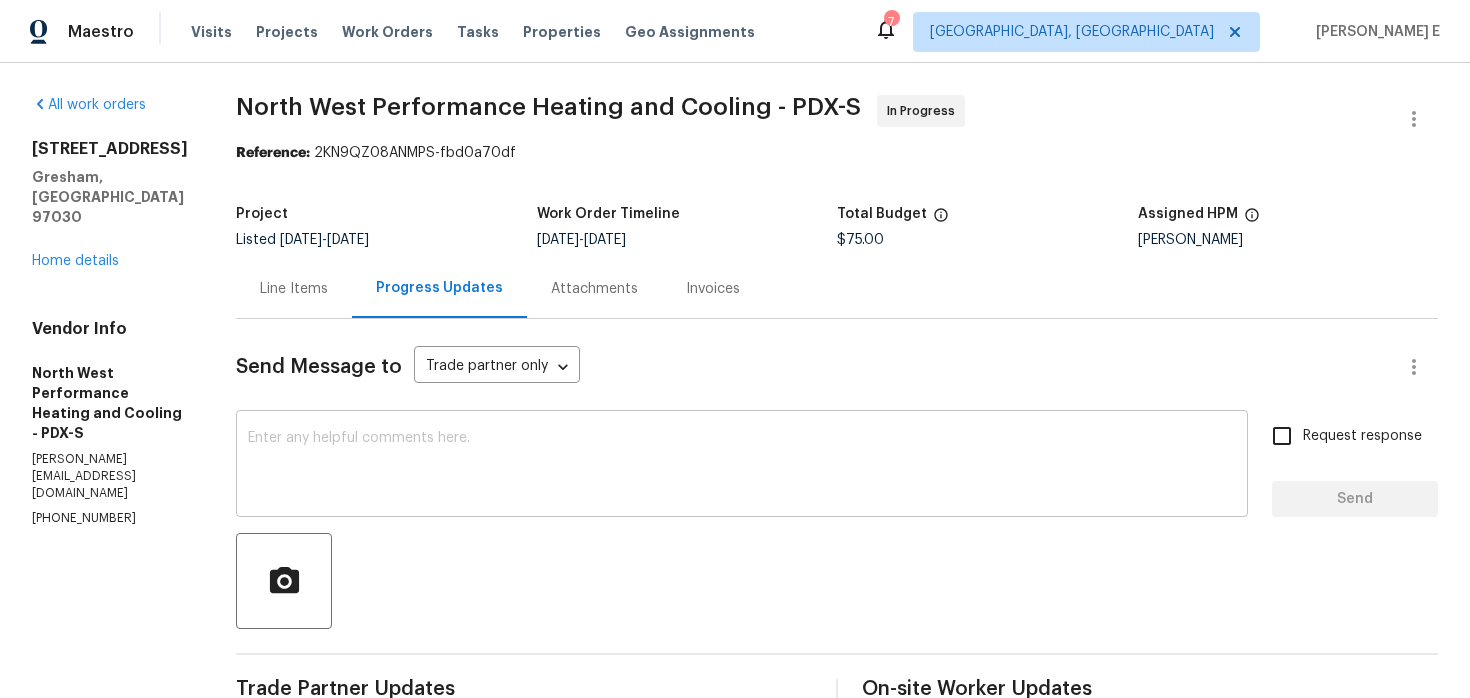 click at bounding box center (742, 466) 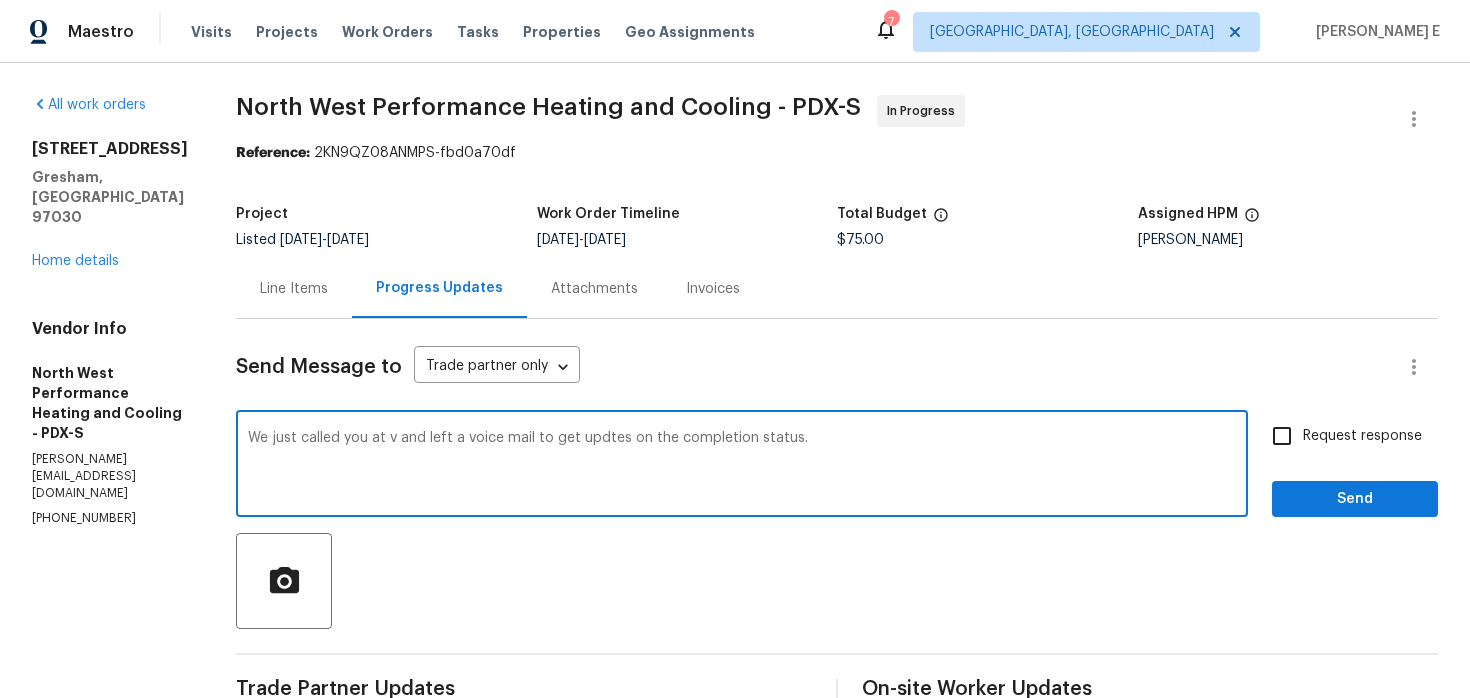click on "voicemail" at bounding box center [0, 0] 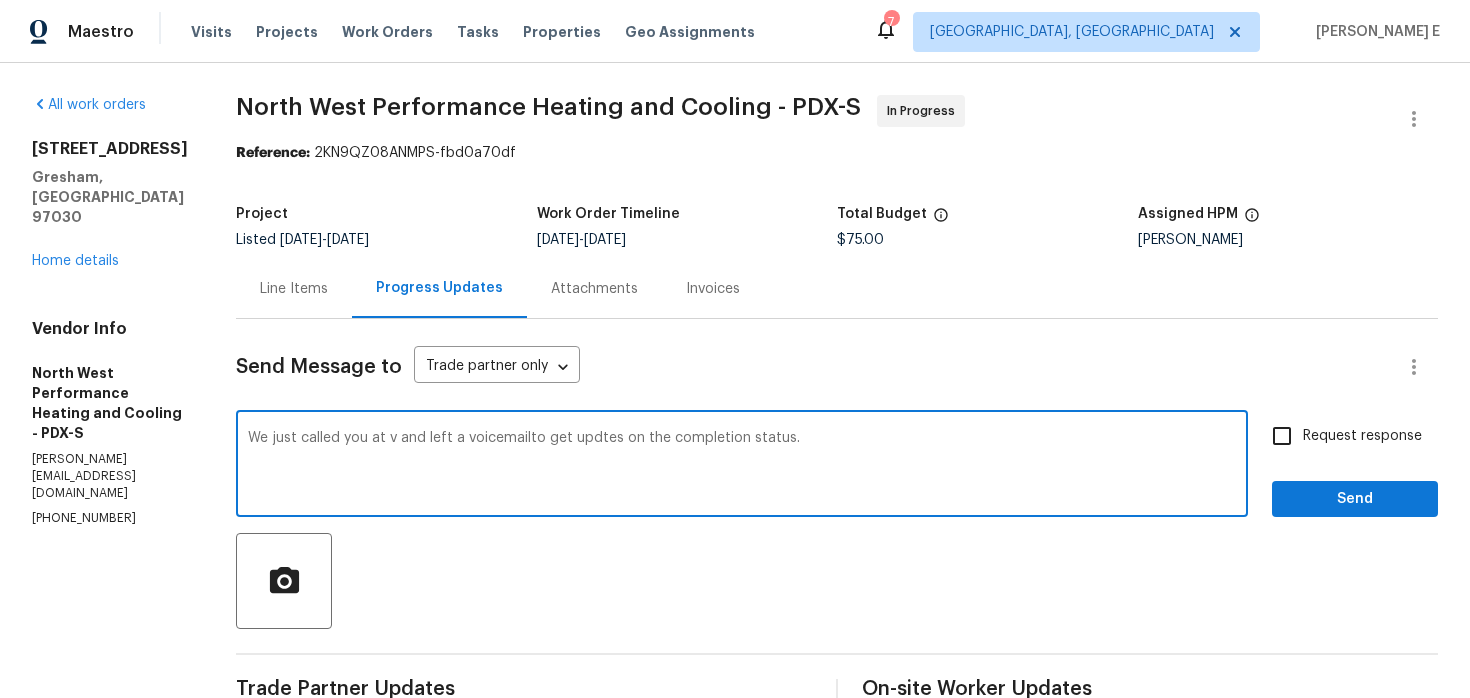 click on "updates" at bounding box center (0, 0) 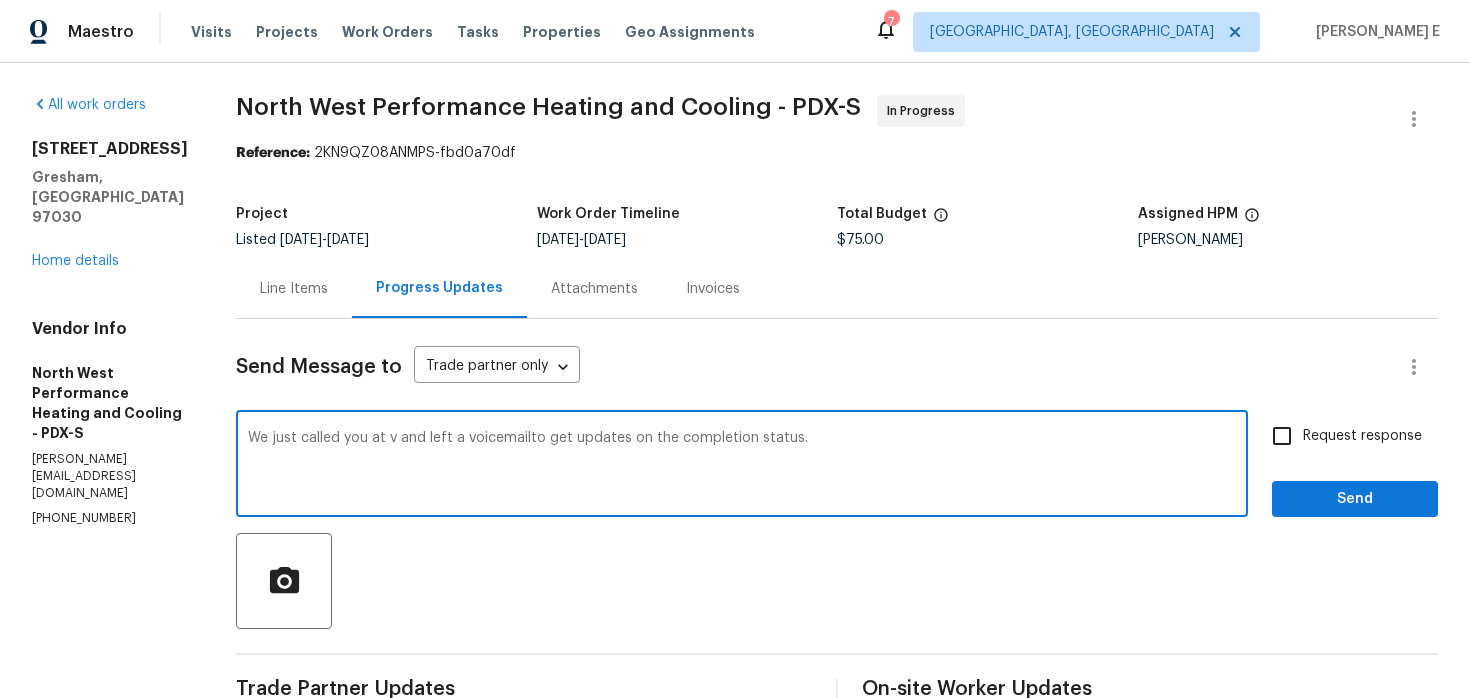 click on "voicemail to" at bounding box center (0, 0) 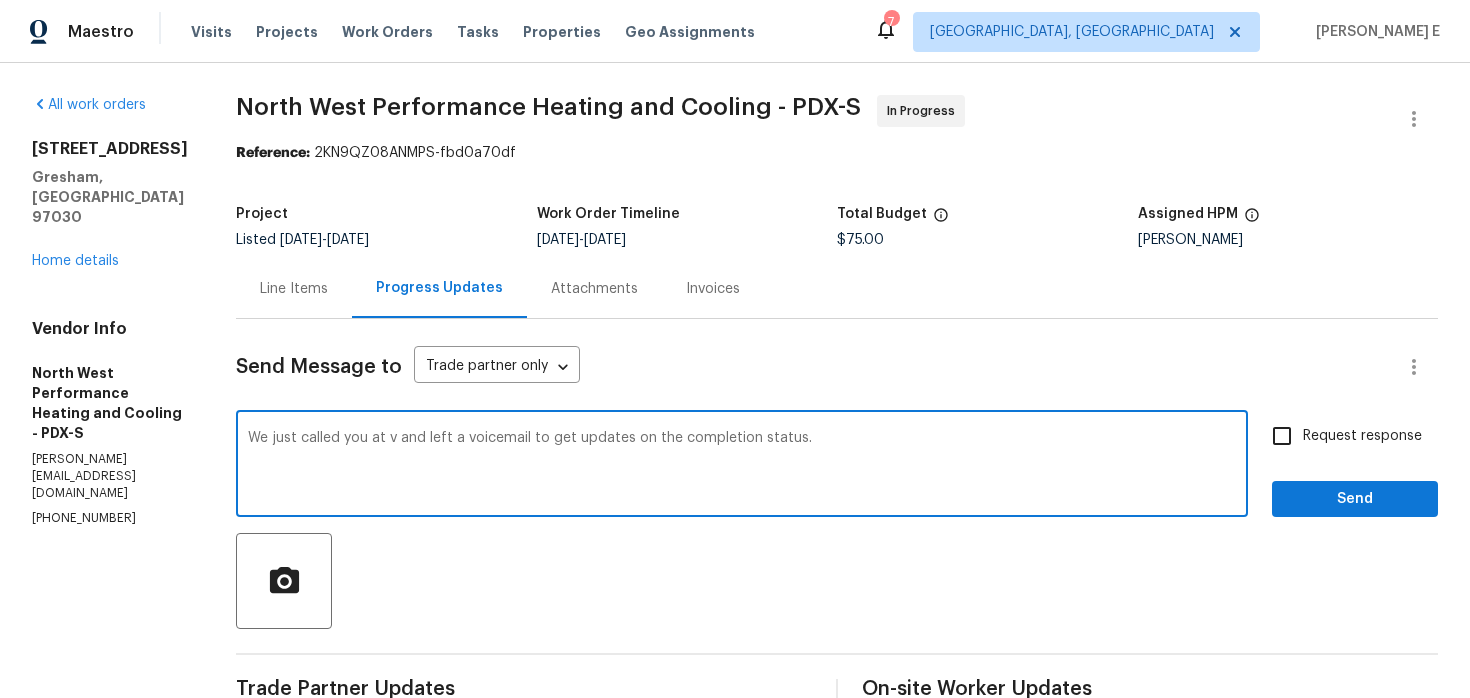 click on "We just called you at v and left a voicemail to get updates on the completion status." at bounding box center (742, 466) 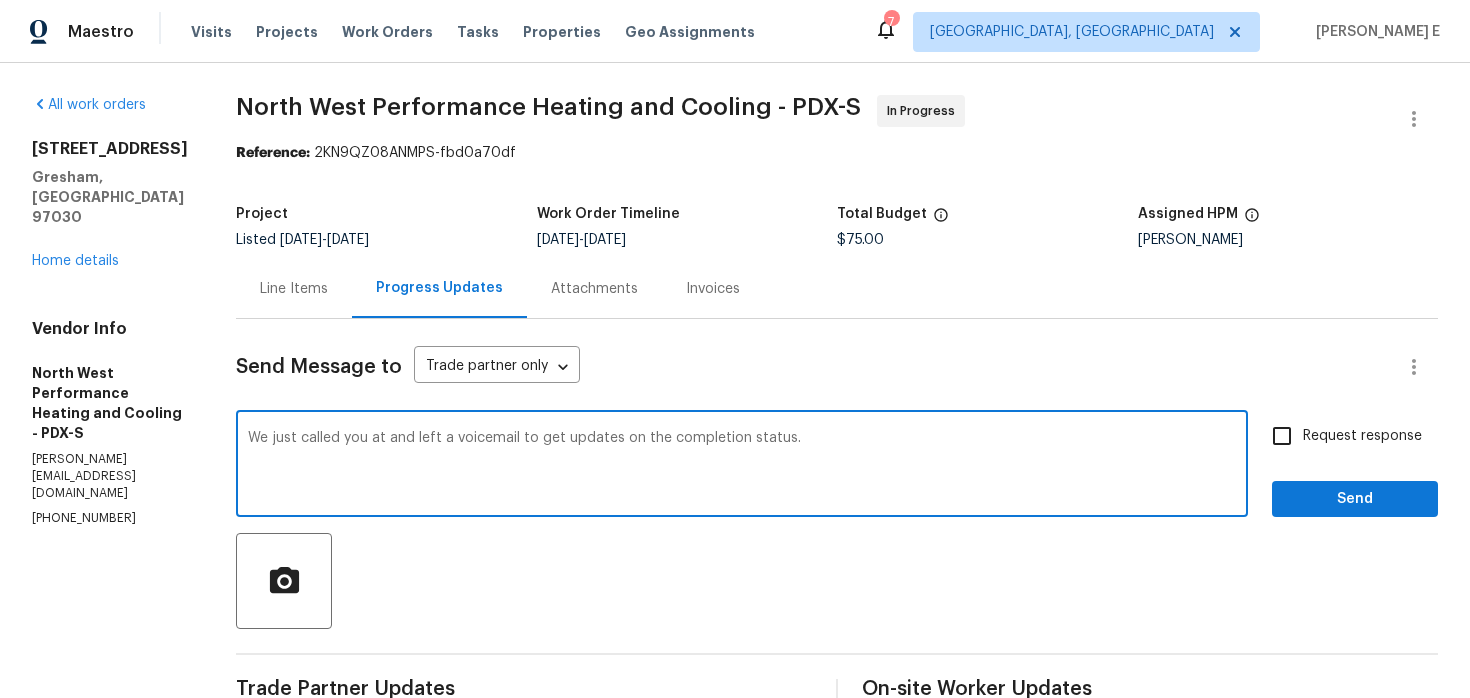 paste on "(503) 256-2245" 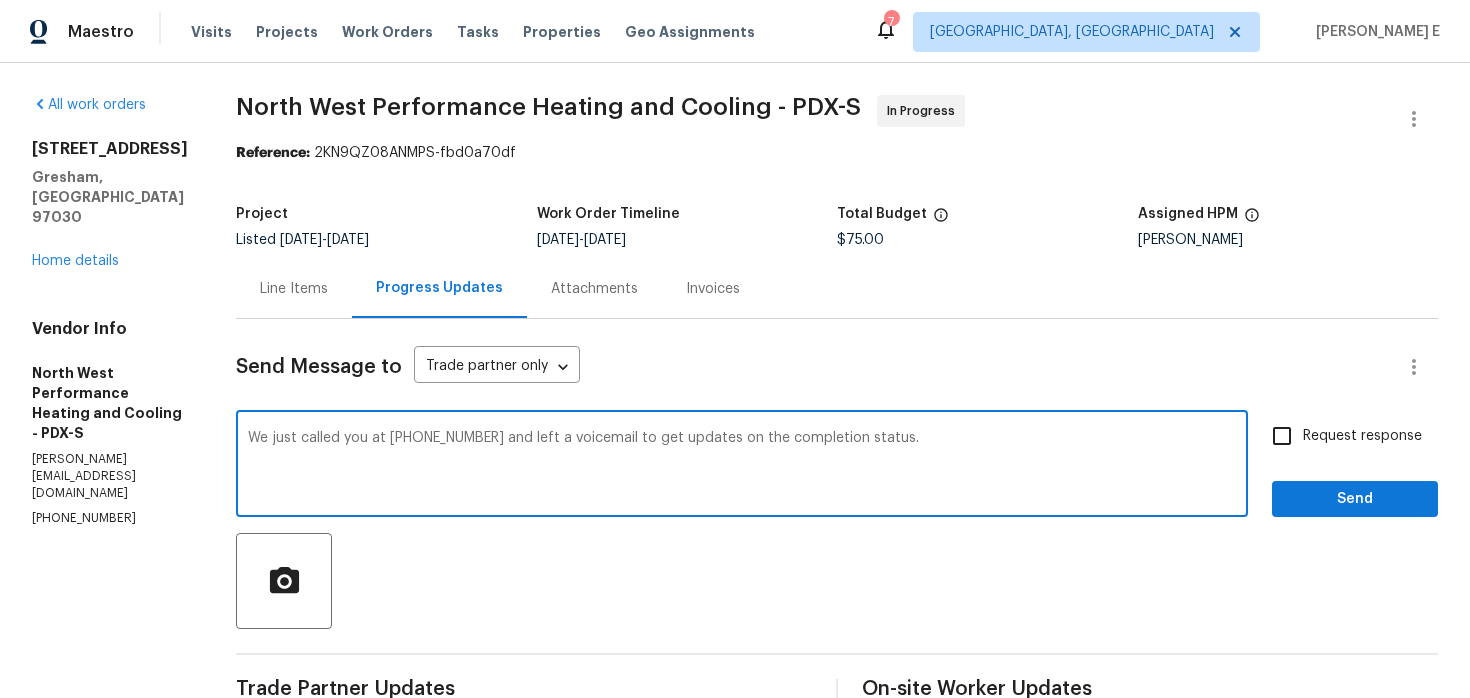 scroll, scrollTop: 19, scrollLeft: 0, axis: vertical 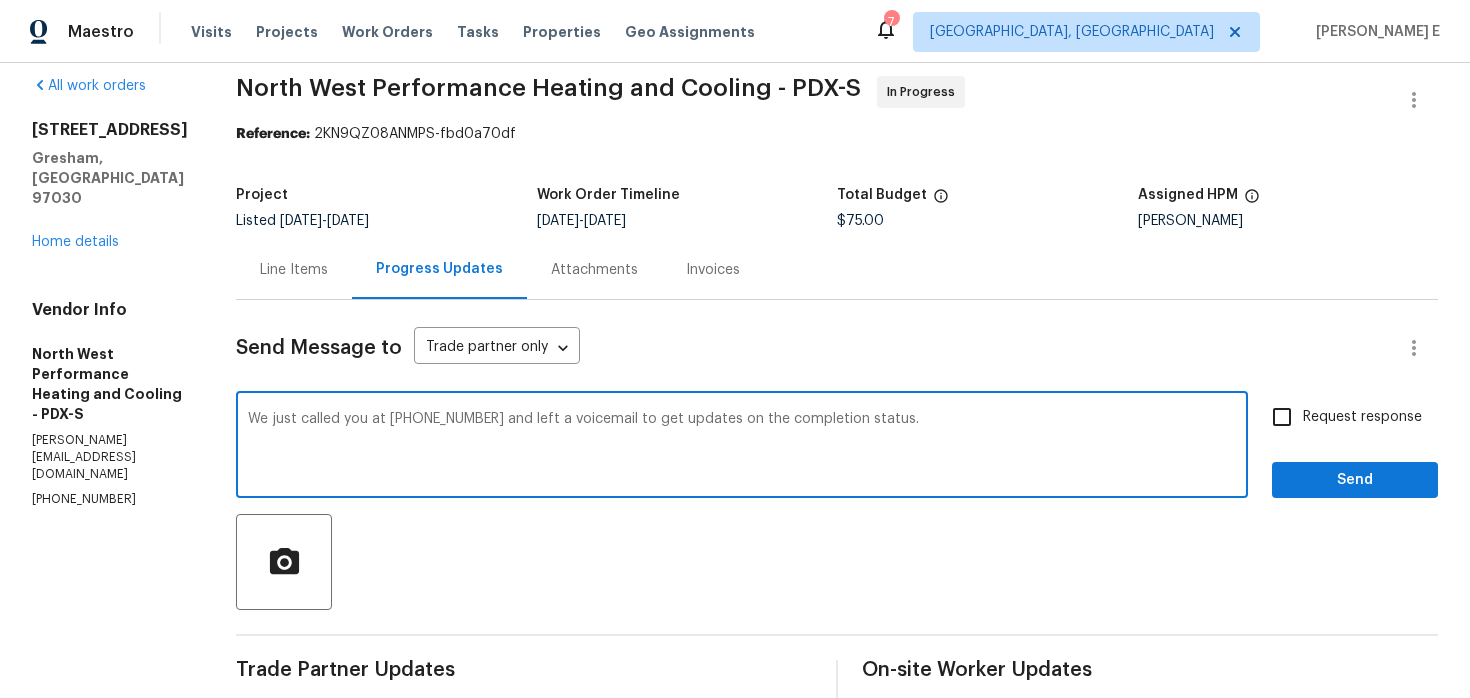 click on "We just called you at (503) 256-2245 and left a voicemail to get updates on the completion status." at bounding box center [742, 447] 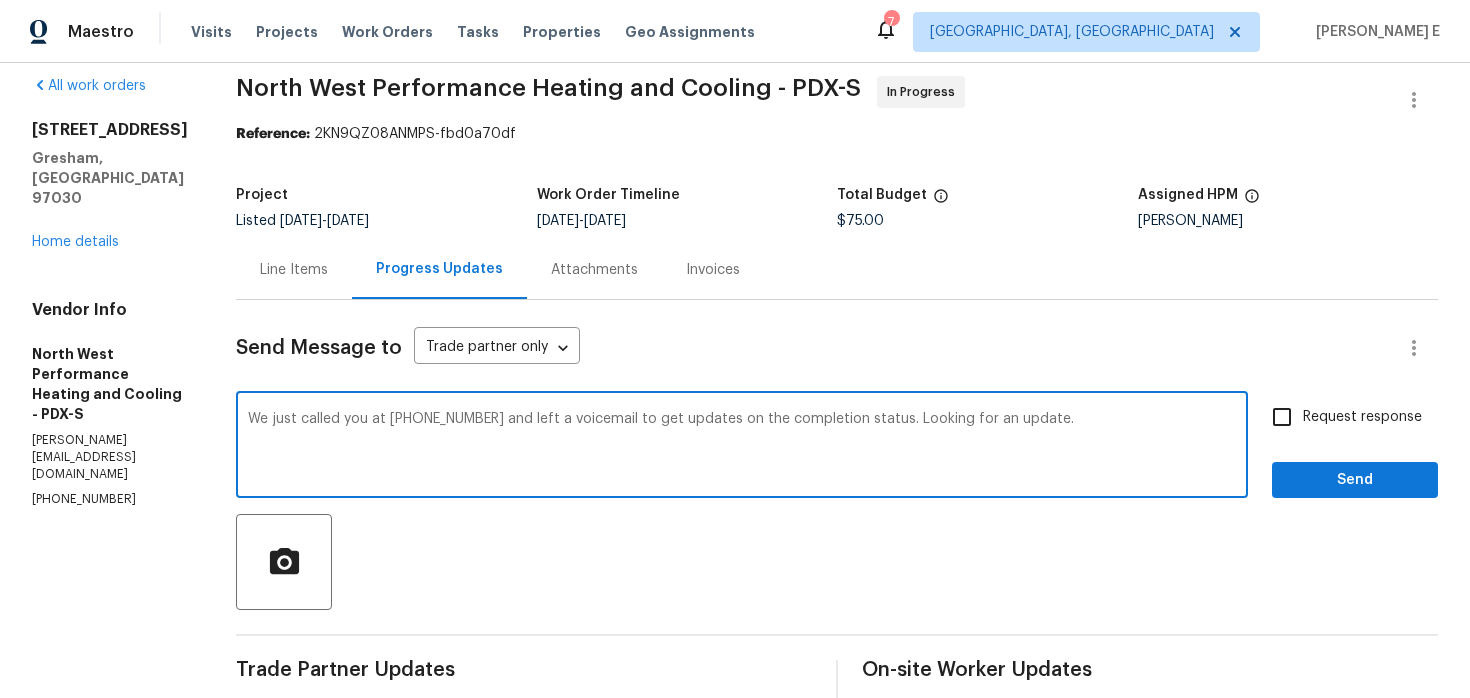 type on "We just called you at (503) 256-2245 and left a voicemail to get updates on the completion status. Looking for an update." 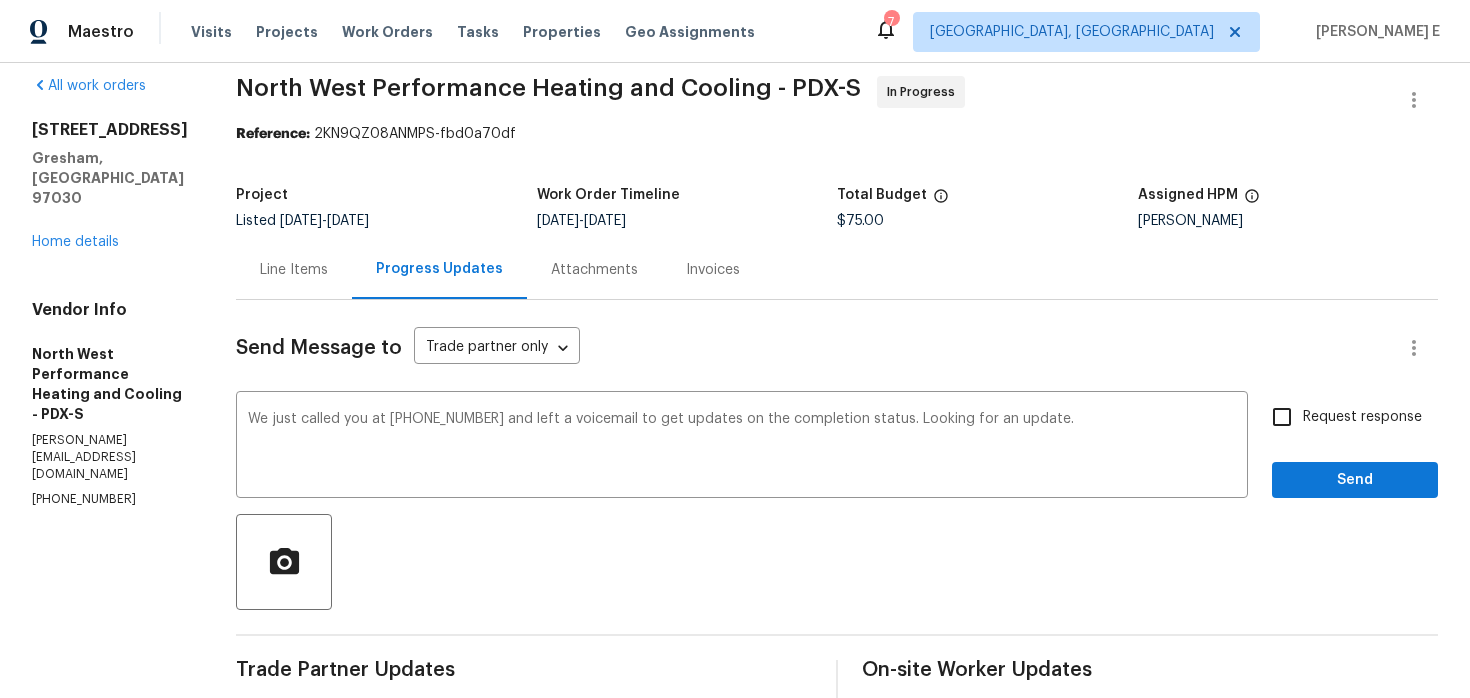 click on "Request response" at bounding box center (1362, 417) 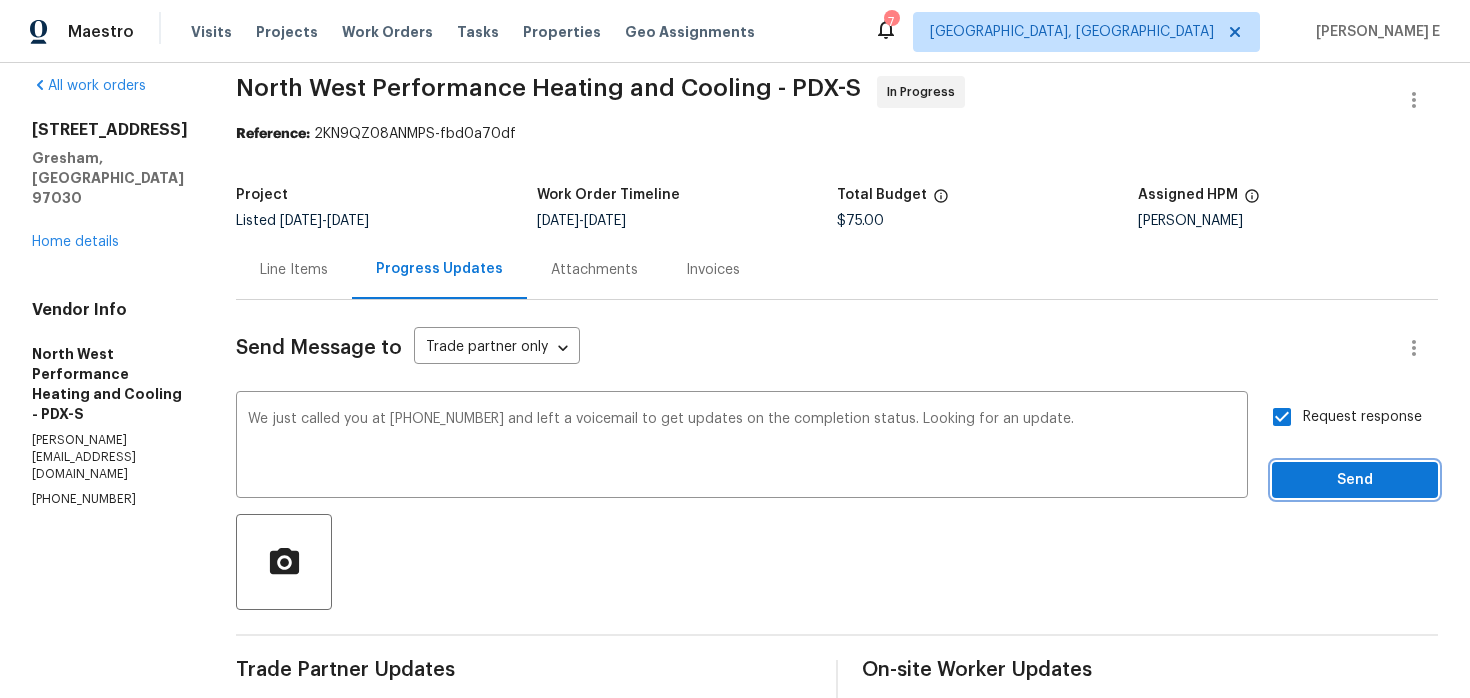 click on "Send" at bounding box center (1355, 480) 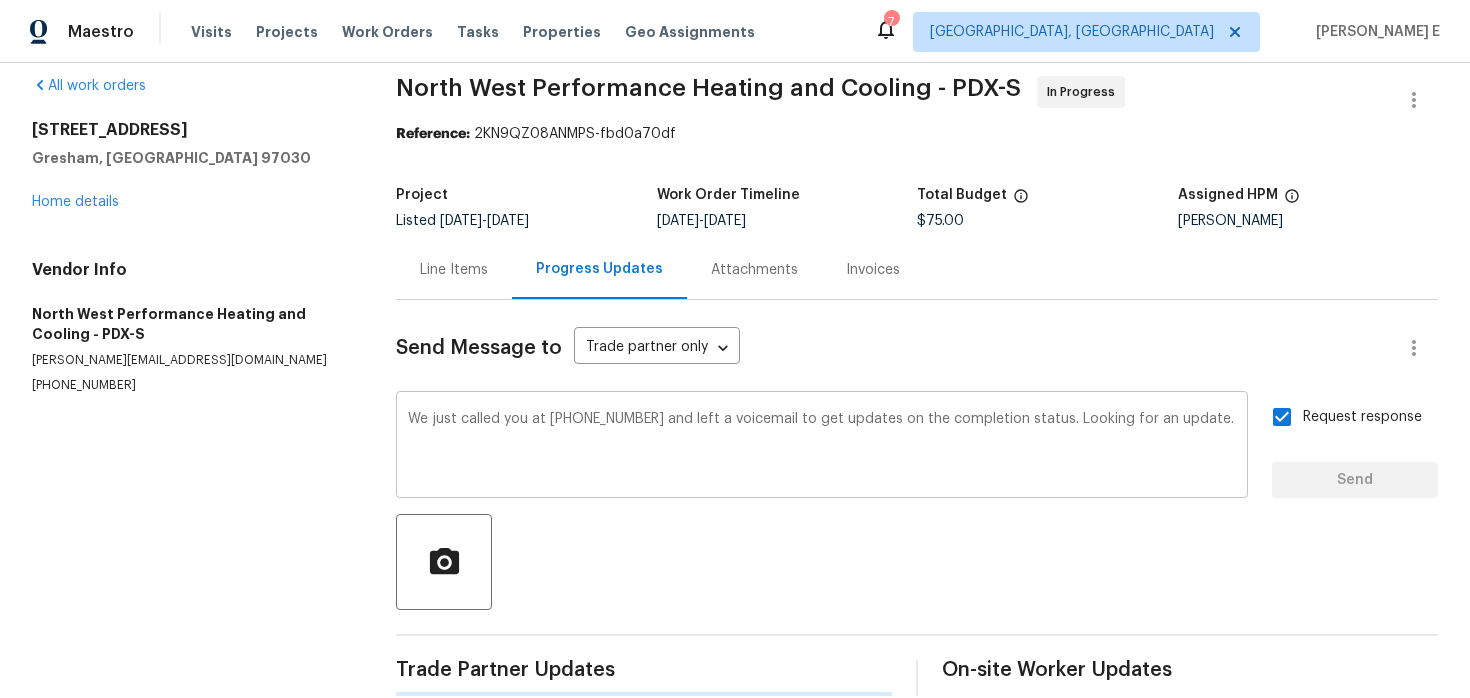 scroll, scrollTop: 0, scrollLeft: 0, axis: both 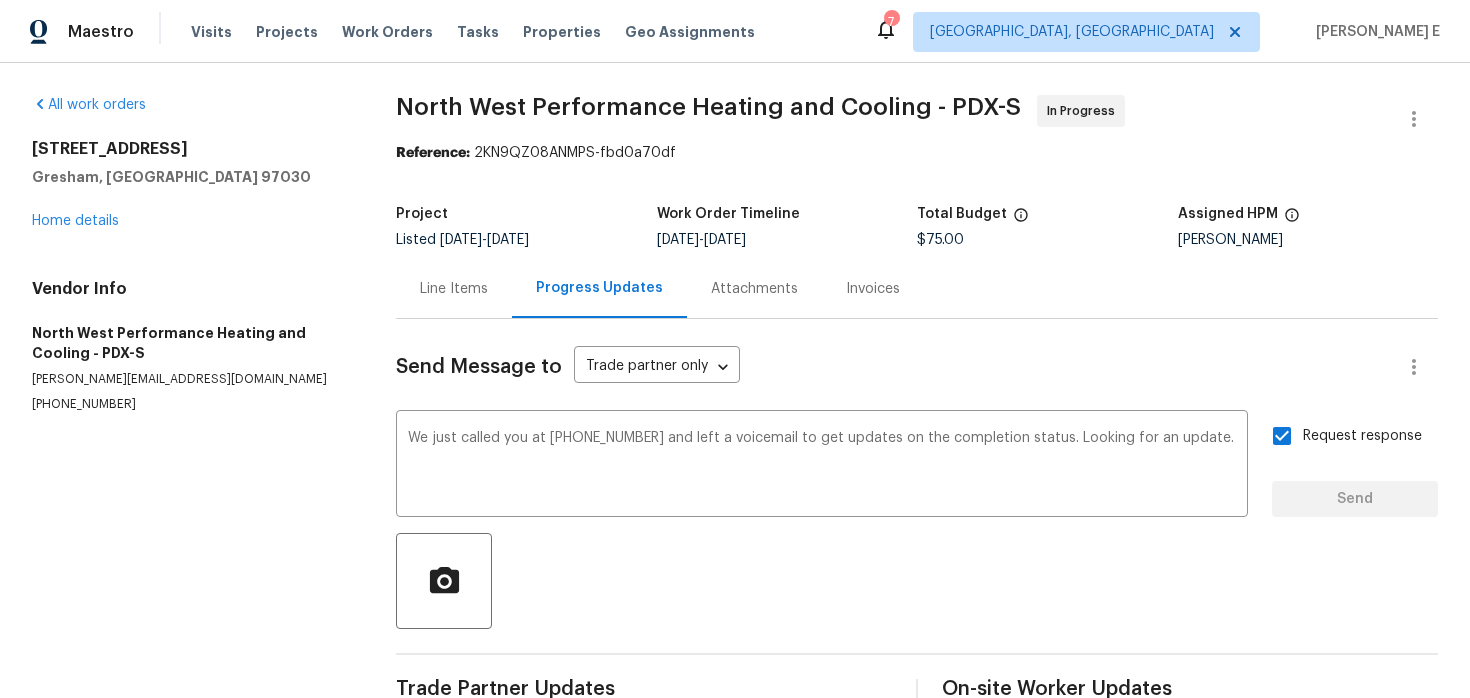 type 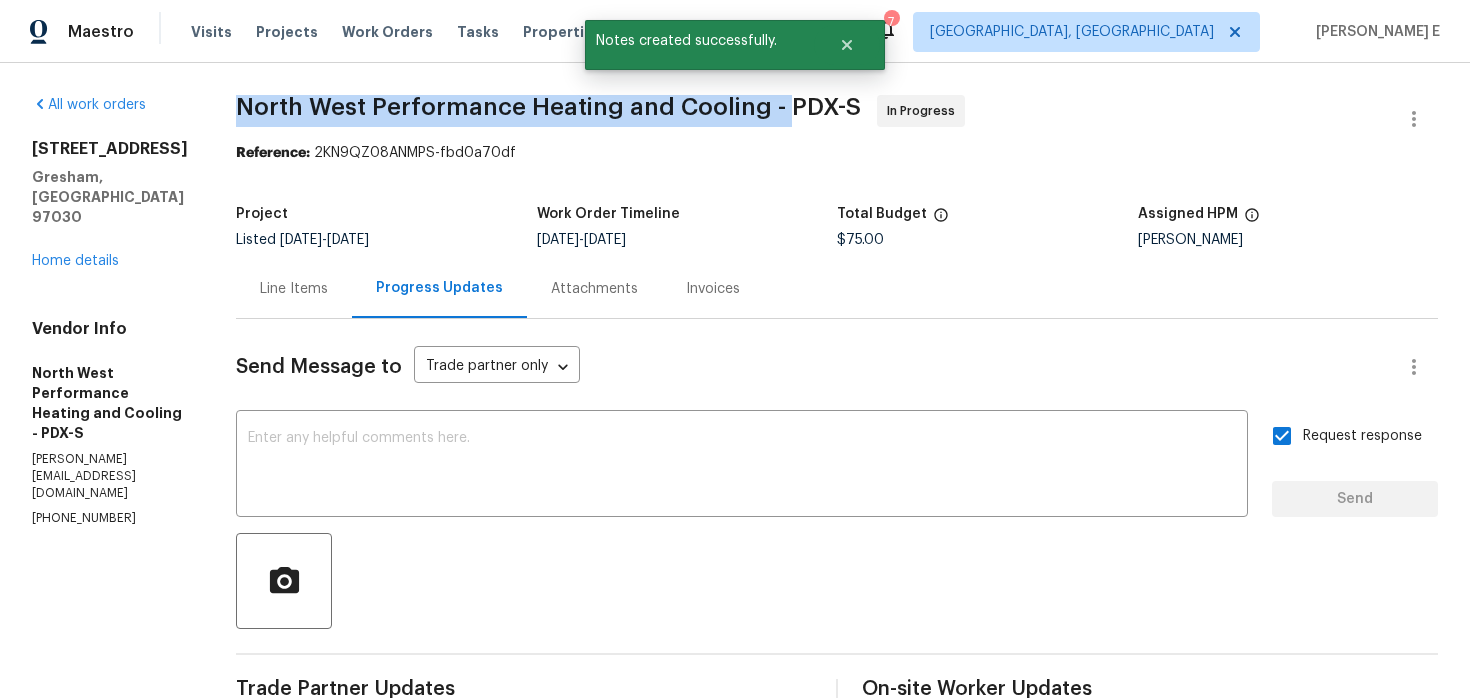 drag, startPoint x: 288, startPoint y: 113, endPoint x: 836, endPoint y: 100, distance: 548.1542 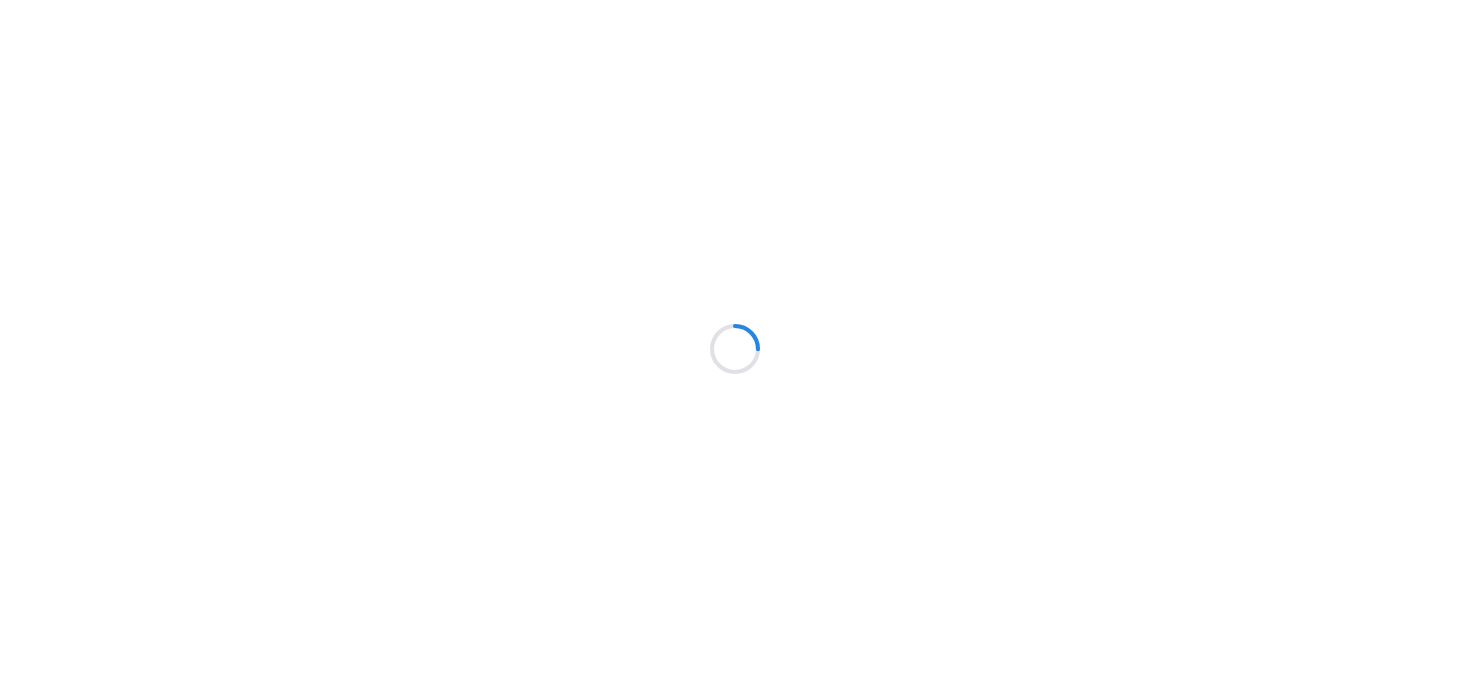 scroll, scrollTop: 0, scrollLeft: 0, axis: both 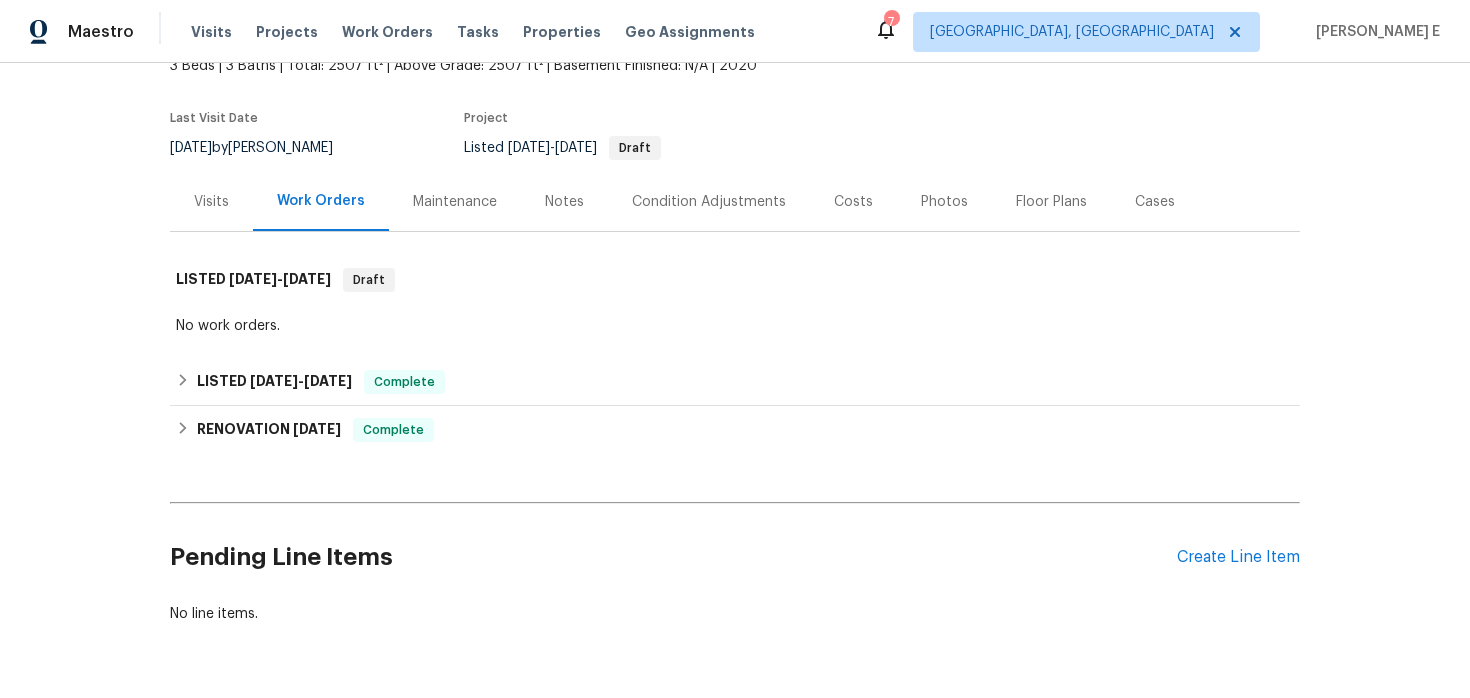 click on "Maintenance" at bounding box center [455, 202] 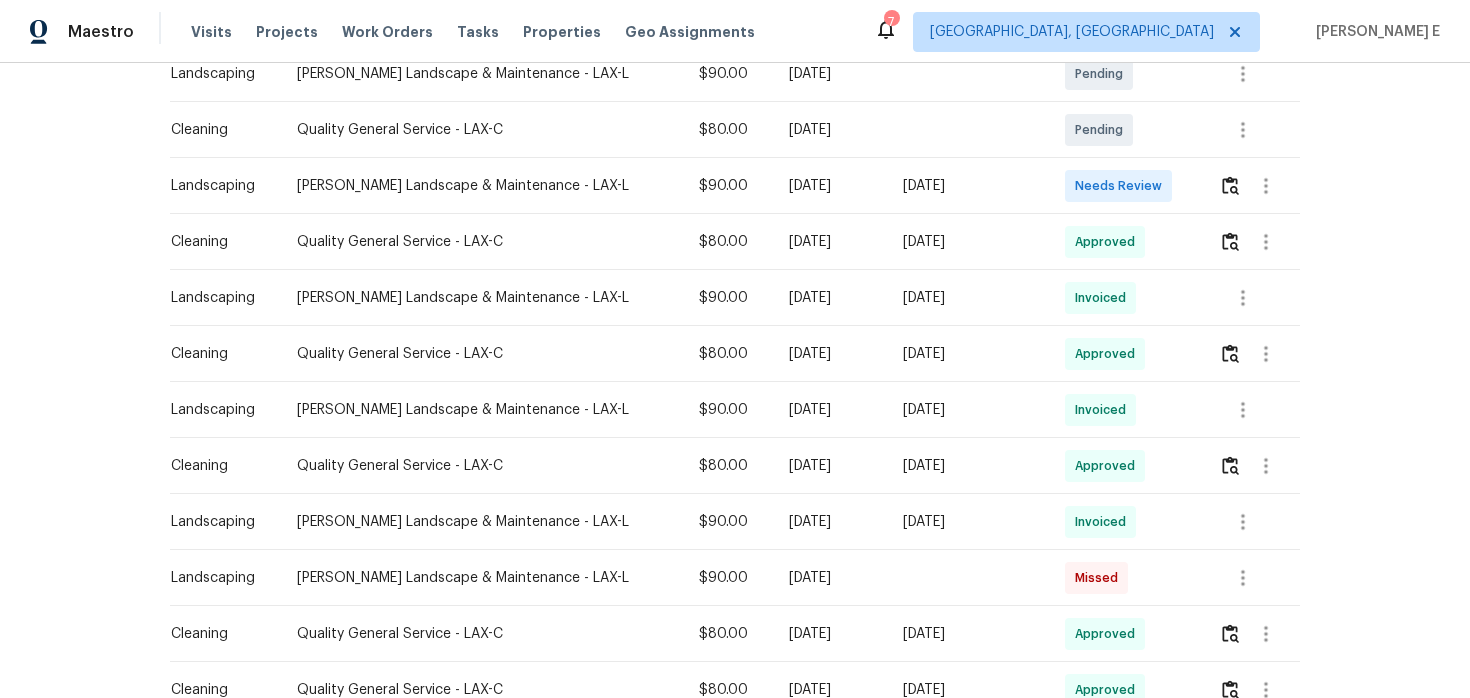 scroll, scrollTop: 388, scrollLeft: 0, axis: vertical 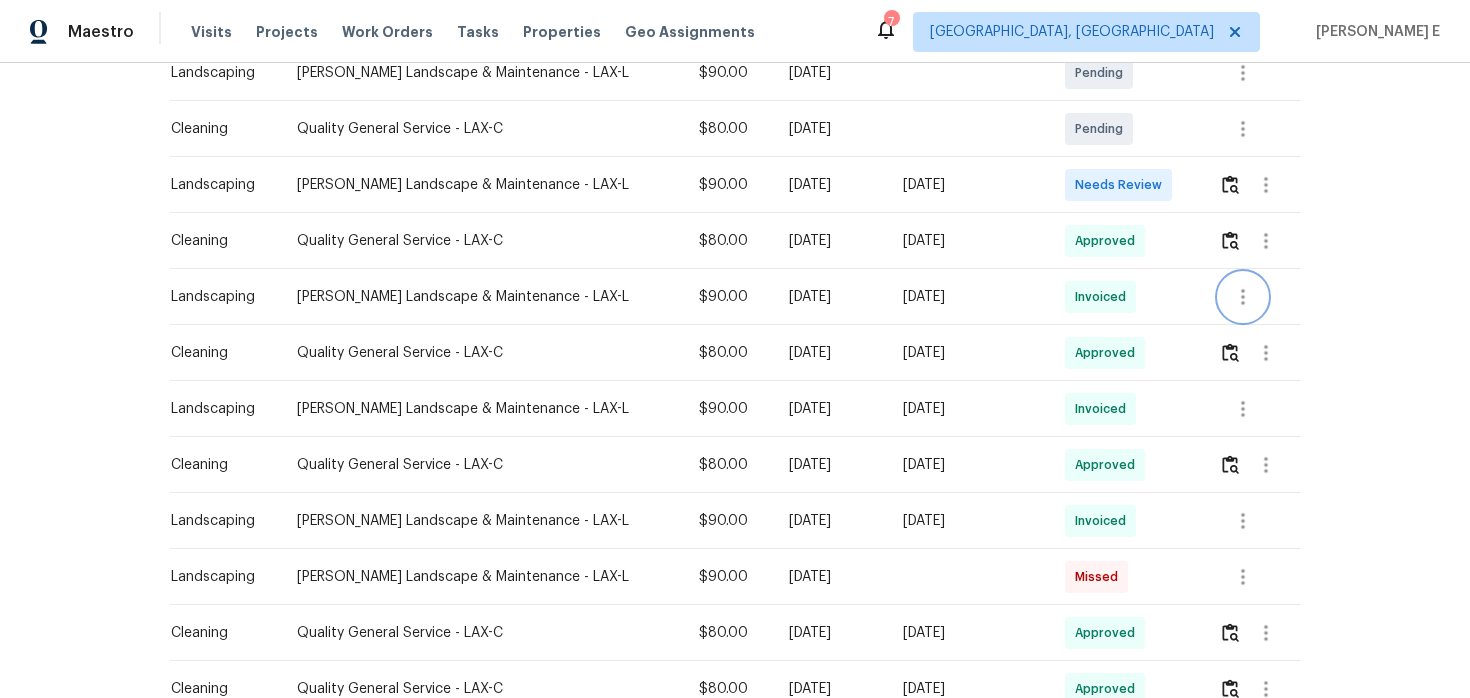 click 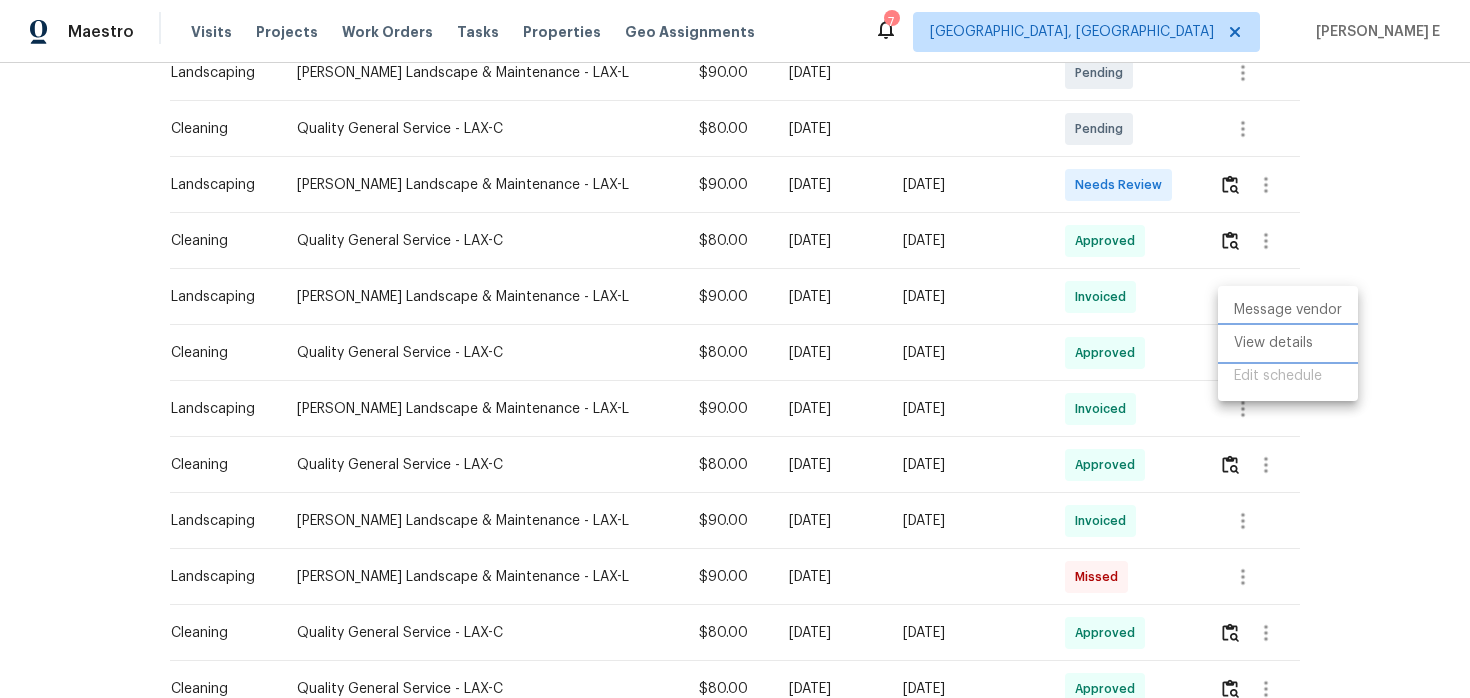 click on "View details" at bounding box center [1288, 343] 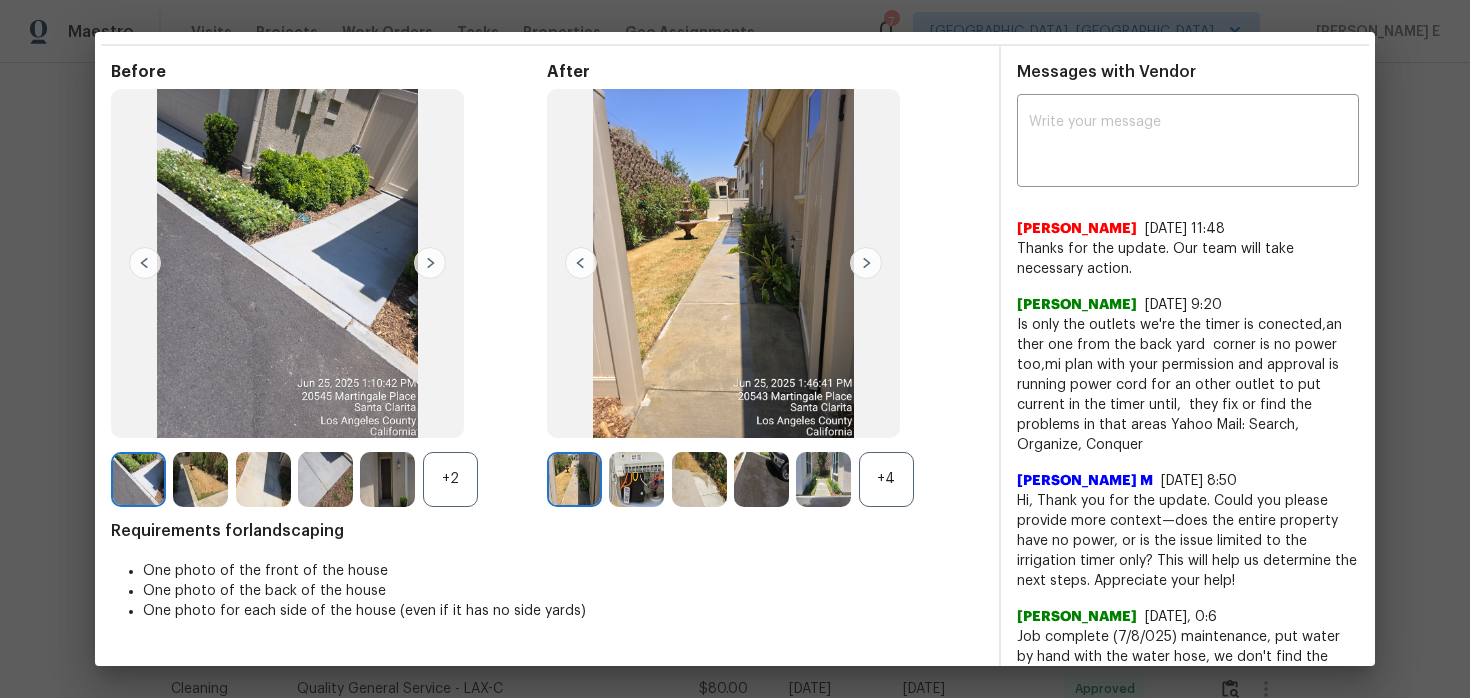 scroll, scrollTop: 54, scrollLeft: 0, axis: vertical 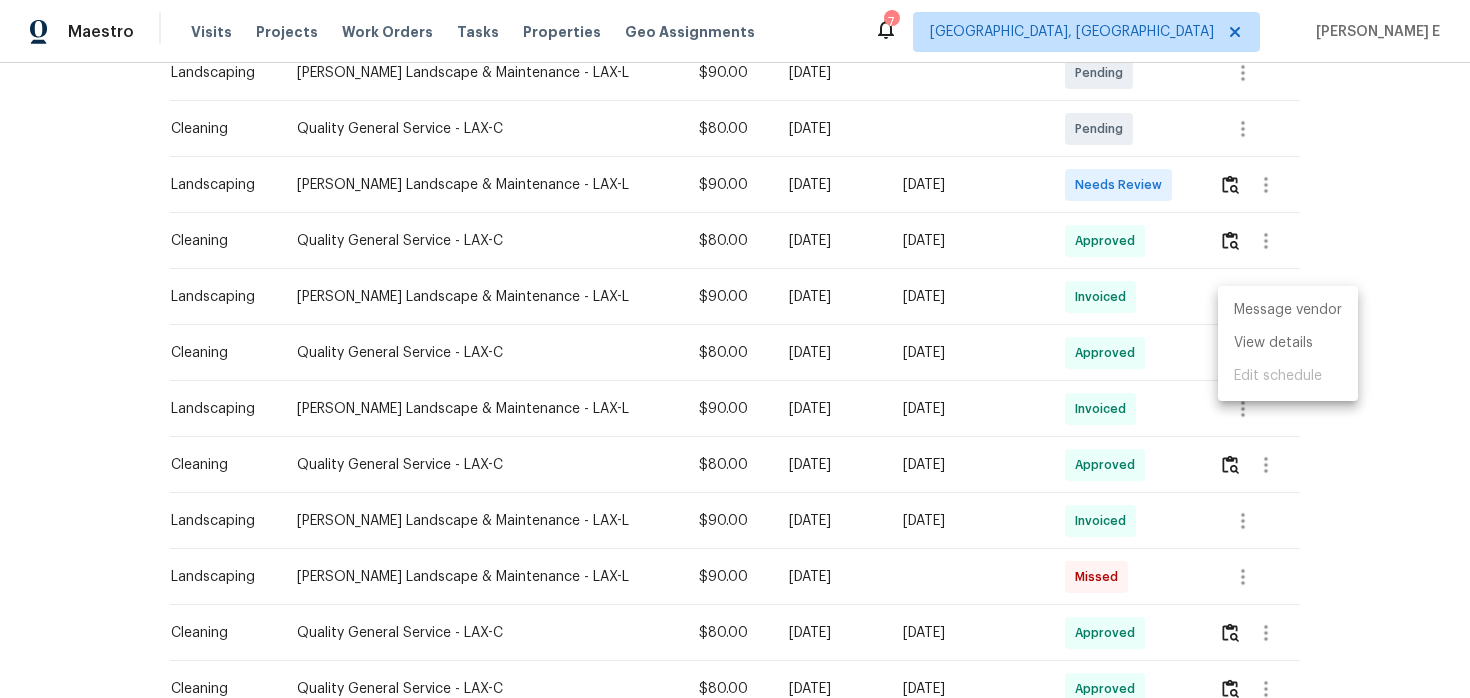 click at bounding box center (735, 349) 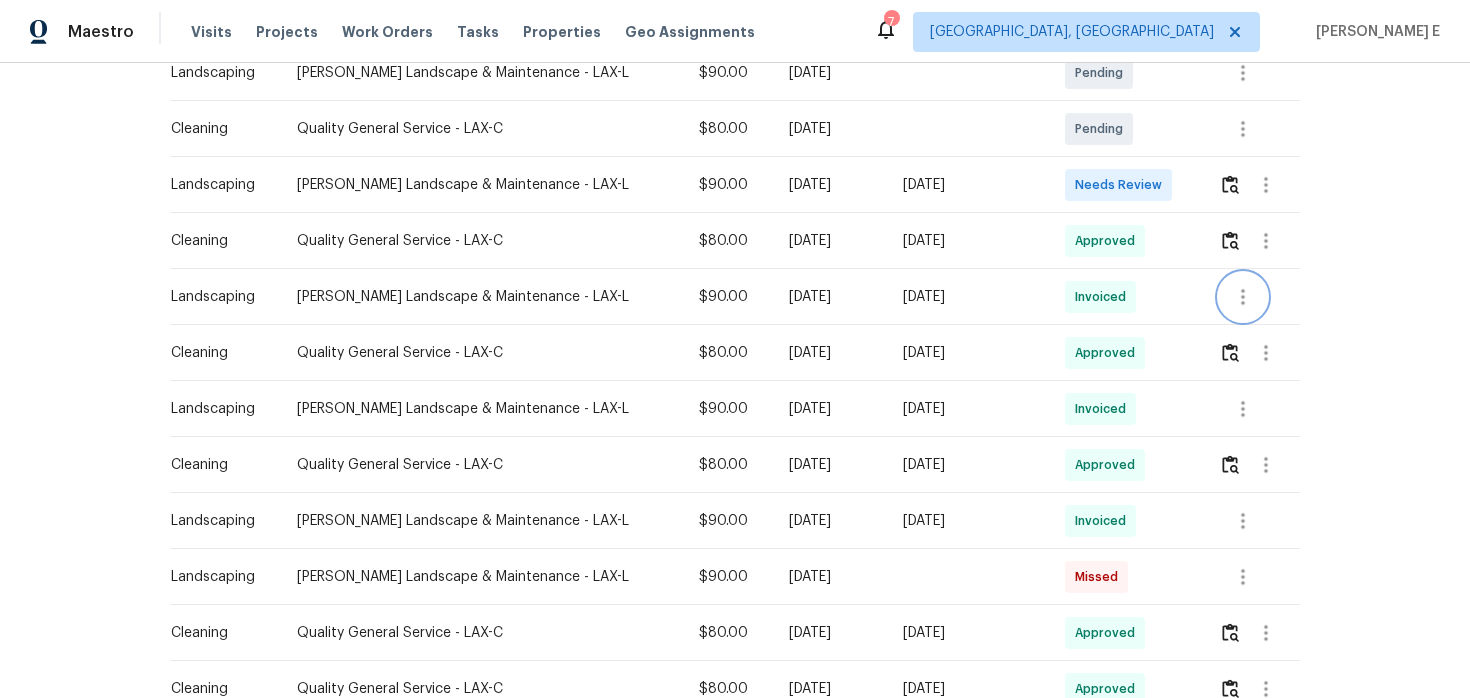scroll, scrollTop: 0, scrollLeft: 0, axis: both 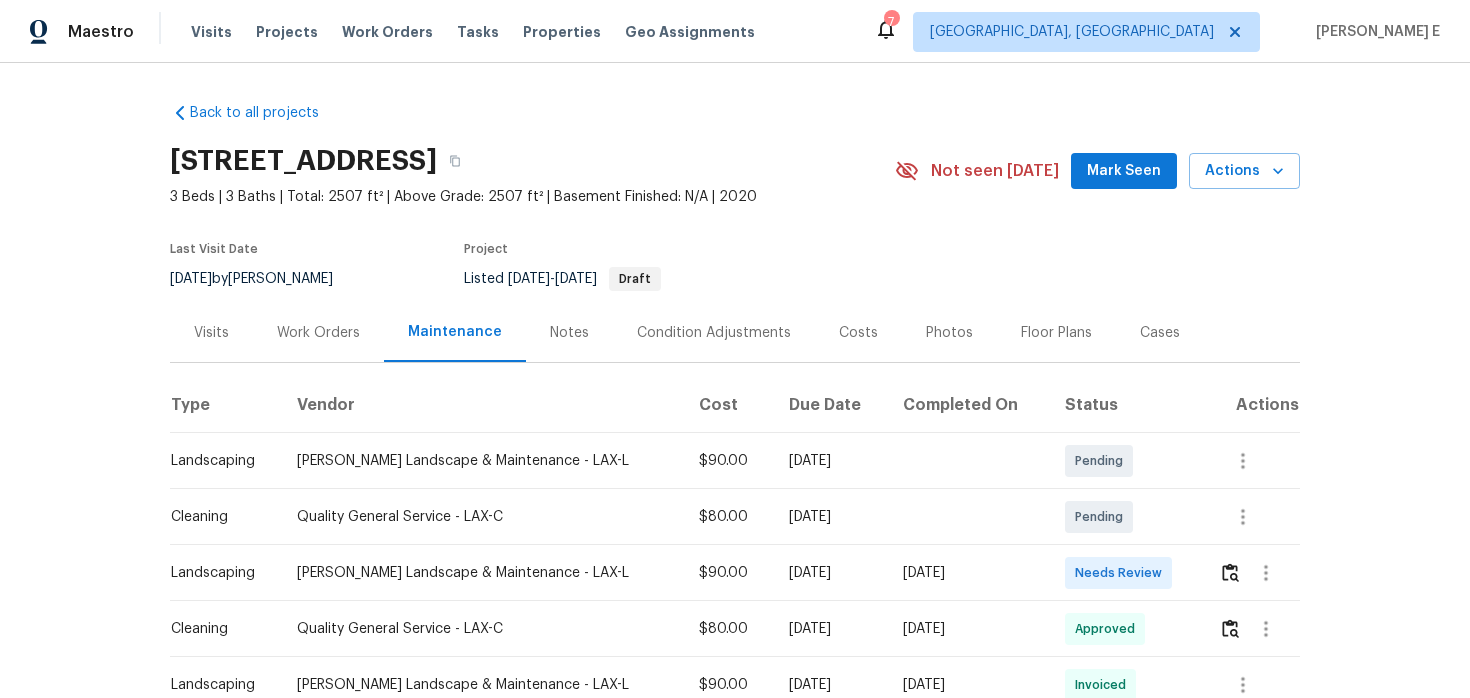 click on "Work Orders" at bounding box center [318, 333] 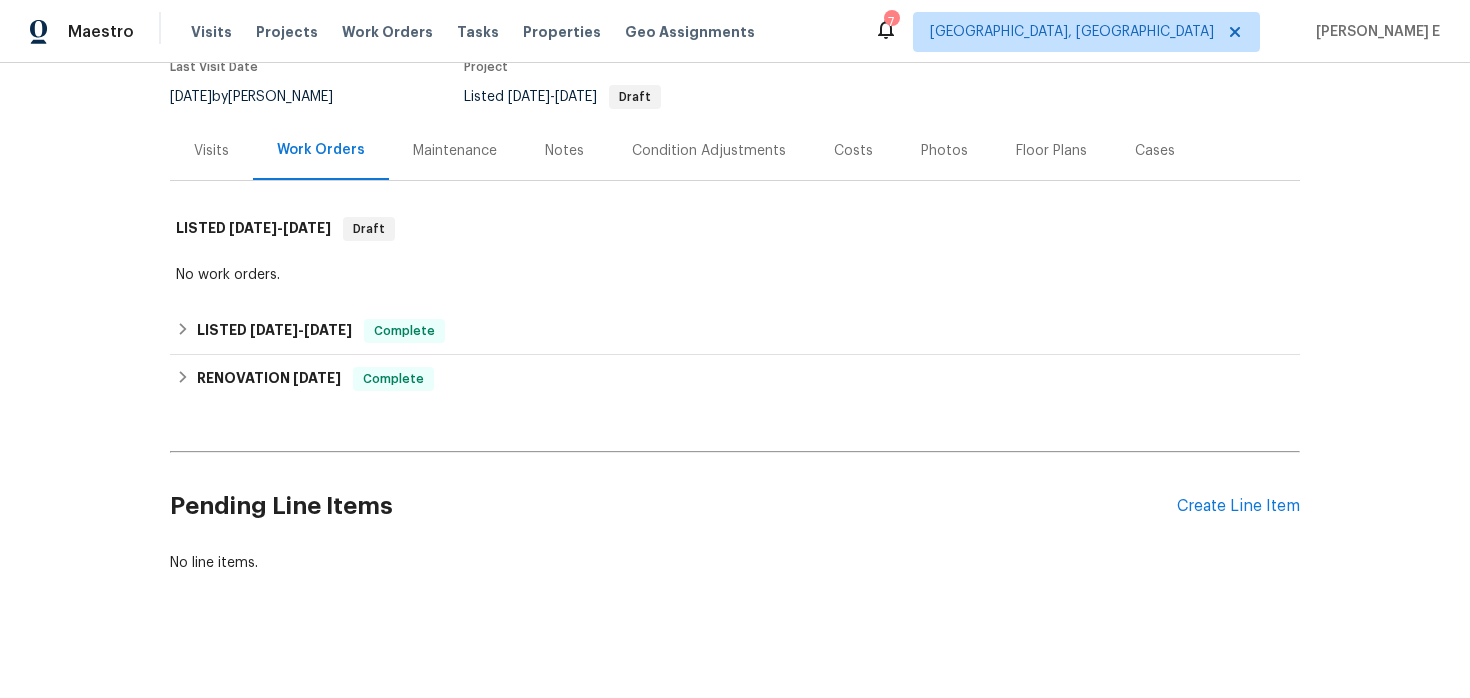 scroll, scrollTop: 206, scrollLeft: 0, axis: vertical 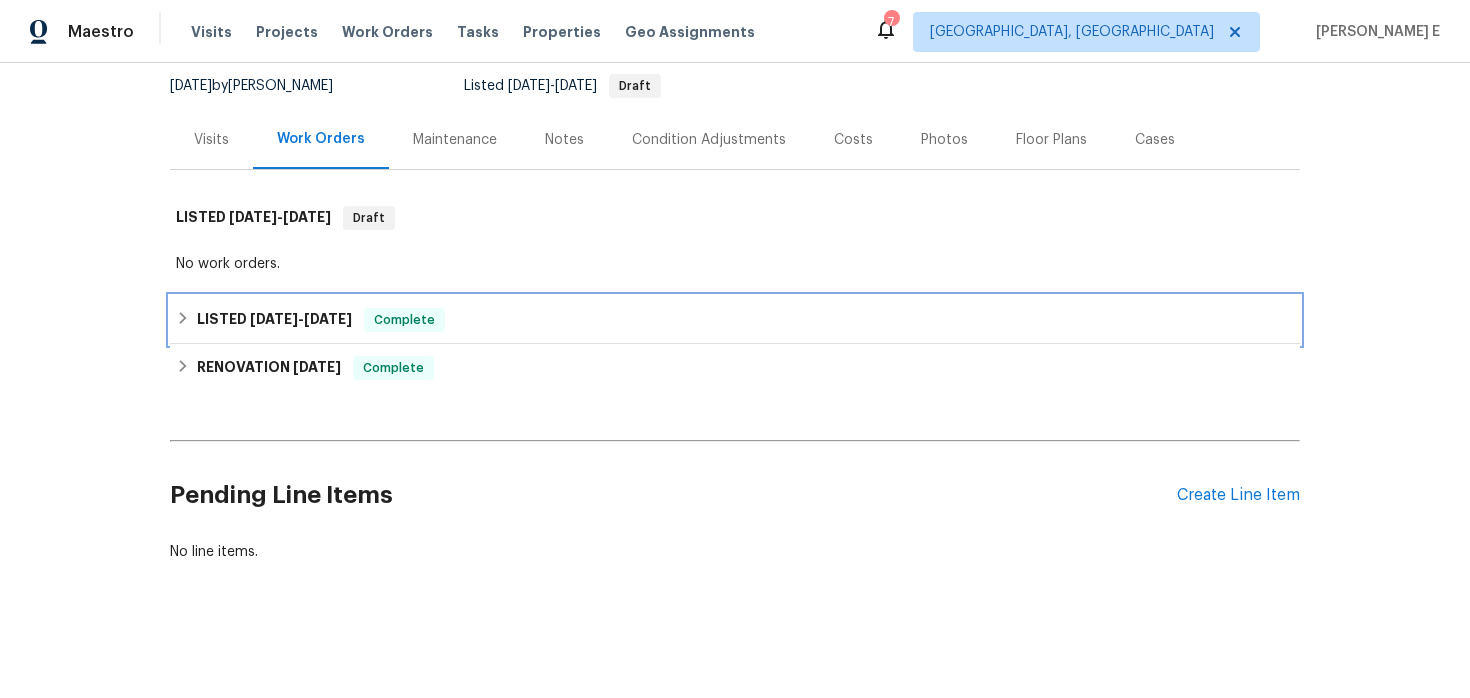 click on "LISTED   3/6/25  -  3/7/25" at bounding box center [274, 320] 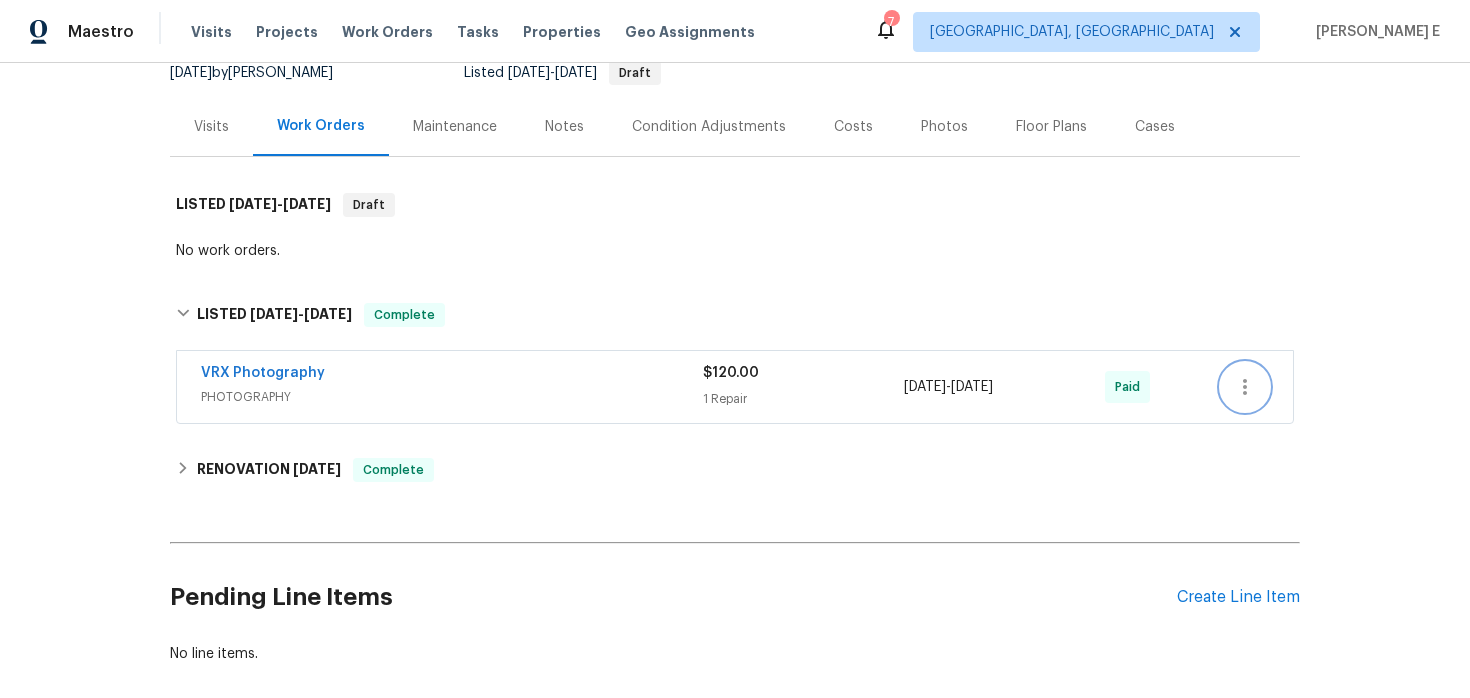 click at bounding box center [1245, 387] 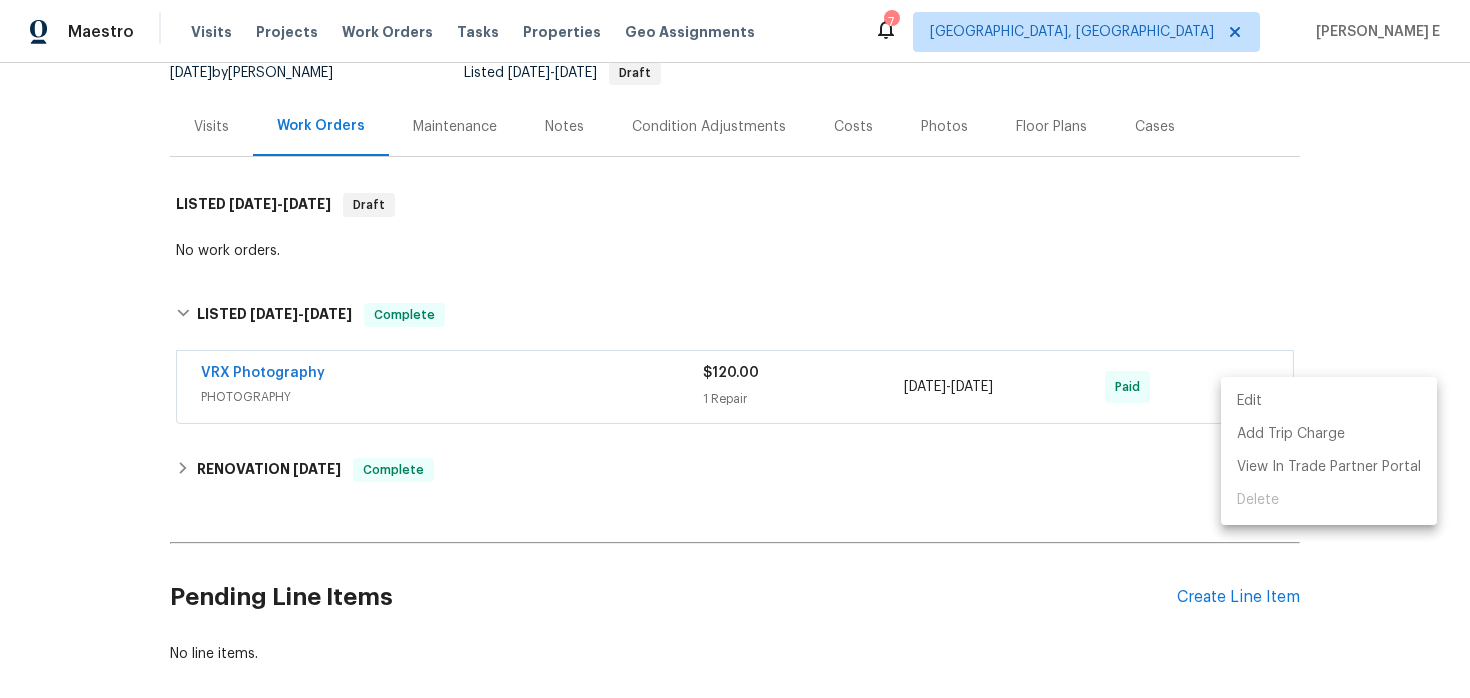 click at bounding box center (735, 349) 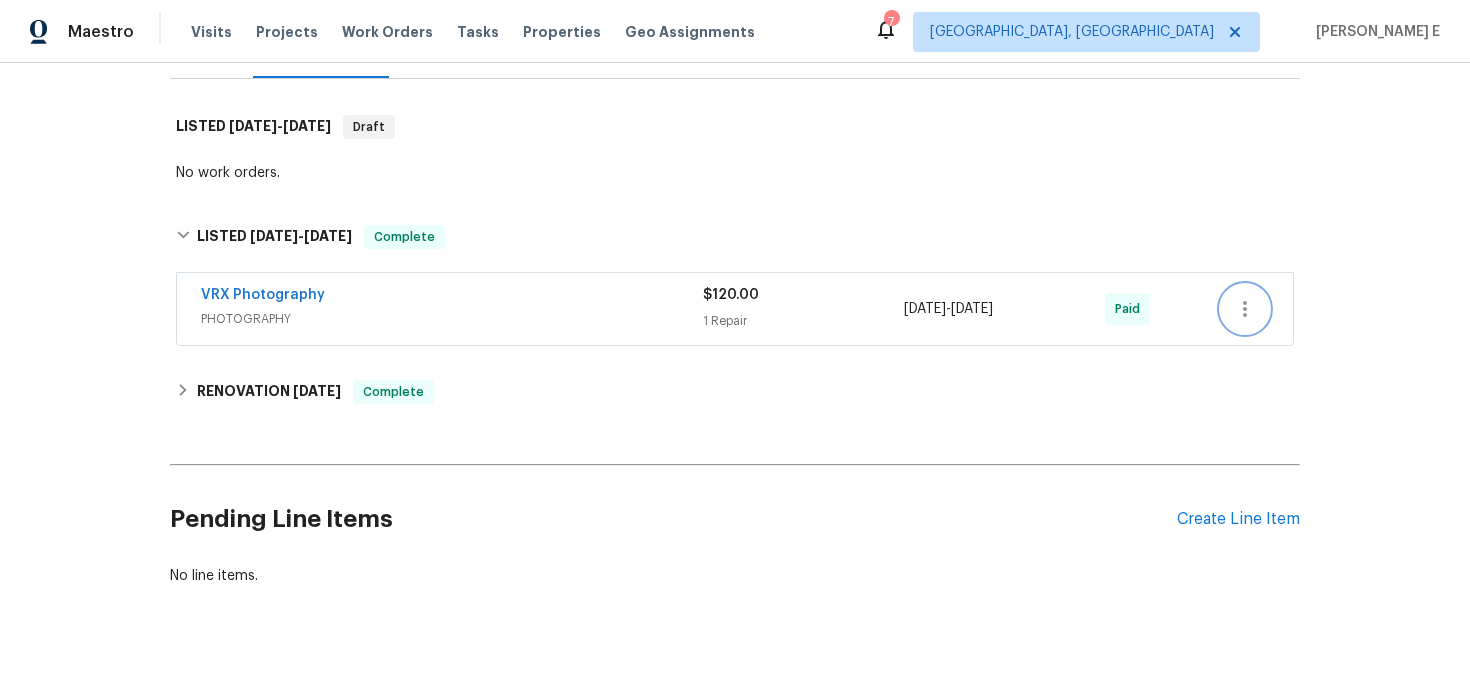 scroll, scrollTop: 322, scrollLeft: 0, axis: vertical 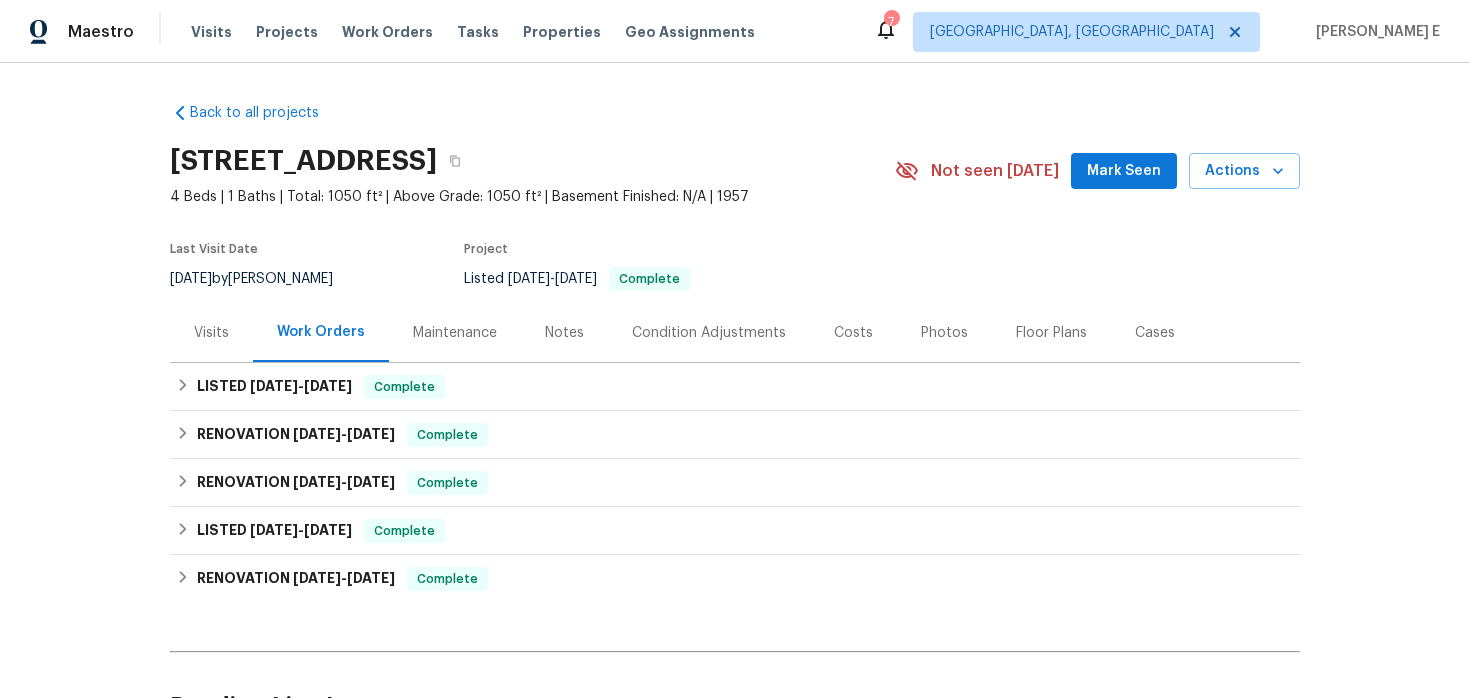 click on "Maintenance" at bounding box center [455, 333] 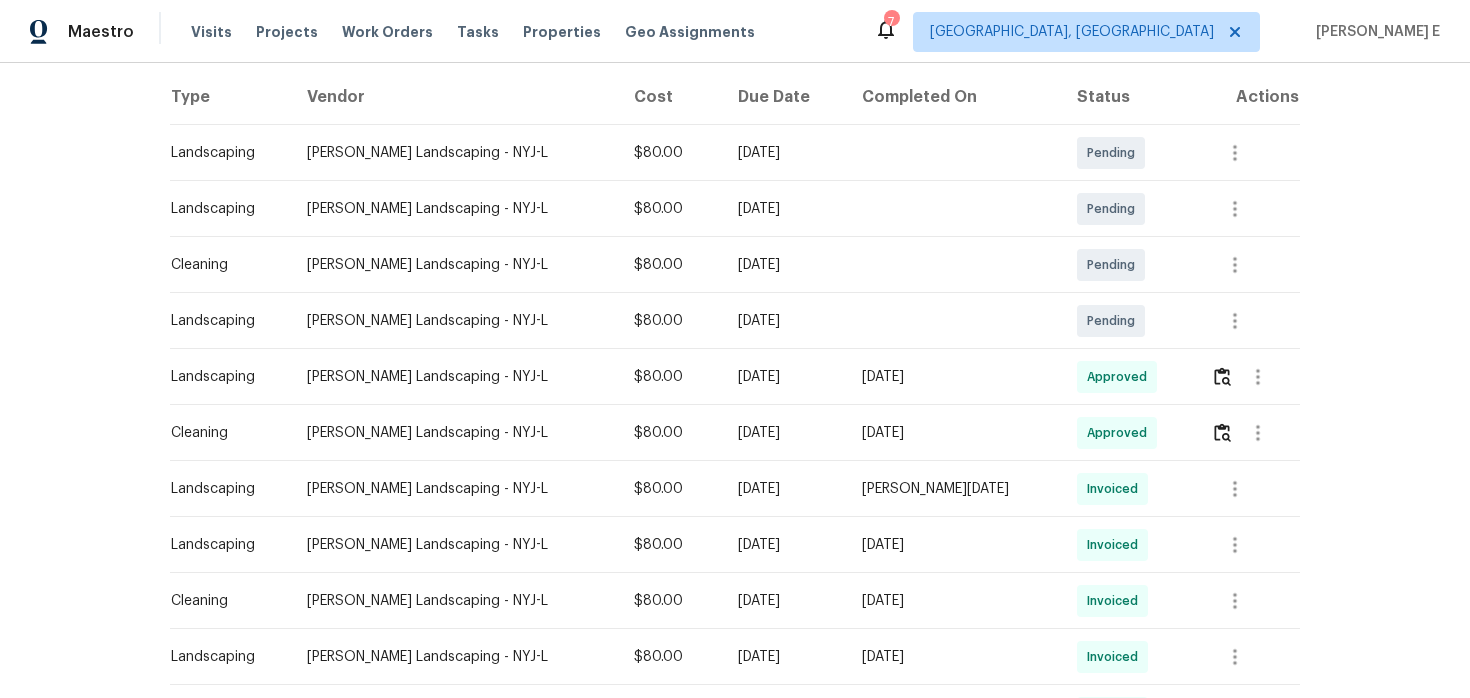 scroll, scrollTop: 313, scrollLeft: 0, axis: vertical 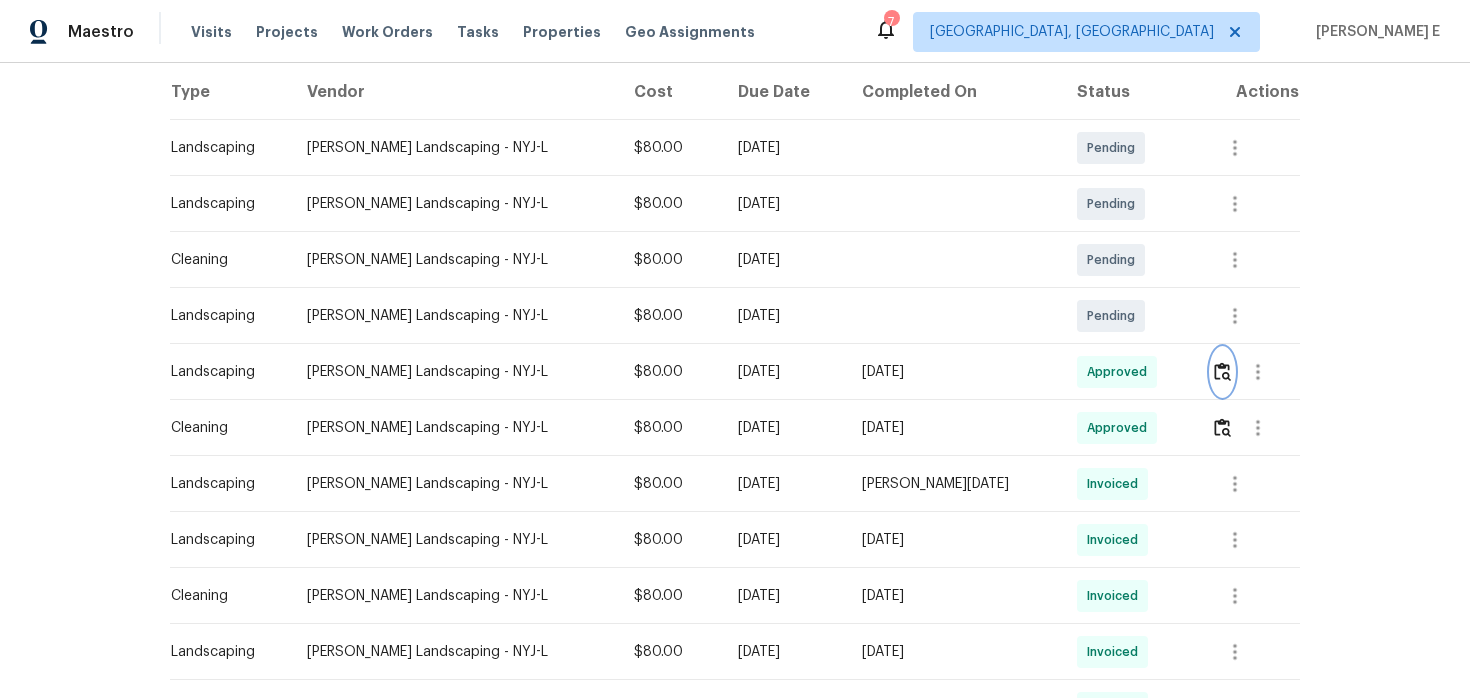 click at bounding box center (1222, 371) 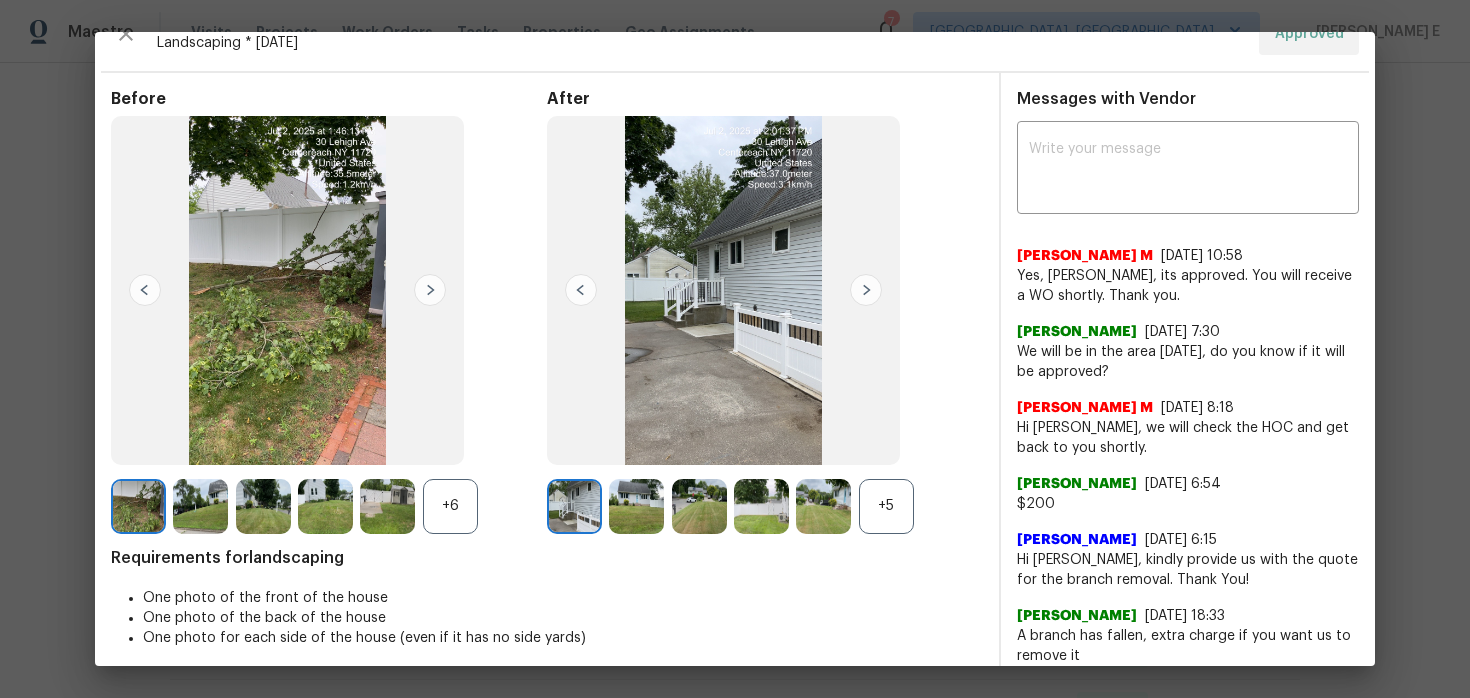 scroll, scrollTop: 50, scrollLeft: 0, axis: vertical 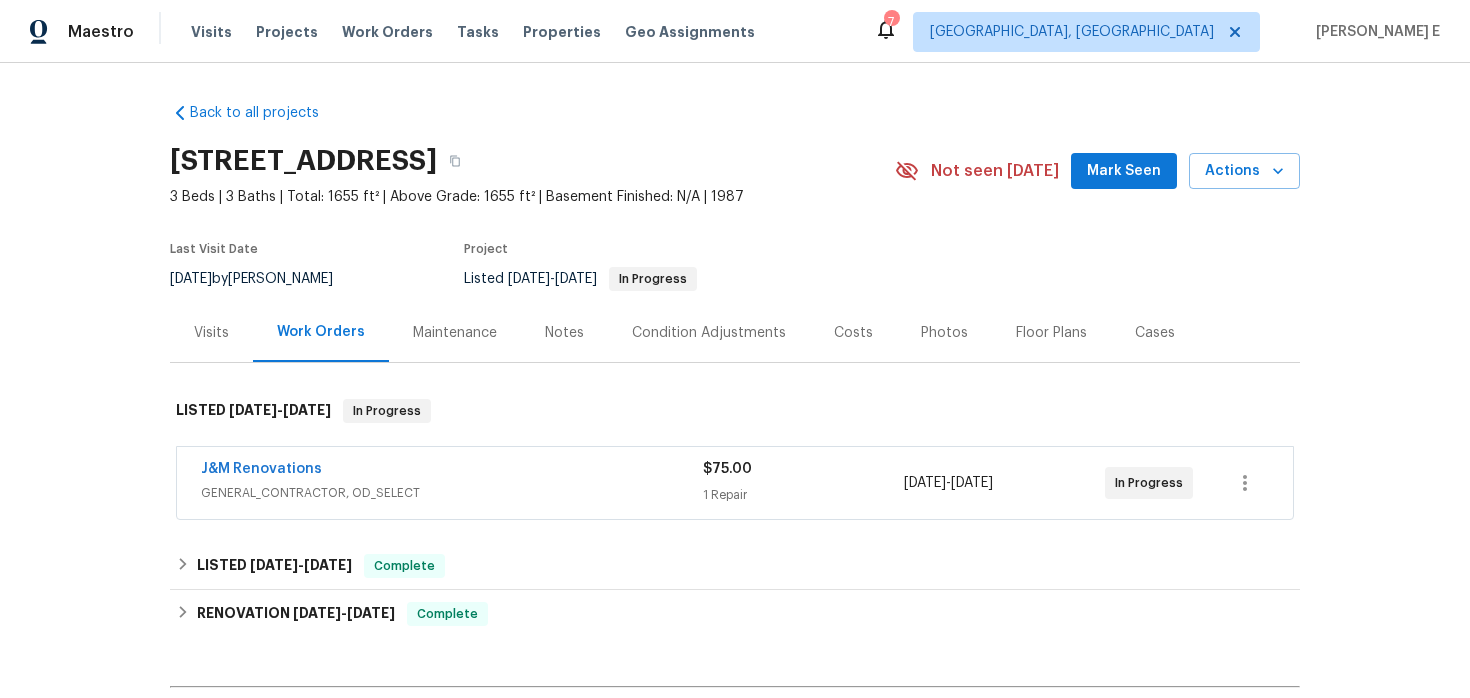 click on "J&M Renovations GENERAL_CONTRACTOR, OD_SELECT $75.00 1 Repair [DATE]  -  [DATE] In Progress" at bounding box center [735, 483] 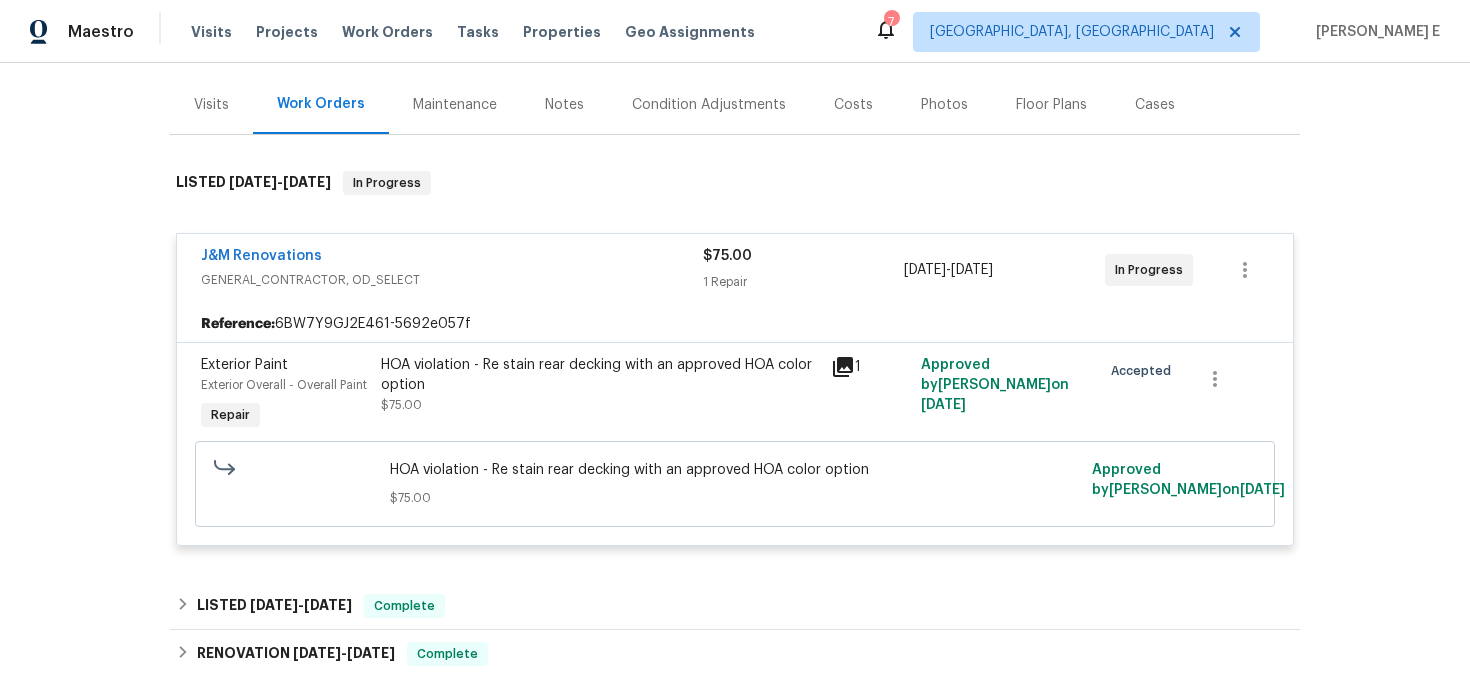 scroll, scrollTop: 229, scrollLeft: 0, axis: vertical 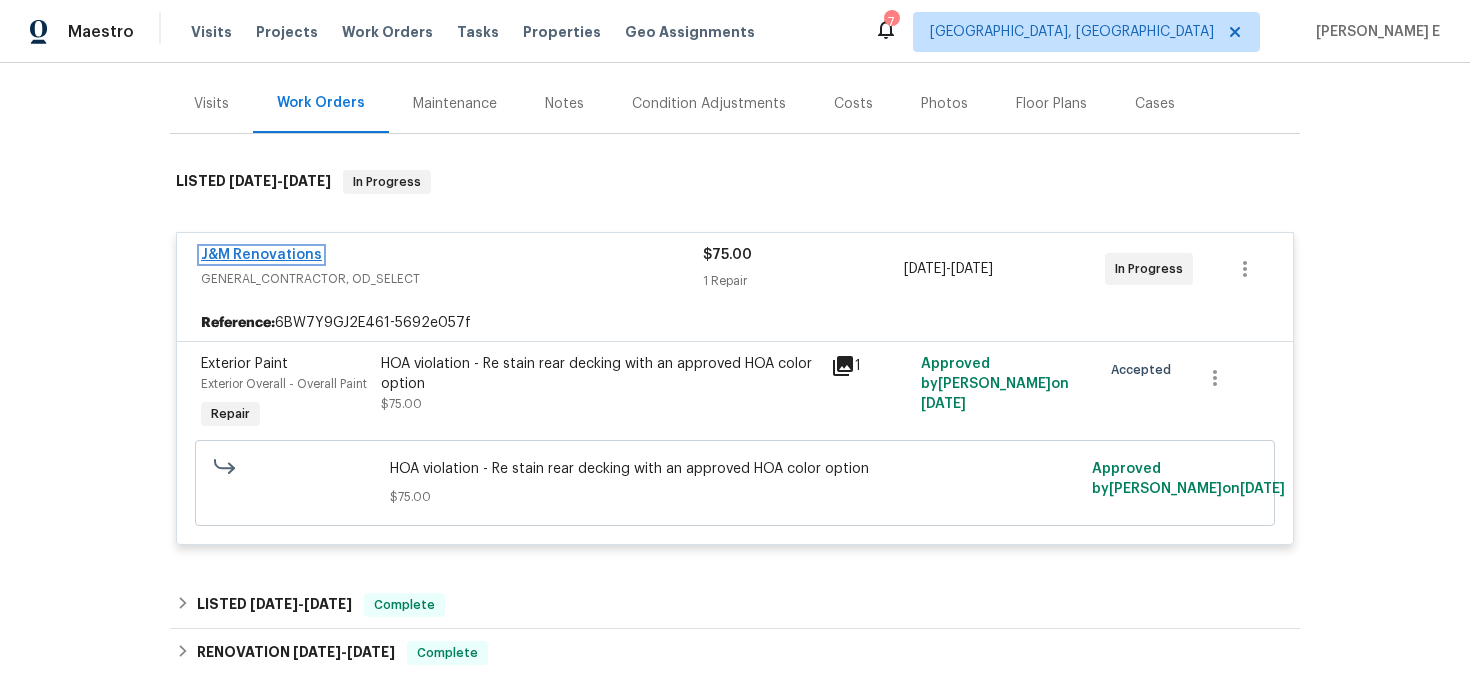 click on "J&M Renovations" at bounding box center [261, 255] 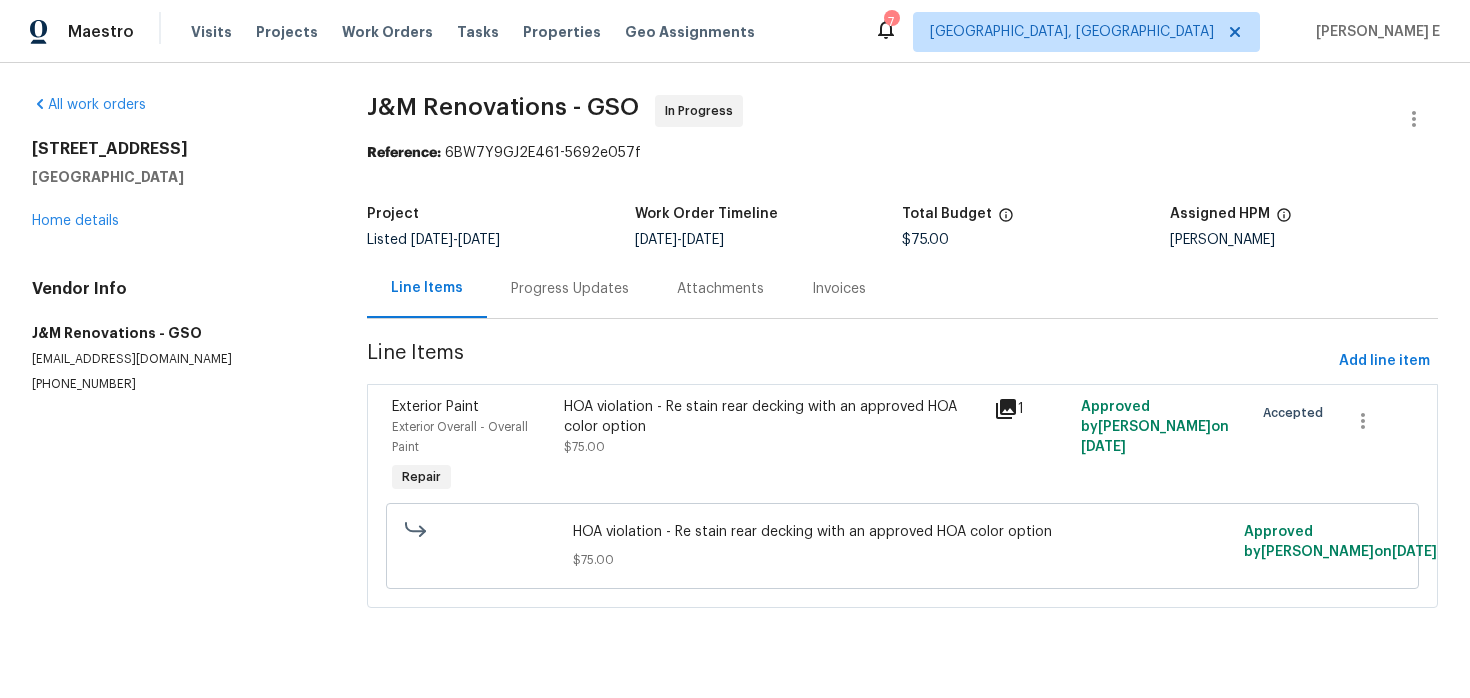 click on "Progress Updates" at bounding box center [570, 289] 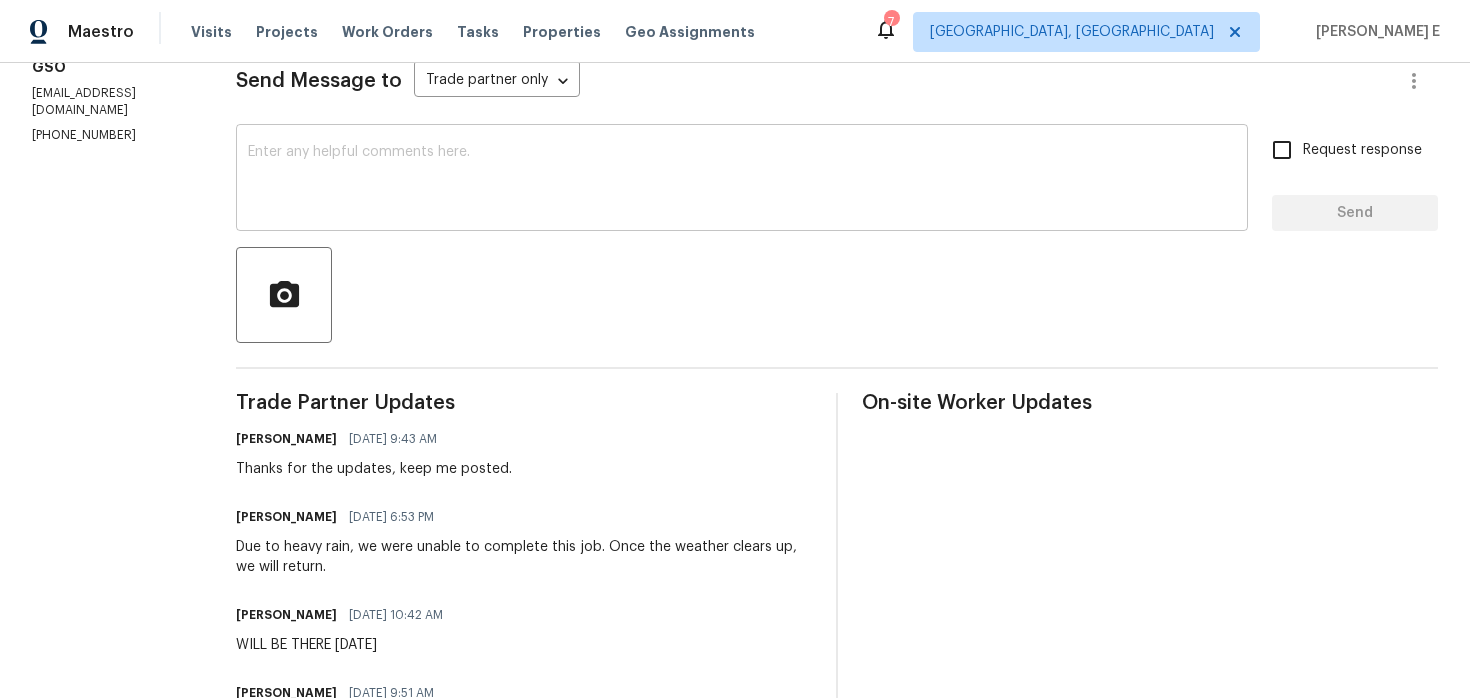 scroll, scrollTop: 0, scrollLeft: 0, axis: both 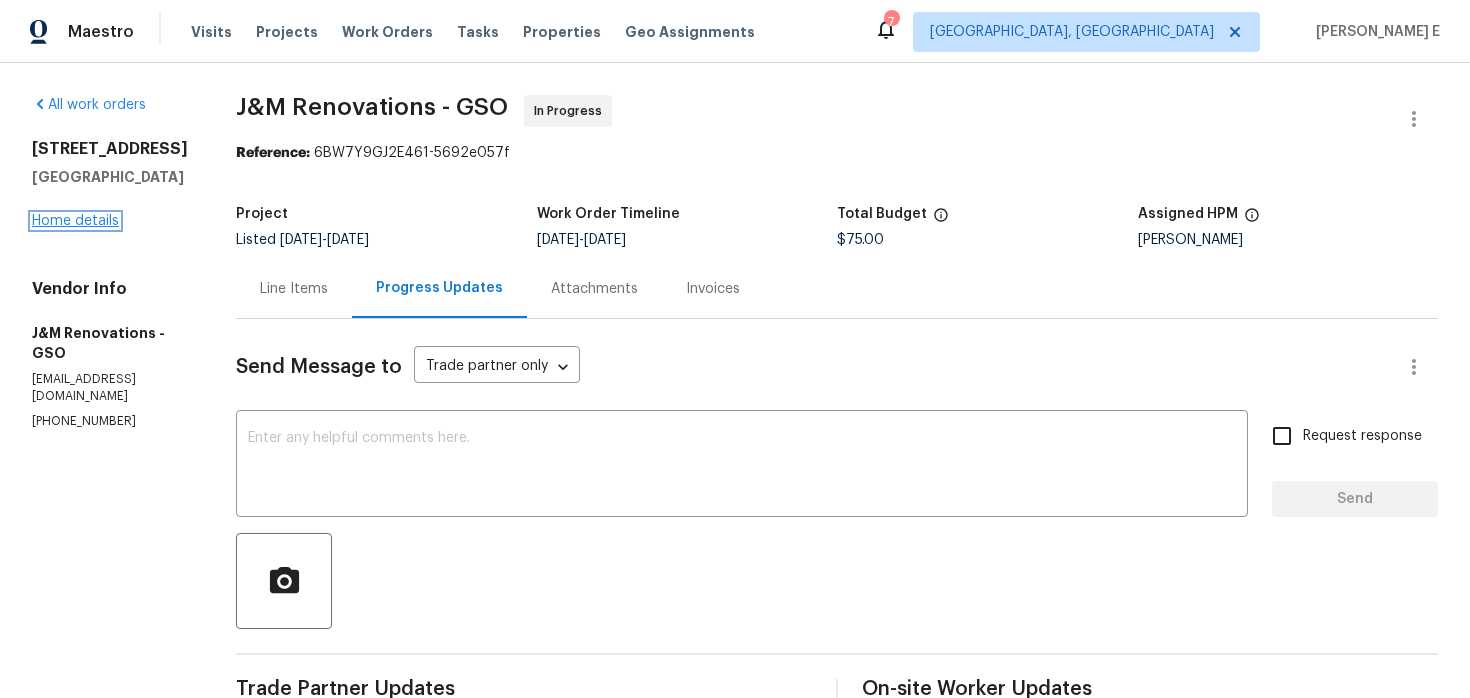 click on "Home details" at bounding box center (75, 221) 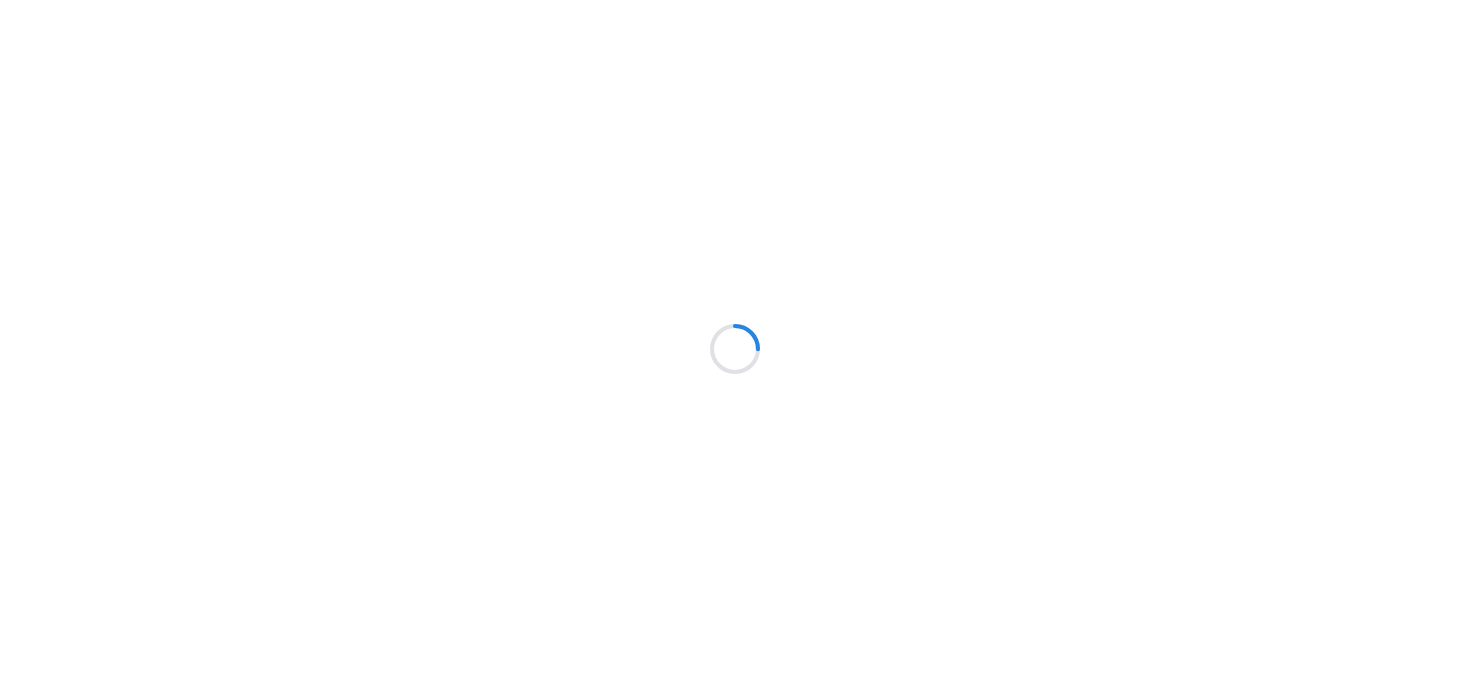 scroll, scrollTop: 0, scrollLeft: 0, axis: both 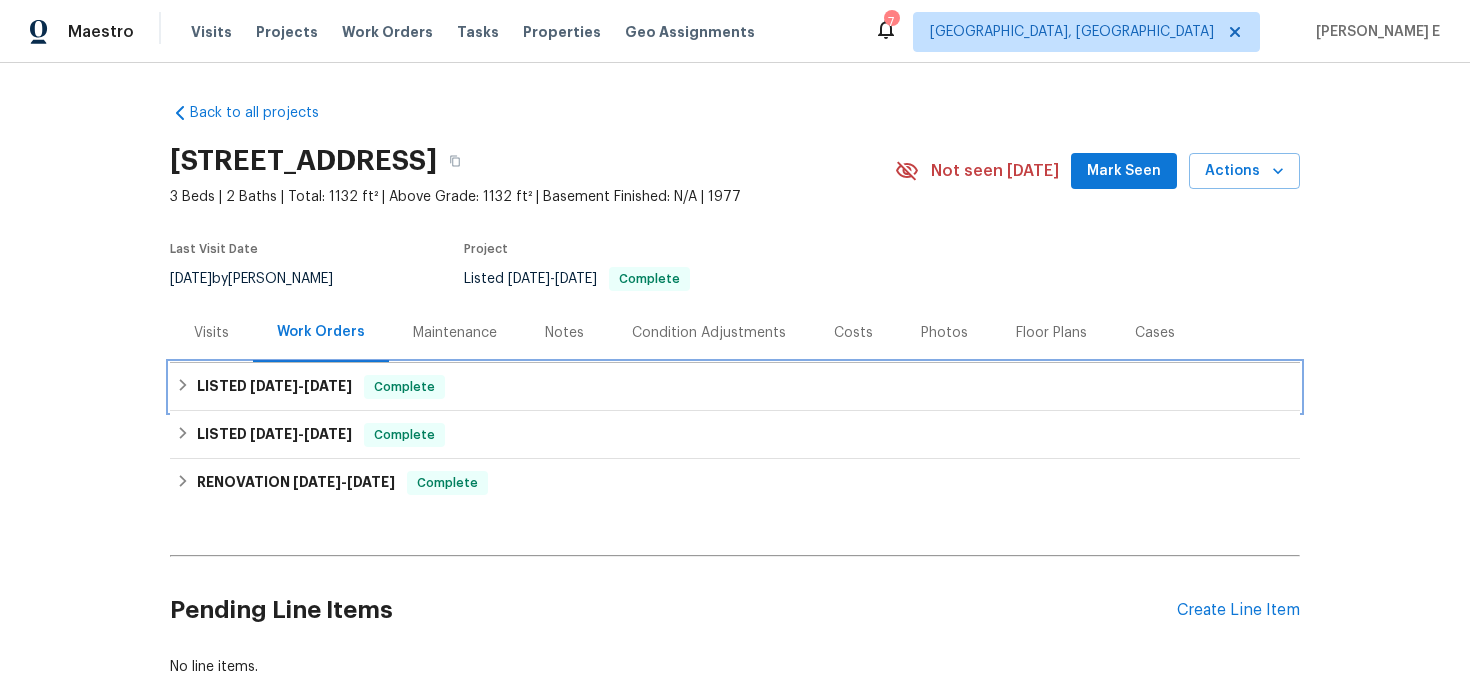 click on "6/30/25" at bounding box center [274, 386] 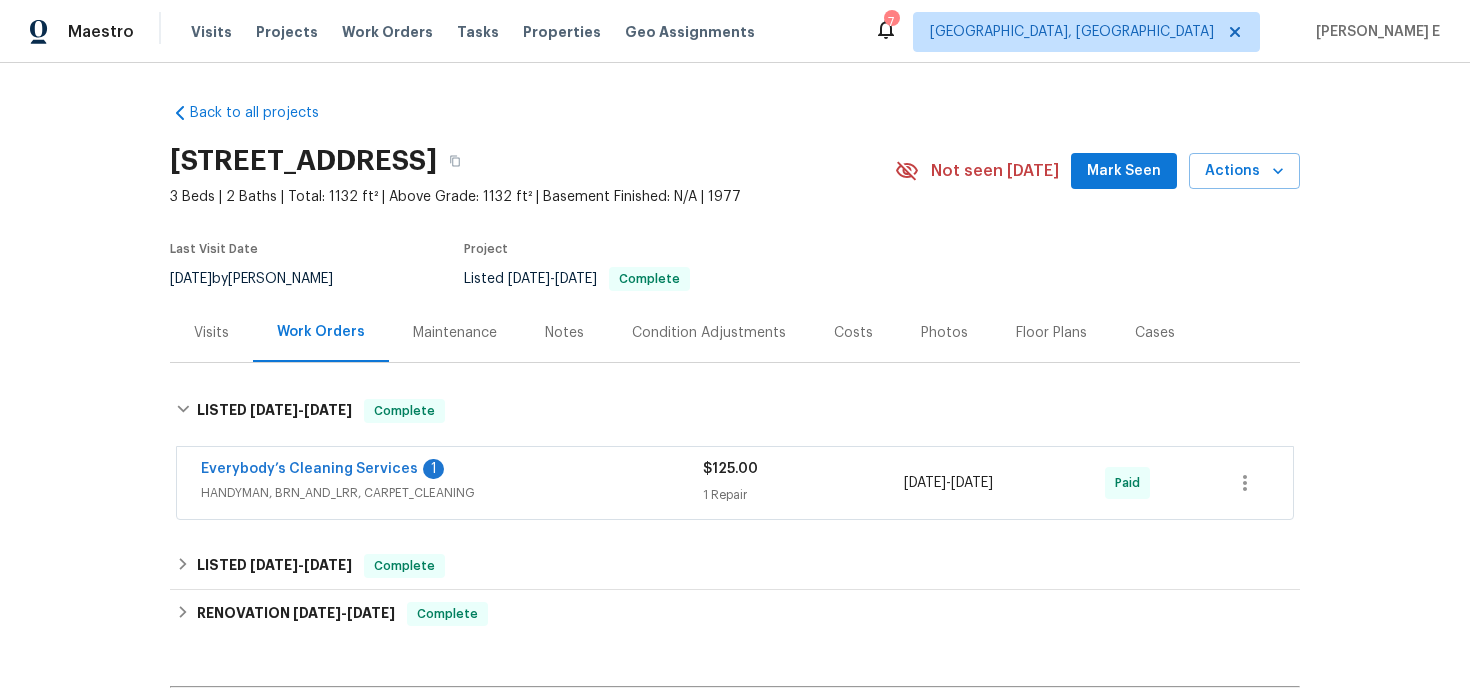click on "Everybody’s Cleaning Services 1 HANDYMAN, BRN_AND_LRR, CARPET_CLEANING $125.00 1 Repair 7/3/2025  -  7/3/2025 Paid" at bounding box center [735, 483] 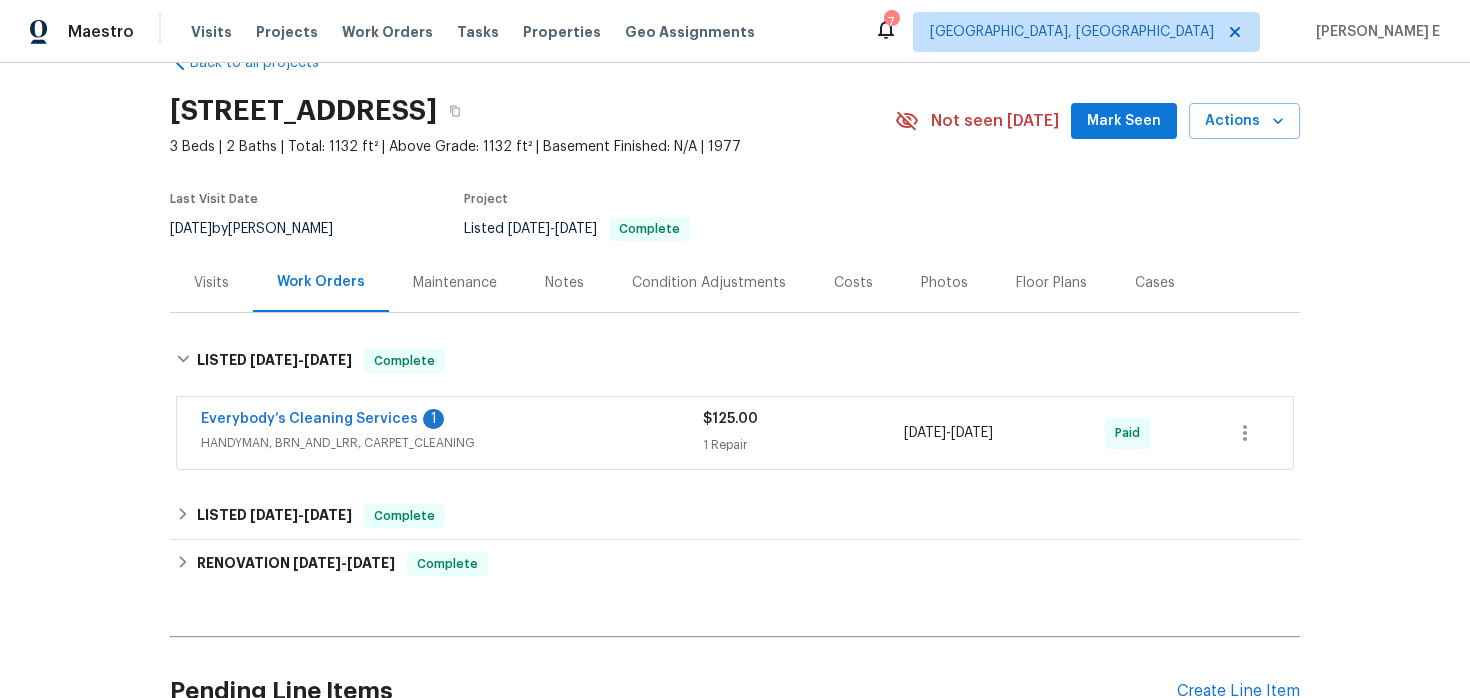 click on "HANDYMAN, BRN_AND_LRR, CARPET_CLEANING" at bounding box center [452, 443] 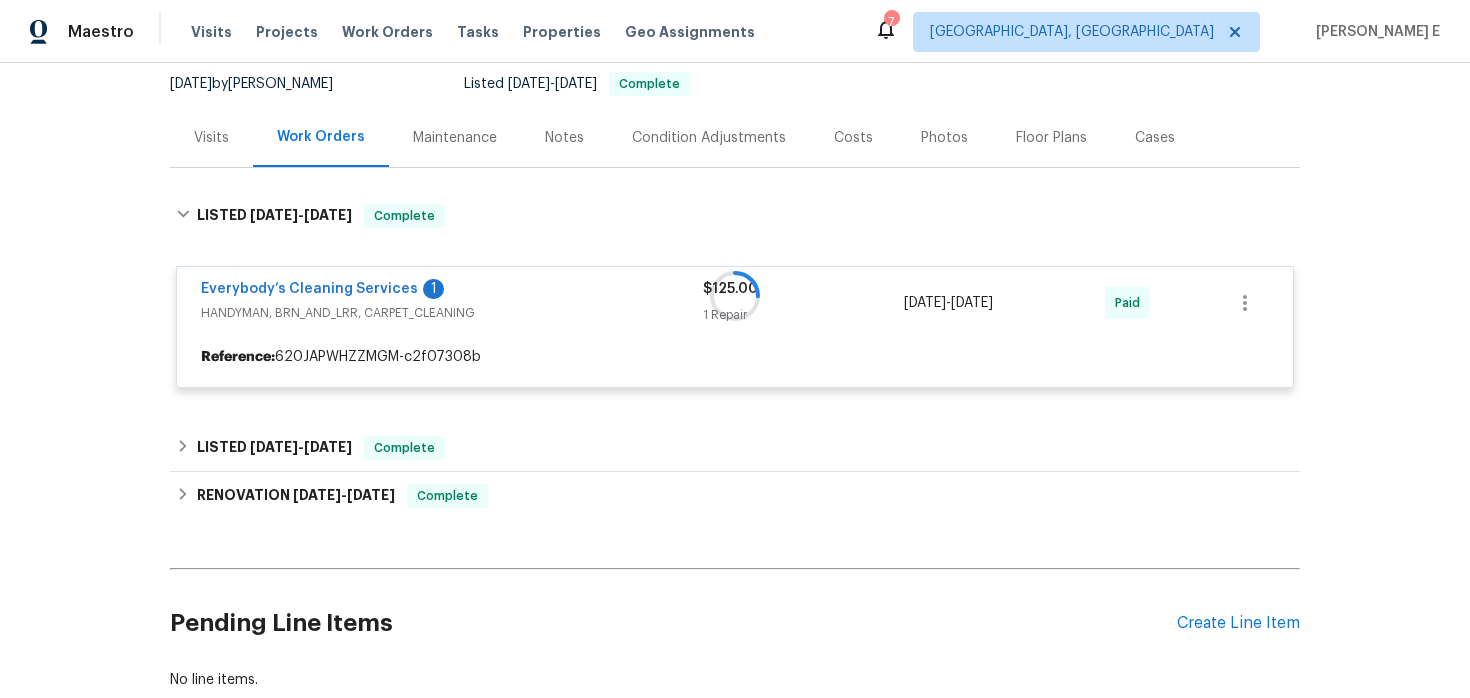 scroll, scrollTop: 196, scrollLeft: 0, axis: vertical 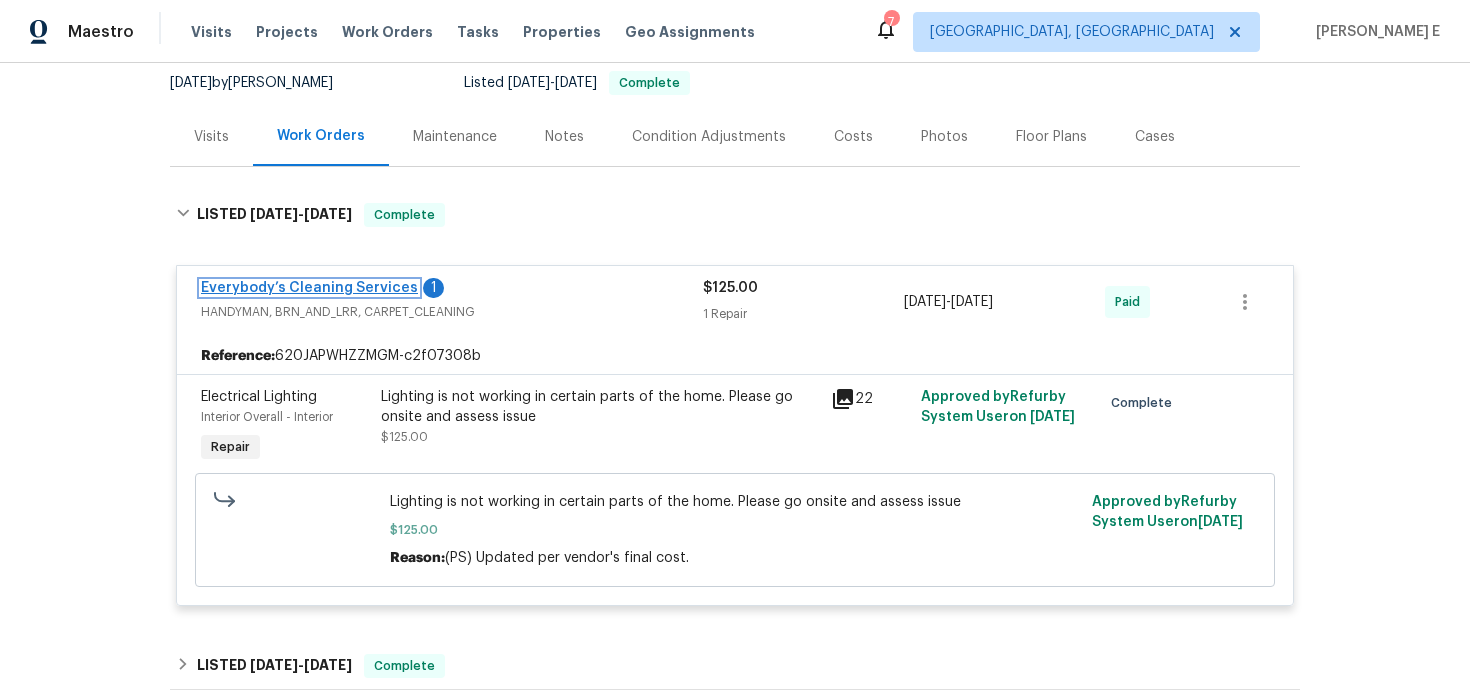 click on "Everybody’s Cleaning Services" at bounding box center (309, 288) 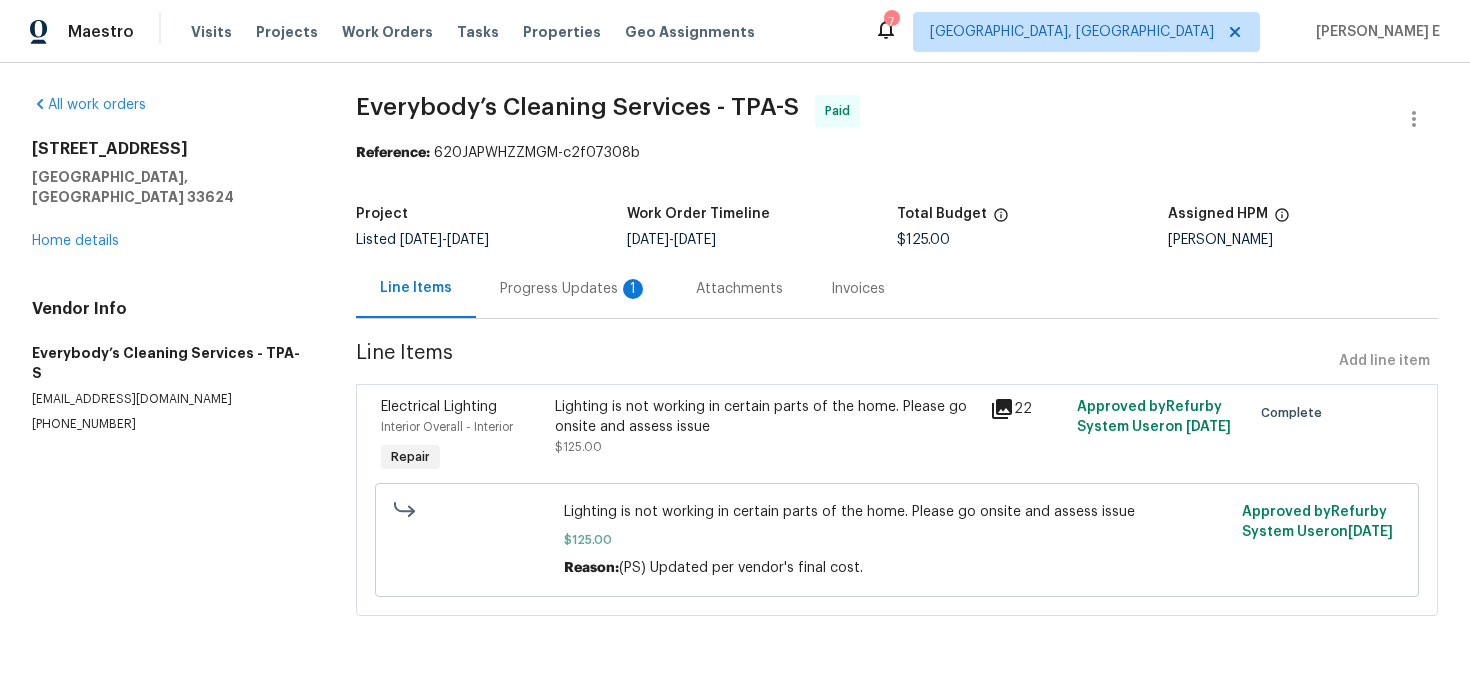 click on "Progress Updates 1" at bounding box center [574, 289] 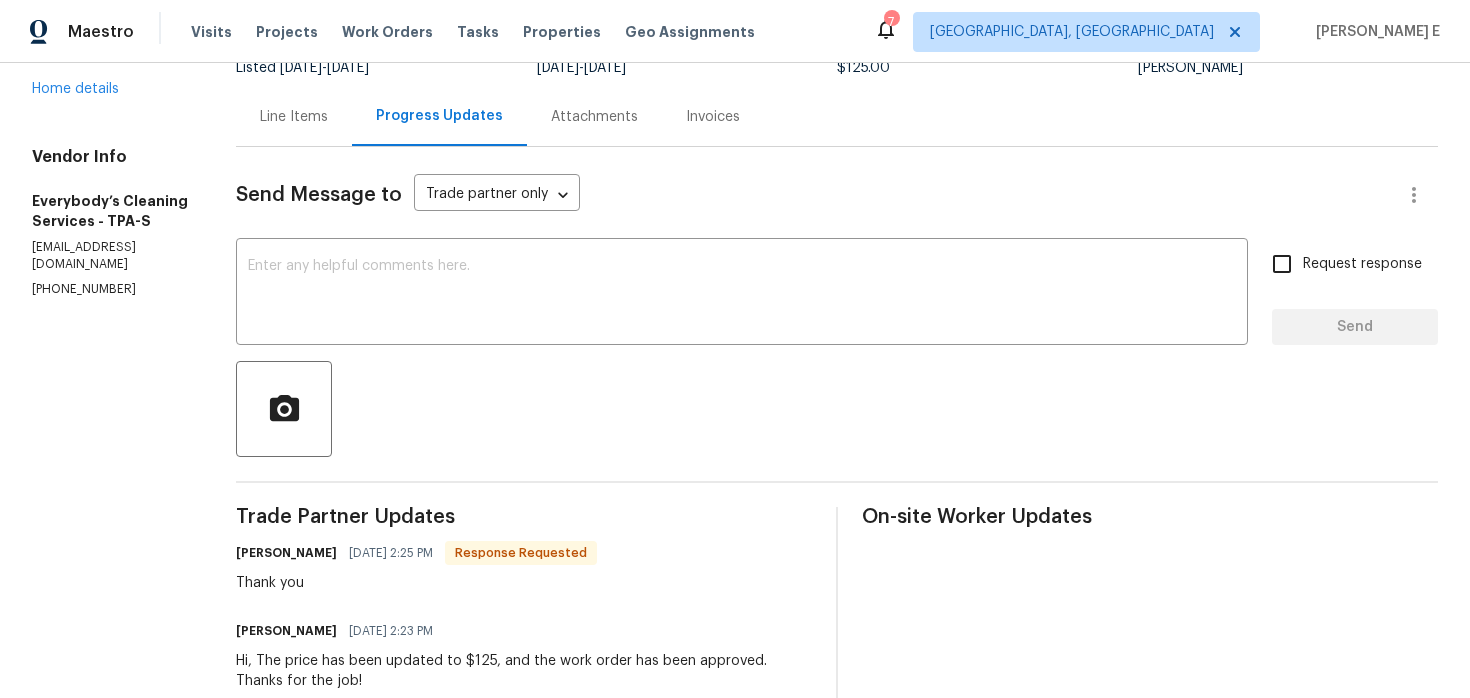 scroll, scrollTop: 152, scrollLeft: 0, axis: vertical 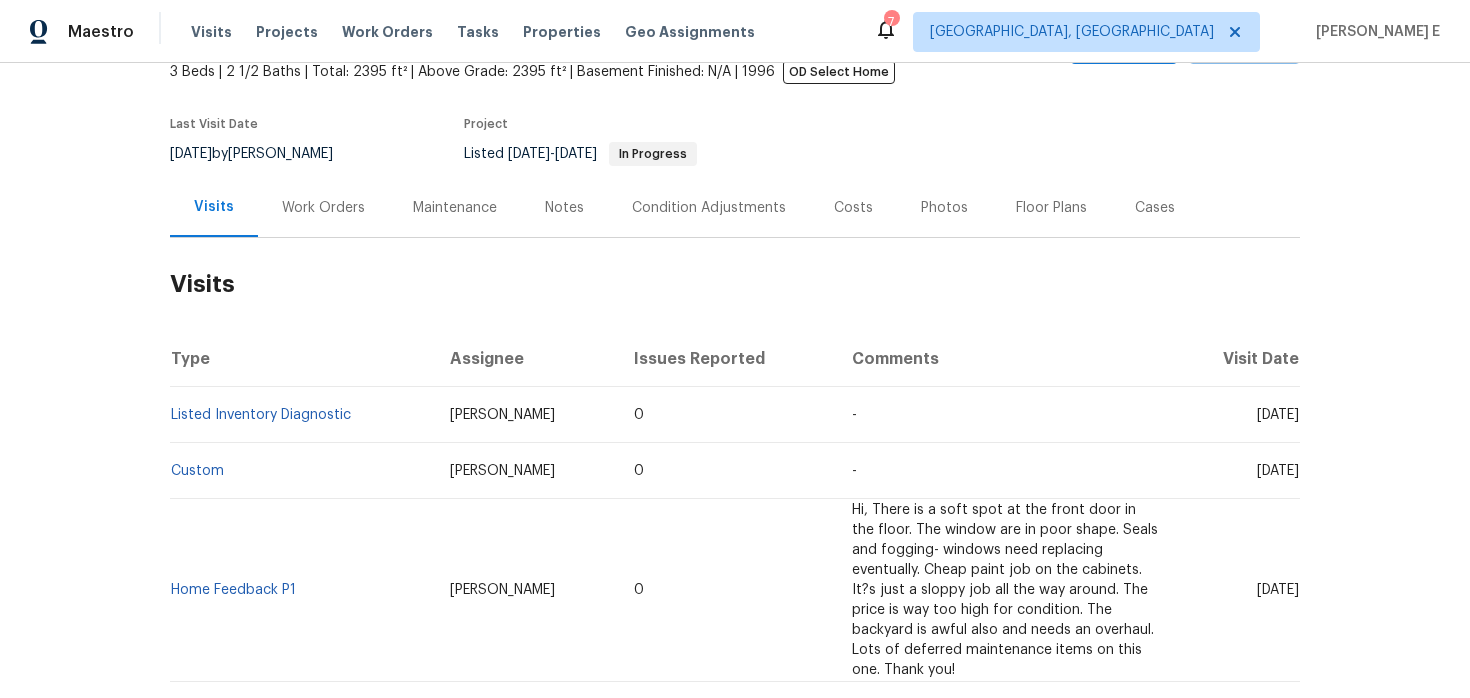 click on "Listed Inventory Diagnostic" at bounding box center [302, 415] 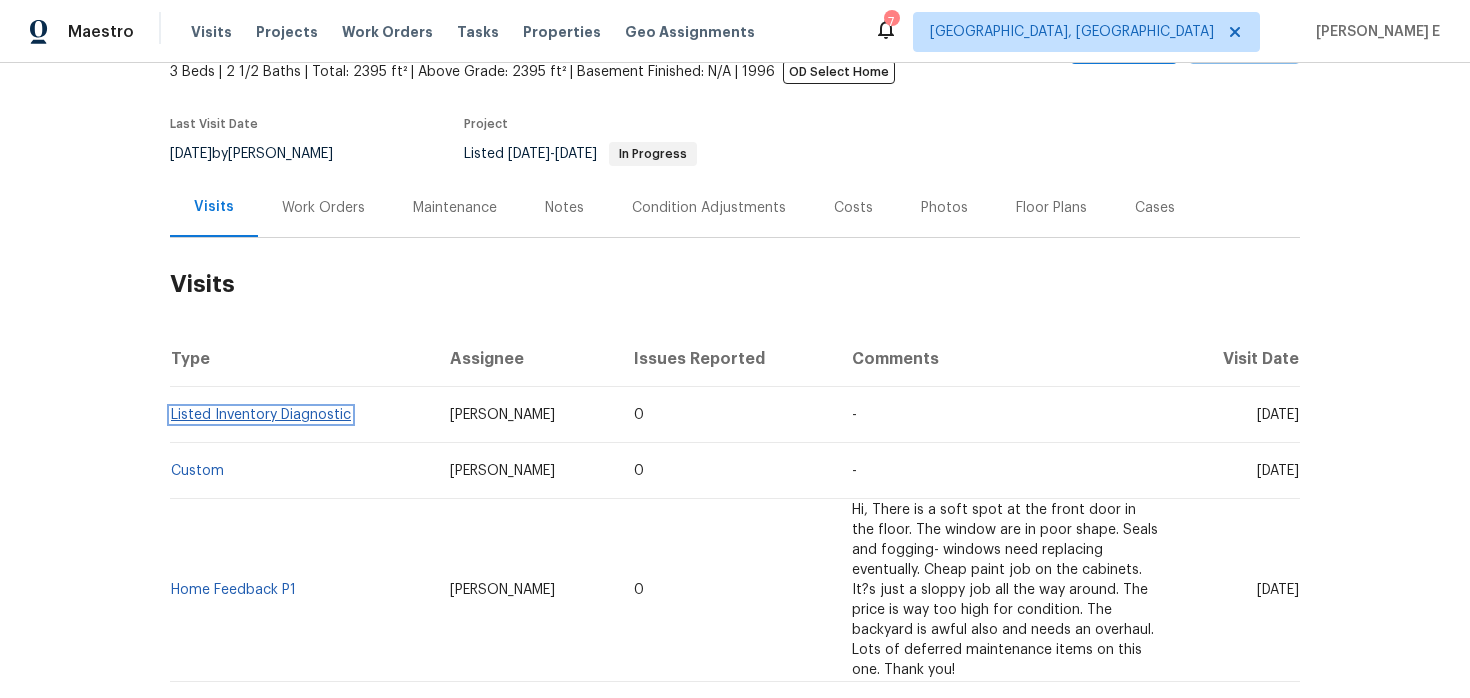 click on "Listed Inventory Diagnostic" at bounding box center [261, 415] 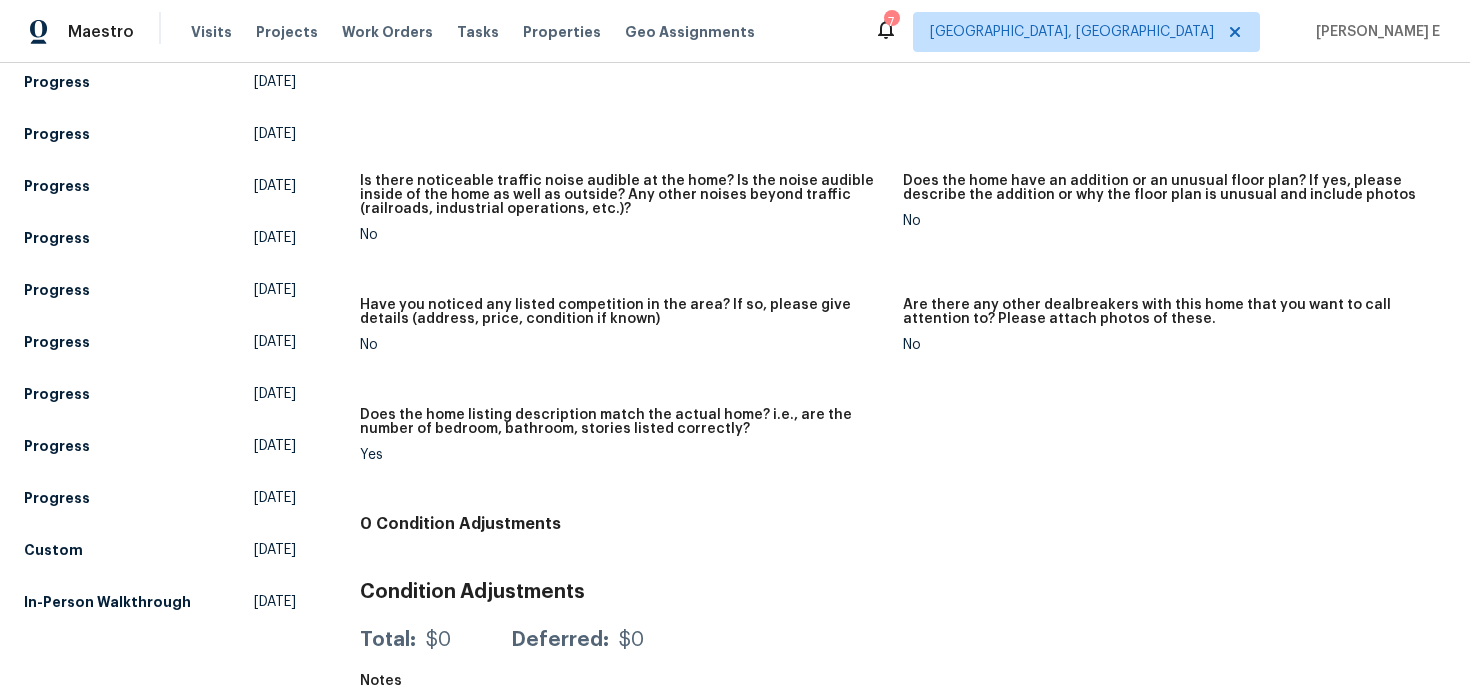 scroll, scrollTop: 0, scrollLeft: 0, axis: both 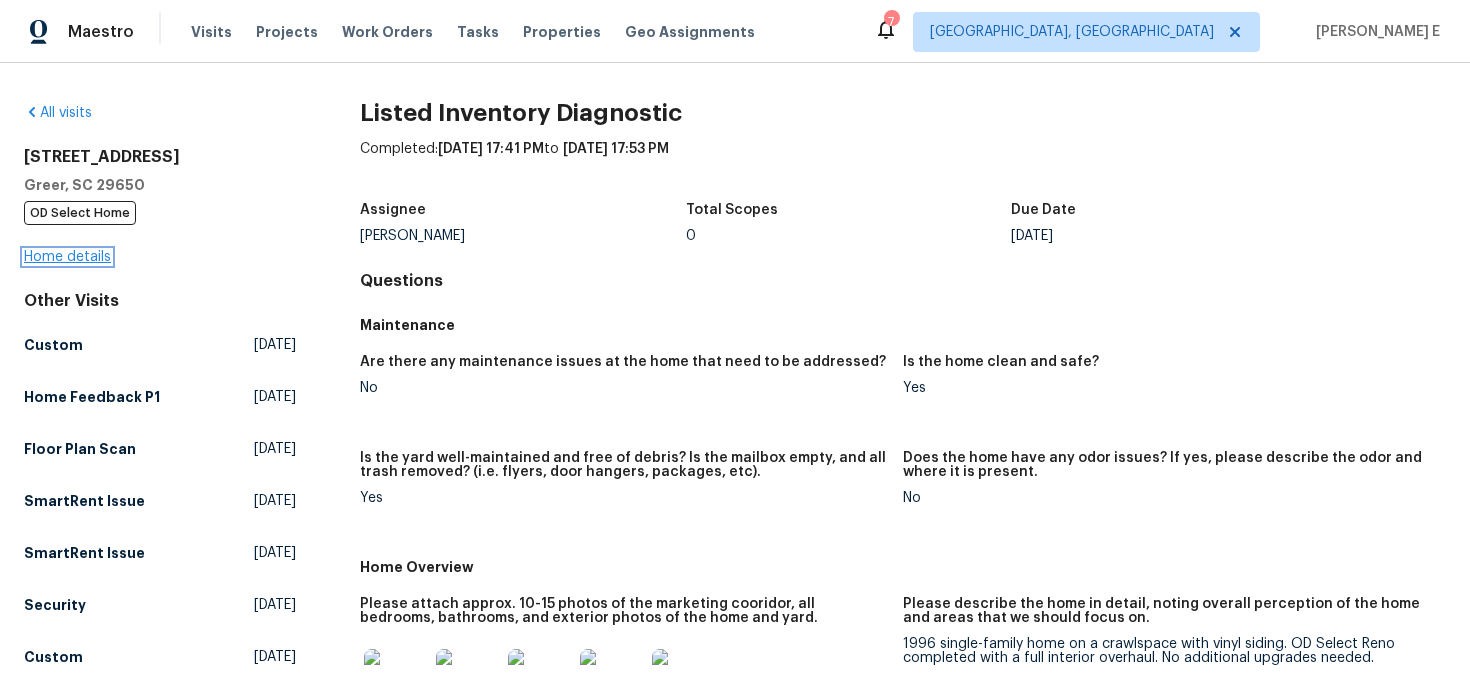 click on "Home details" at bounding box center (67, 257) 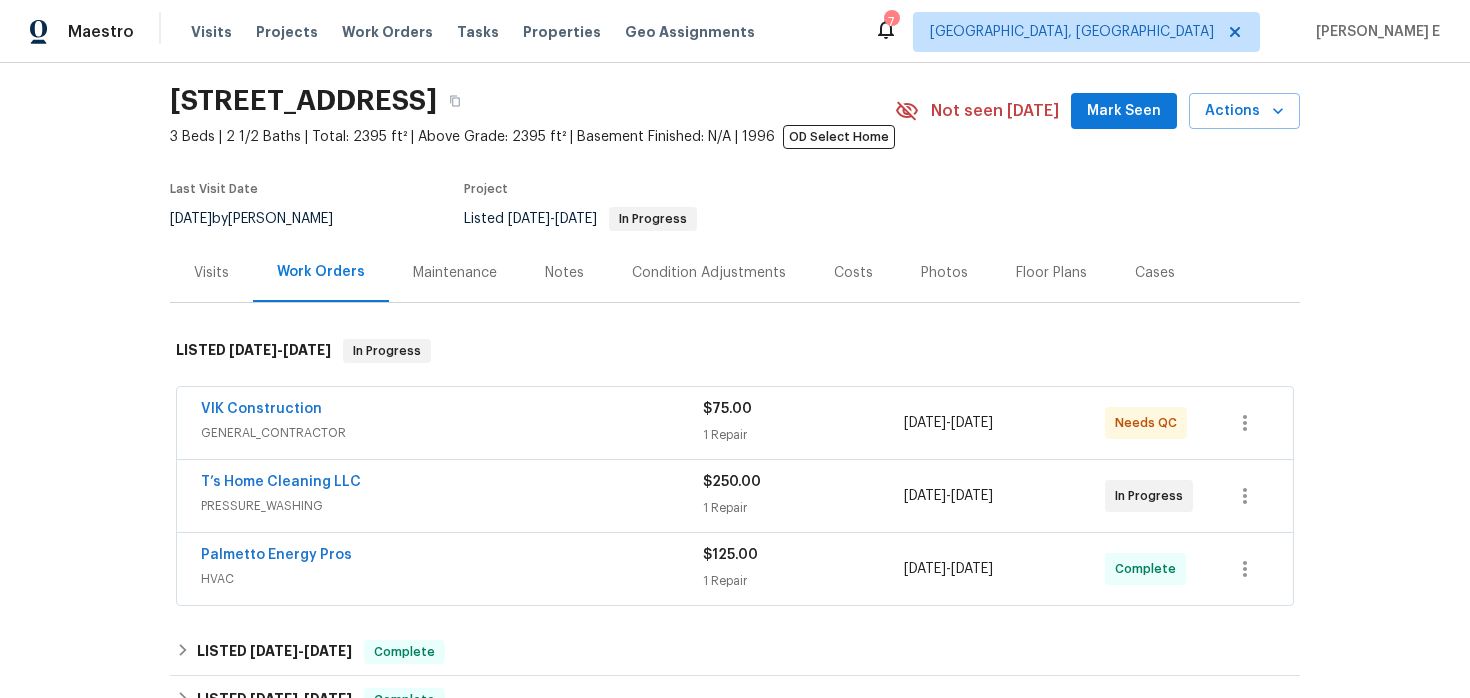 scroll, scrollTop: 221, scrollLeft: 0, axis: vertical 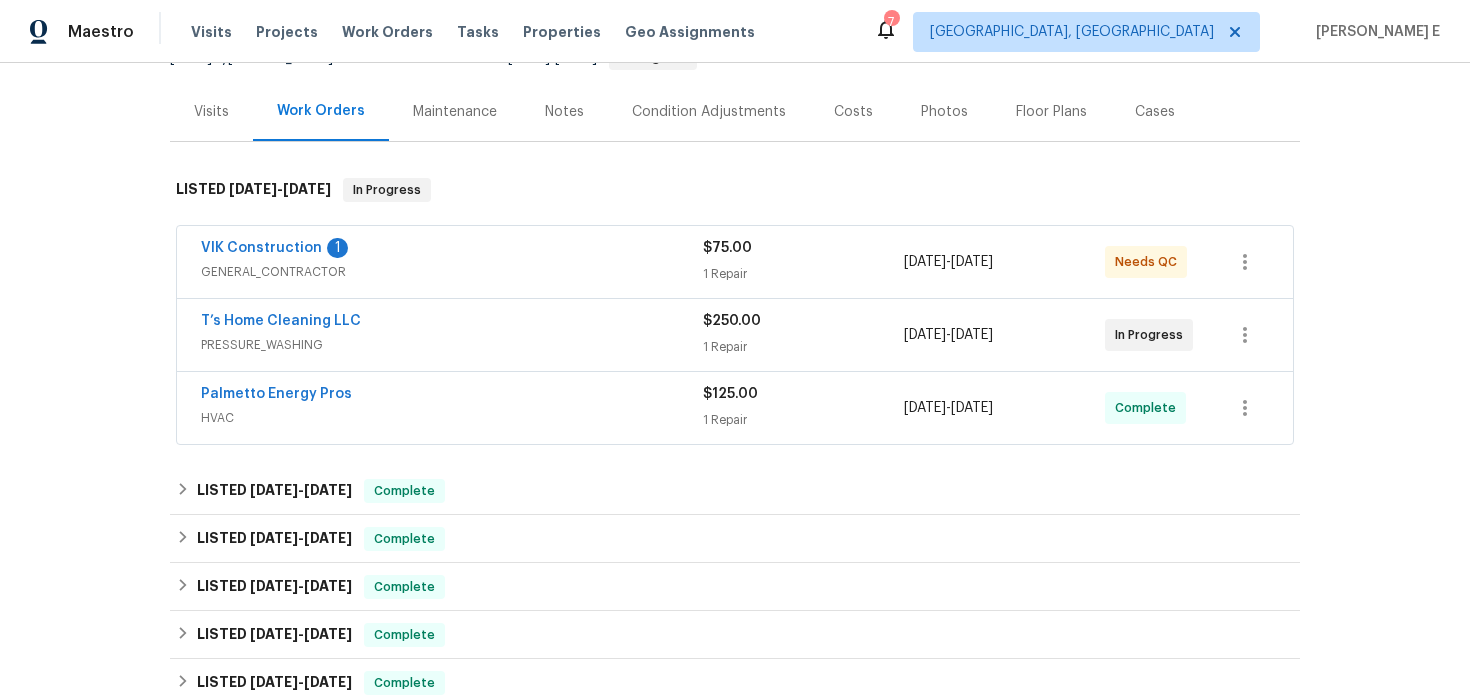 click on "T’s Home Cleaning LLC" at bounding box center [452, 323] 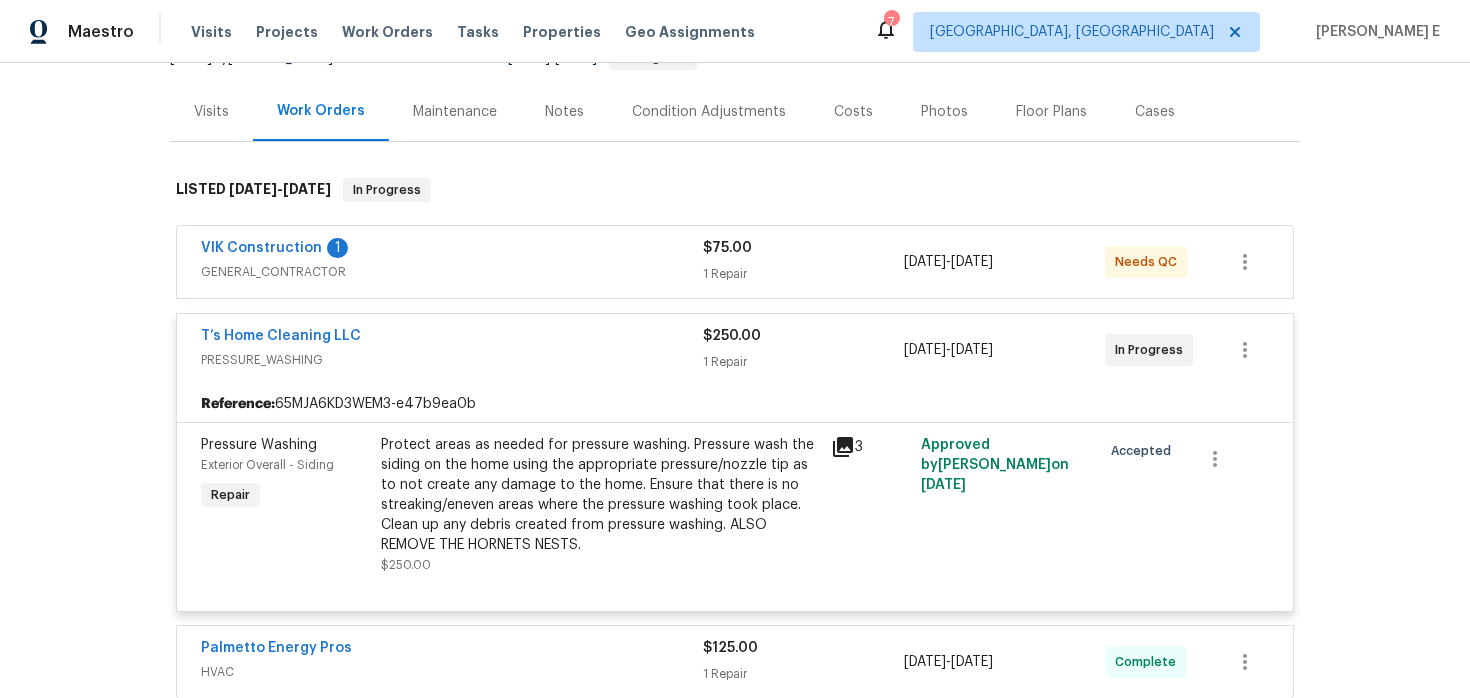 click on "GENERAL_CONTRACTOR" at bounding box center (452, 272) 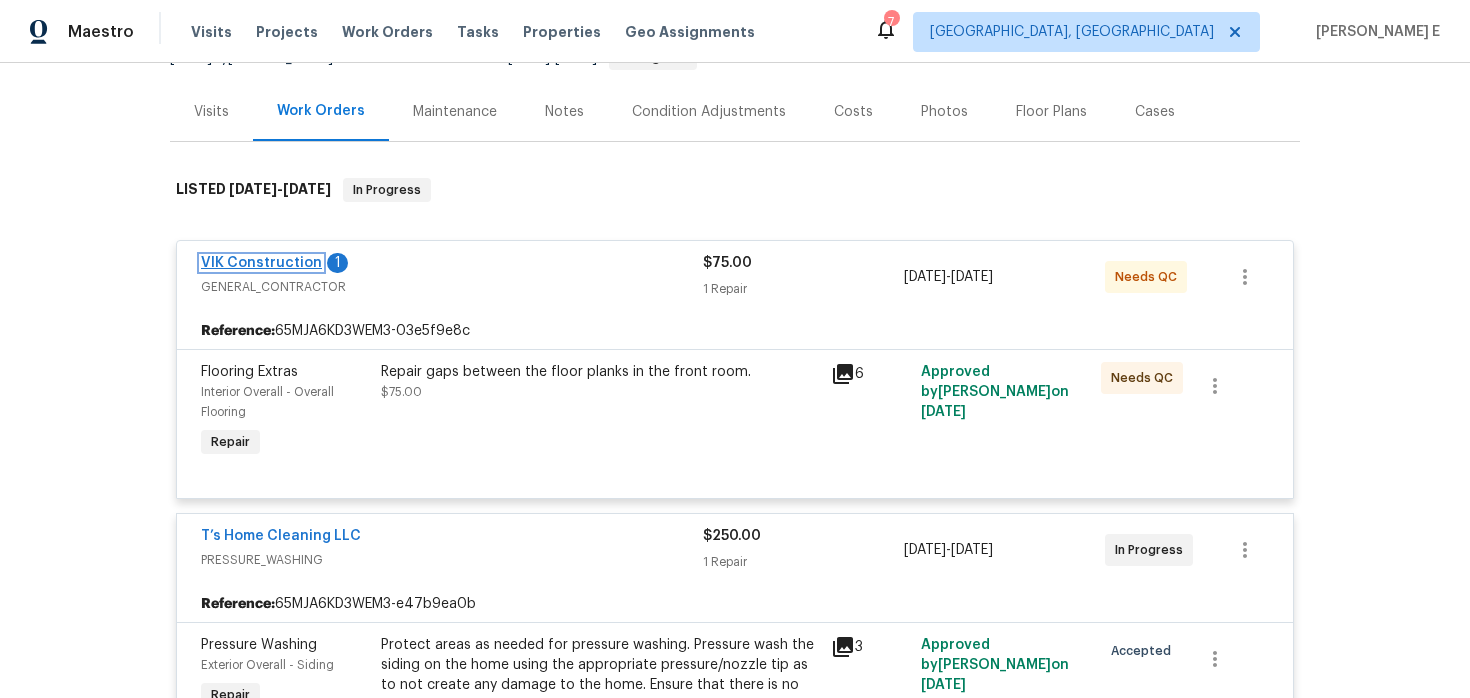 click on "VIK Construction" at bounding box center [261, 263] 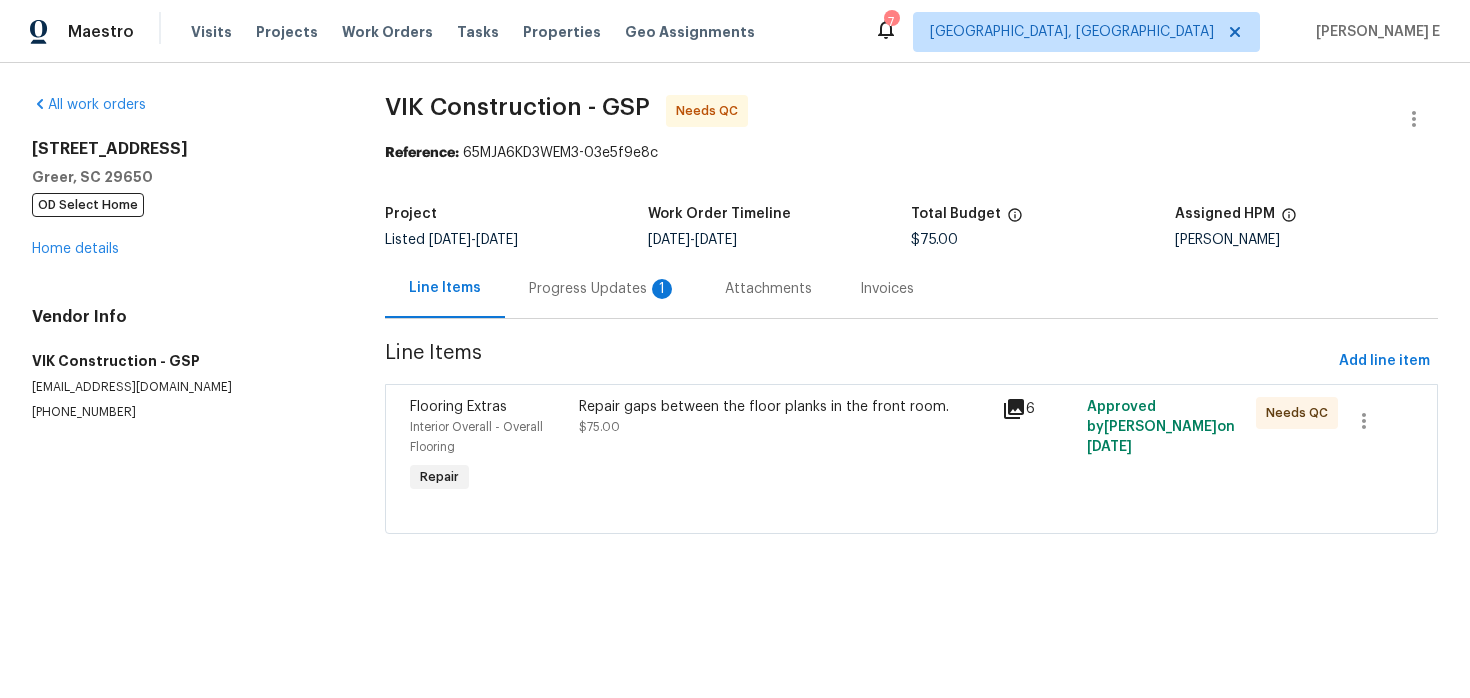 click on "Progress Updates 1" at bounding box center [603, 288] 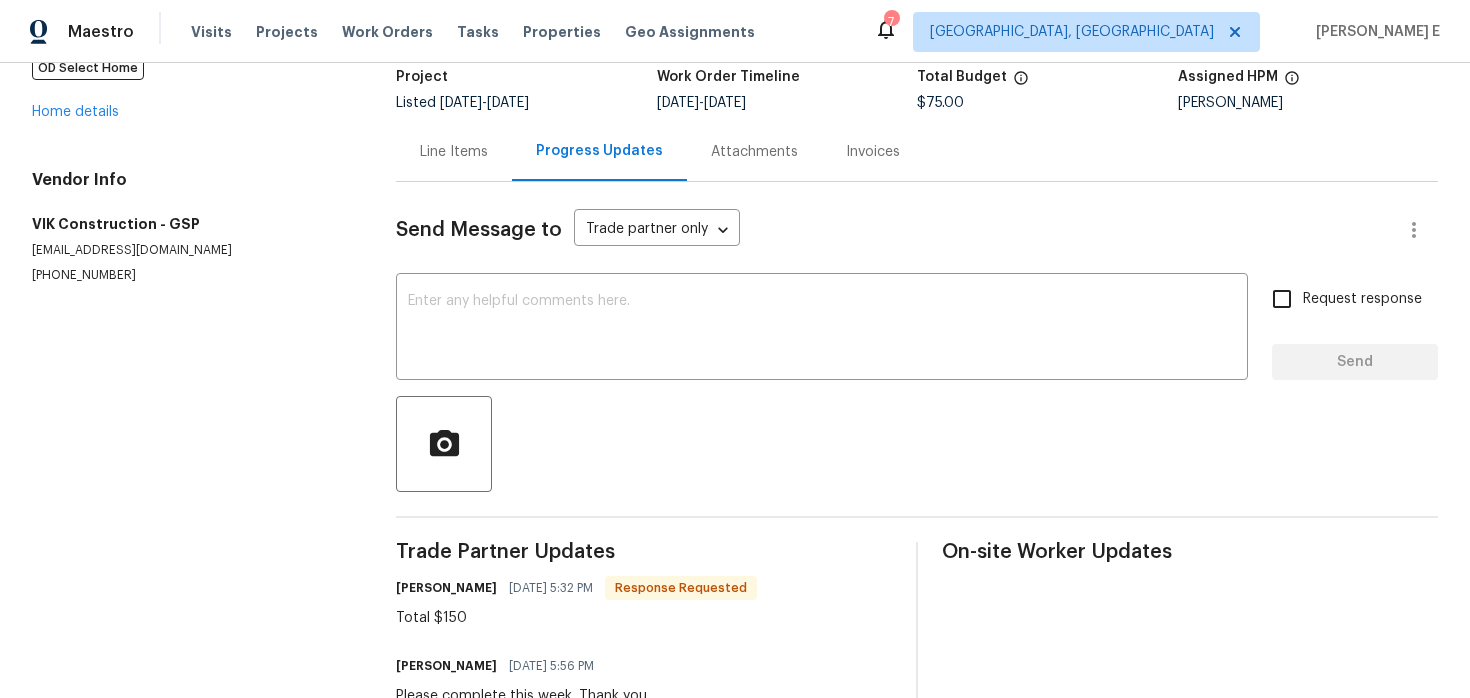 scroll, scrollTop: 0, scrollLeft: 0, axis: both 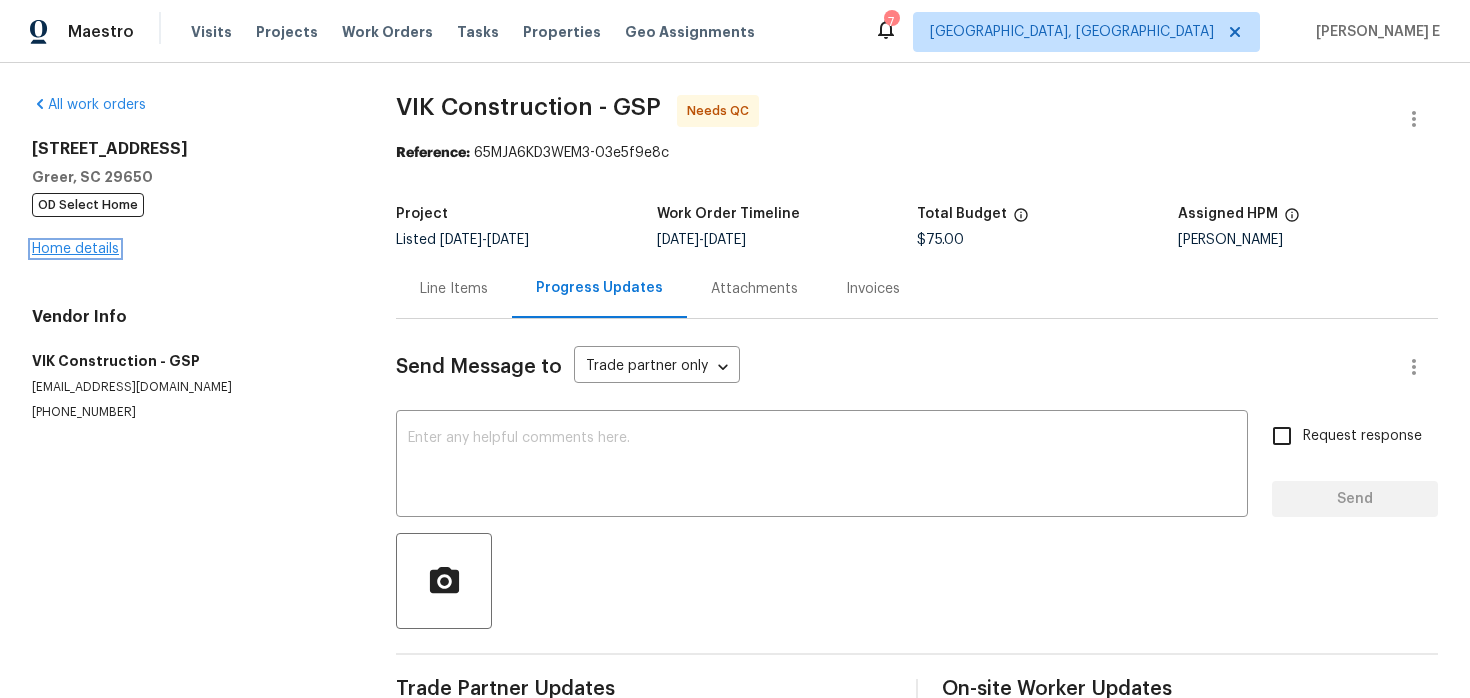 click on "Home details" at bounding box center [75, 249] 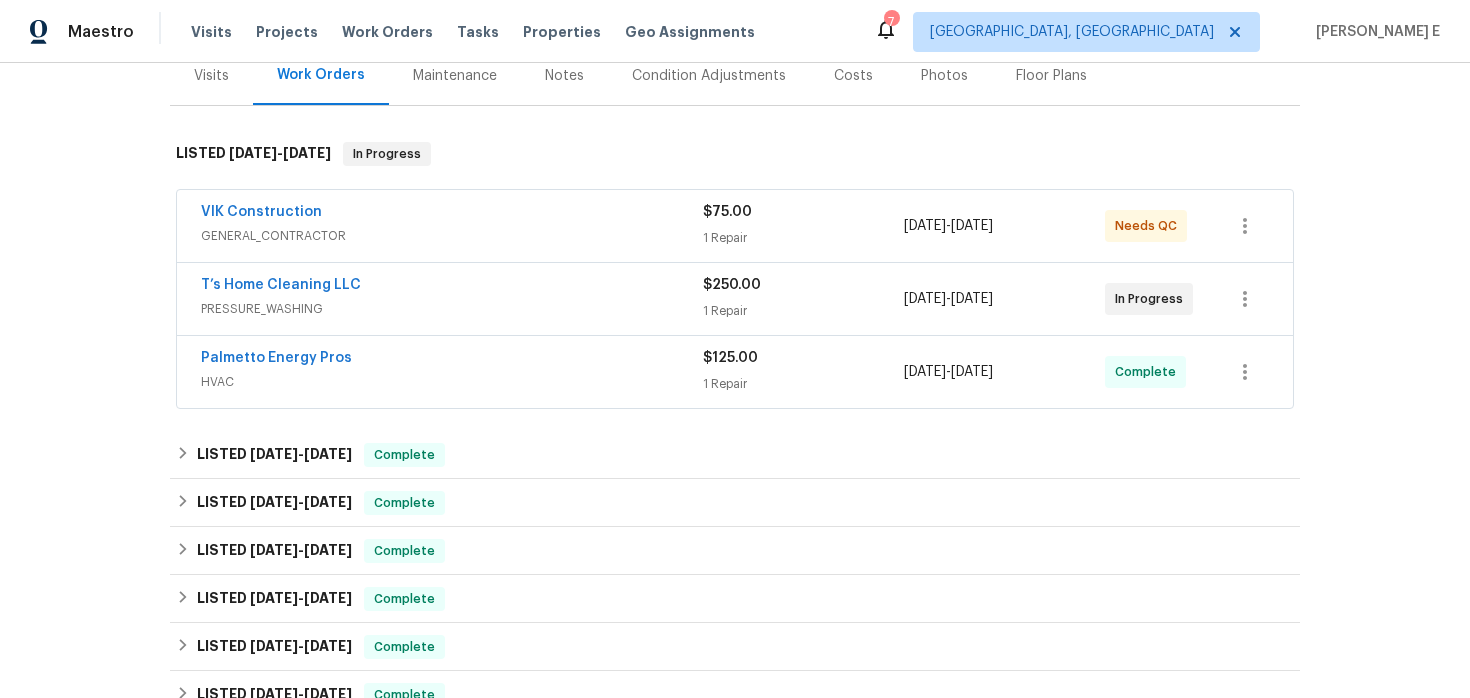 scroll, scrollTop: 326, scrollLeft: 0, axis: vertical 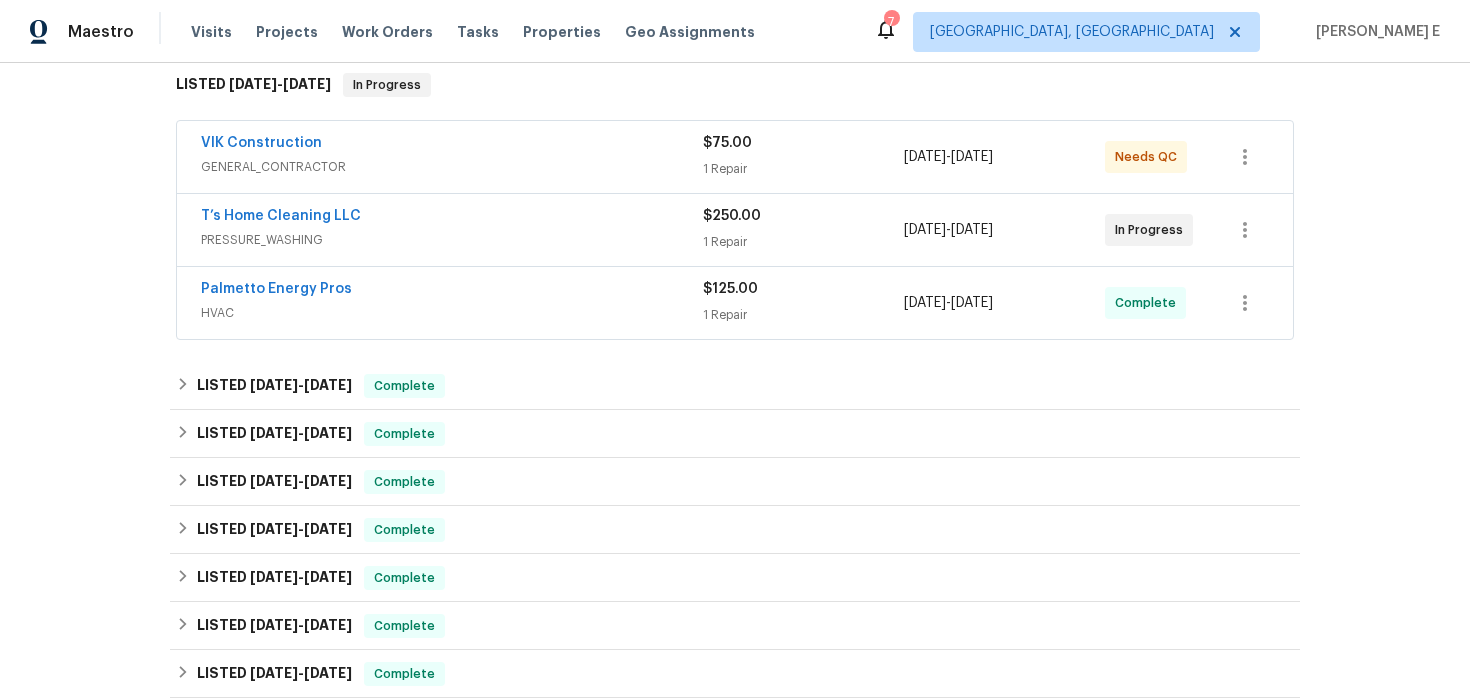 click on "HVAC" at bounding box center [452, 313] 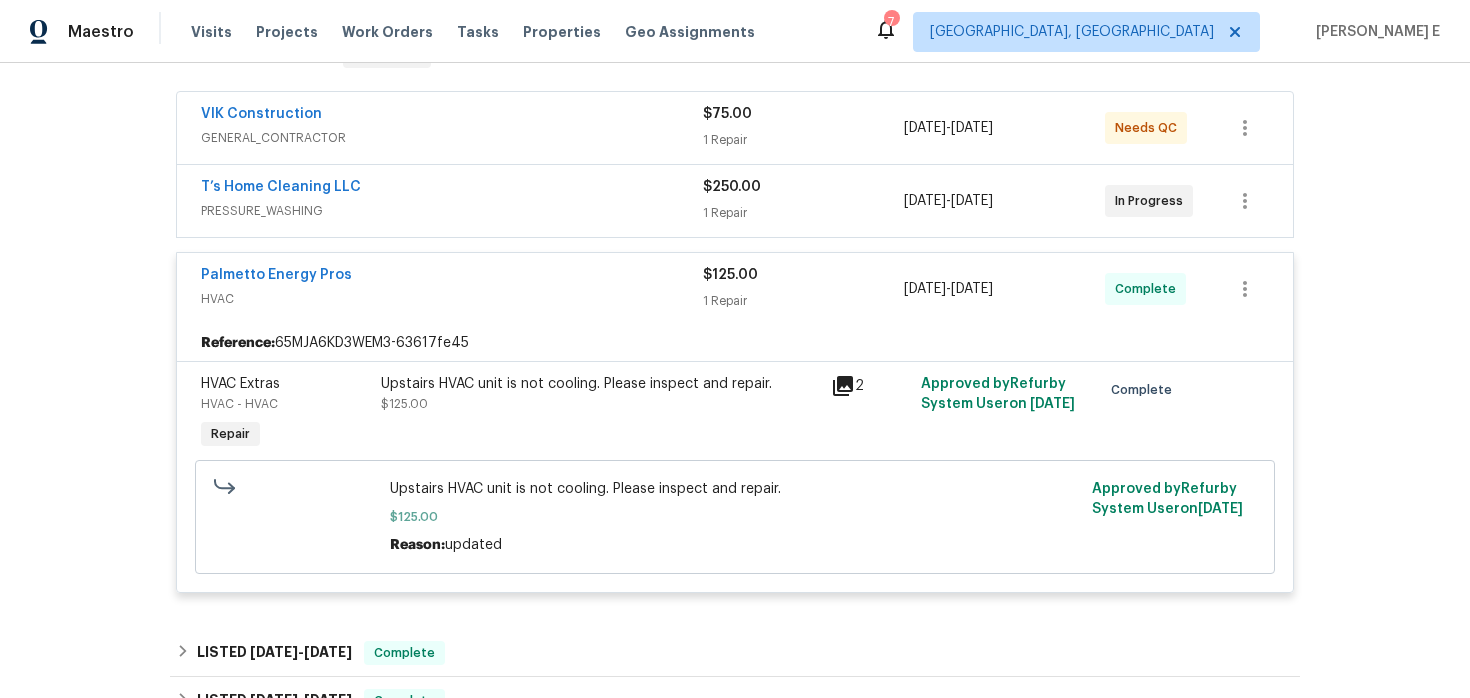 scroll, scrollTop: 360, scrollLeft: 0, axis: vertical 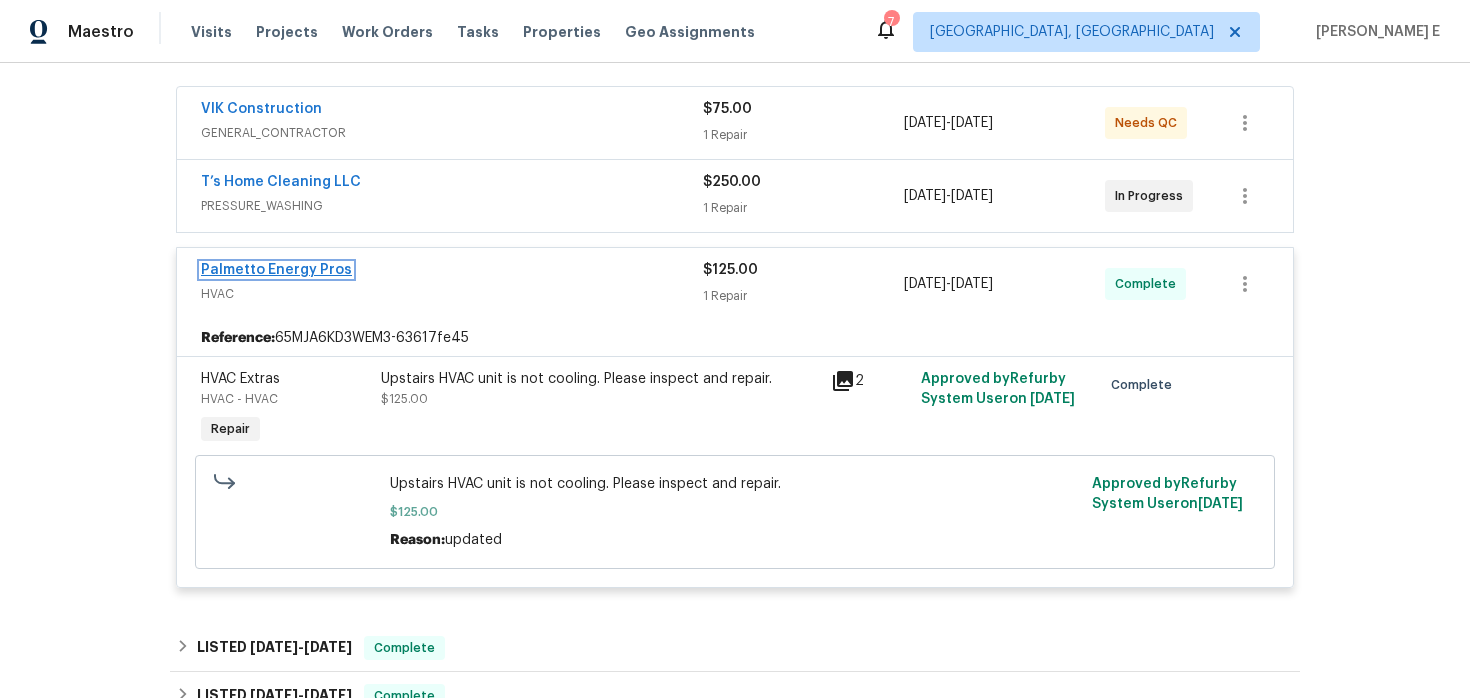 click on "Palmetto Energy Pros" at bounding box center (276, 270) 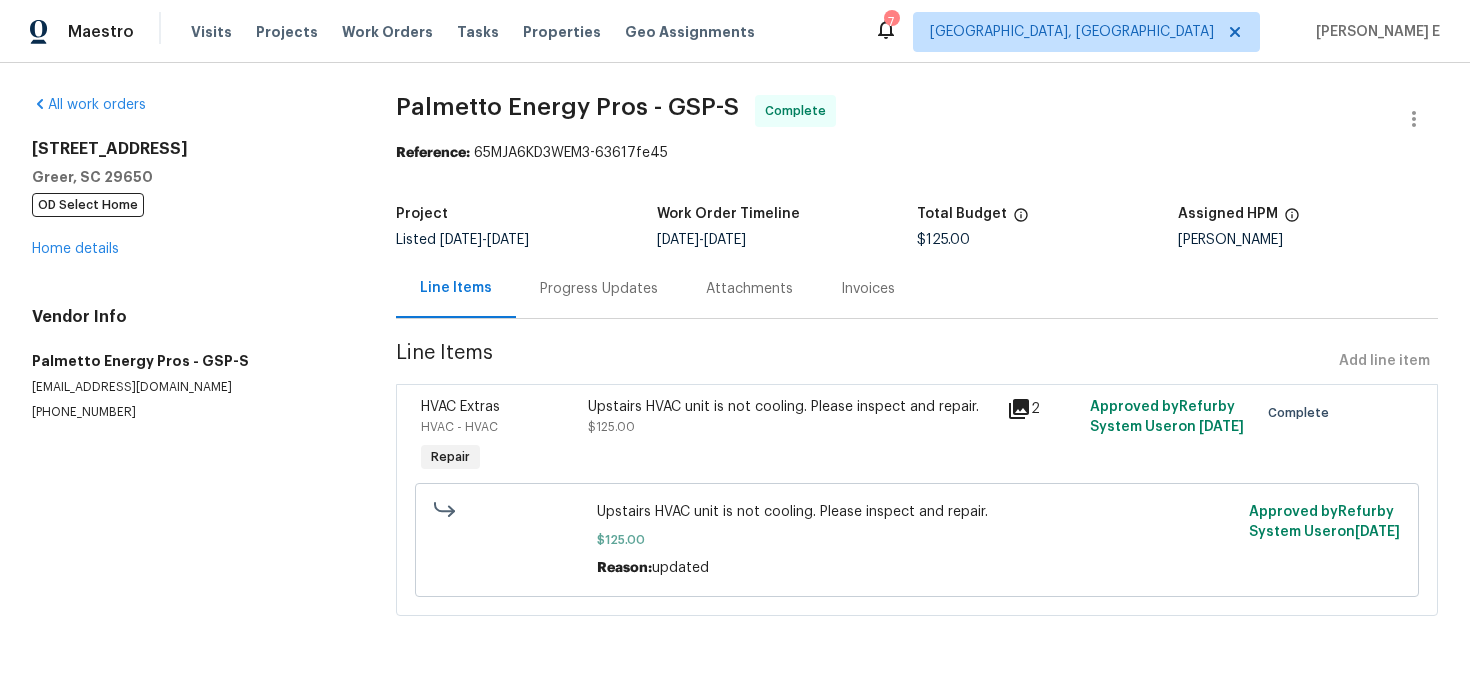 click on "Progress Updates" at bounding box center (599, 288) 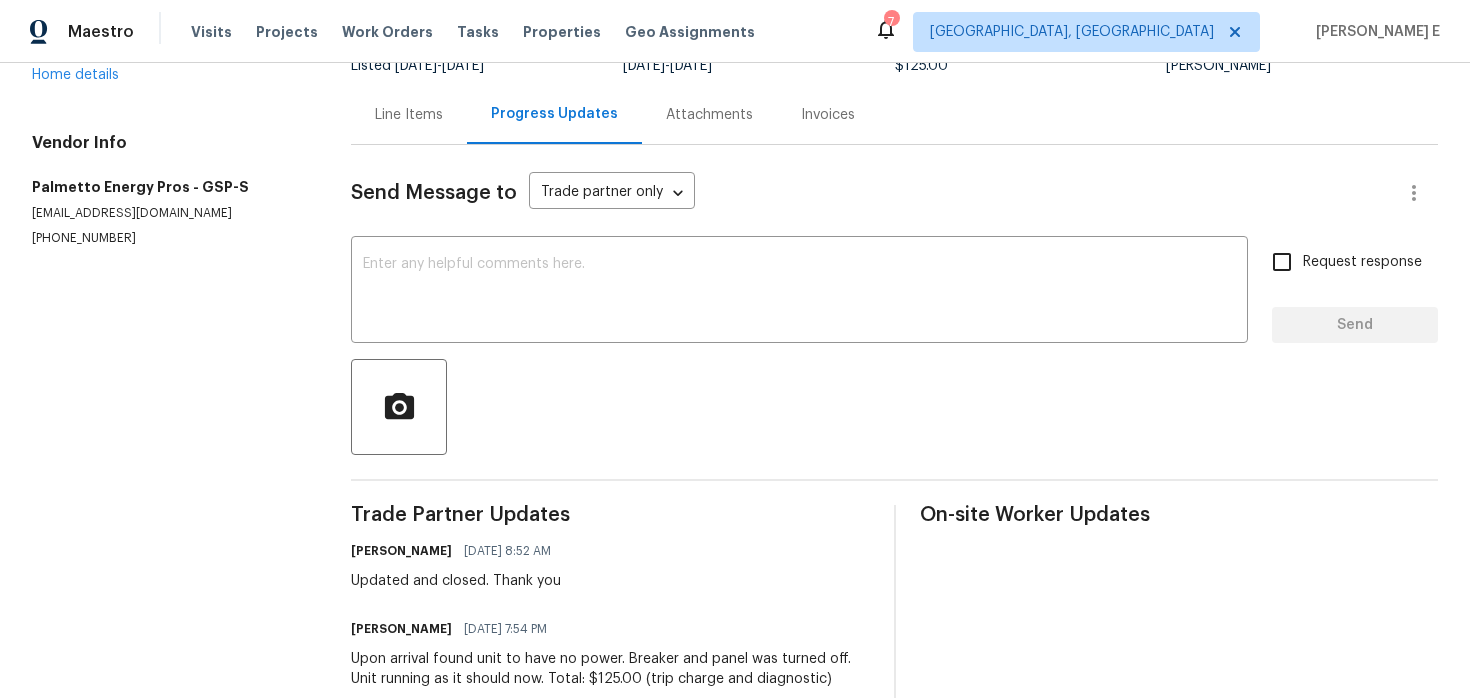 scroll, scrollTop: 0, scrollLeft: 0, axis: both 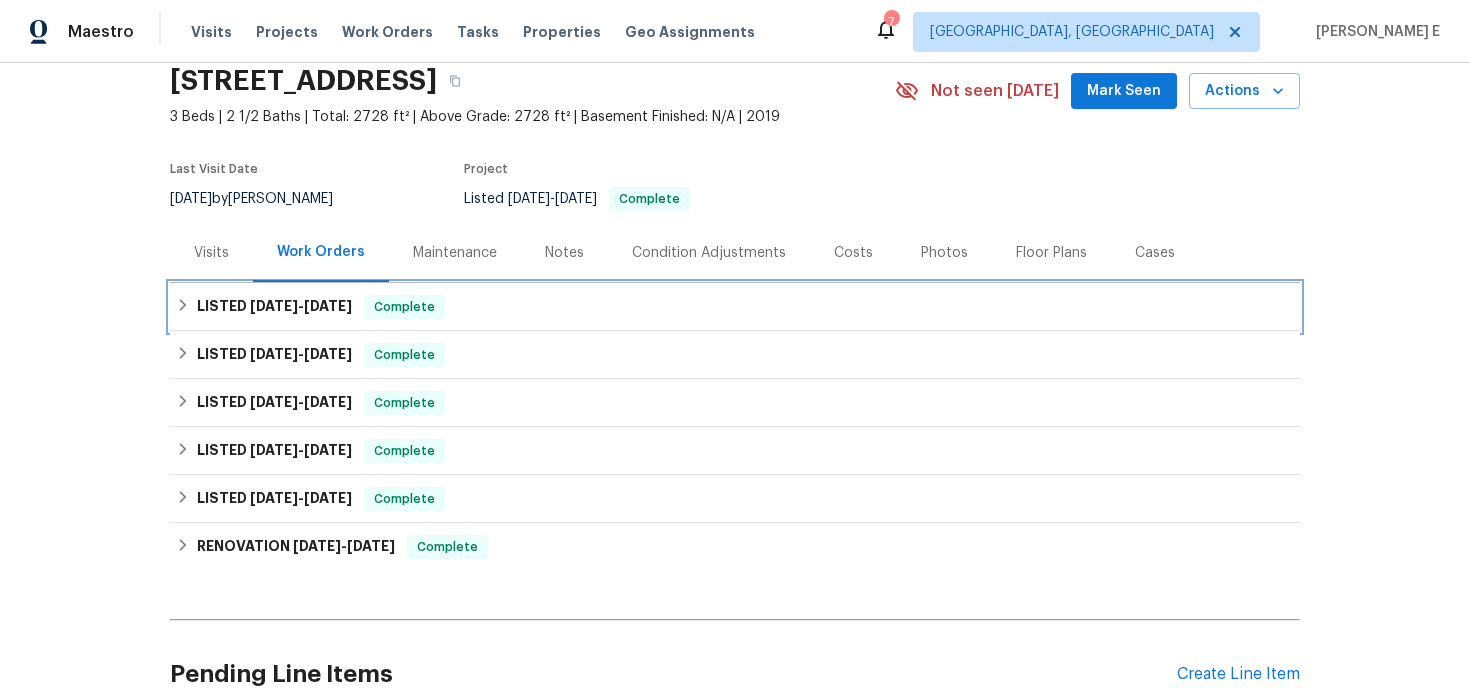 click on "[DATE]  -  [DATE]" at bounding box center (301, 306) 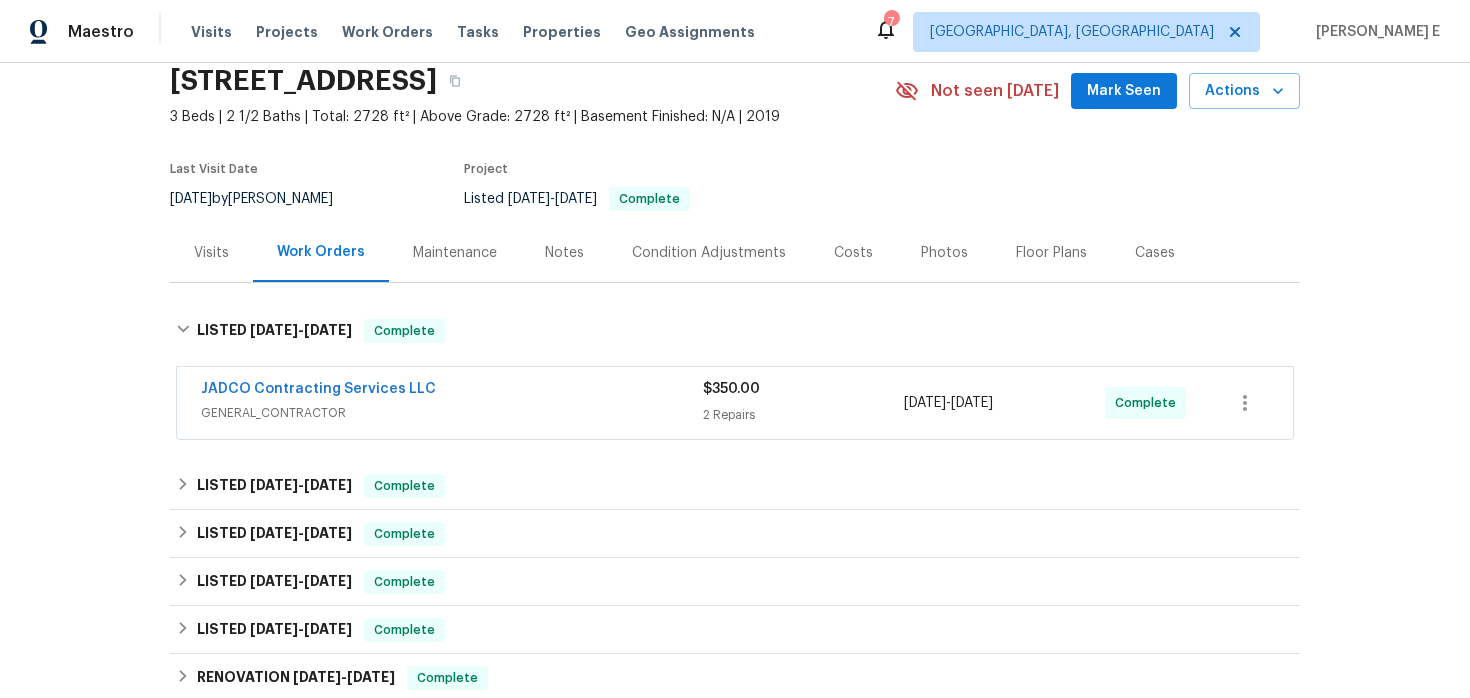 click on "GENERAL_CONTRACTOR" at bounding box center [452, 413] 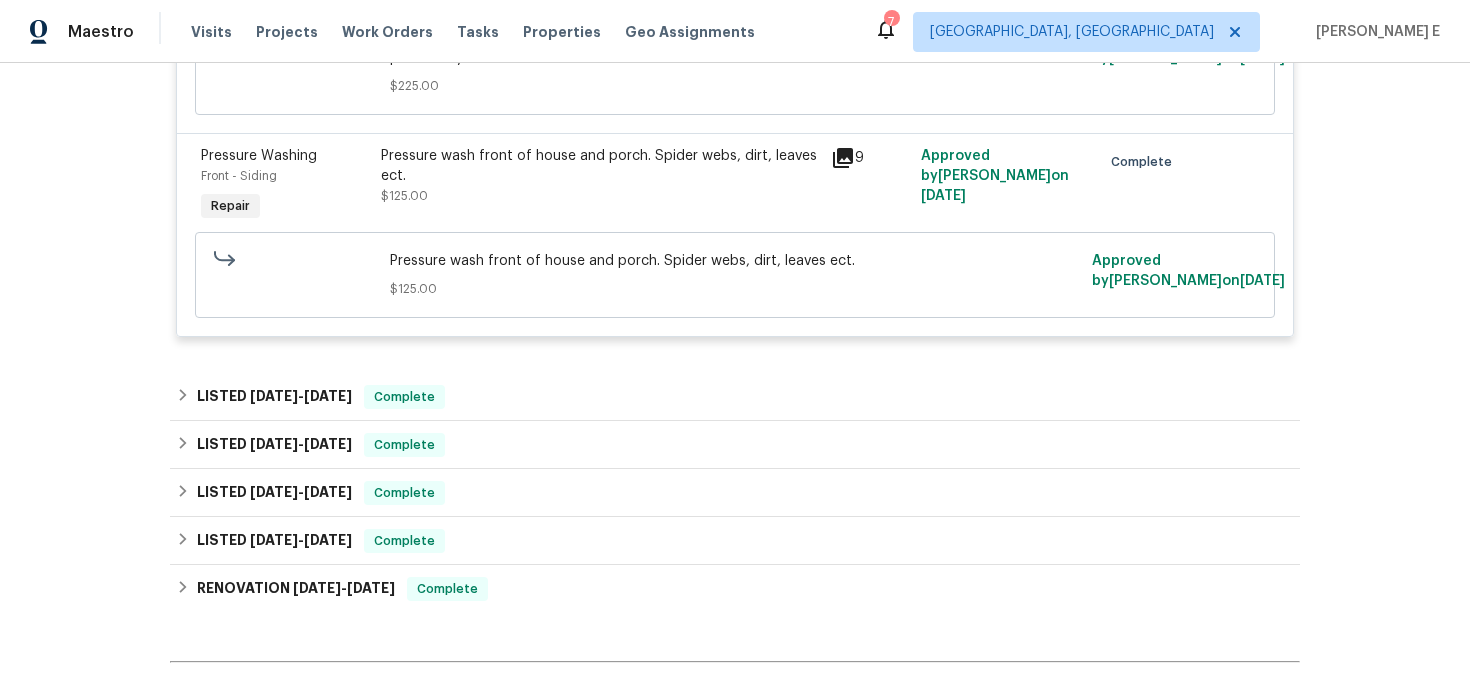 scroll, scrollTop: 846, scrollLeft: 0, axis: vertical 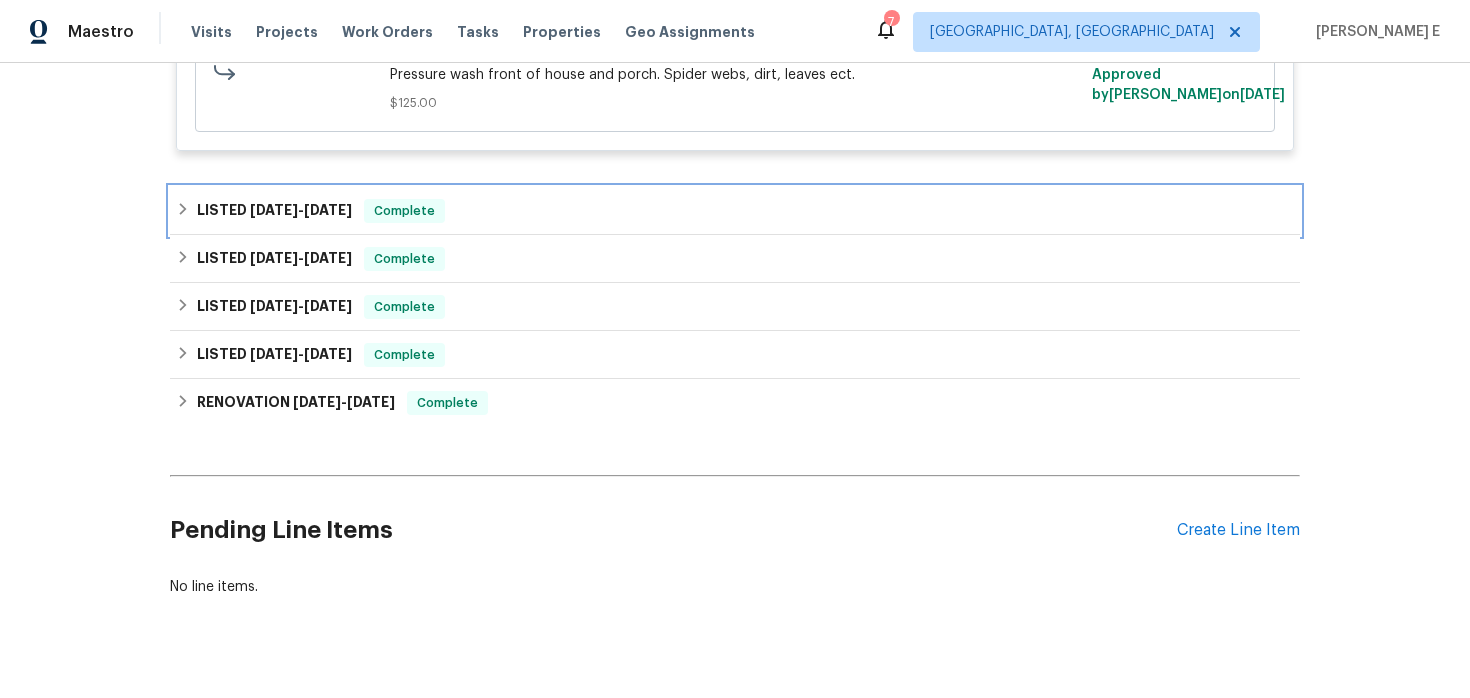 click on "LISTED   5/20/25  -  6/6/25" at bounding box center [274, 211] 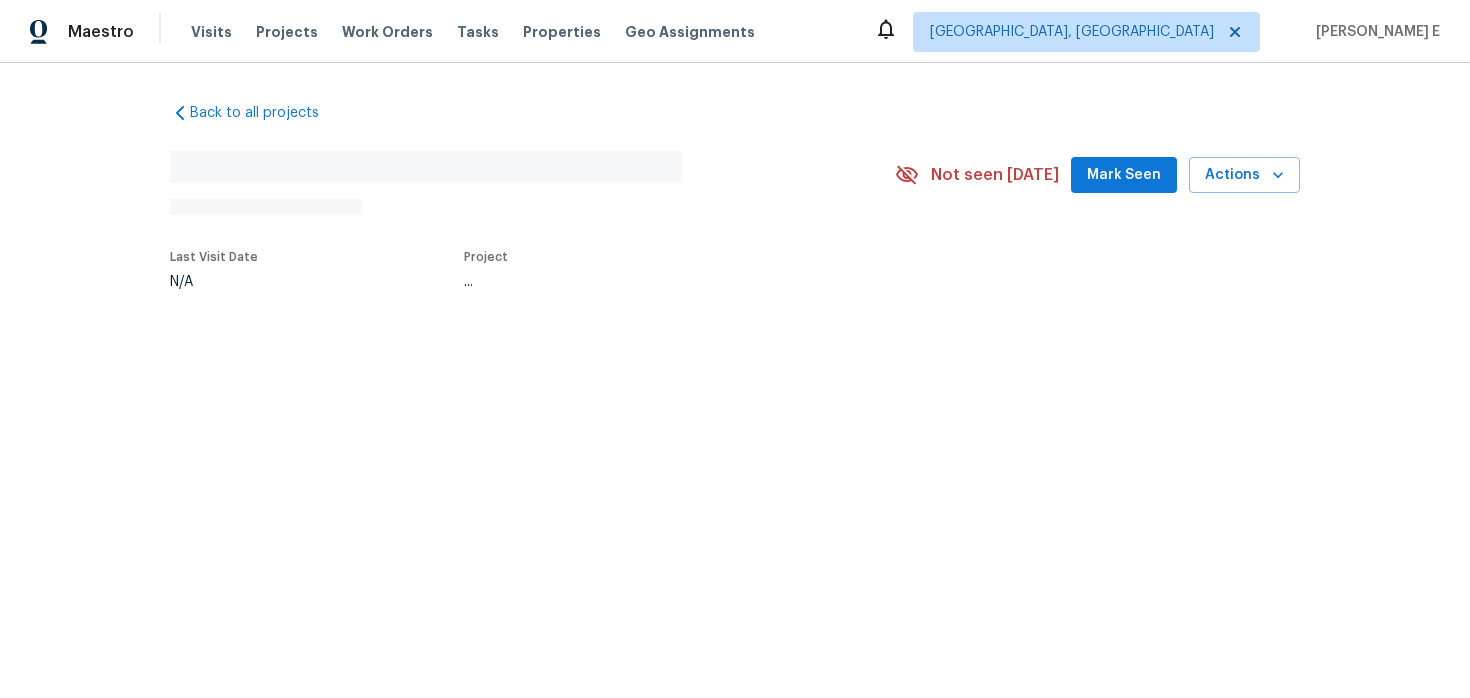 scroll, scrollTop: 0, scrollLeft: 0, axis: both 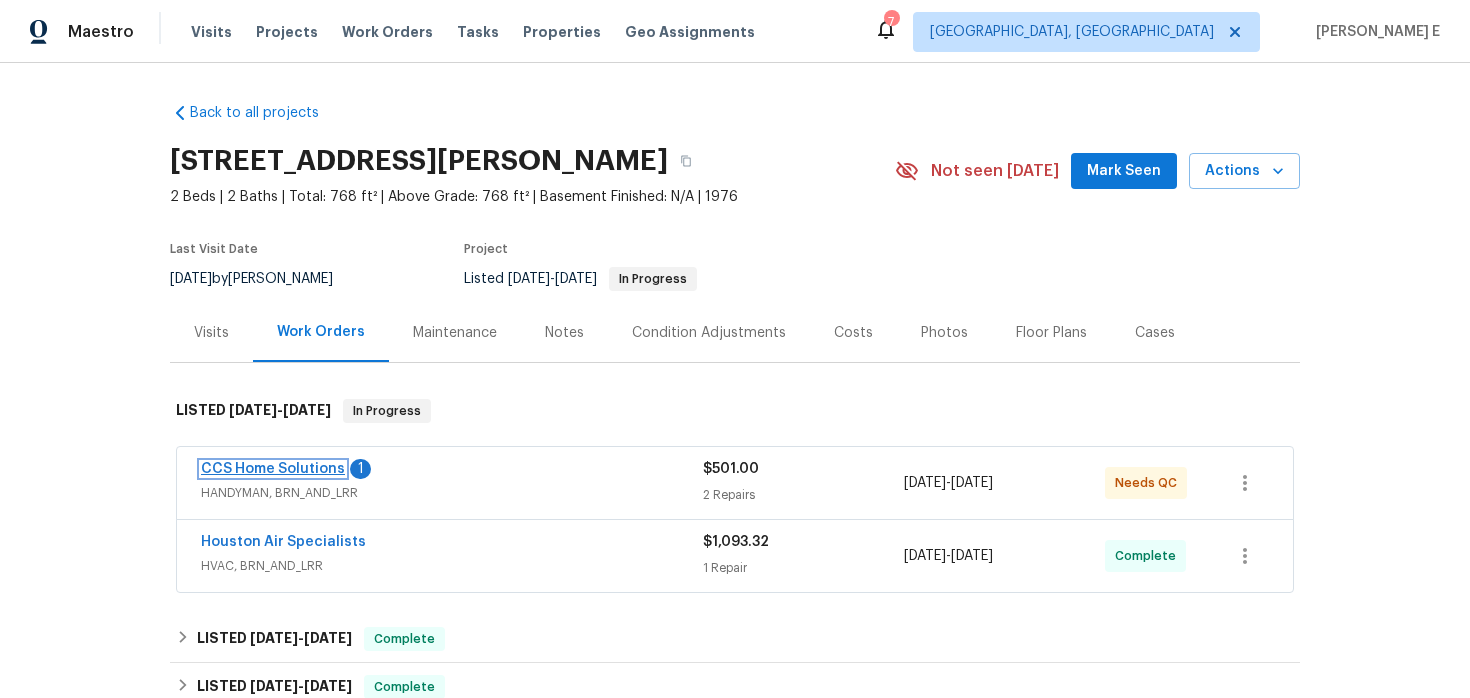 click on "CCS Home Solutions" at bounding box center (273, 469) 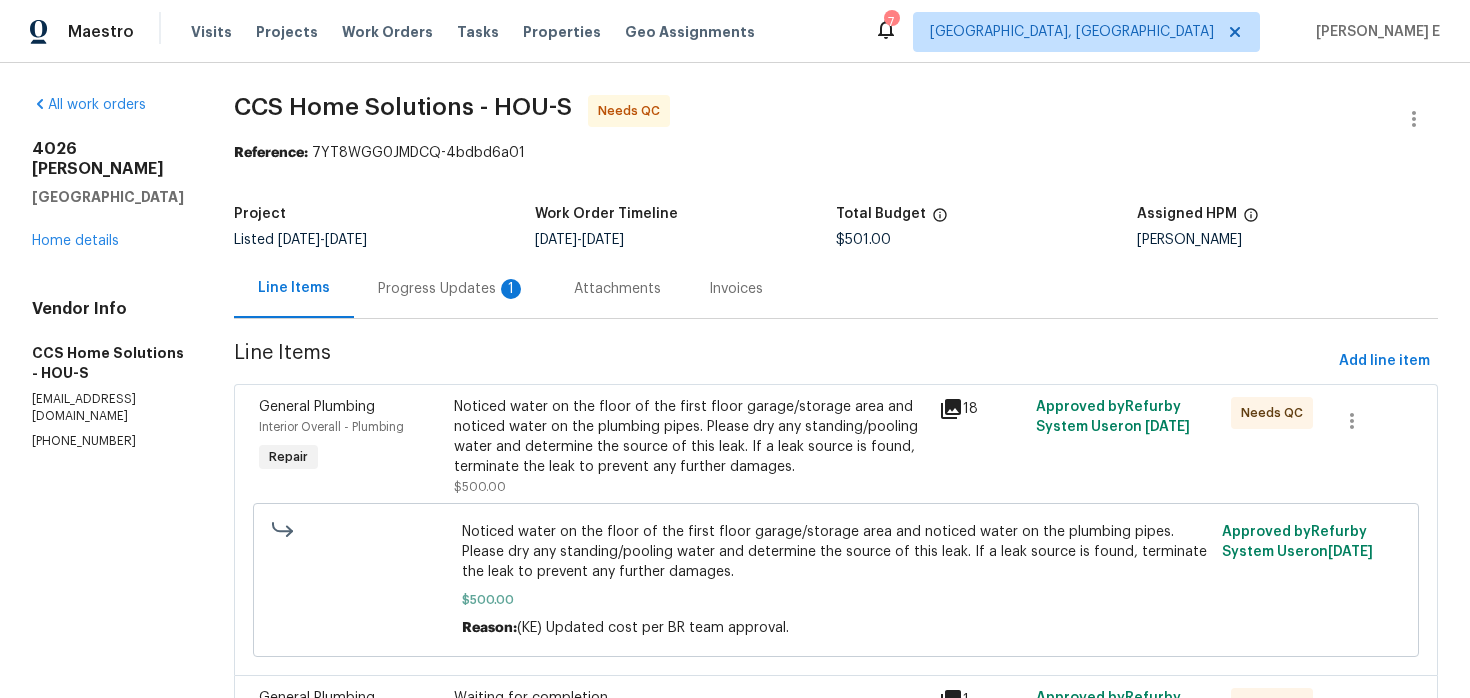click on "Listed   [DATE]  -  [DATE]" at bounding box center [384, 240] 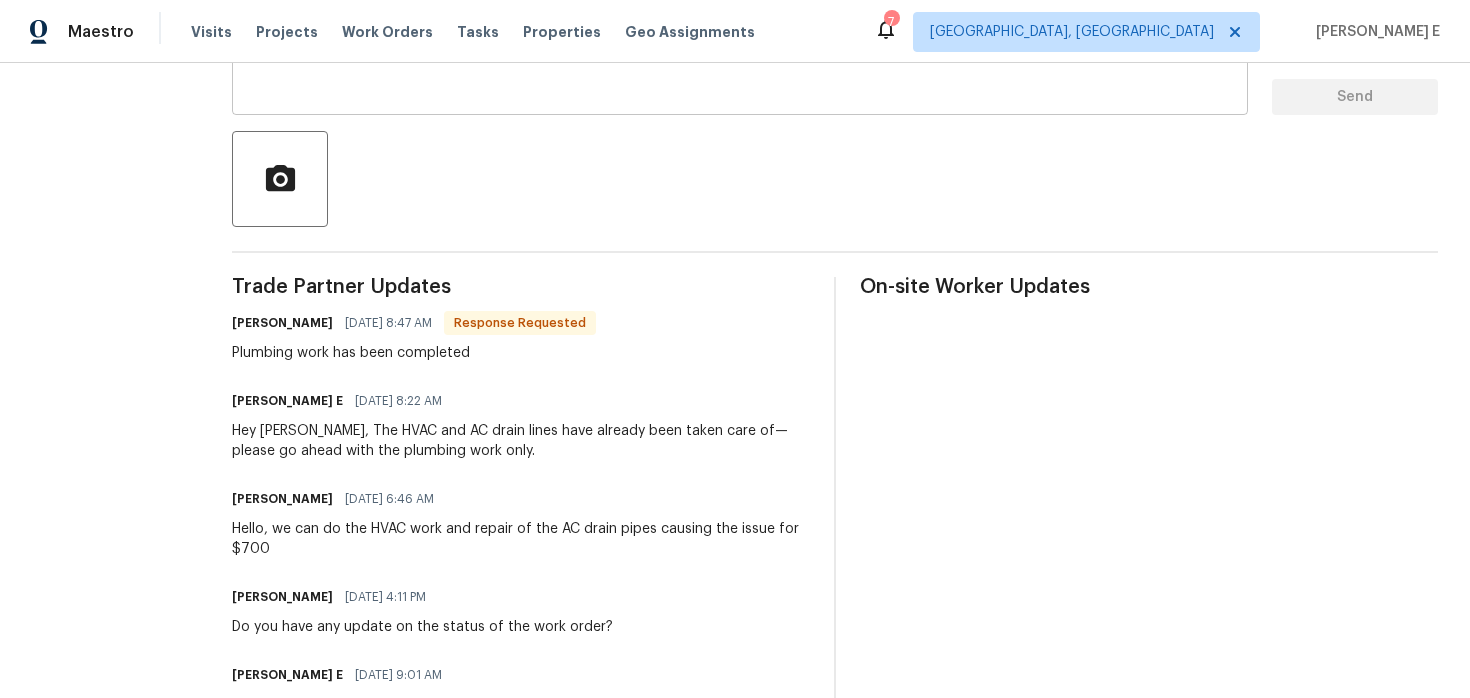 scroll, scrollTop: 0, scrollLeft: 0, axis: both 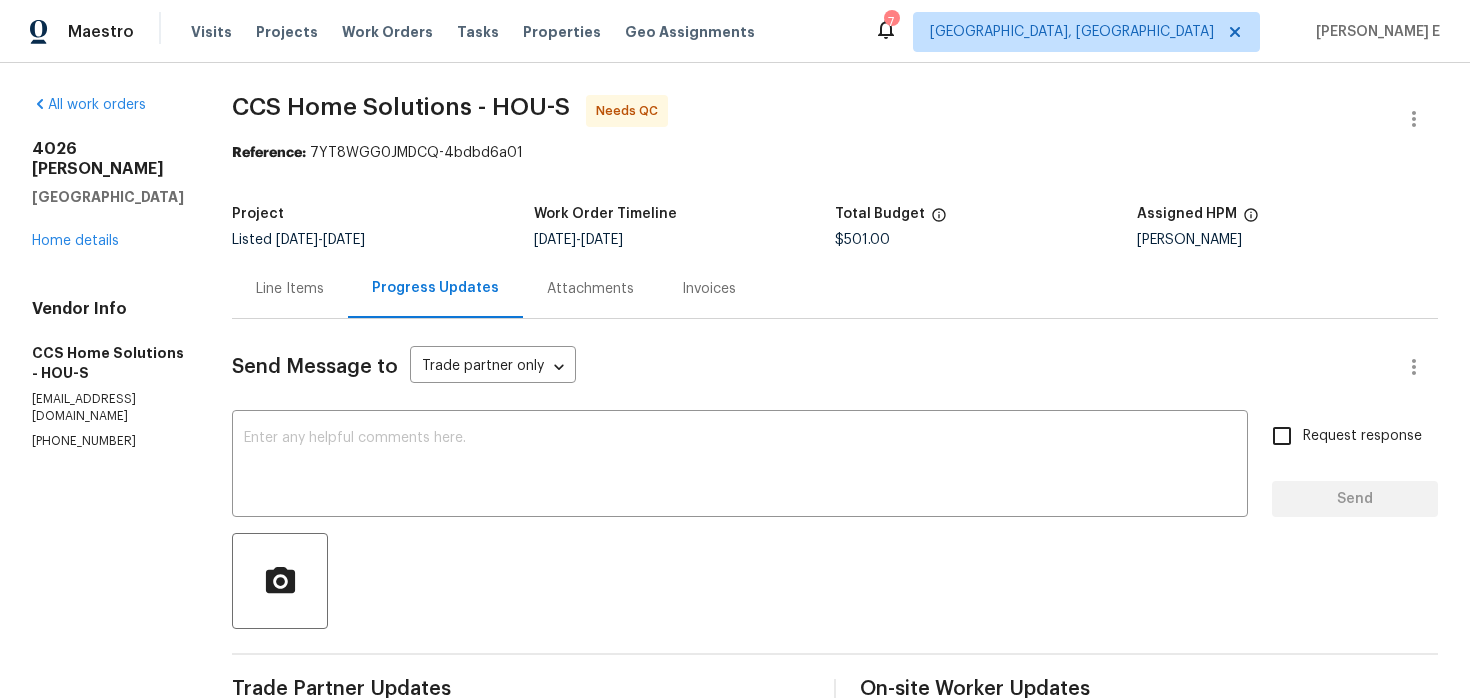 click on "Line Items" at bounding box center (290, 288) 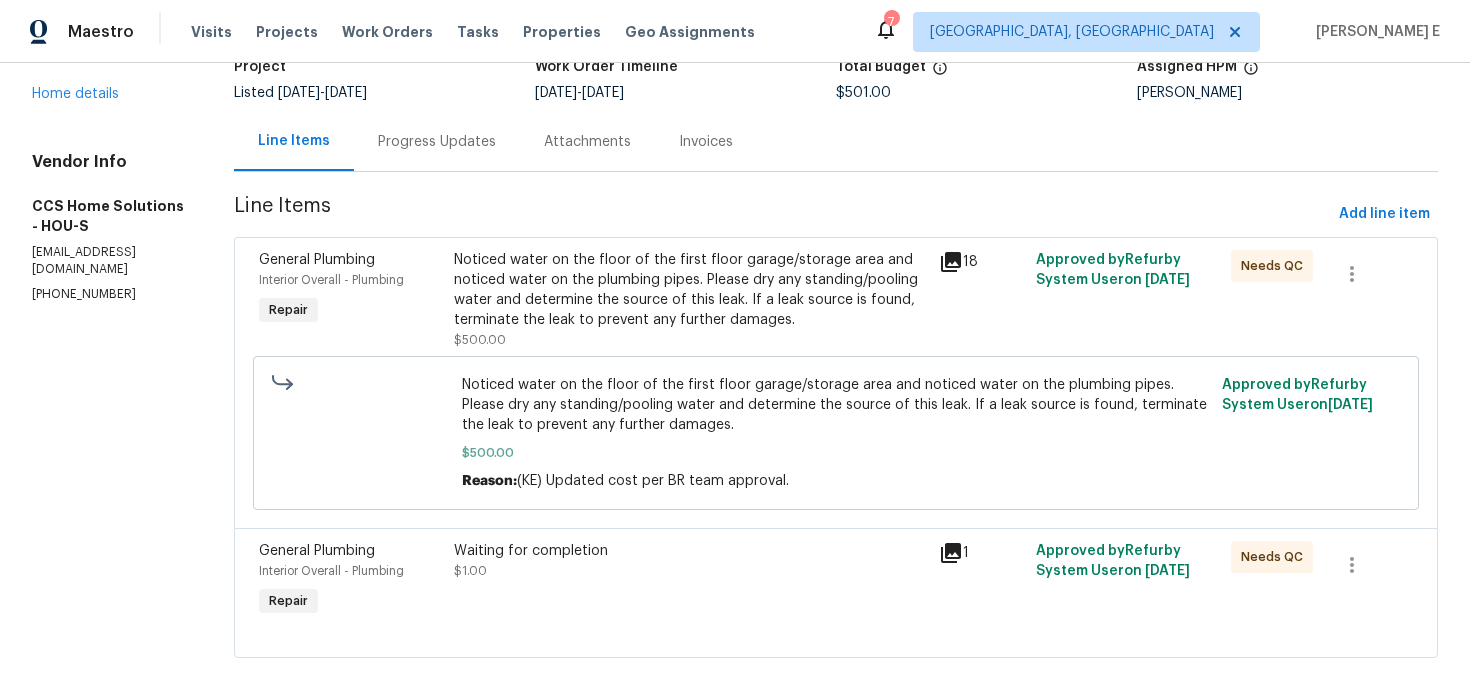 scroll, scrollTop: 164, scrollLeft: 0, axis: vertical 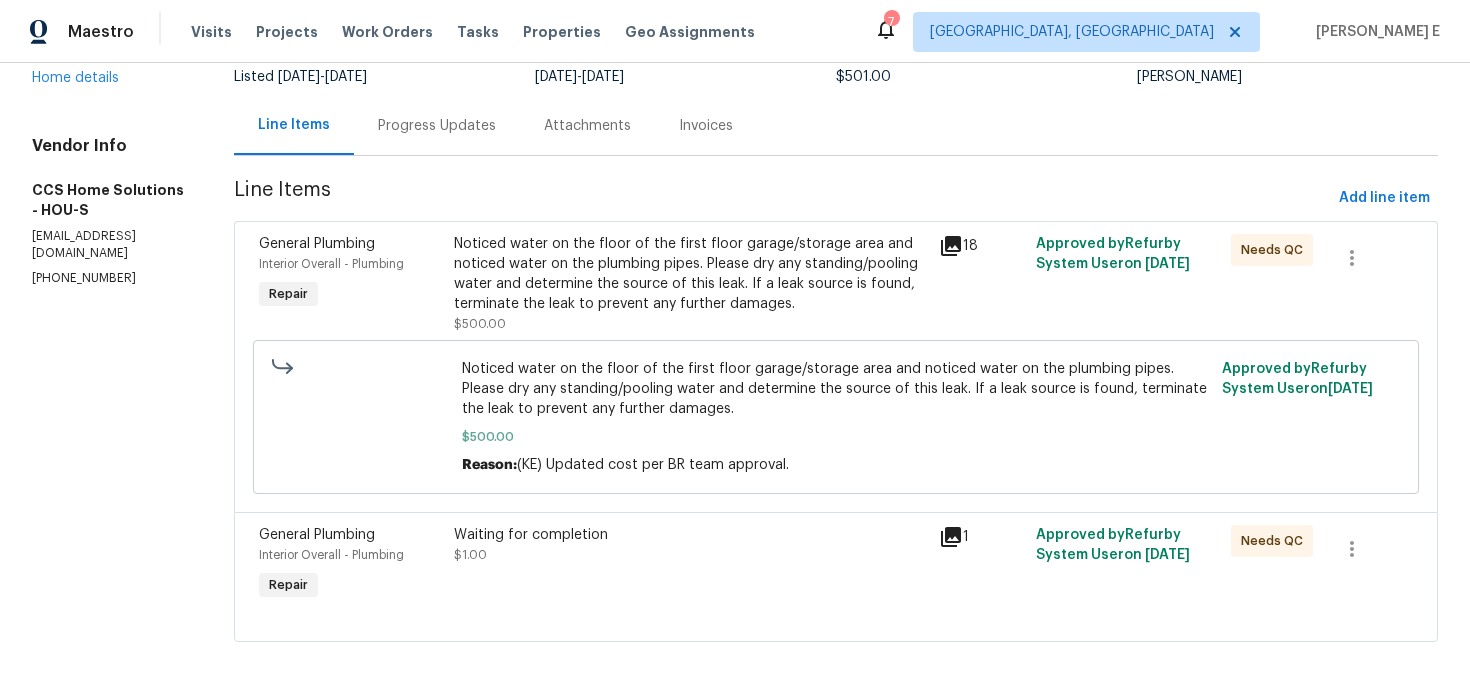 click on "Waiting for completion" at bounding box center [691, 535] 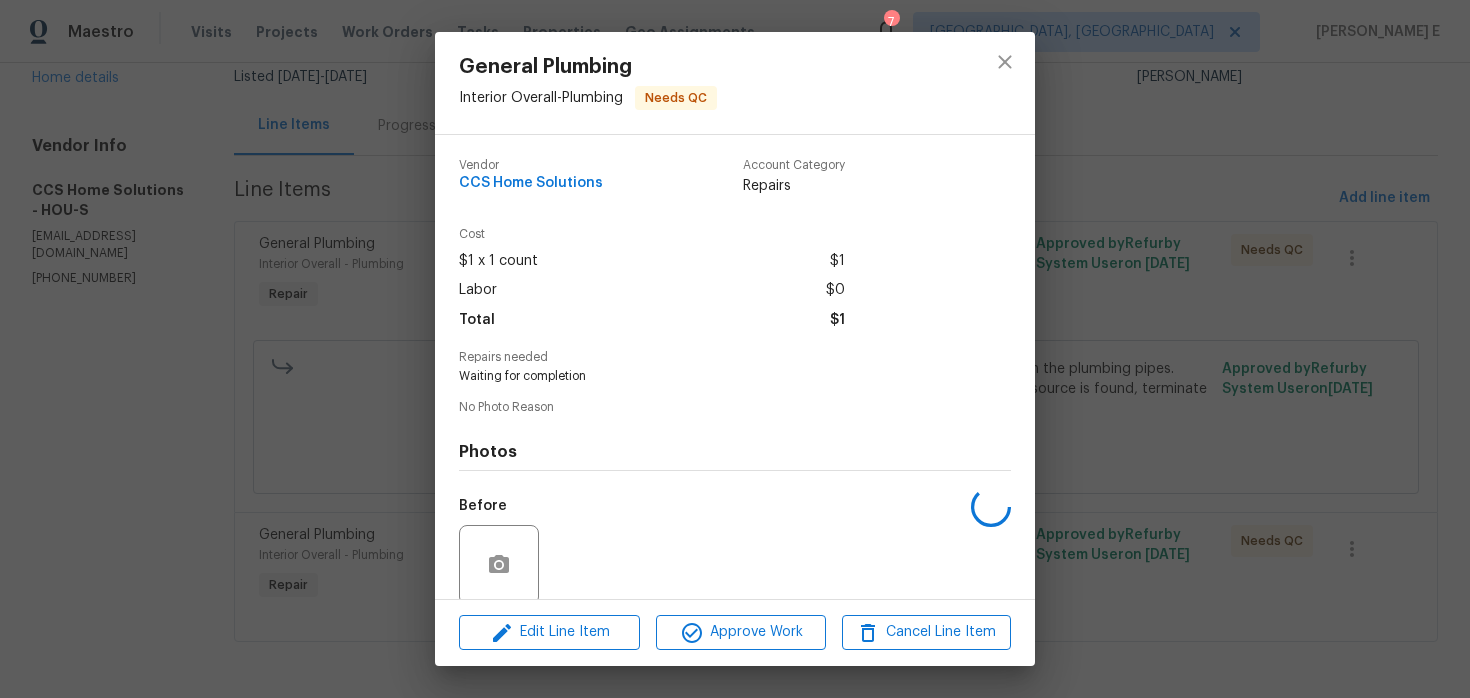 scroll, scrollTop: 155, scrollLeft: 0, axis: vertical 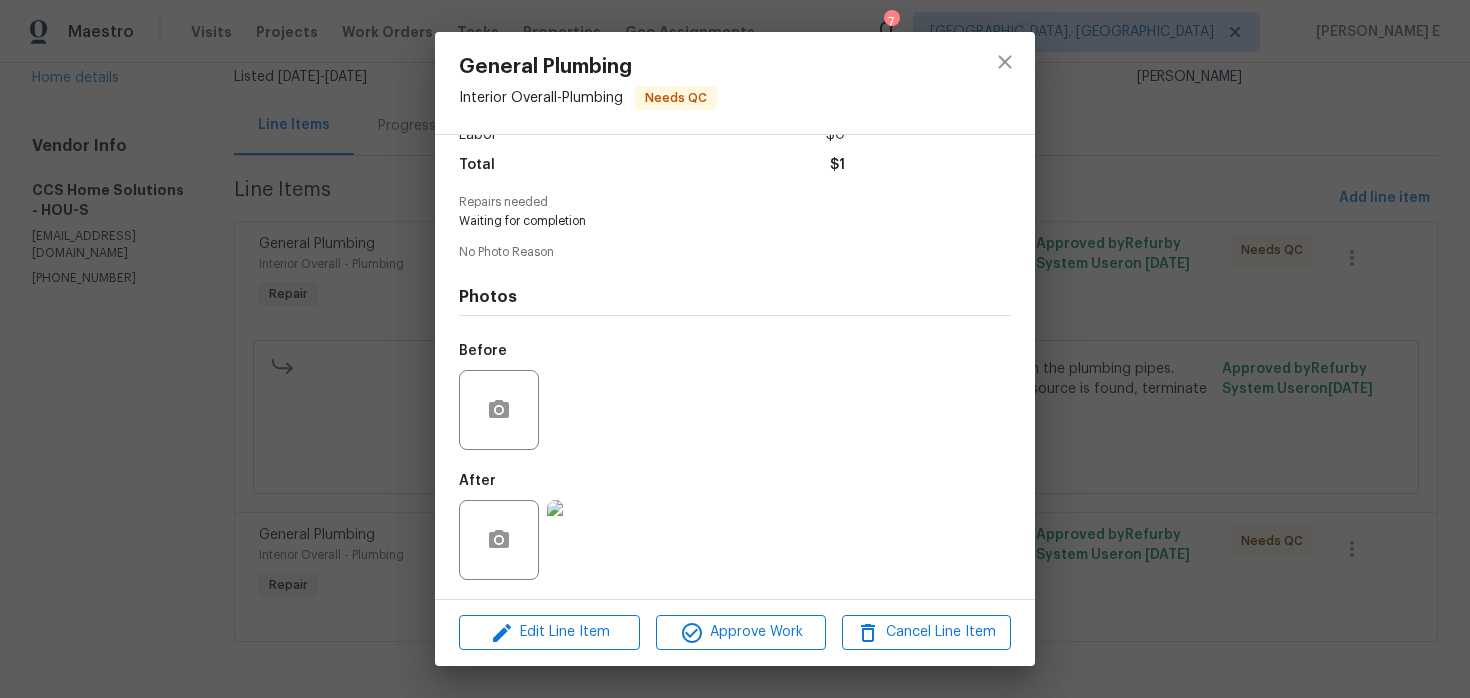click at bounding box center [587, 540] 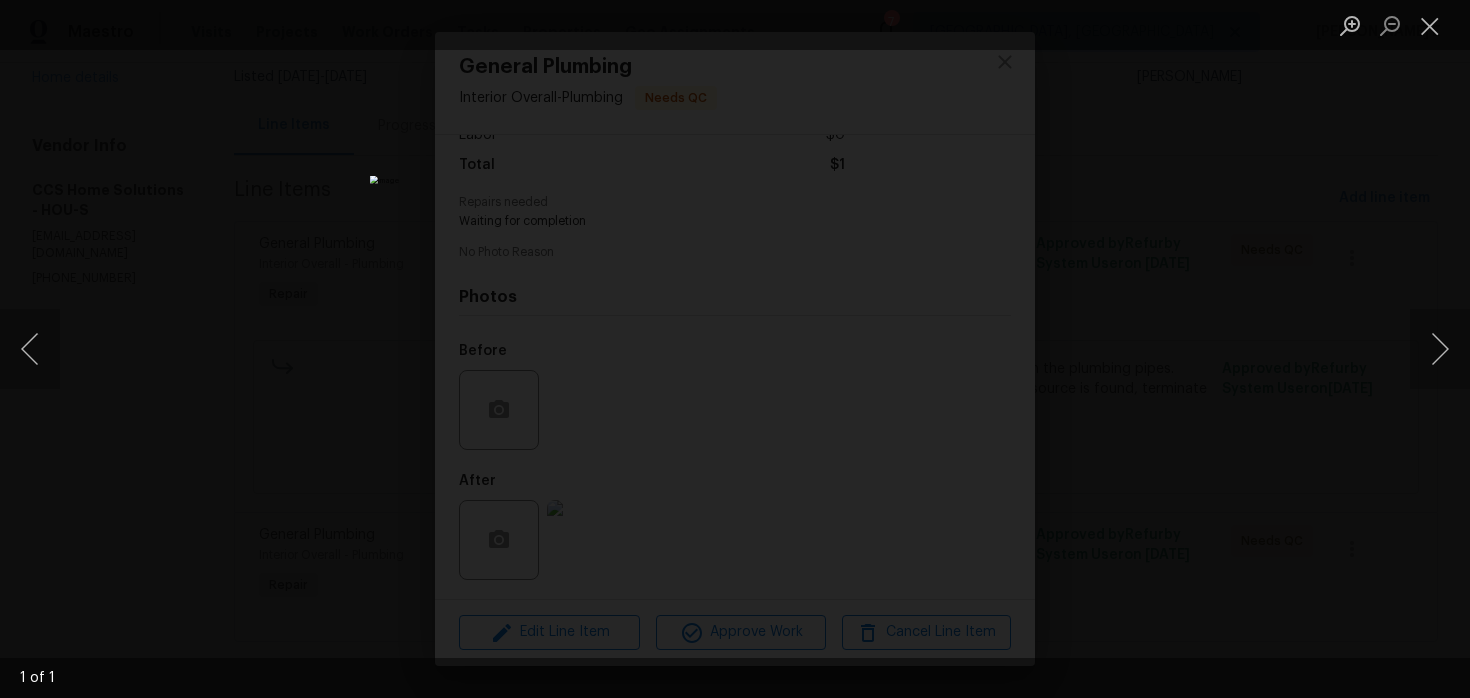 click at bounding box center [735, 349] 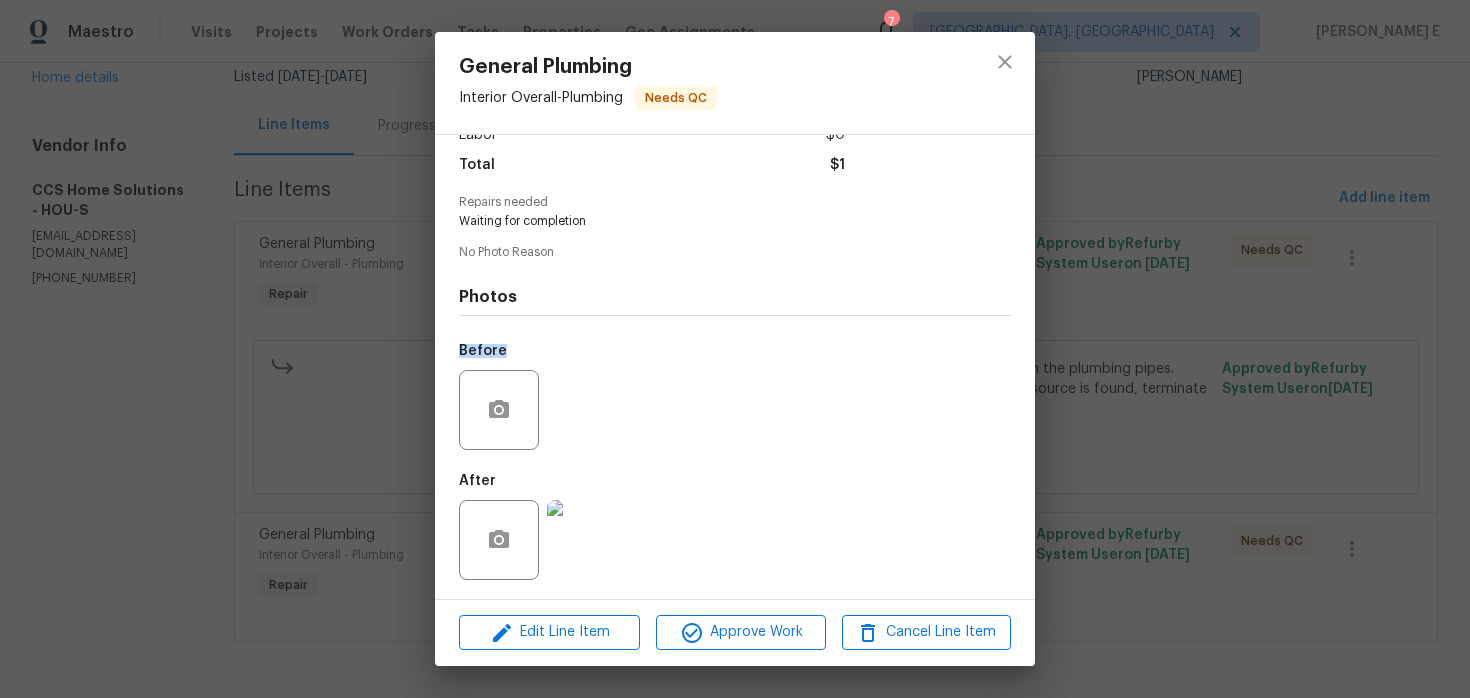 click on "General Plumbing Interior Overall  -  Plumbing Needs QC Vendor CCS Home Solutions Account Category Repairs Cost $1 x 1 count $1 Labor $0 Total $1 Repairs needed Waiting for completion No Photo Reason   Photos Before After  Edit Line Item  Approve Work  Cancel Line Item" at bounding box center [735, 349] 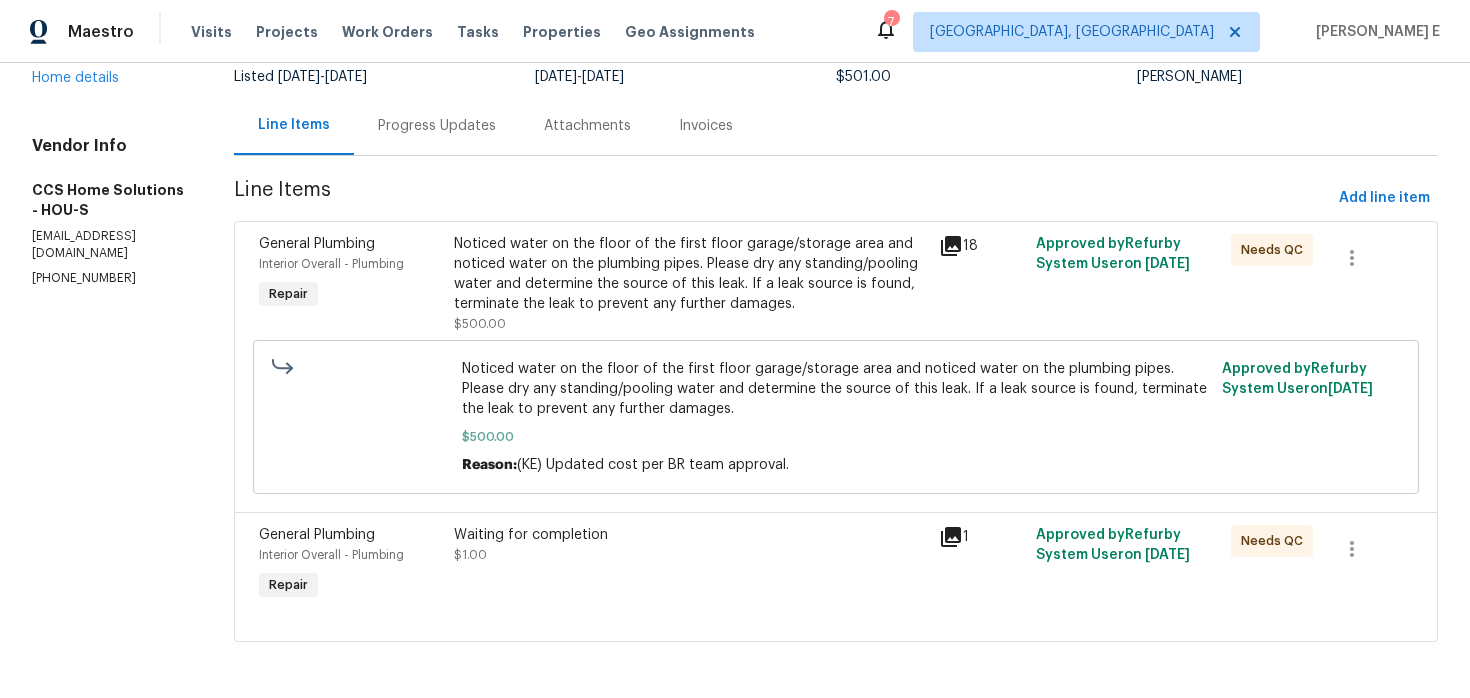 click on "Noticed water on the floor of the first floor garage/storage area and noticed water on the plumbing pipes. Please dry any standing/pooling water and determine the source of this leak.  If a leak source is found, terminate the leak to prevent any further damages." at bounding box center (691, 274) 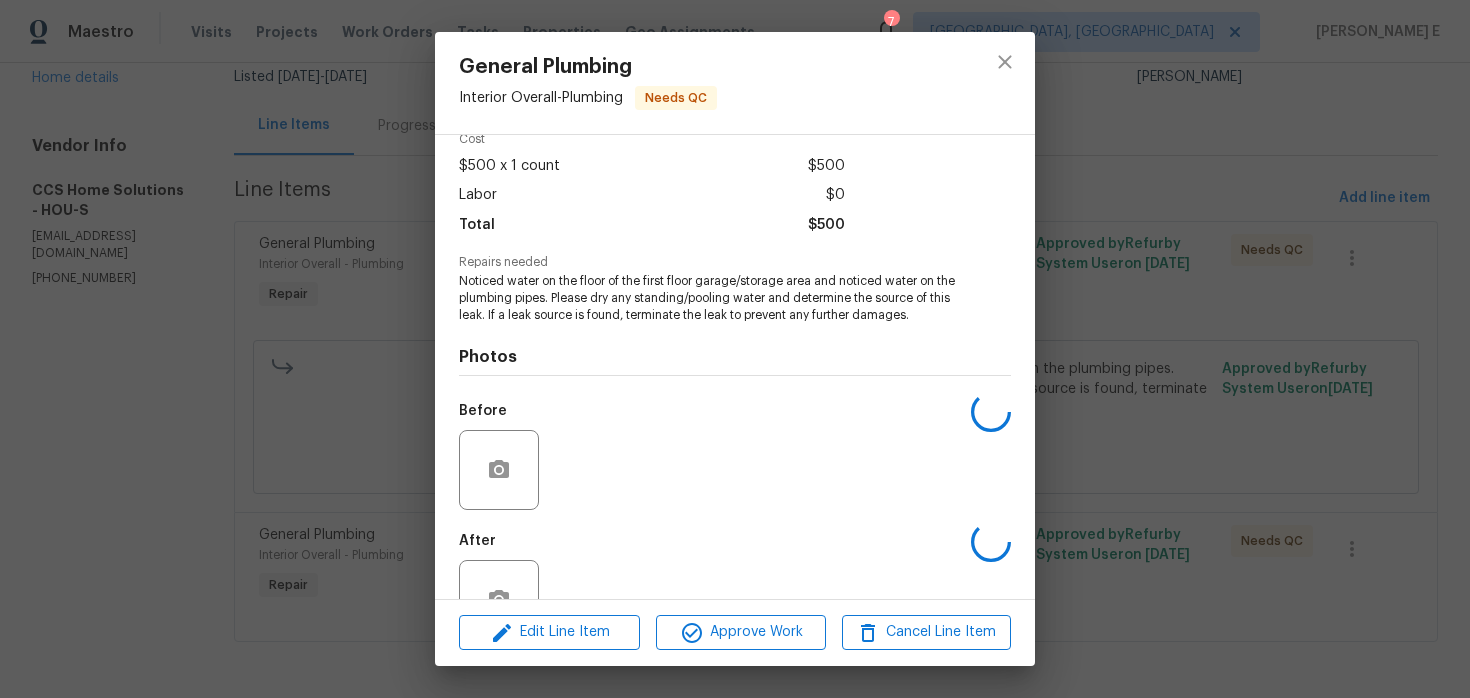 scroll, scrollTop: 156, scrollLeft: 0, axis: vertical 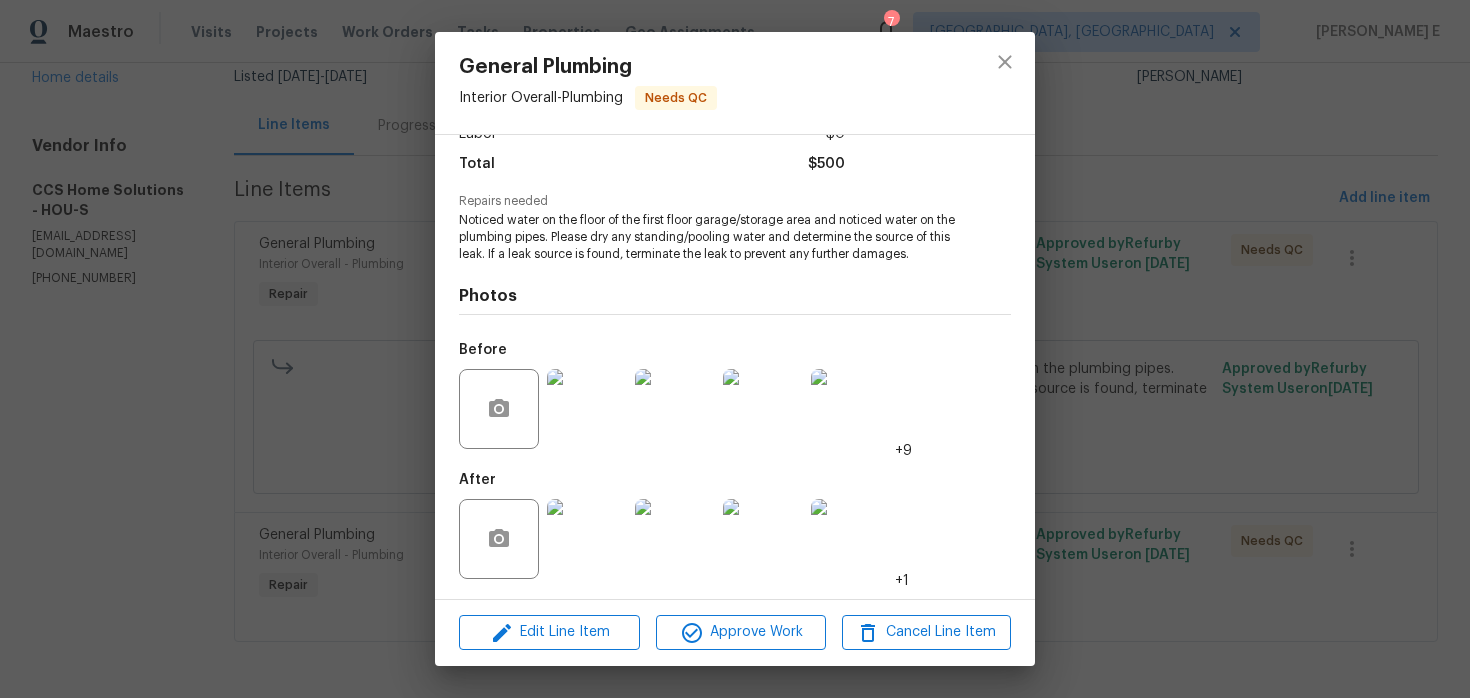 click at bounding box center [587, 539] 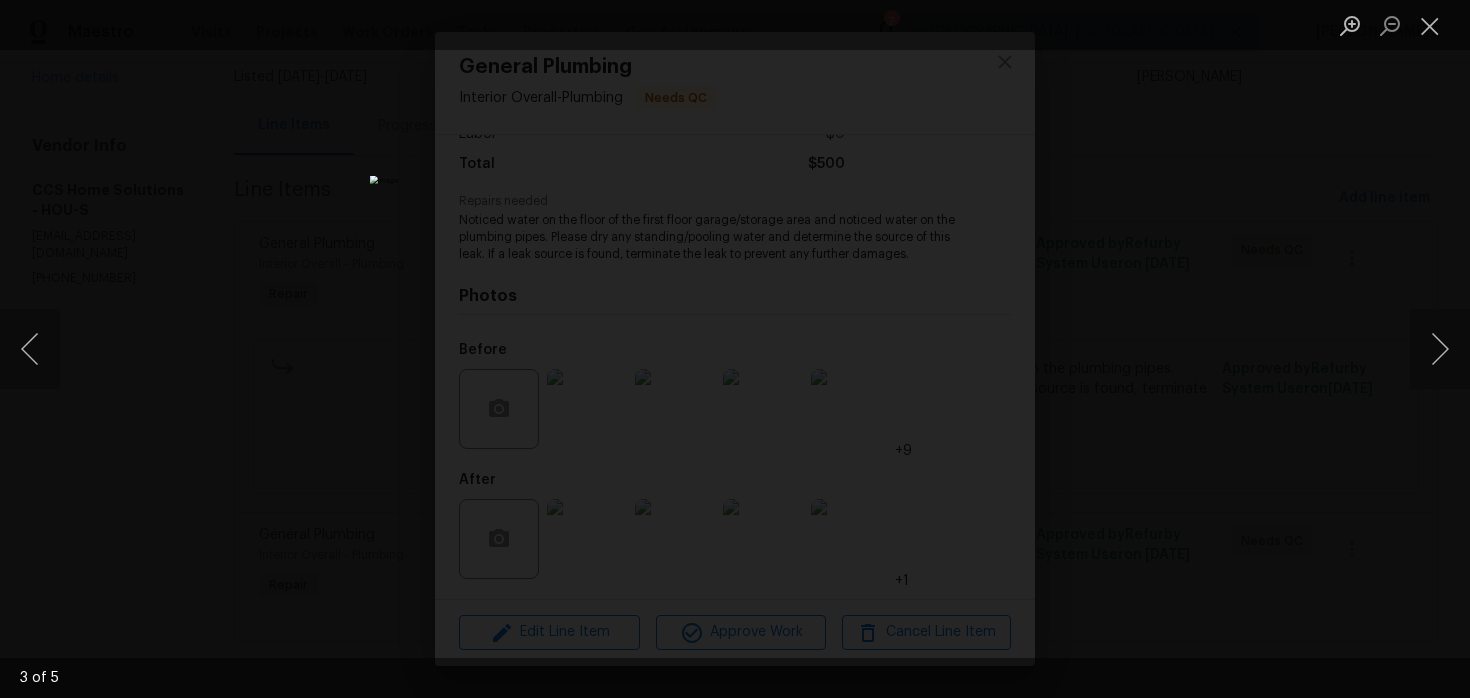 click at bounding box center [735, 349] 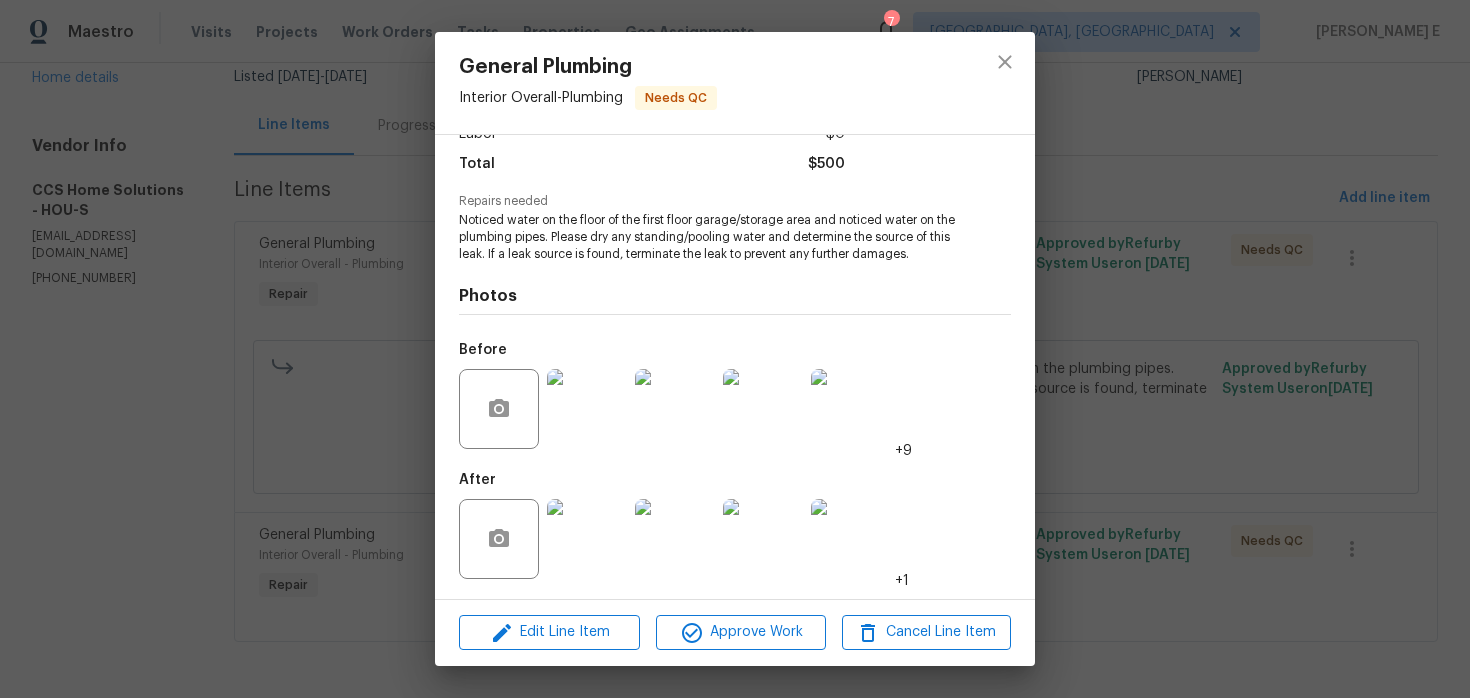 click at bounding box center [735, 349] 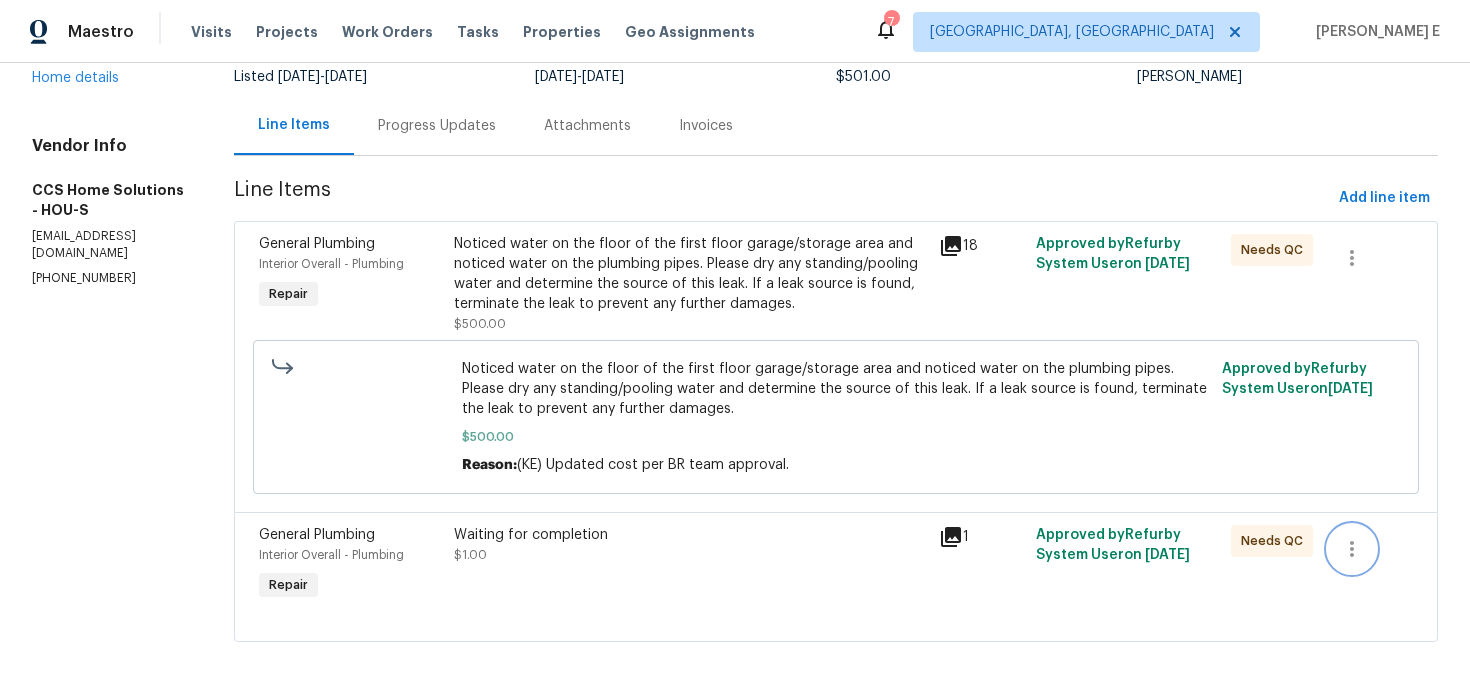 click at bounding box center [1352, 549] 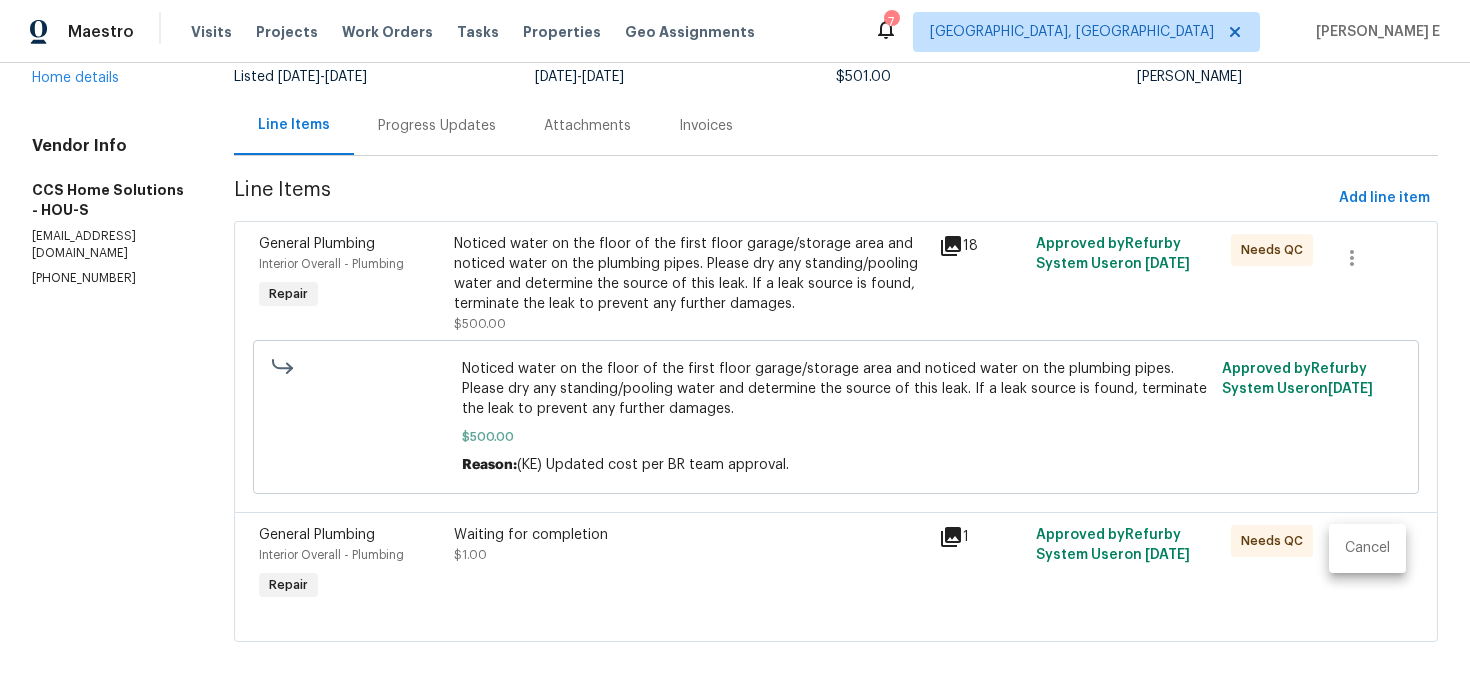 click on "Cancel" at bounding box center [1367, 548] 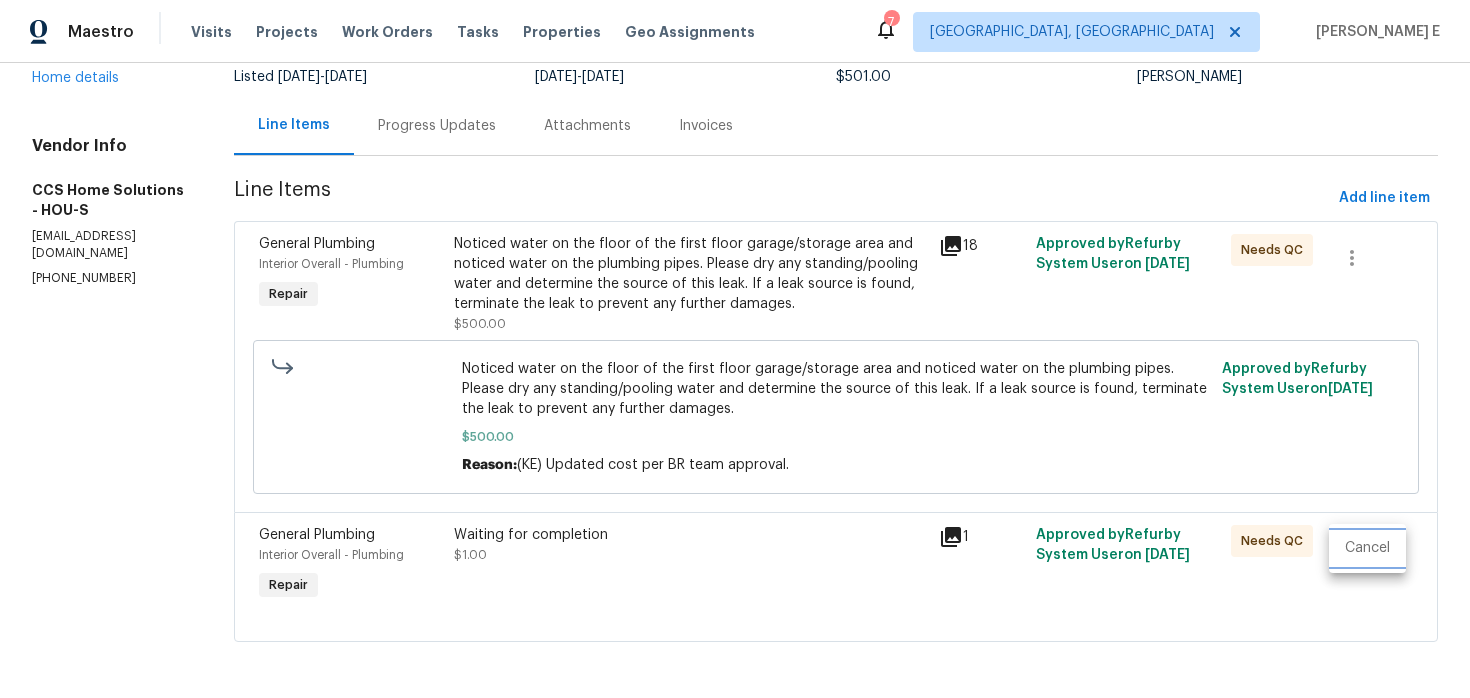 click on "Cancel" at bounding box center [1367, 548] 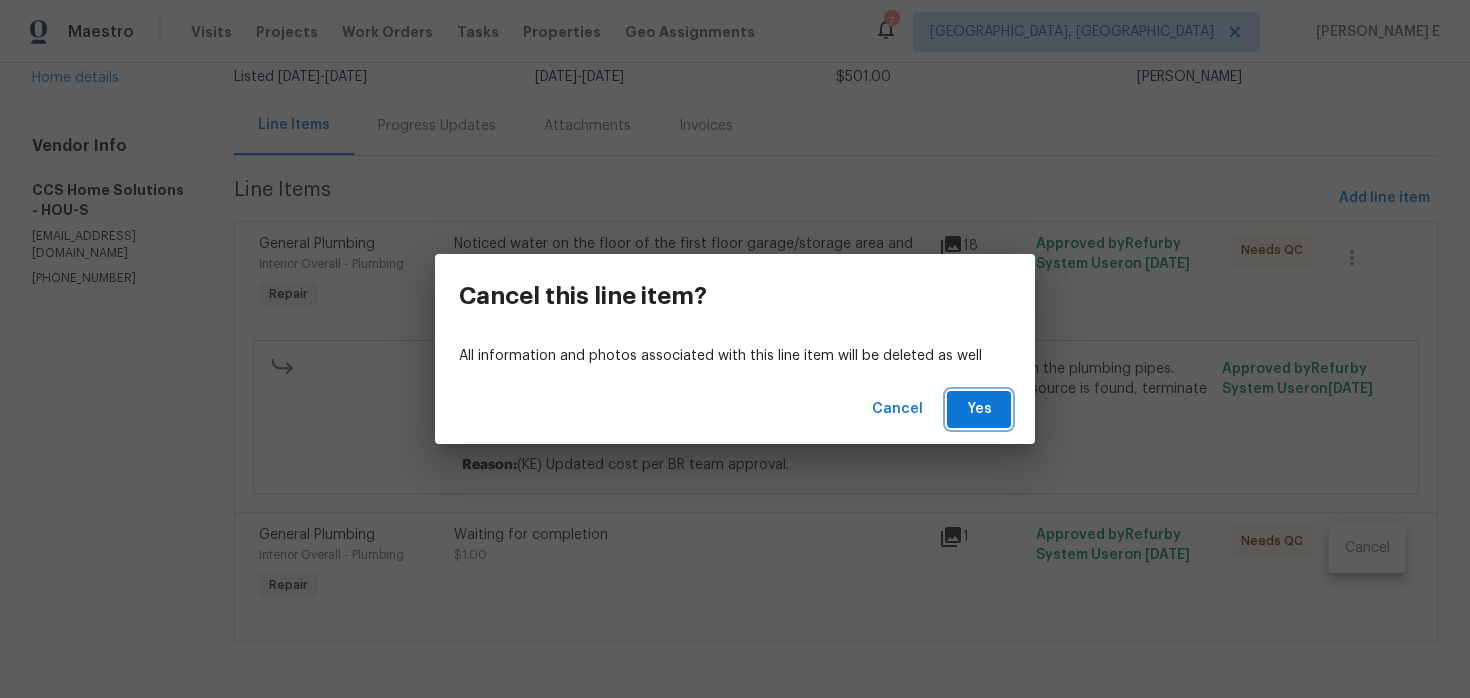 click on "Yes" at bounding box center [979, 409] 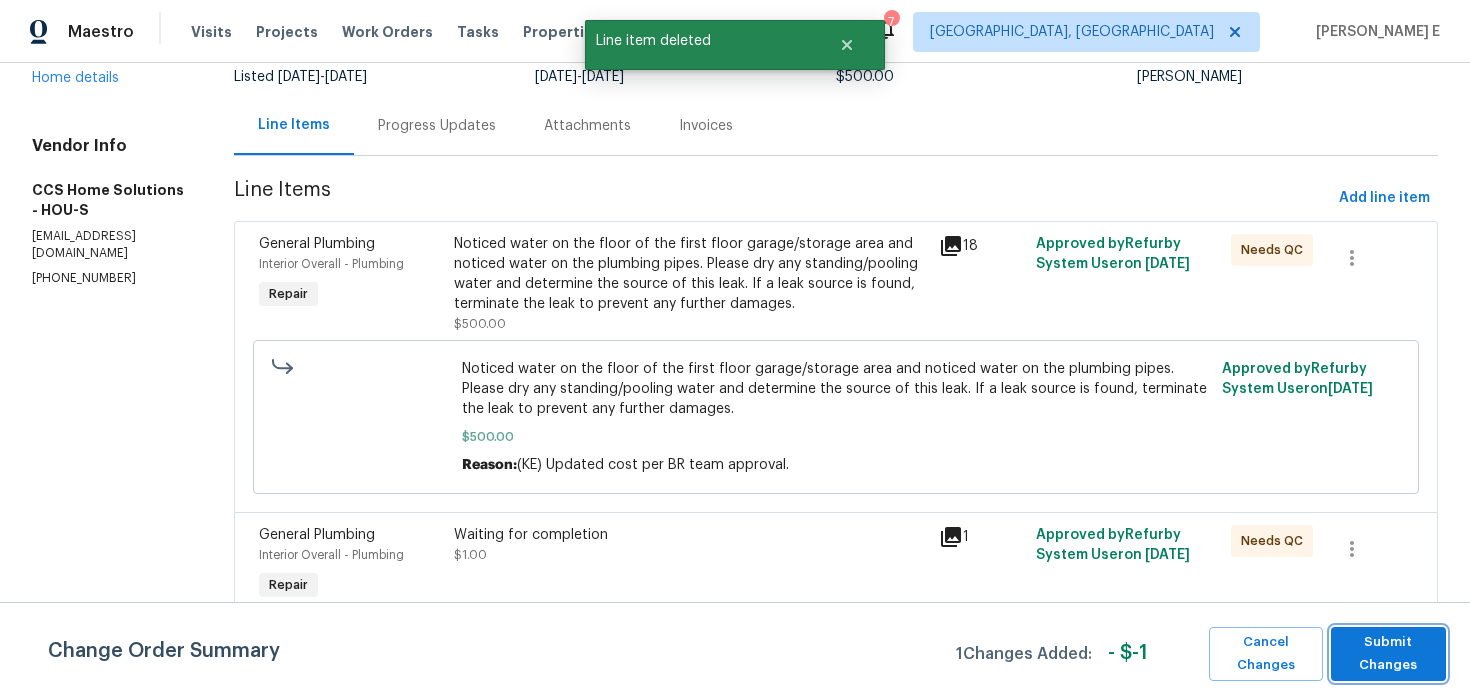 click on "Submit Changes" at bounding box center (1388, 654) 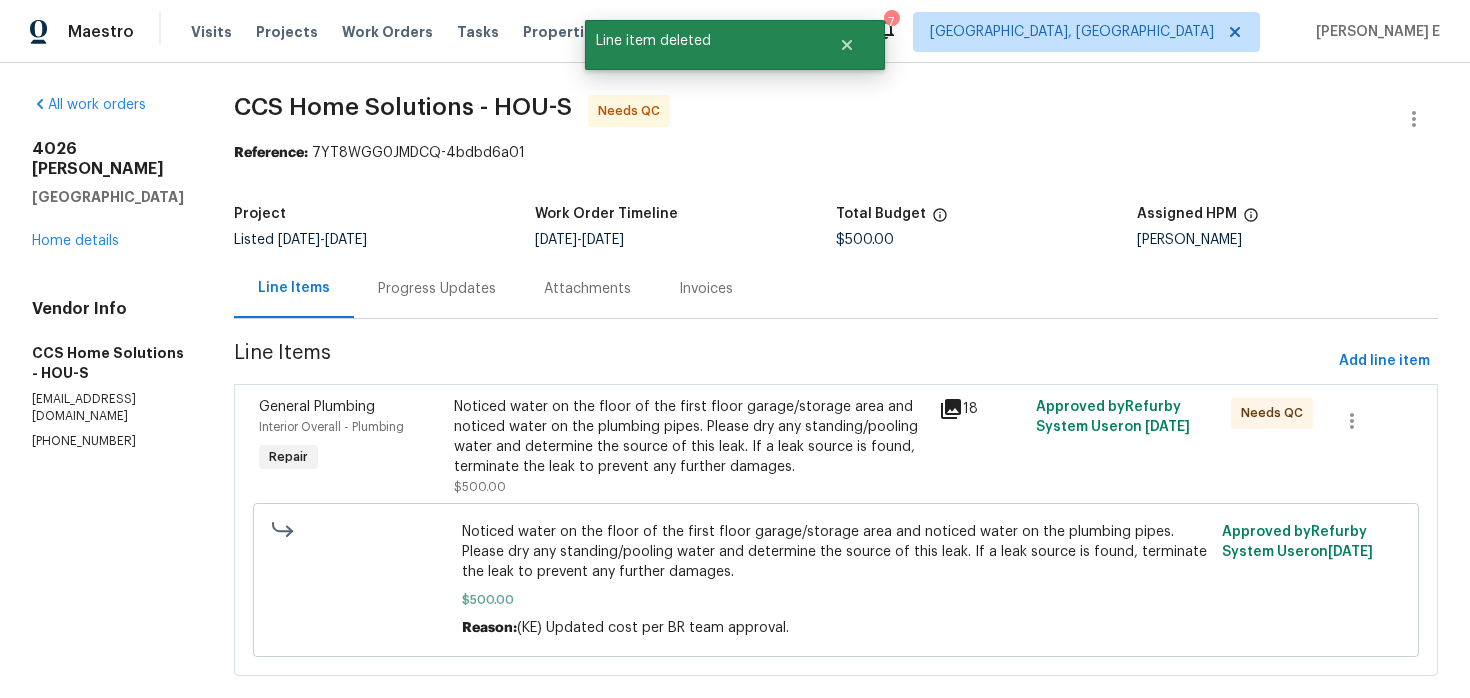 click on "CCS Home Solutions - HOU-S Needs QC Reference:   7YT8WGG0JMDCQ-4bdbd6a01 Project Listed   6/24/2025  -  7/11/2025 Work Order Timeline 6/24/2025  -  6/26/2025 Total Budget $500.00 Assigned HPM Navid Ranjbar Line Items Progress Updates Attachments Invoices Line Items Add line item General Plumbing Interior Overall - Plumbing Repair Noticed water on the floor of the first floor garage/storage area and noticed water on the plumbing pipes. Please dry any standing/pooling water and determine the source of this leak.  If a leak source is found, terminate the leak to prevent any further damages. $500.00   18 Approved by  Refurby System User  on   7/8/2025 Needs QC Noticed water on the floor of the first floor garage/storage area and noticed water on the plumbing pipes. Please dry any standing/pooling water and determine the source of this leak.  If a leak source is found, terminate the leak to prevent any further damages. $500.00 Reason:  (KE) Updated cost per BR team approval. Approved by  Refurby System User  on" at bounding box center [836, 397] 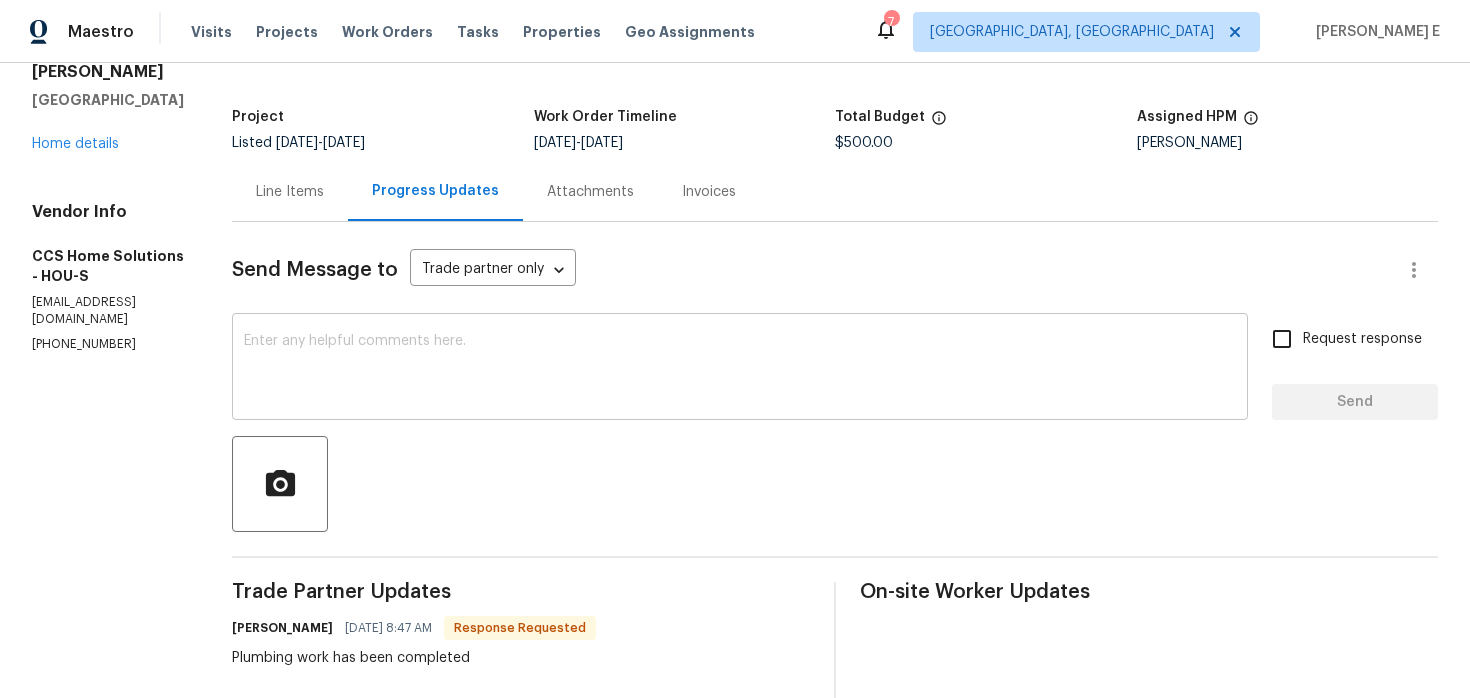 scroll, scrollTop: 0, scrollLeft: 0, axis: both 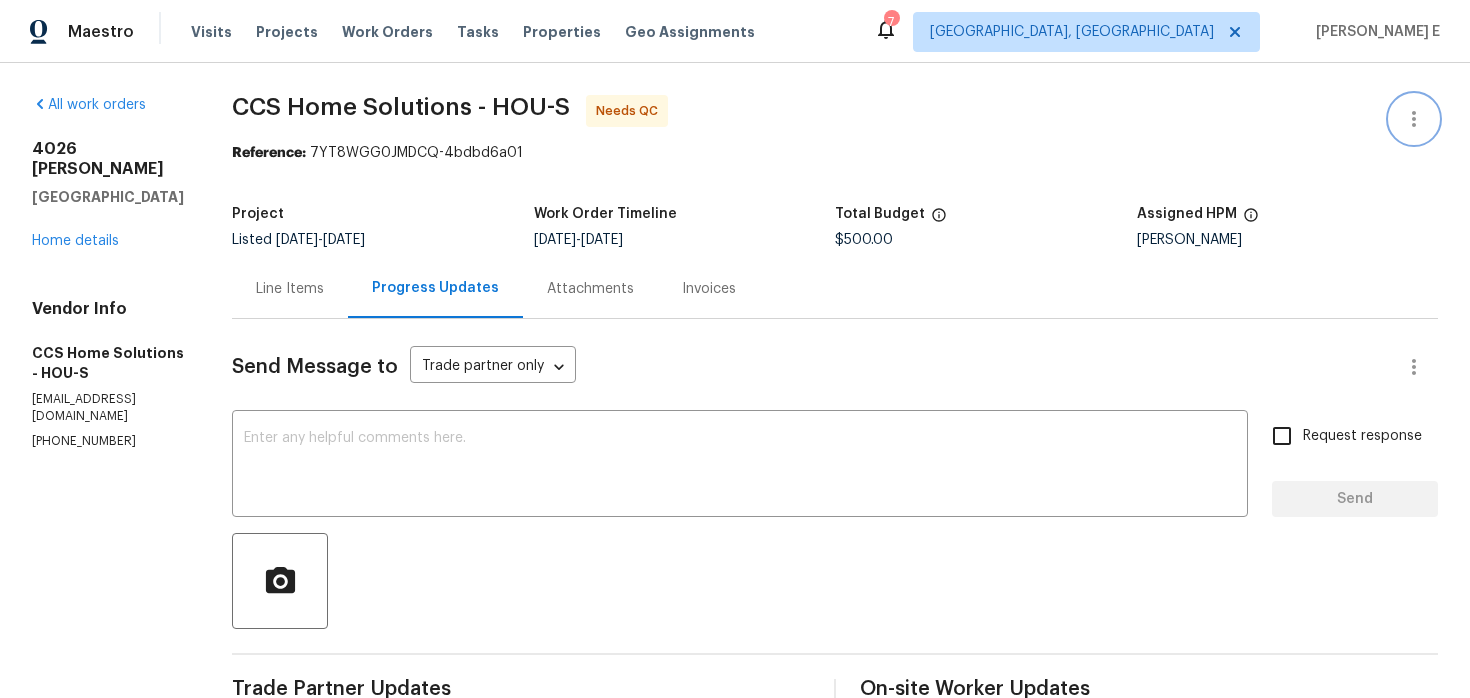 click 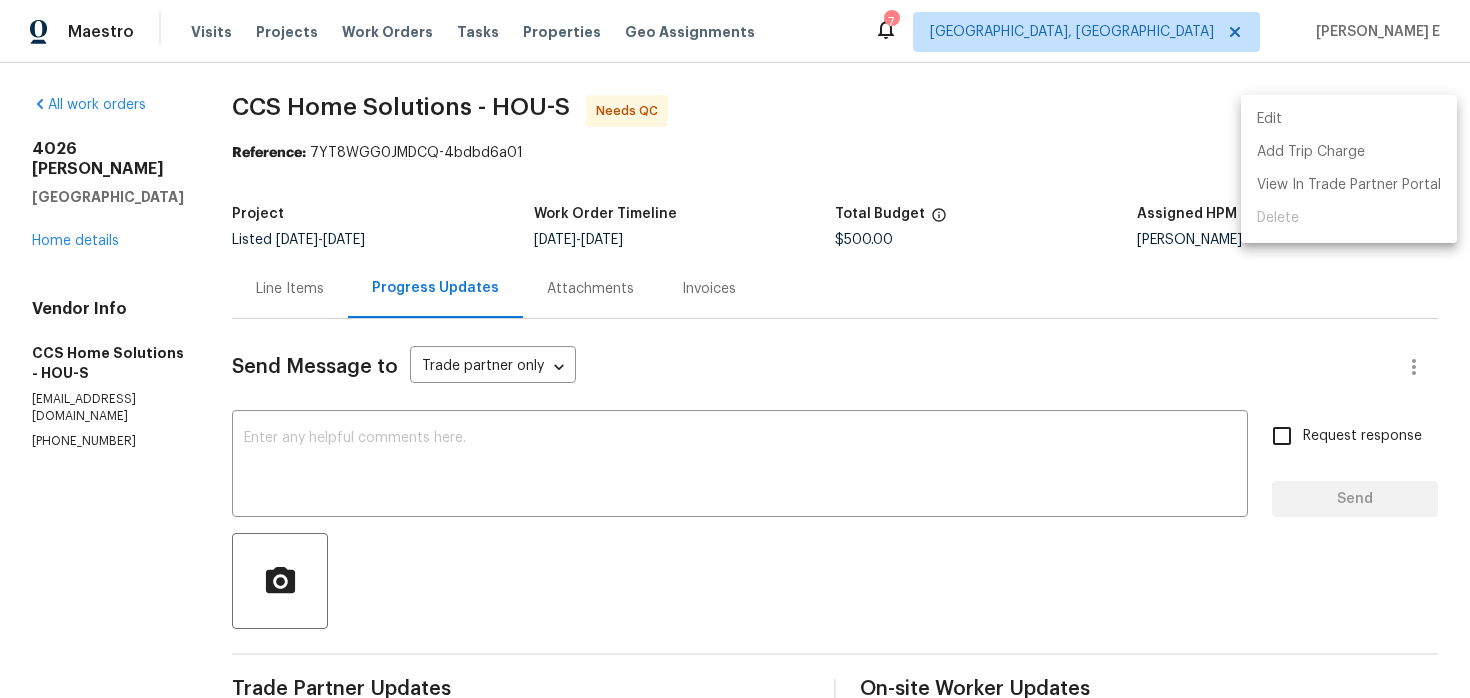 click on "Edit" at bounding box center (1349, 119) 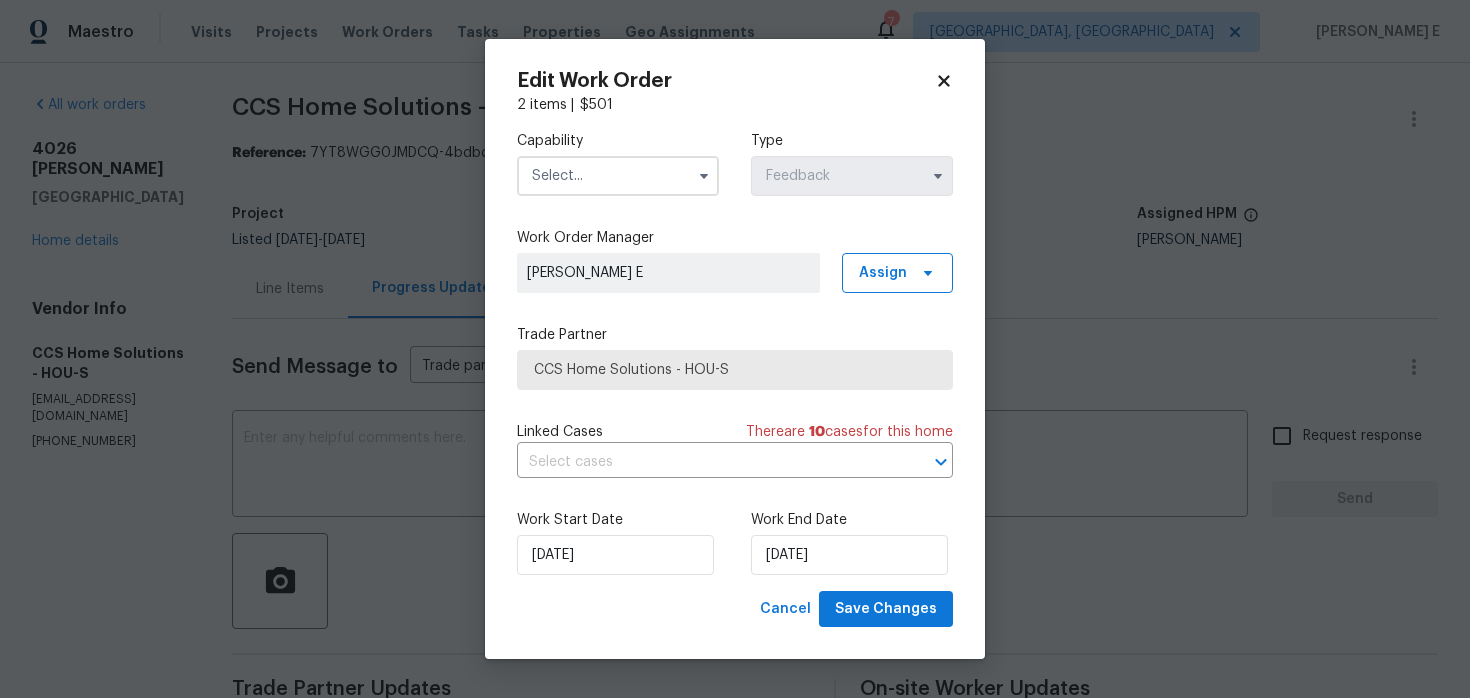 click at bounding box center [618, 176] 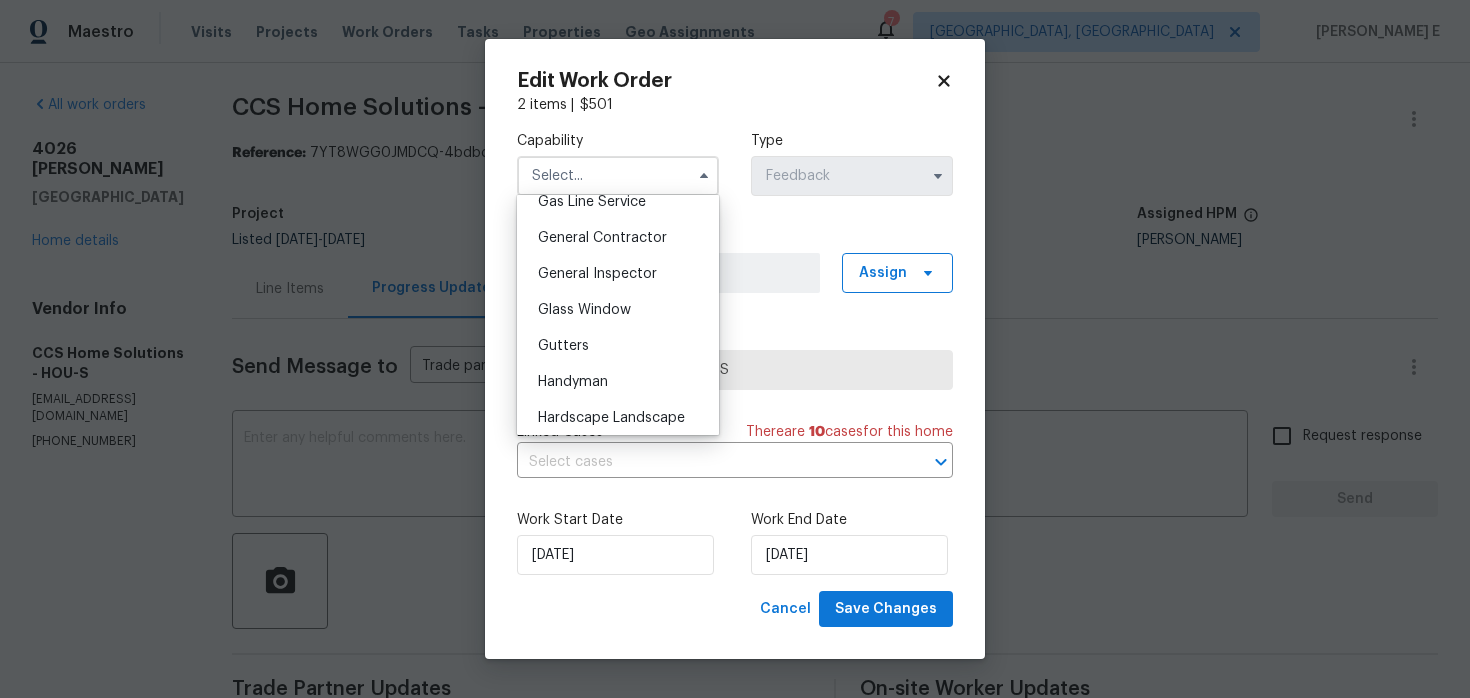 scroll, scrollTop: 1020, scrollLeft: 0, axis: vertical 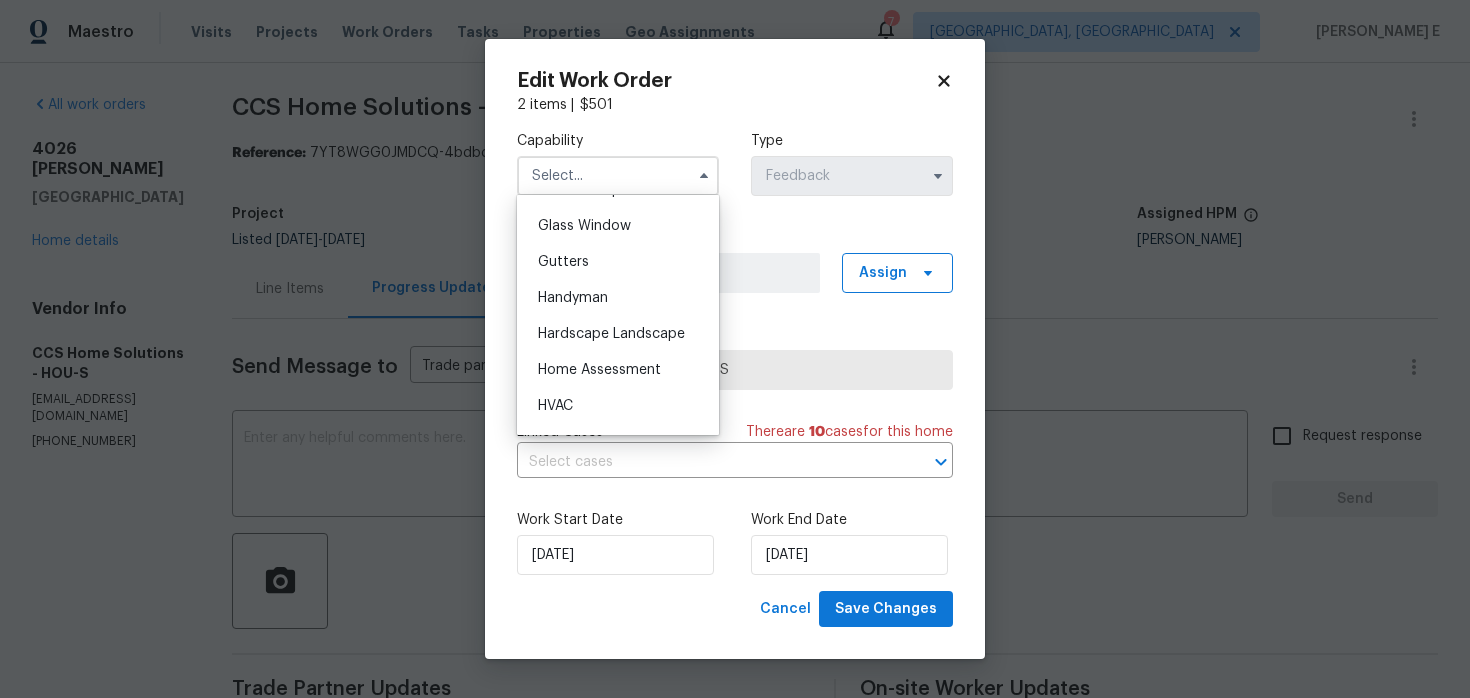 click on "Handyman" at bounding box center (618, 298) 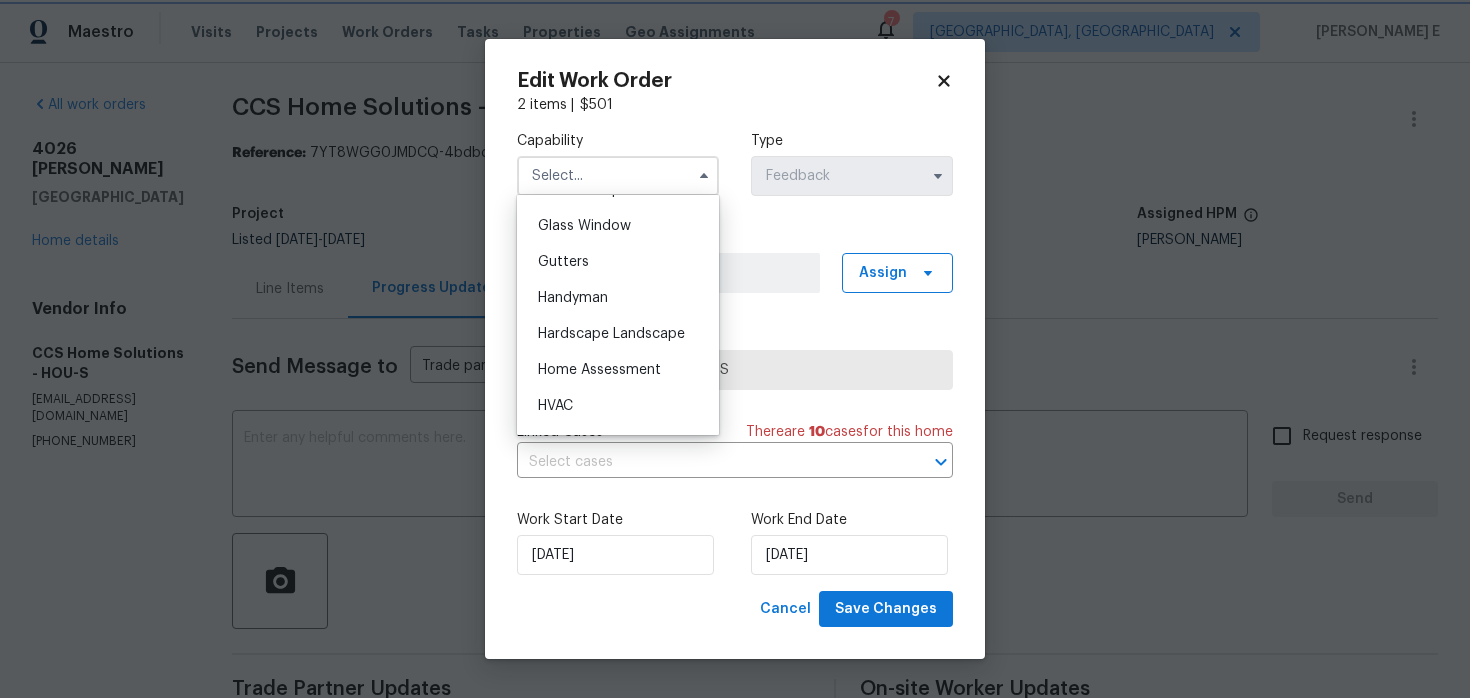 type on "Handyman" 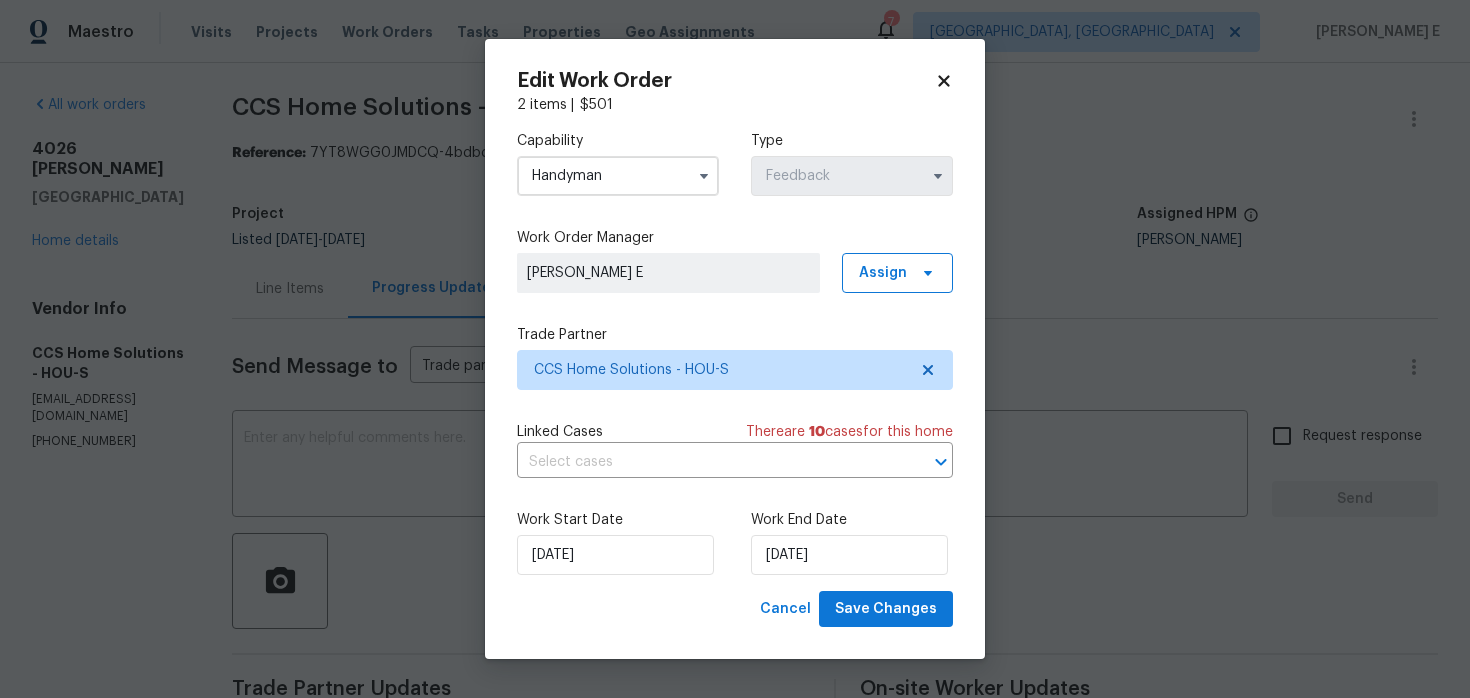 click on "Work Start Date   24/06/2025 Work End Date   26/06/2025" at bounding box center (735, 542) 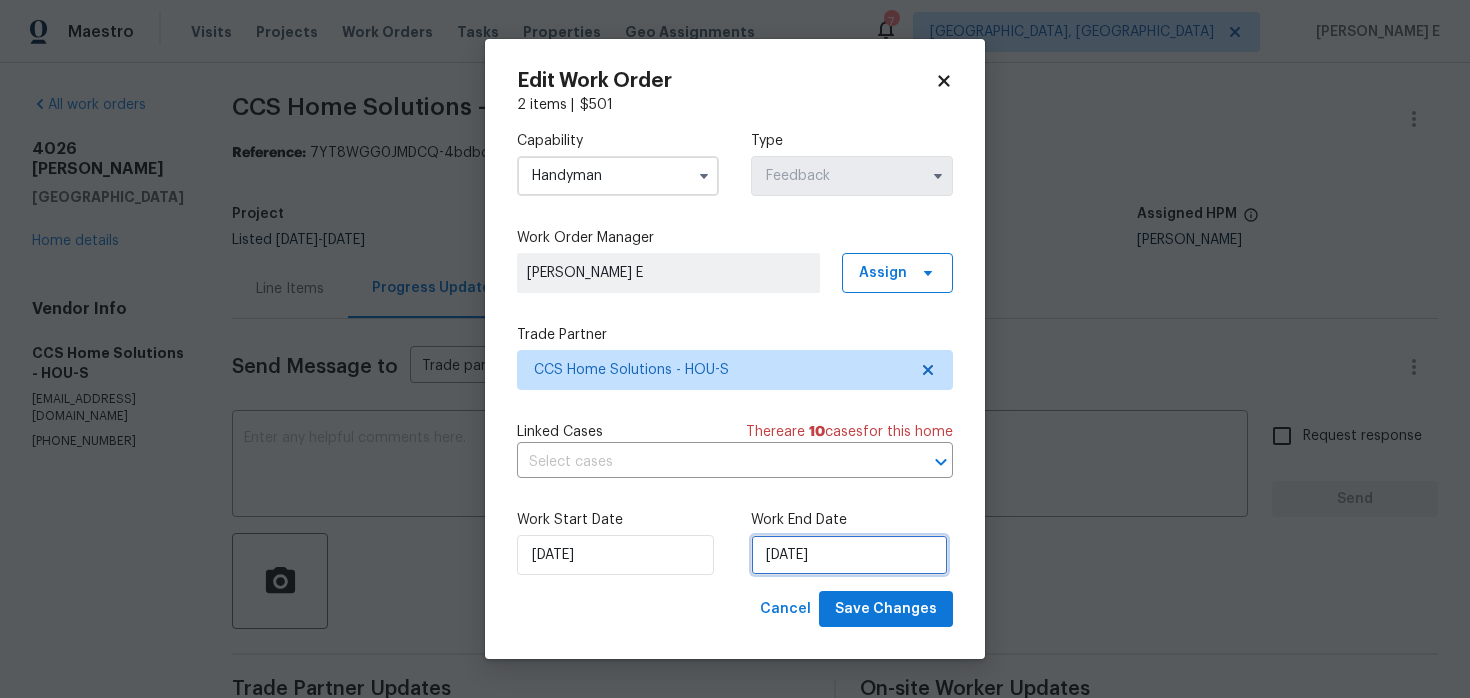 click on "26/06/2025" at bounding box center [849, 555] 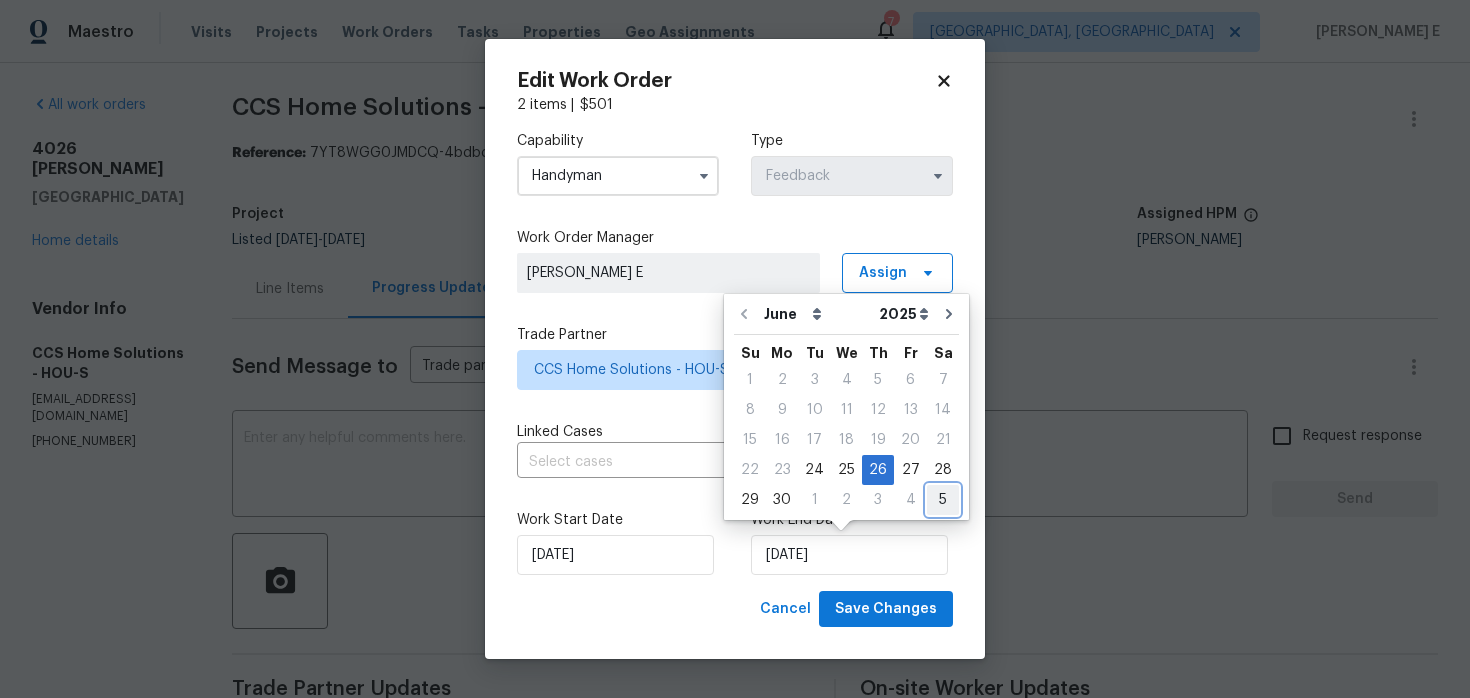 click on "5" at bounding box center [943, 500] 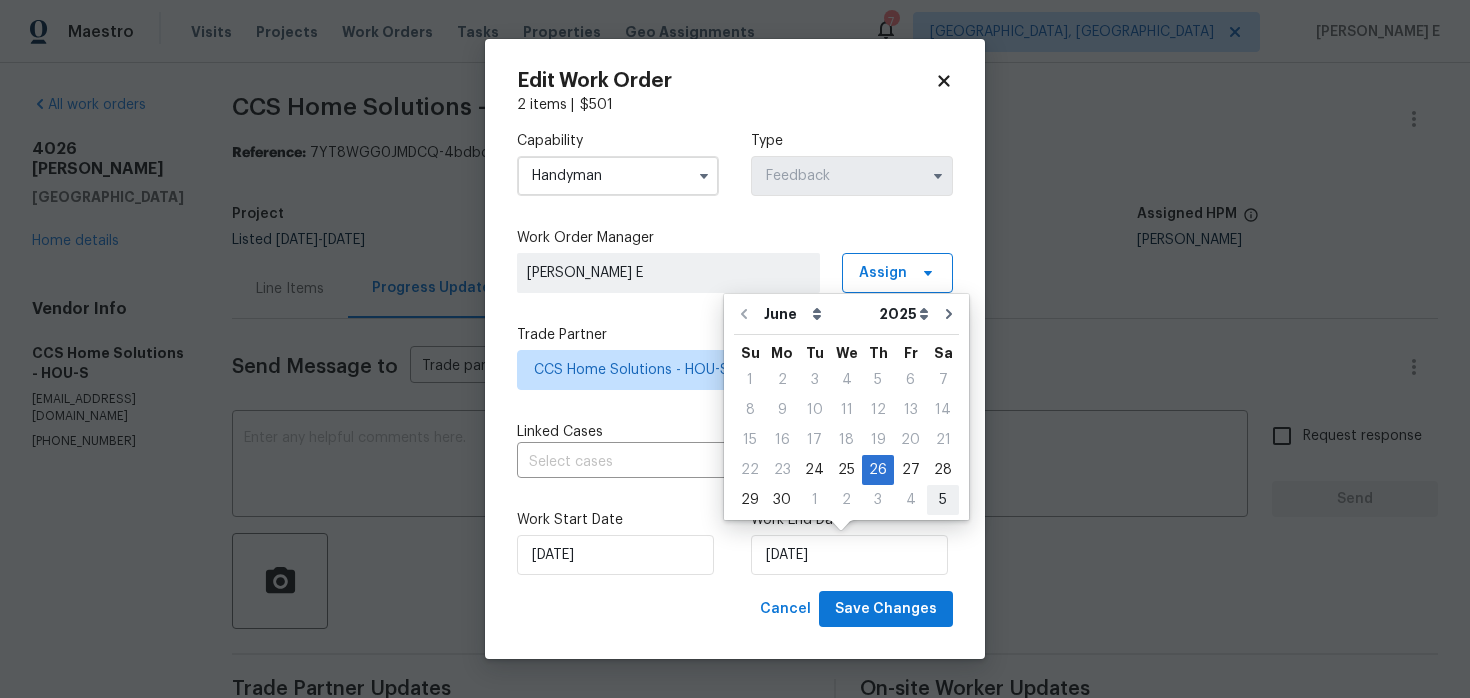 type on "05/07/2025" 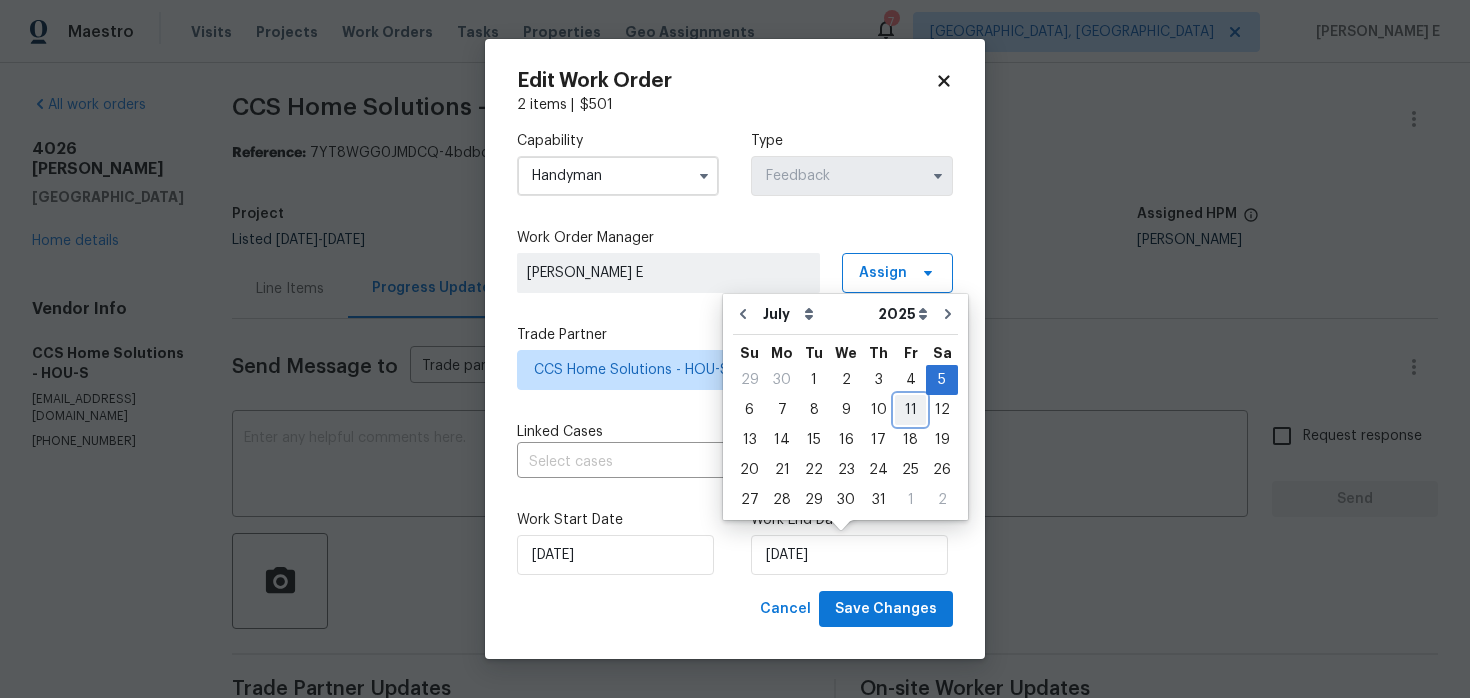 click on "11" at bounding box center (910, 410) 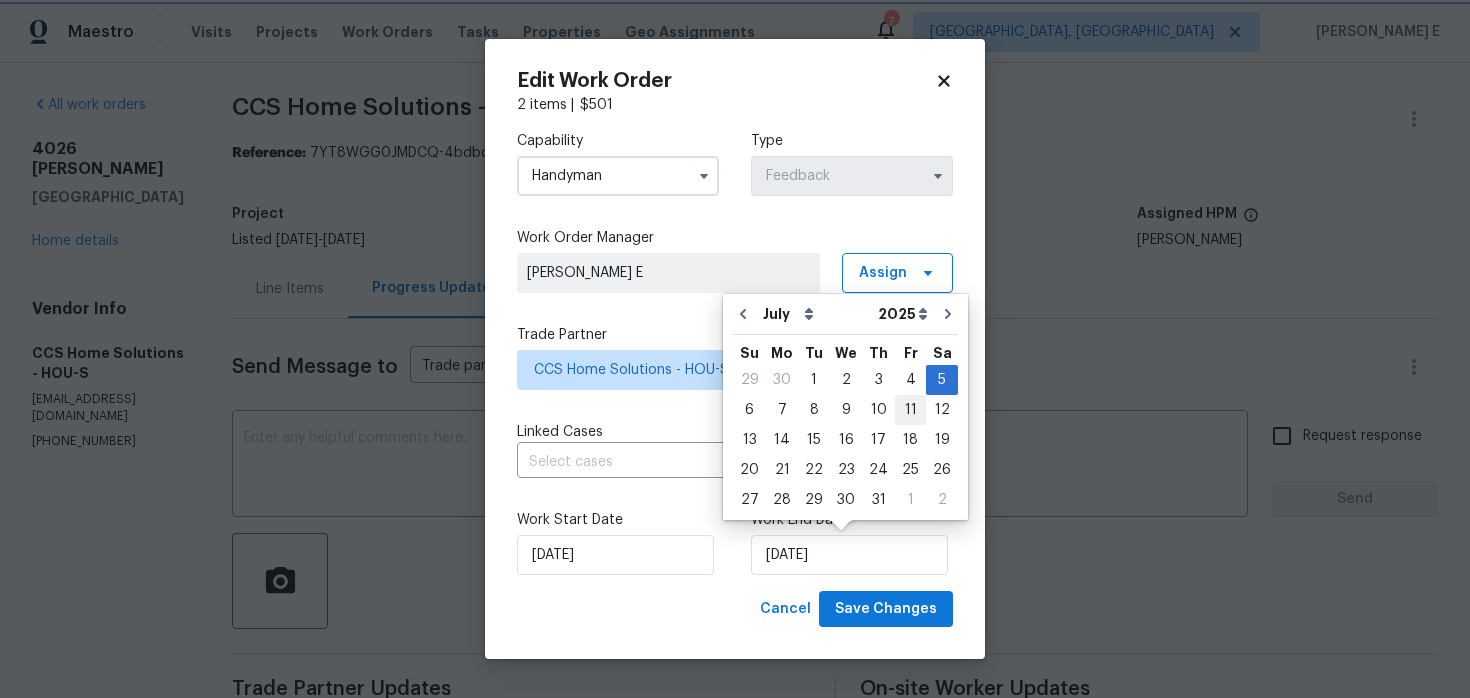 type on "11/07/2025" 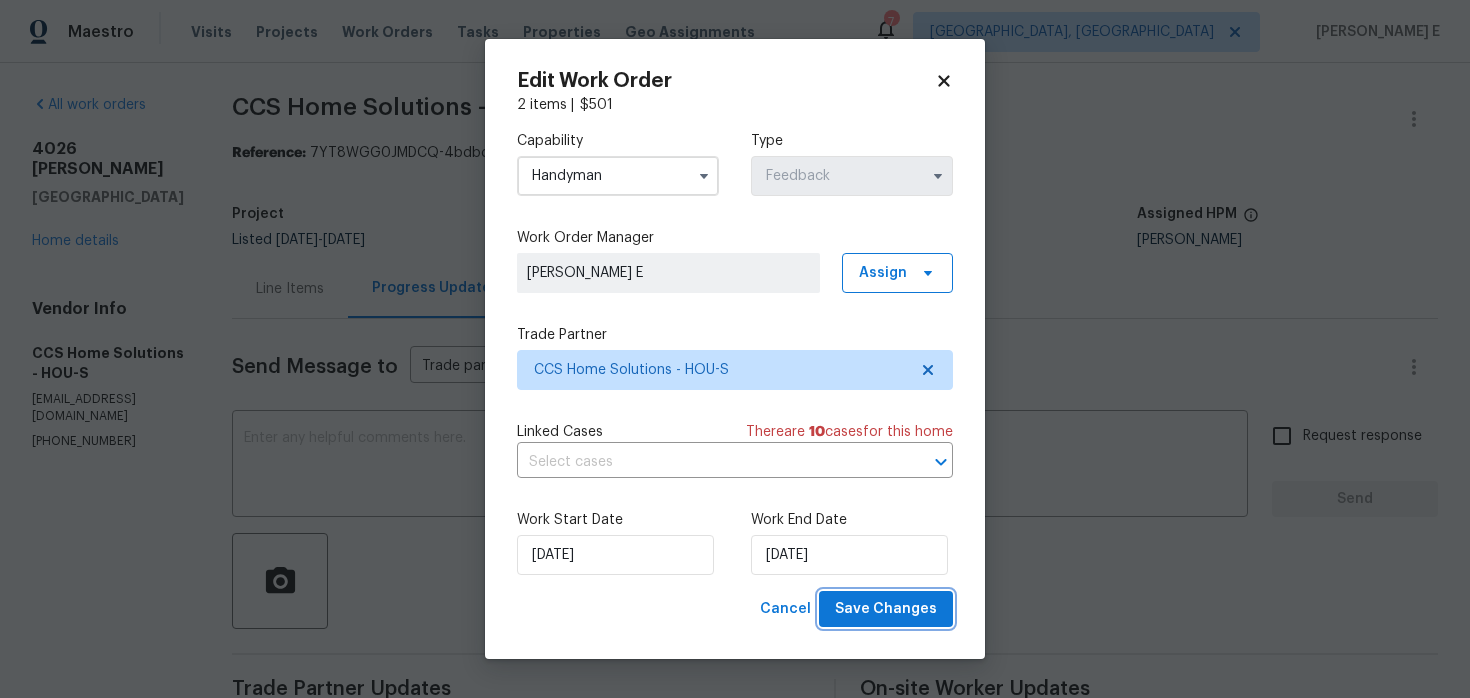 click on "Save Changes" at bounding box center (886, 609) 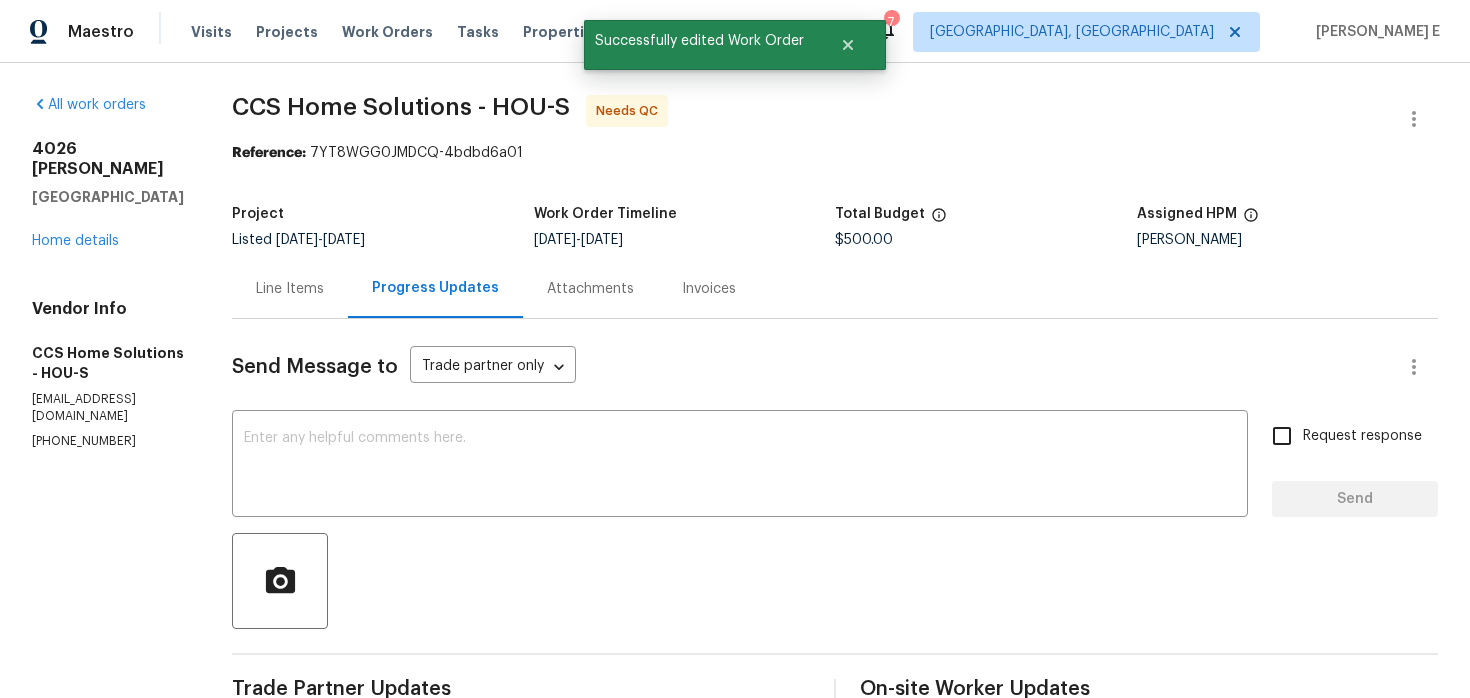 click on "Line Items" at bounding box center (290, 288) 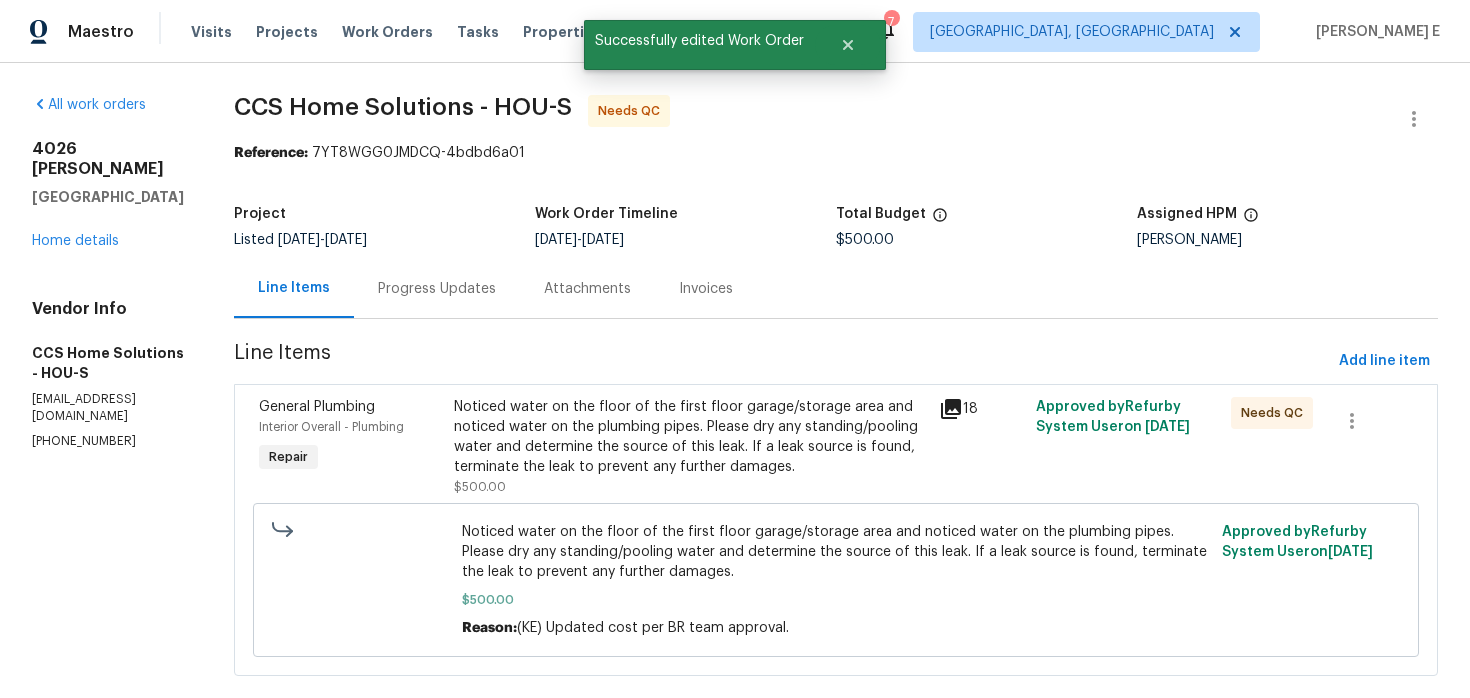 click on "Noticed water on the floor of the first floor garage/storage area and noticed water on the plumbing pipes. Please dry any standing/pooling water and determine the source of this leak.  If a leak source is found, terminate the leak to prevent any further damages." at bounding box center (691, 437) 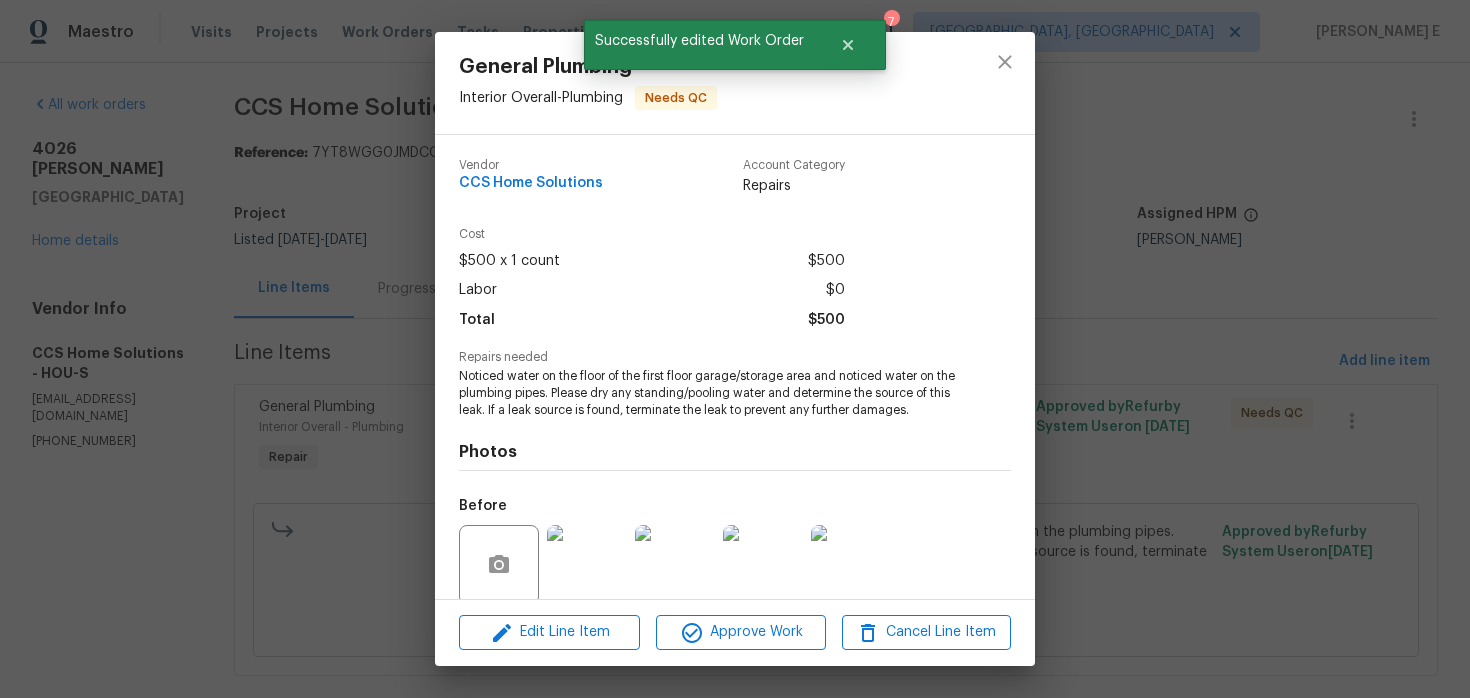 scroll, scrollTop: 156, scrollLeft: 0, axis: vertical 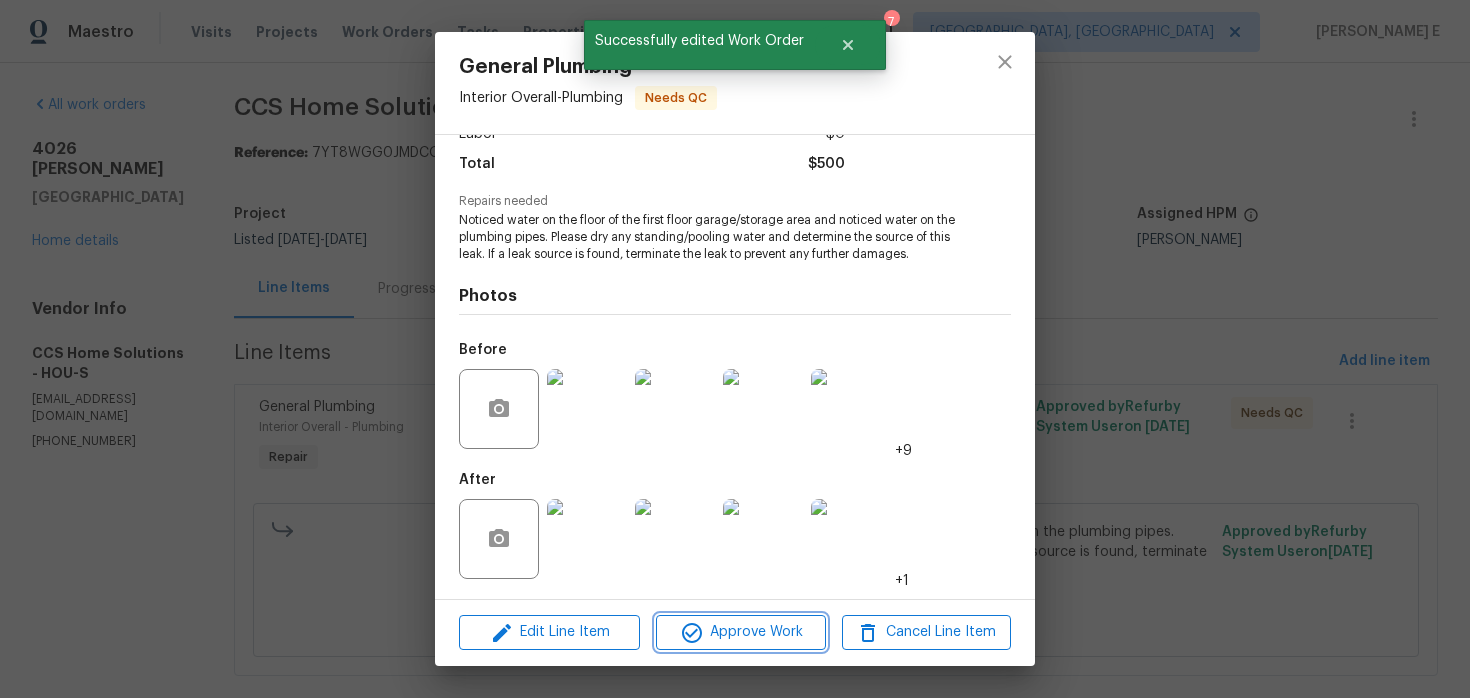 click 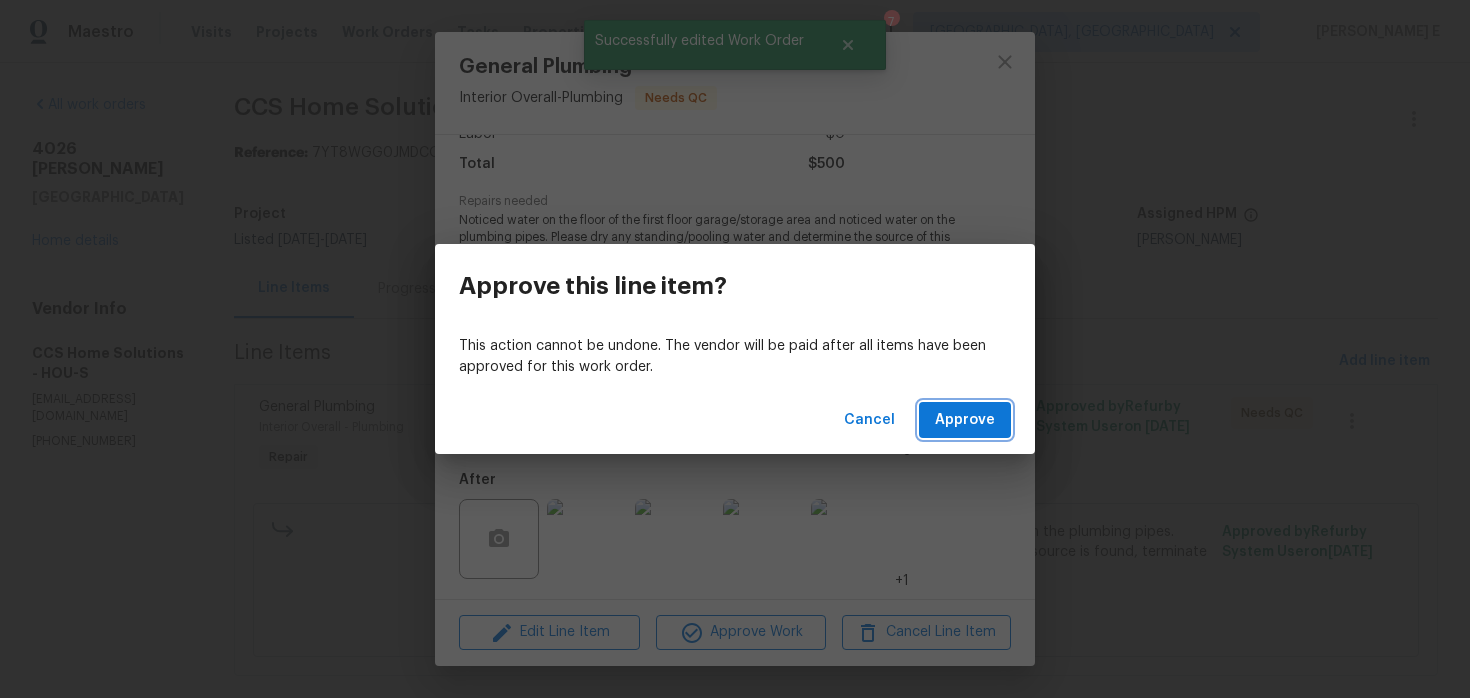 click on "Approve" at bounding box center (965, 420) 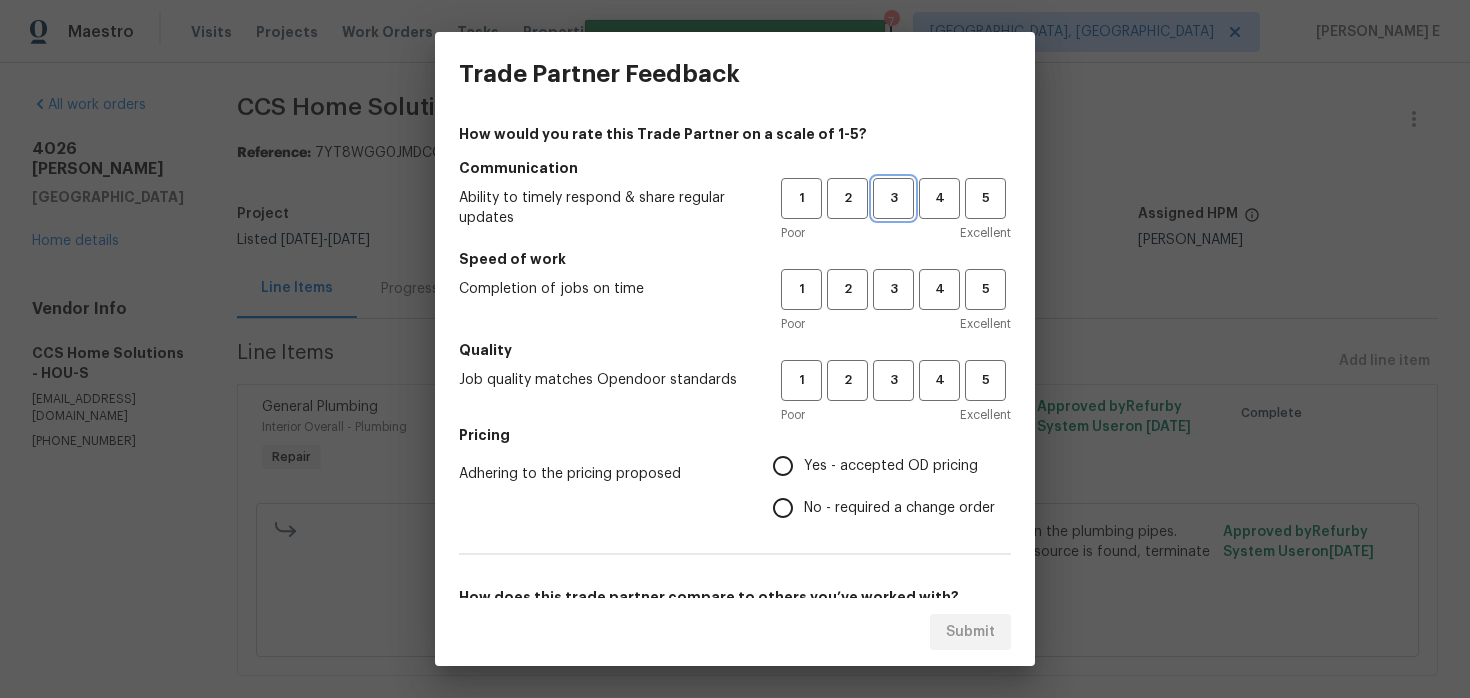click on "3" at bounding box center [893, 198] 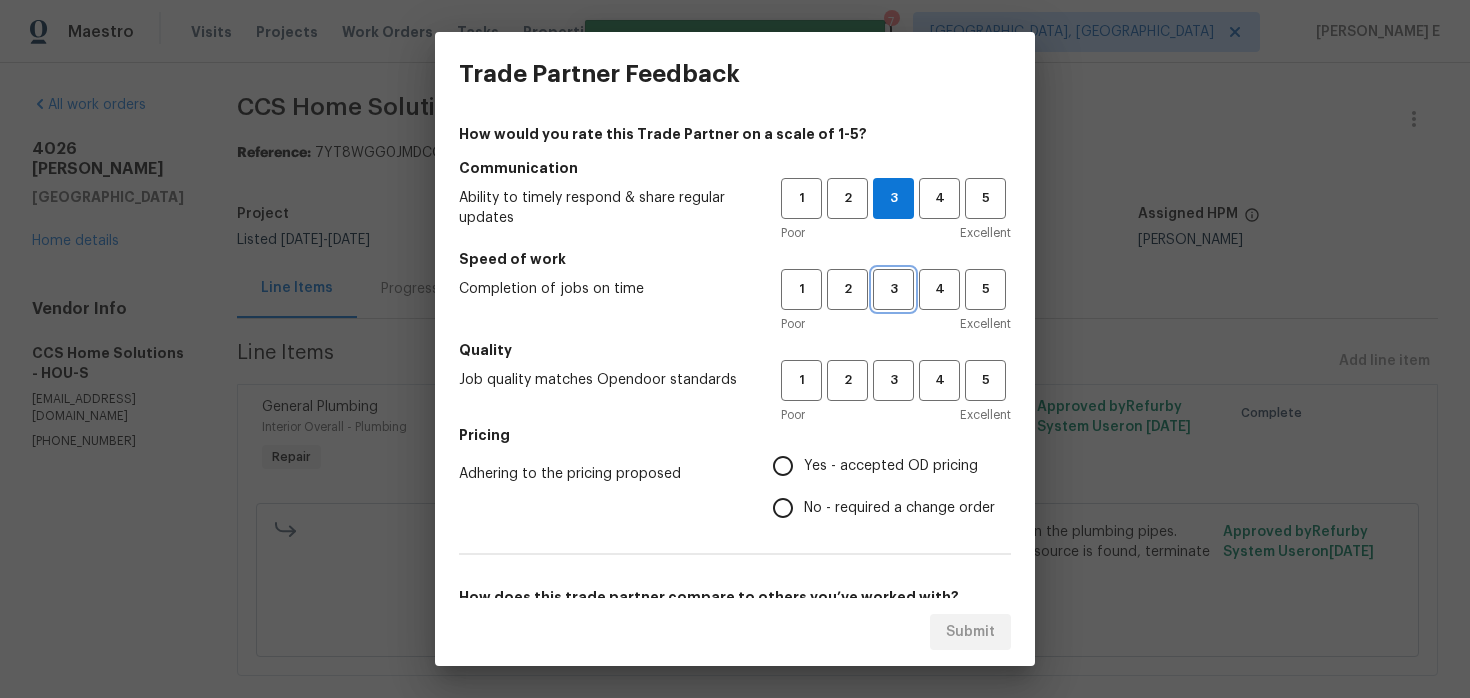 click on "3" at bounding box center [893, 289] 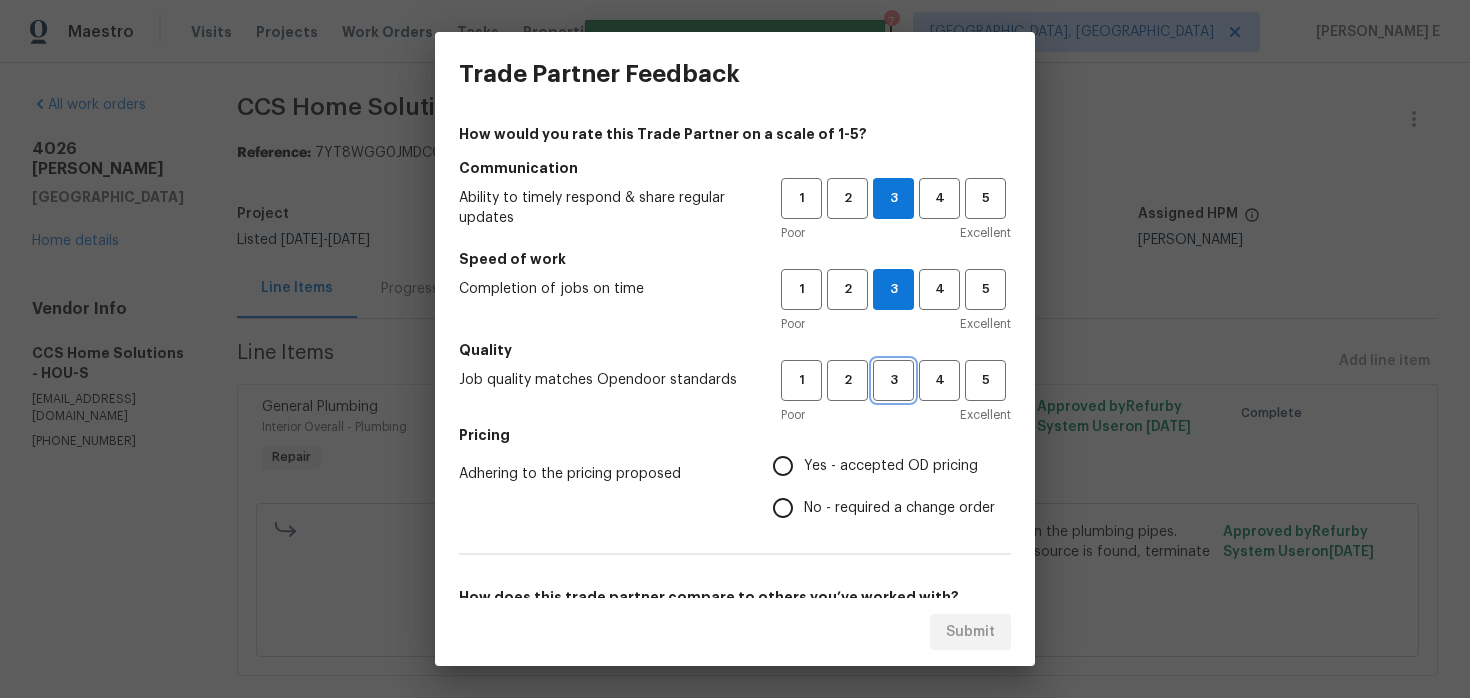 click on "3" at bounding box center (893, 380) 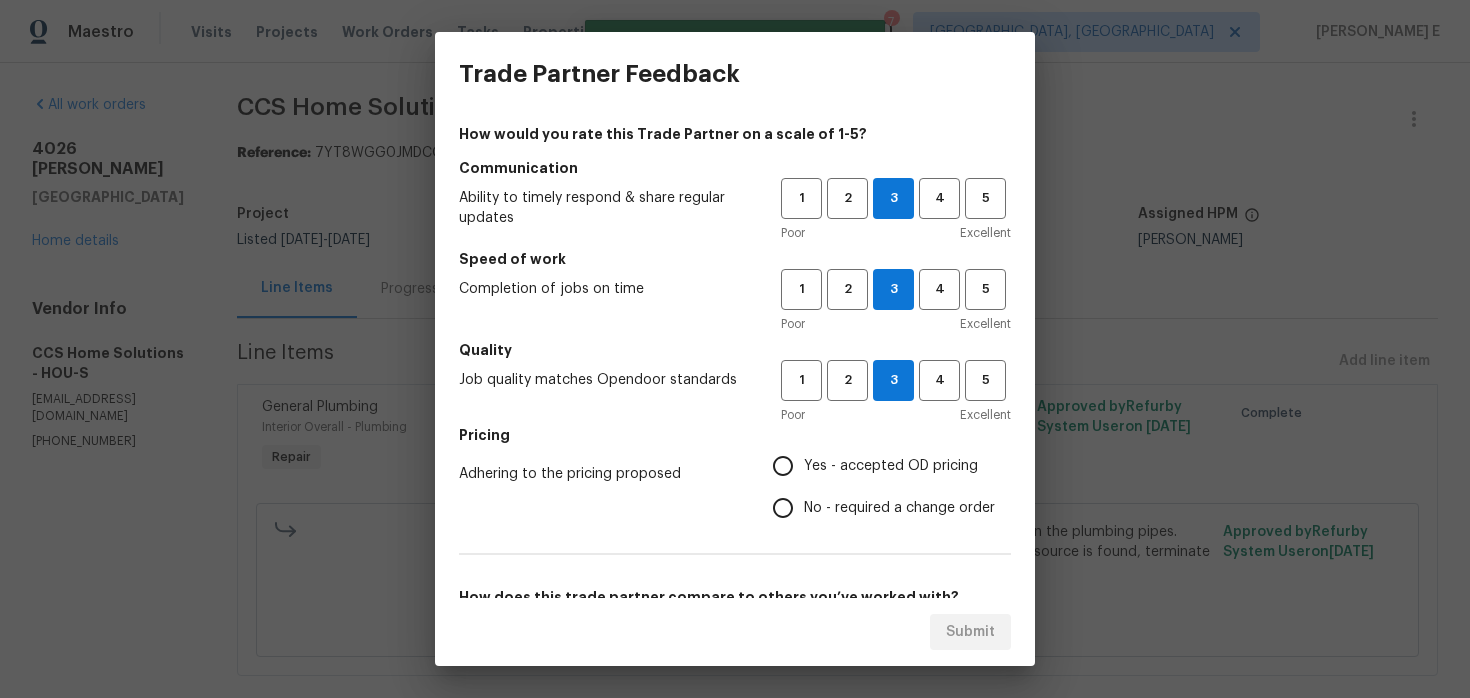 click on "No - required a change order" at bounding box center [783, 508] 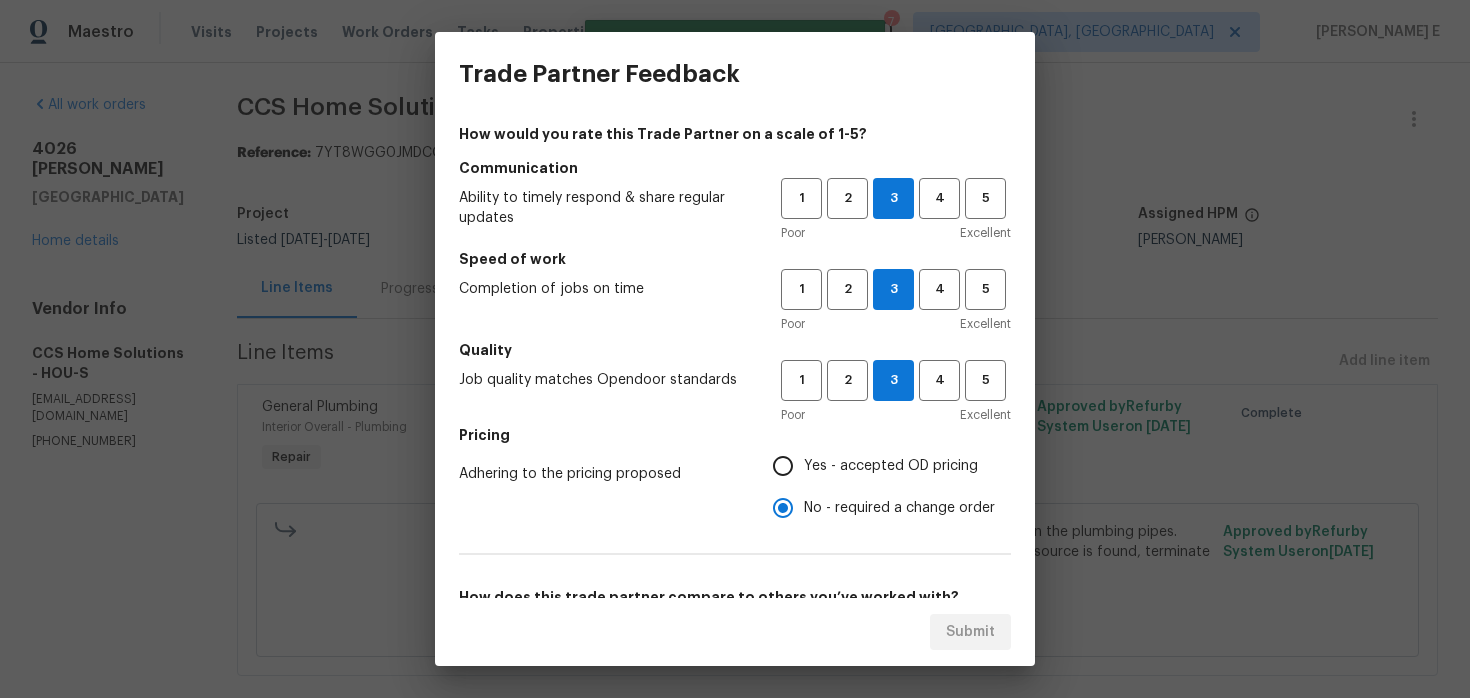 scroll, scrollTop: 317, scrollLeft: 0, axis: vertical 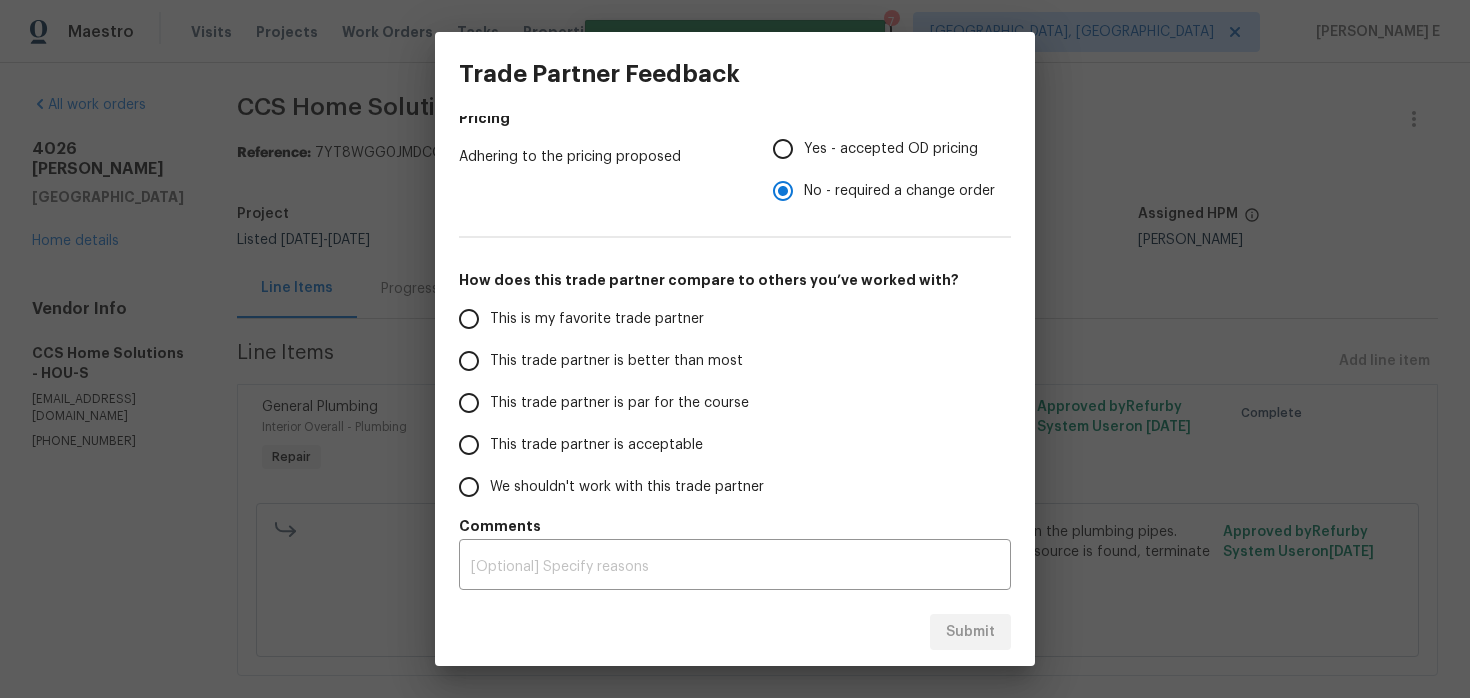 click on "This trade partner is par for the course" at bounding box center [619, 403] 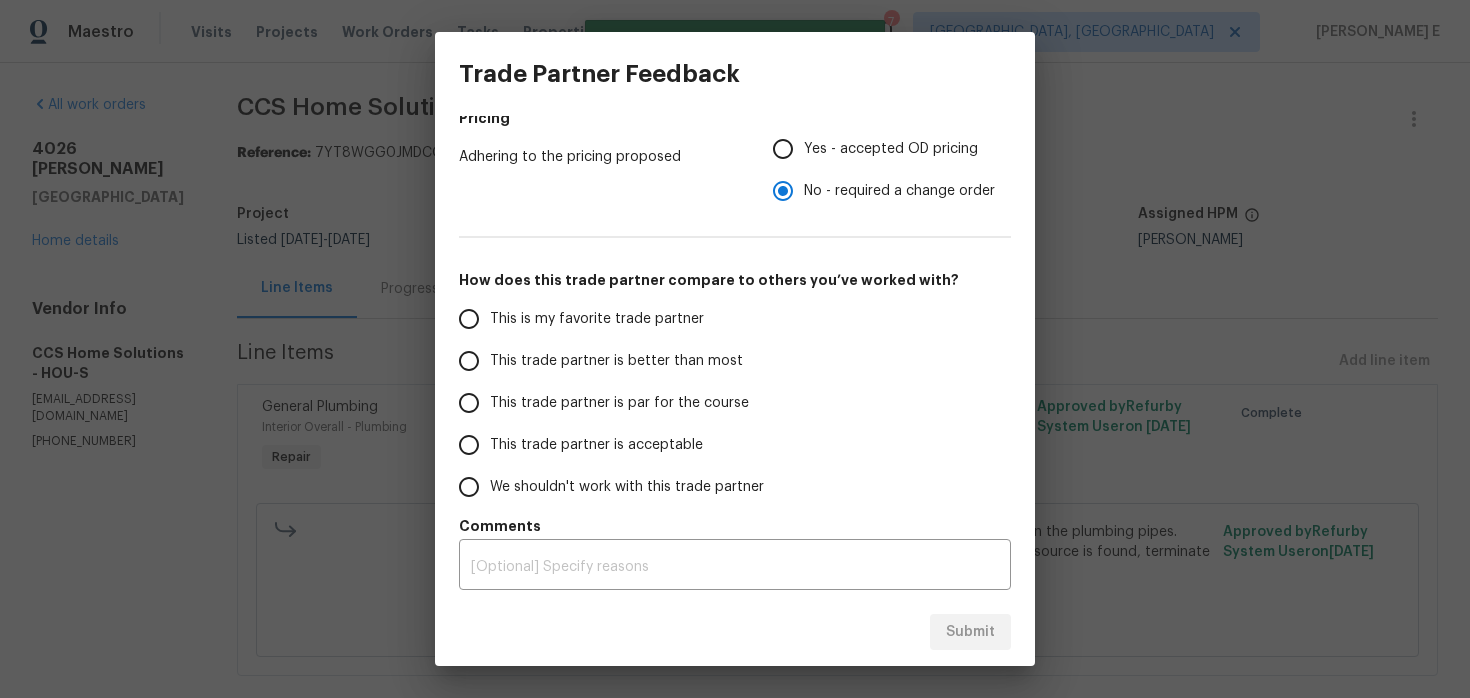 click on "This trade partner is par for the course" at bounding box center (469, 403) 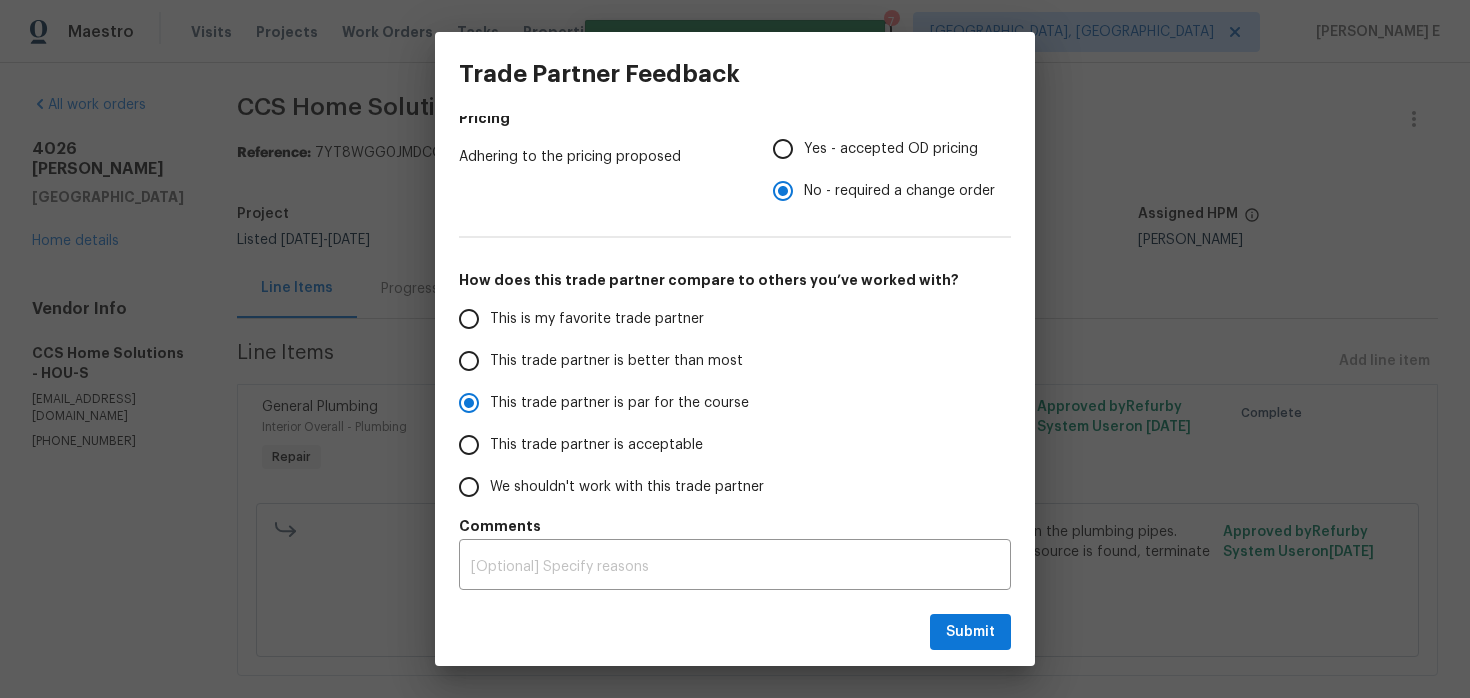 click on "Submit" at bounding box center (735, 632) 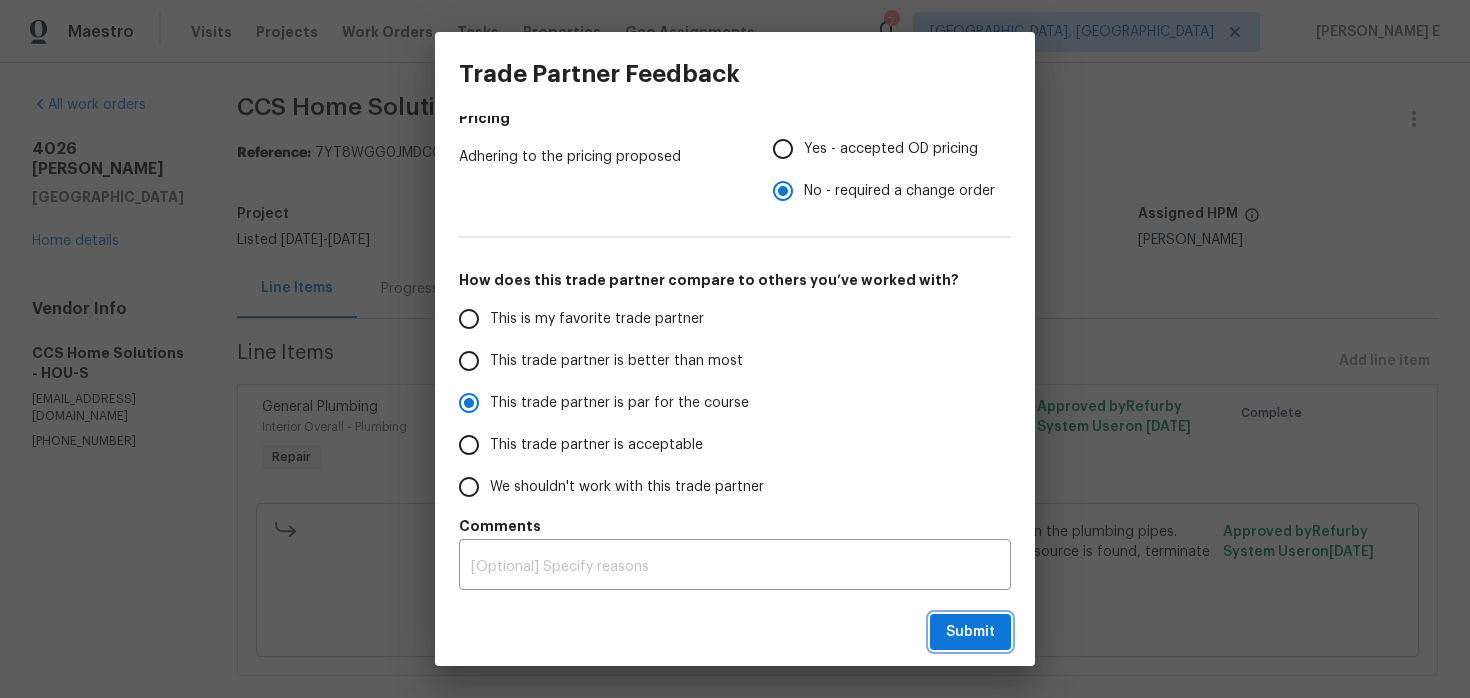 click on "Submit" at bounding box center [970, 632] 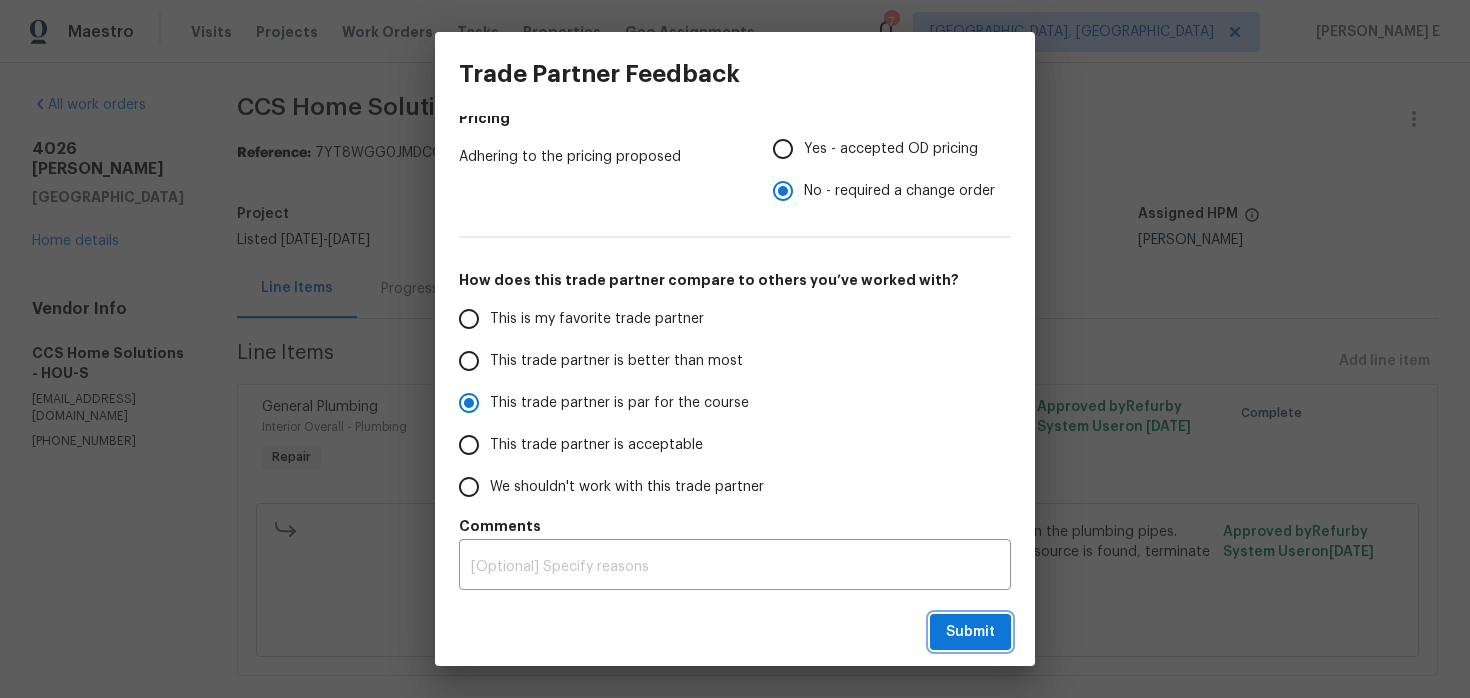 radio on "true" 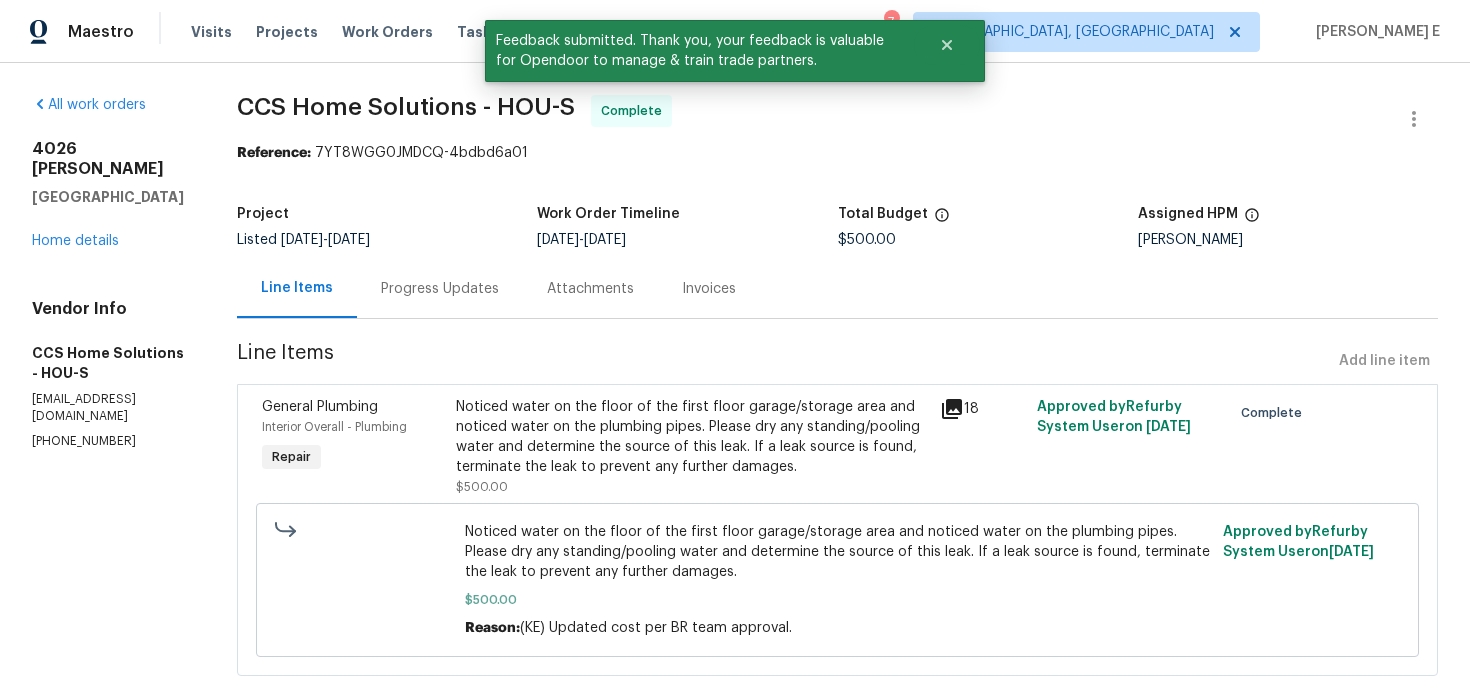 click on "Progress Updates" at bounding box center (440, 289) 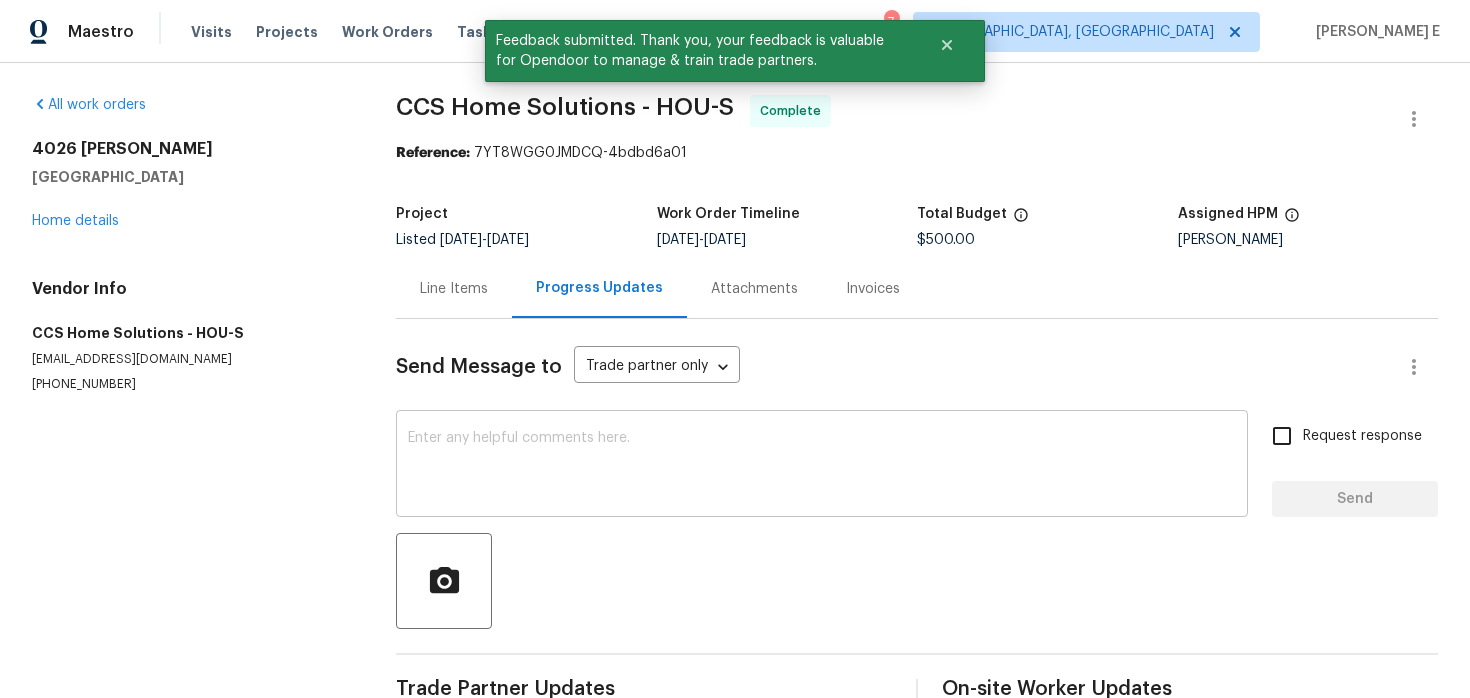 click at bounding box center (822, 466) 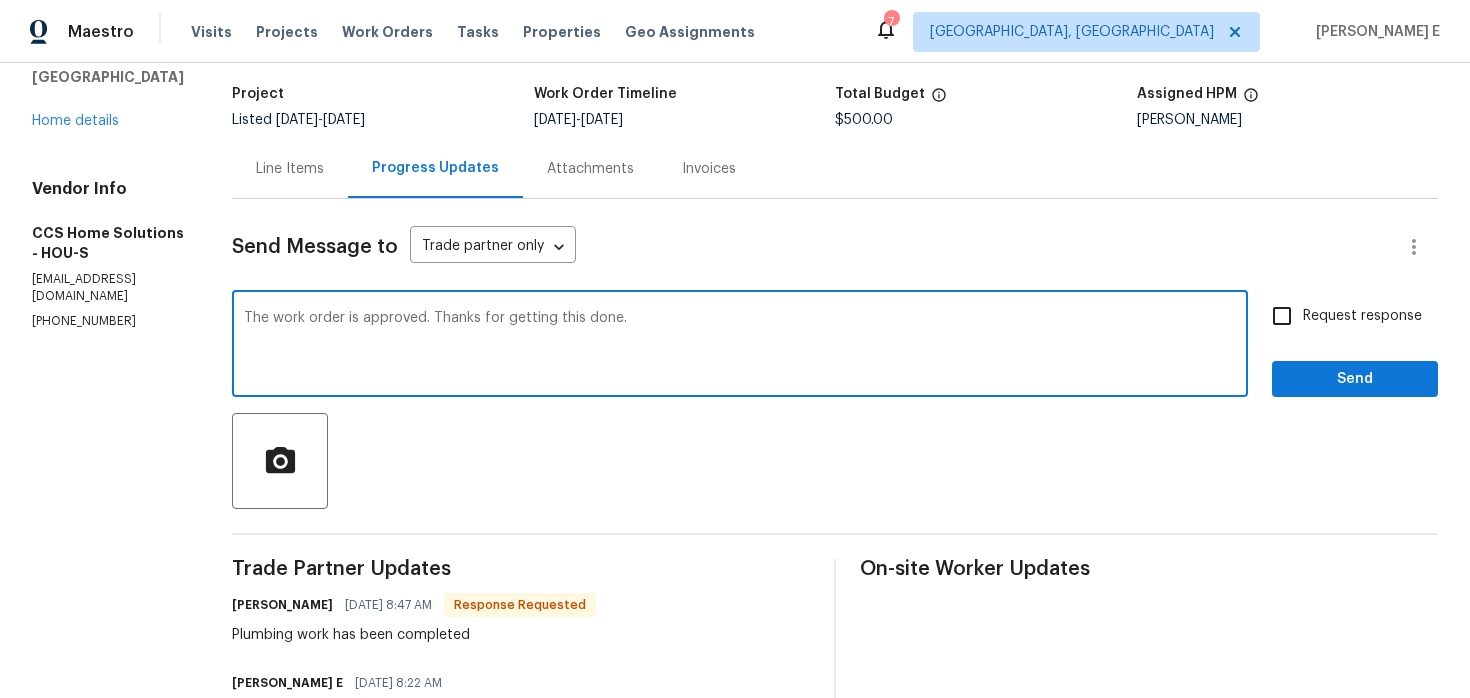 scroll, scrollTop: 119, scrollLeft: 0, axis: vertical 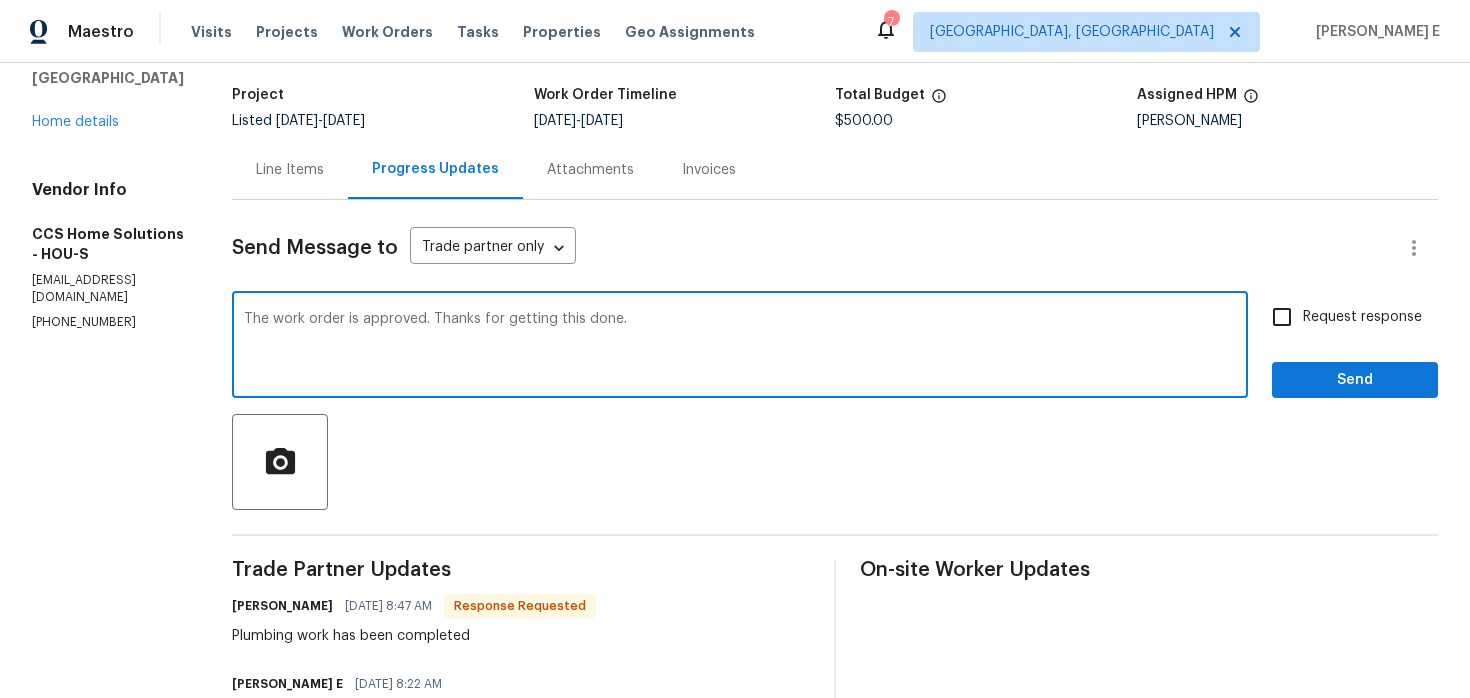 type on "The work order is approved. Thanks for getting this done." 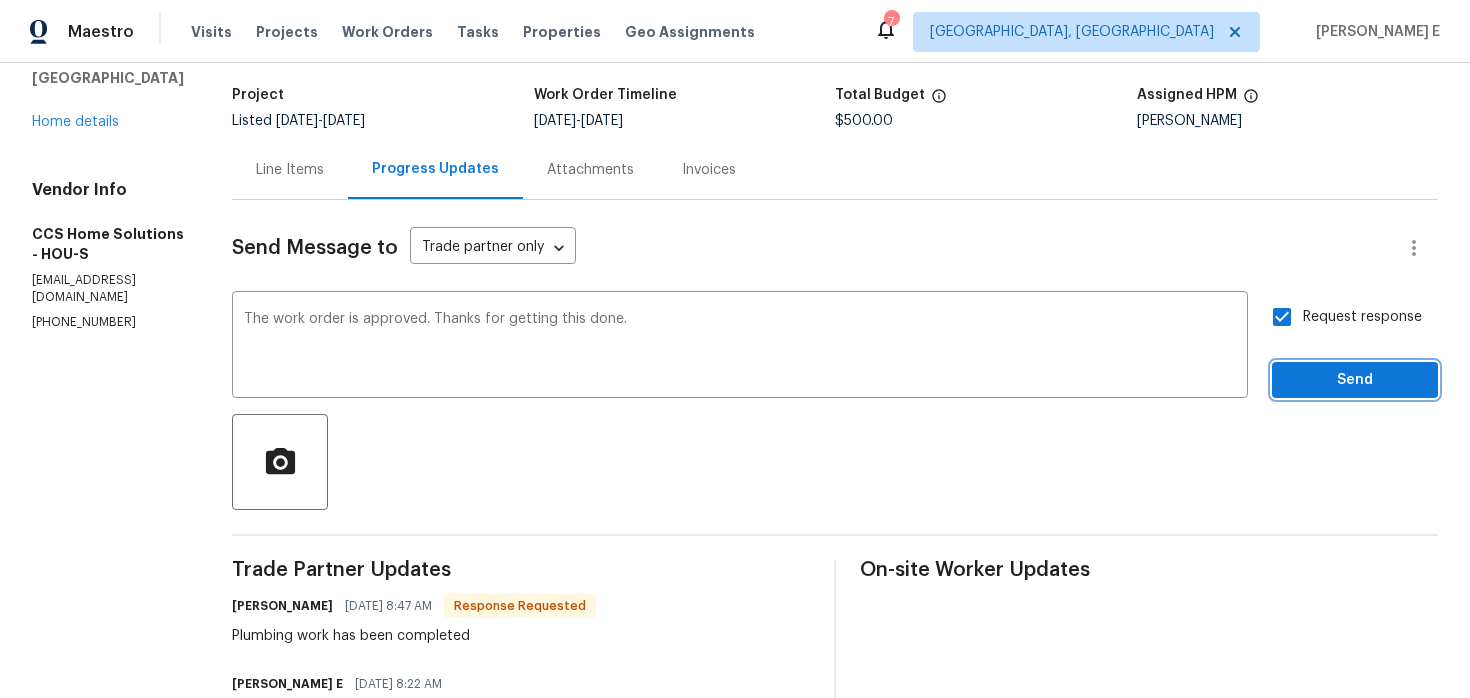 click on "Send" at bounding box center [1355, 380] 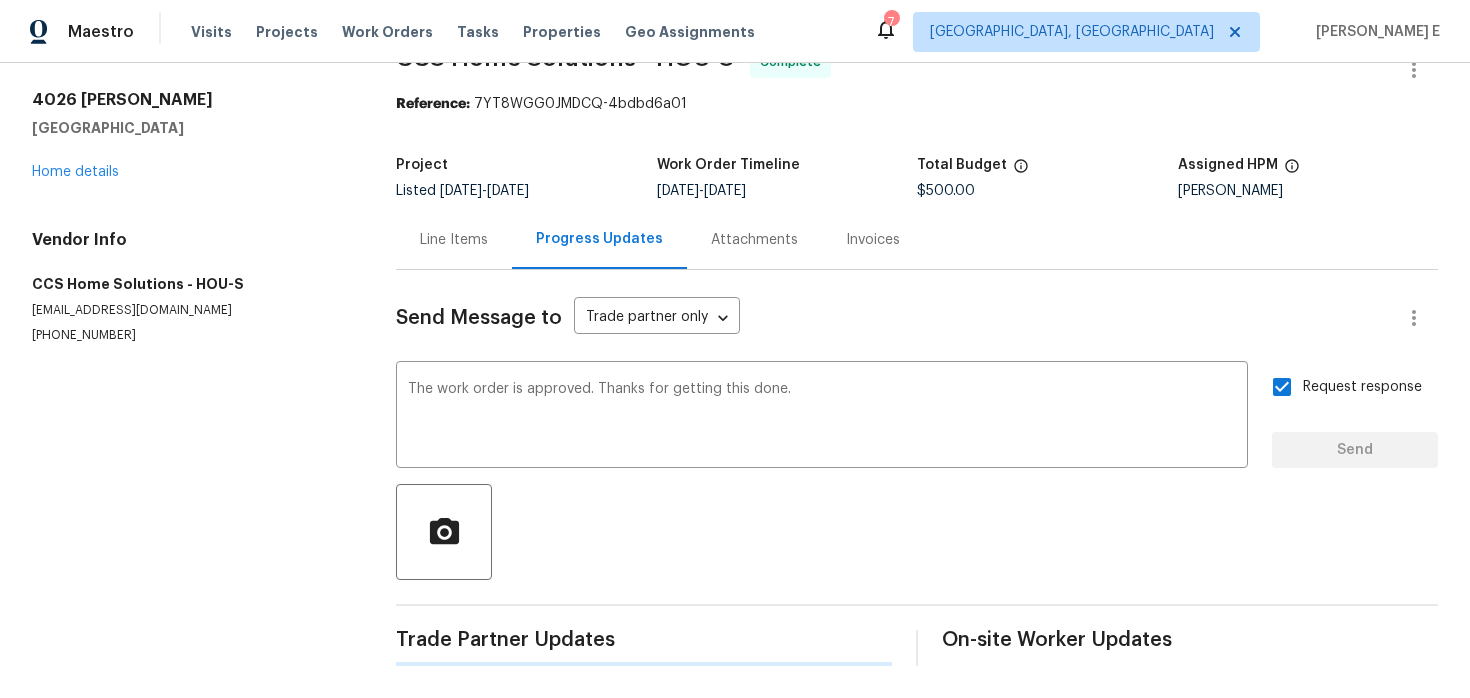 scroll, scrollTop: 0, scrollLeft: 0, axis: both 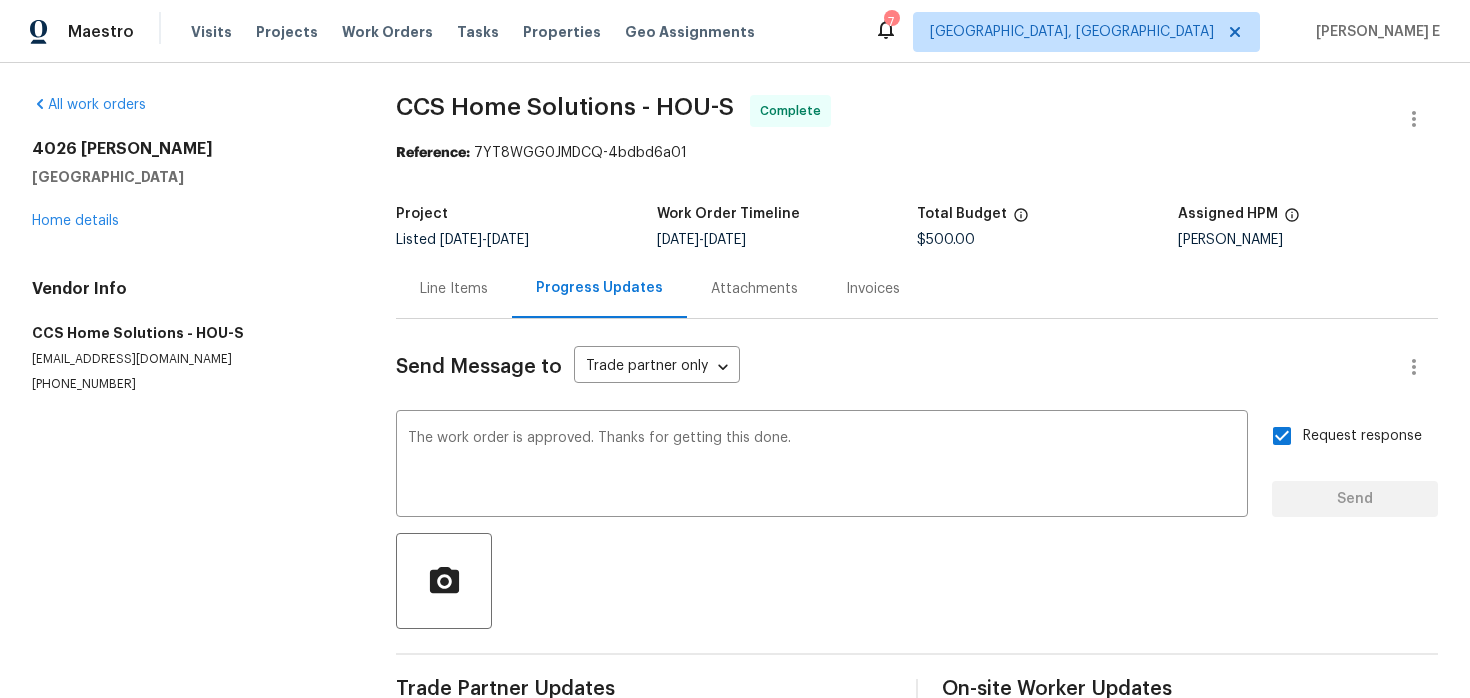 type 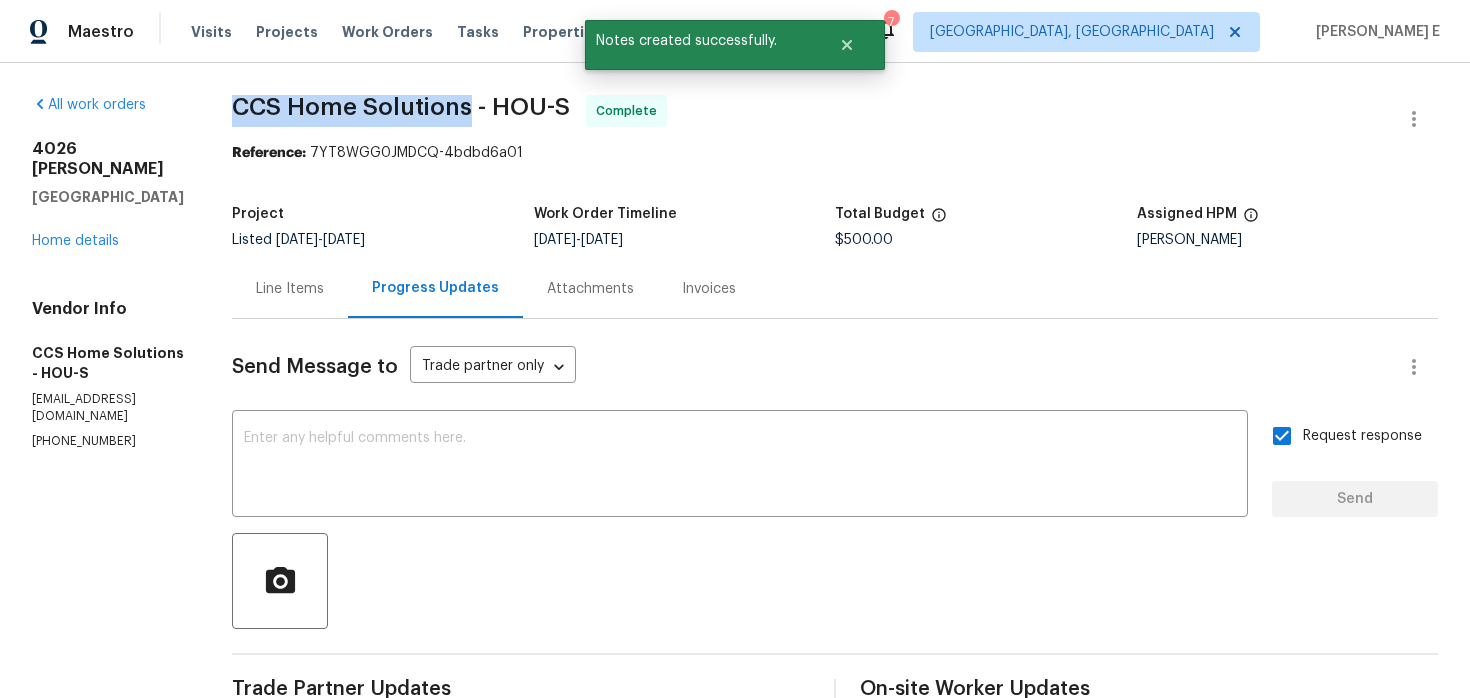 drag, startPoint x: 241, startPoint y: 103, endPoint x: 480, endPoint y: 113, distance: 239.2091 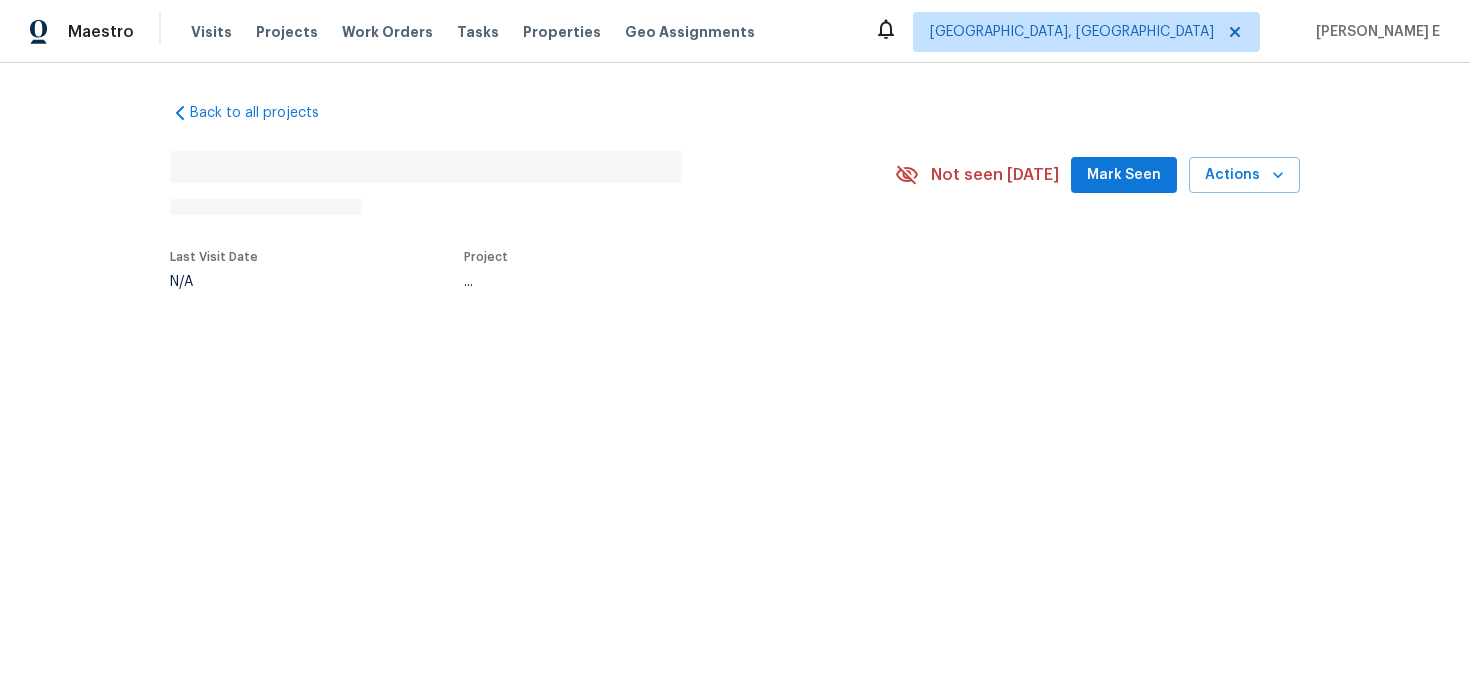 scroll, scrollTop: 0, scrollLeft: 0, axis: both 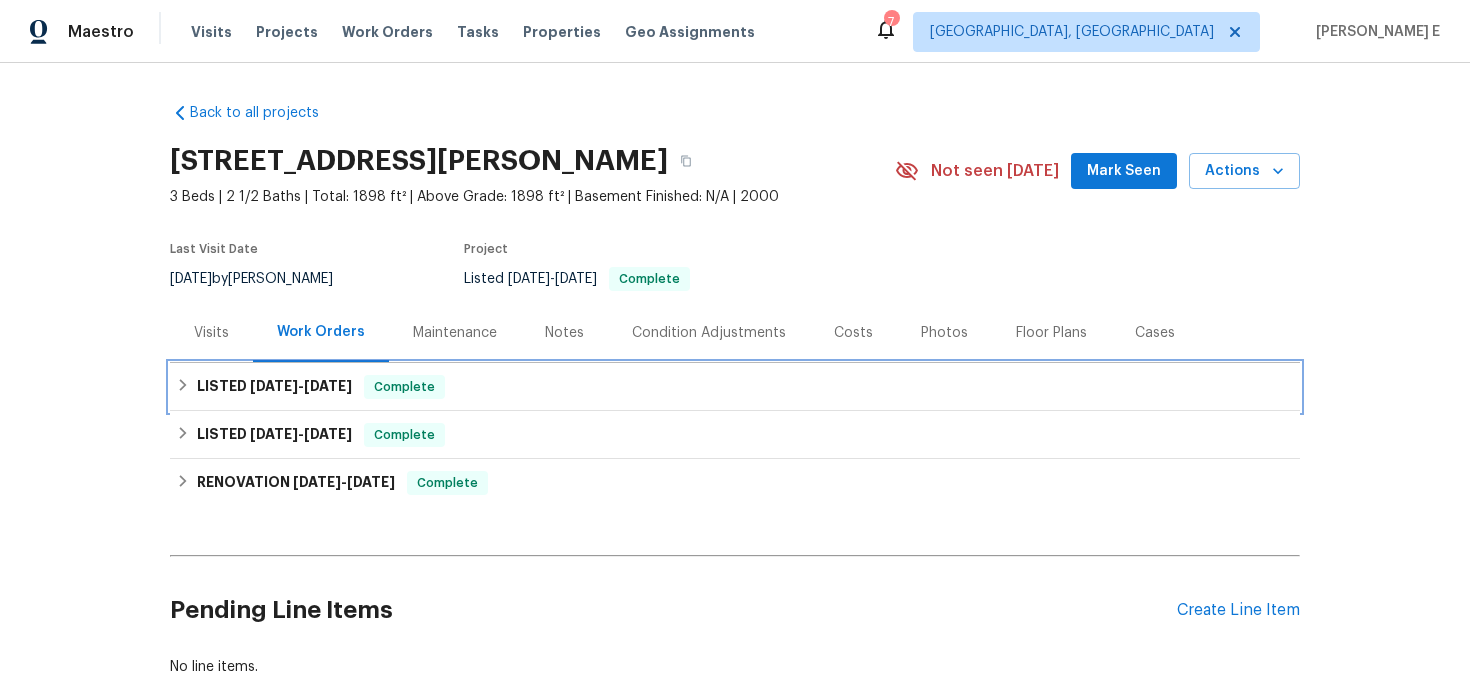 click on "LISTED   6/30/25  -  7/11/25" at bounding box center [274, 387] 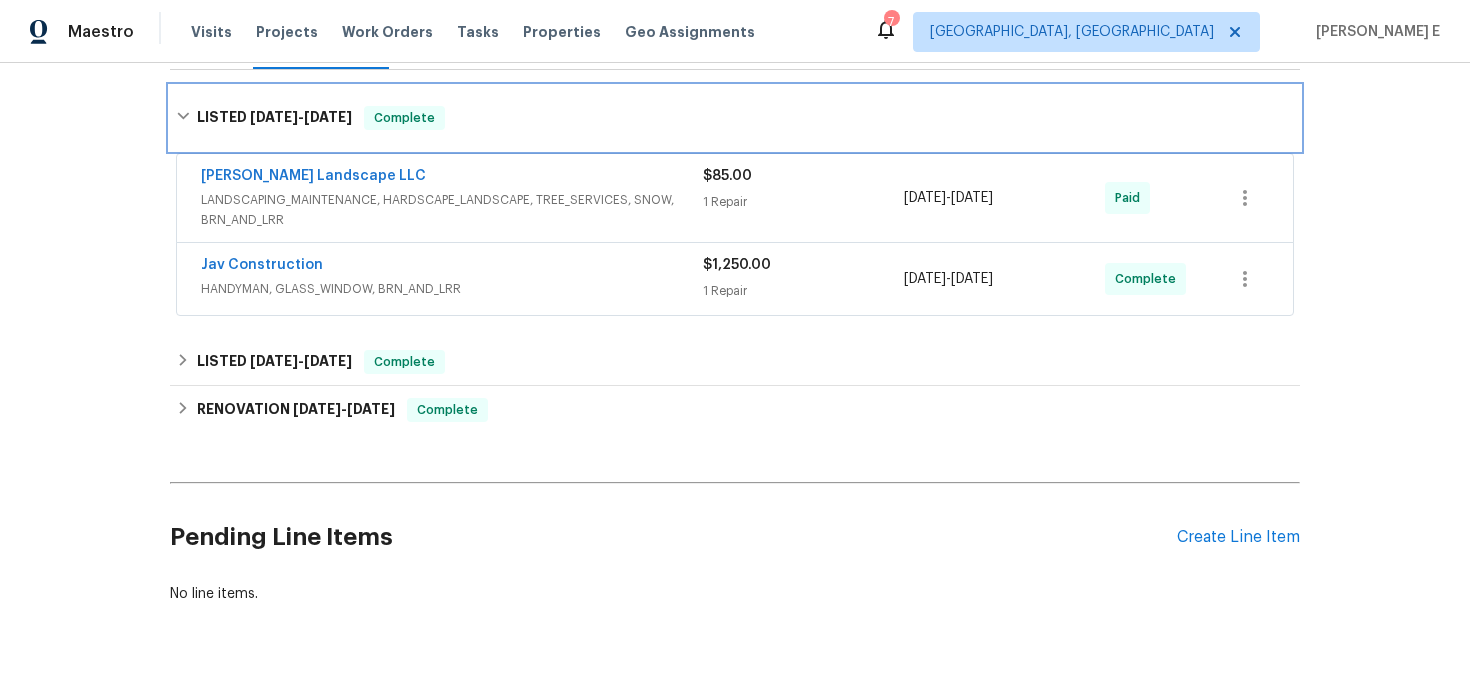 scroll, scrollTop: 335, scrollLeft: 0, axis: vertical 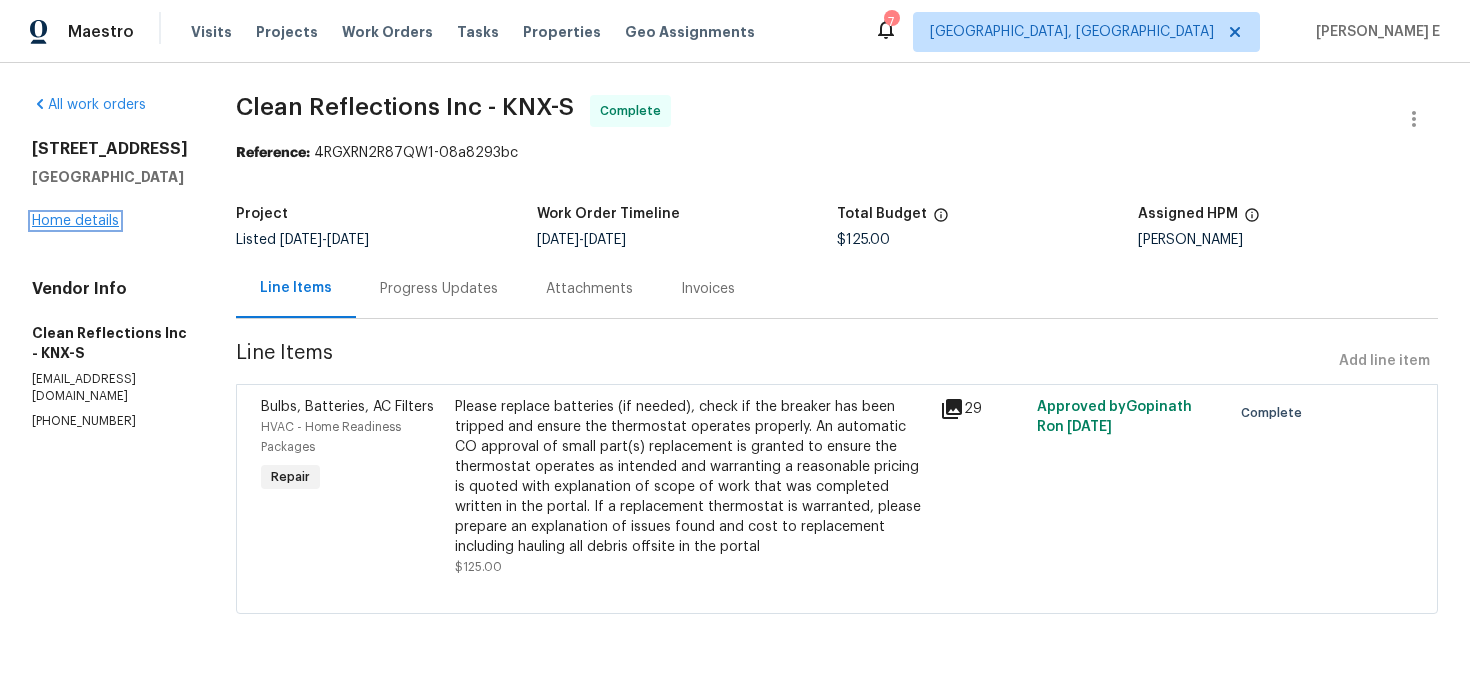 click on "Home details" at bounding box center [75, 221] 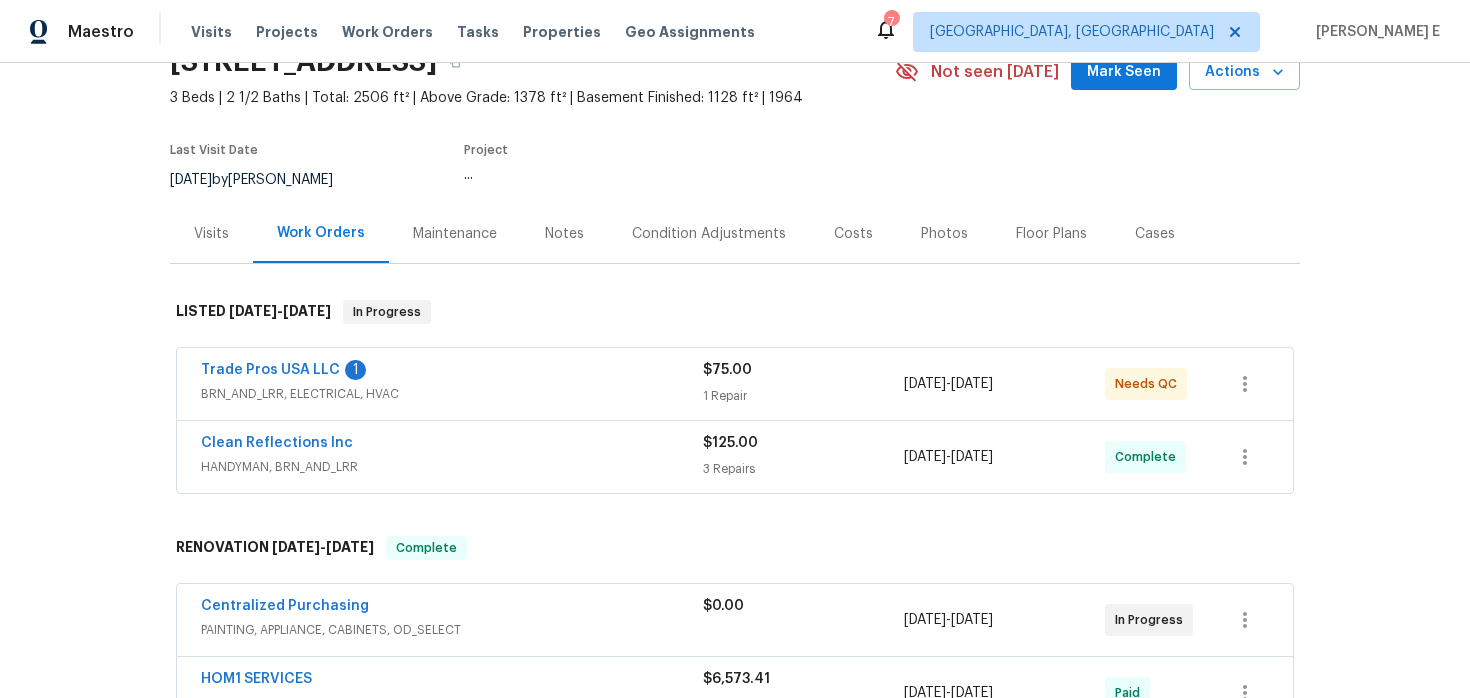 scroll, scrollTop: 143, scrollLeft: 0, axis: vertical 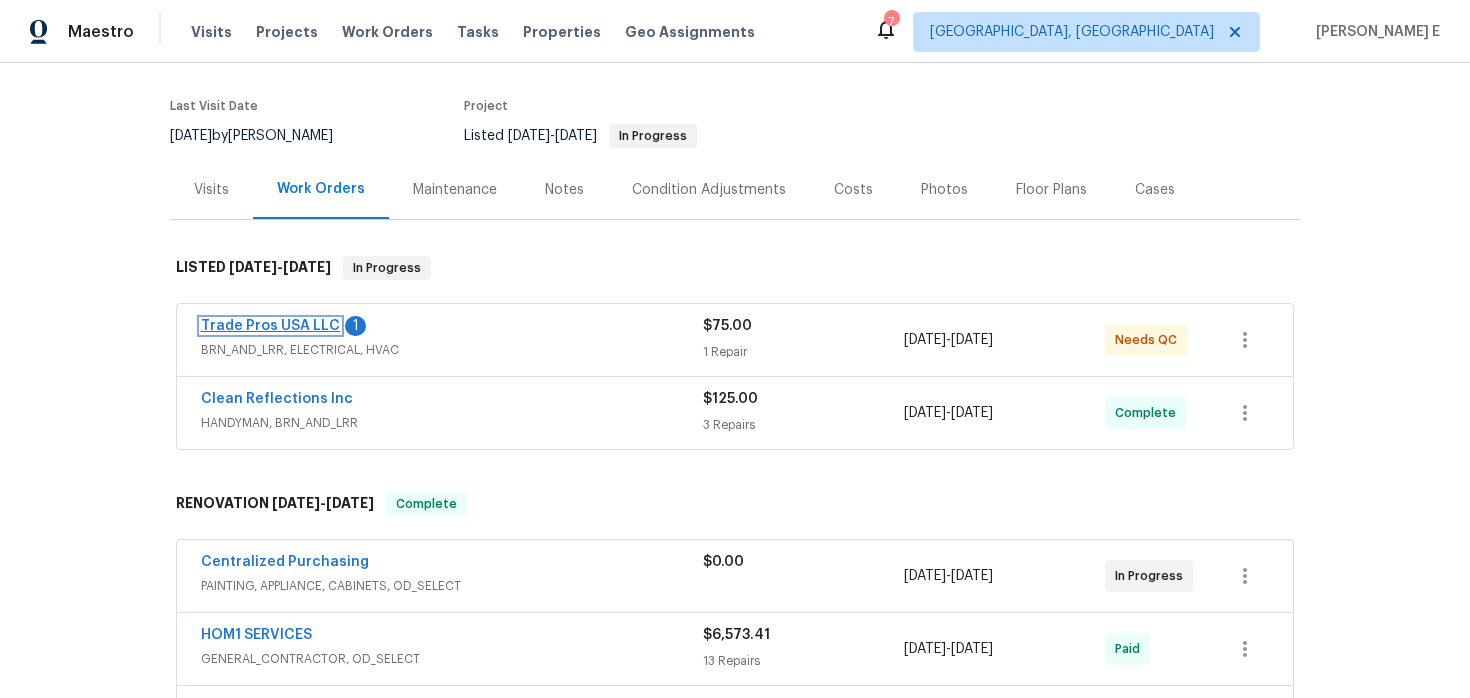 click on "Trade Pros USA LLC" at bounding box center (270, 326) 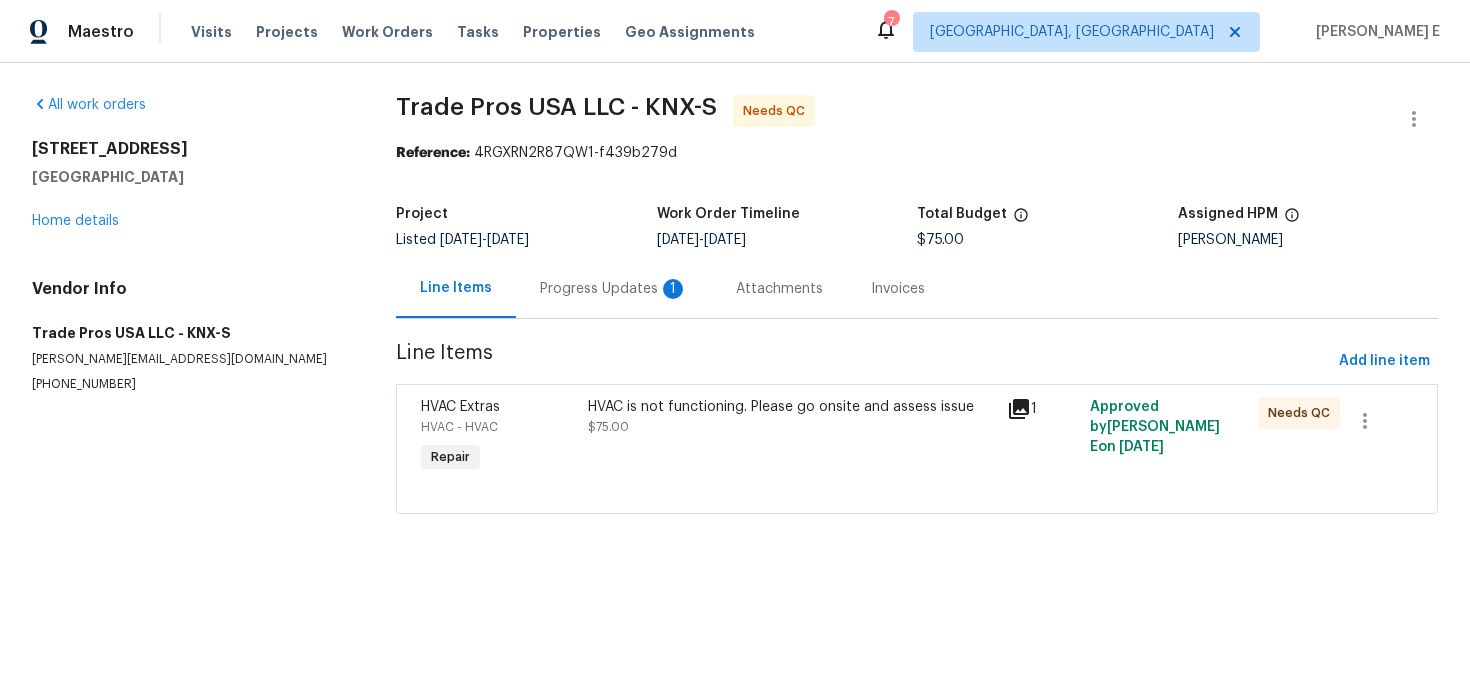 click on "Progress Updates 1" at bounding box center [614, 288] 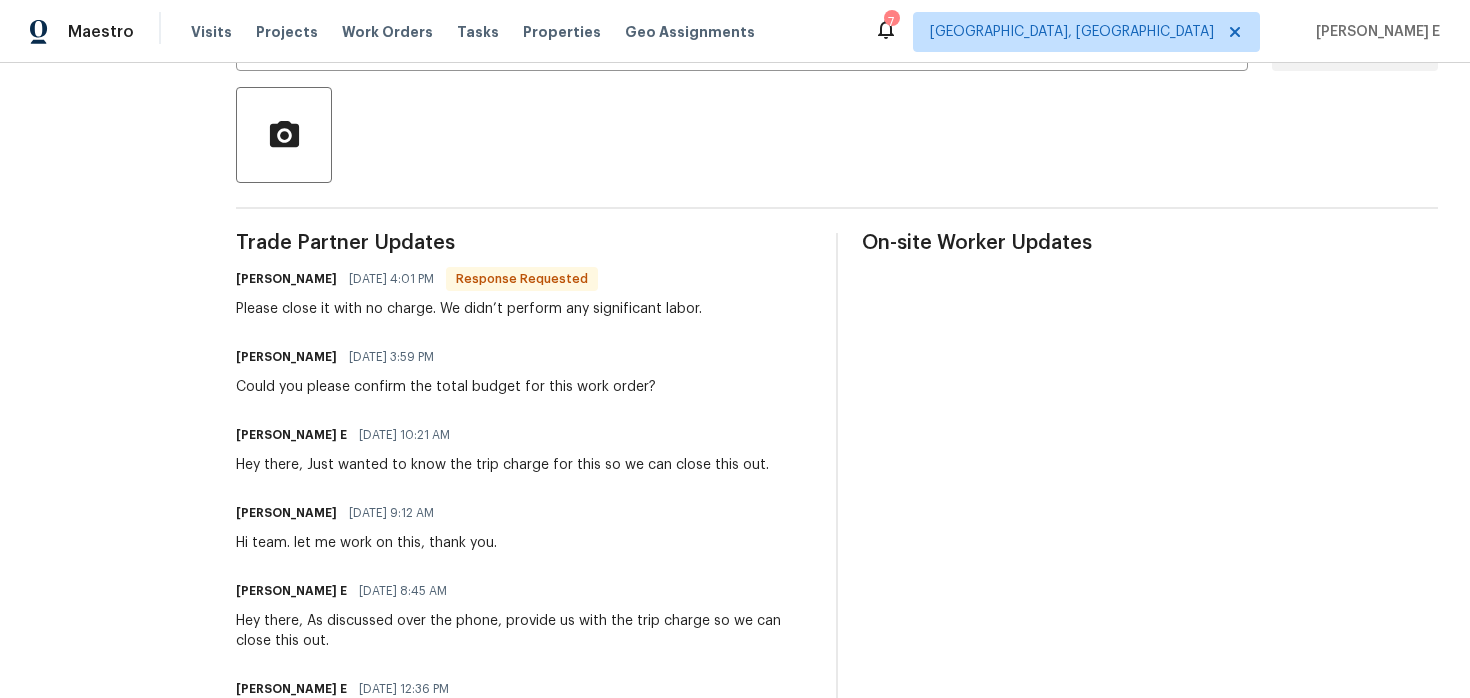 scroll, scrollTop: 0, scrollLeft: 0, axis: both 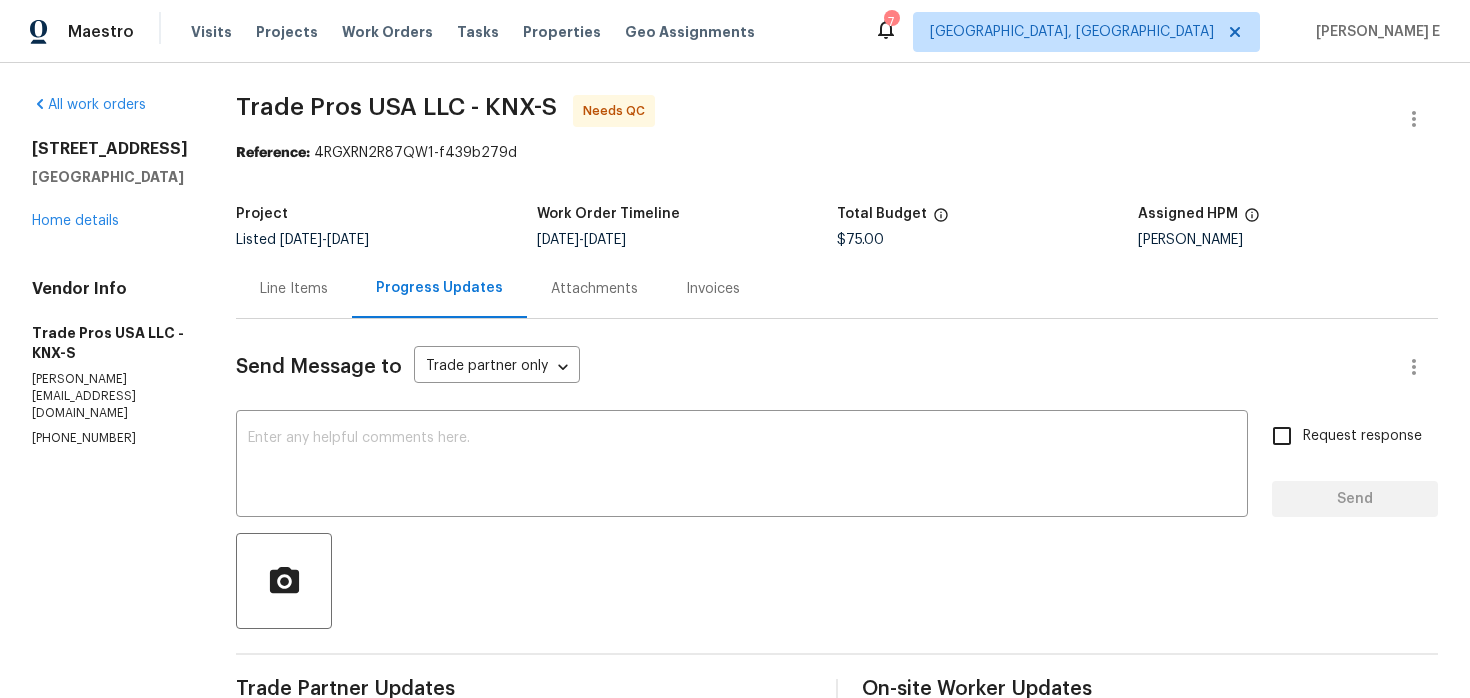 click on "Line Items" at bounding box center [294, 288] 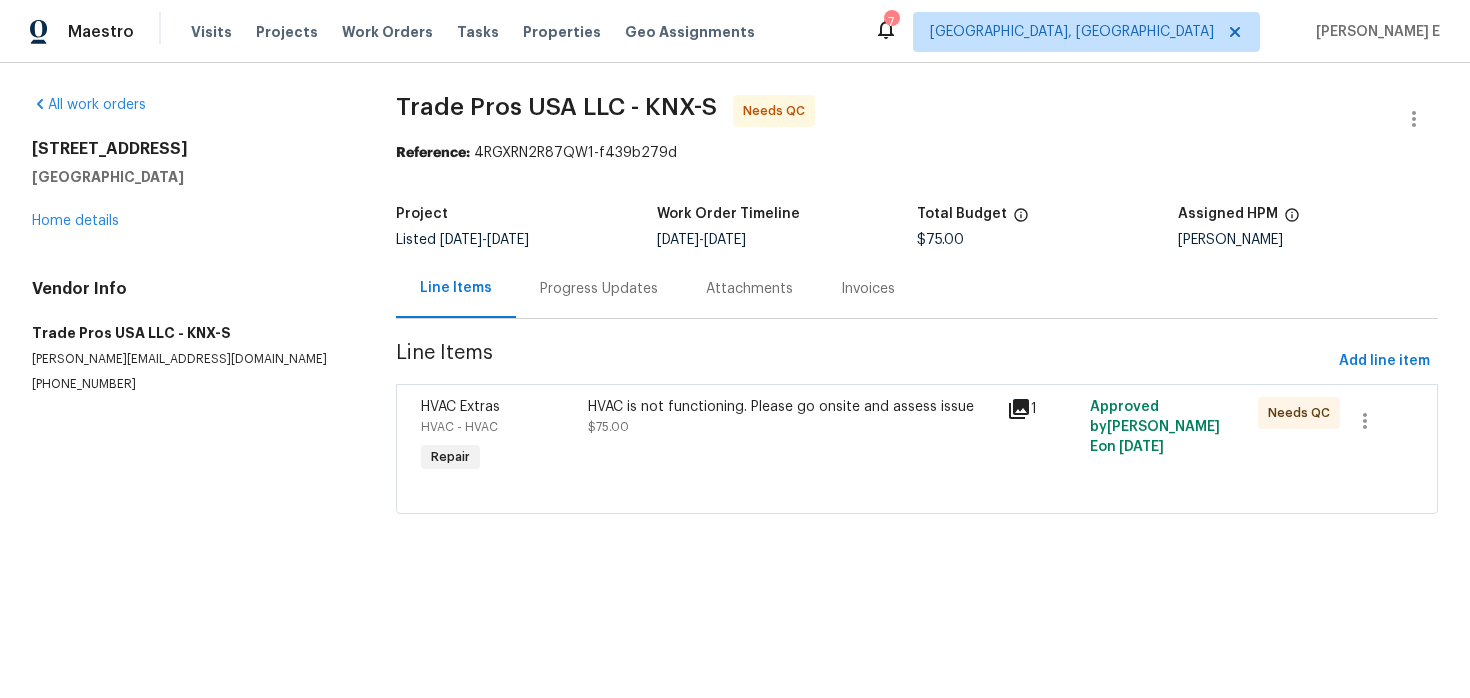 click on "HVAC is not functioning. Please go onsite and assess issue $75.00" at bounding box center (791, 417) 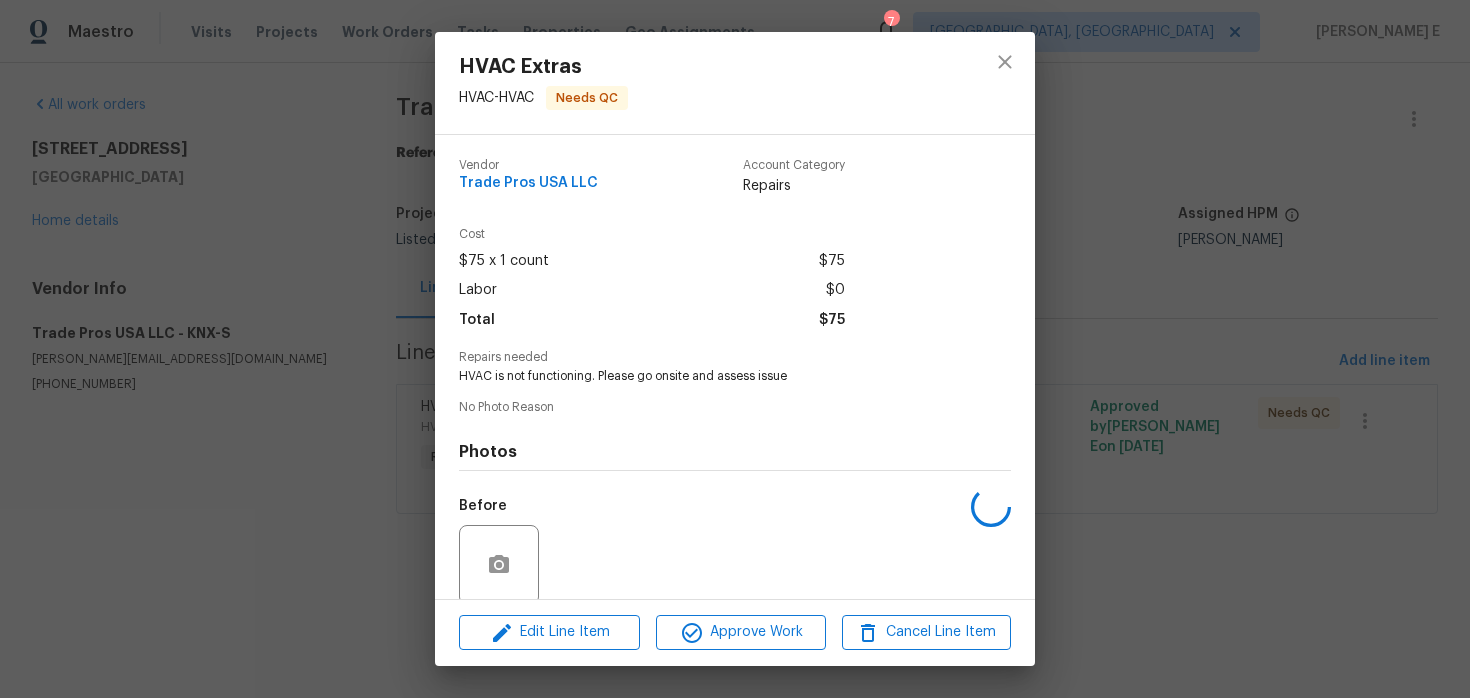 scroll, scrollTop: 155, scrollLeft: 0, axis: vertical 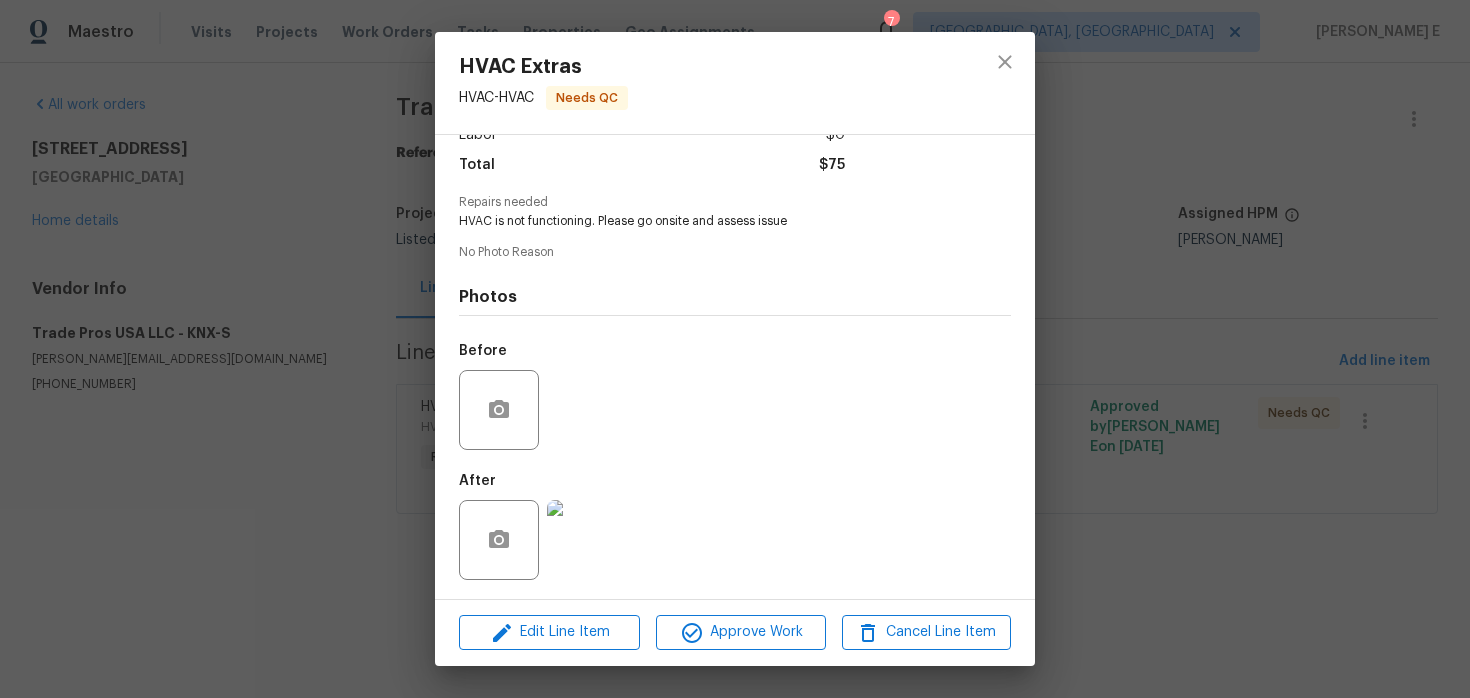 click at bounding box center [587, 540] 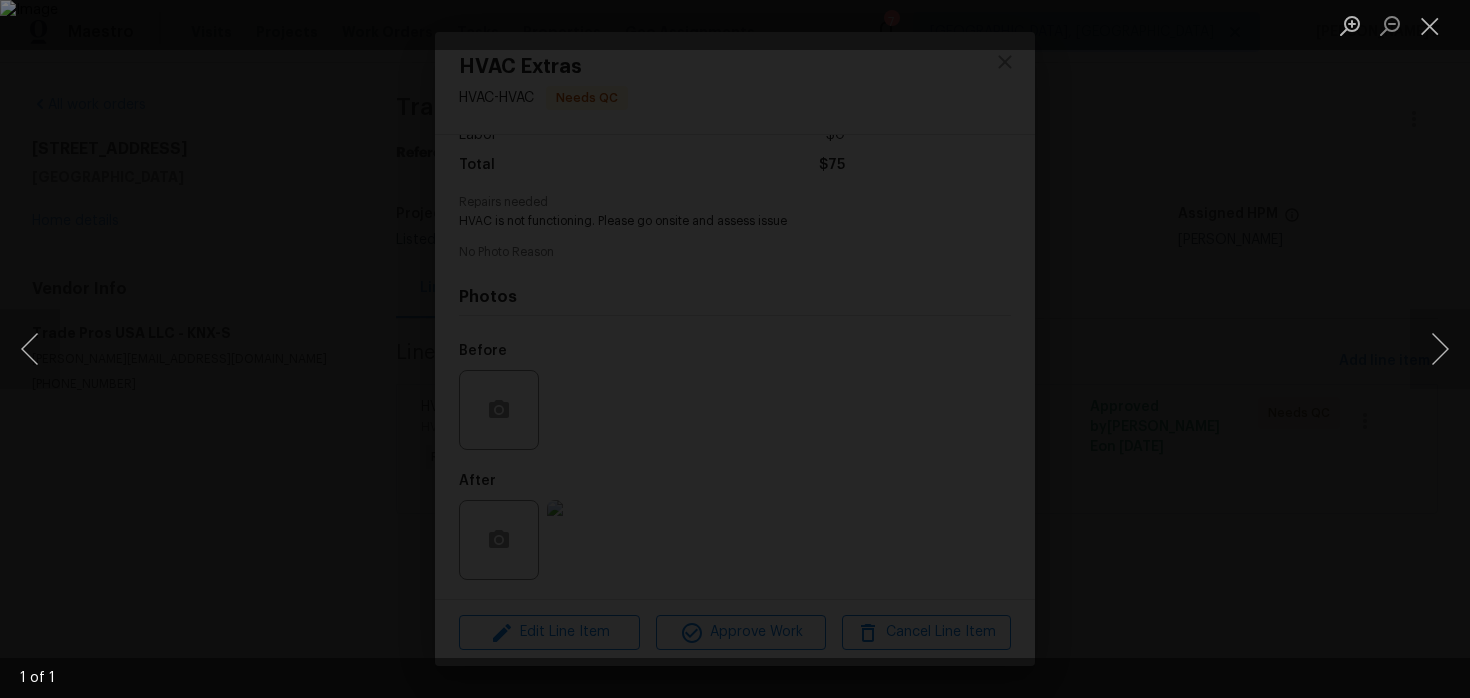 click at bounding box center (735, 349) 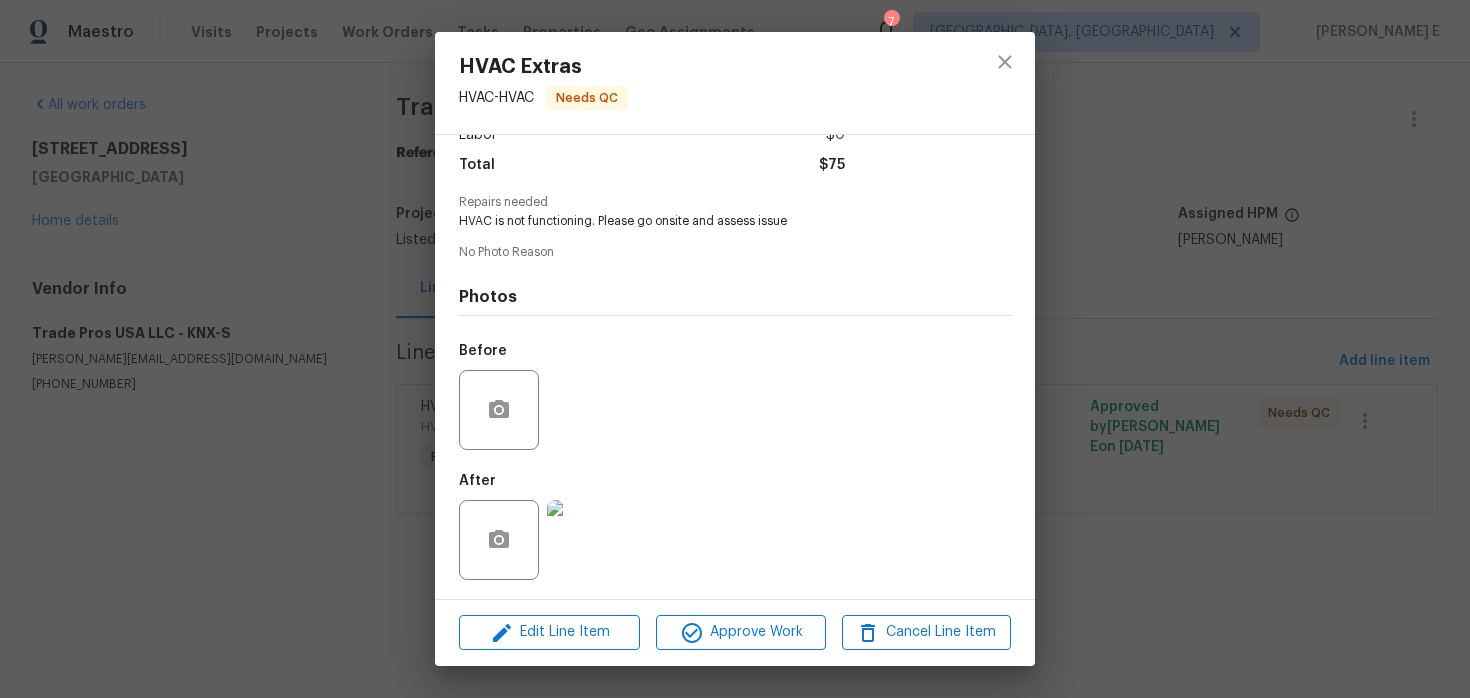 click at bounding box center [735, 349] 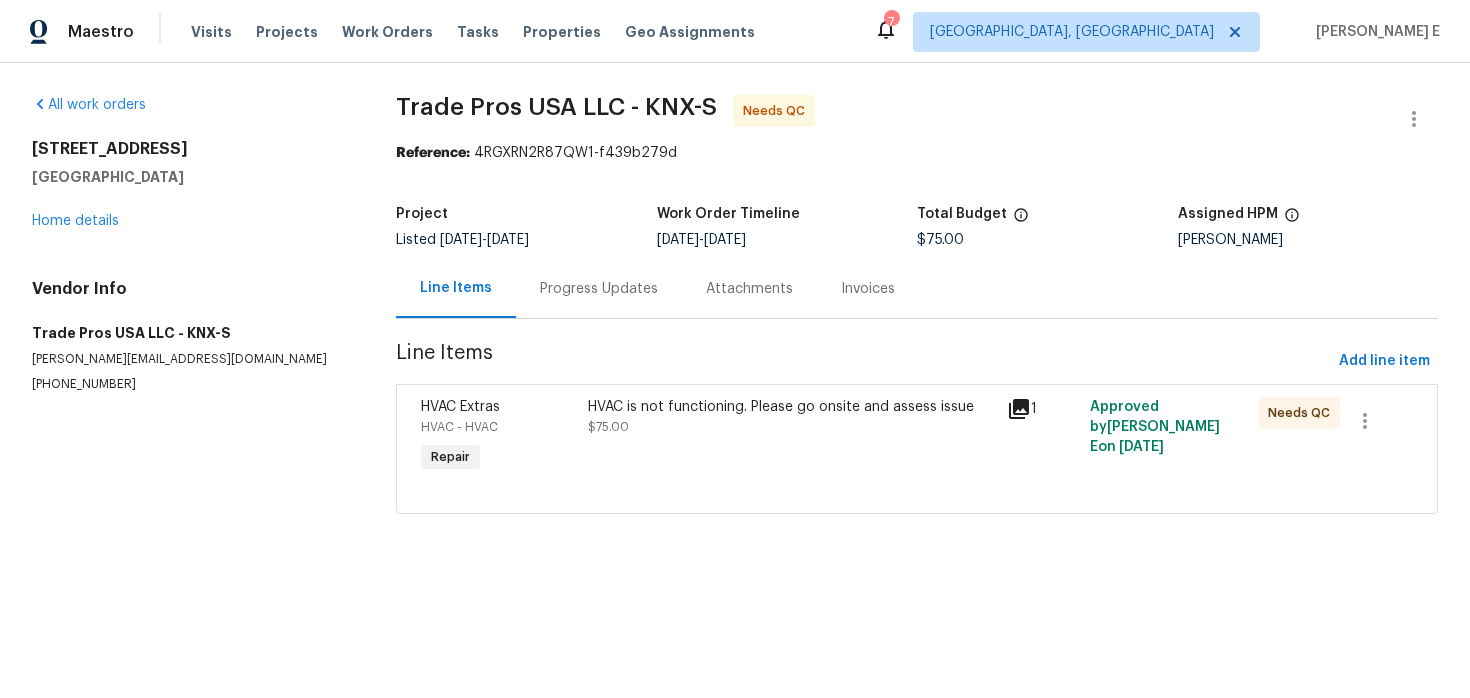 click on "Line Items" at bounding box center [863, 361] 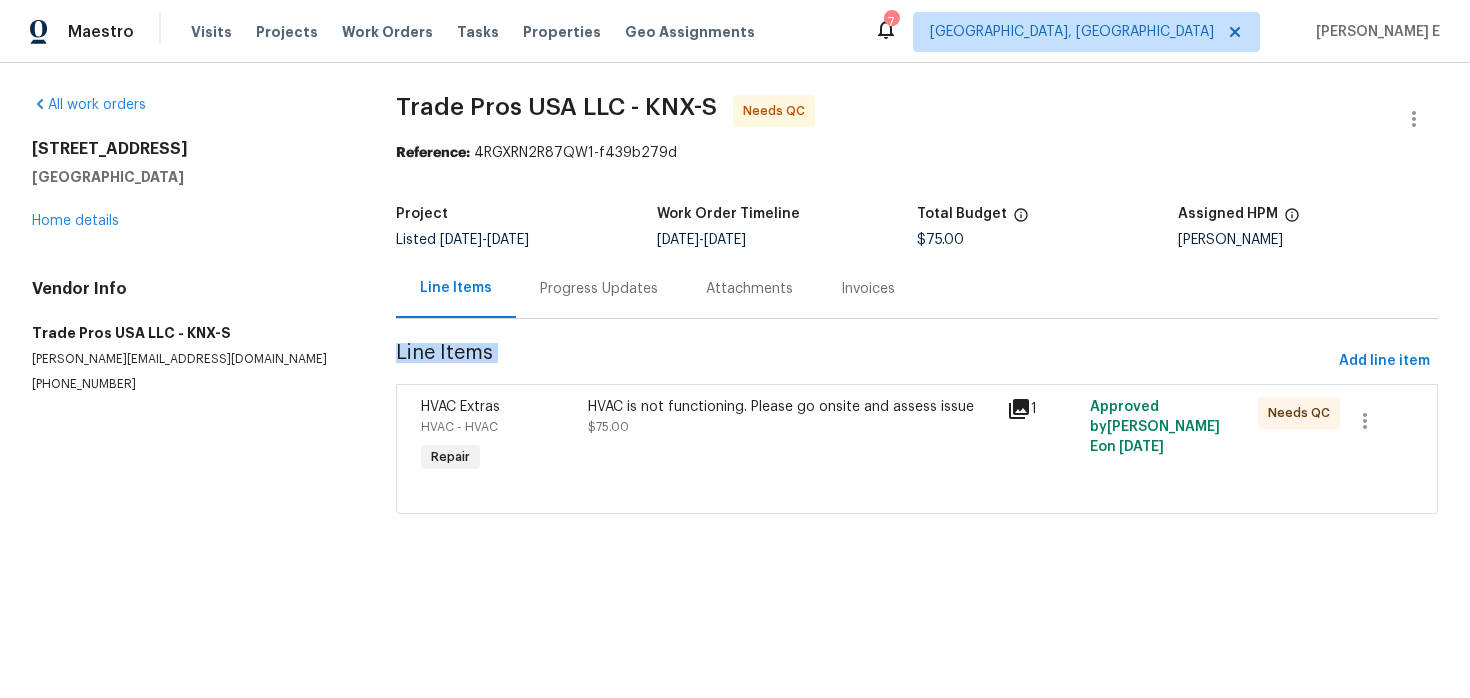 click on "Progress Updates" at bounding box center [599, 288] 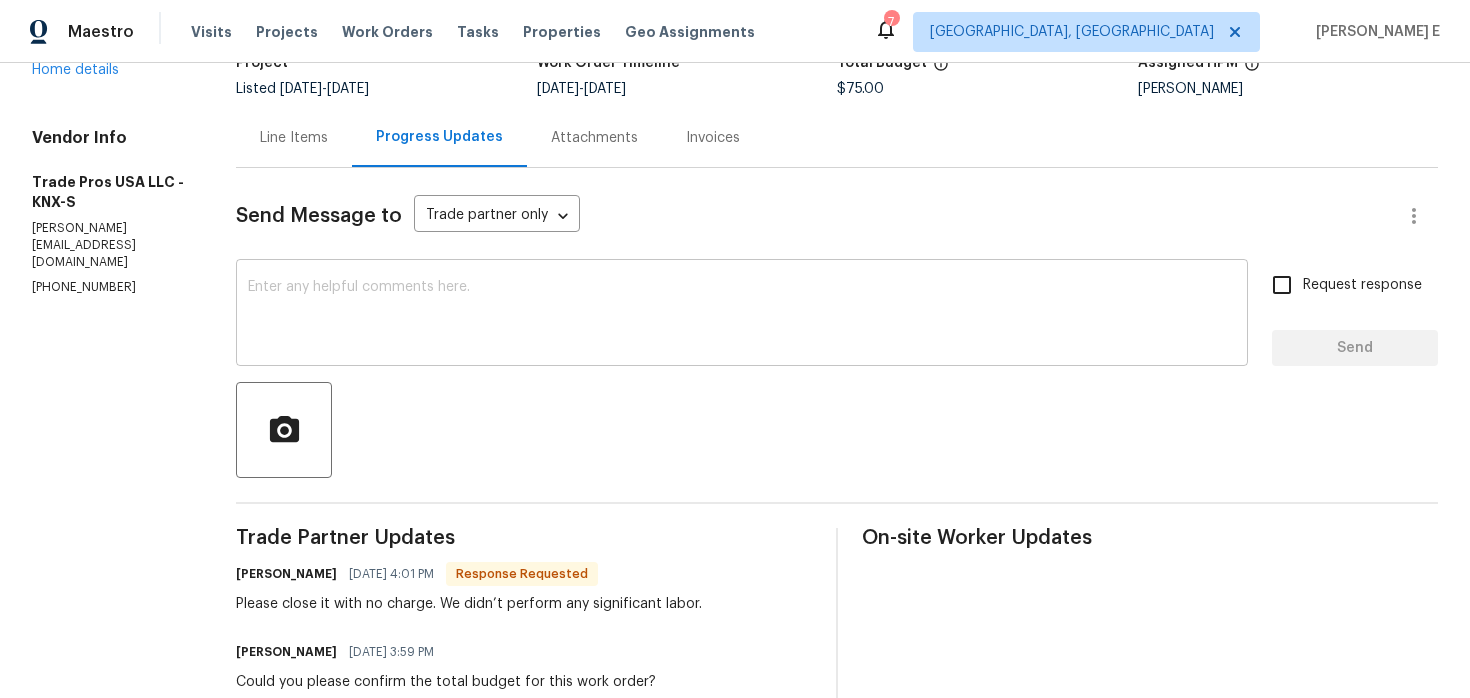 scroll, scrollTop: 150, scrollLeft: 0, axis: vertical 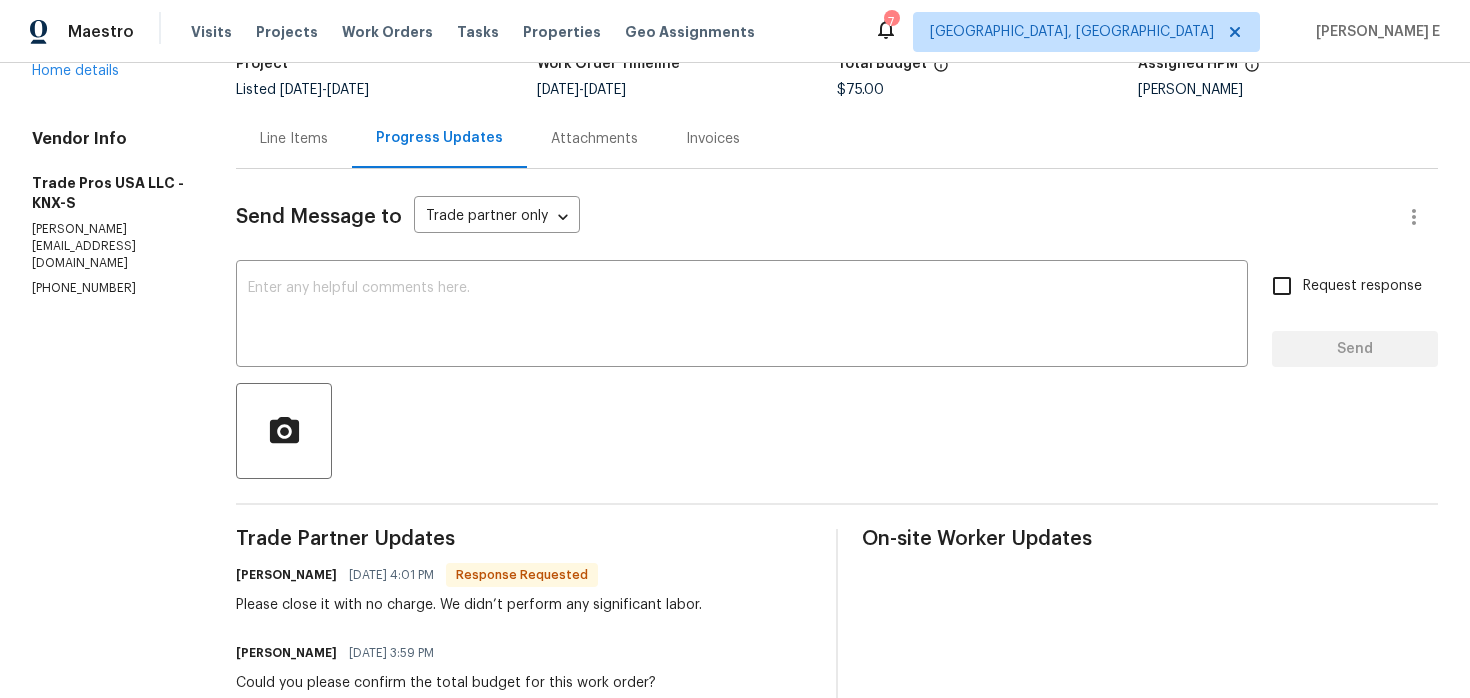 click on "Line Items" at bounding box center (294, 138) 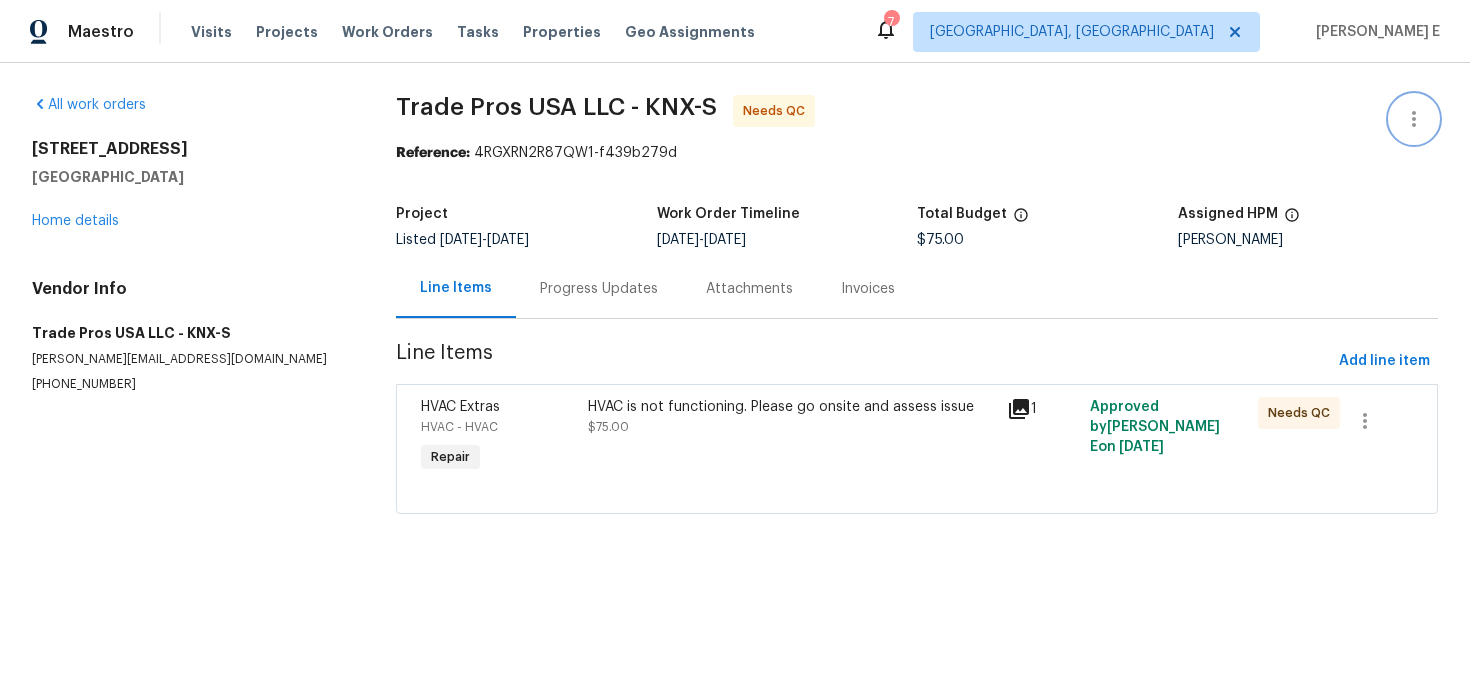 click at bounding box center (1414, 119) 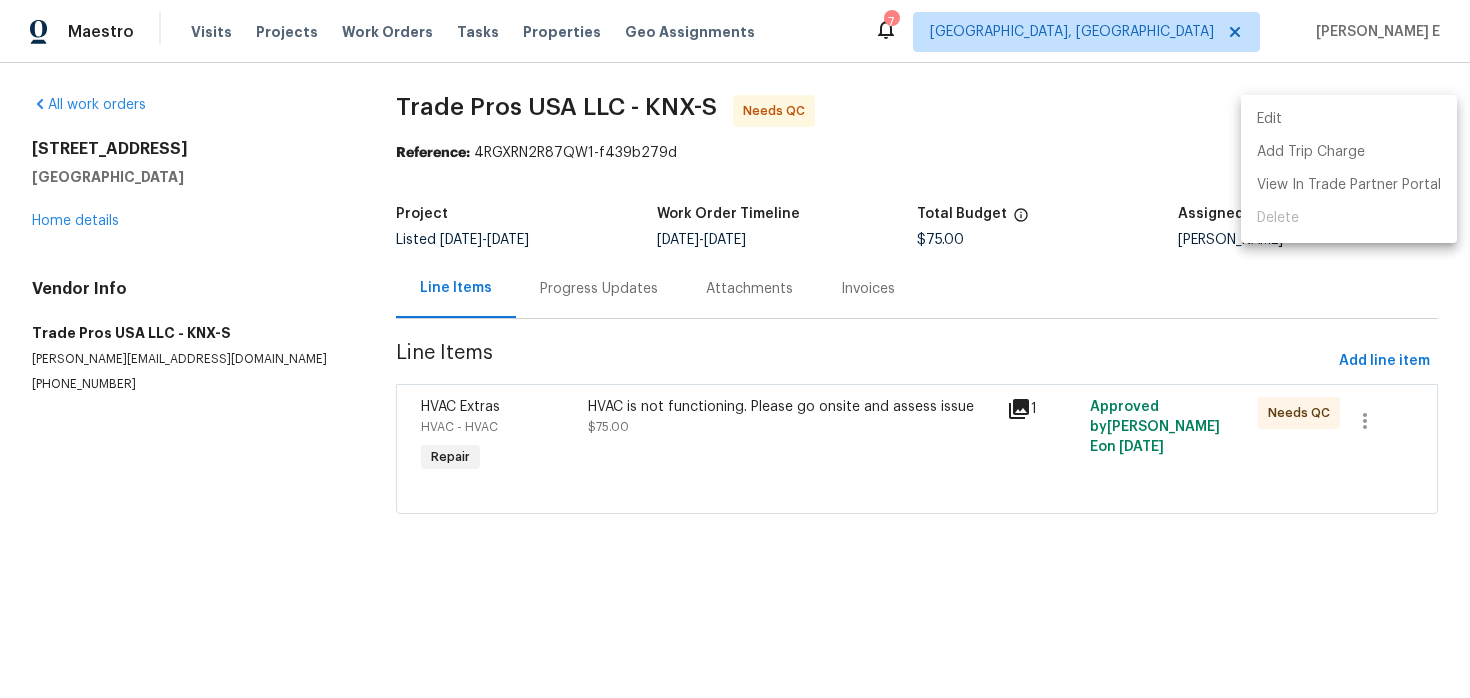 click on "Edit Add Trip Charge View In Trade Partner Portal Delete" at bounding box center [1349, 169] 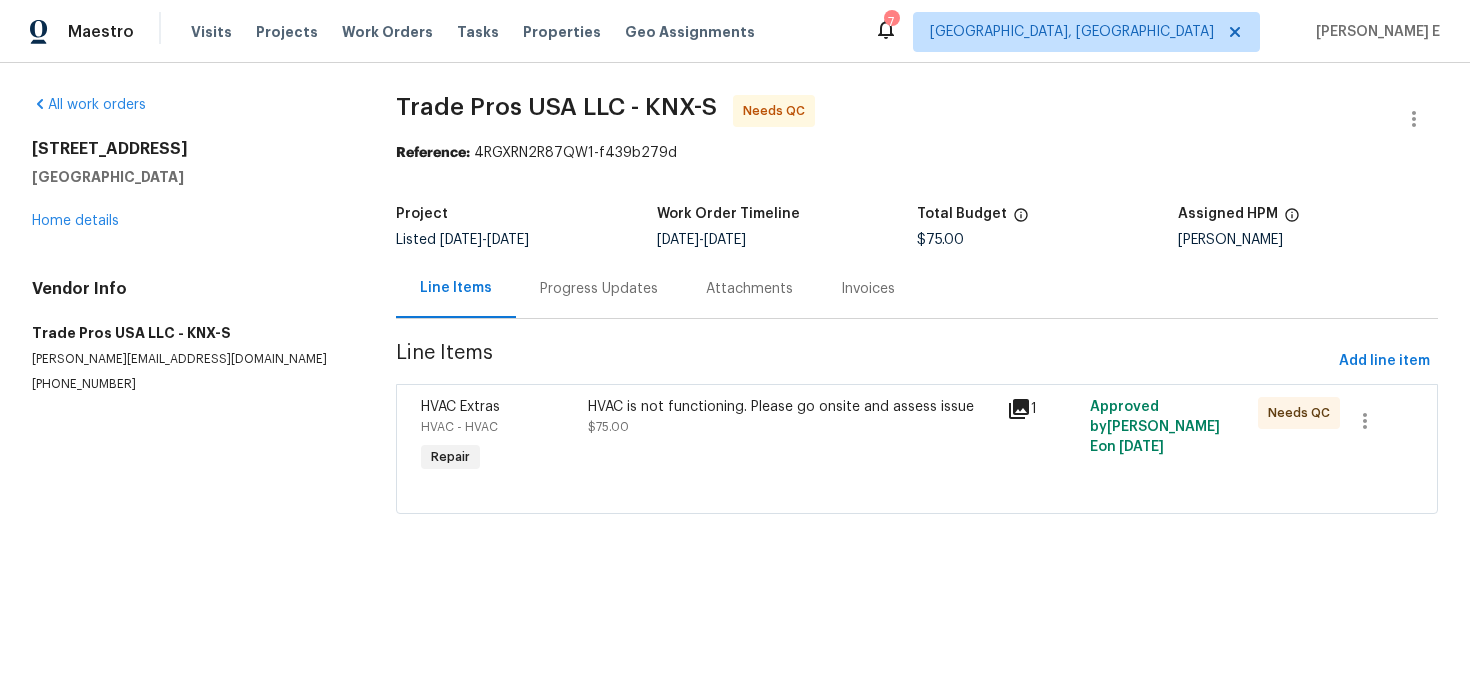 click on "HVAC is not functioning. Please go onsite and assess issue $75.00" at bounding box center [791, 437] 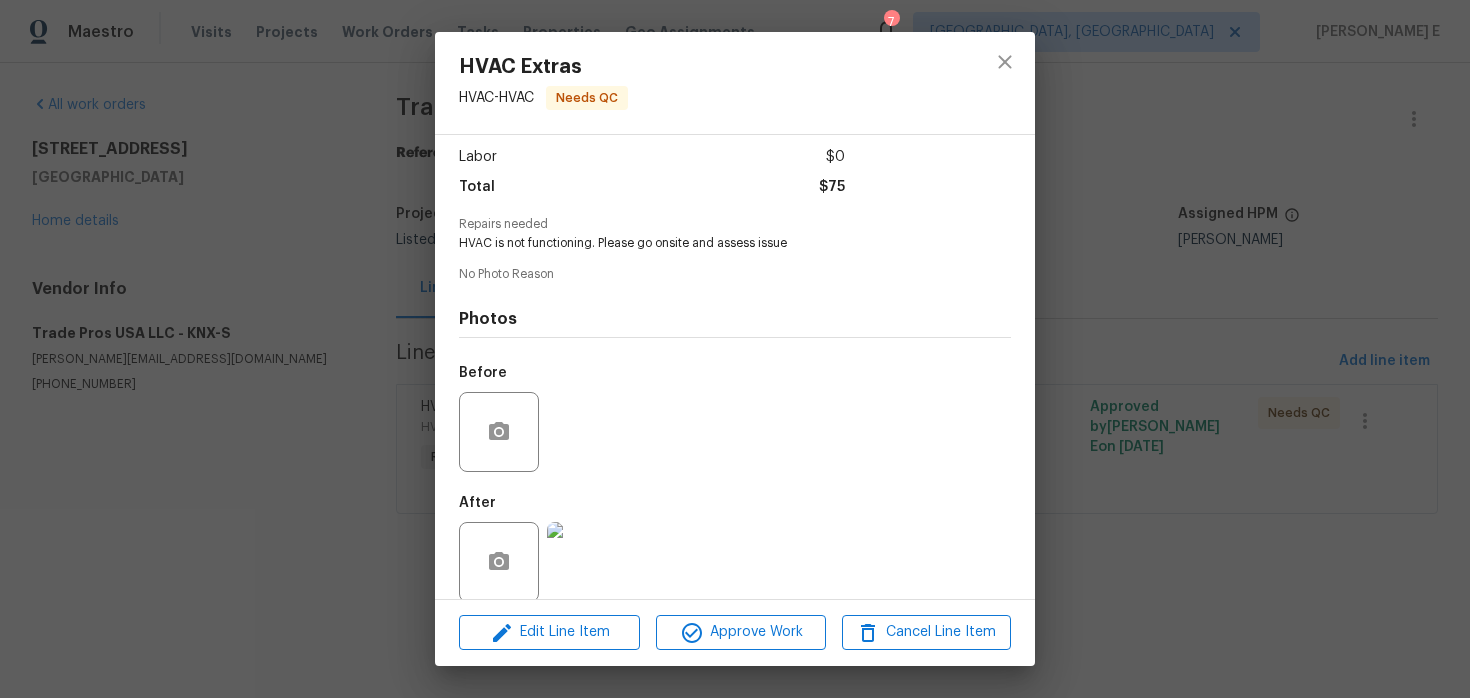 scroll, scrollTop: 155, scrollLeft: 0, axis: vertical 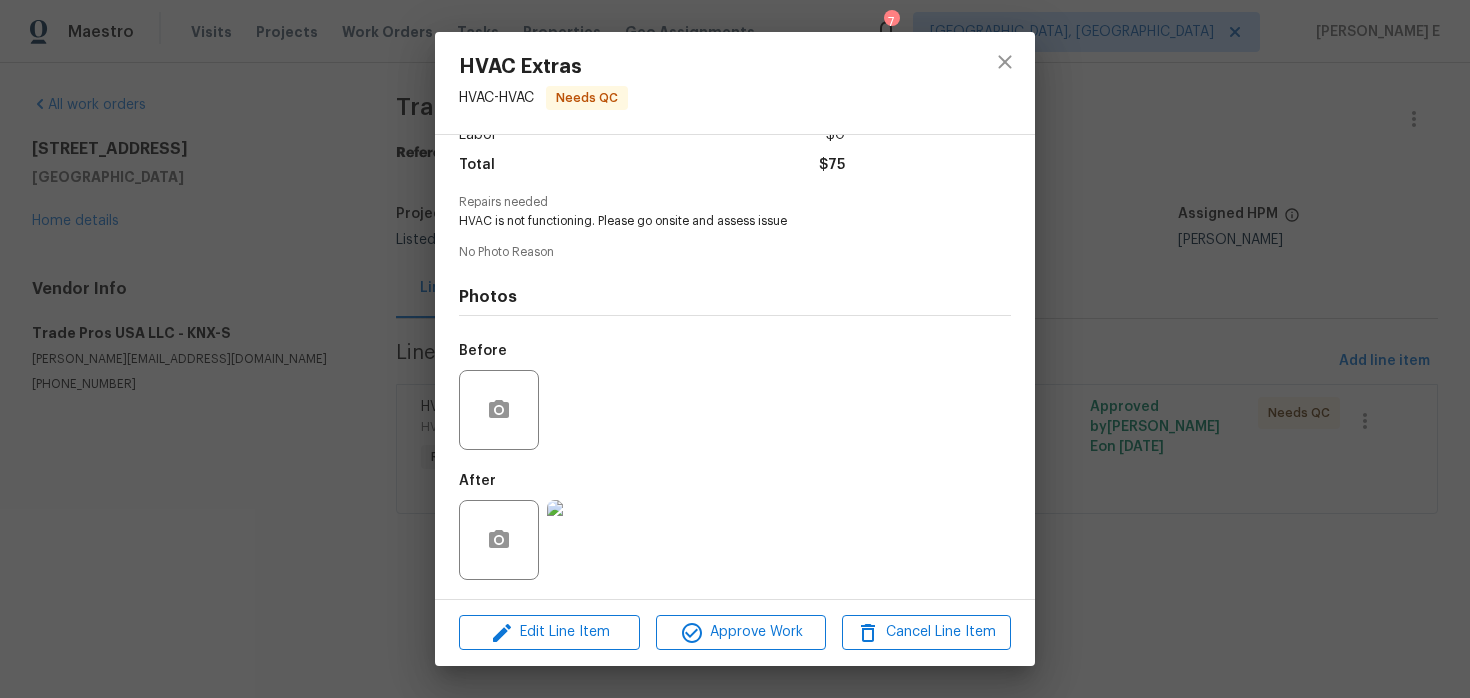 click on "HVAC Extras HVAC  -  HVAC Needs QC Vendor Trade Pros USA LLC Account Category Repairs Cost $75 x 1 count $75 Labor $0 Total $75 Repairs needed HVAC is not functioning. Please go onsite and assess issue No Photo Reason   Photos Before After  Edit Line Item  Approve Work  Cancel Line Item" at bounding box center [735, 349] 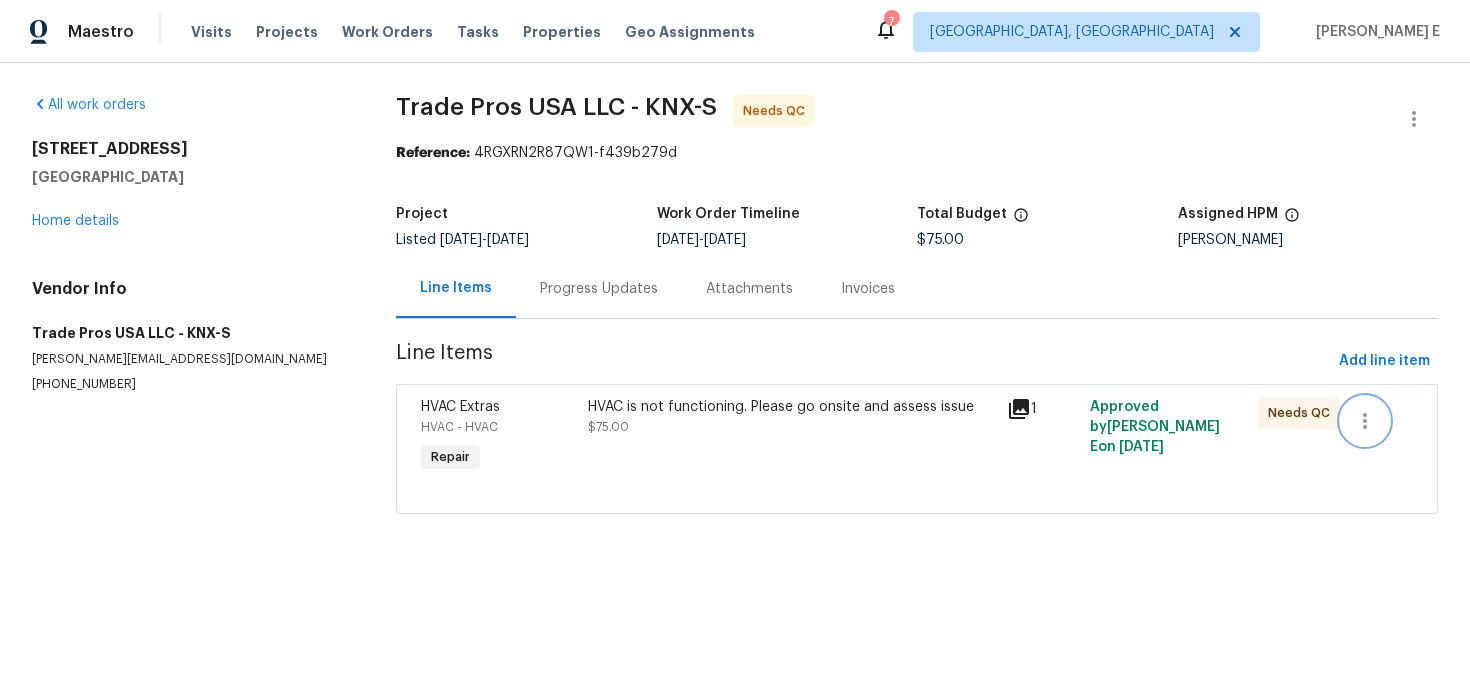 click 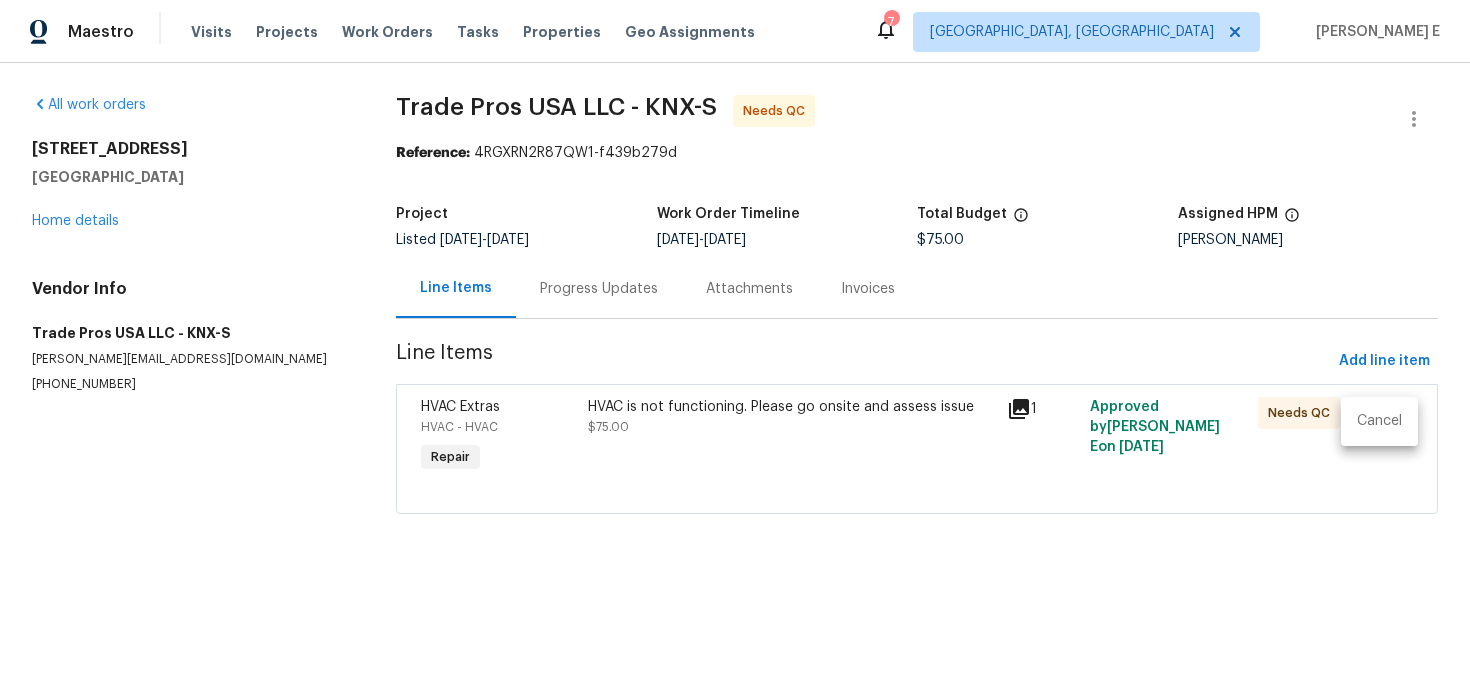 click on "Cancel" at bounding box center [1379, 421] 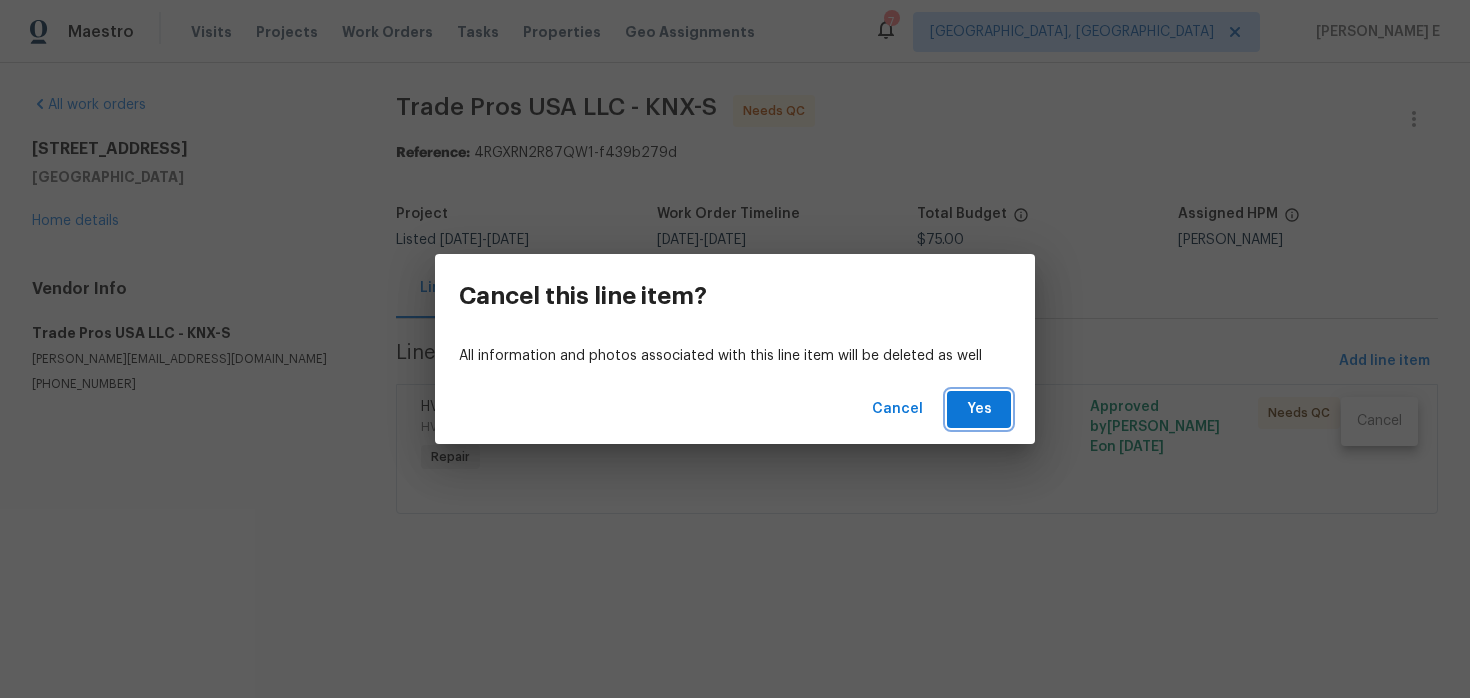 click on "Yes" at bounding box center (979, 409) 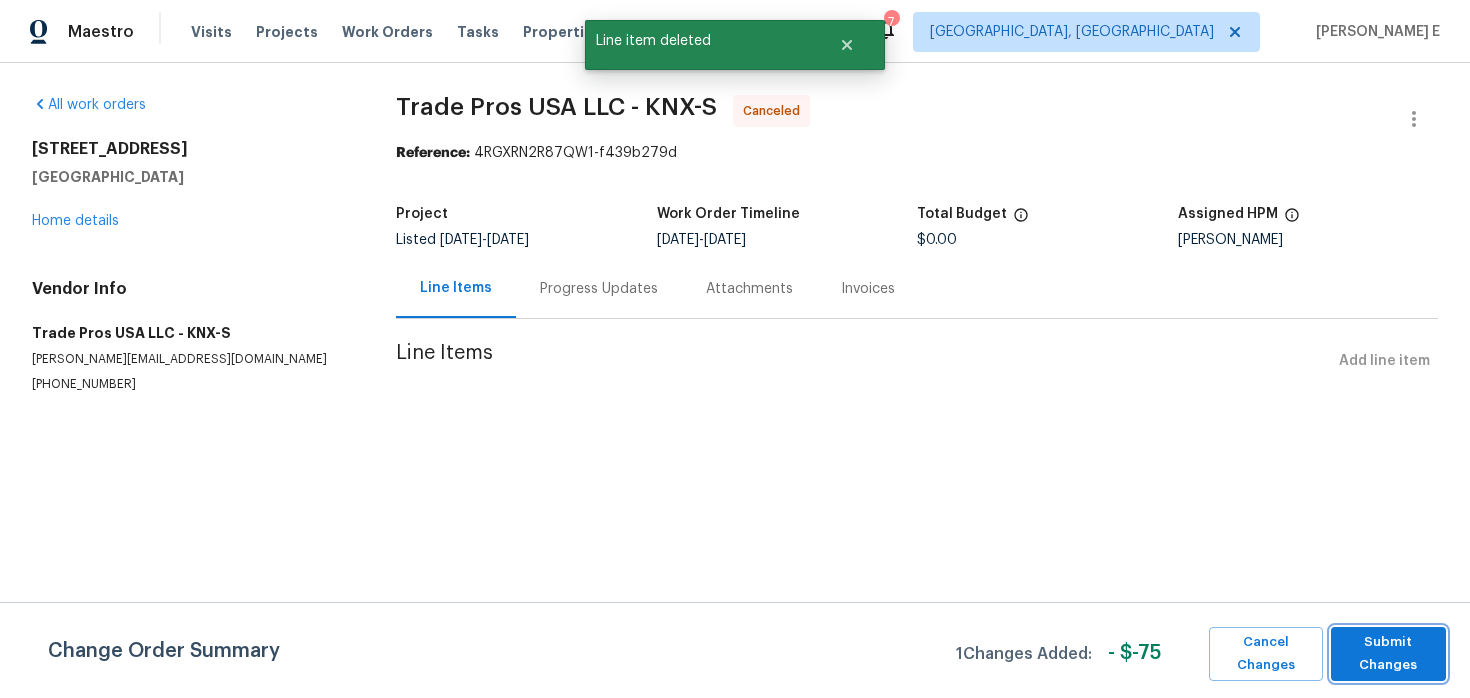 click on "Submit Changes" at bounding box center (1388, 654) 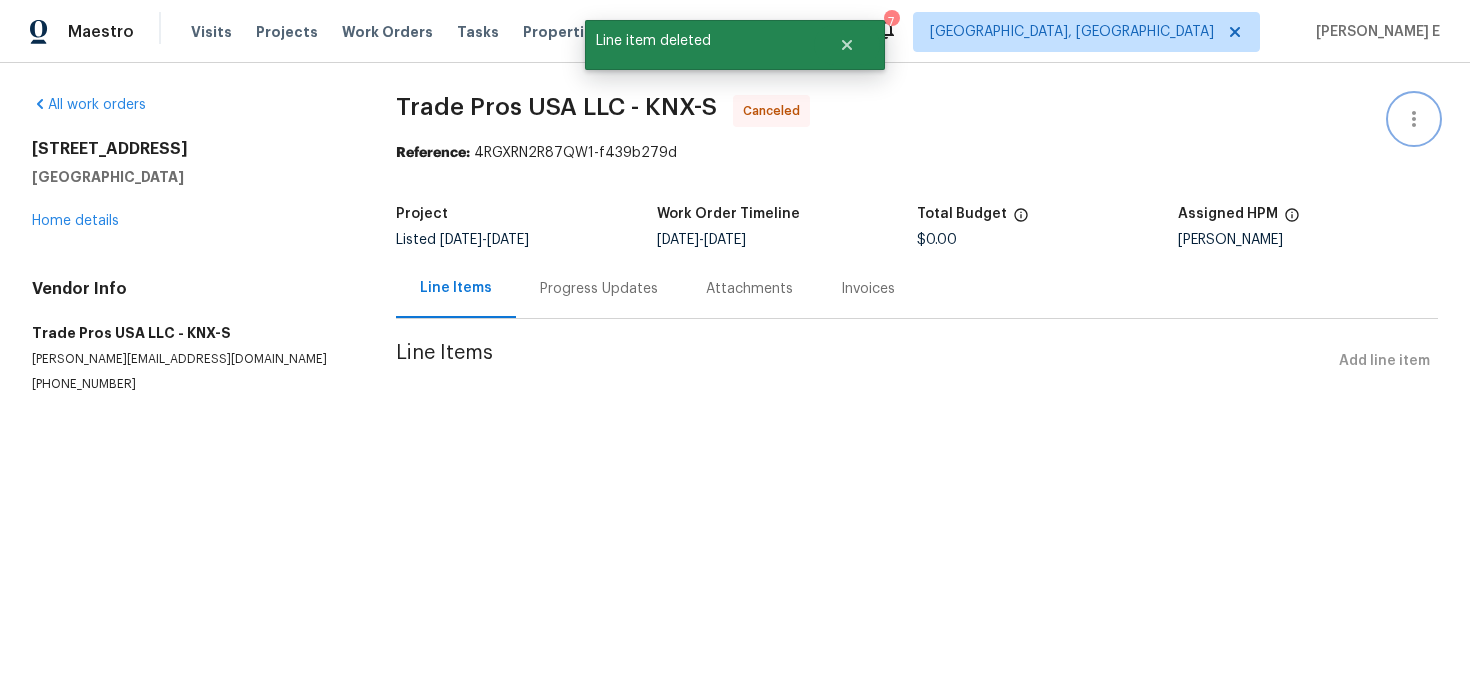 click 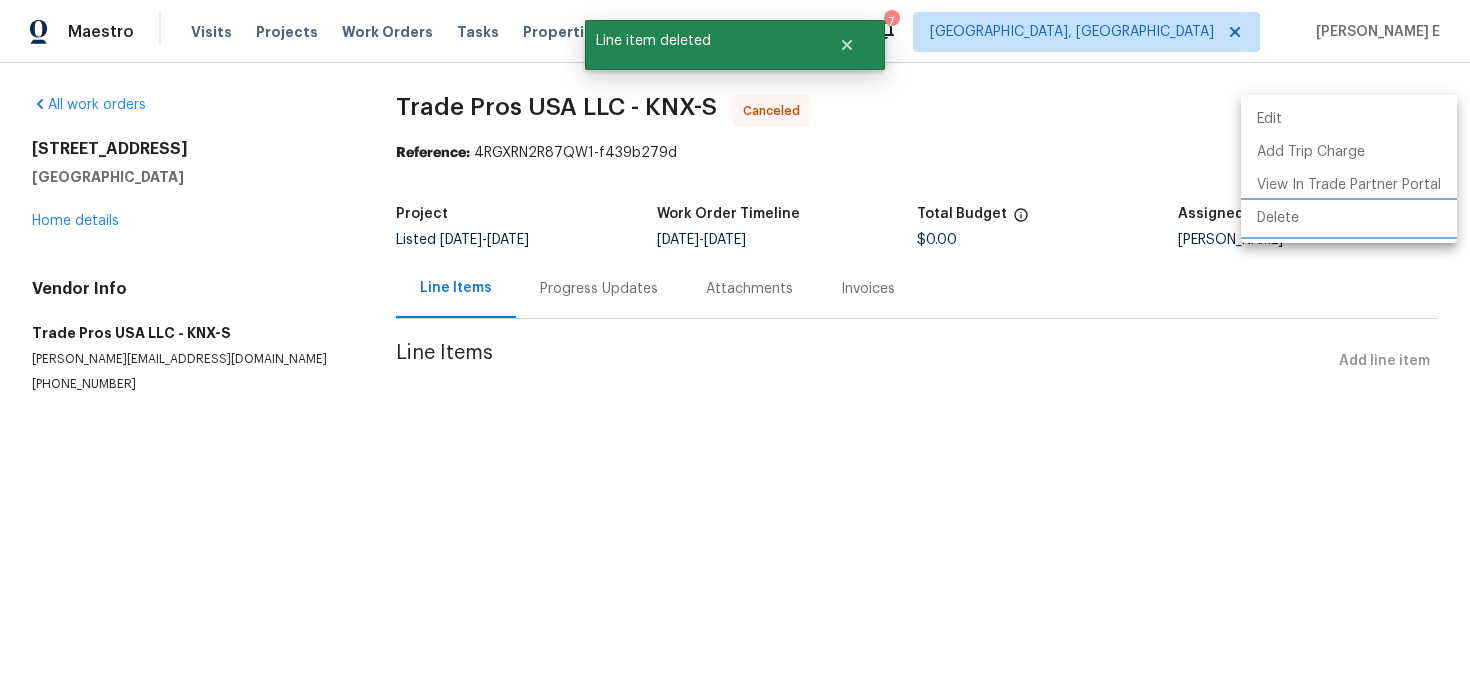 click on "Delete" at bounding box center (1349, 218) 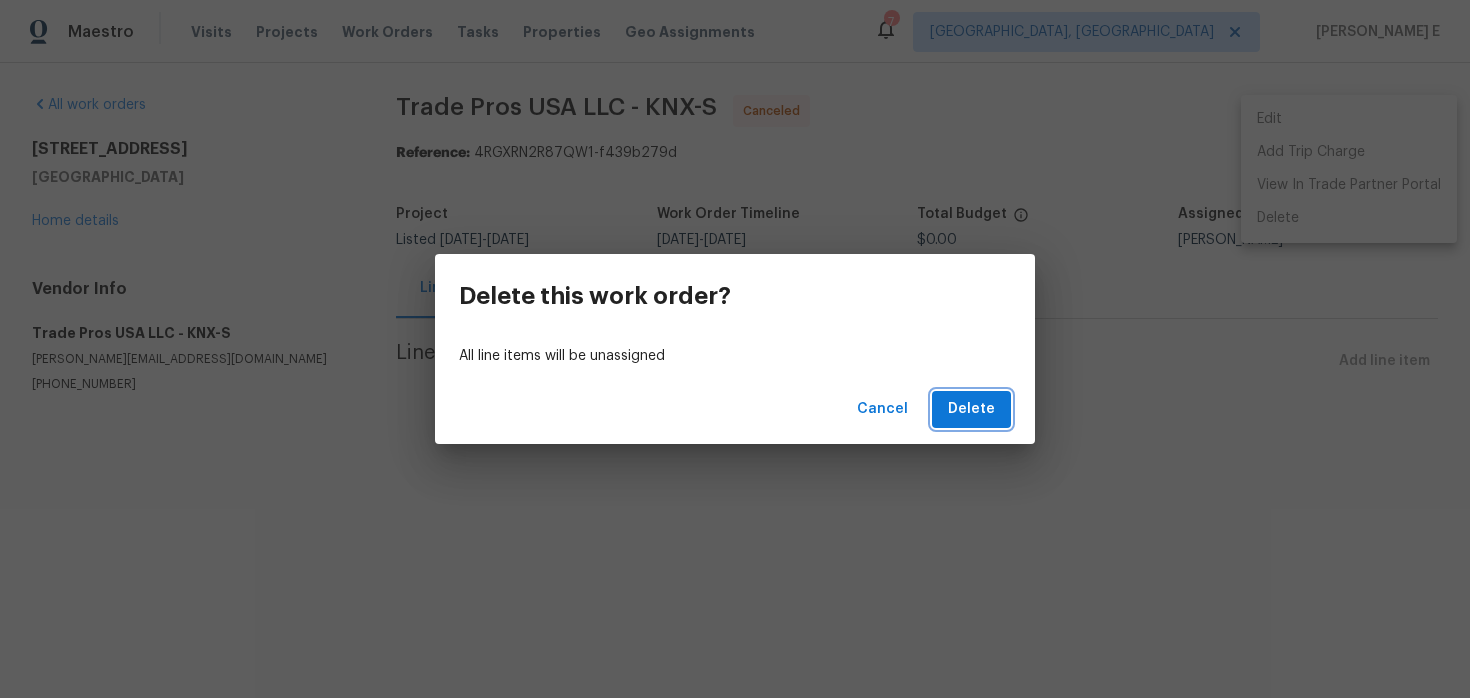 click on "Delete" at bounding box center [971, 409] 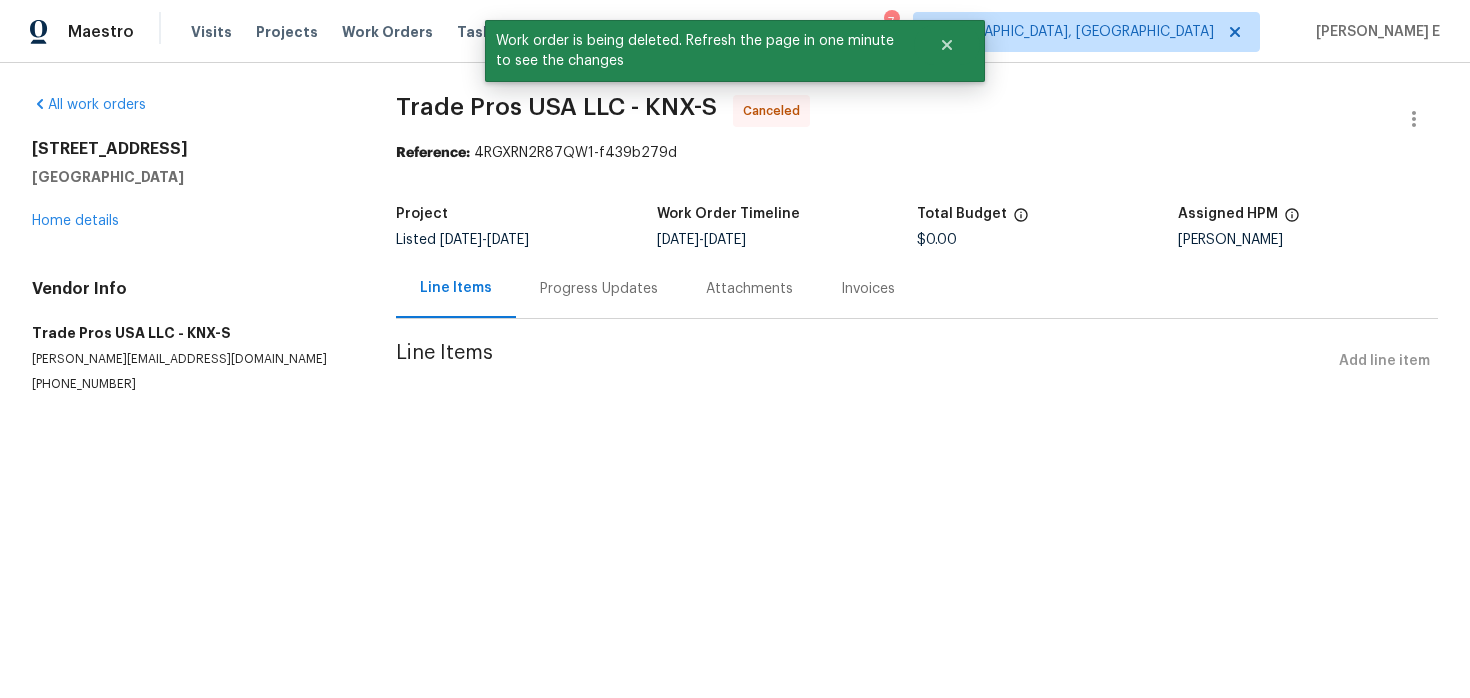 click on "Progress Updates" at bounding box center (599, 288) 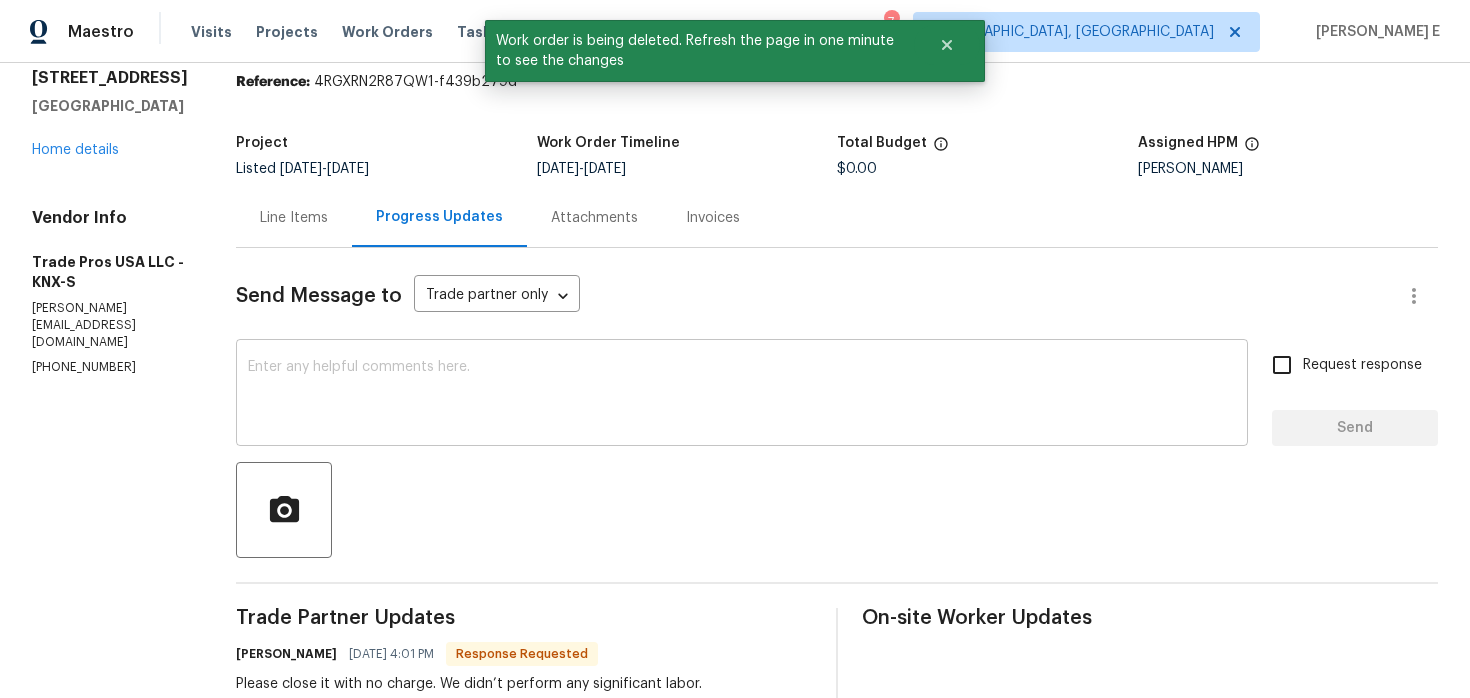 scroll, scrollTop: 69, scrollLeft: 0, axis: vertical 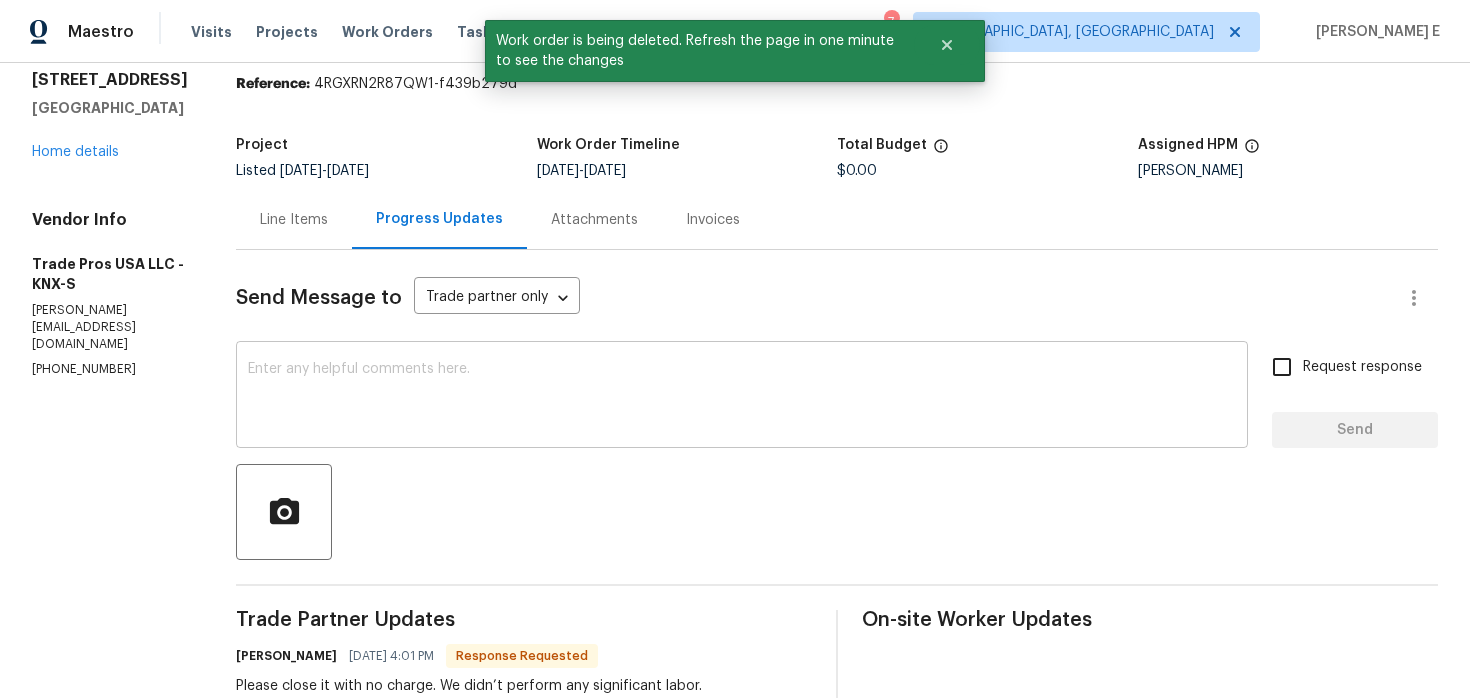 click at bounding box center (742, 397) 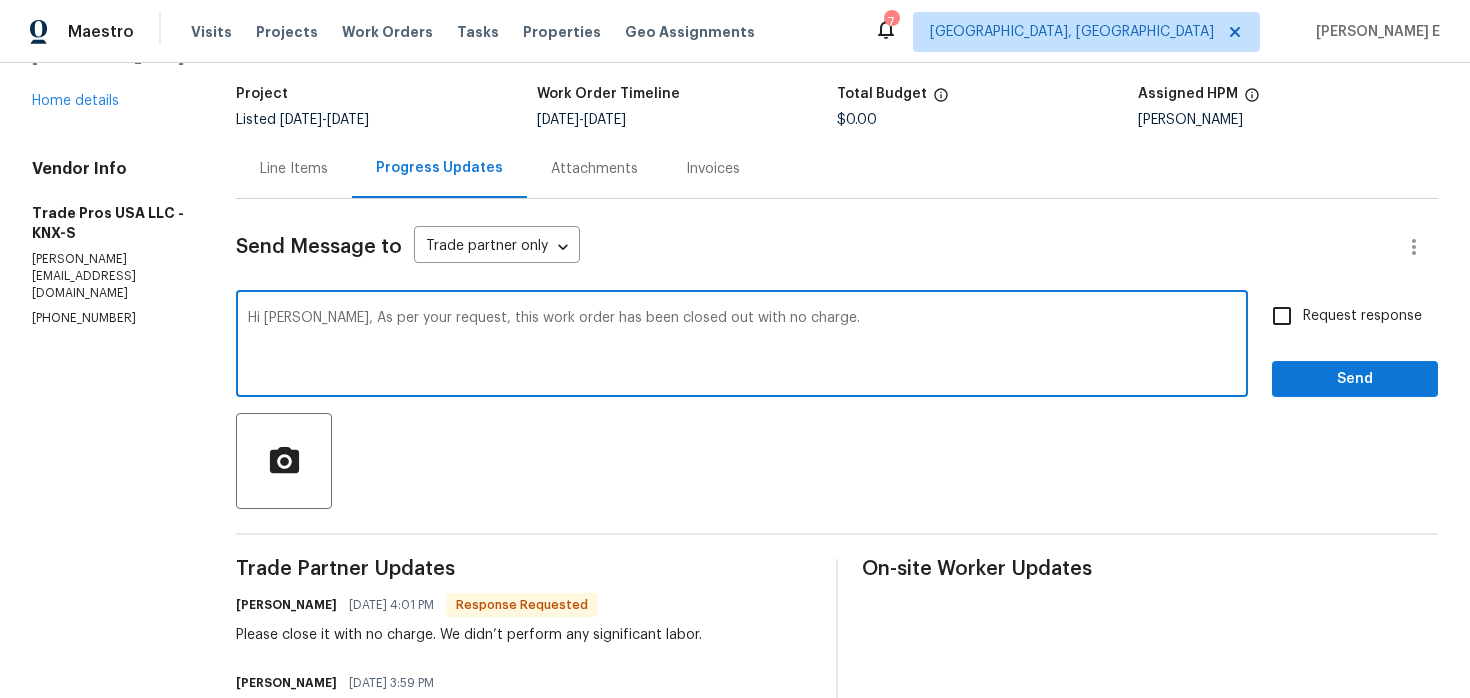 scroll, scrollTop: 125, scrollLeft: 0, axis: vertical 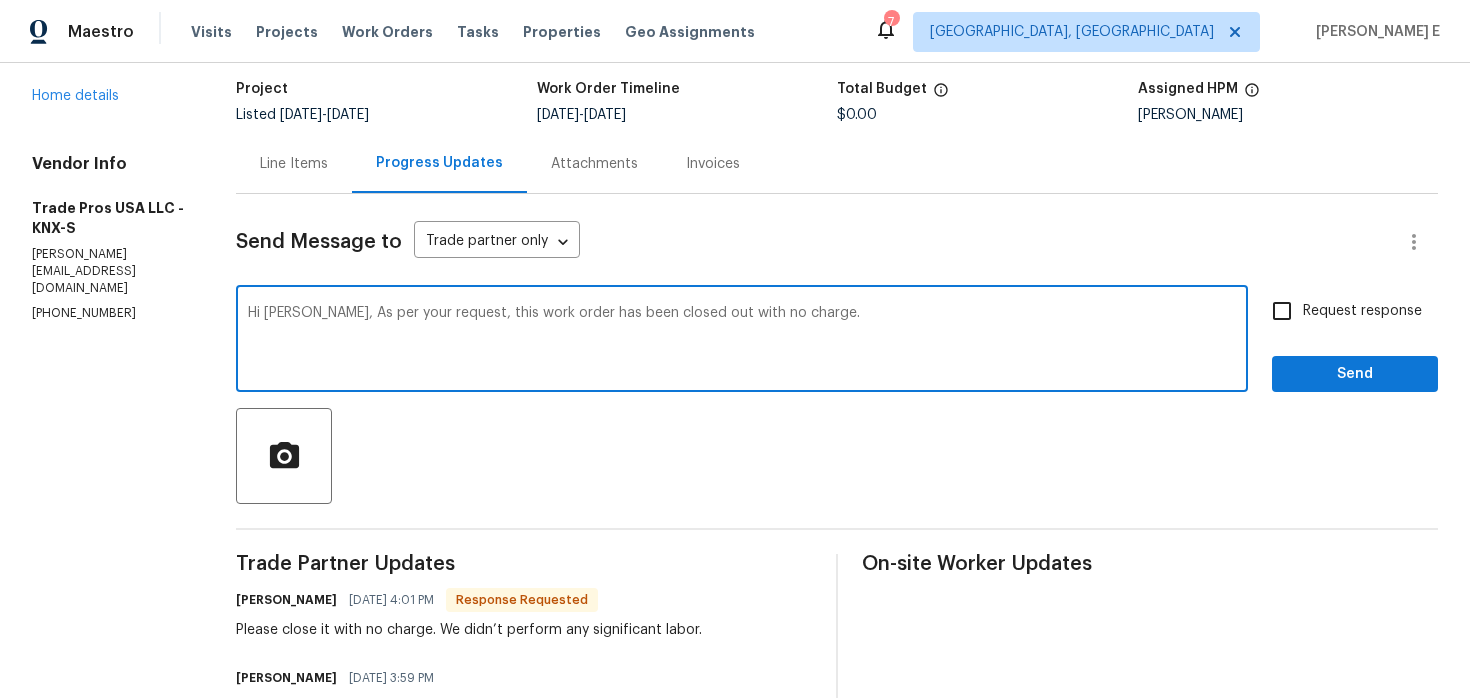 type on "Hi Trevor, As per your request, this work order has been closed out with no charge." 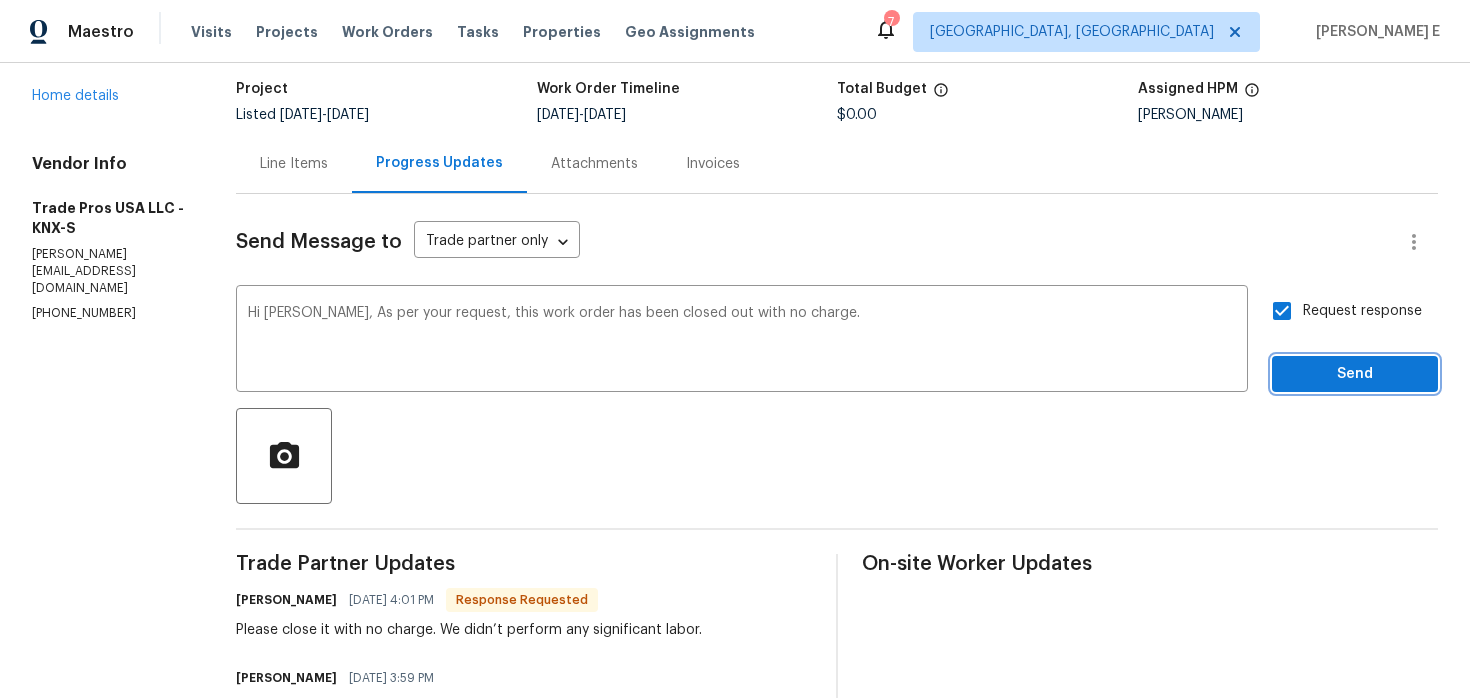 click on "Send" at bounding box center (1355, 374) 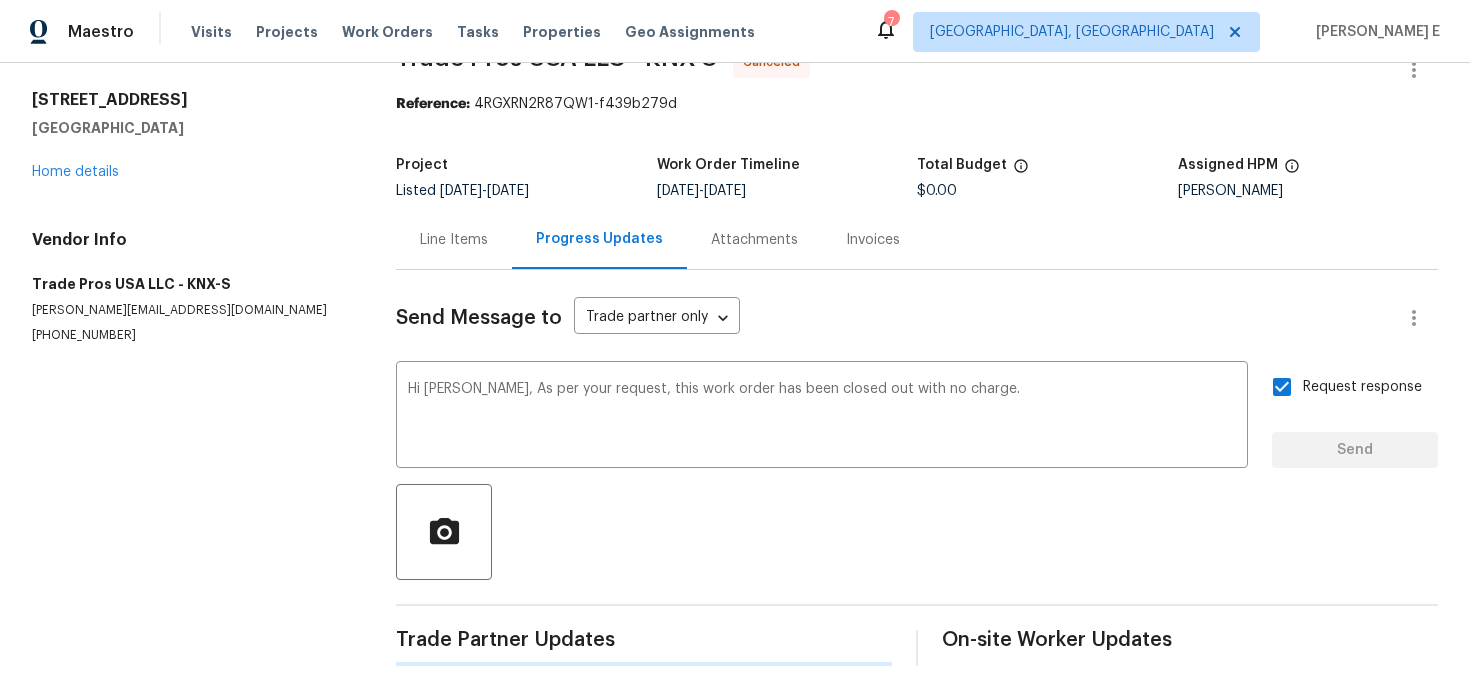 scroll, scrollTop: 0, scrollLeft: 0, axis: both 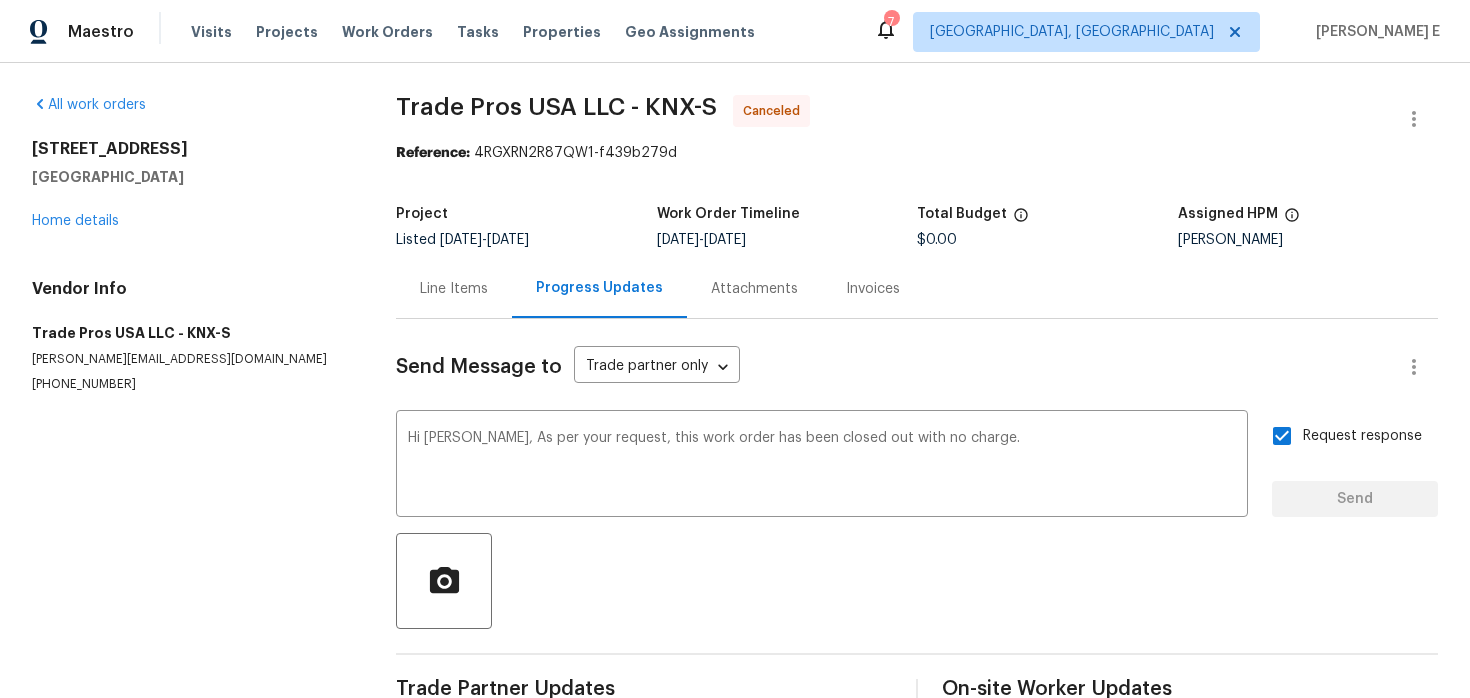 type 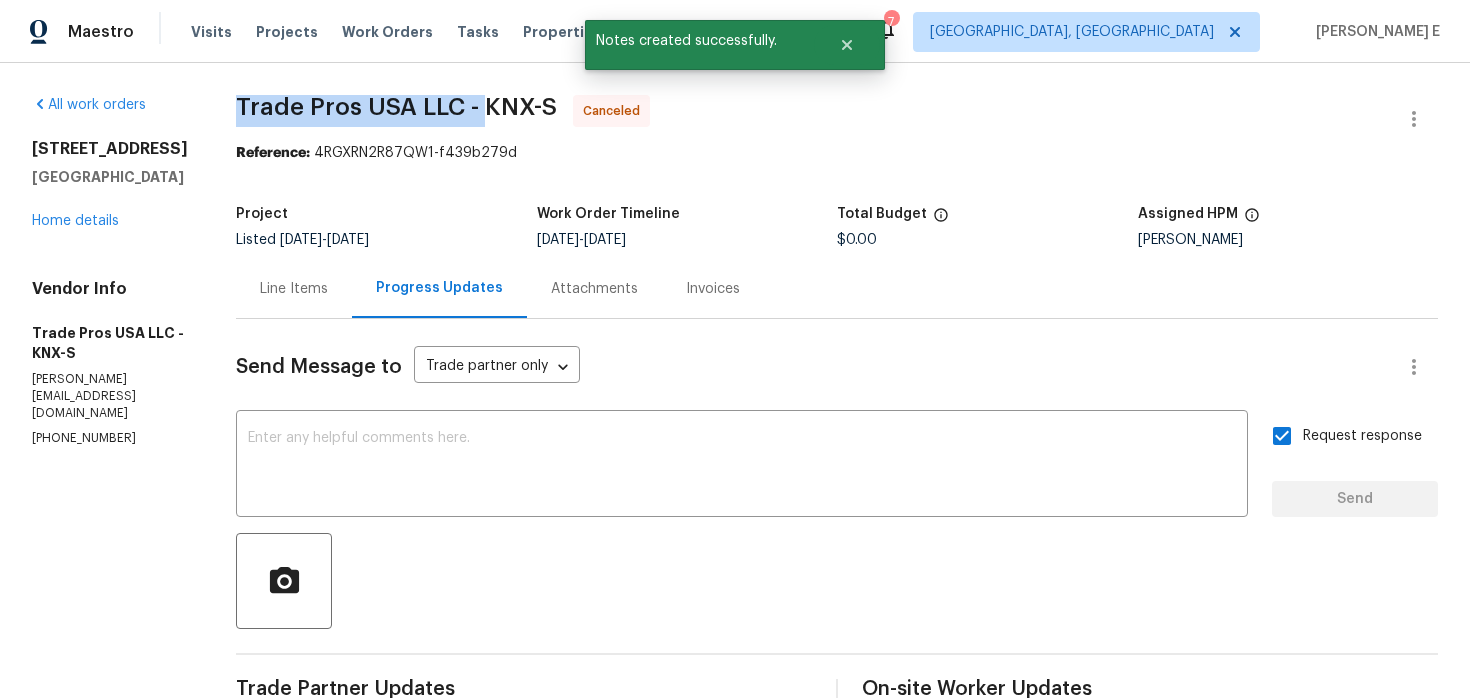 drag, startPoint x: 228, startPoint y: 112, endPoint x: 476, endPoint y: 111, distance: 248.00201 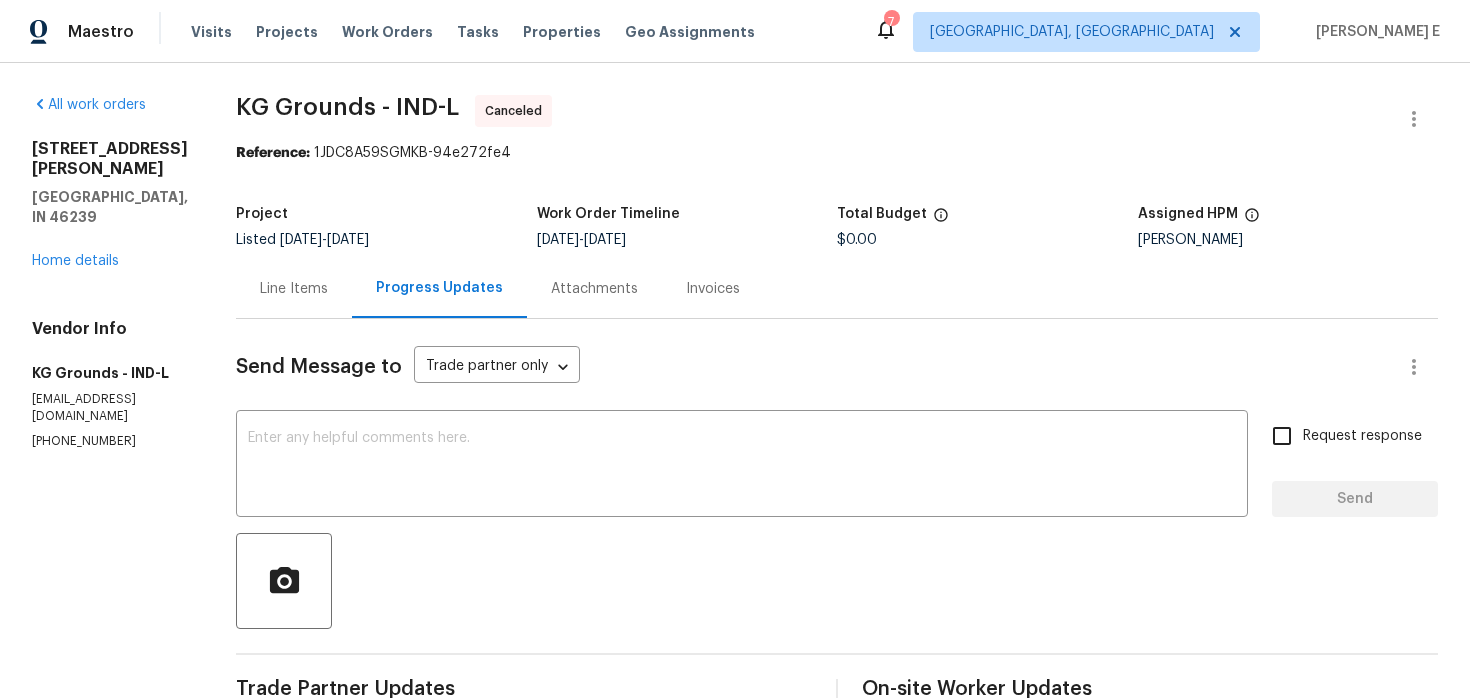 scroll, scrollTop: 0, scrollLeft: 0, axis: both 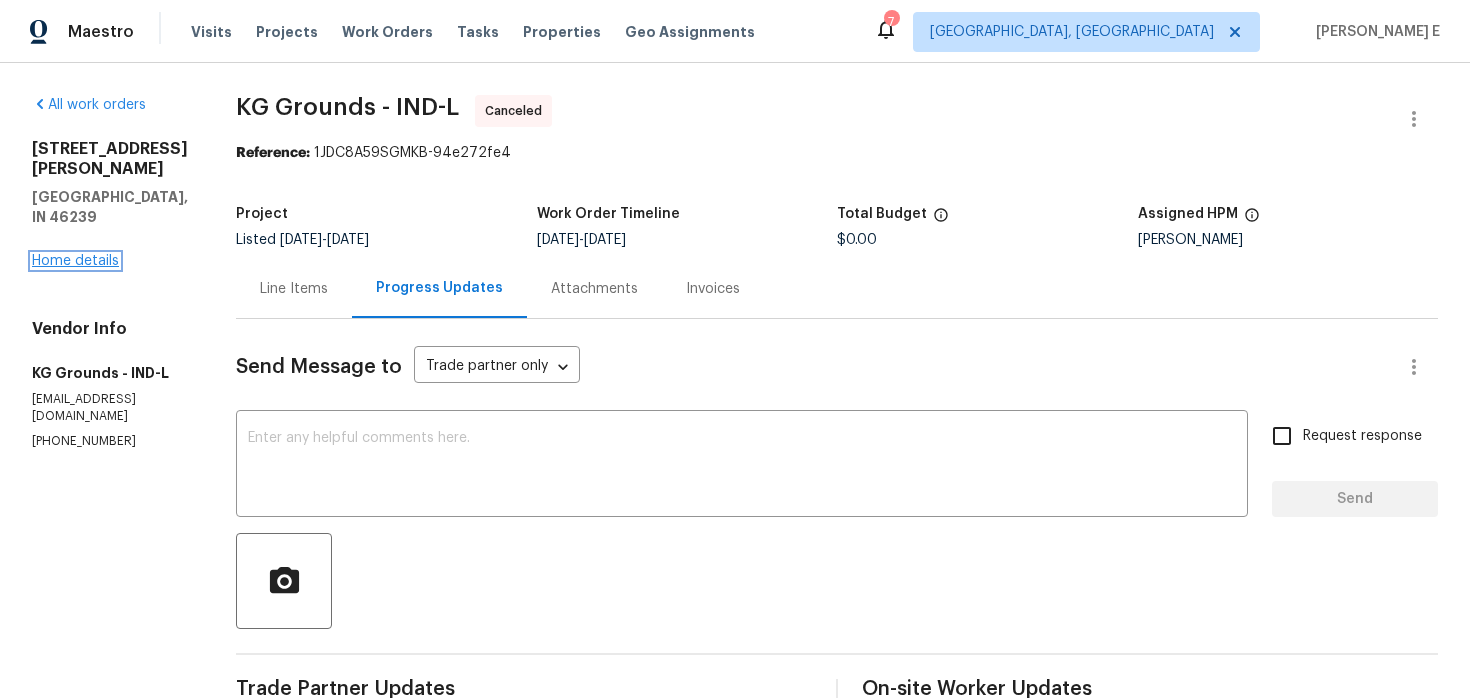click on "Home details" at bounding box center [75, 261] 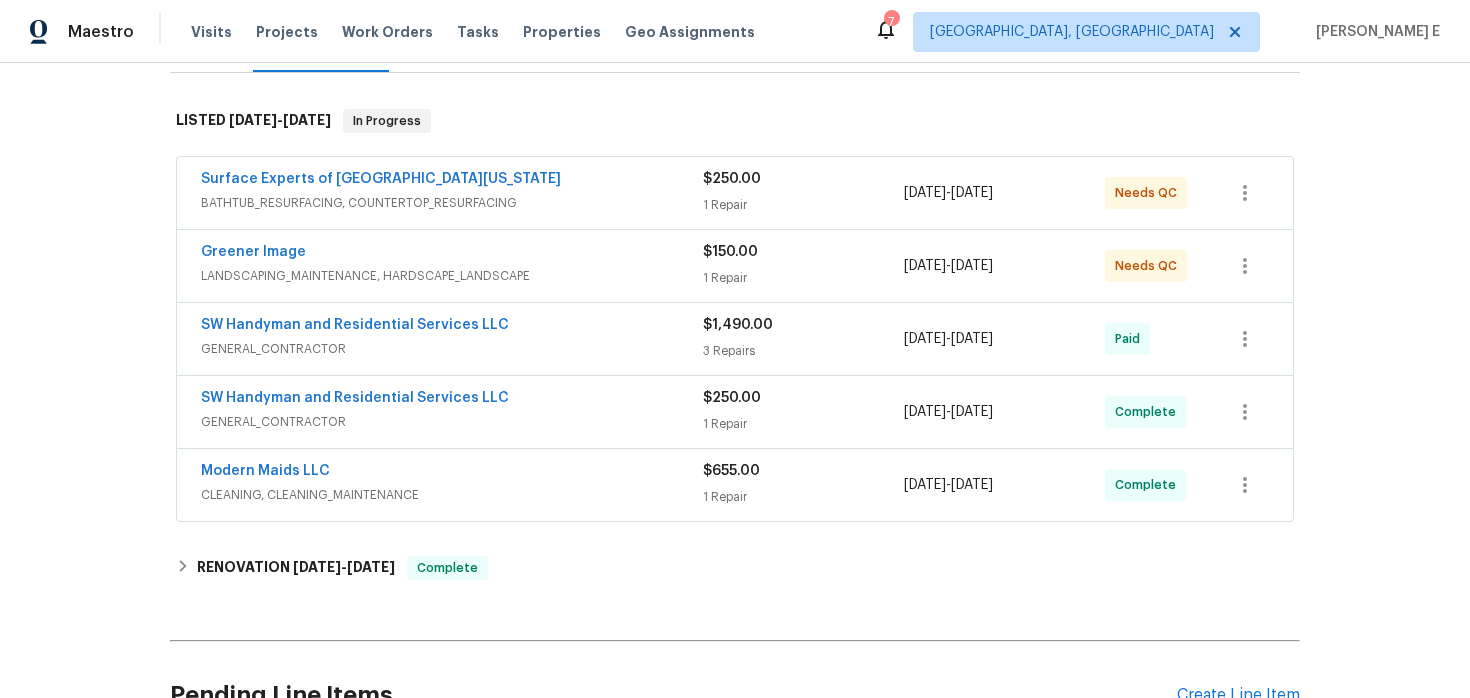 scroll, scrollTop: 291, scrollLeft: 0, axis: vertical 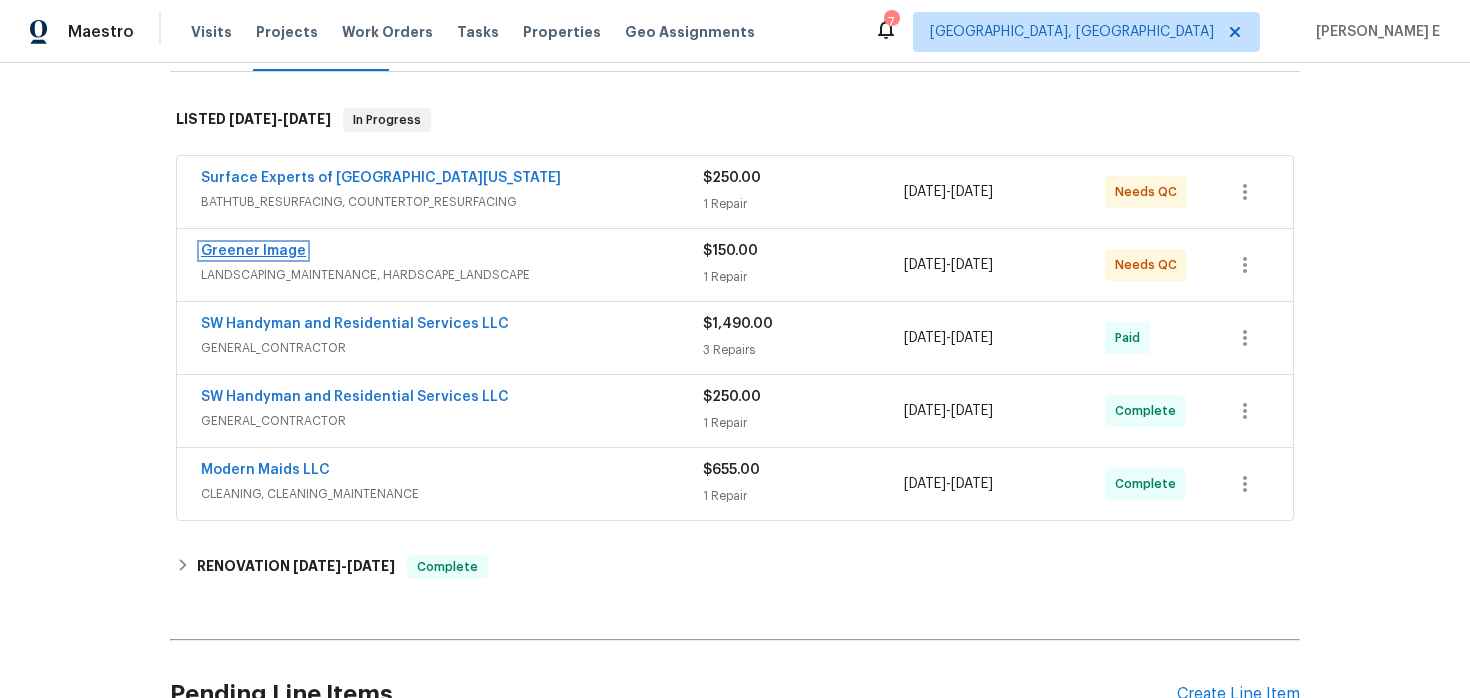 click on "Greener Image" at bounding box center (253, 251) 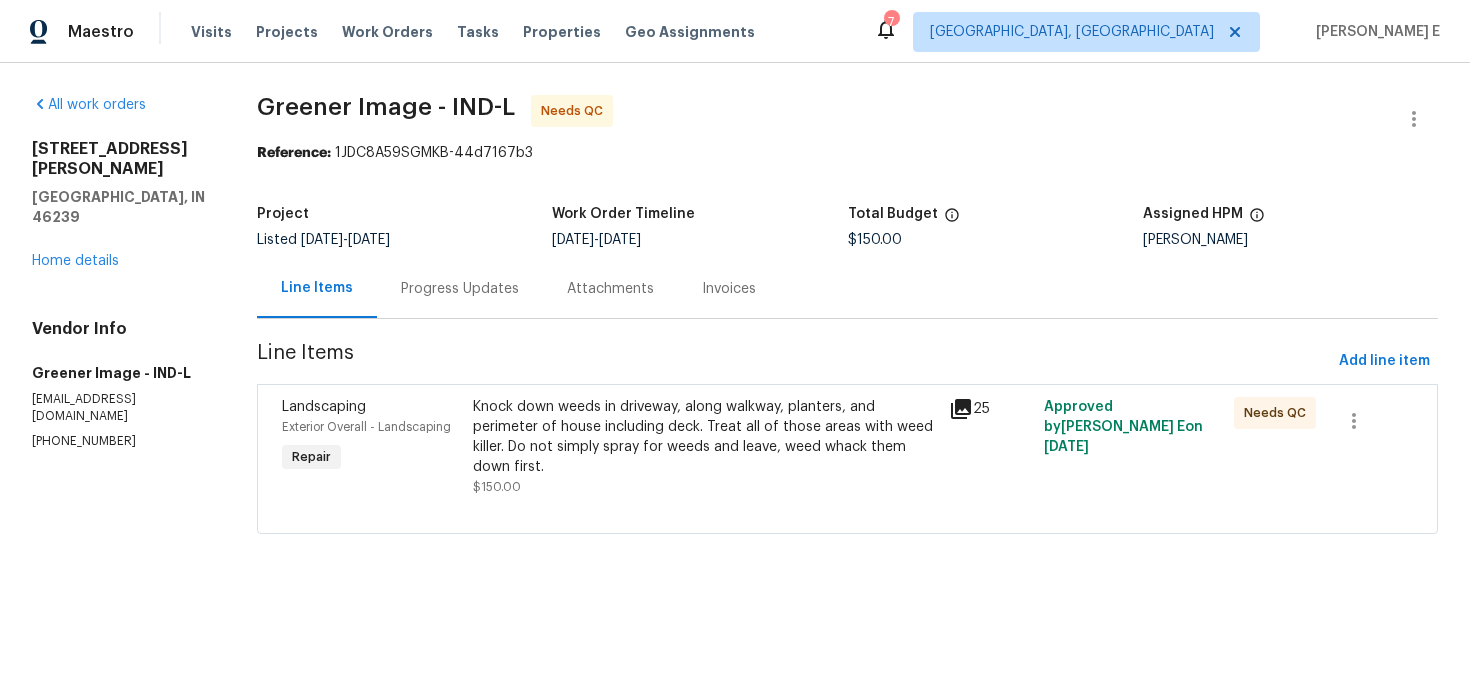 click on "Knock down weeds in driveway, along walkway, planters, and perimeter of house including deck. Treat all of those areas with weed killer. Do not simply spray for weeds and leave, weed whack them down first." at bounding box center (705, 437) 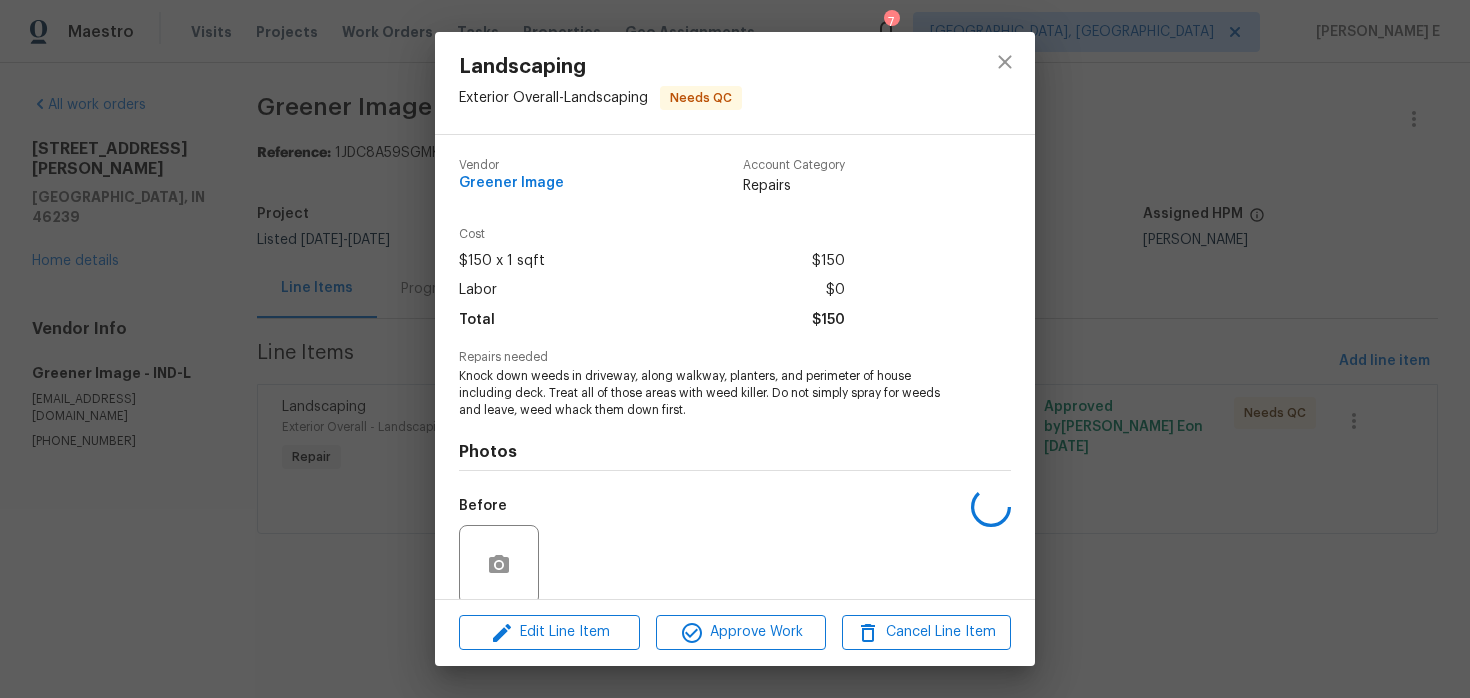 scroll, scrollTop: 156, scrollLeft: 0, axis: vertical 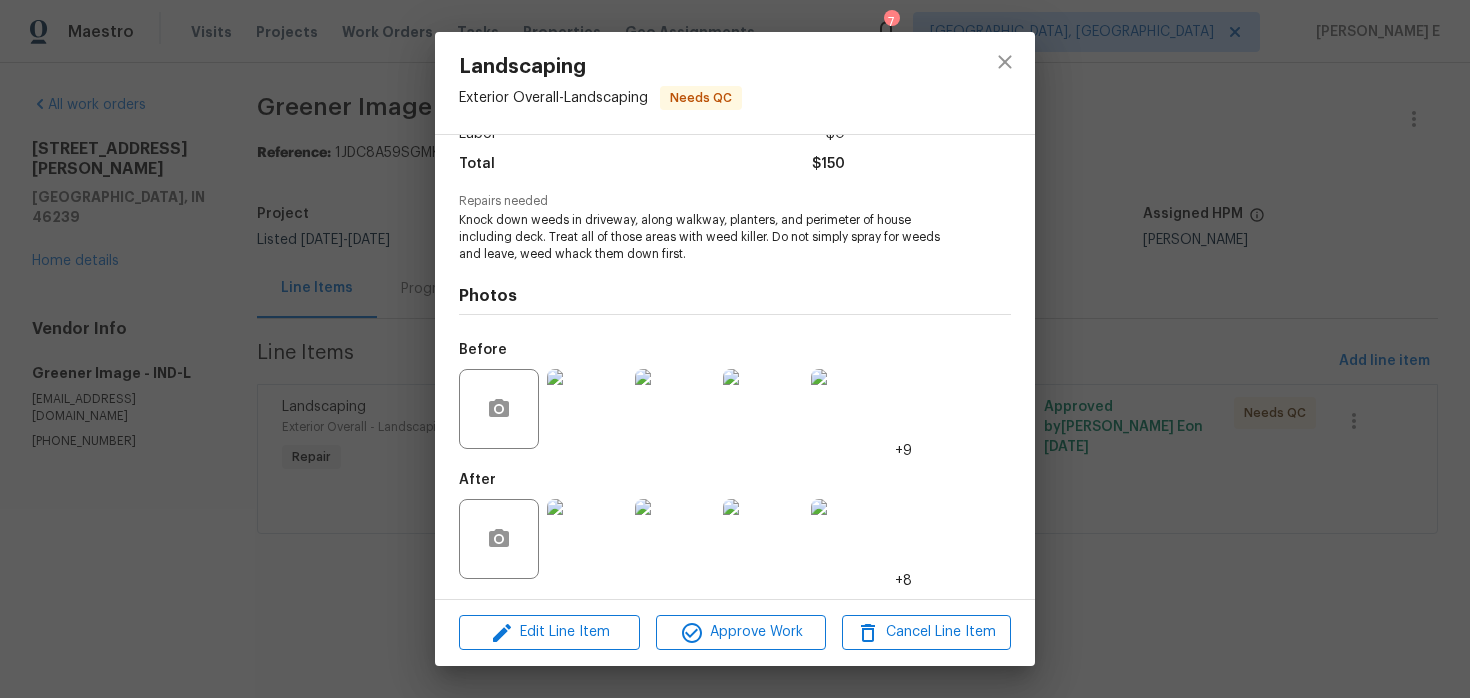 click at bounding box center [587, 409] 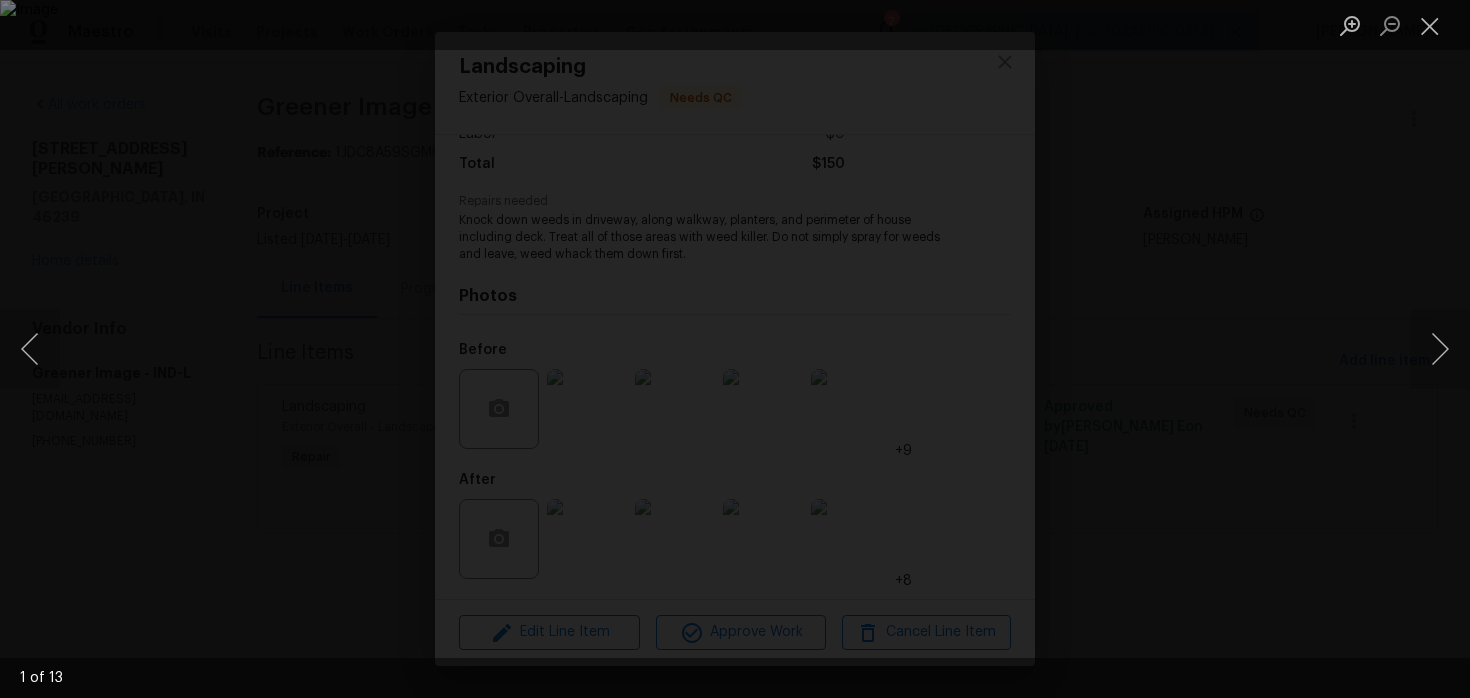 click at bounding box center (735, 349) 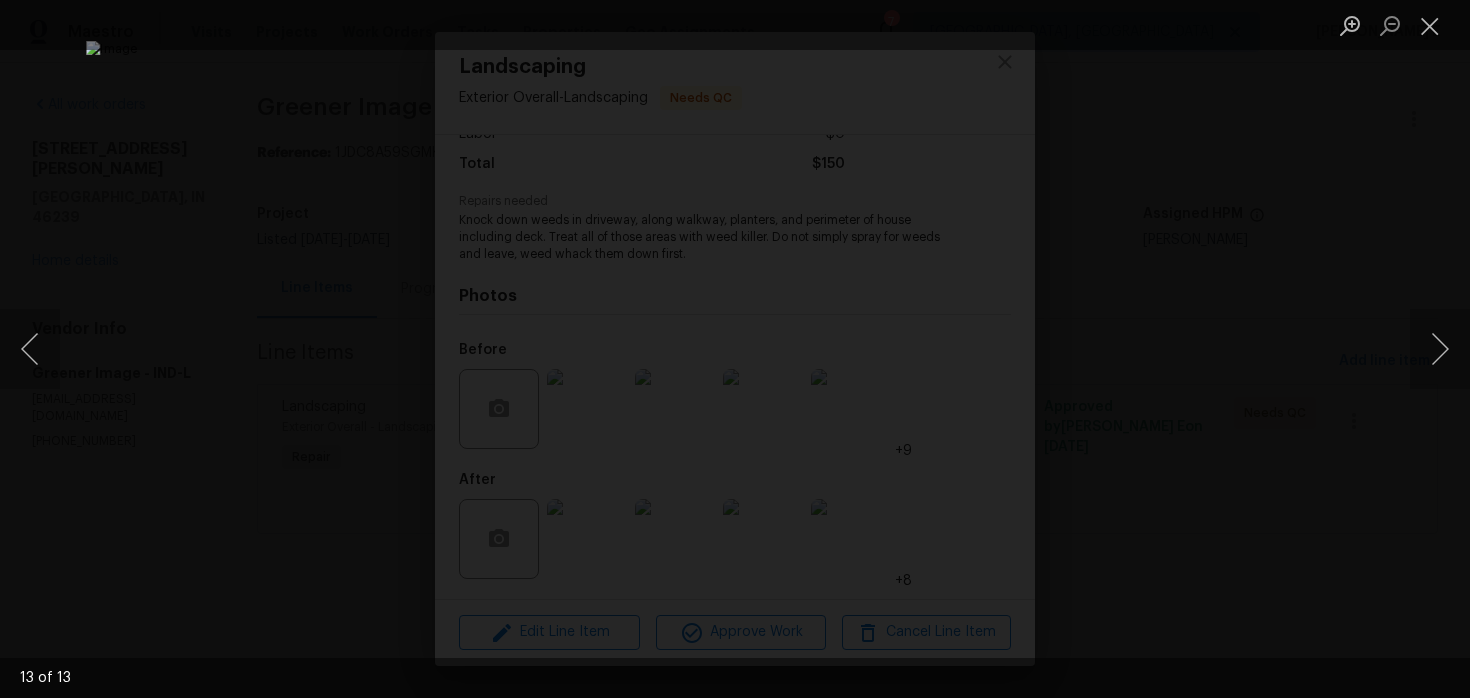 click at bounding box center (735, 349) 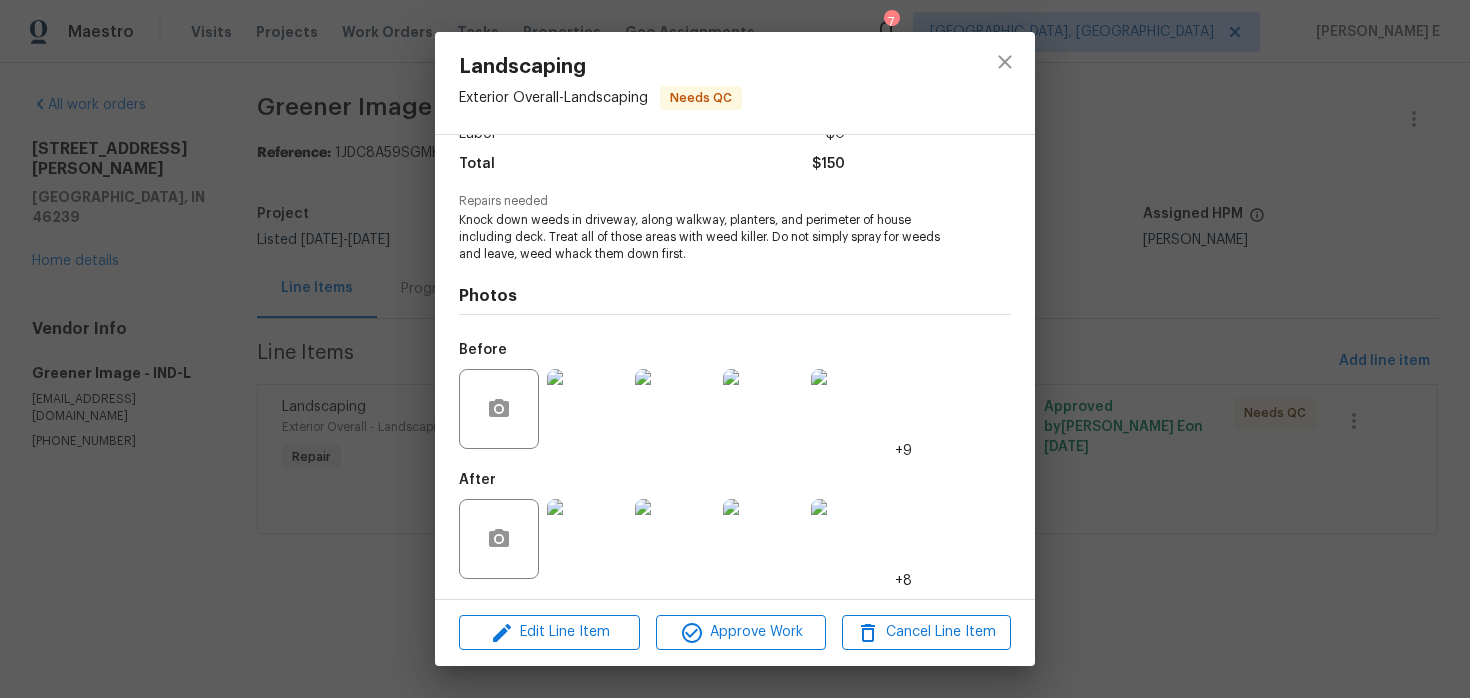 click at bounding box center [587, 539] 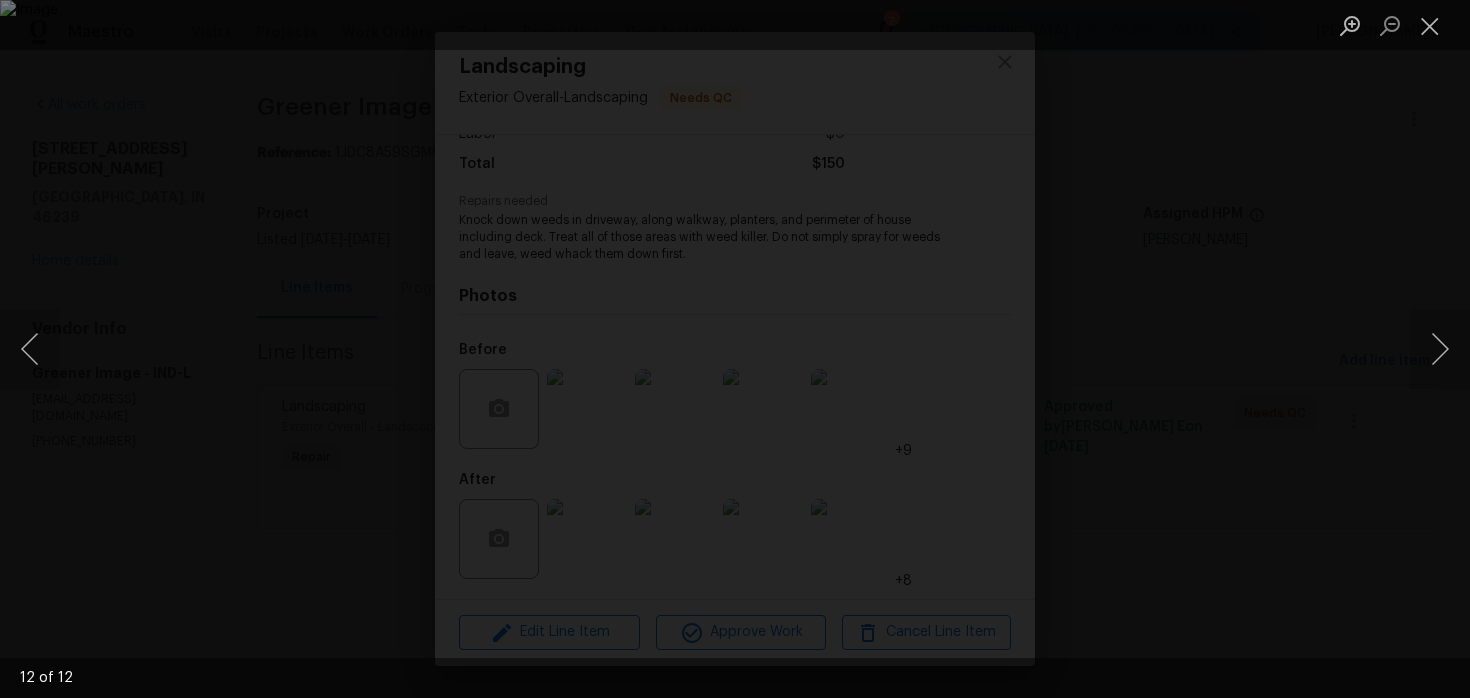 click at bounding box center [735, 349] 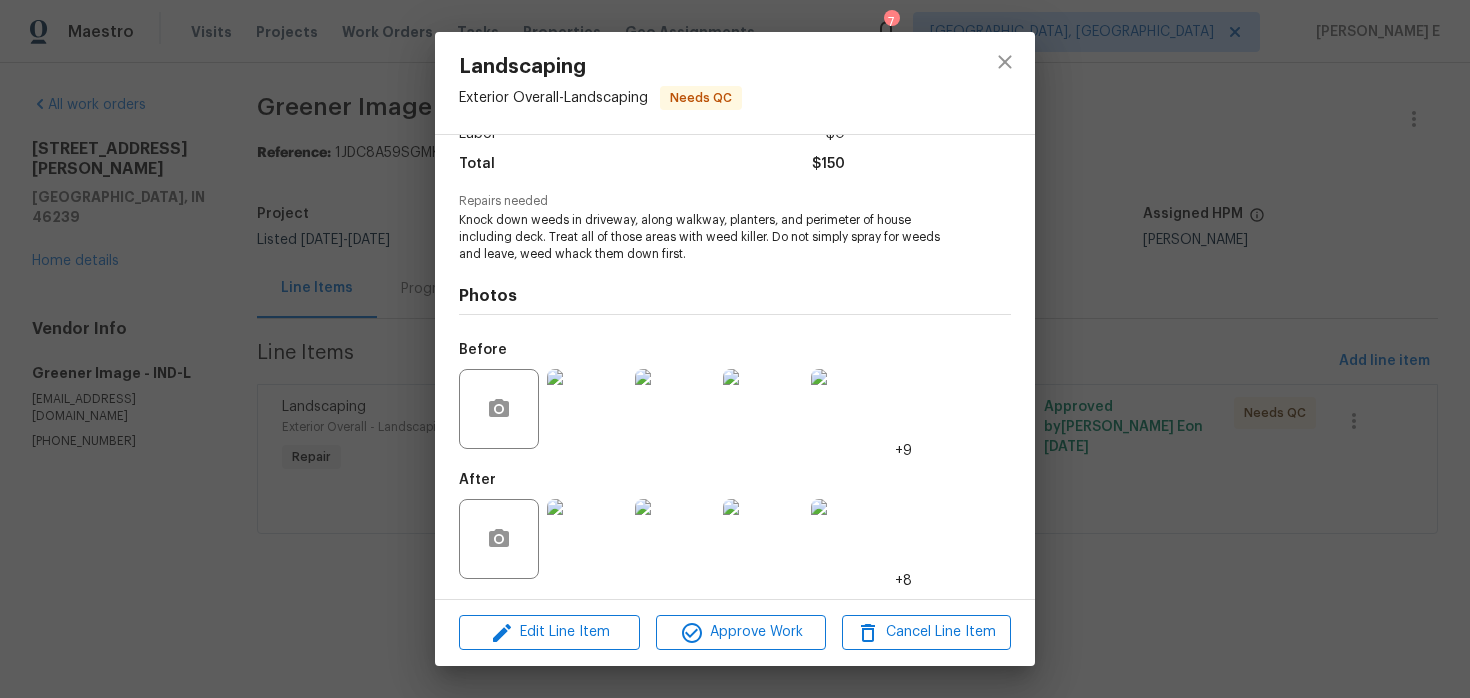 click at bounding box center (735, 349) 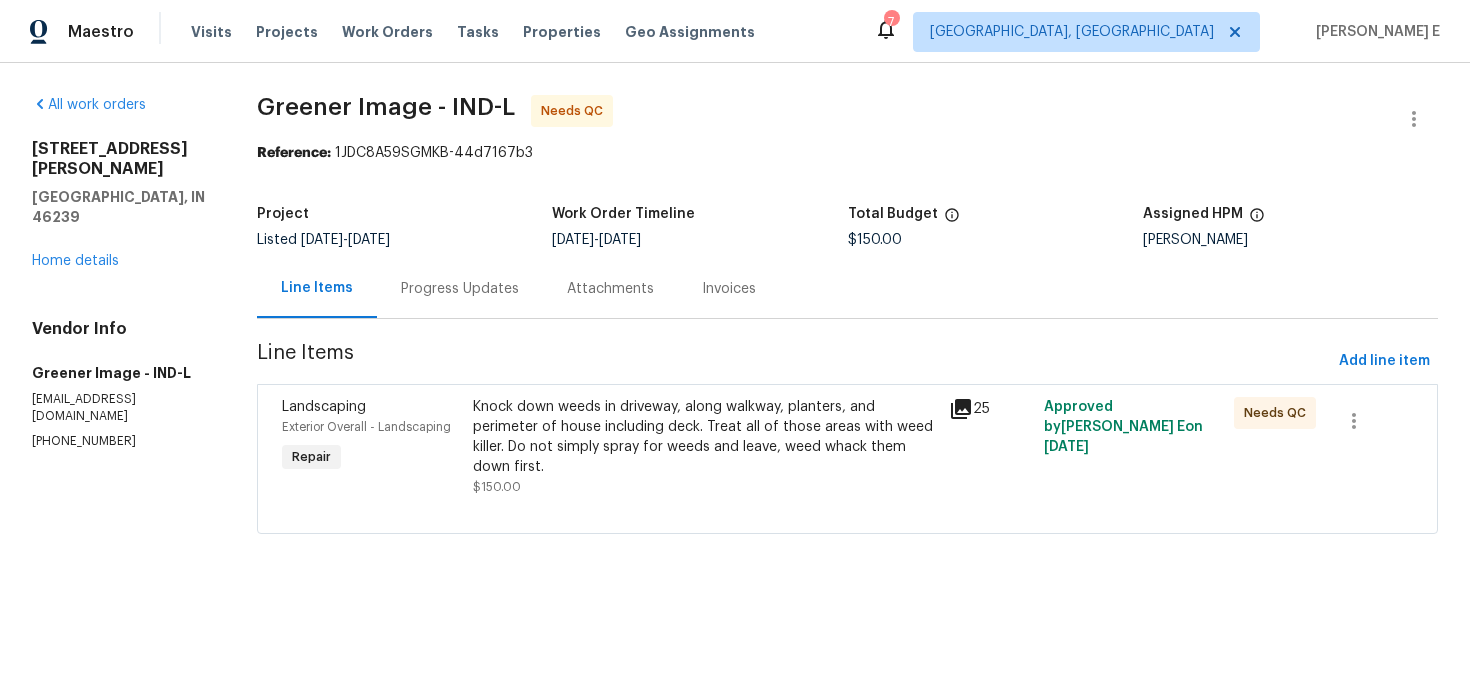 click on "Progress Updates" at bounding box center [460, 288] 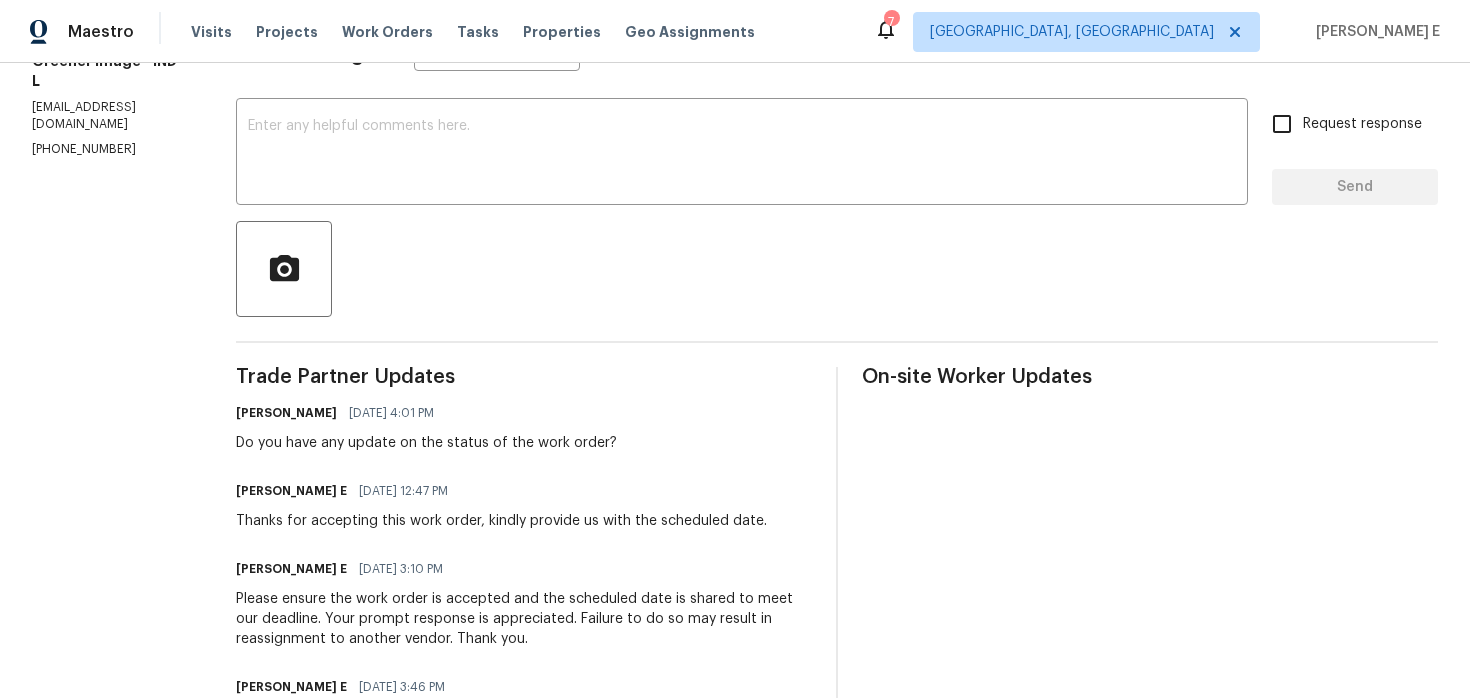 scroll, scrollTop: 0, scrollLeft: 0, axis: both 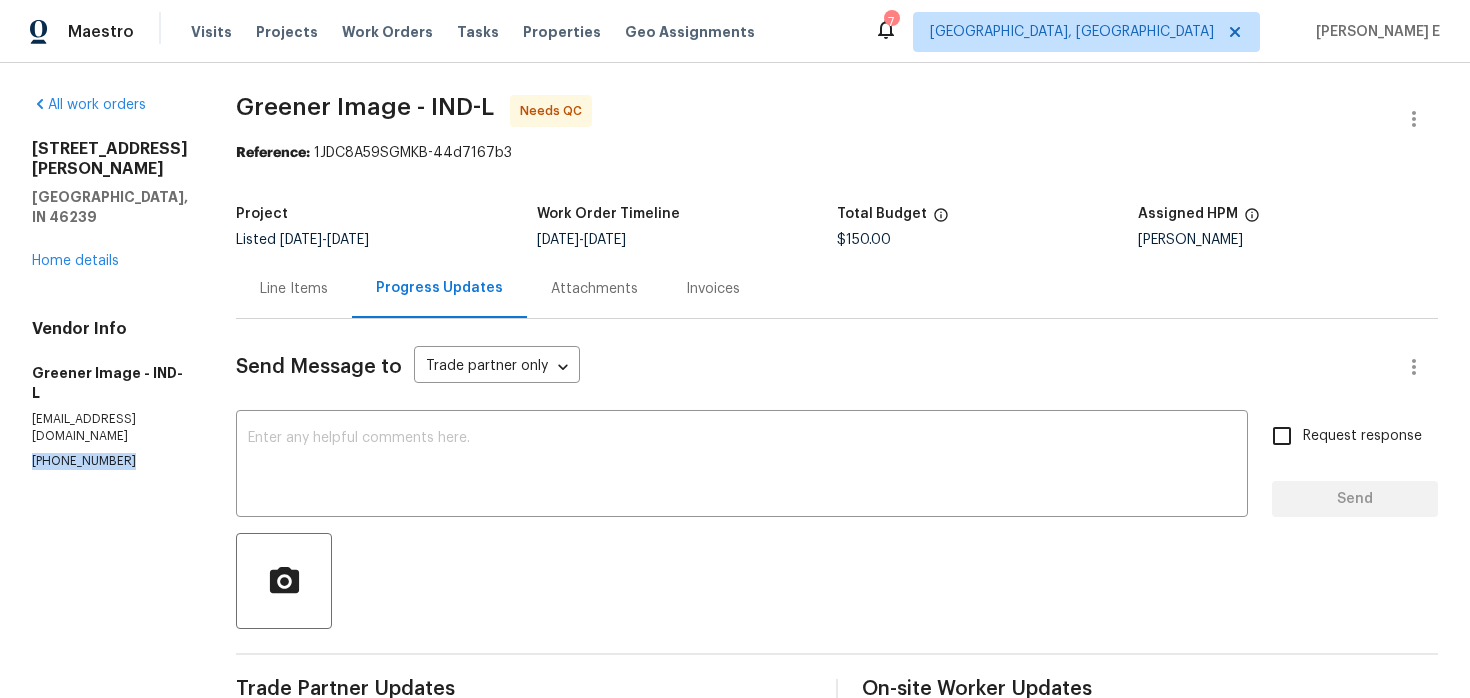 drag, startPoint x: 26, startPoint y: 424, endPoint x: 135, endPoint y: 424, distance: 109 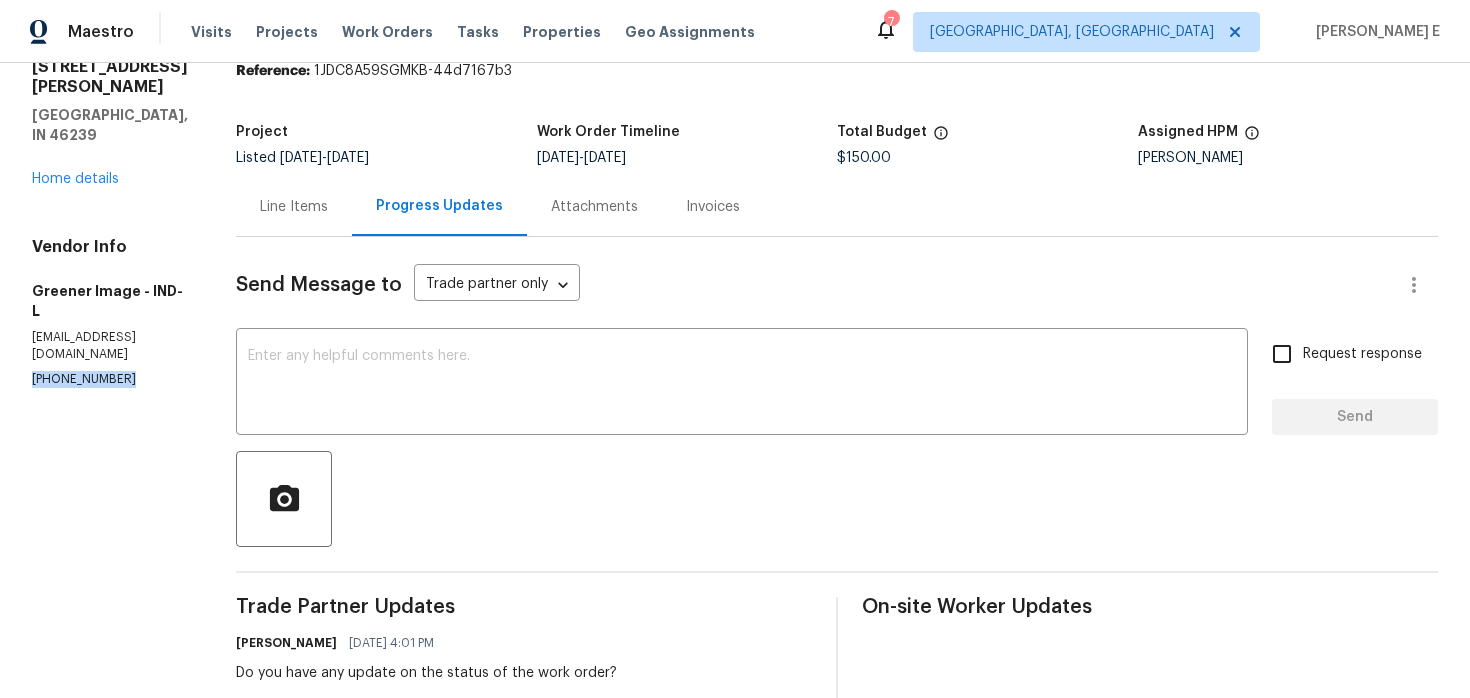 scroll, scrollTop: 0, scrollLeft: 0, axis: both 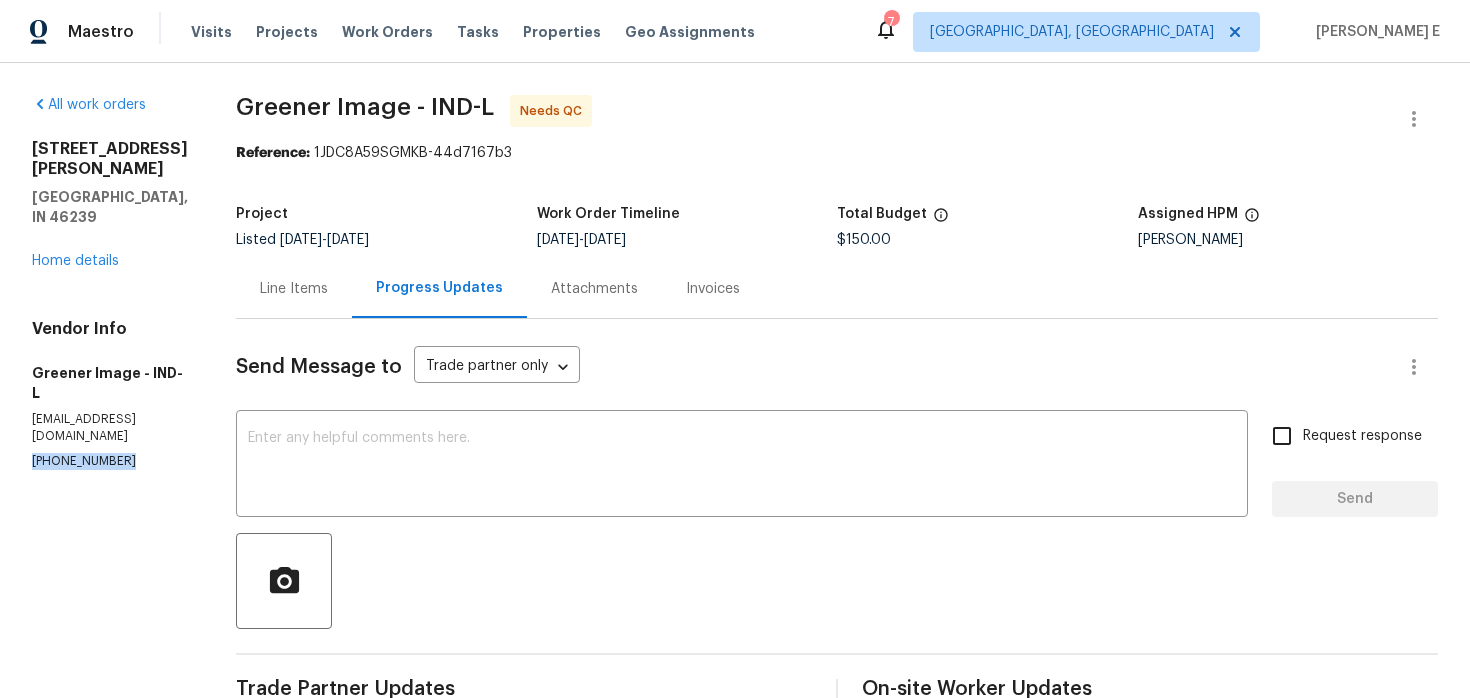 click on "Line Items" at bounding box center (294, 288) 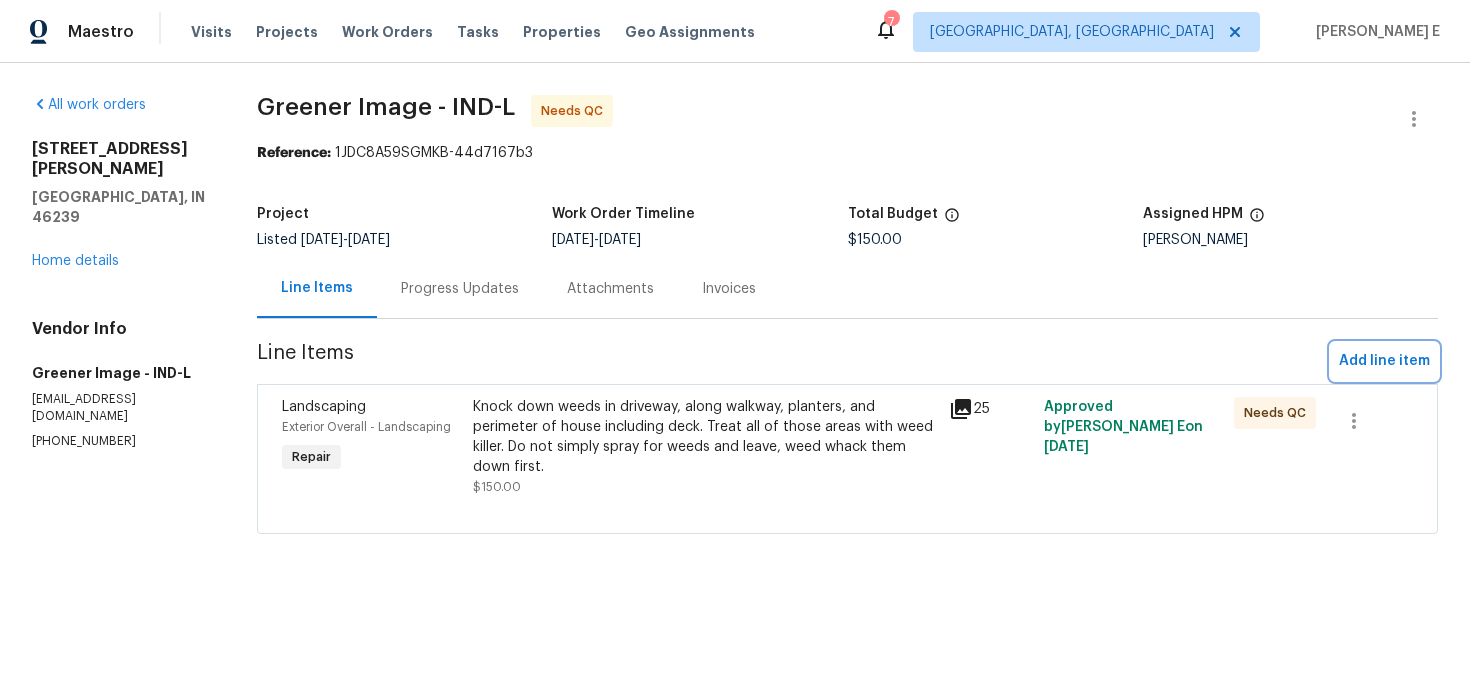 click on "Add line item" at bounding box center [1384, 361] 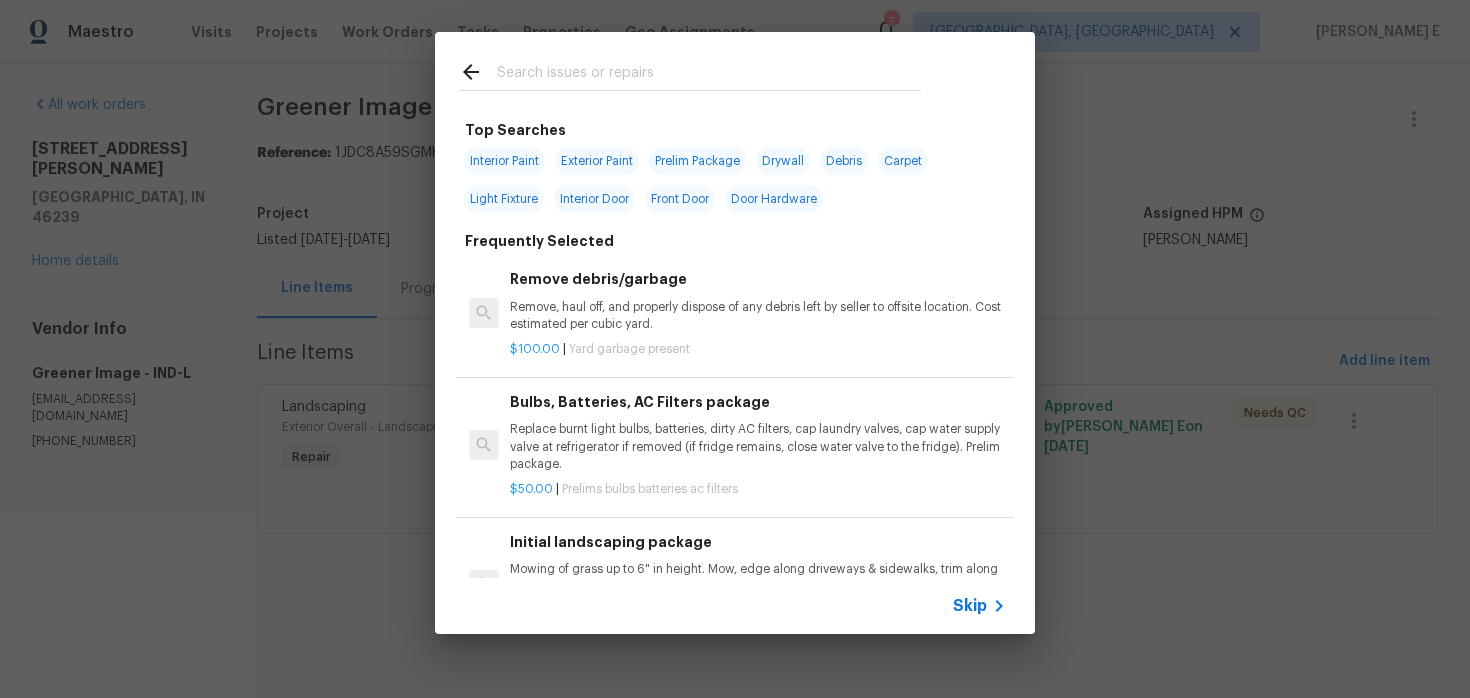 click on "Skip" at bounding box center [970, 606] 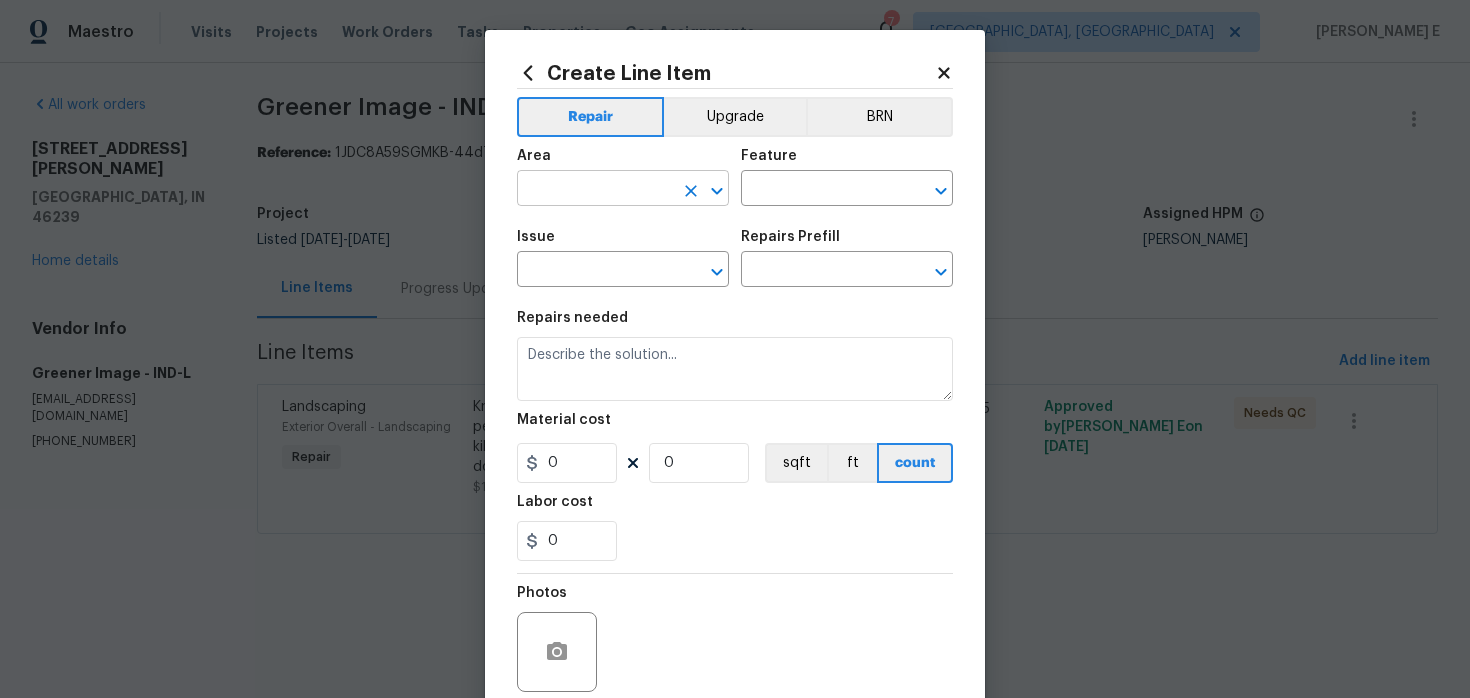 click at bounding box center (595, 190) 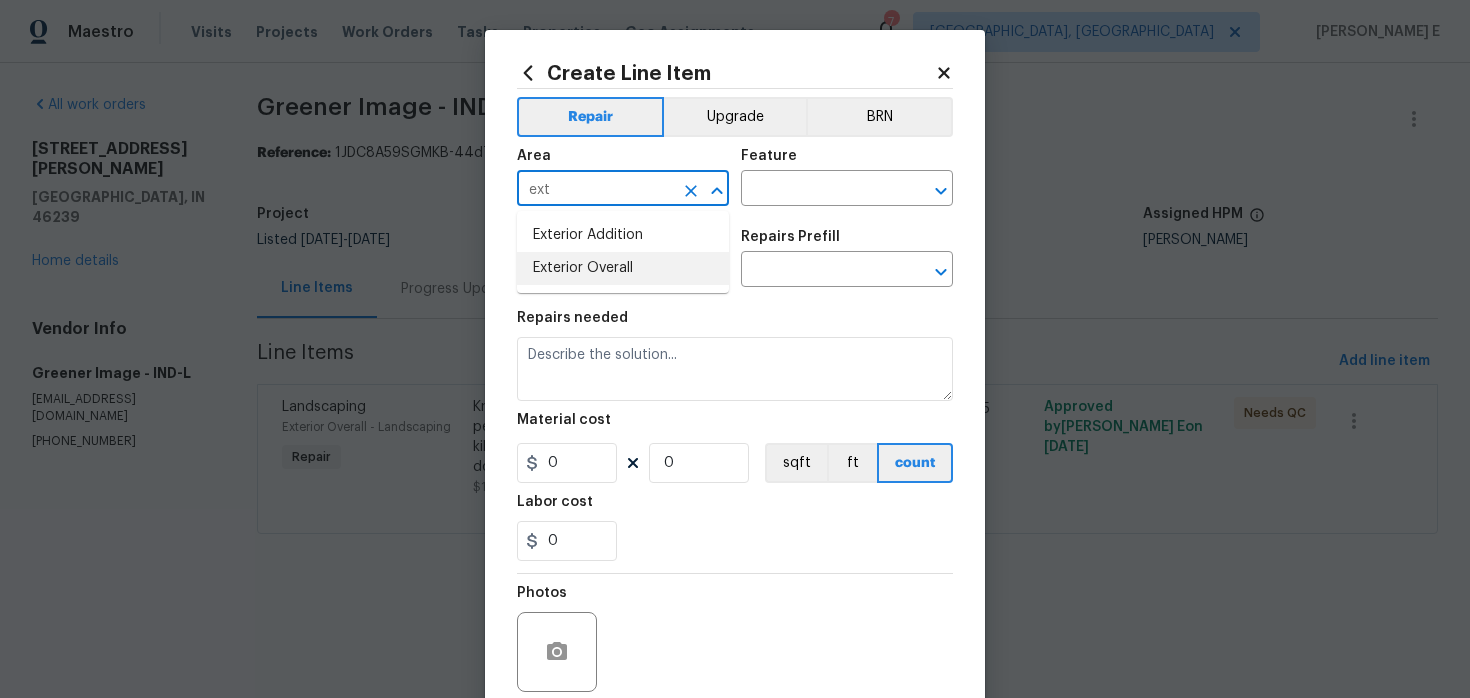 click on "Exterior Overall" at bounding box center [623, 268] 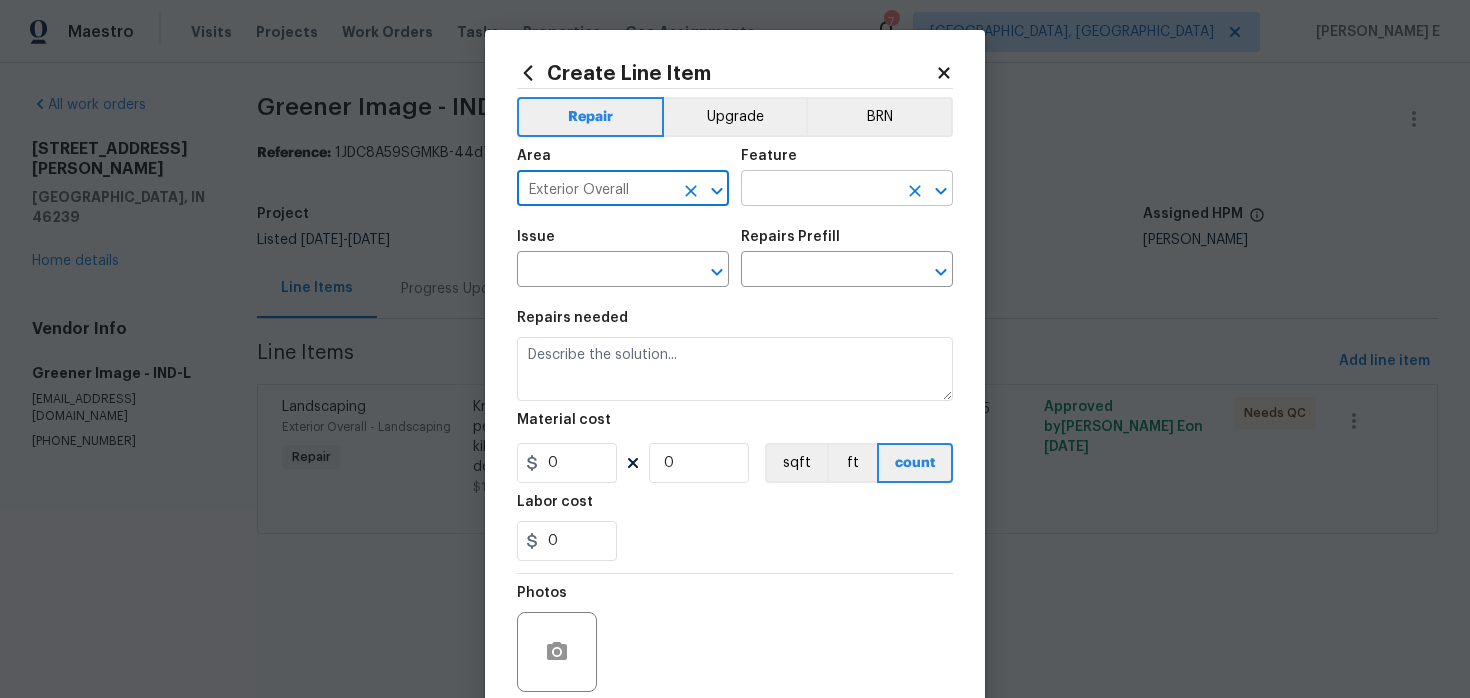 type on "Exterior Overall" 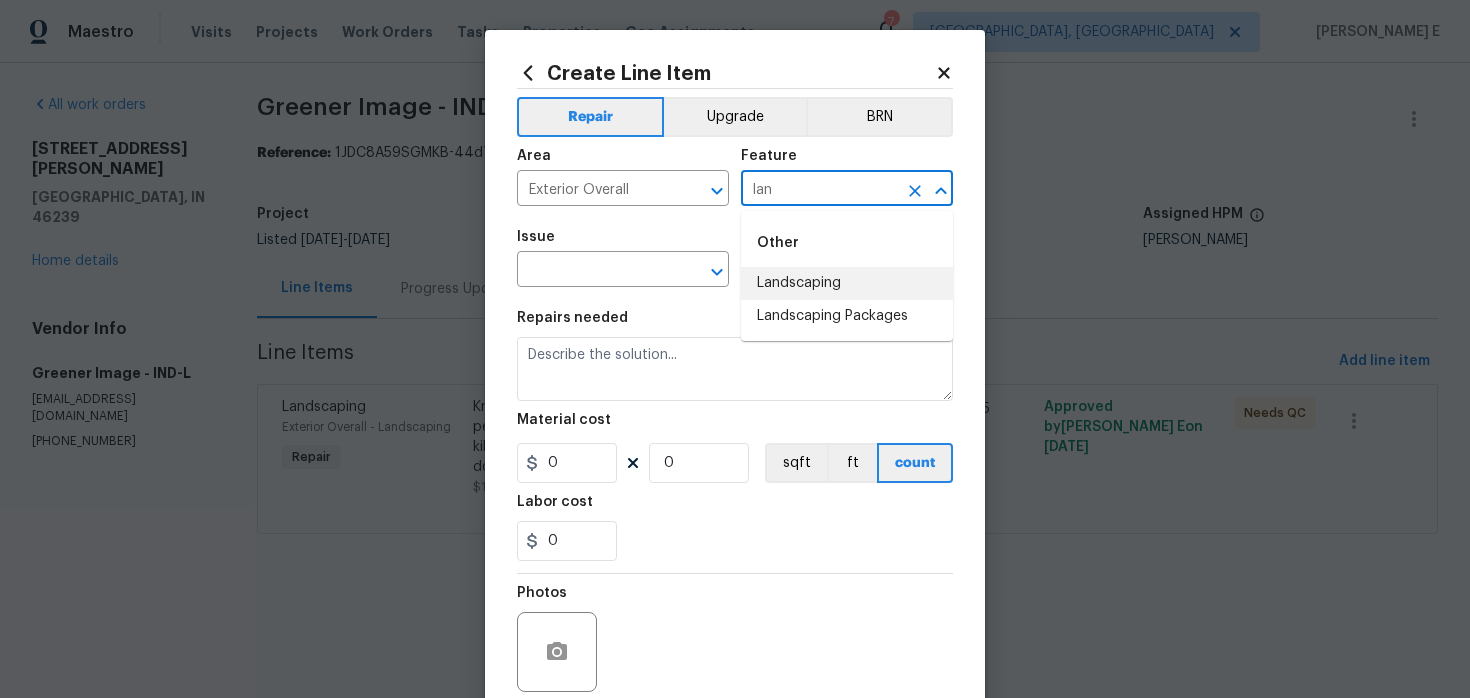 click on "Landscaping" at bounding box center (847, 283) 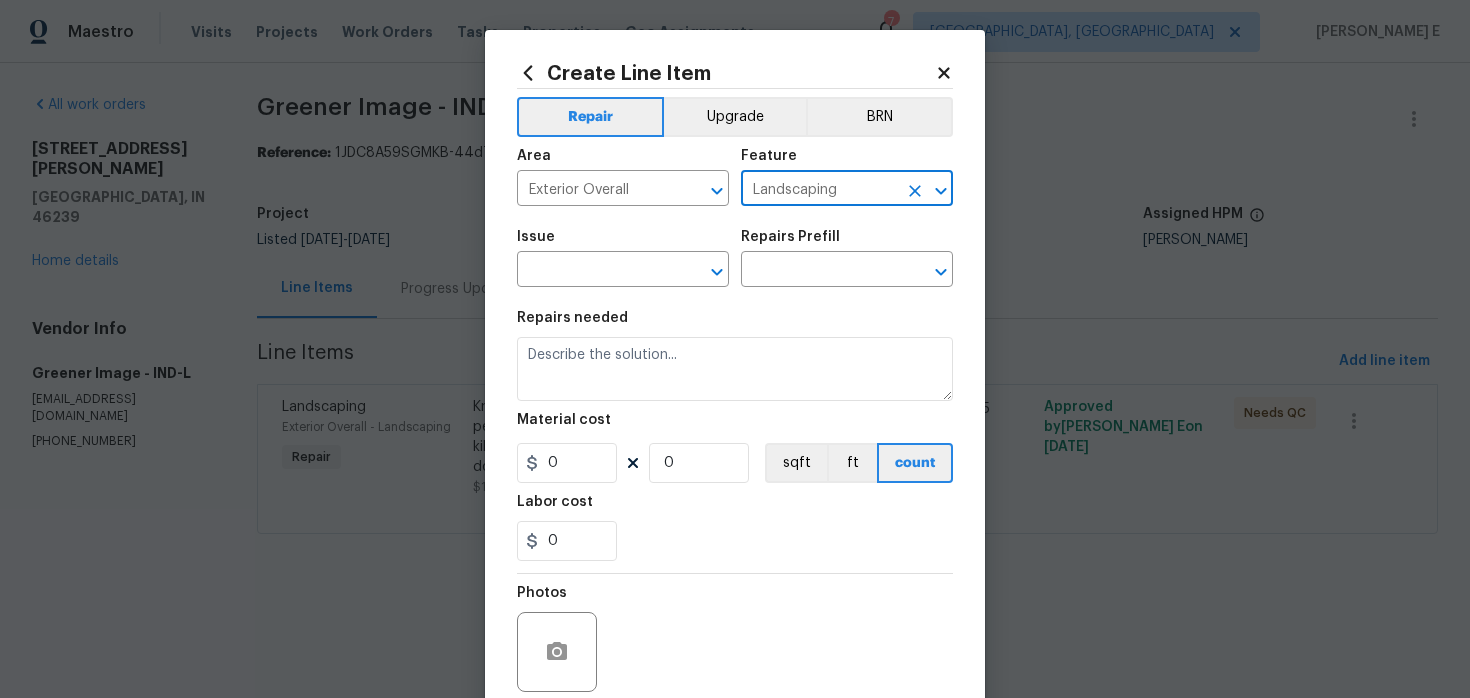 type on "Landscaping" 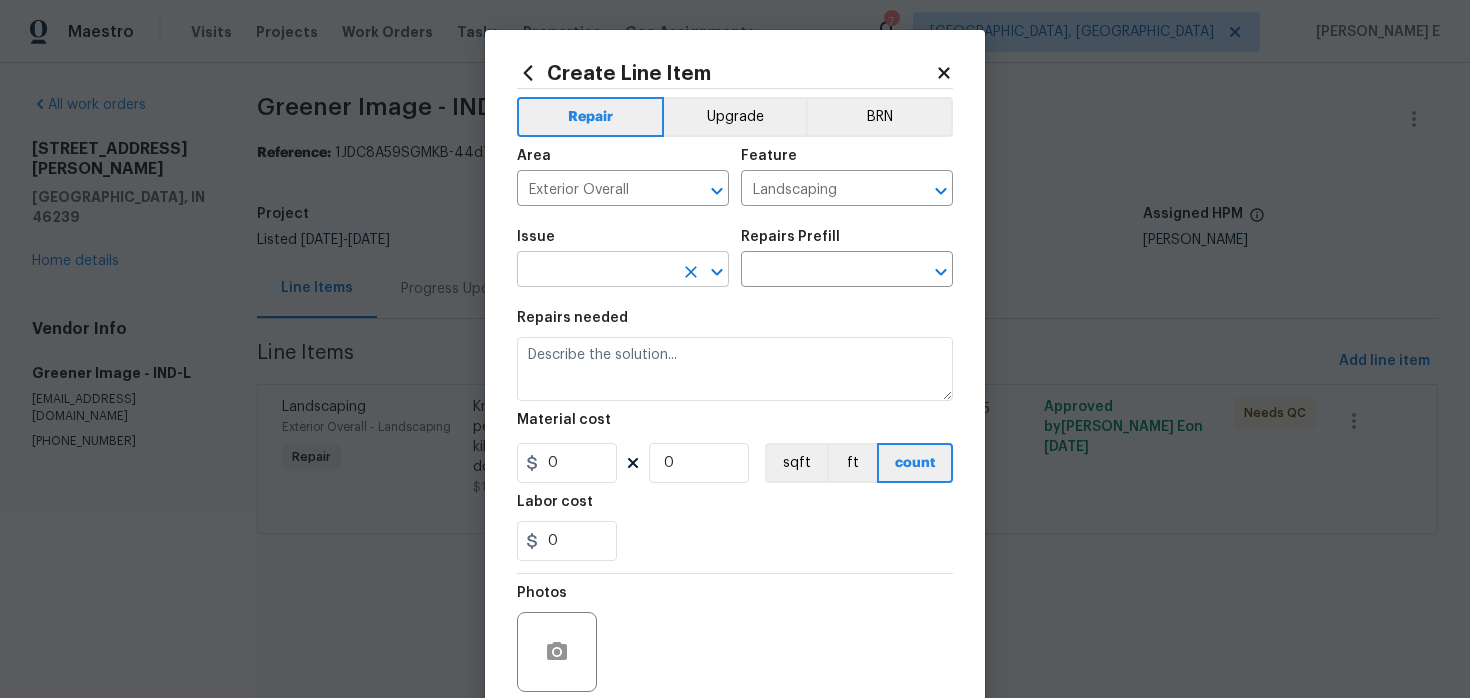 click at bounding box center (595, 271) 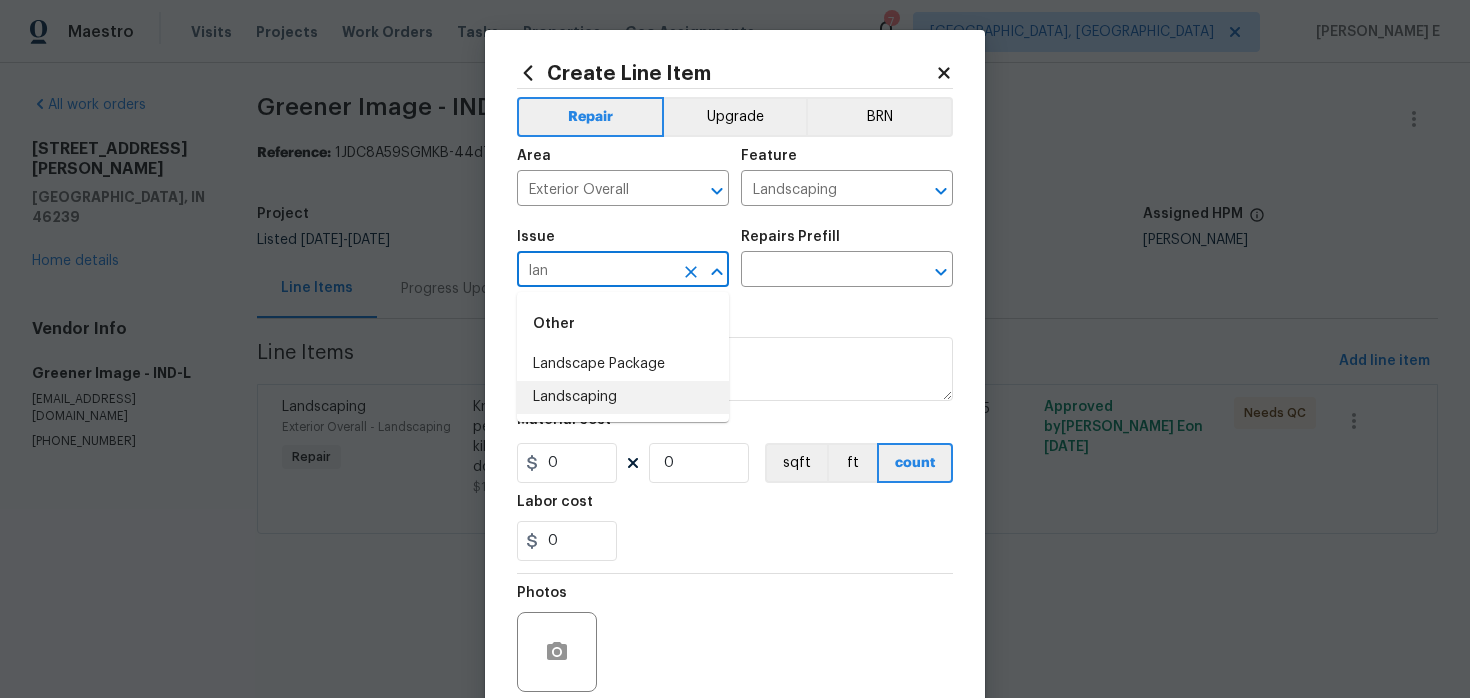 click on "Landscaping" at bounding box center [623, 397] 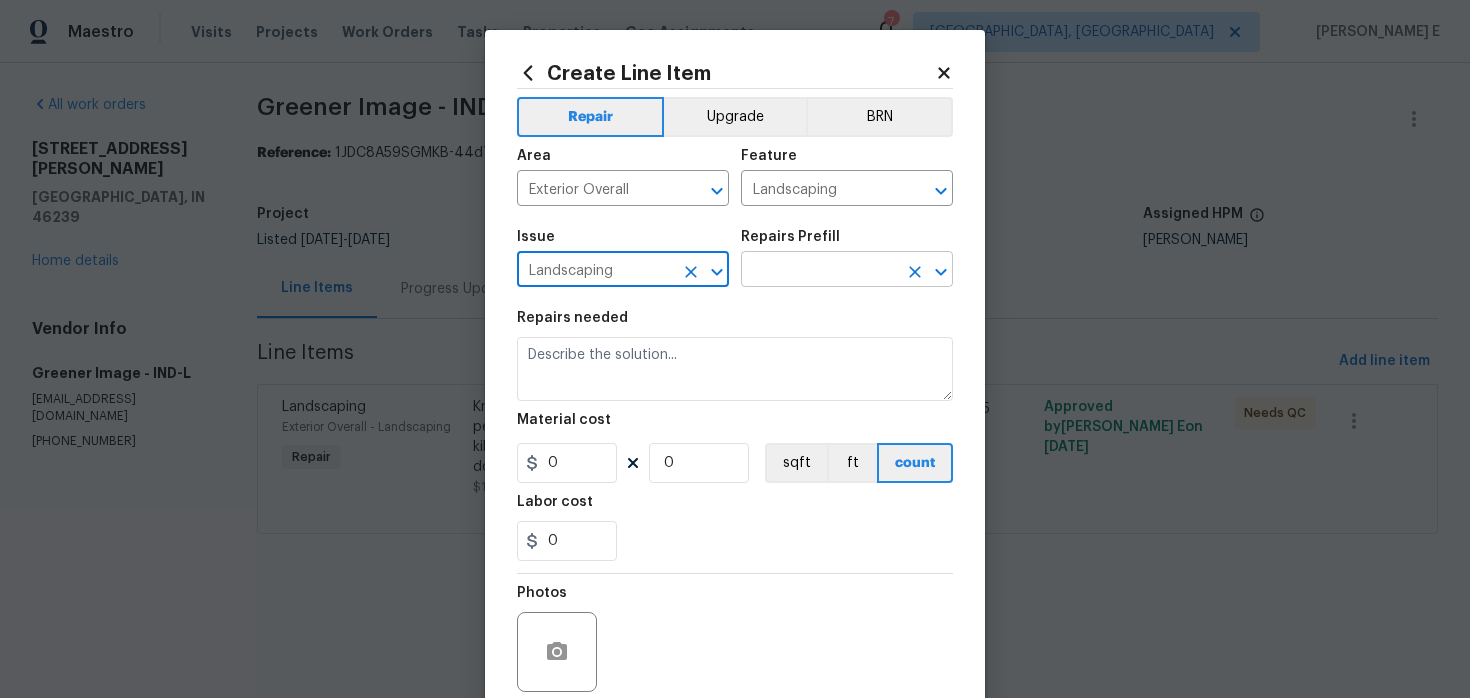 type on "Landscaping" 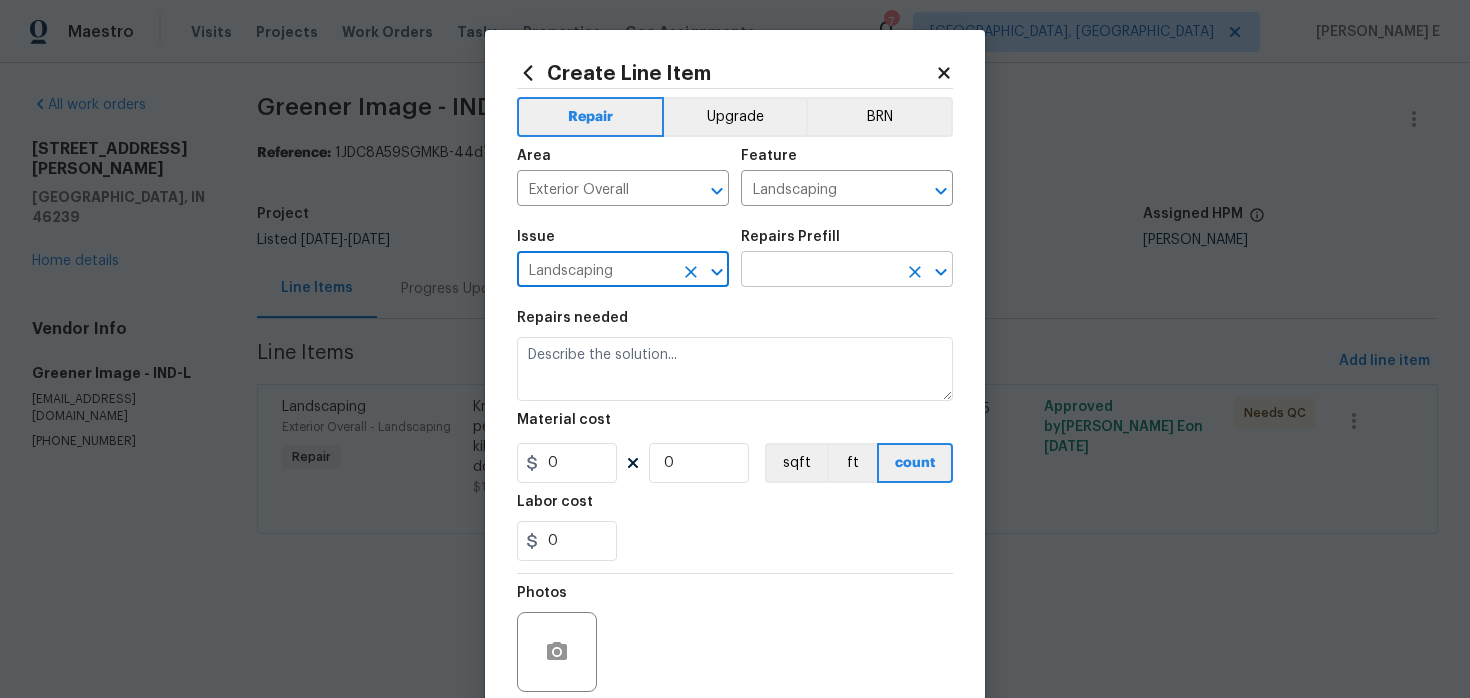 click at bounding box center (819, 271) 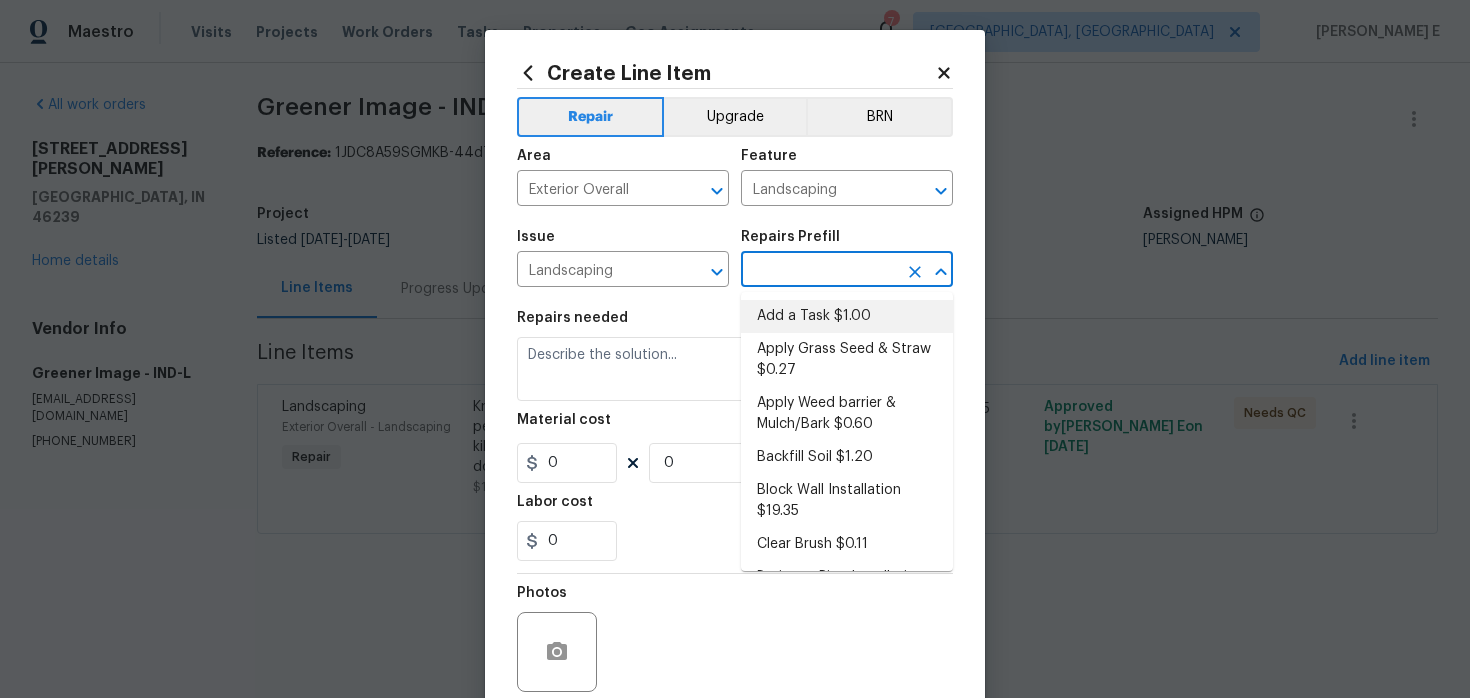 click on "Add a Task $1.00" at bounding box center [847, 316] 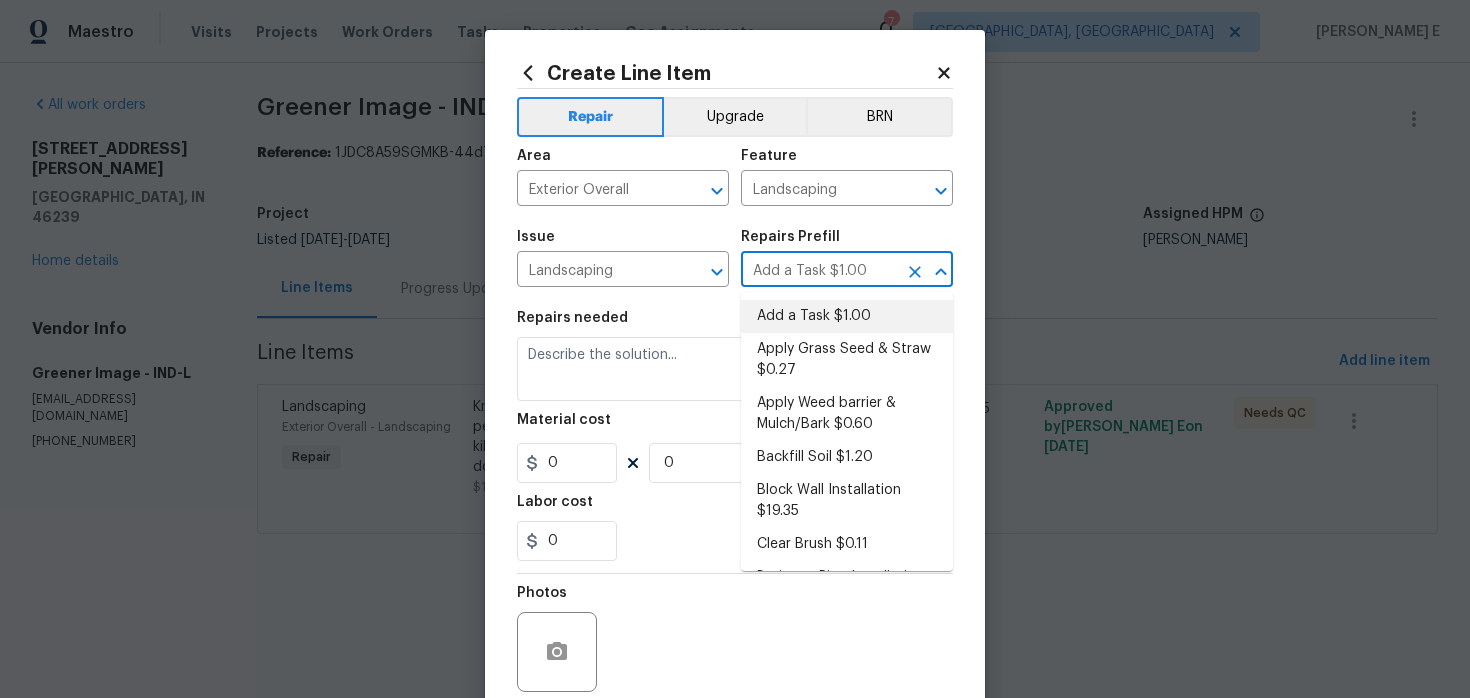 type on "HPM to detail" 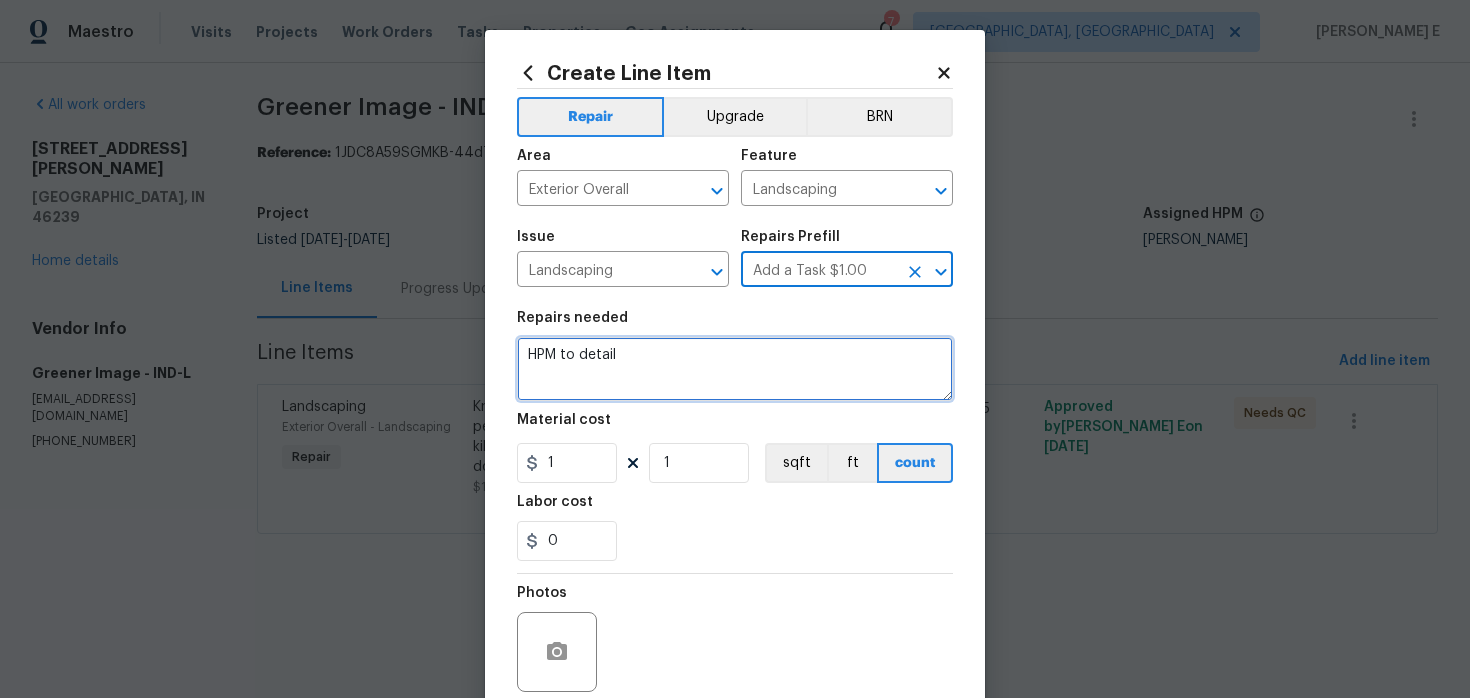 click on "HPM to detail" at bounding box center (735, 369) 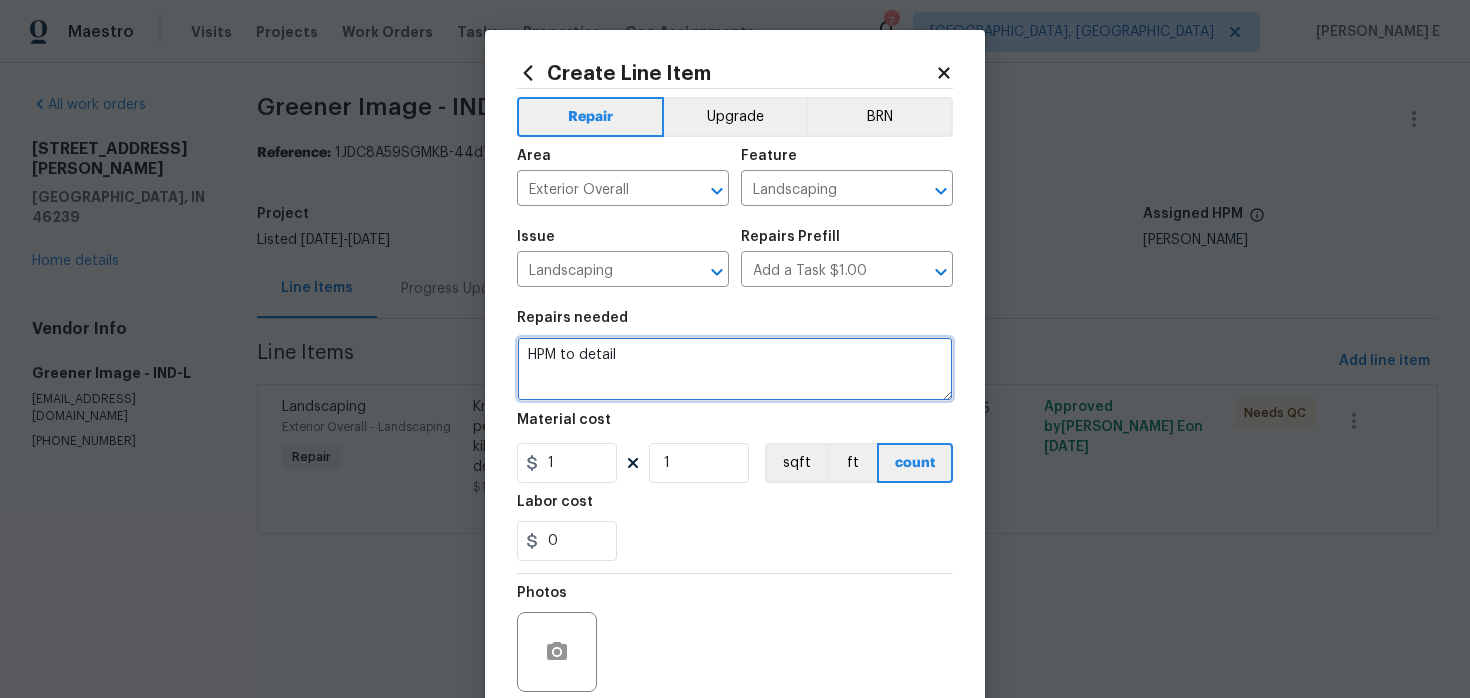 click on "HPM to detail" at bounding box center (735, 369) 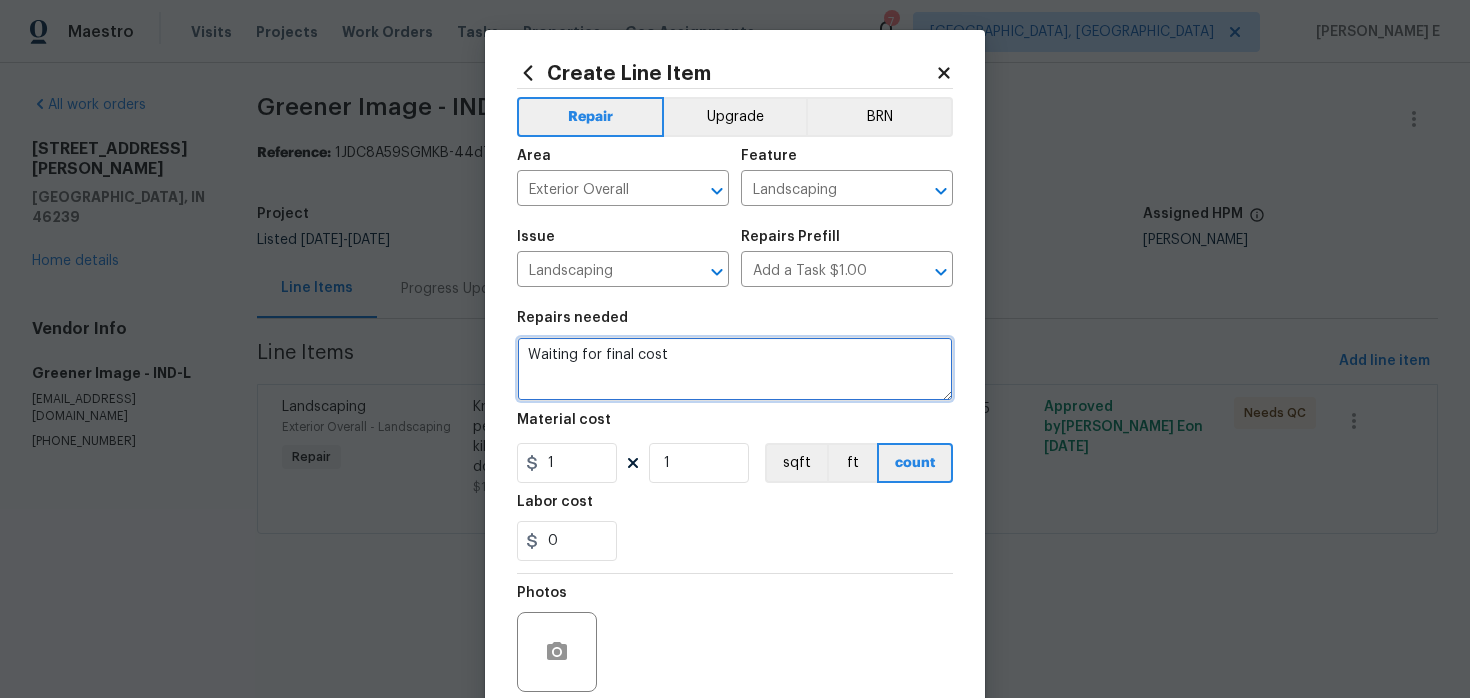 scroll, scrollTop: 164, scrollLeft: 0, axis: vertical 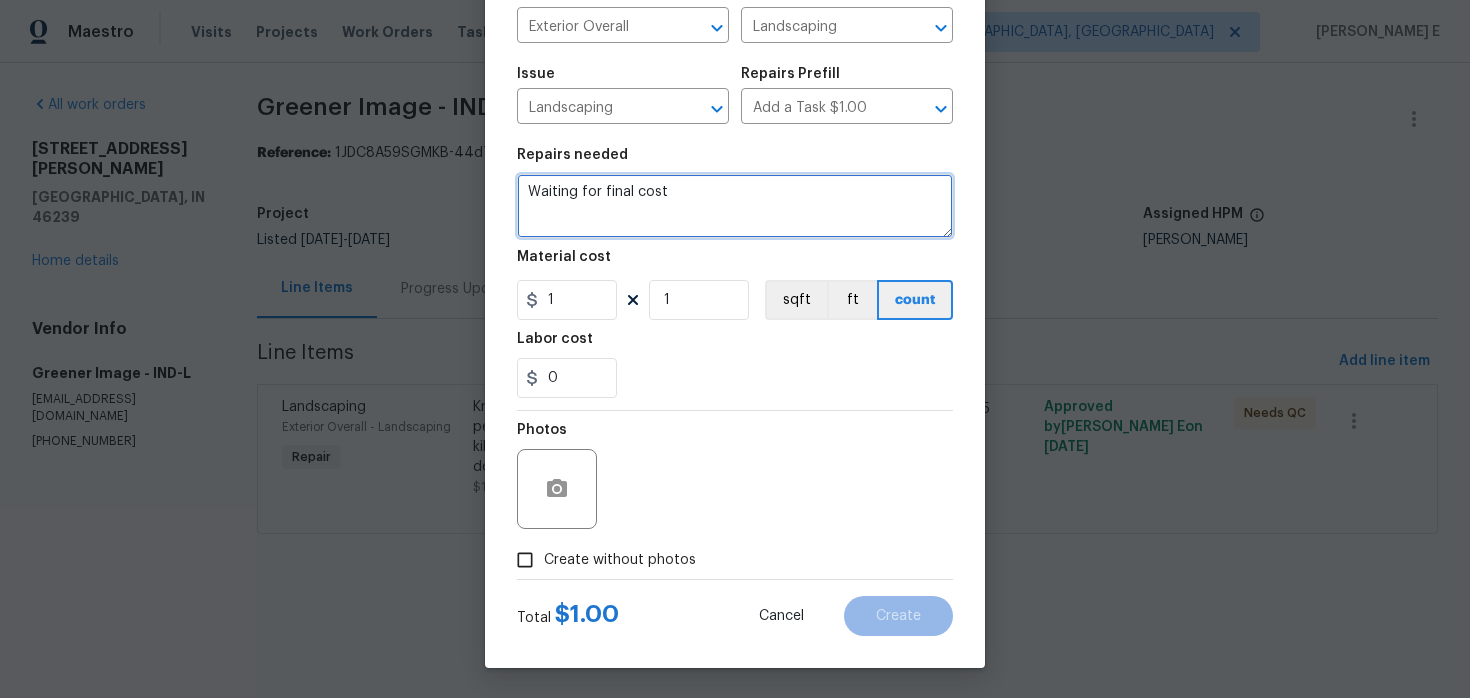 type on "Waiting for final cost" 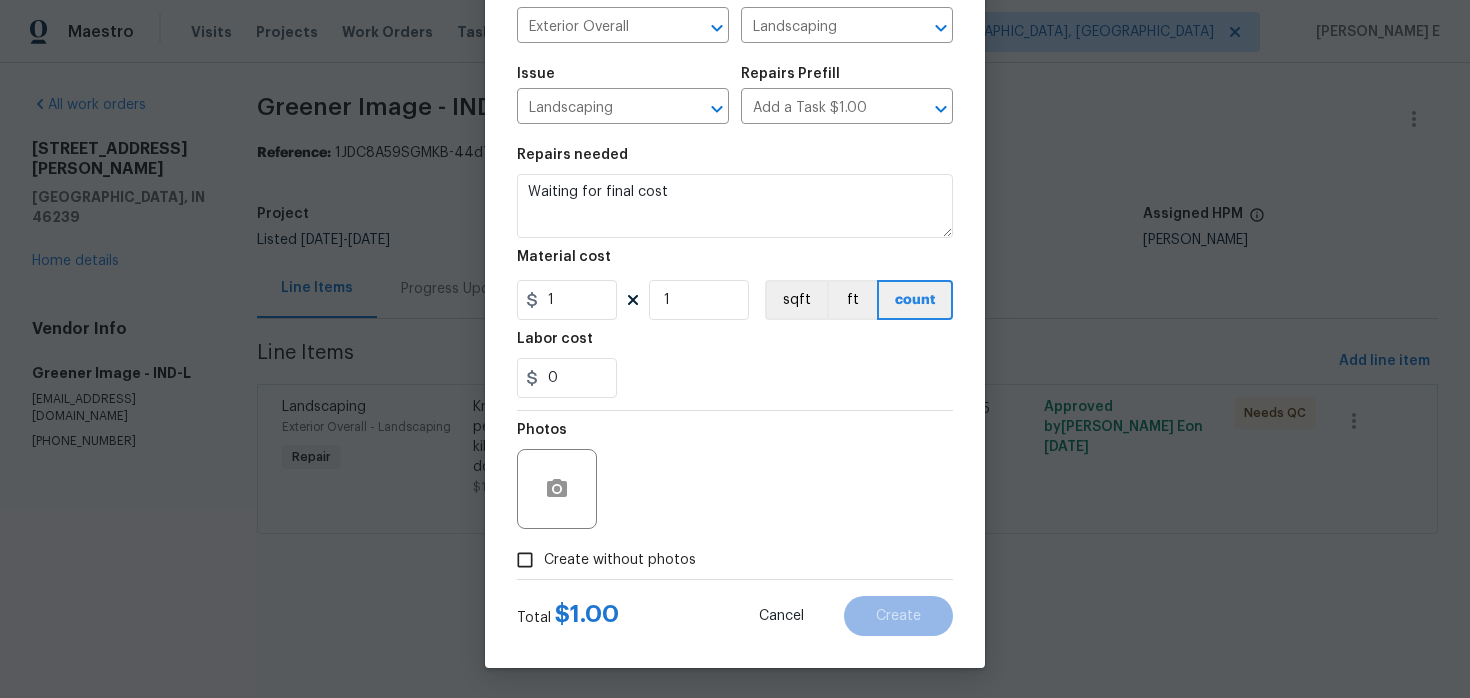 click on "Create without photos" 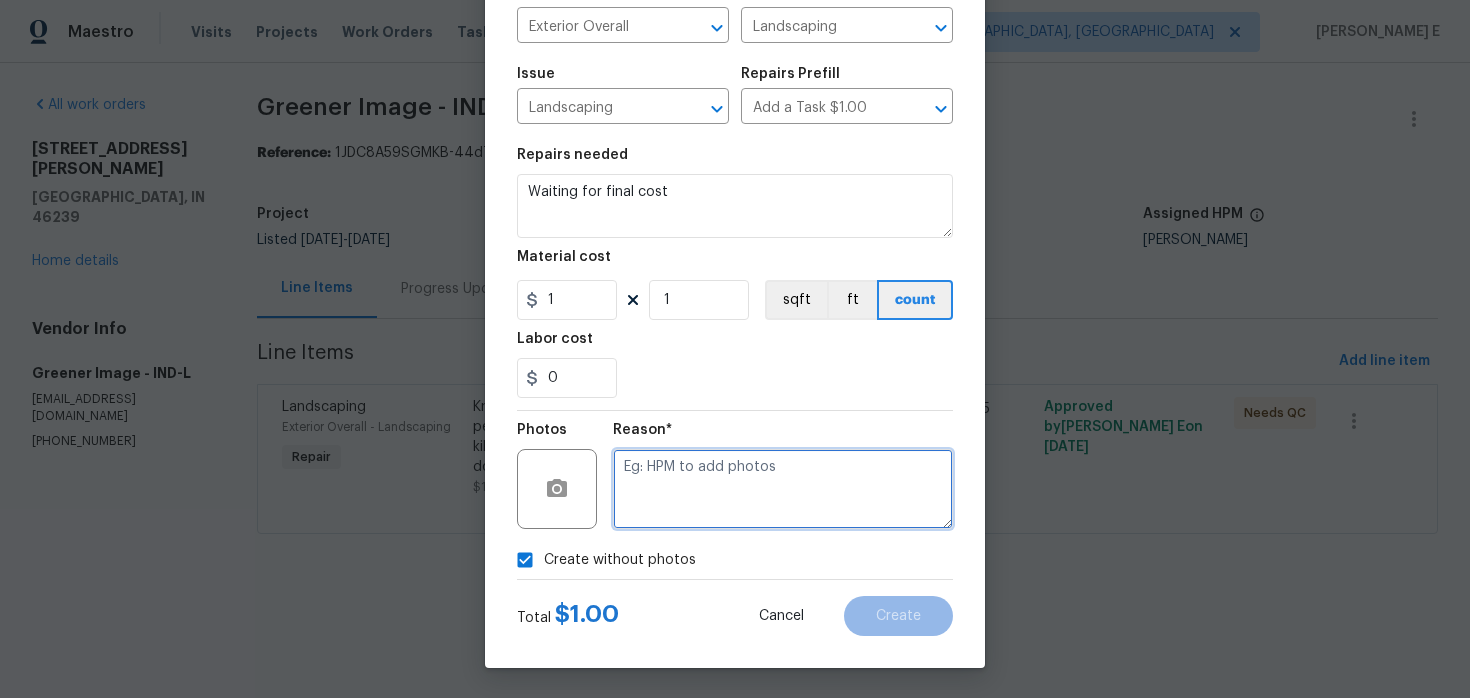 click 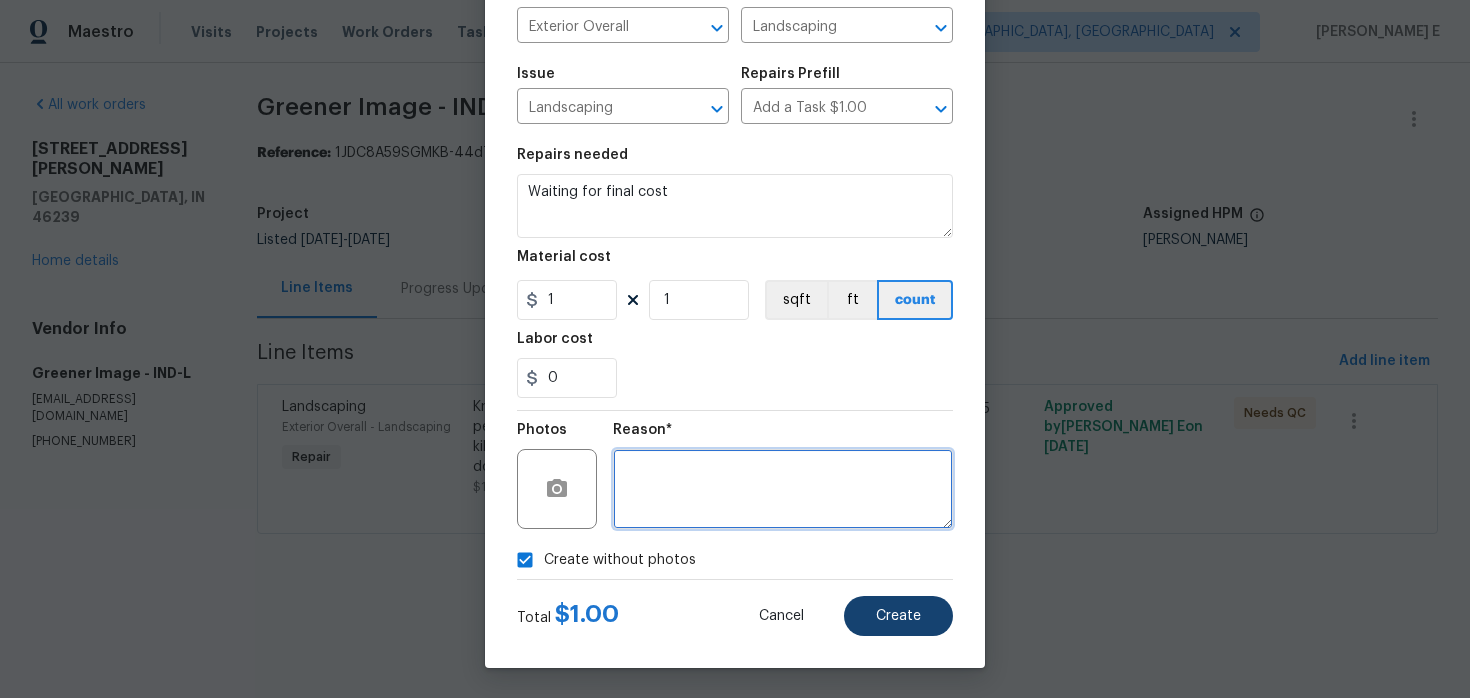 type 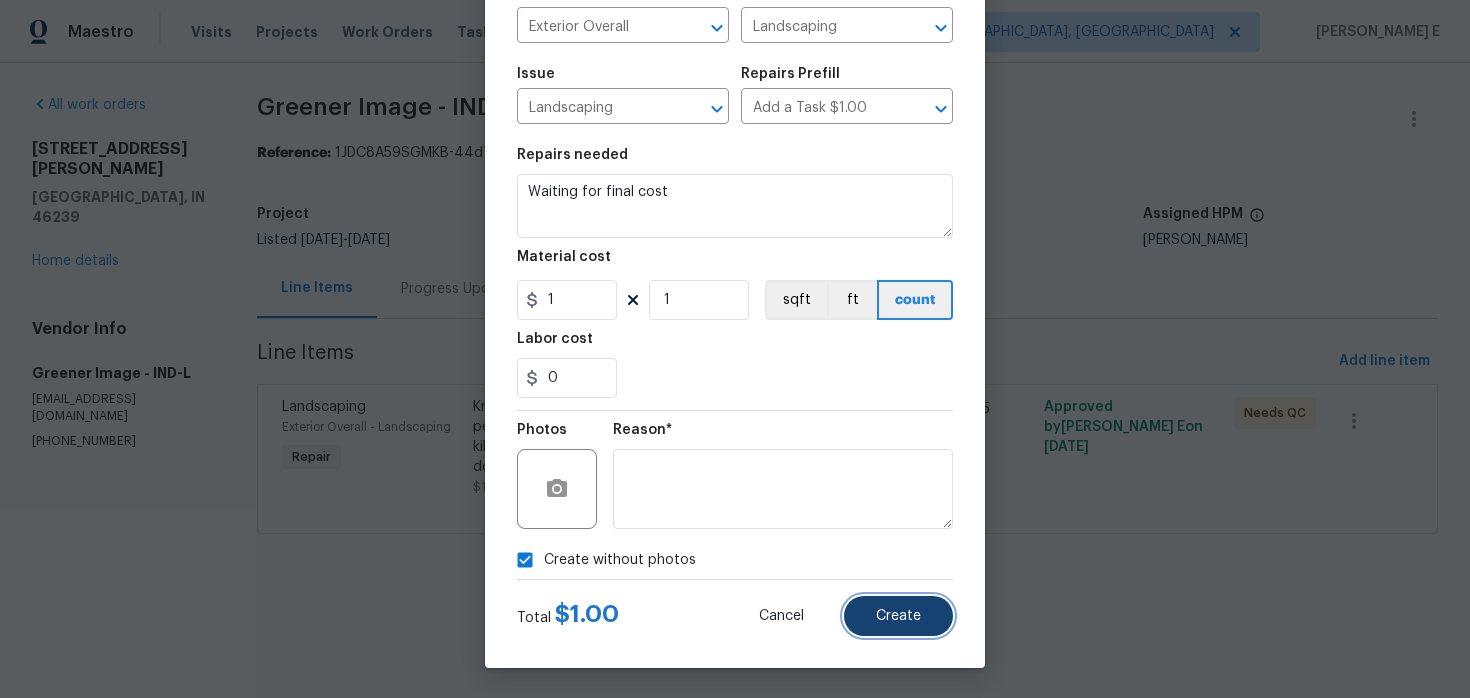 click on "Create" 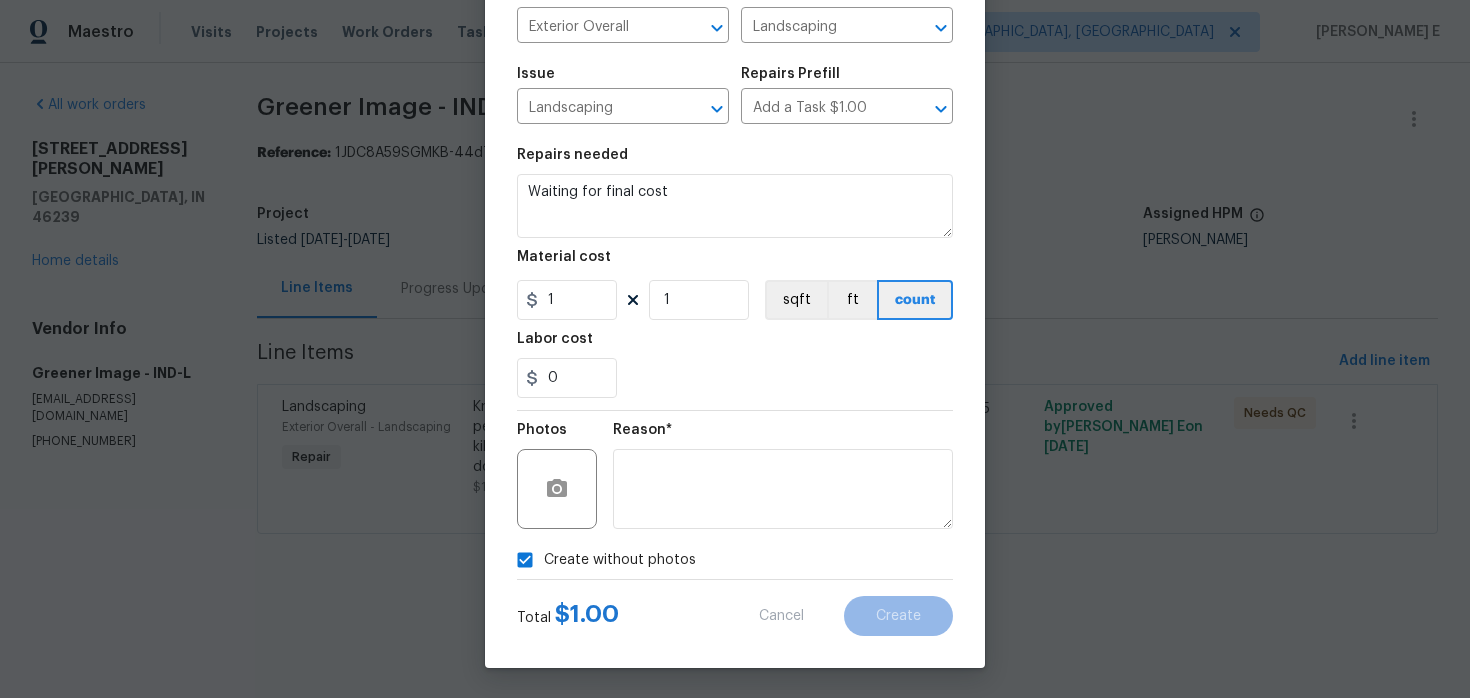 type 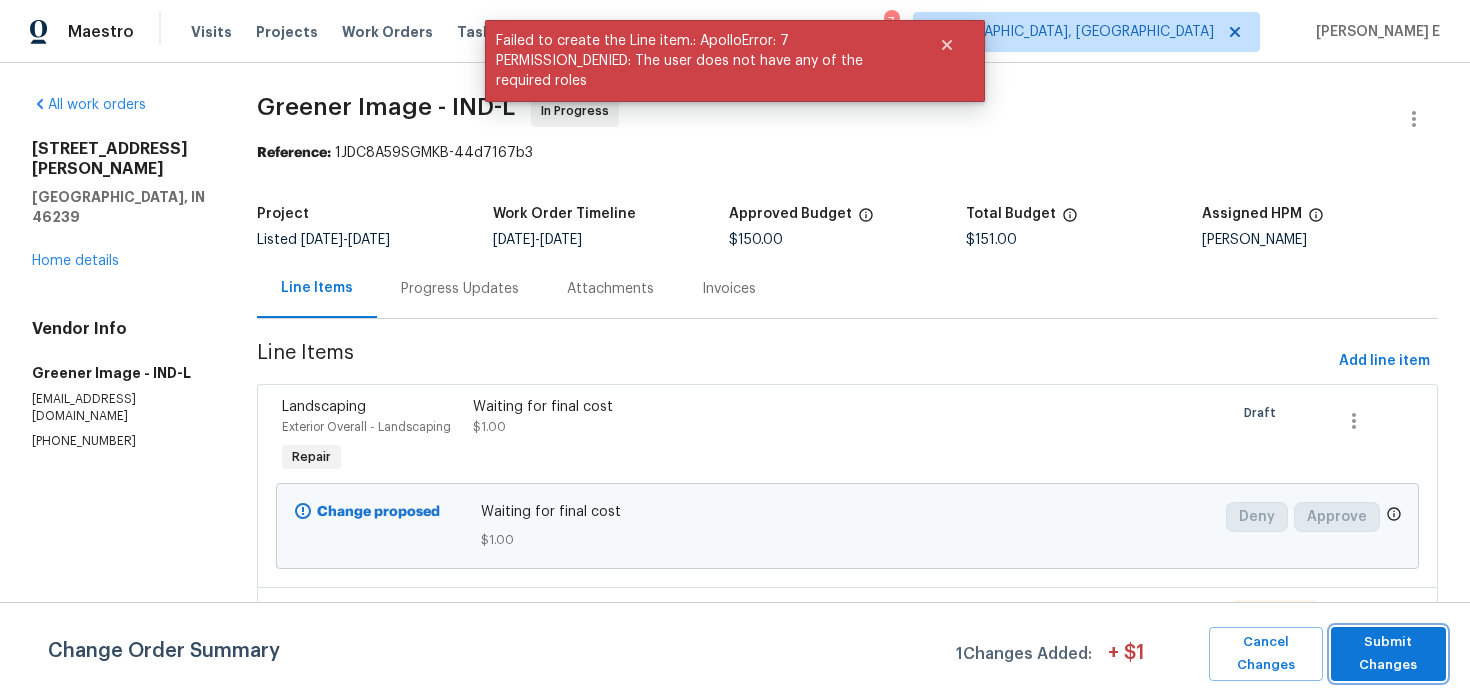click on "Submit Changes" 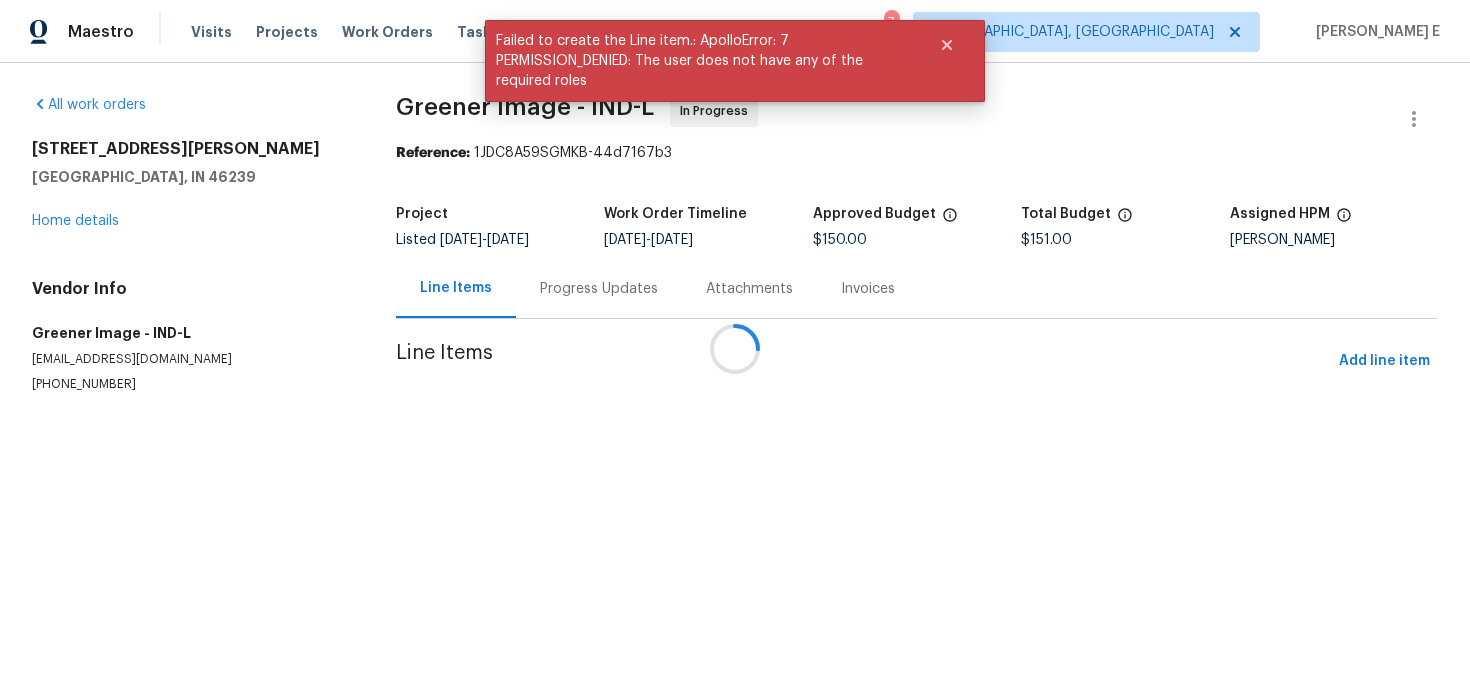 scroll, scrollTop: 0, scrollLeft: 0, axis: both 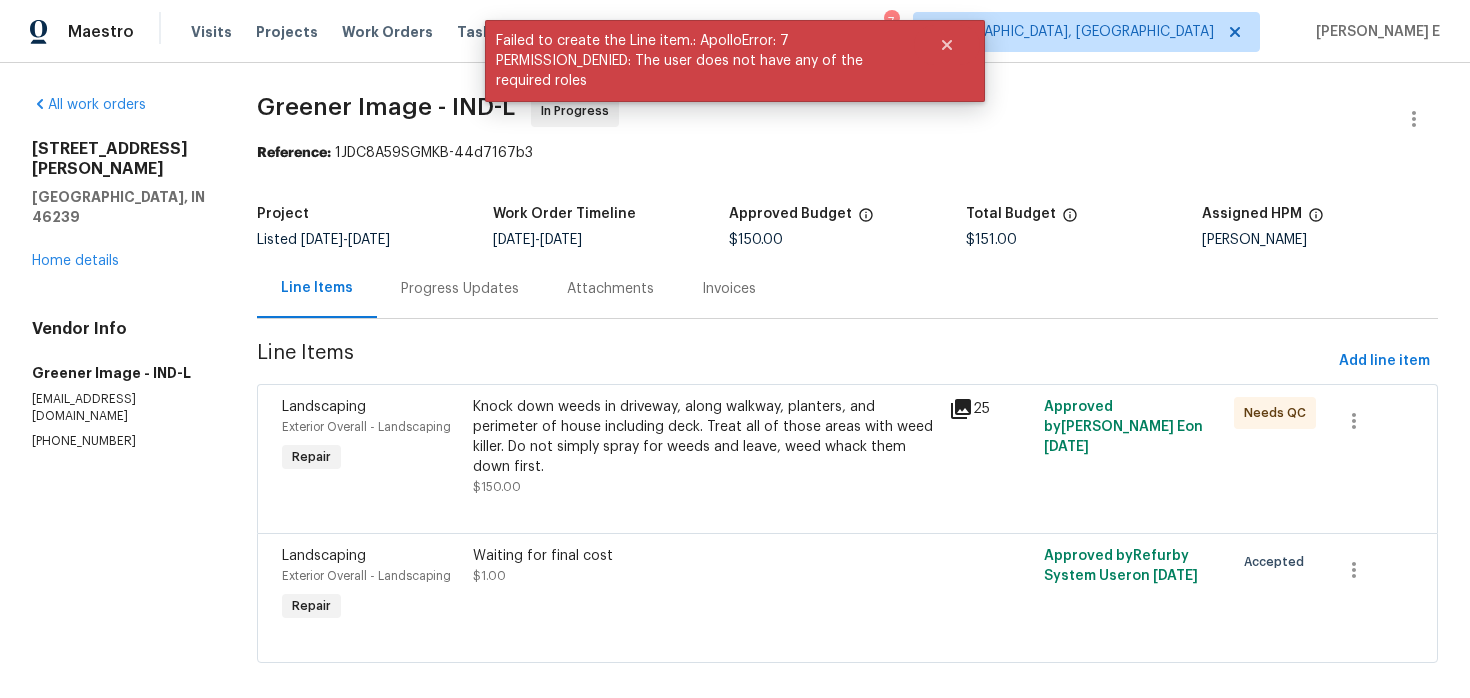click on "Progress Updates" 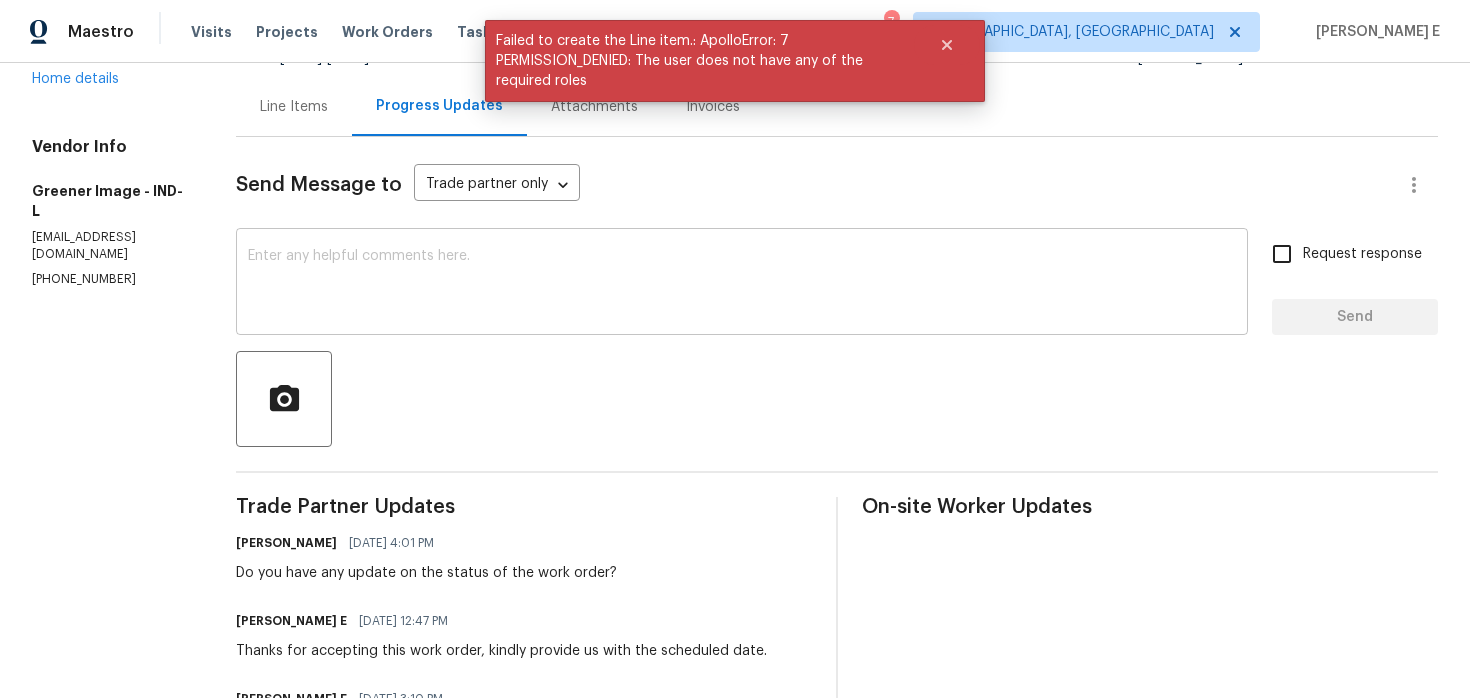 scroll, scrollTop: 229, scrollLeft: 0, axis: vertical 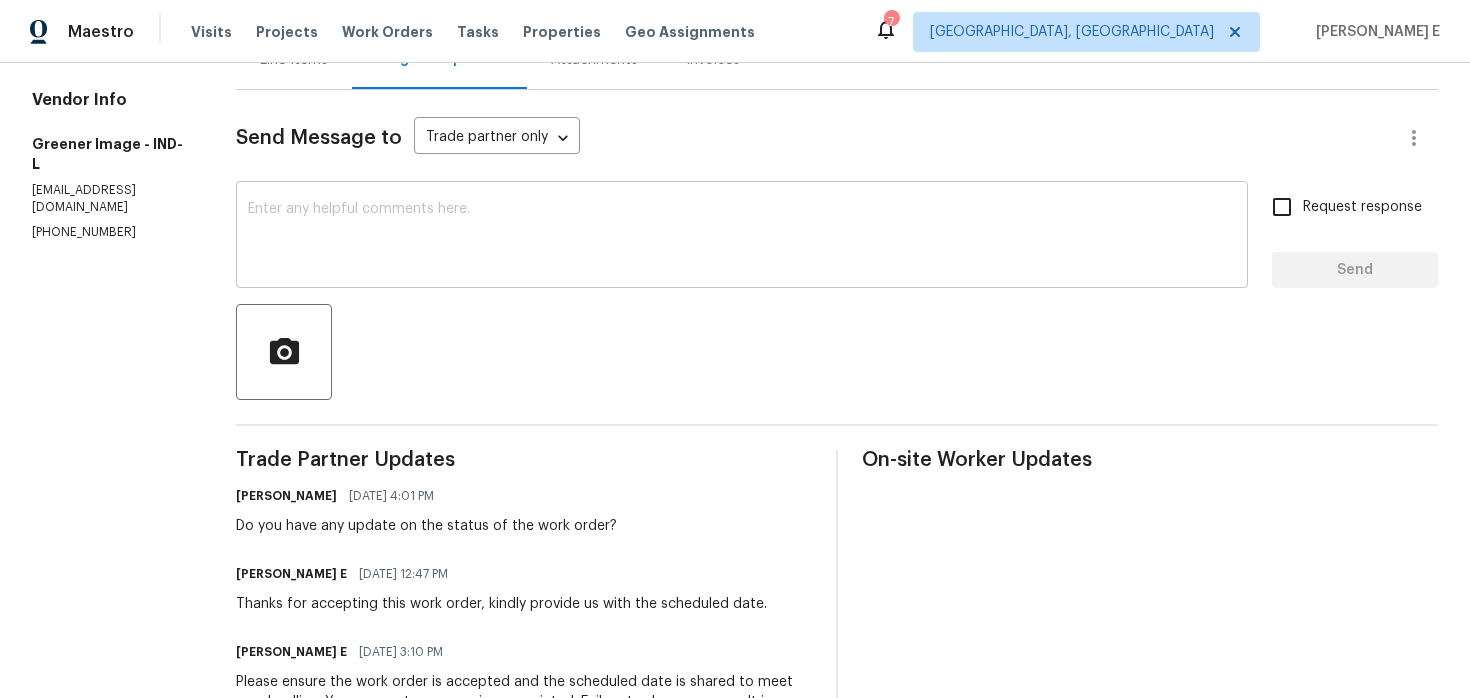 click 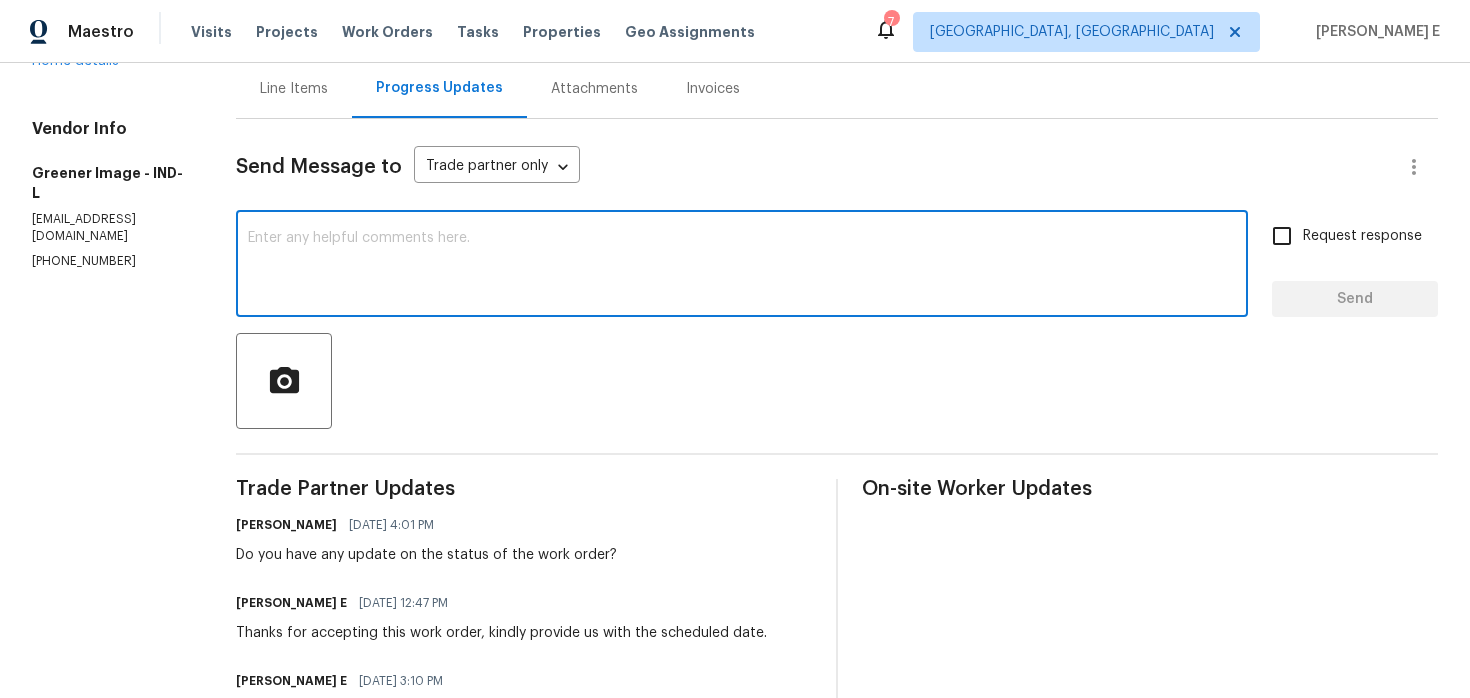 scroll, scrollTop: 190, scrollLeft: 0, axis: vertical 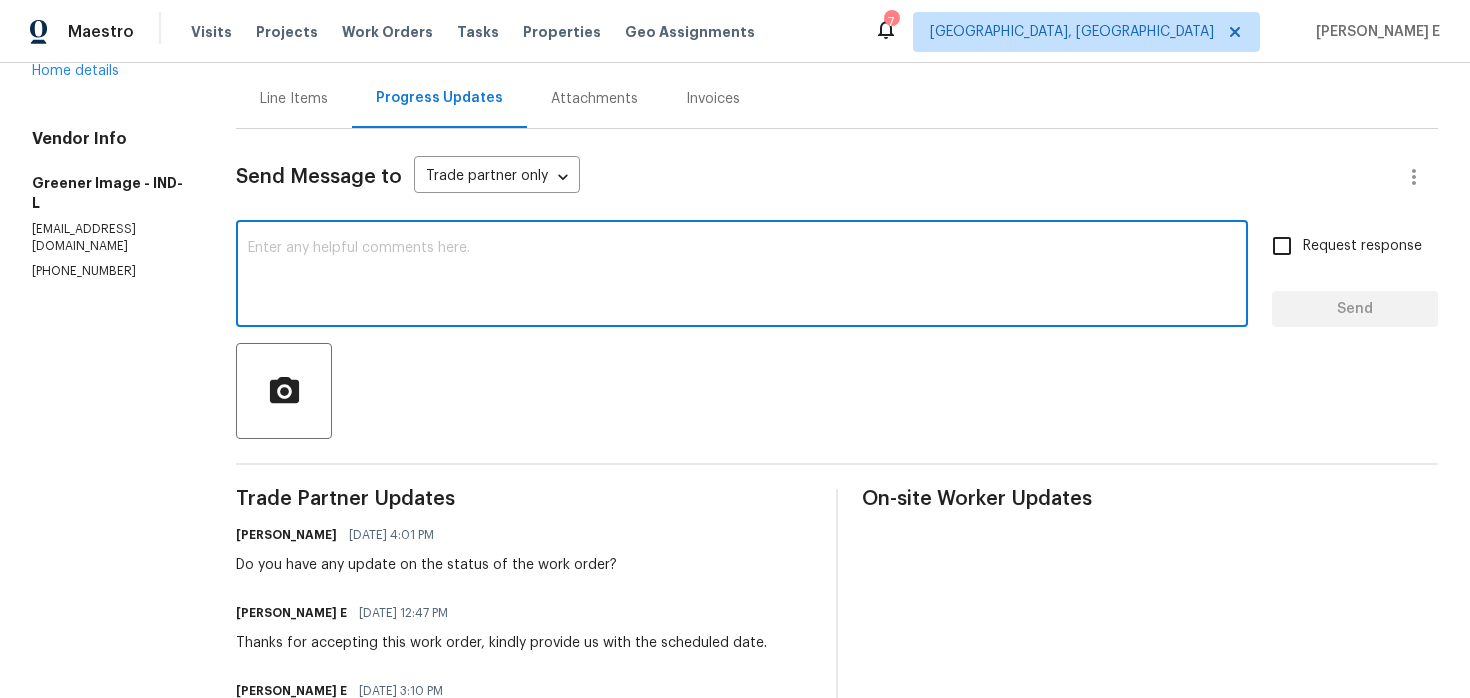 paste on "We saw that this work order is marked complete—can you confirm if everything’s fully wrapped up and if the cost provided is final for approval?" 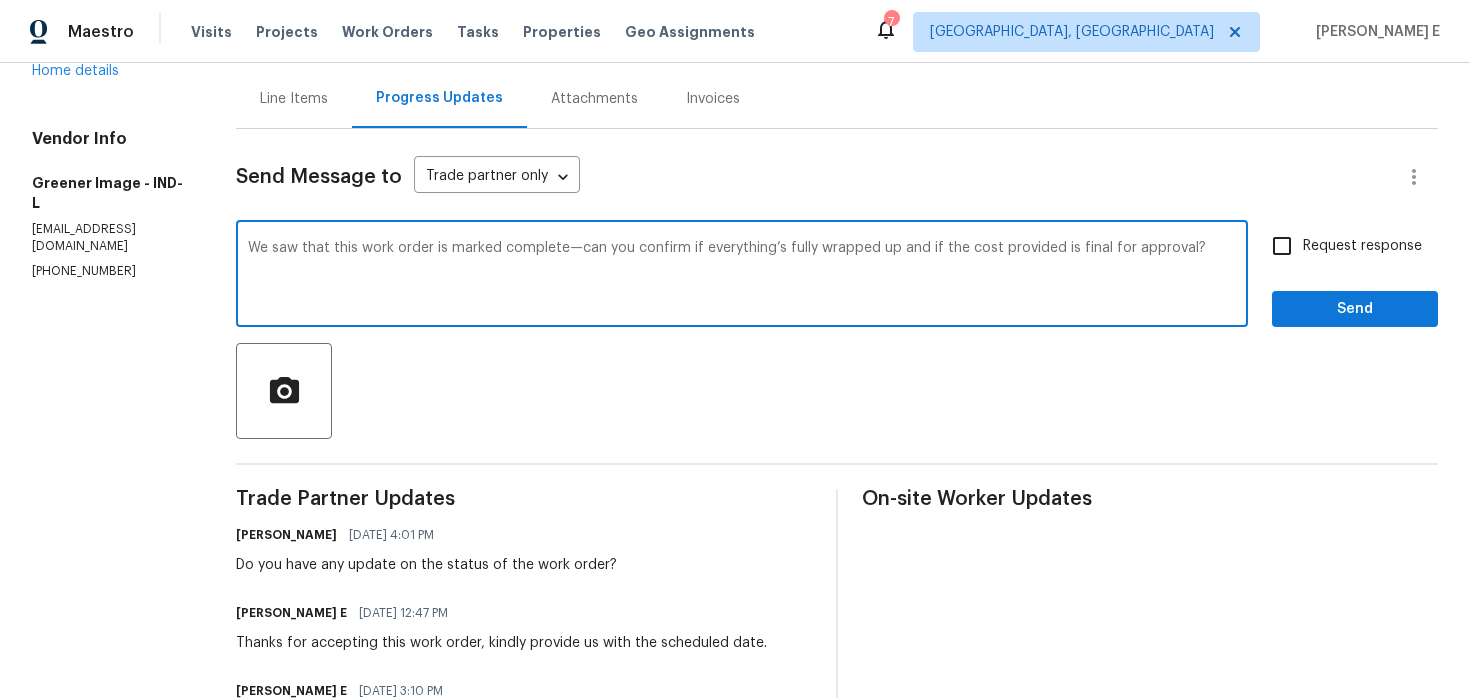 type on "We saw that this work order is marked complete—can you confirm if everything’s fully wrapped up and if the cost provided is final for approval?" 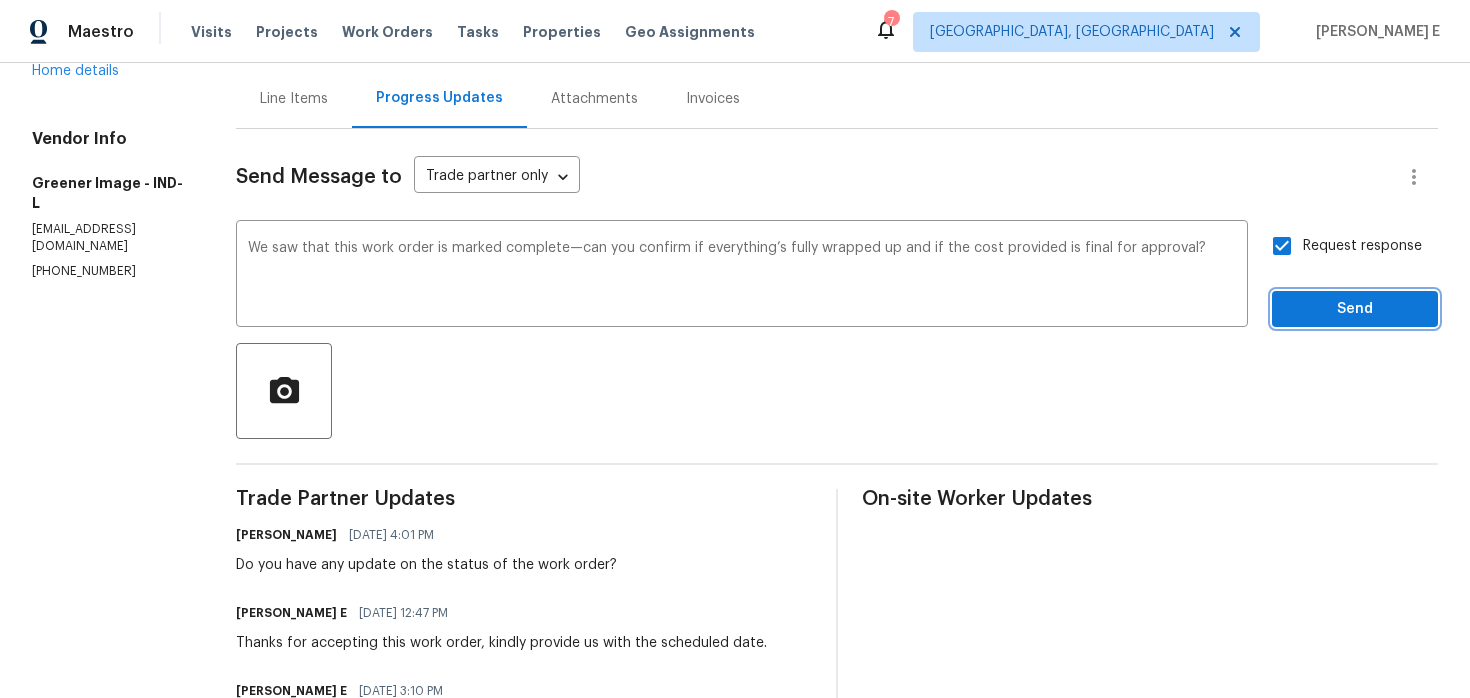 click on "Send" 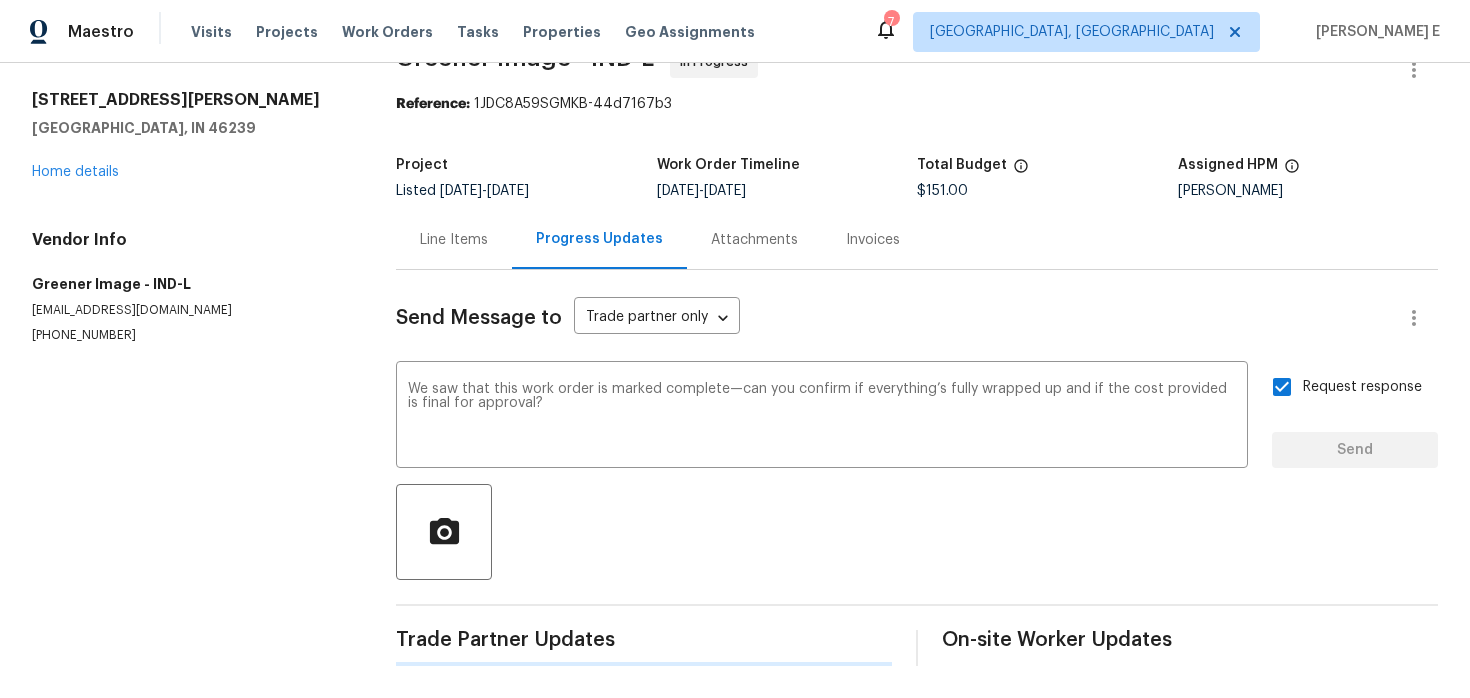 scroll, scrollTop: 0, scrollLeft: 0, axis: both 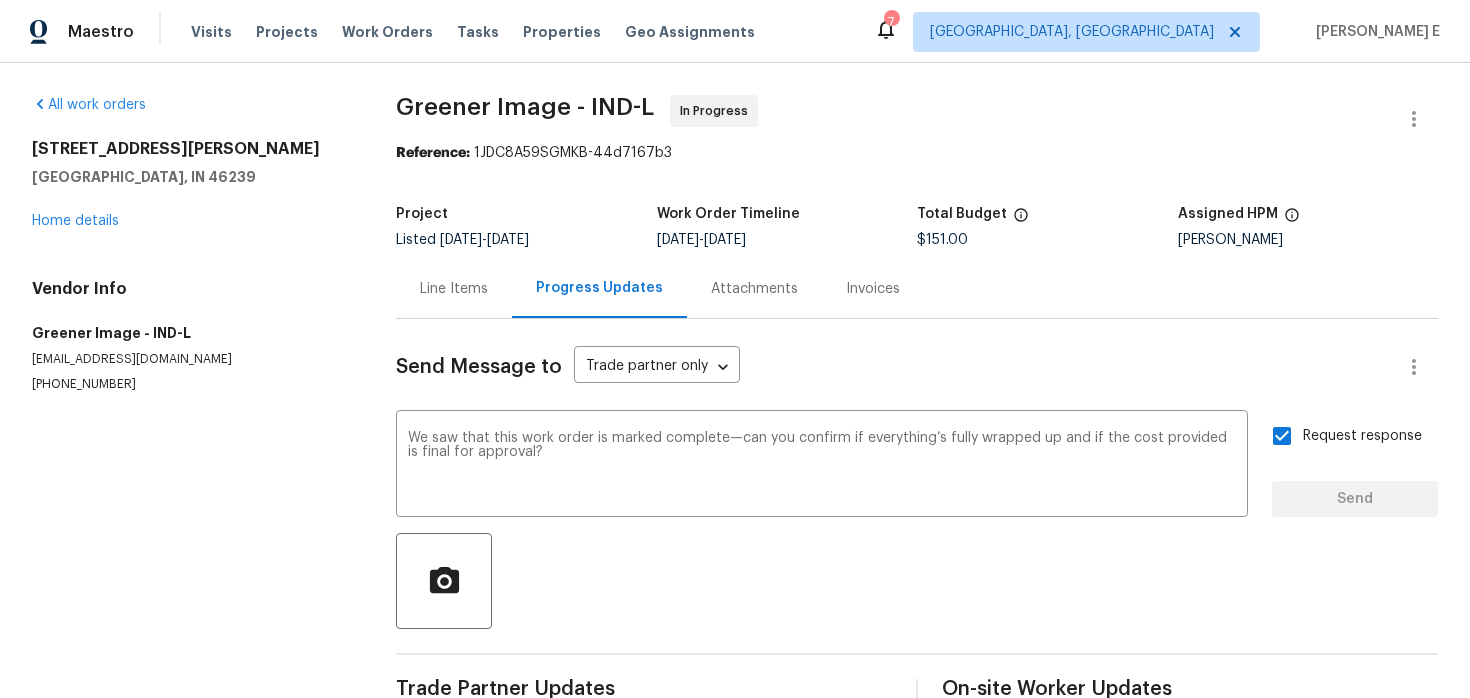 type 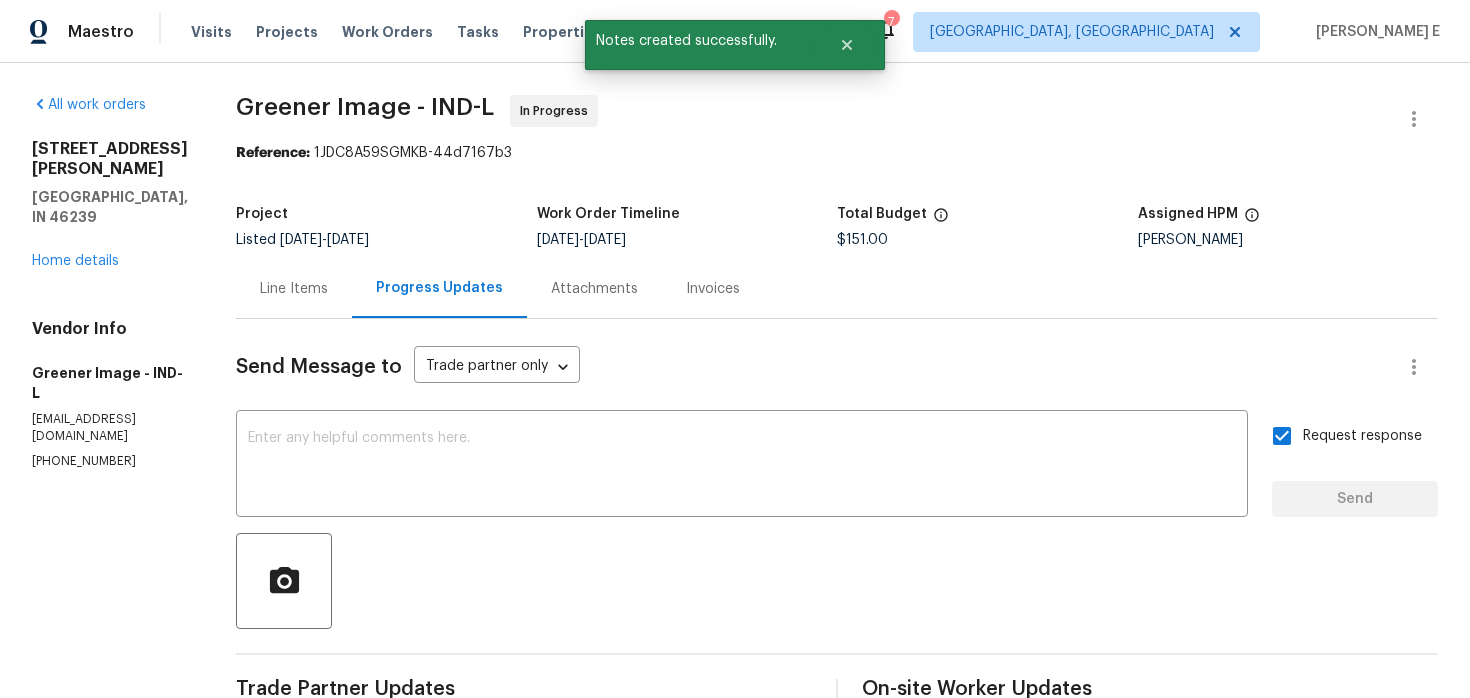 drag, startPoint x: 250, startPoint y: 104, endPoint x: 352, endPoint y: 104, distance: 102 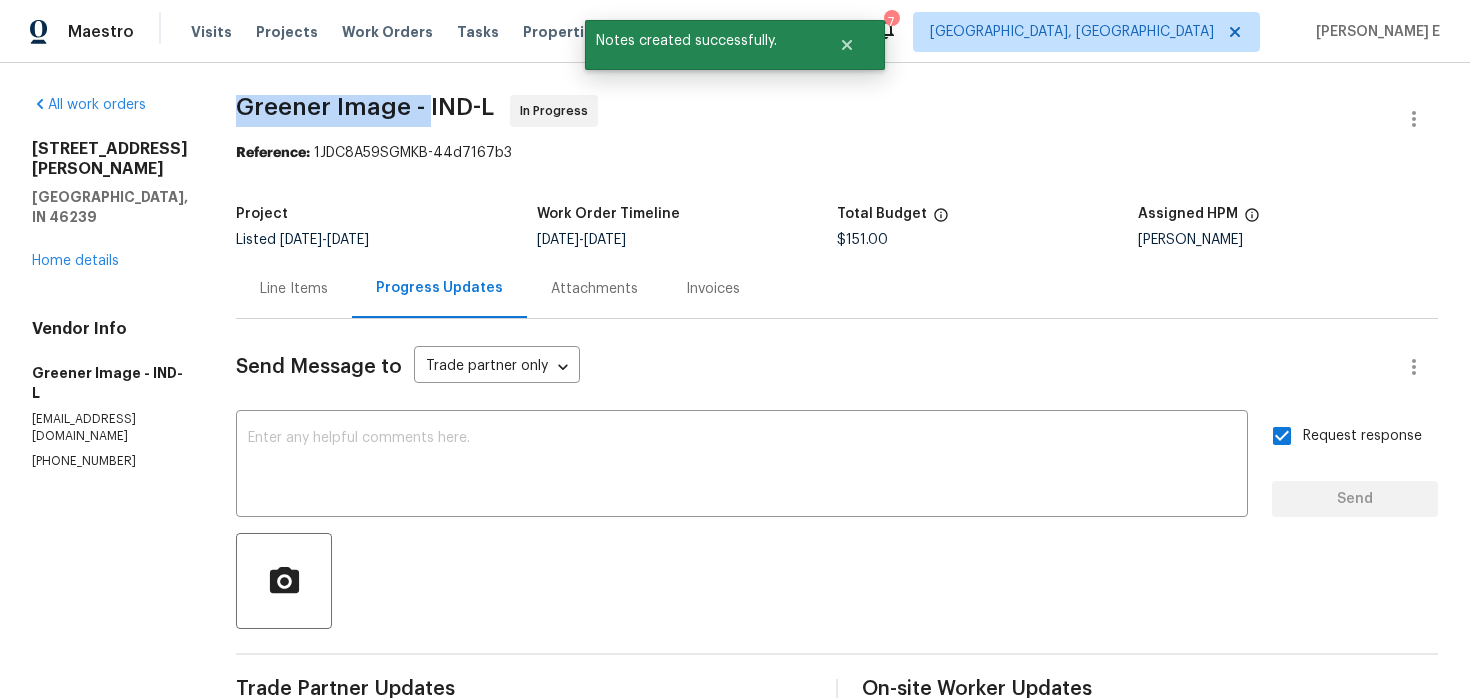 drag, startPoint x: 215, startPoint y: 105, endPoint x: 425, endPoint y: 106, distance: 210.00238 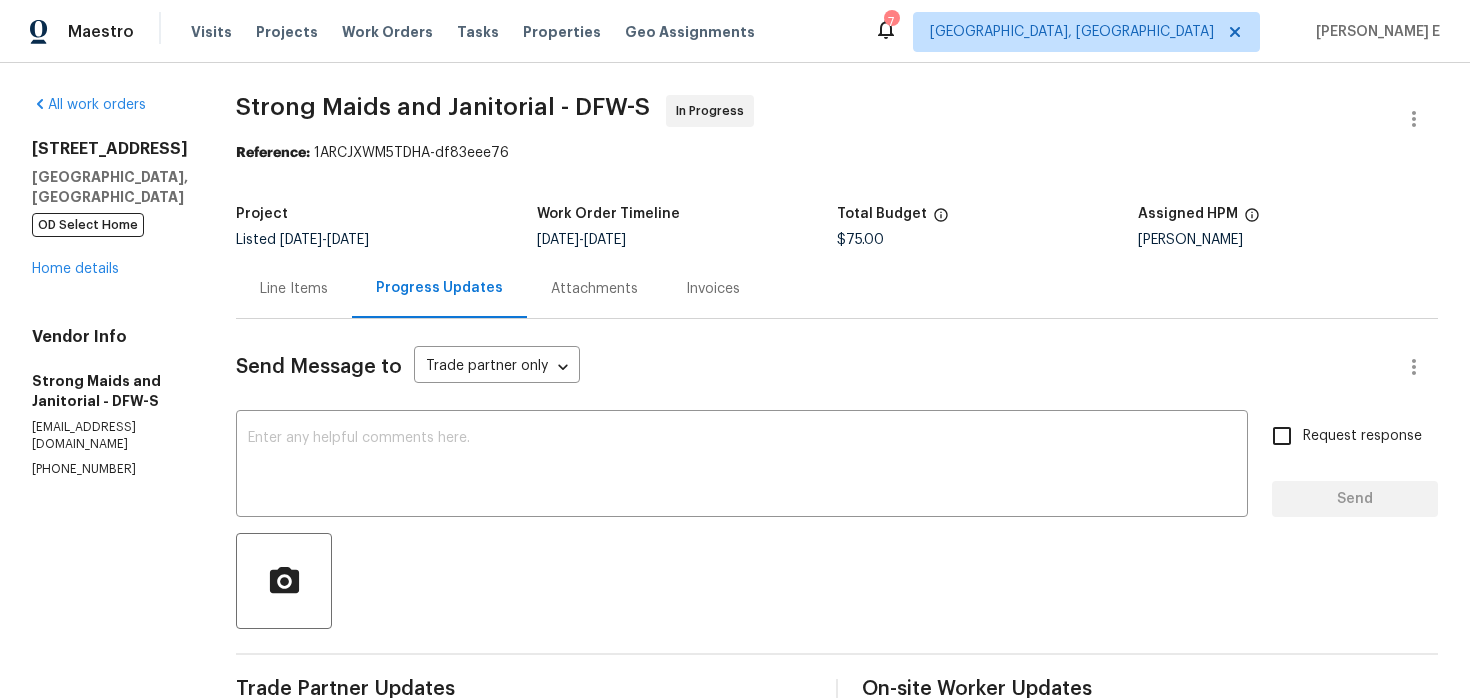 scroll, scrollTop: 0, scrollLeft: 0, axis: both 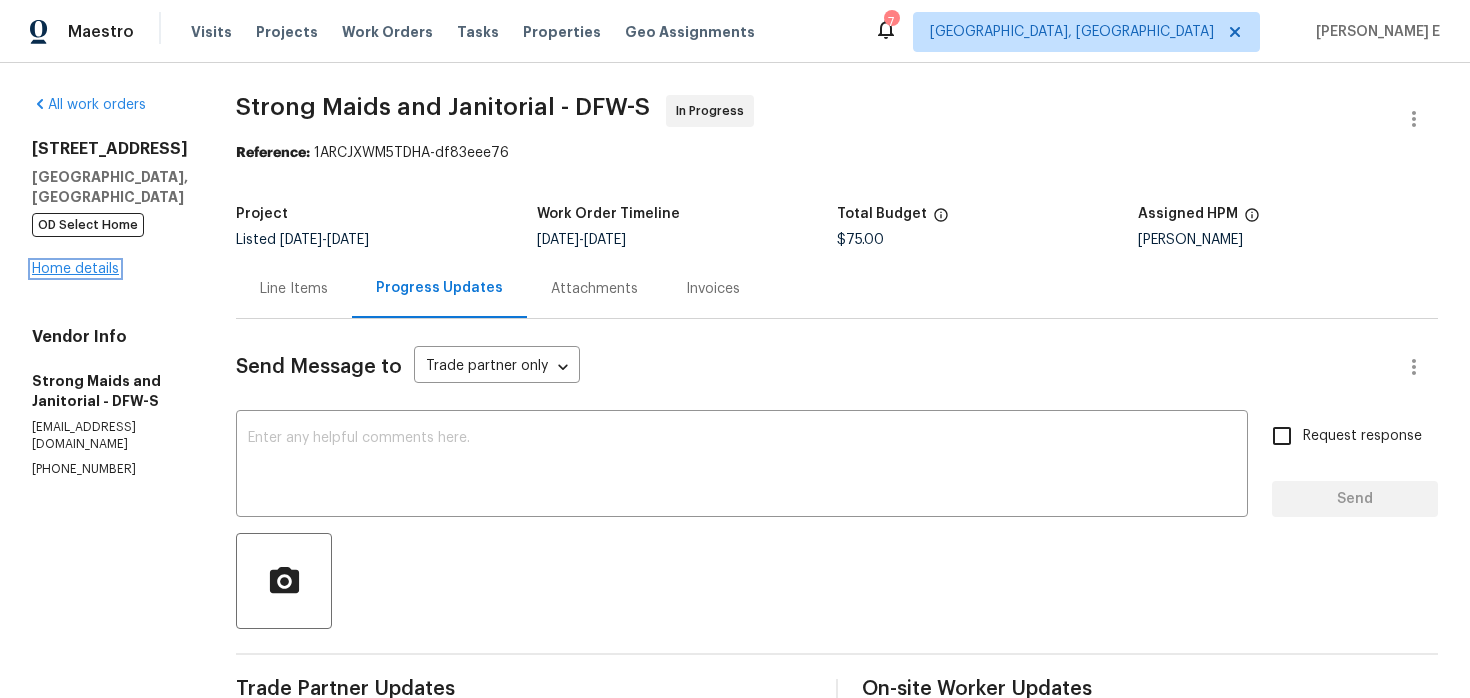 click on "Home details" at bounding box center (75, 269) 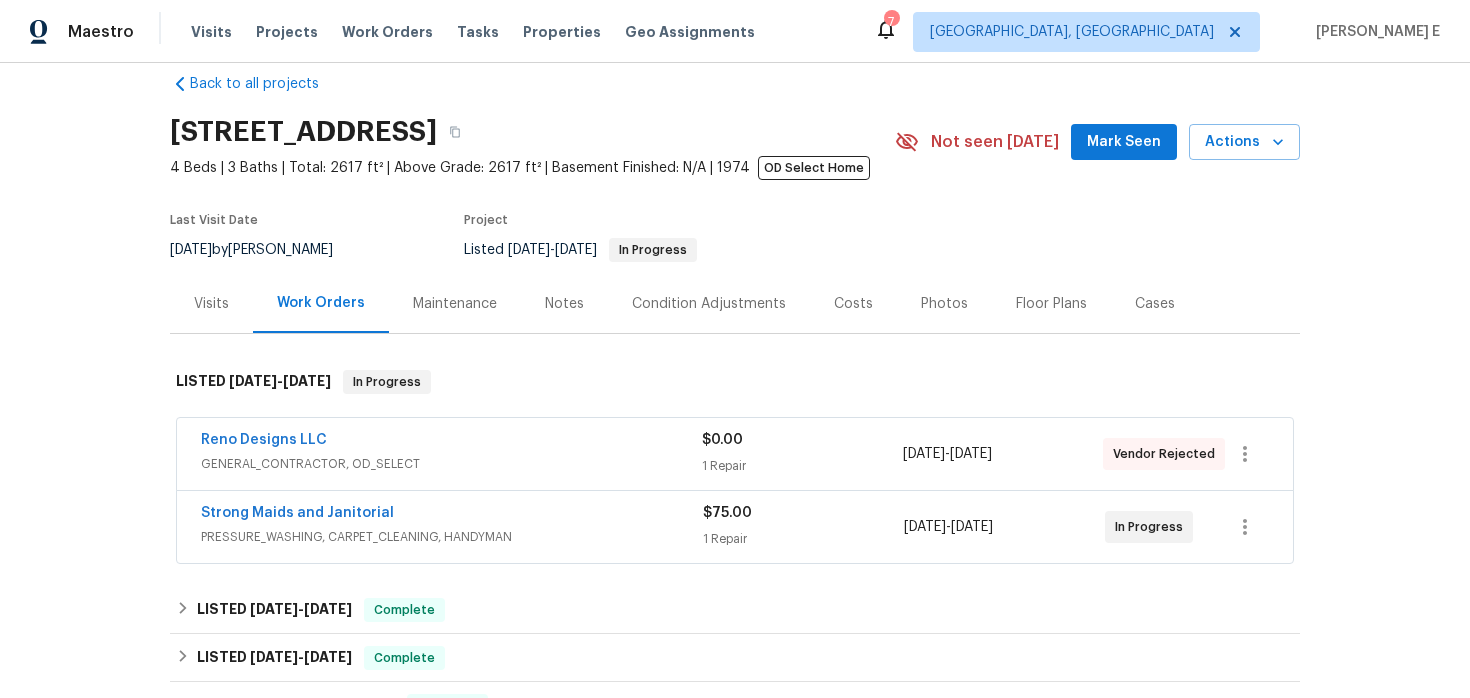 scroll, scrollTop: 62, scrollLeft: 0, axis: vertical 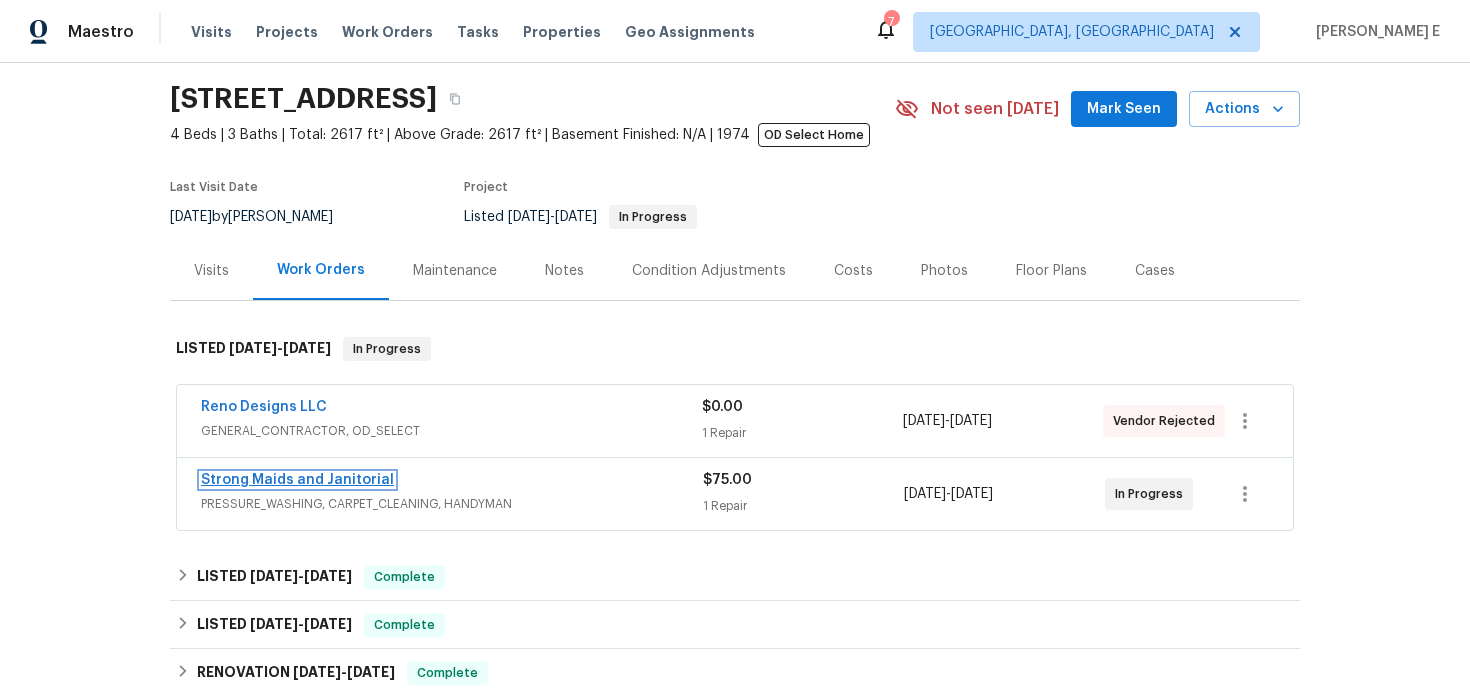 click on "Strong Maids and Janitorial" at bounding box center (297, 480) 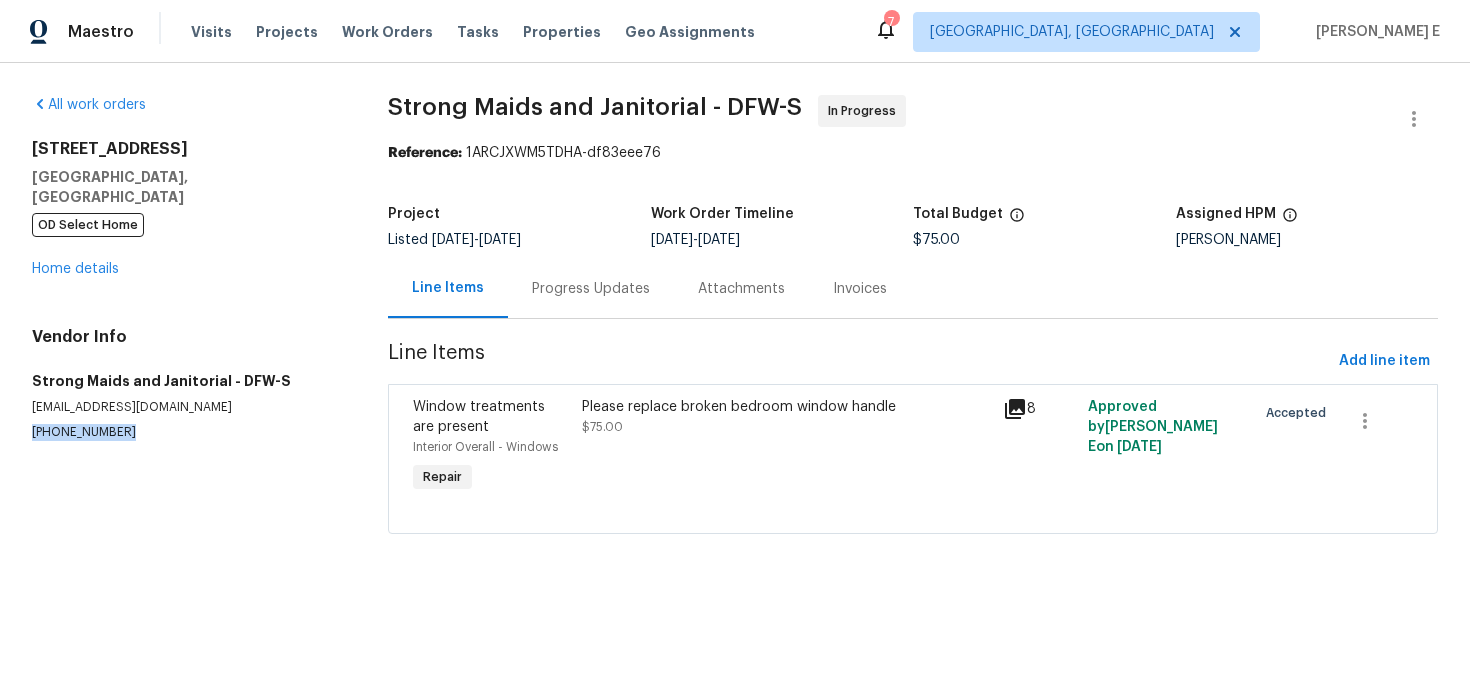 drag, startPoint x: 26, startPoint y: 409, endPoint x: 136, endPoint y: 408, distance: 110.00455 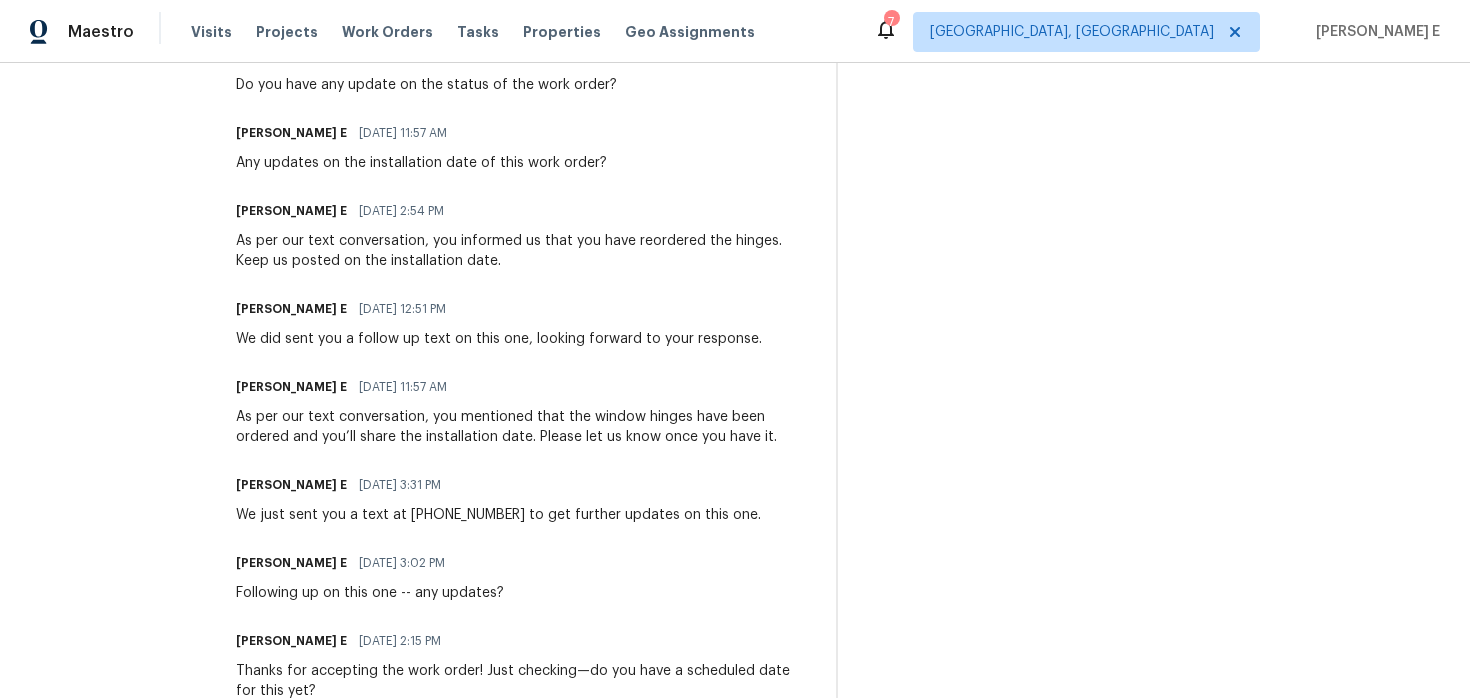 scroll, scrollTop: 679, scrollLeft: 0, axis: vertical 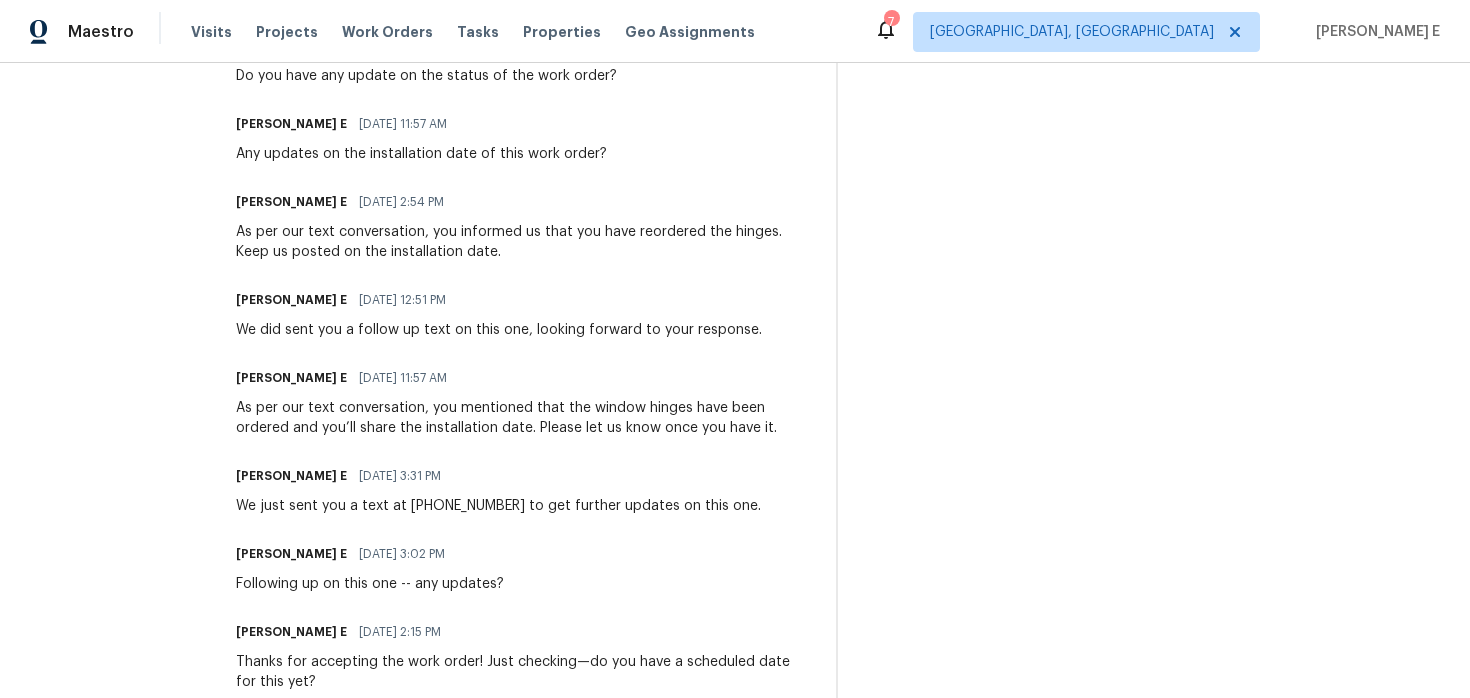 click on "[PERSON_NAME] E [DATE] 12:51 PM We did sent you a follow up text on this one, looking forward to your response." at bounding box center [499, 313] 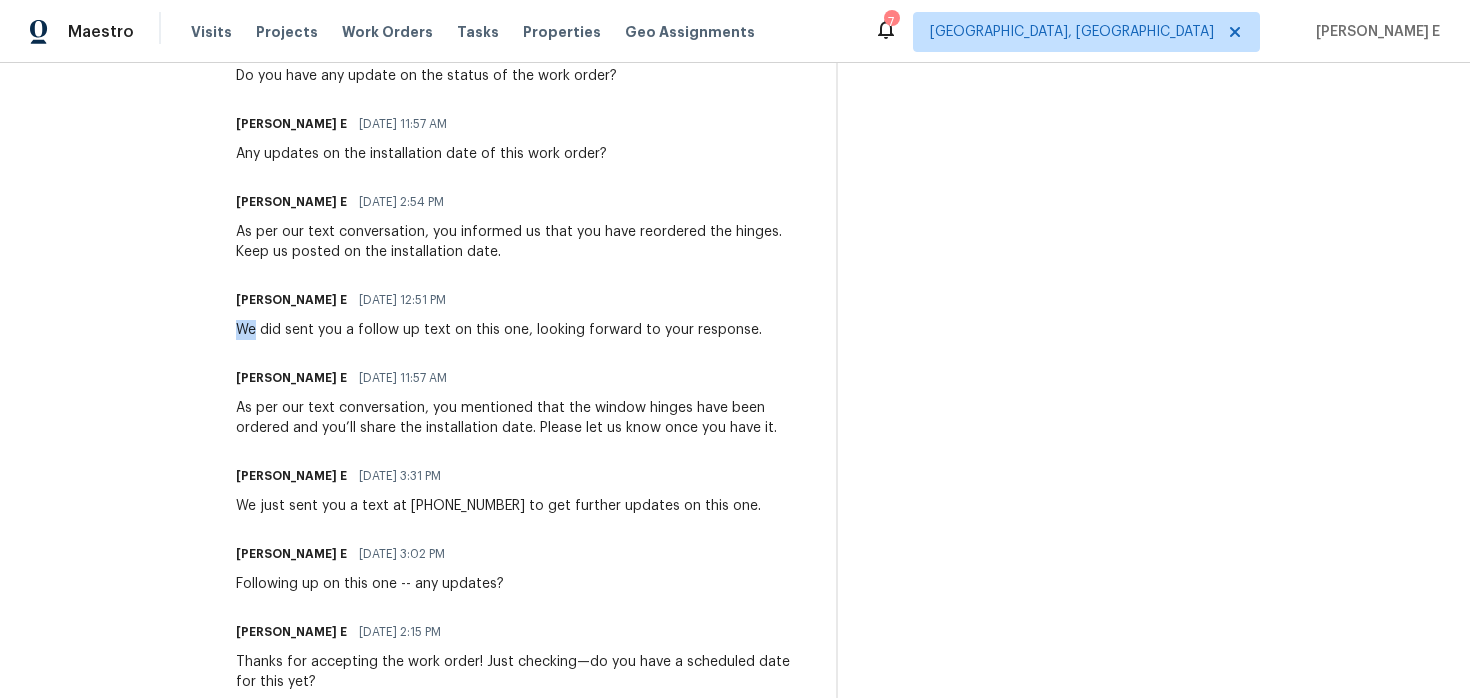 click on "[PERSON_NAME] E [DATE] 12:51 PM We did sent you a follow up text on this one, looking forward to your response." at bounding box center (499, 313) 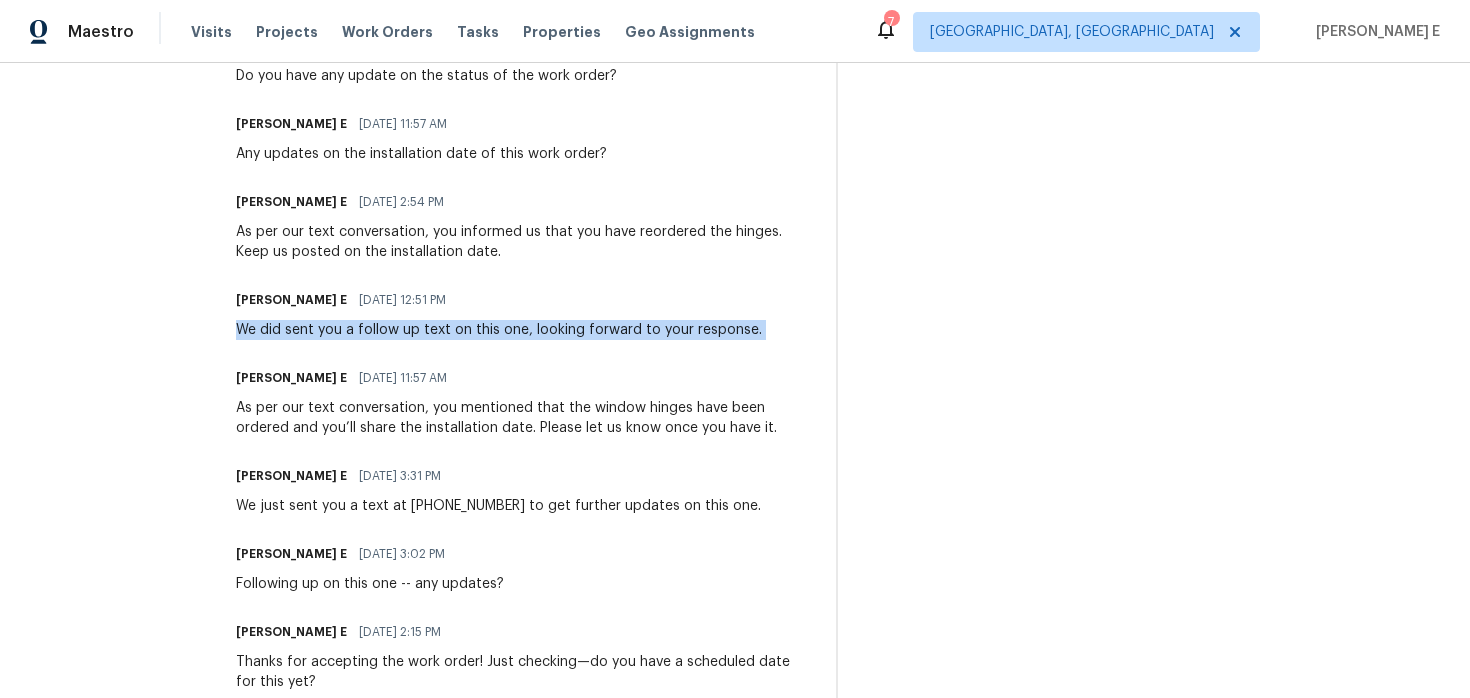 copy on "We did sent you a follow up text on this one, looking forward to your response." 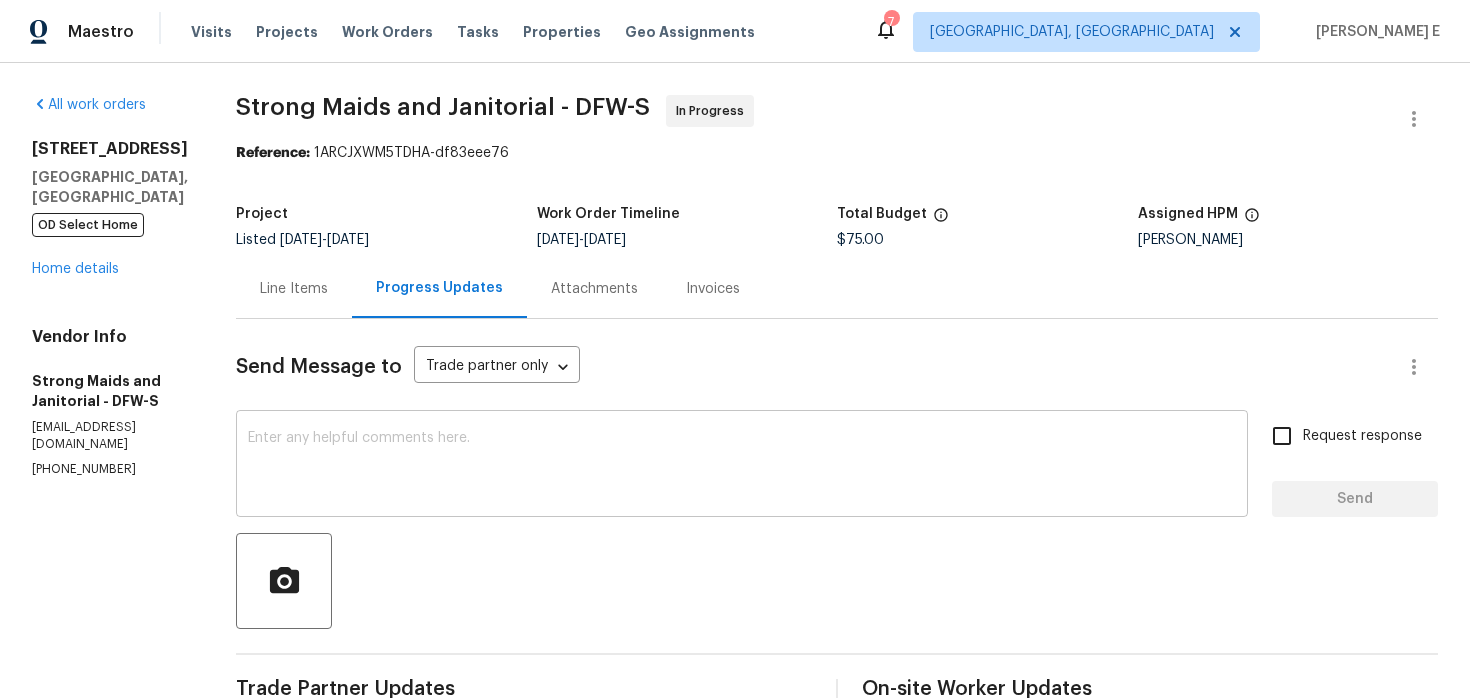 click at bounding box center (742, 466) 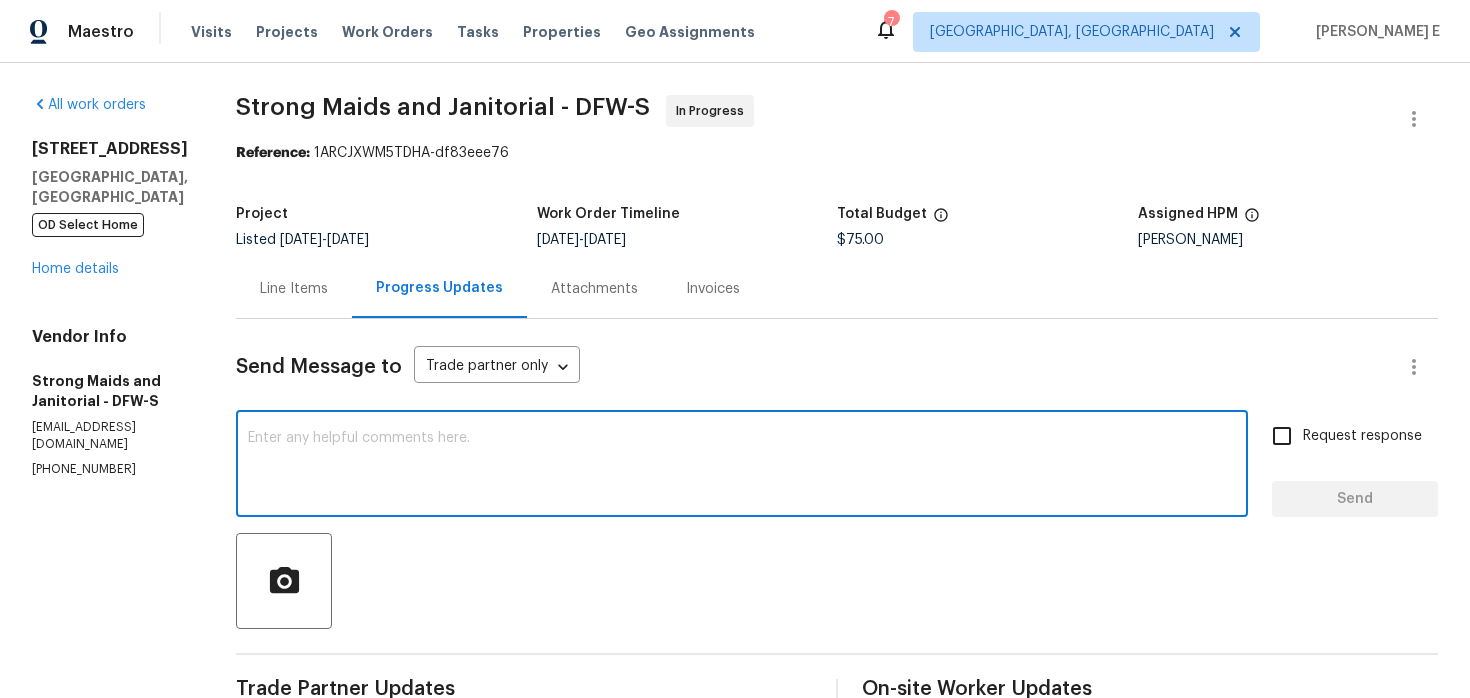 paste on "We did sent you a follow up text on this one, looking forward to your response." 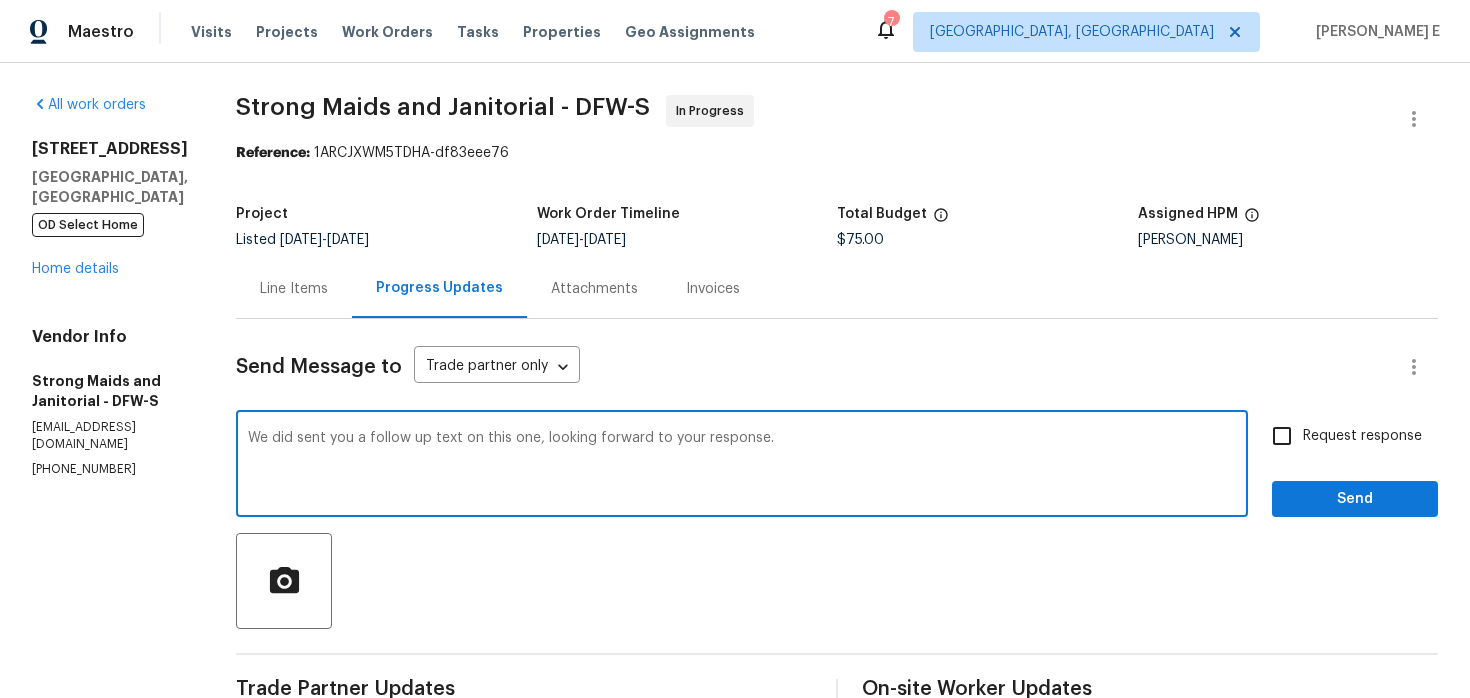 type on "We did sent you a follow up text on this one, looking forward to your response." 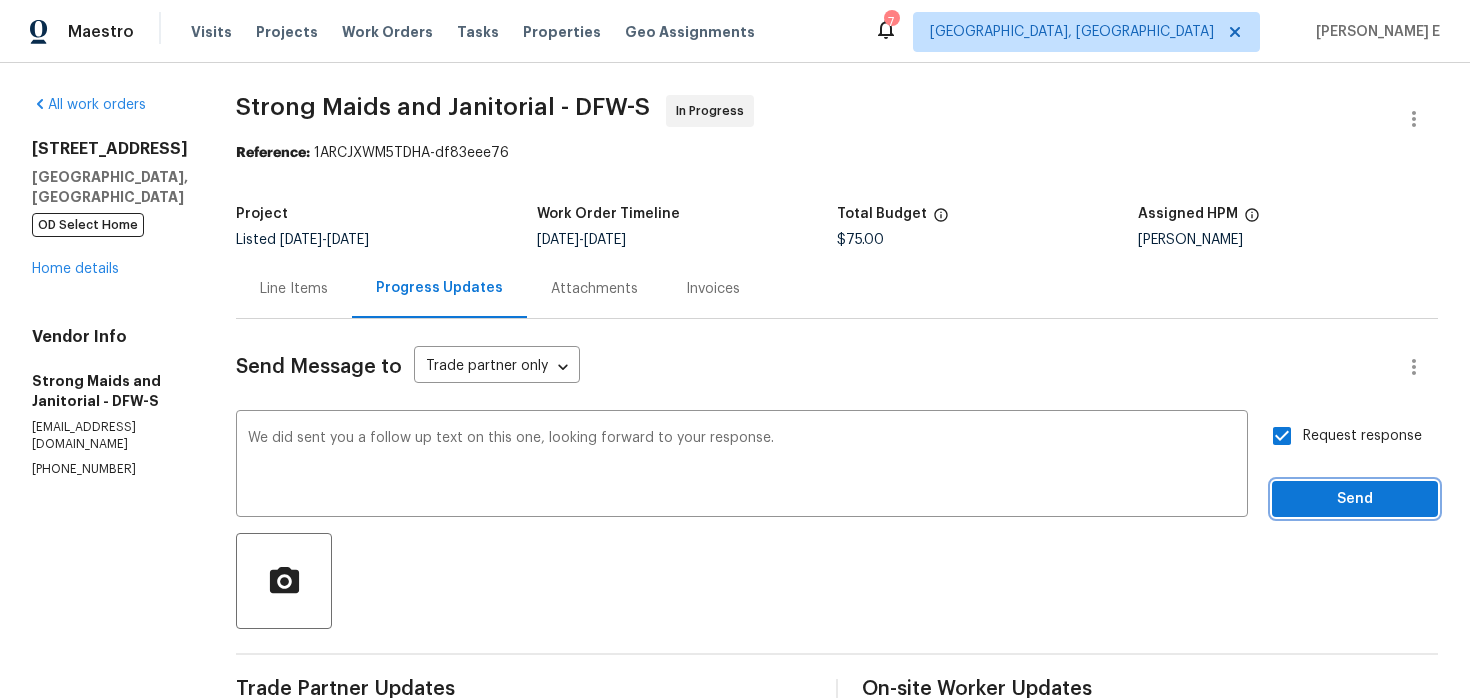 click on "Send" at bounding box center [1355, 499] 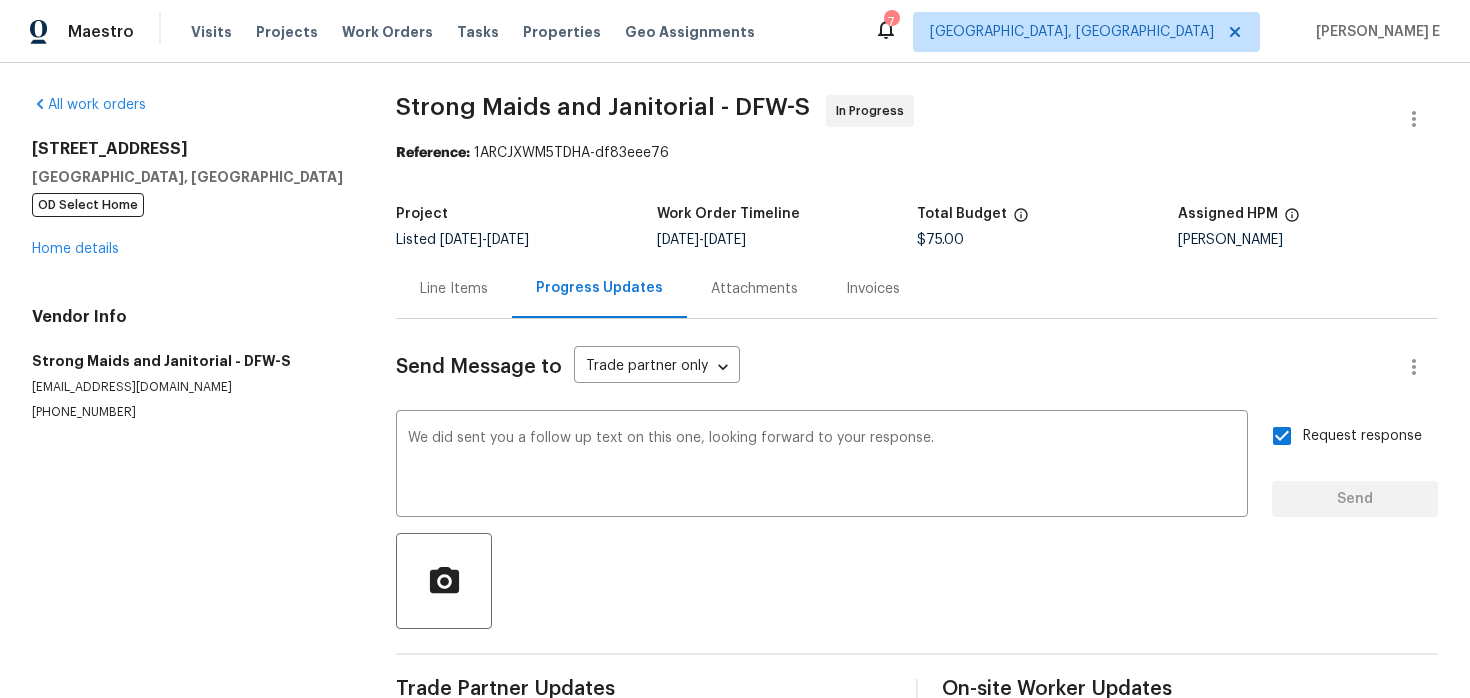 type 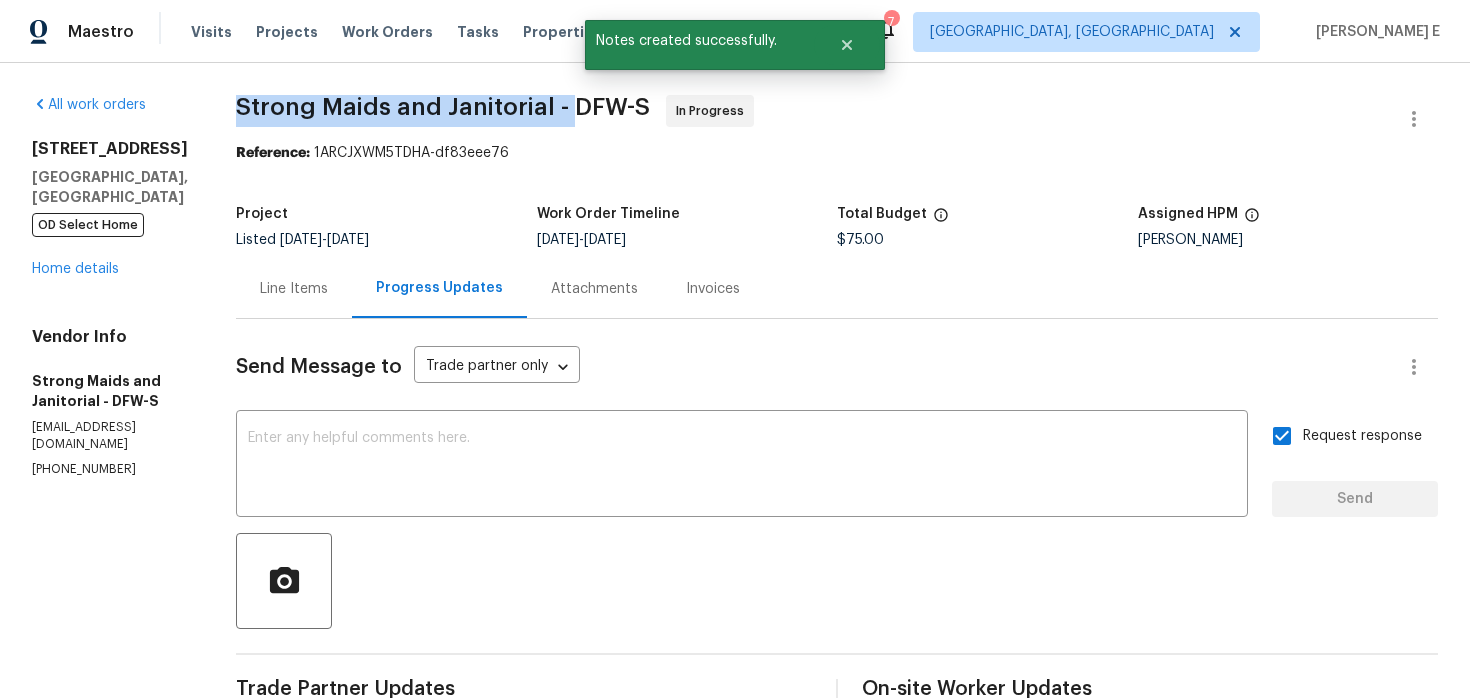 drag, startPoint x: 232, startPoint y: 116, endPoint x: 566, endPoint y: 112, distance: 334.02396 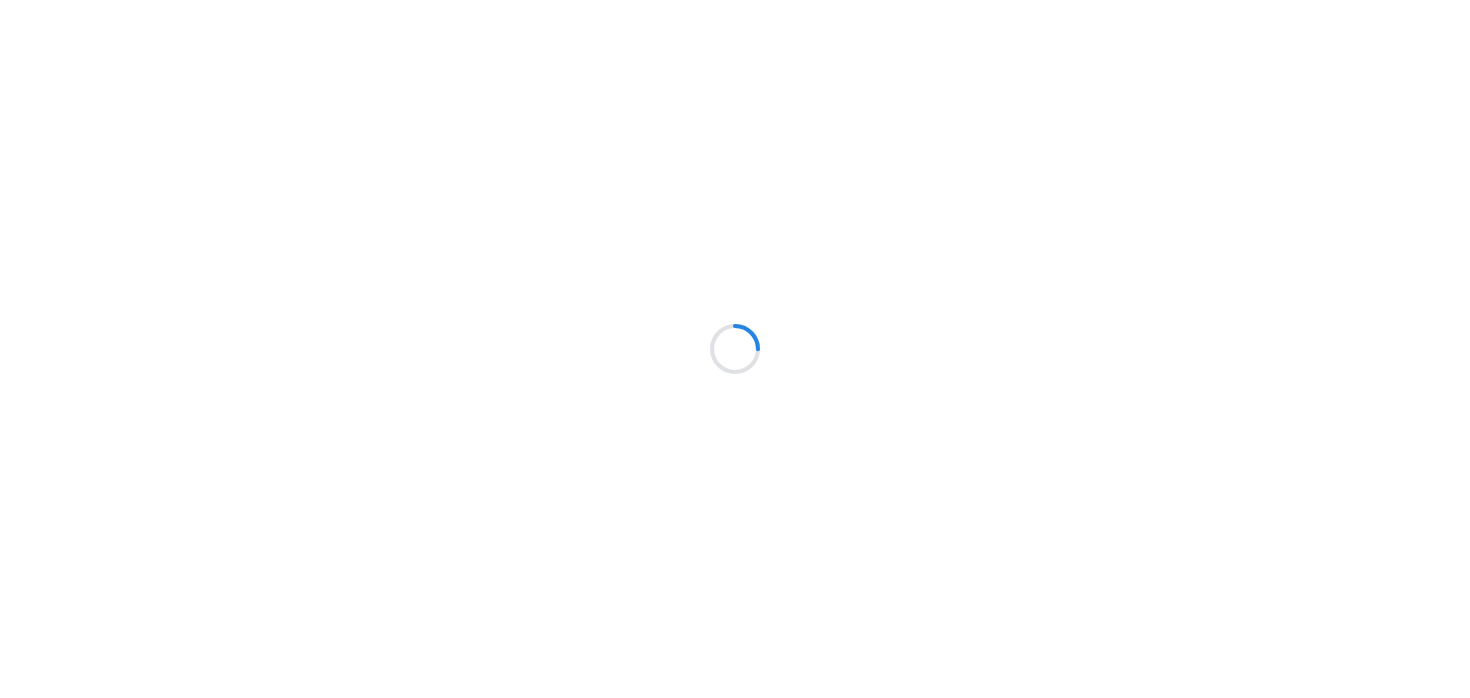 scroll, scrollTop: 0, scrollLeft: 0, axis: both 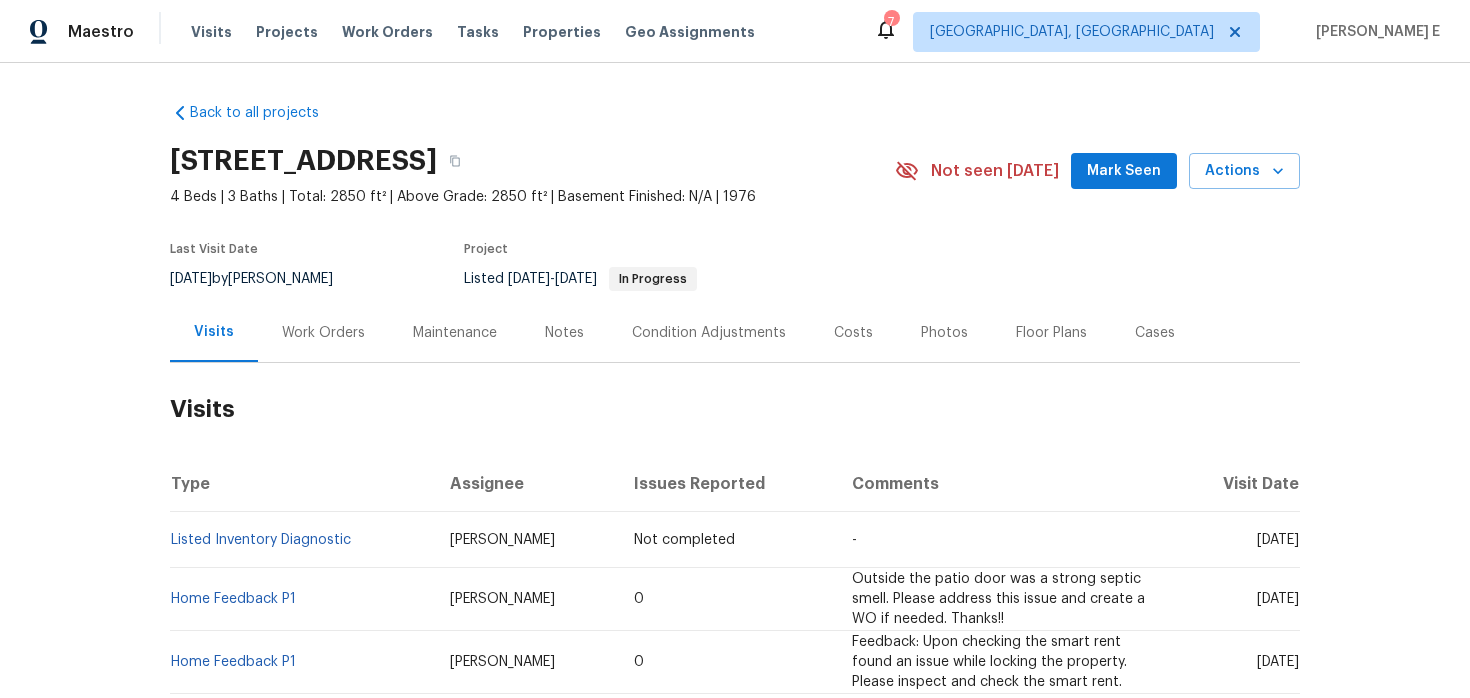 click on "Work Orders" at bounding box center [323, 333] 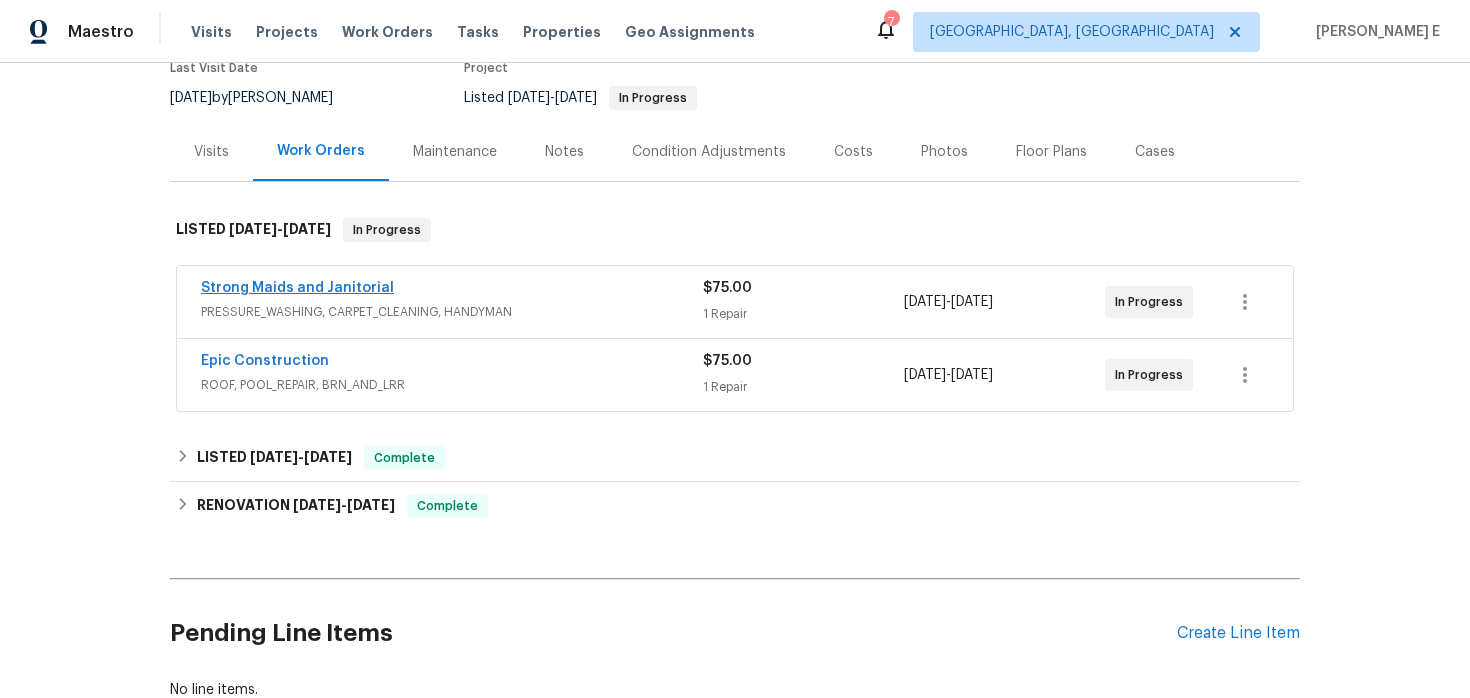 scroll, scrollTop: 195, scrollLeft: 0, axis: vertical 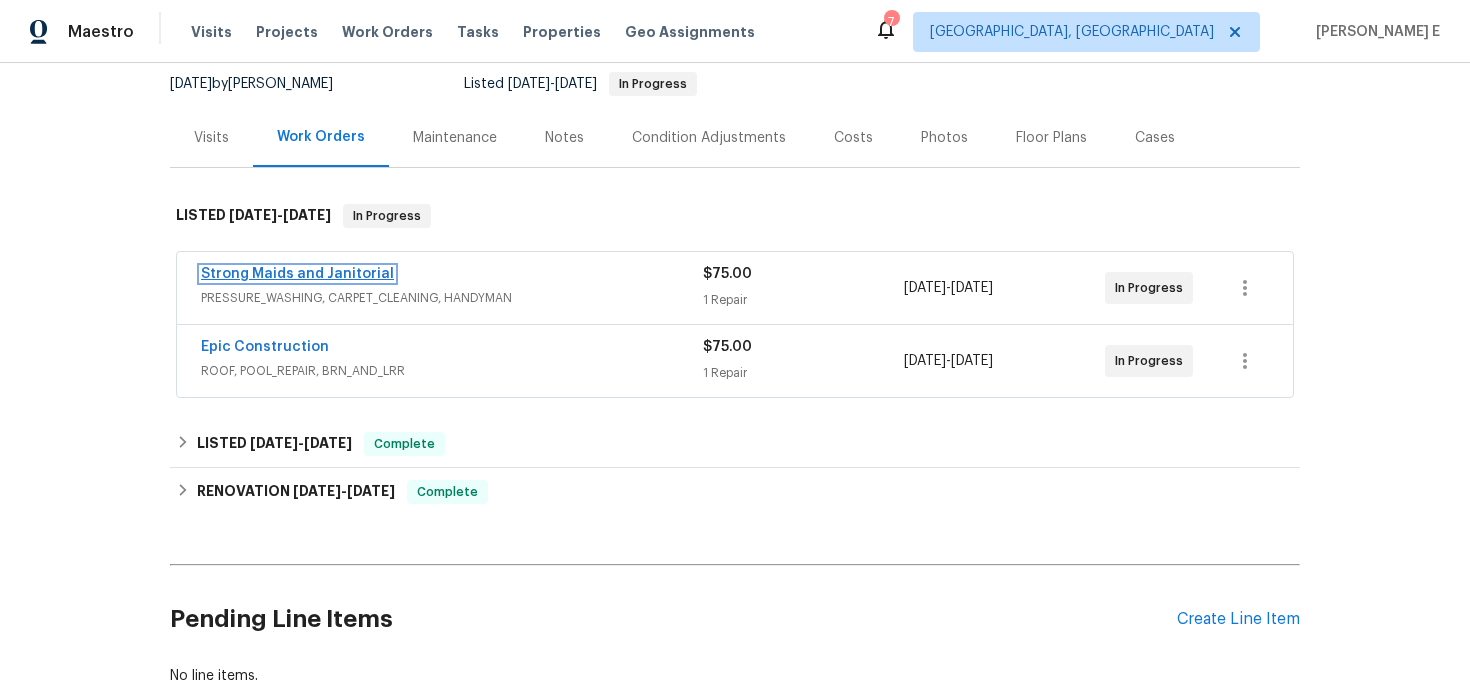 click on "Strong Maids and Janitorial" at bounding box center [297, 274] 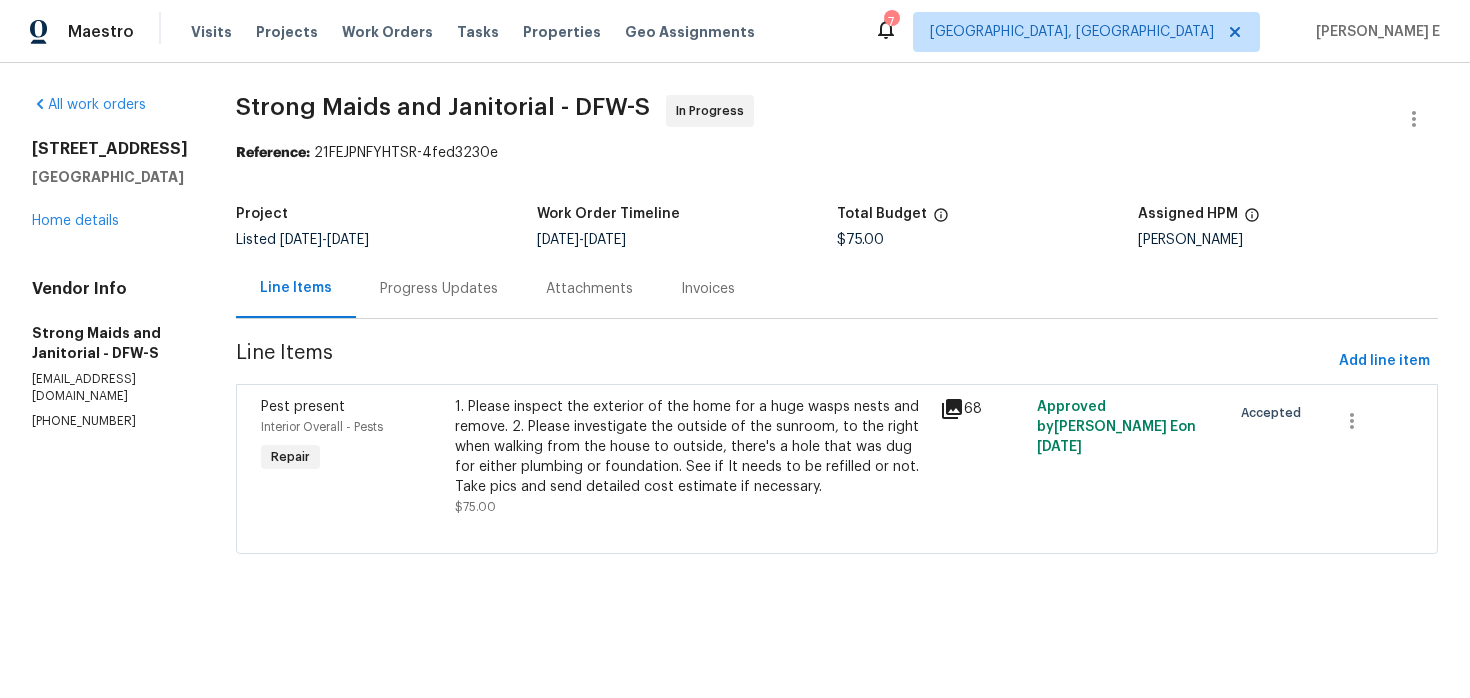 click on "Attachments" at bounding box center [589, 288] 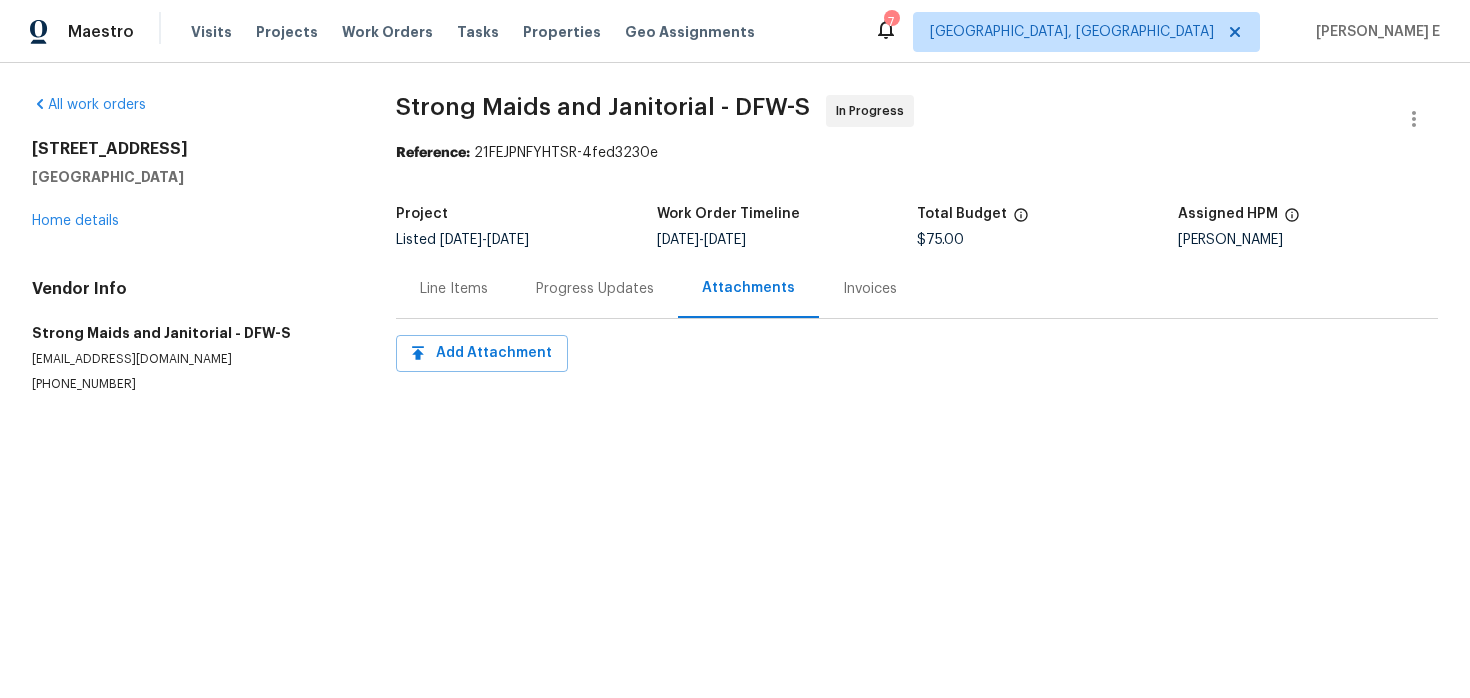 click on "Progress Updates" at bounding box center [595, 288] 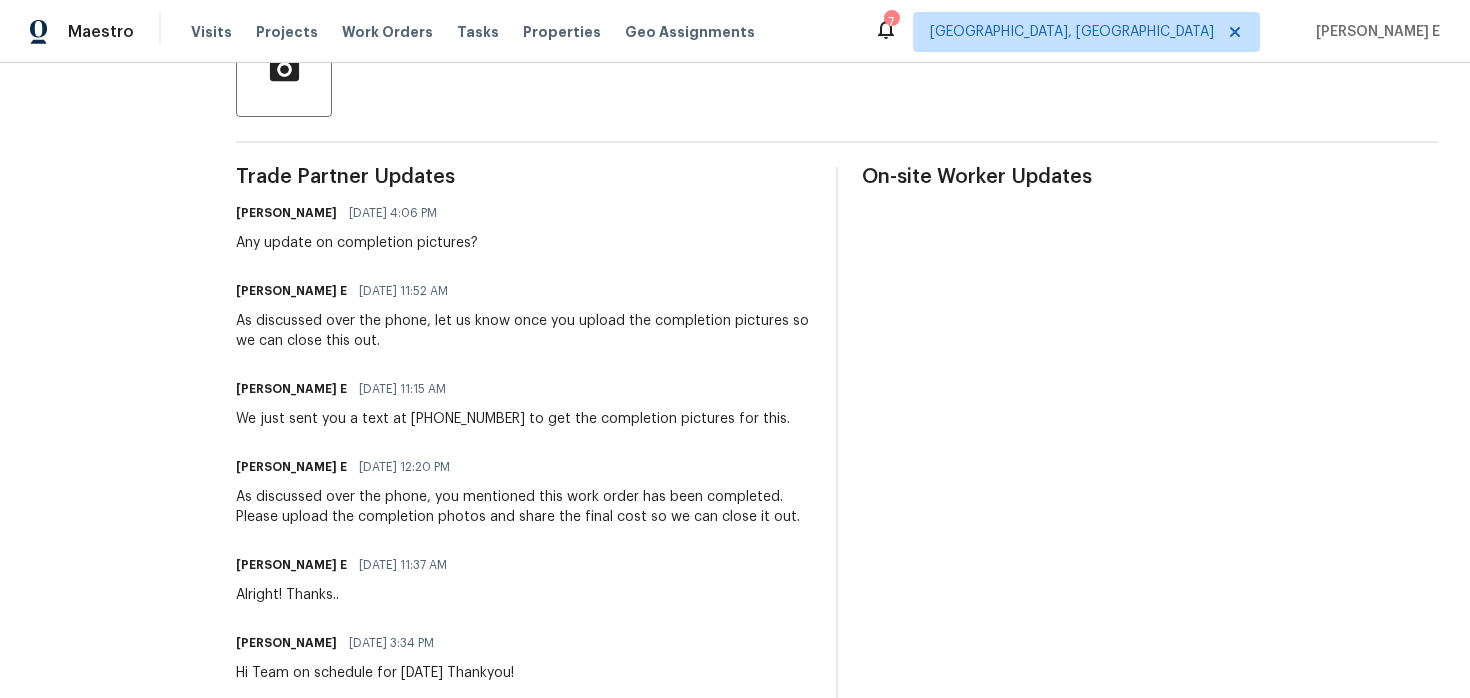 scroll, scrollTop: 515, scrollLeft: 0, axis: vertical 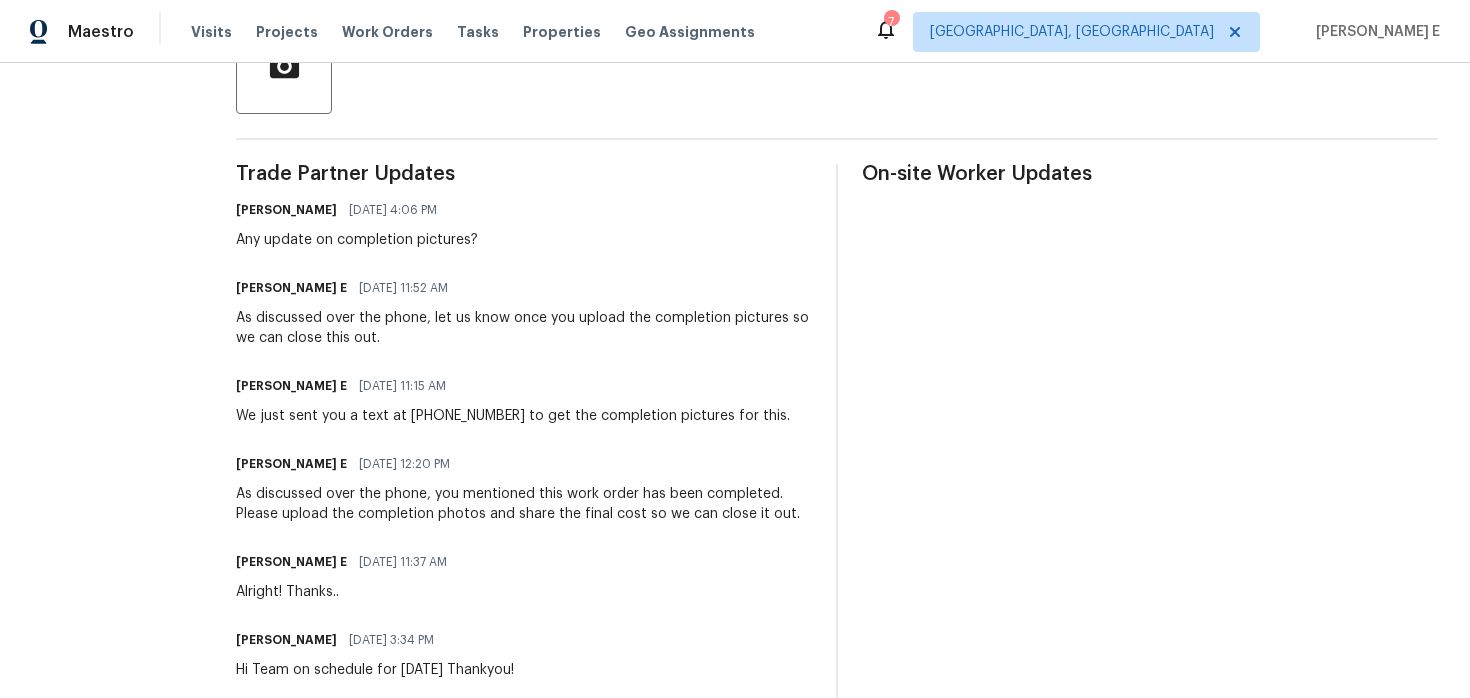 click on "We just sent you a text at [PHONE_NUMBER] to get the completion pictures for this." at bounding box center (513, 416) 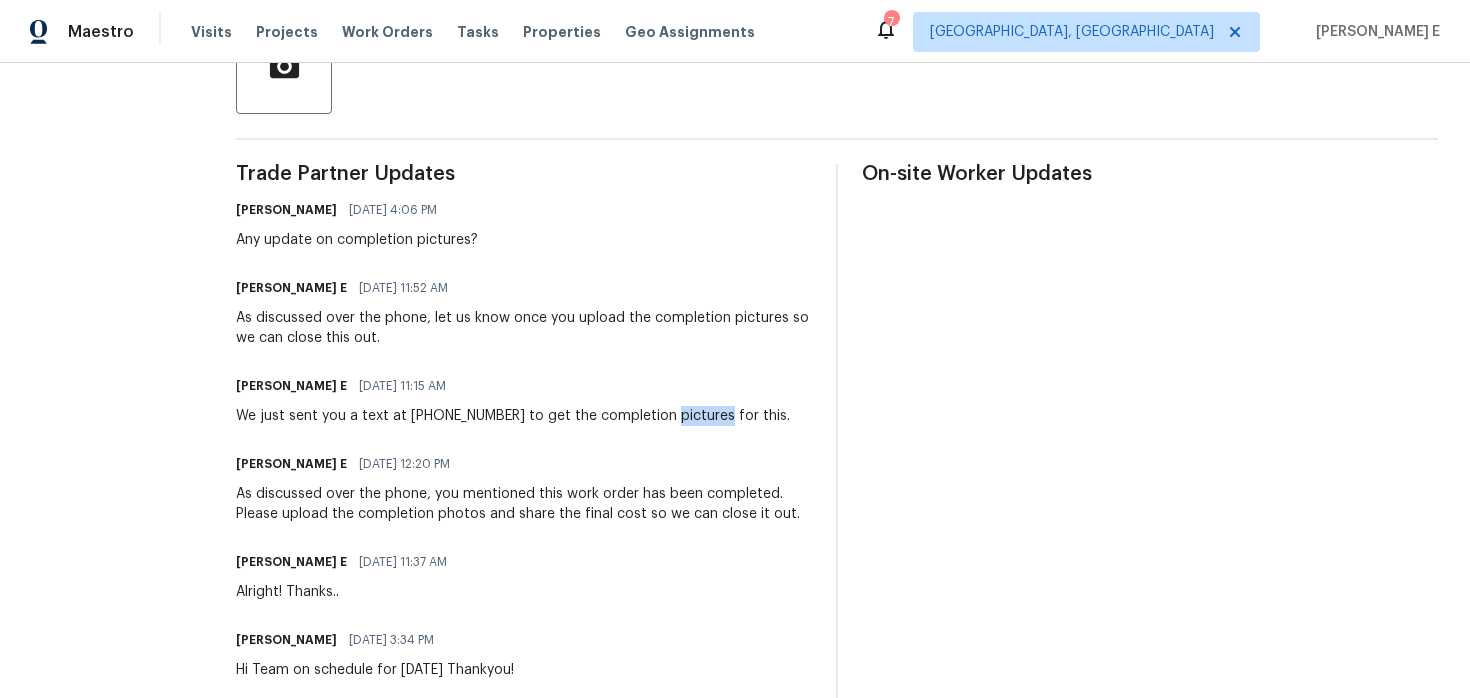 click on "We just sent you a text at [PHONE_NUMBER] to get the completion pictures for this." at bounding box center (513, 416) 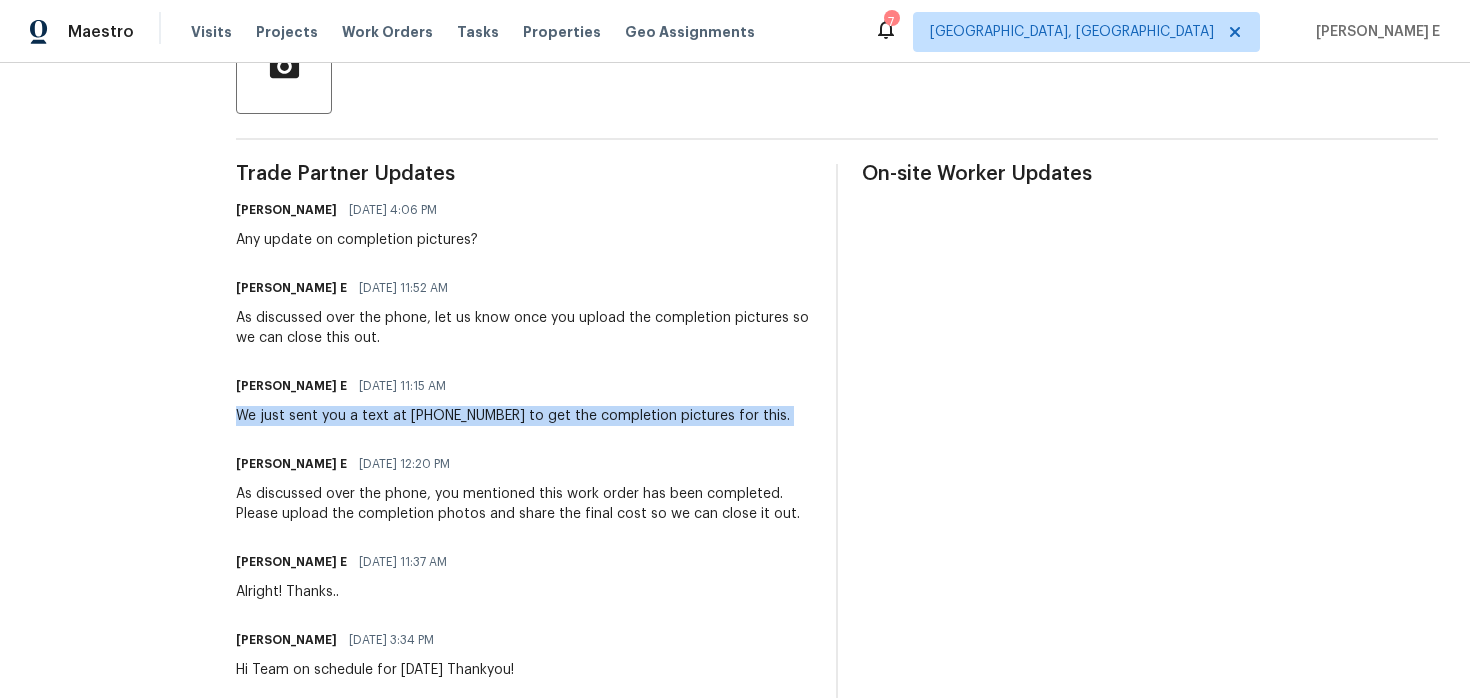 copy on "We just sent you a text at [PHONE_NUMBER] to get the completion pictures for this." 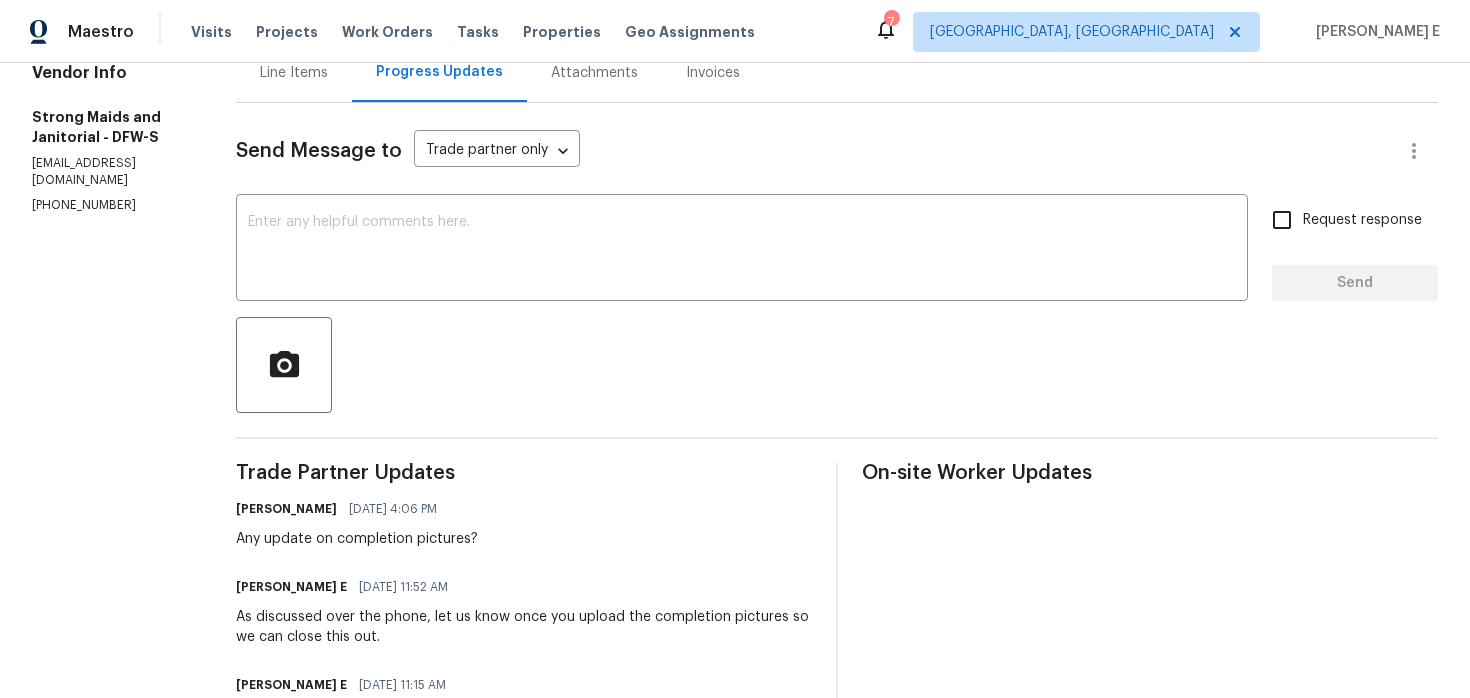 scroll, scrollTop: 19, scrollLeft: 0, axis: vertical 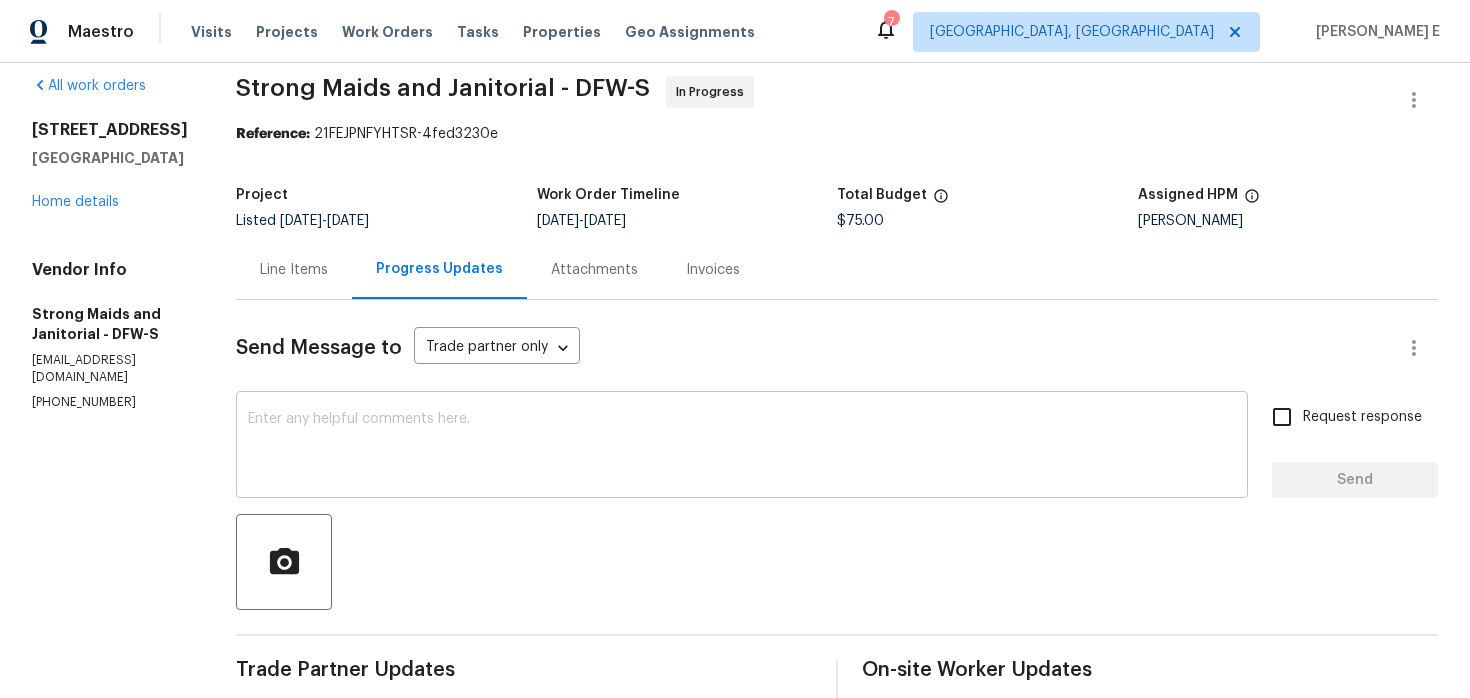 click at bounding box center [742, 447] 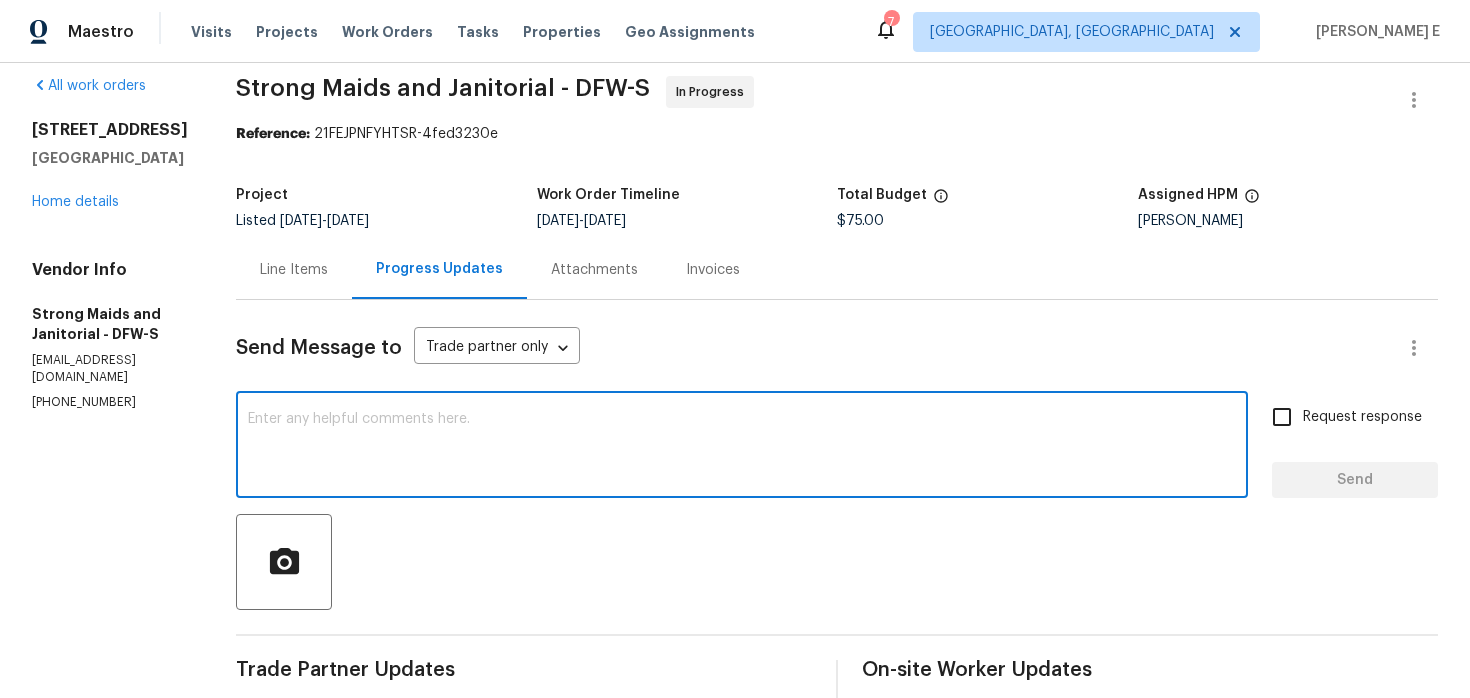 paste on "We just sent you a text at [PHONE_NUMBER] to get the completion pictures for this." 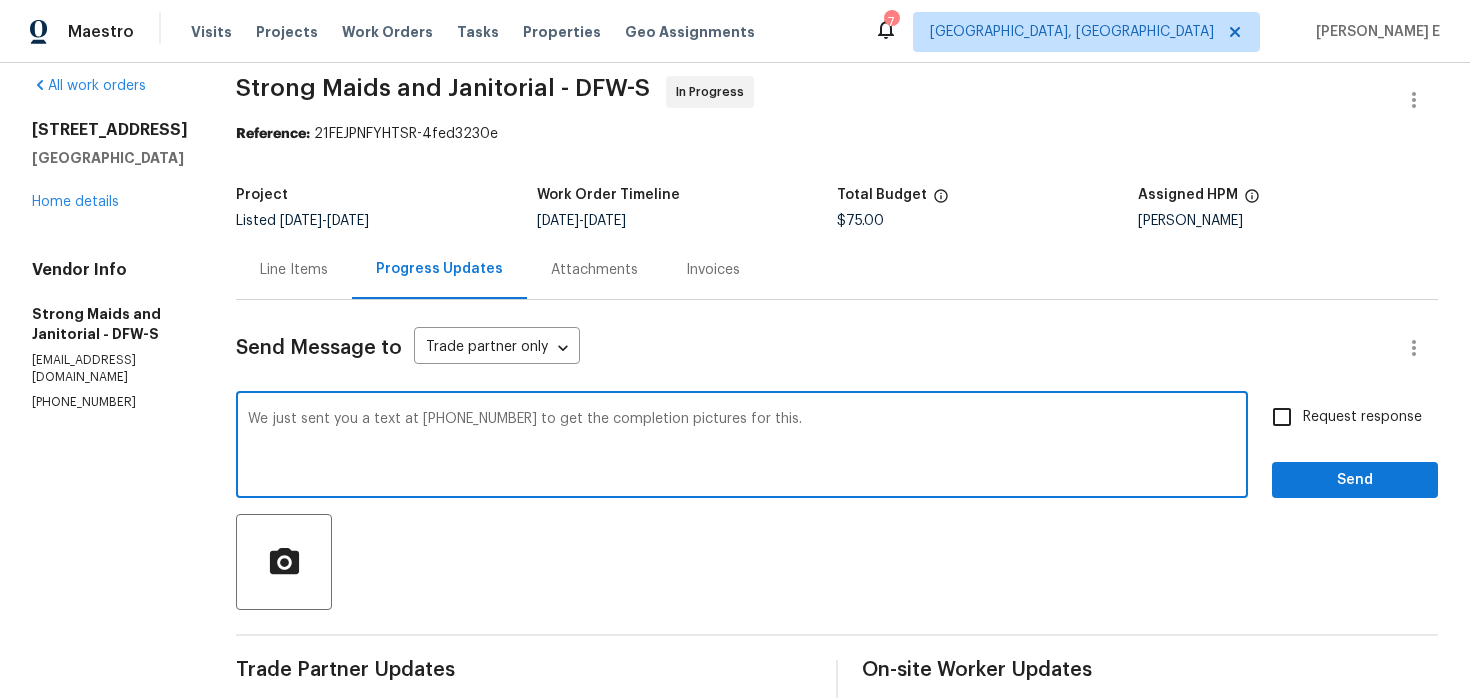 drag, startPoint x: 367, startPoint y: 419, endPoint x: 367, endPoint y: 499, distance: 80 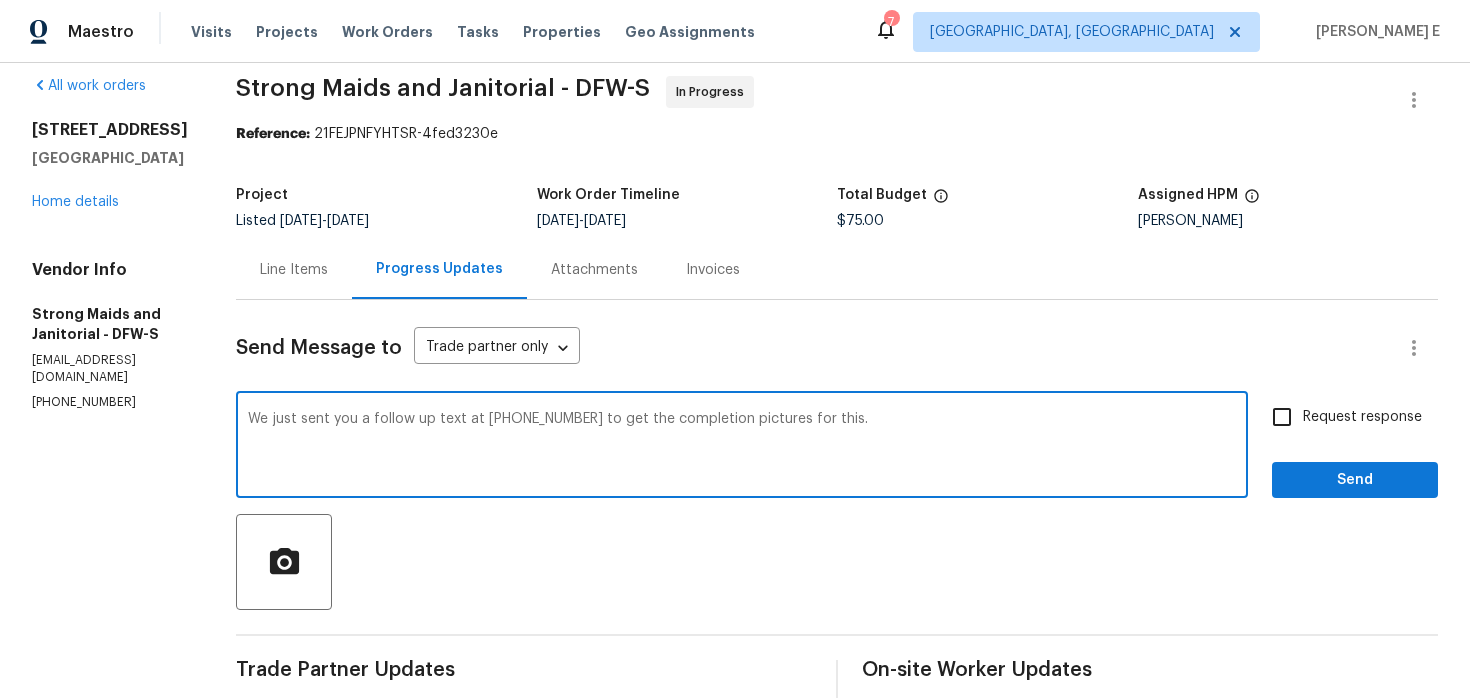 click on "We just sent you a follow up text at [PHONE_NUMBER] to get the completion pictures for this." at bounding box center (742, 447) 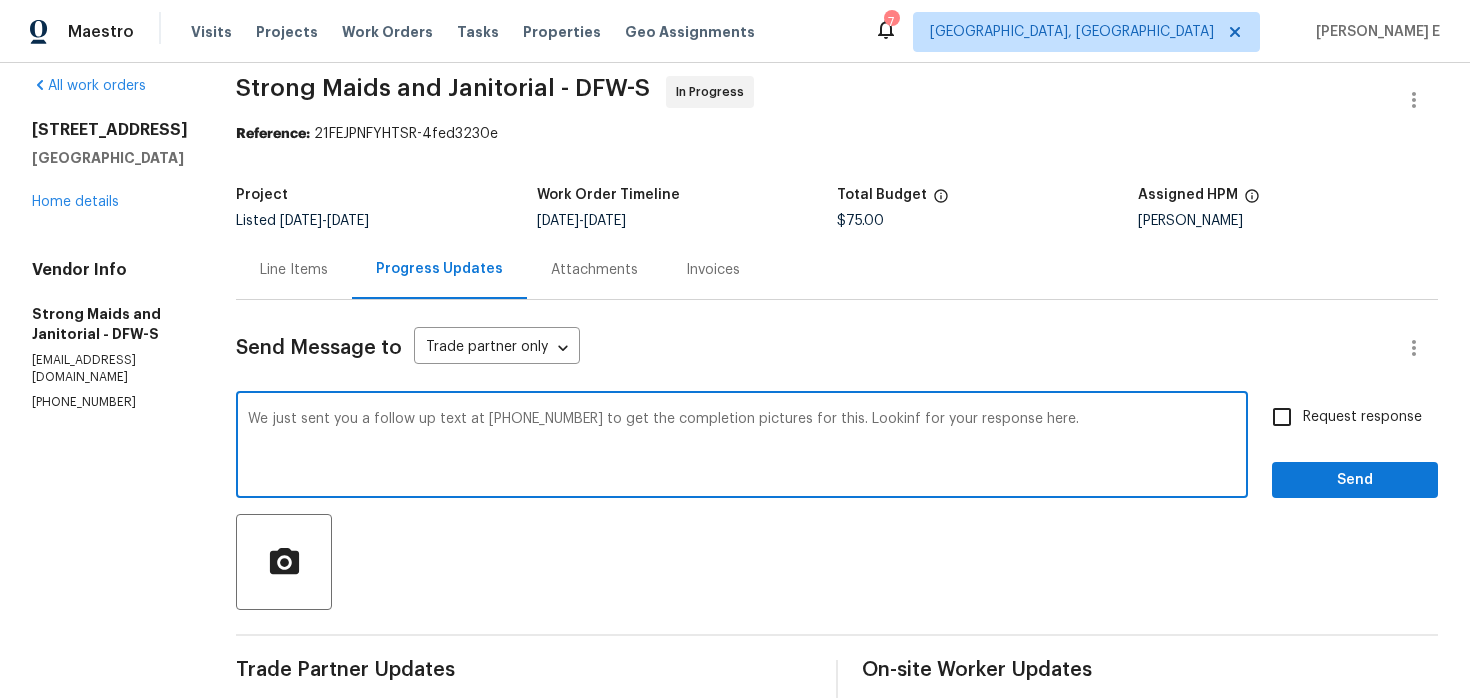scroll, scrollTop: 46, scrollLeft: 0, axis: vertical 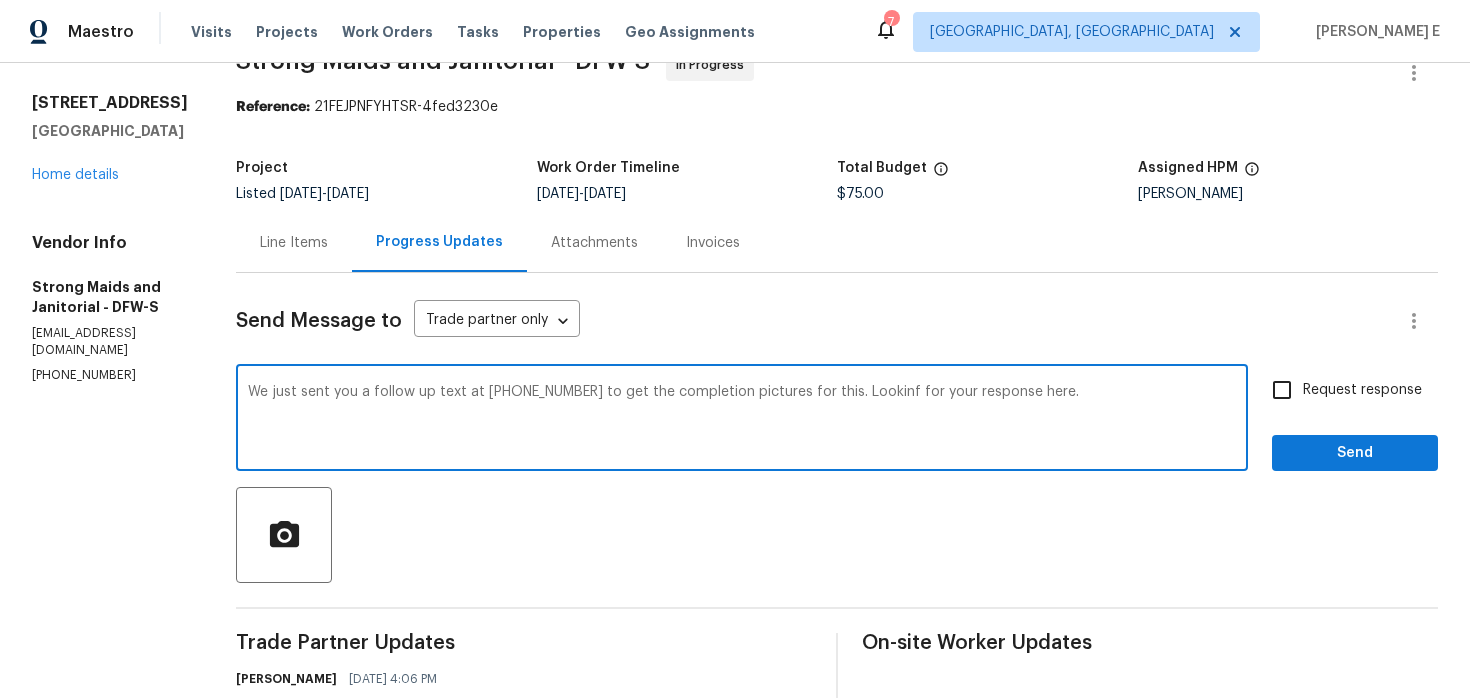 click on "We just sent you a follow up text at [PHONE_NUMBER] to get the completion pictures for this. Lookinf for your response here." at bounding box center [742, 420] 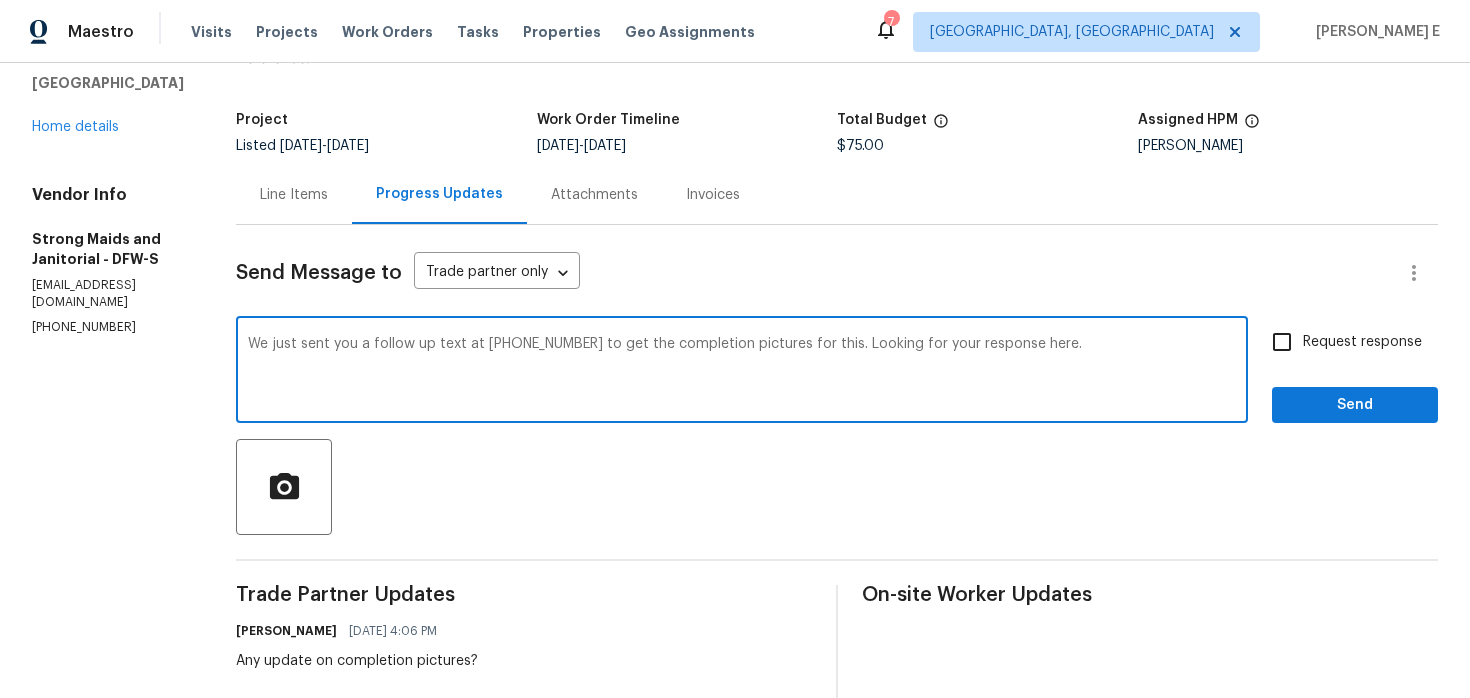 scroll, scrollTop: 98, scrollLeft: 0, axis: vertical 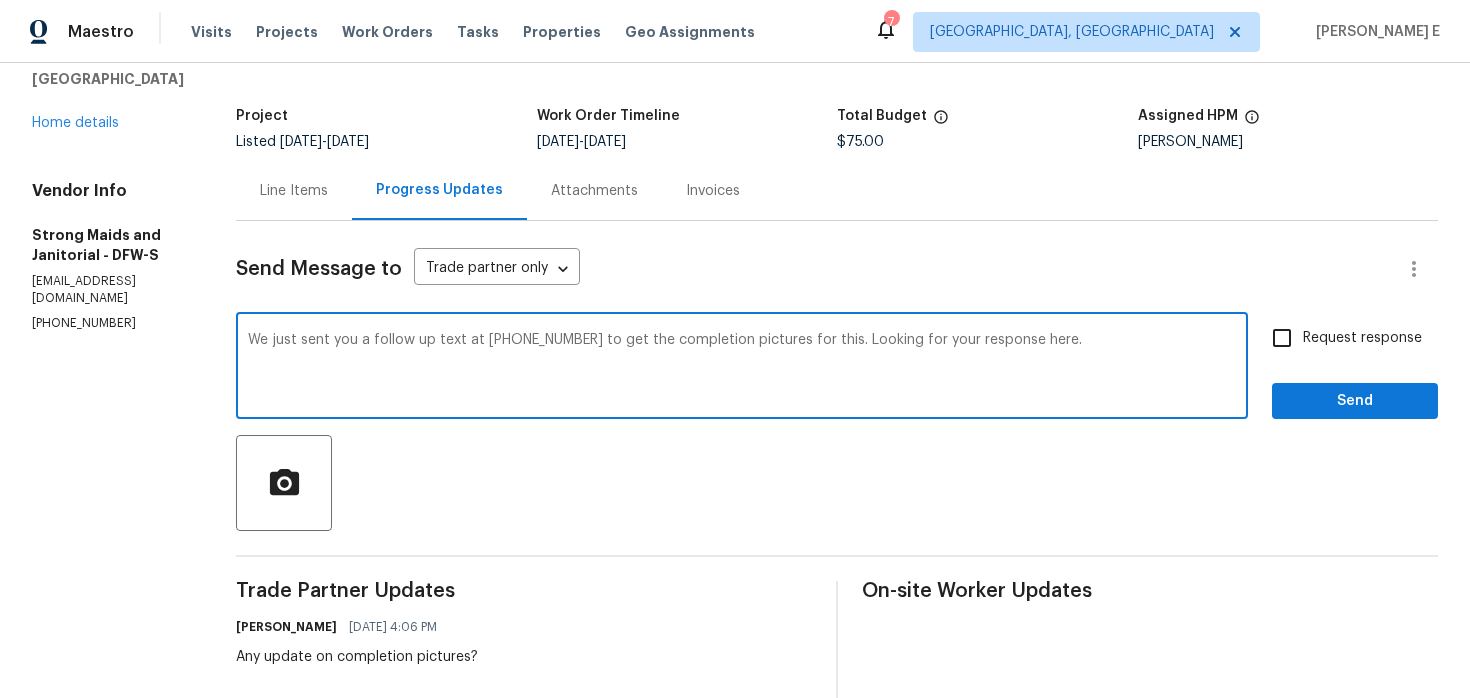 type on "We just sent you a follow up text at [PHONE_NUMBER] to get the completion pictures for this. Looking for your response here." 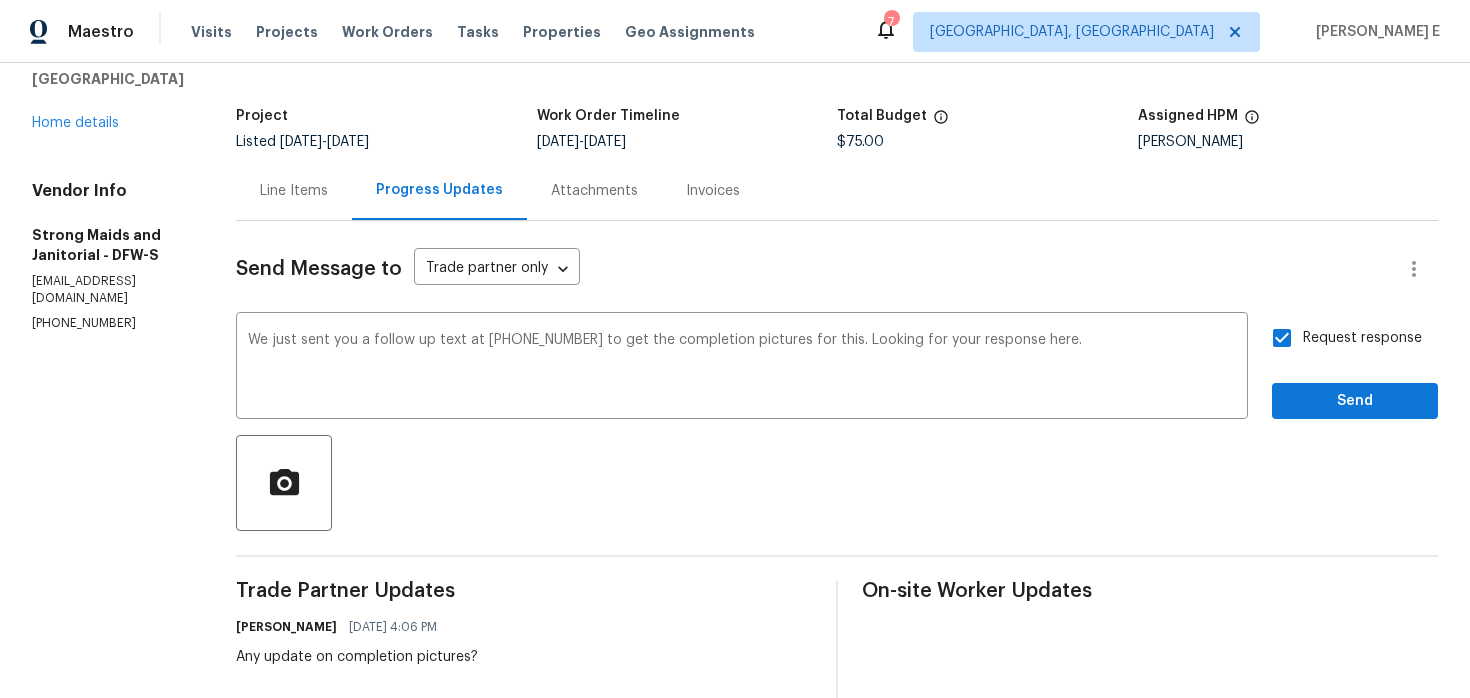 click on "Request response Send" at bounding box center (1355, 368) 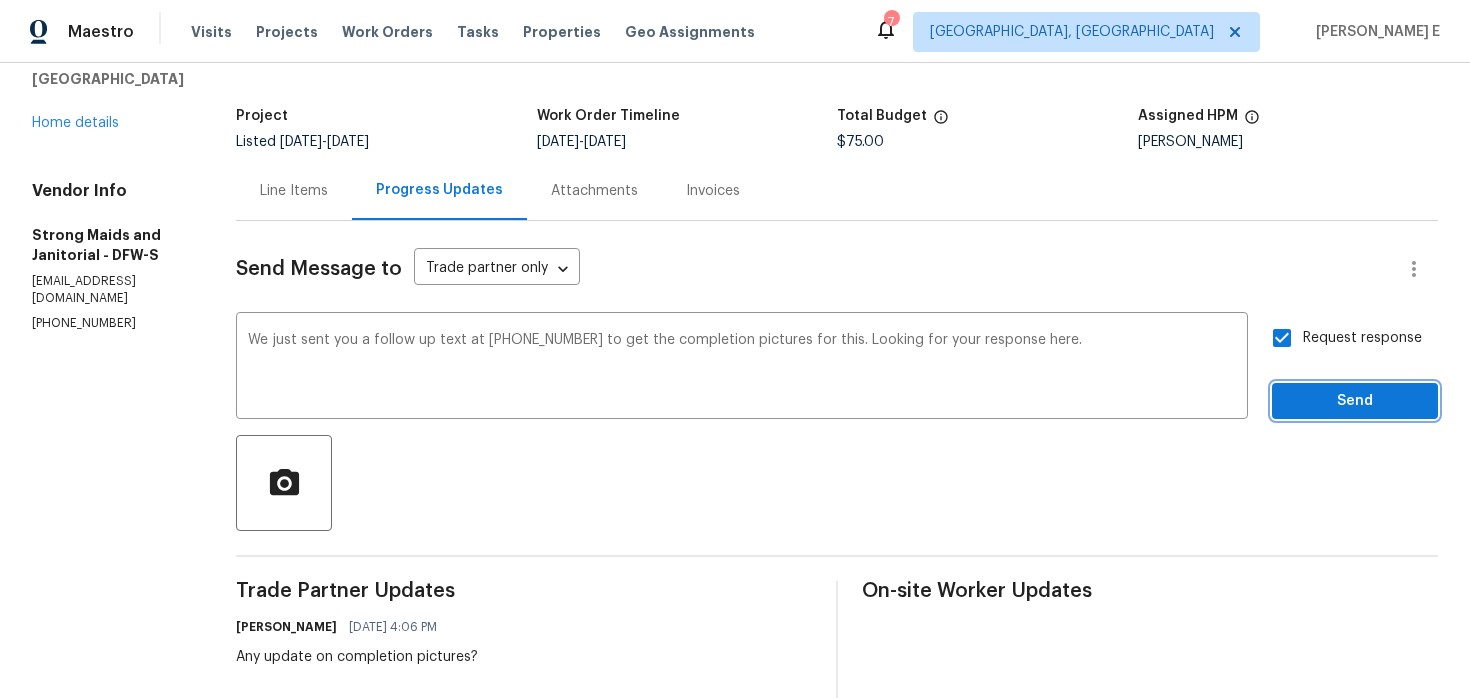 click on "Send" at bounding box center [1355, 401] 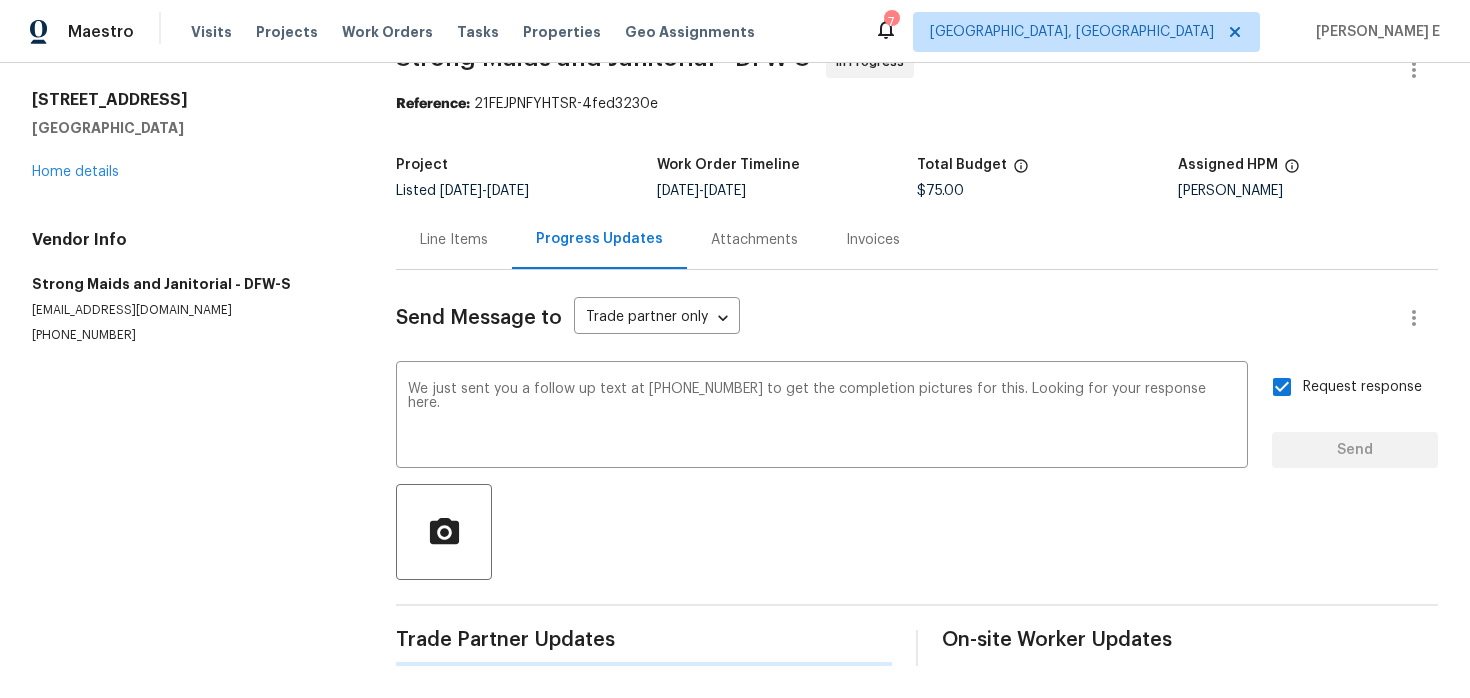 type 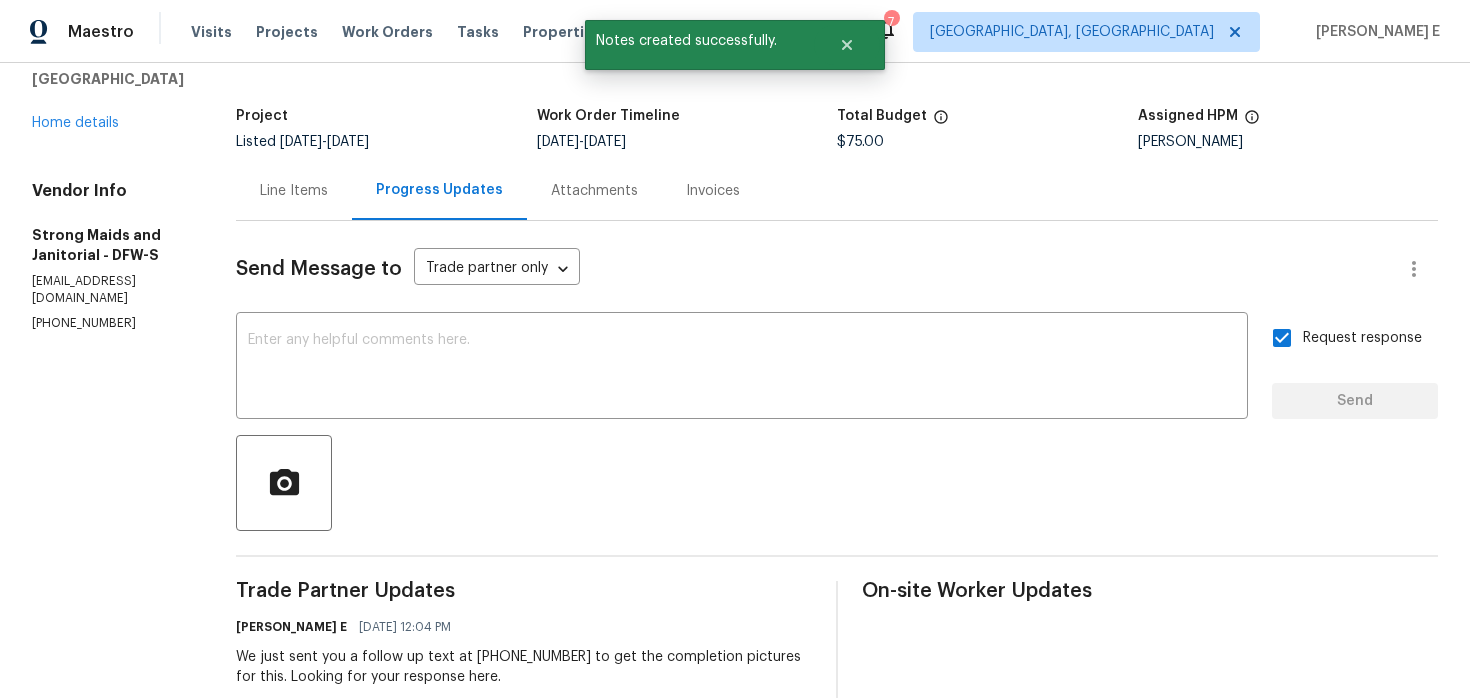 scroll, scrollTop: 0, scrollLeft: 0, axis: both 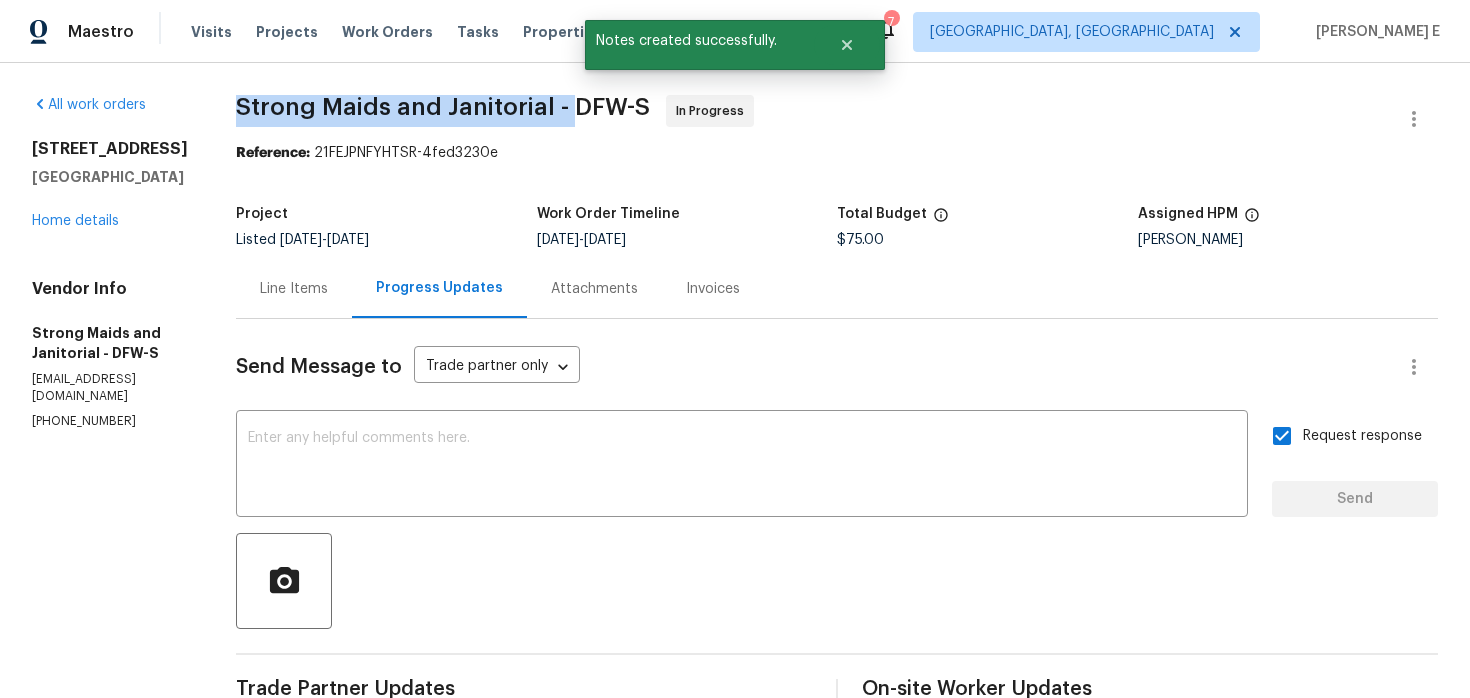 drag, startPoint x: 220, startPoint y: 113, endPoint x: 564, endPoint y: 112, distance: 344.00146 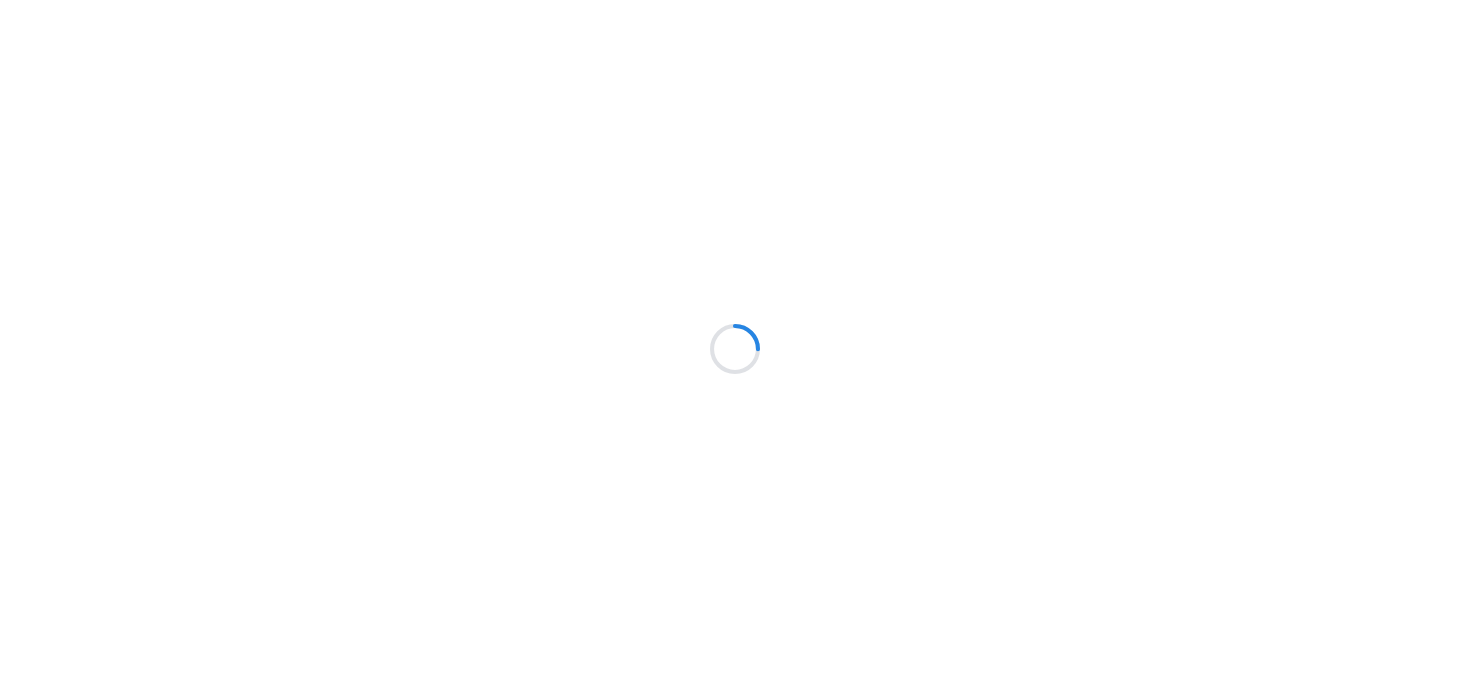 scroll, scrollTop: 0, scrollLeft: 0, axis: both 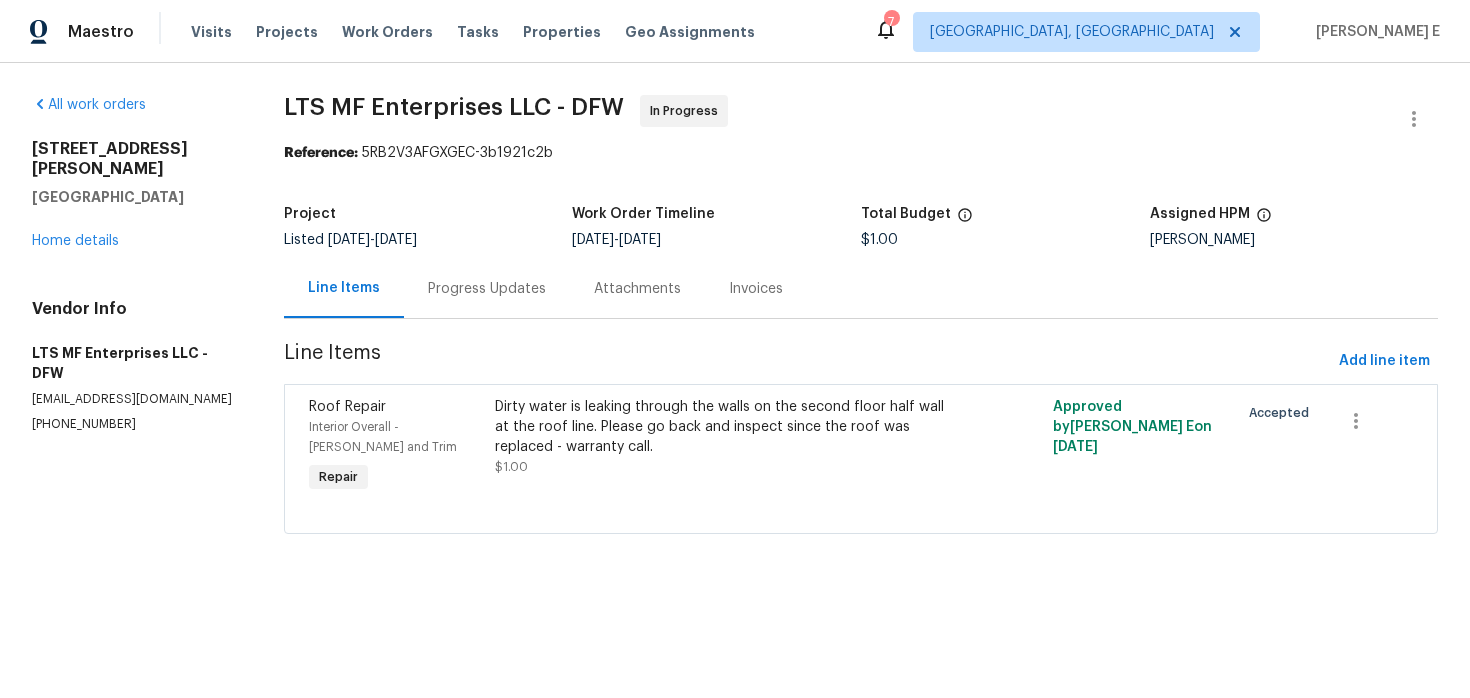 click on "Progress Updates" at bounding box center (487, 289) 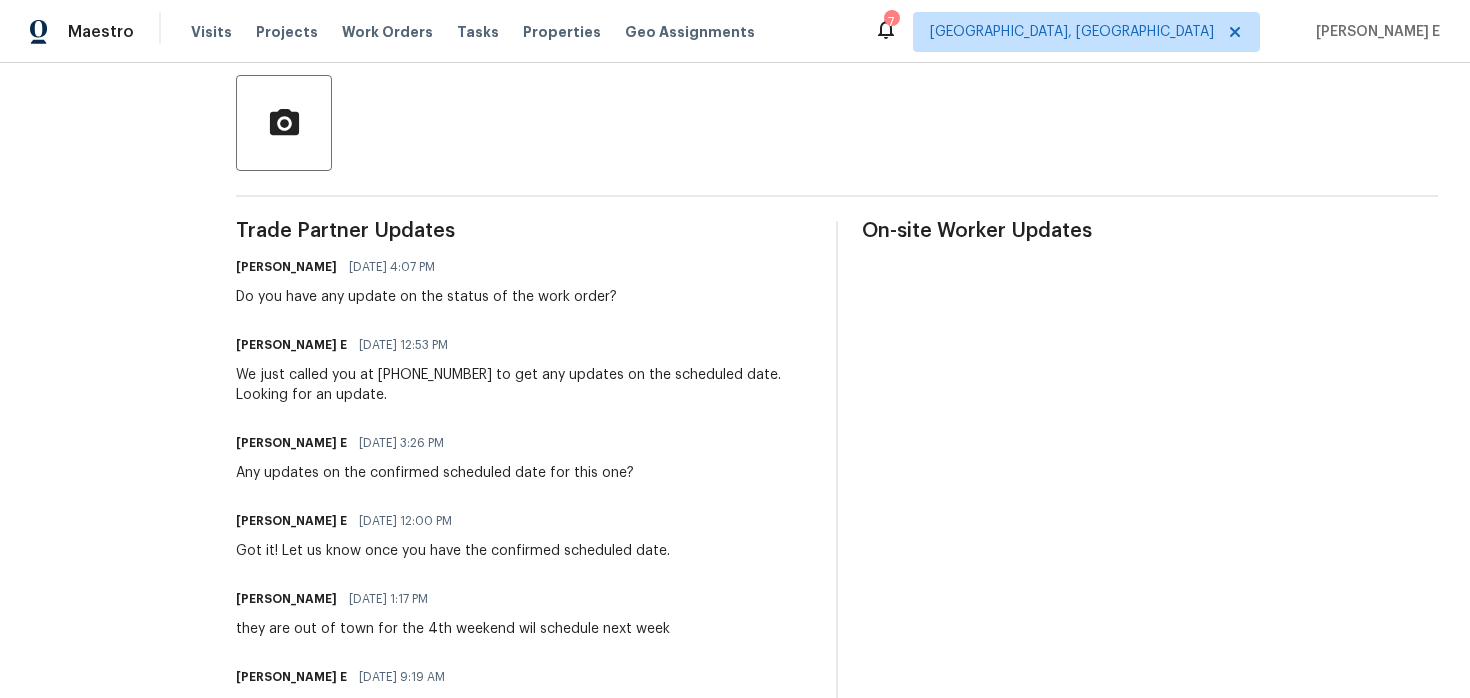 scroll, scrollTop: 0, scrollLeft: 0, axis: both 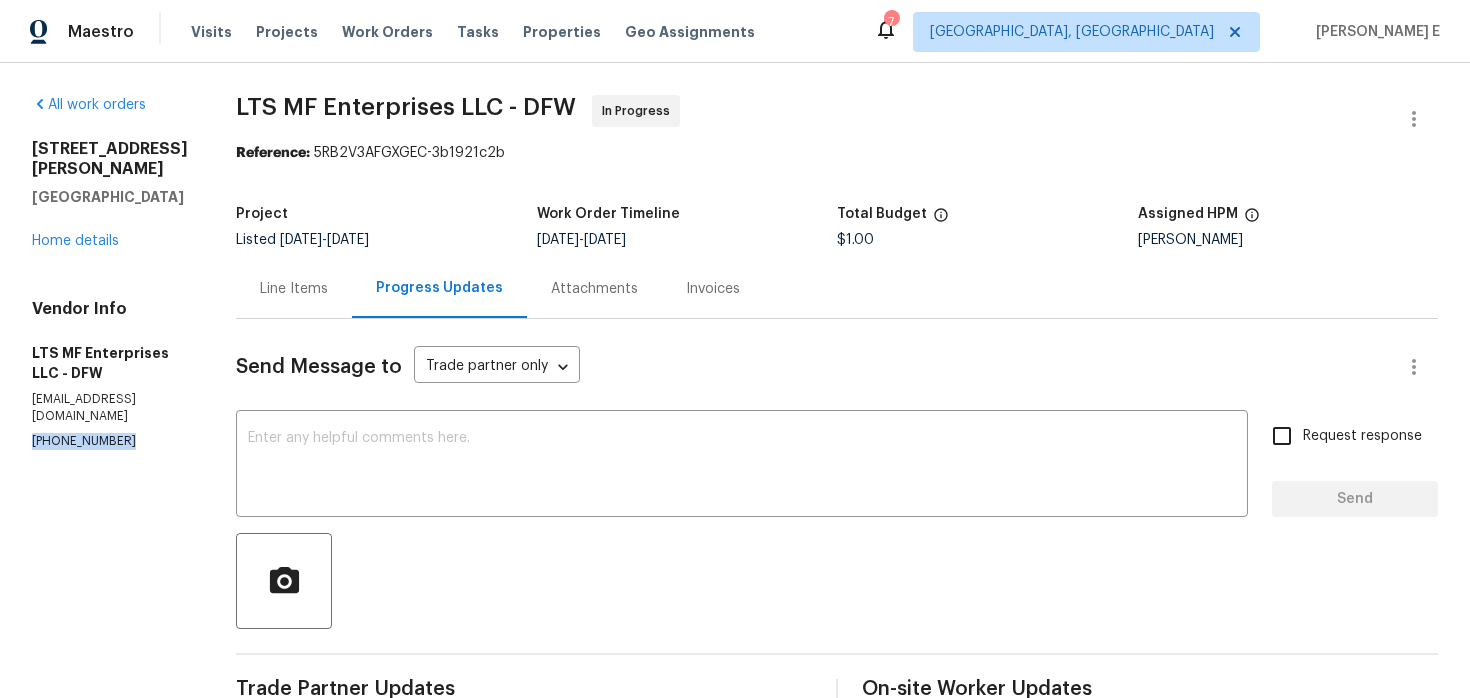 drag, startPoint x: 30, startPoint y: 420, endPoint x: 125, endPoint y: 420, distance: 95 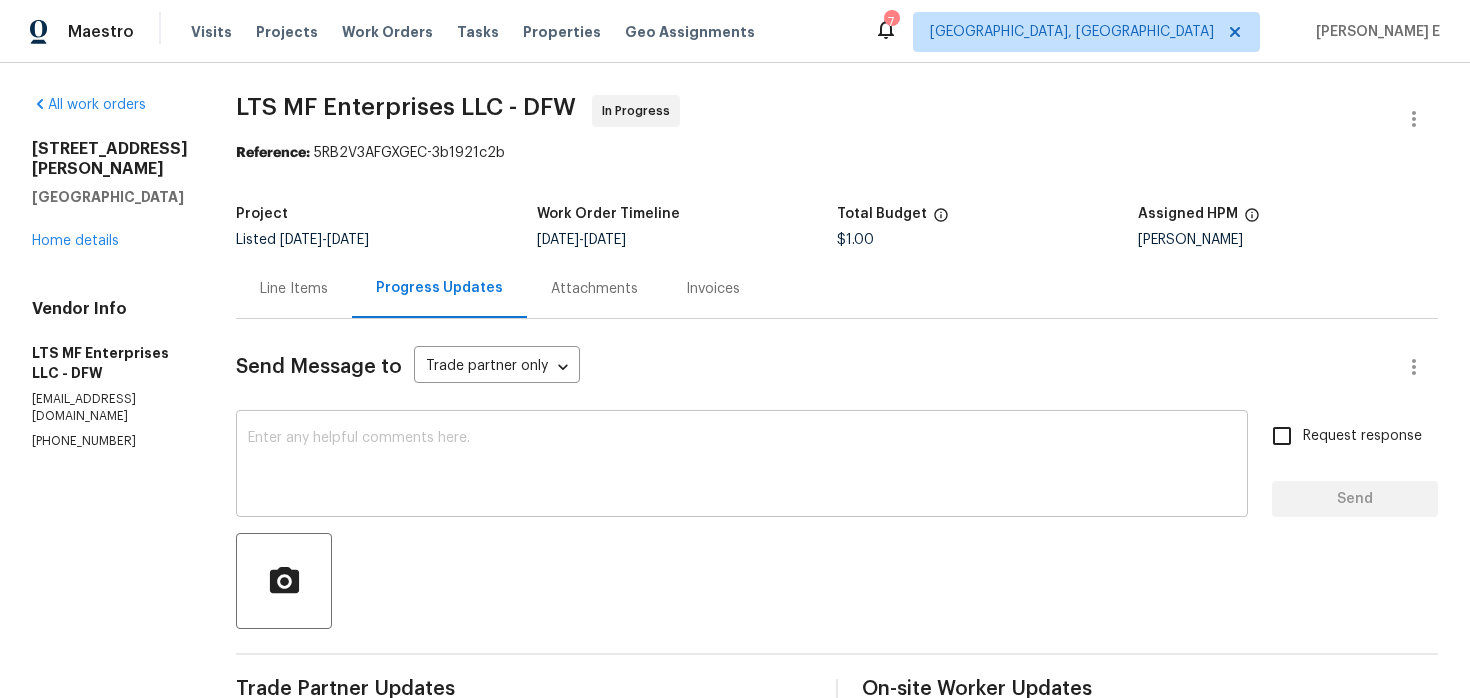 click at bounding box center [742, 466] 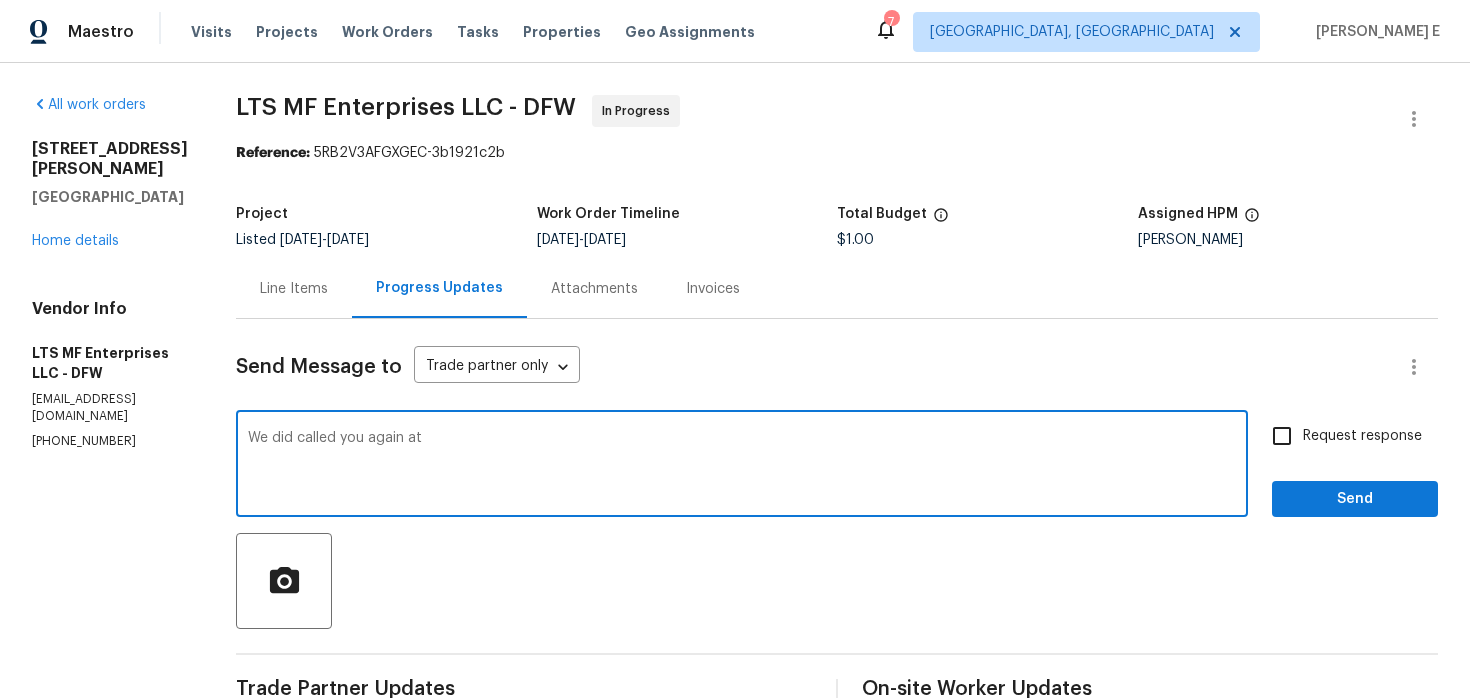 paste on "(817) 988-4131" 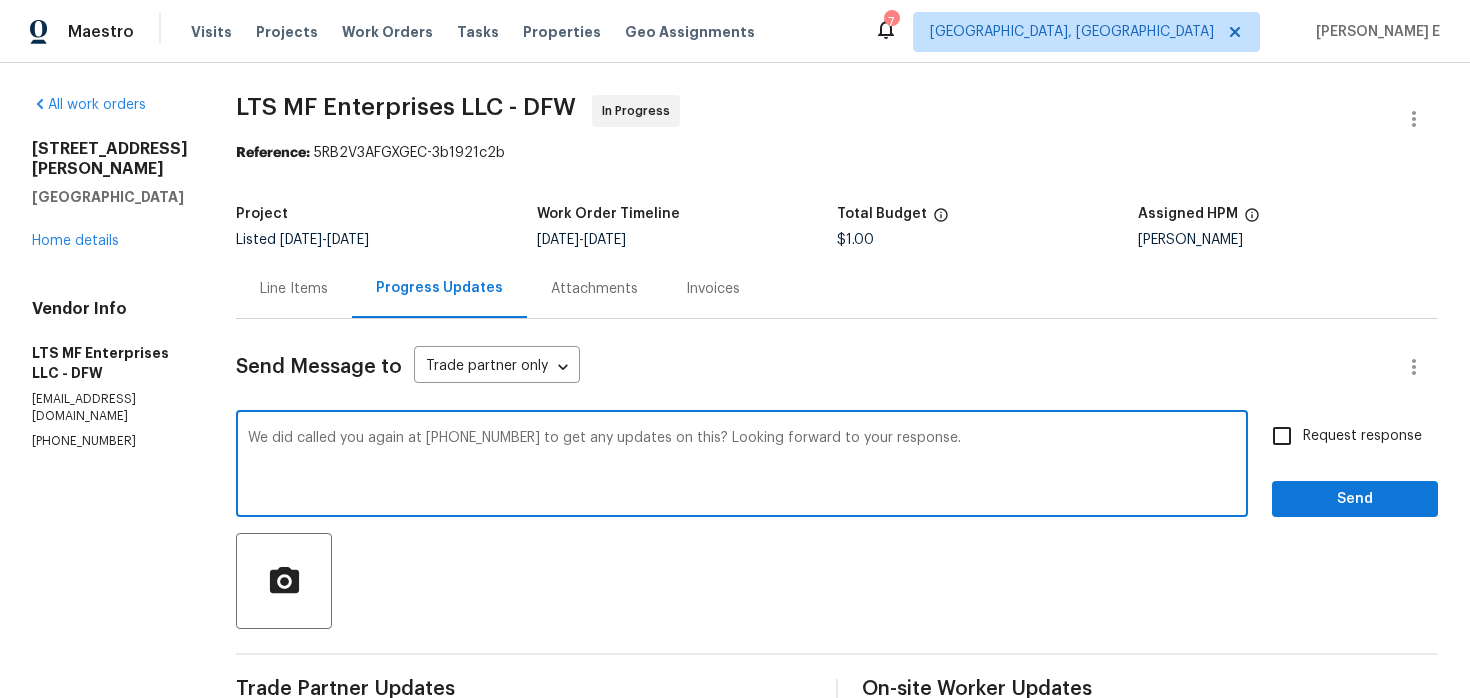 type on "We did called you again at (817) 988-4131 to get any updates on this? Looking forward to your response." 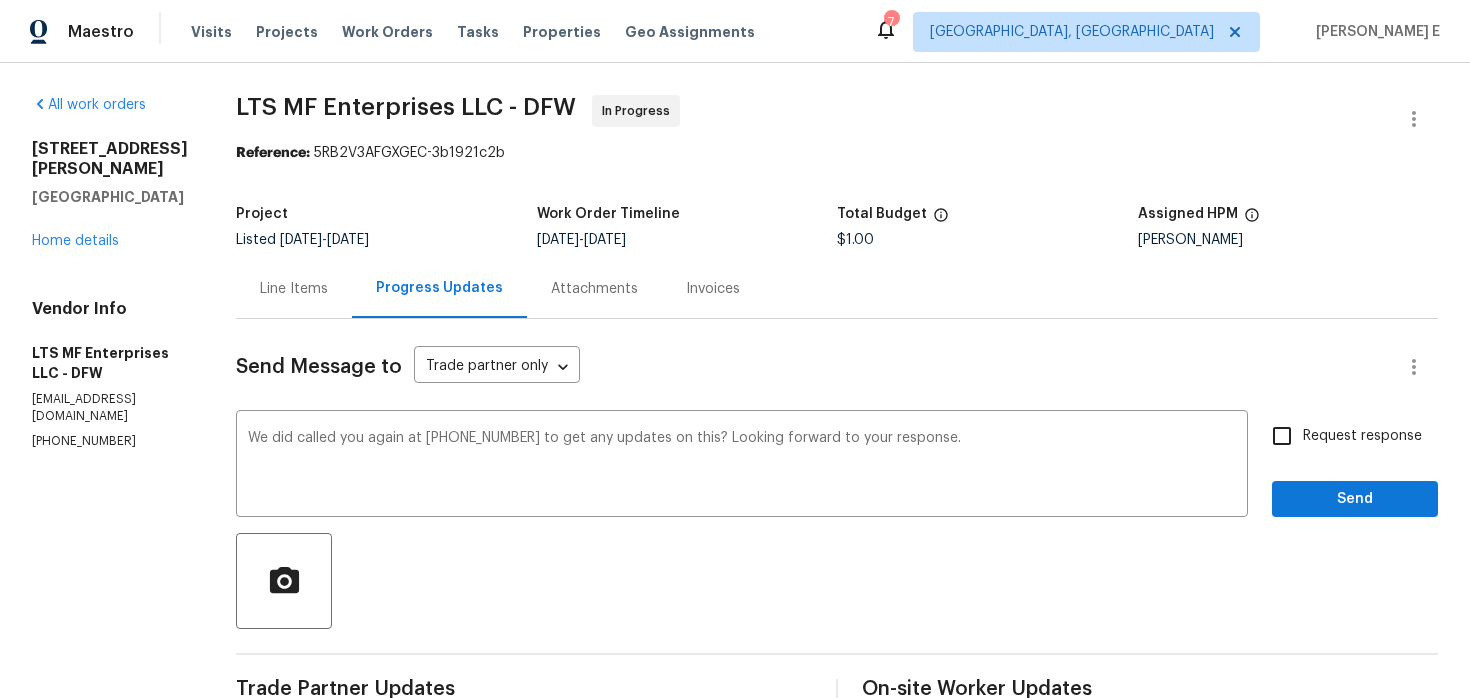 click on "Request response" at bounding box center [1362, 436] 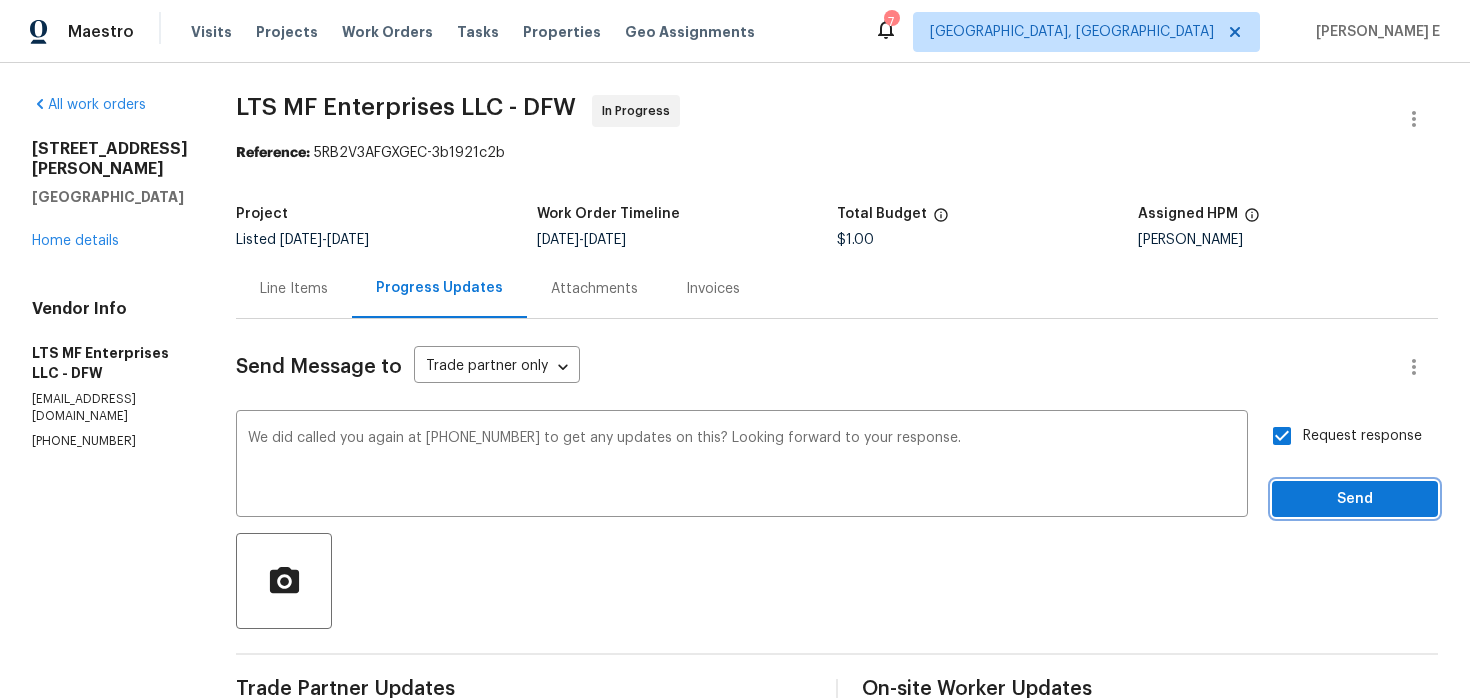 click on "Send" at bounding box center [1355, 499] 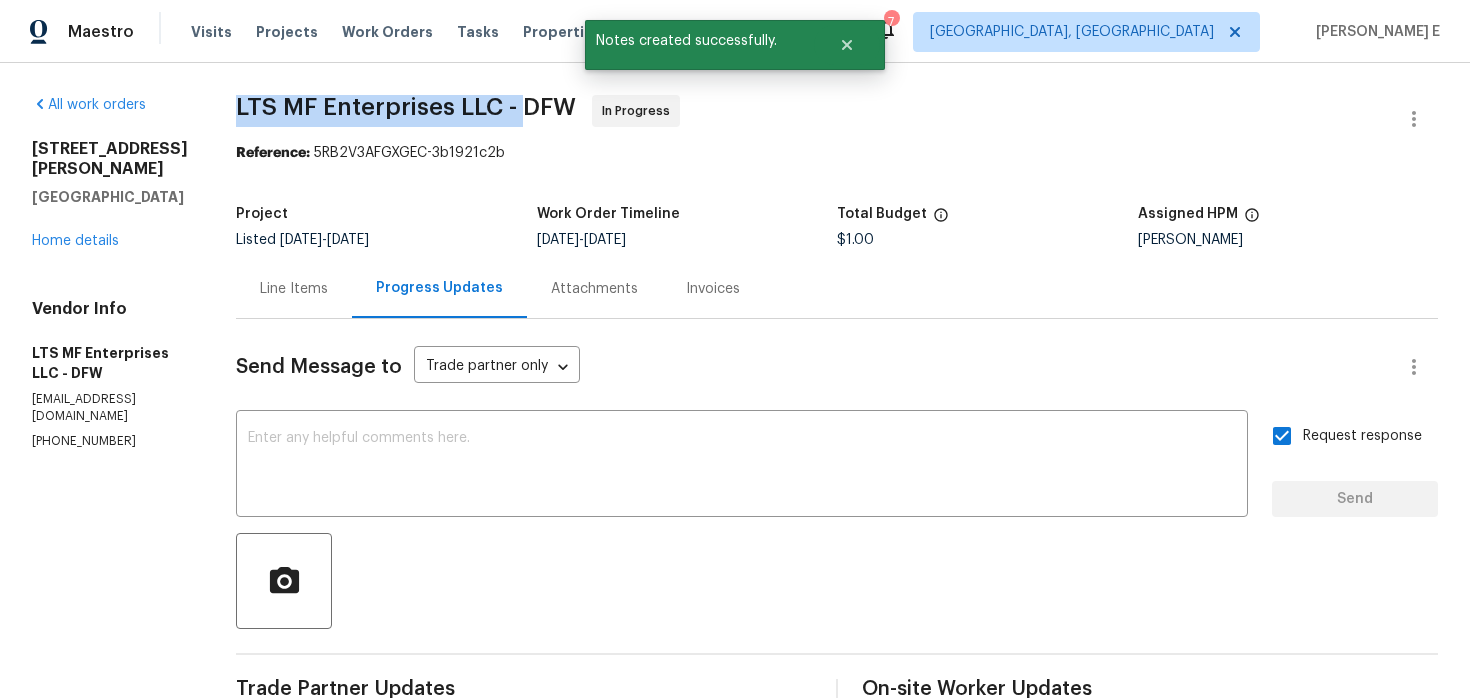 drag, startPoint x: 232, startPoint y: 103, endPoint x: 514, endPoint y: 105, distance: 282.00708 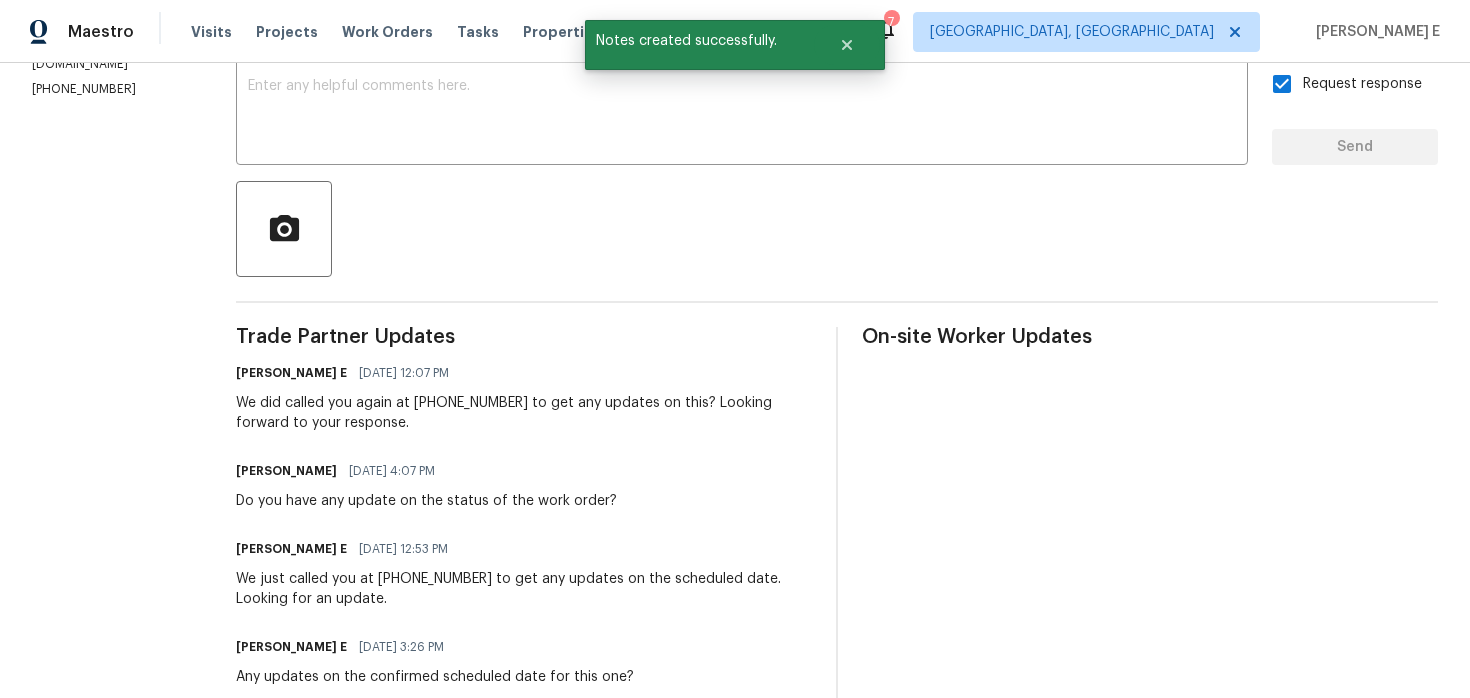 scroll, scrollTop: 364, scrollLeft: 0, axis: vertical 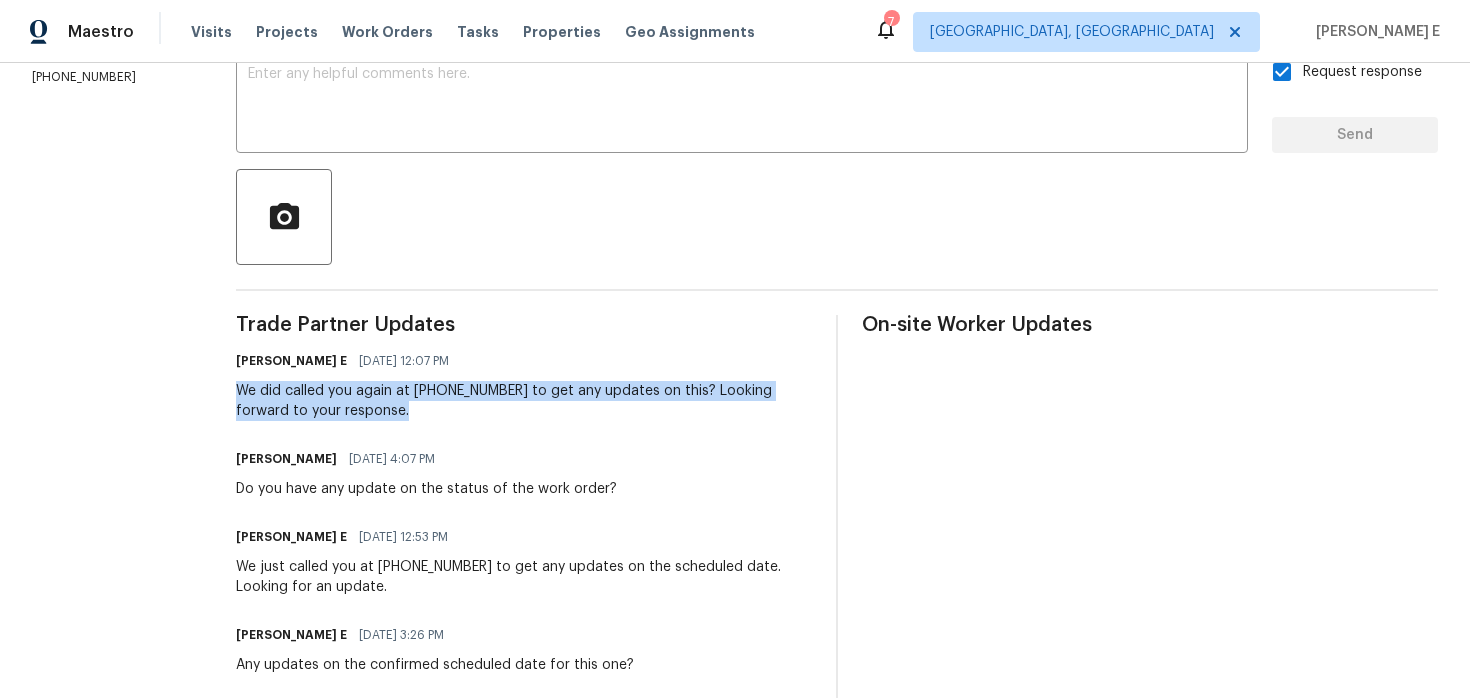 drag, startPoint x: 231, startPoint y: 390, endPoint x: 333, endPoint y: 410, distance: 103.94229 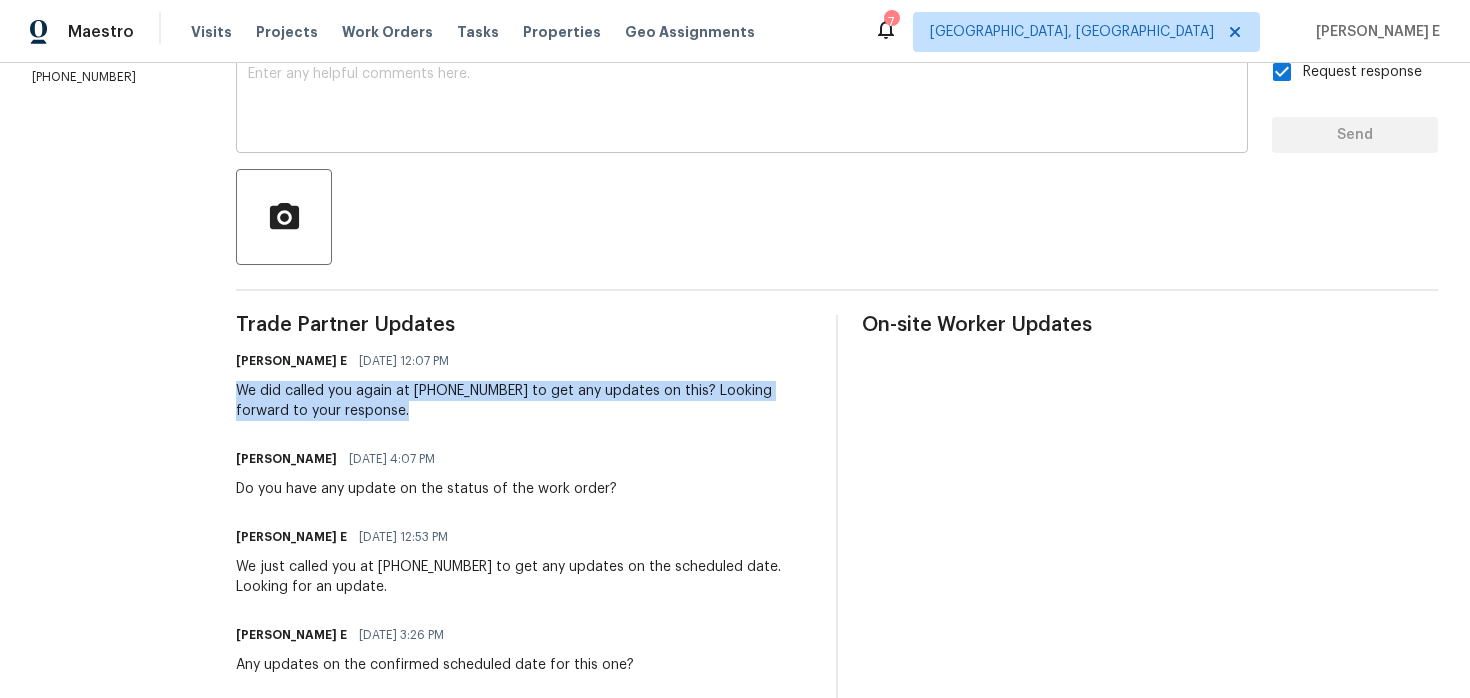 click at bounding box center [742, 102] 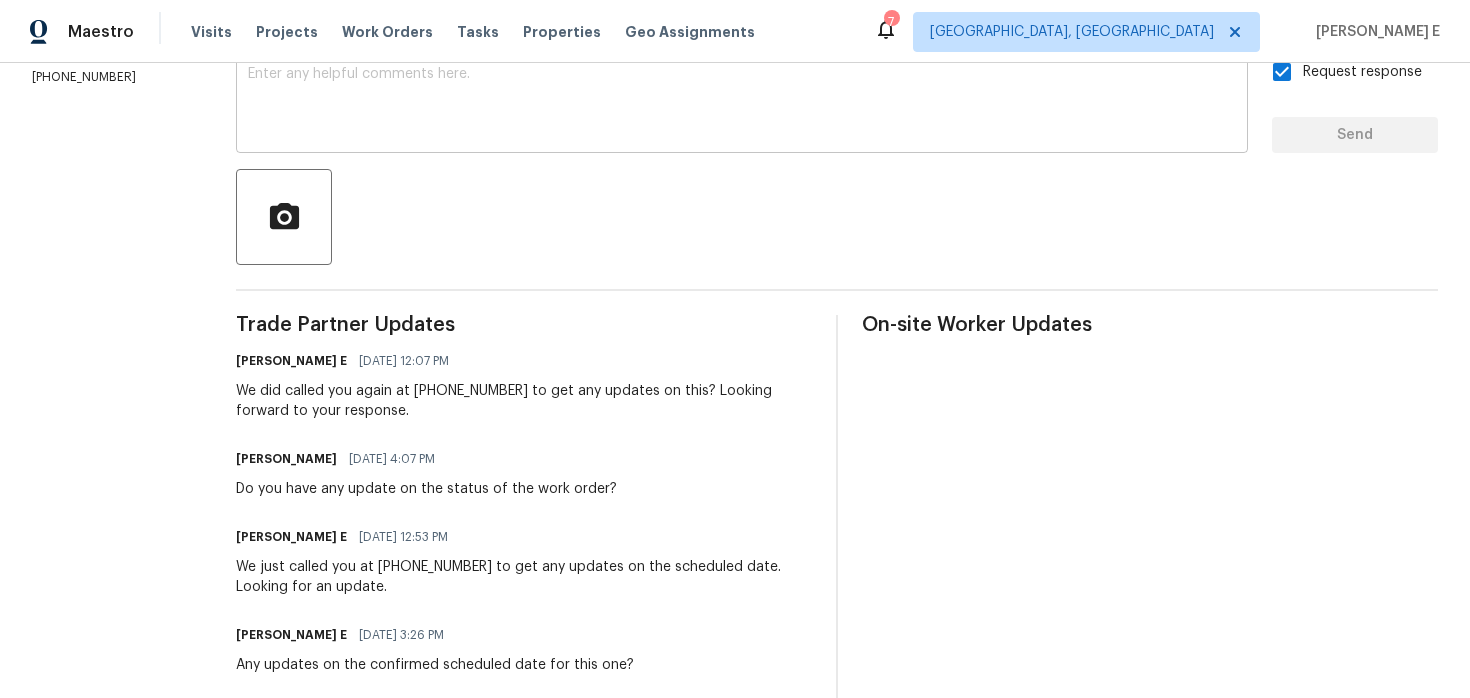 paste on "We did called you again at (817) 988-4131 to get any updates on this? Looking forward to your response." 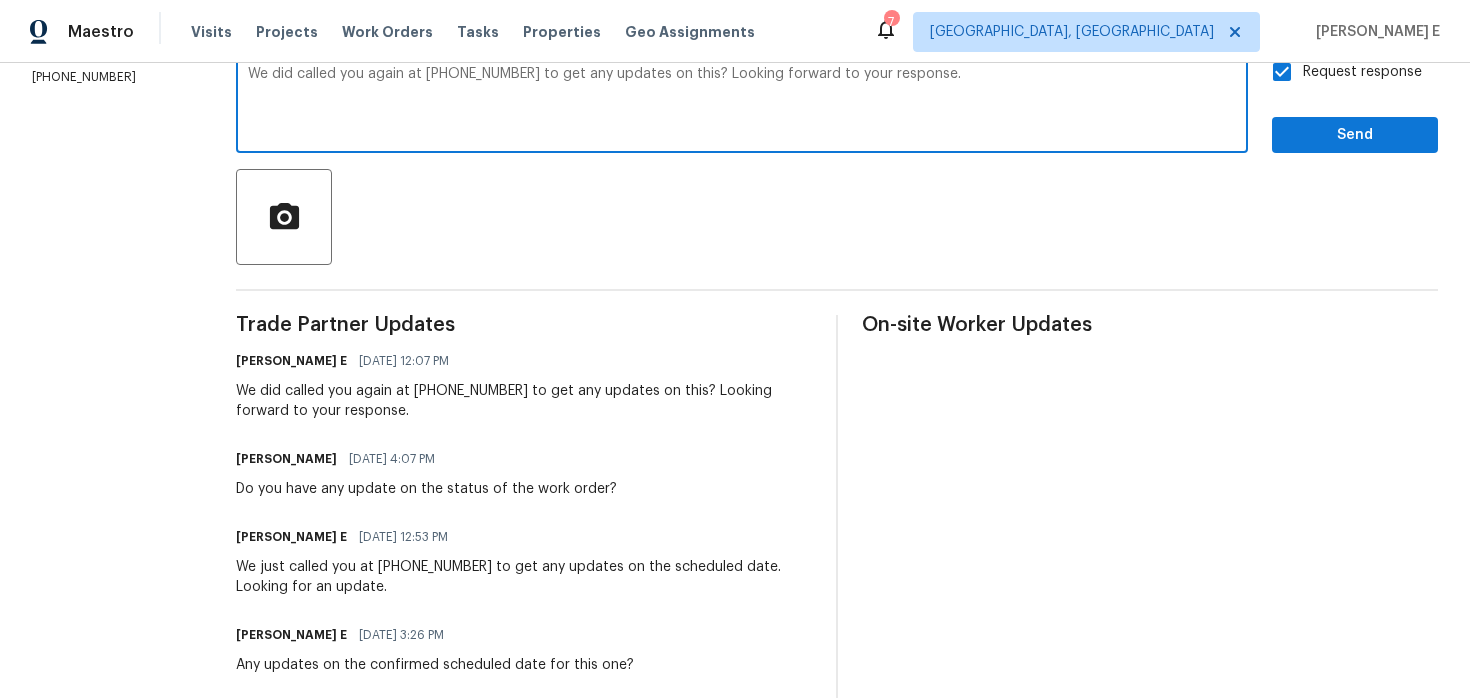 scroll, scrollTop: 257, scrollLeft: 0, axis: vertical 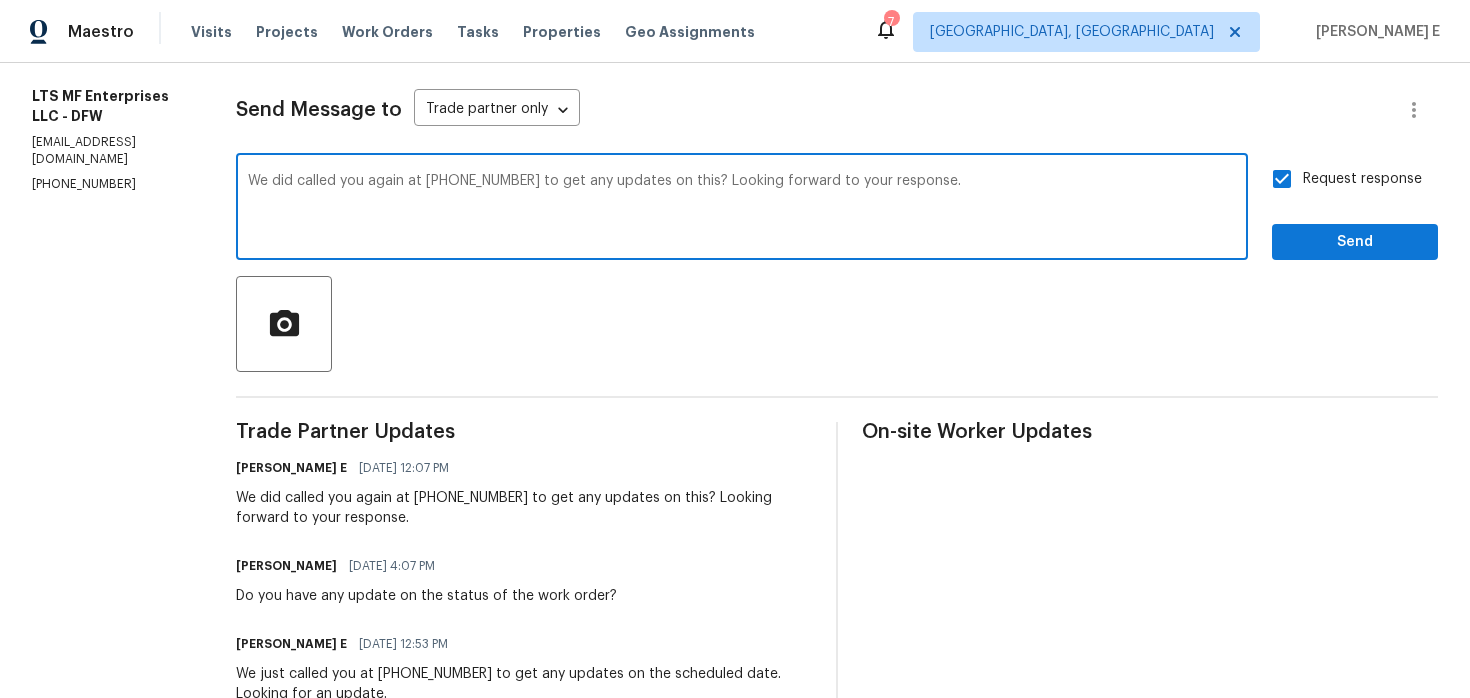 drag, startPoint x: 508, startPoint y: 181, endPoint x: 508, endPoint y: 246, distance: 65 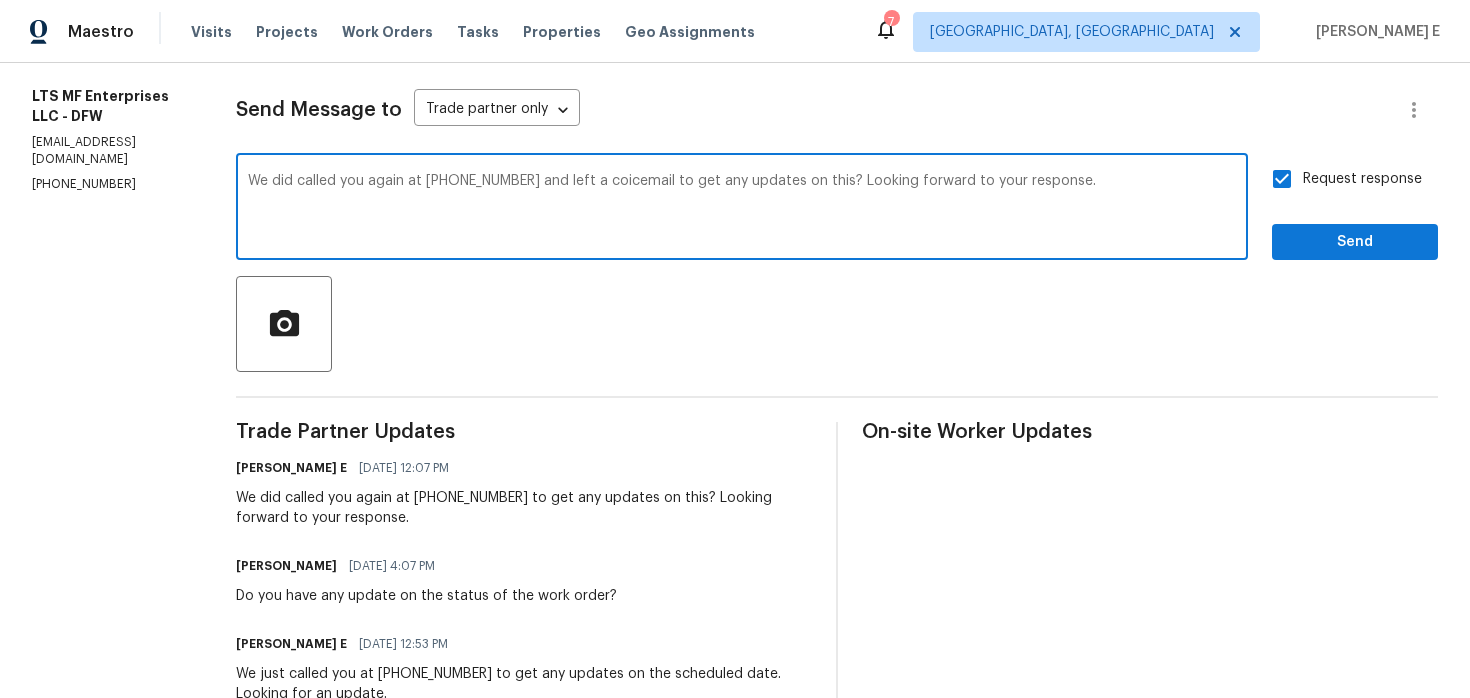 click on "We did called you again at (817) 988-4131 and left a coicemail to get any updates on this? Looking forward to your response." at bounding box center (742, 209) 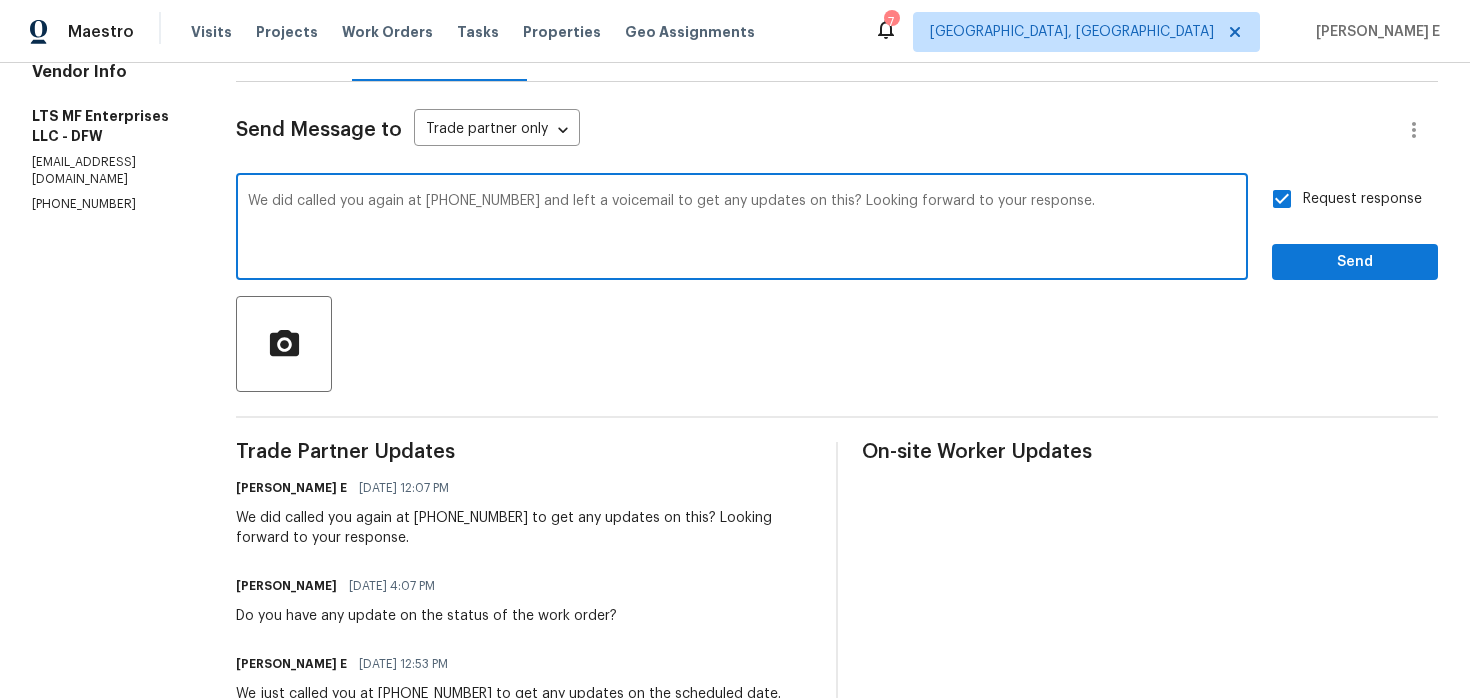 scroll, scrollTop: 228, scrollLeft: 0, axis: vertical 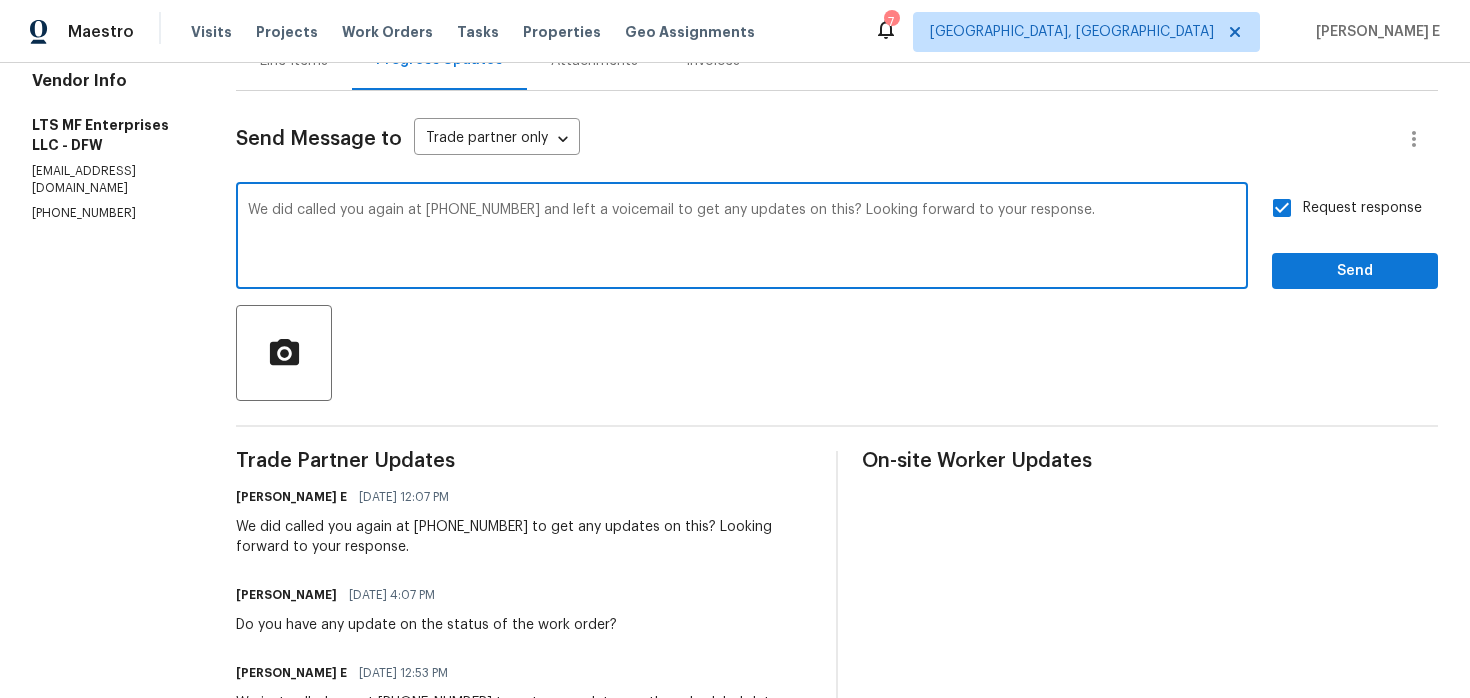 type on "We did called you again at (817) 988-4131 and left a voicemail to get any updates on this? Looking forward to your response." 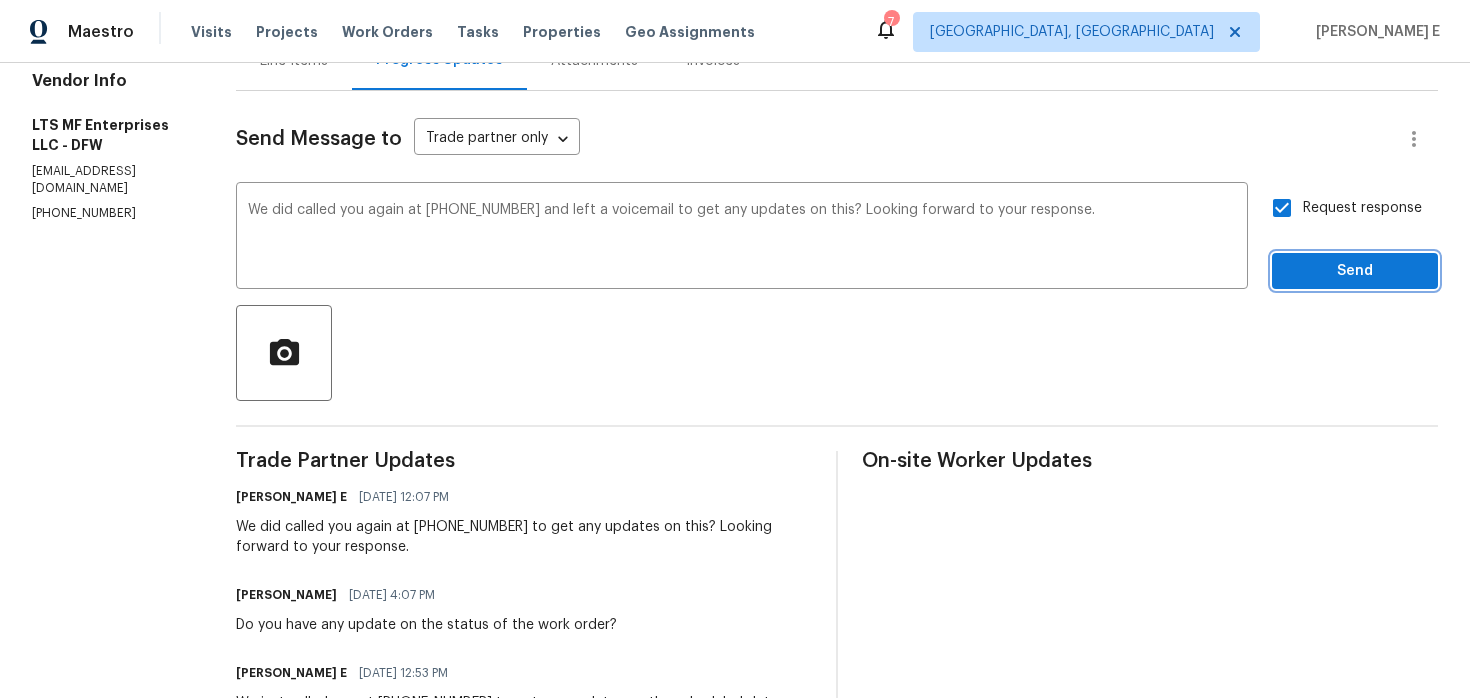 click on "Send" at bounding box center (1355, 271) 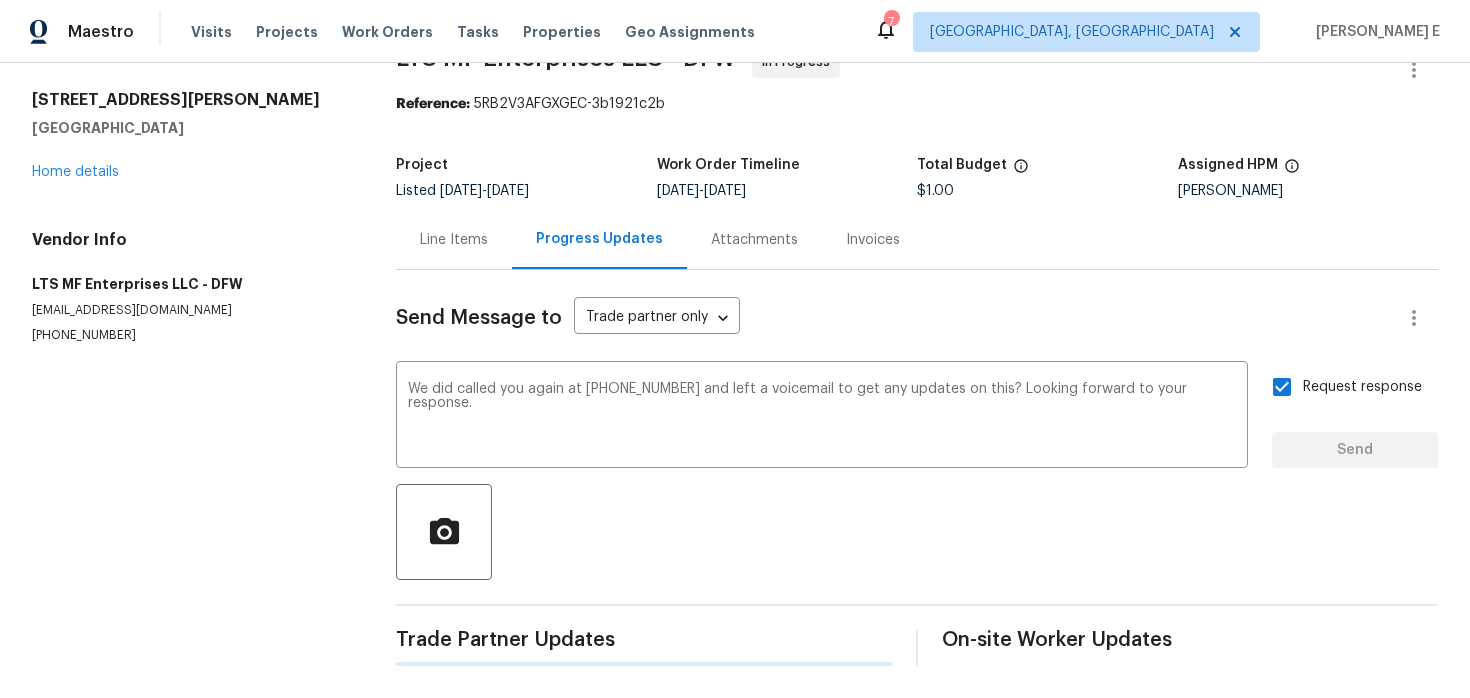 type 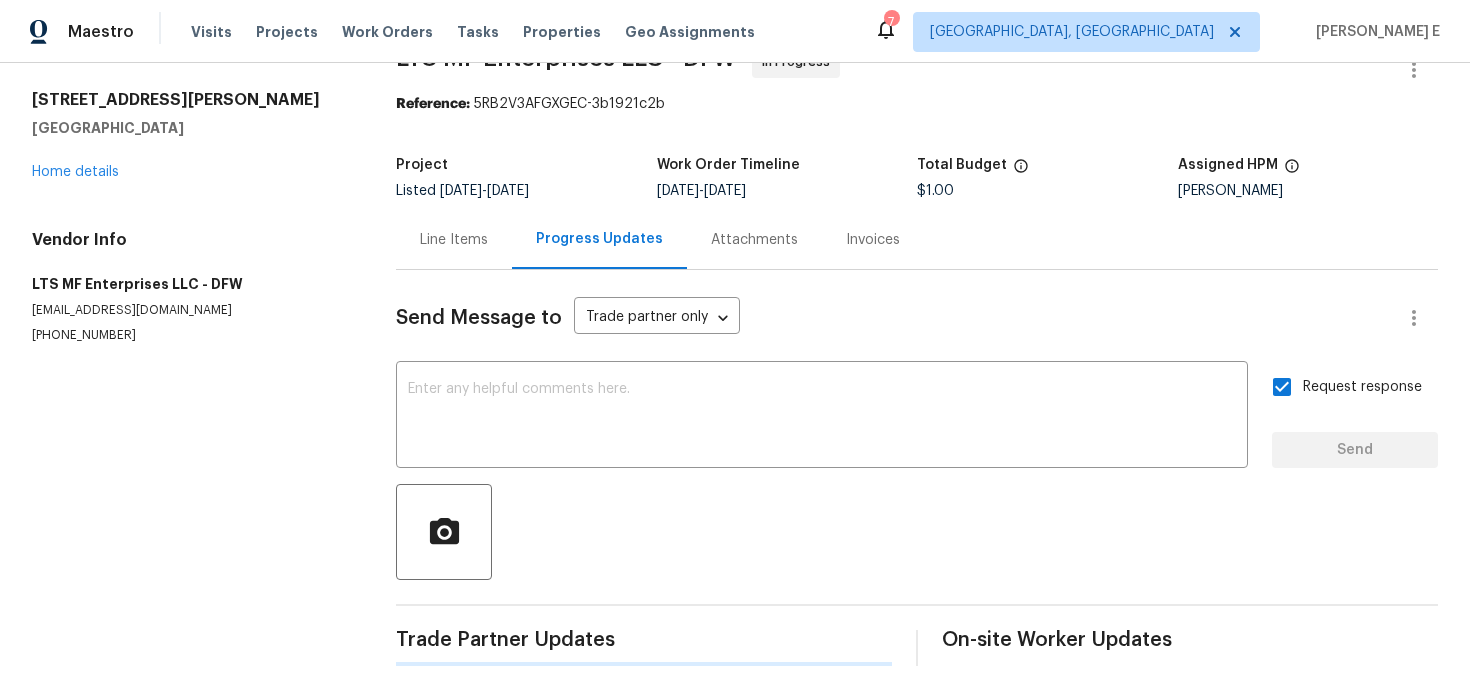 scroll, scrollTop: 228, scrollLeft: 0, axis: vertical 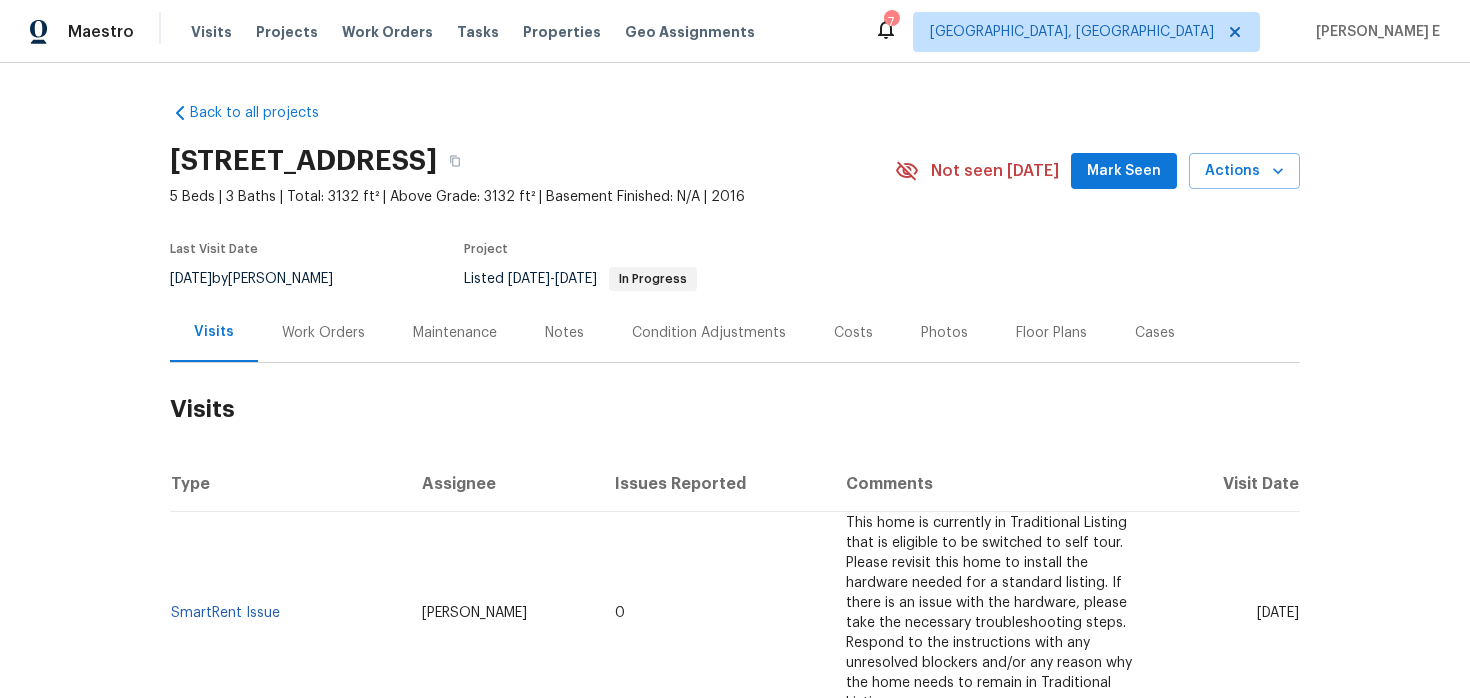 click on "Work Orders" at bounding box center (323, 333) 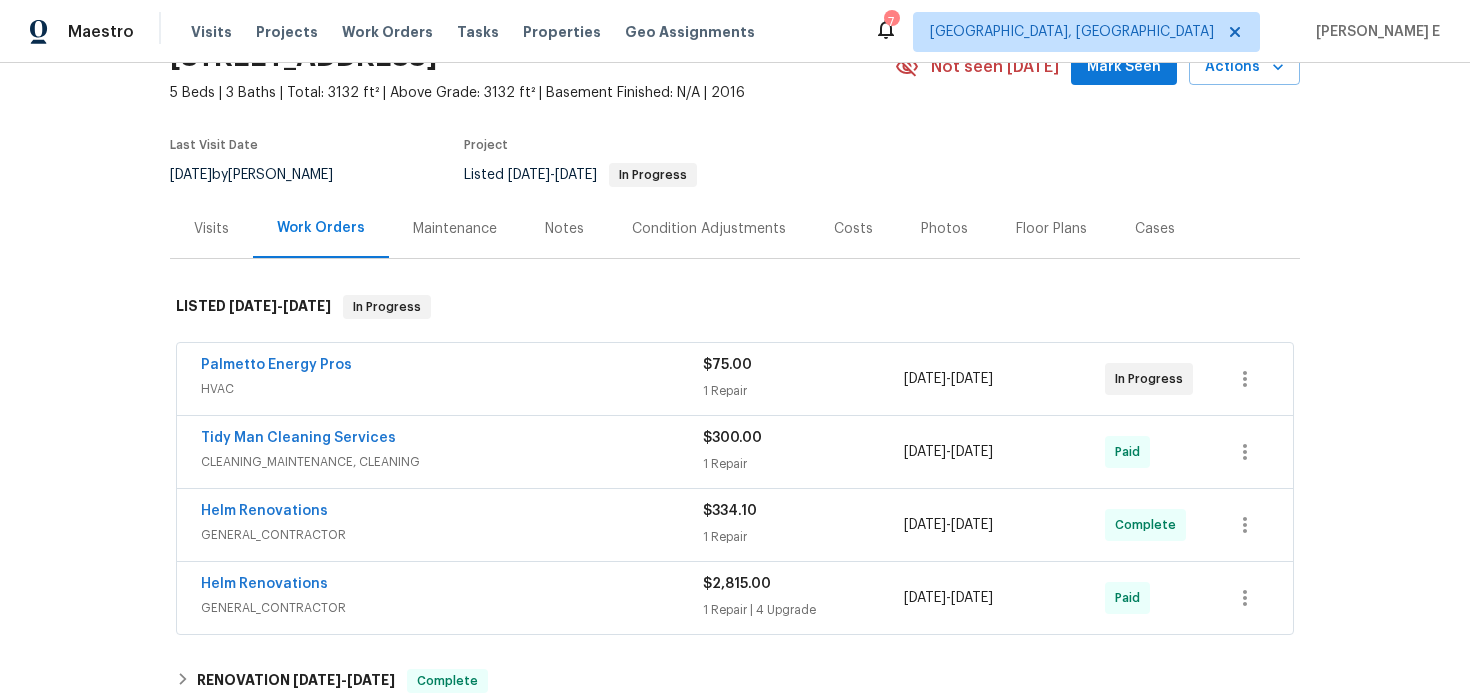 scroll, scrollTop: 124, scrollLeft: 0, axis: vertical 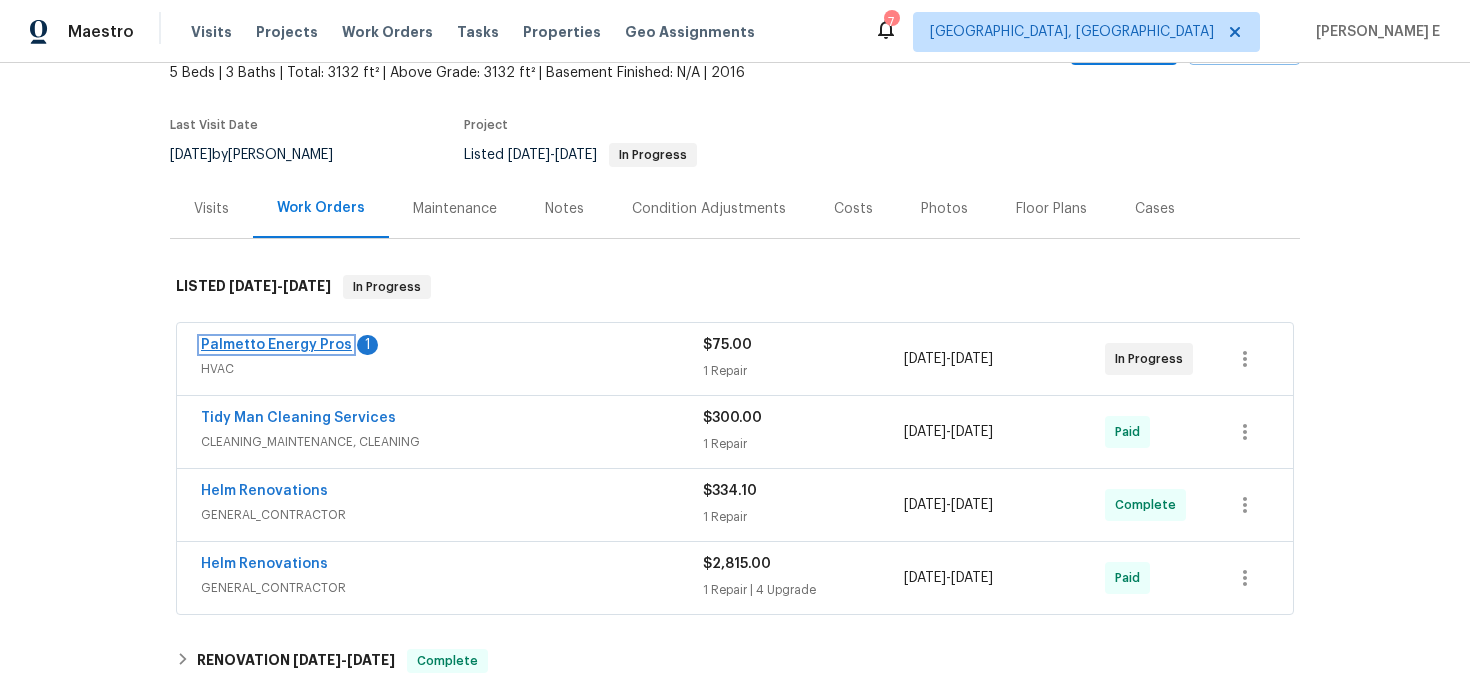 click on "Palmetto Energy Pros" at bounding box center [276, 345] 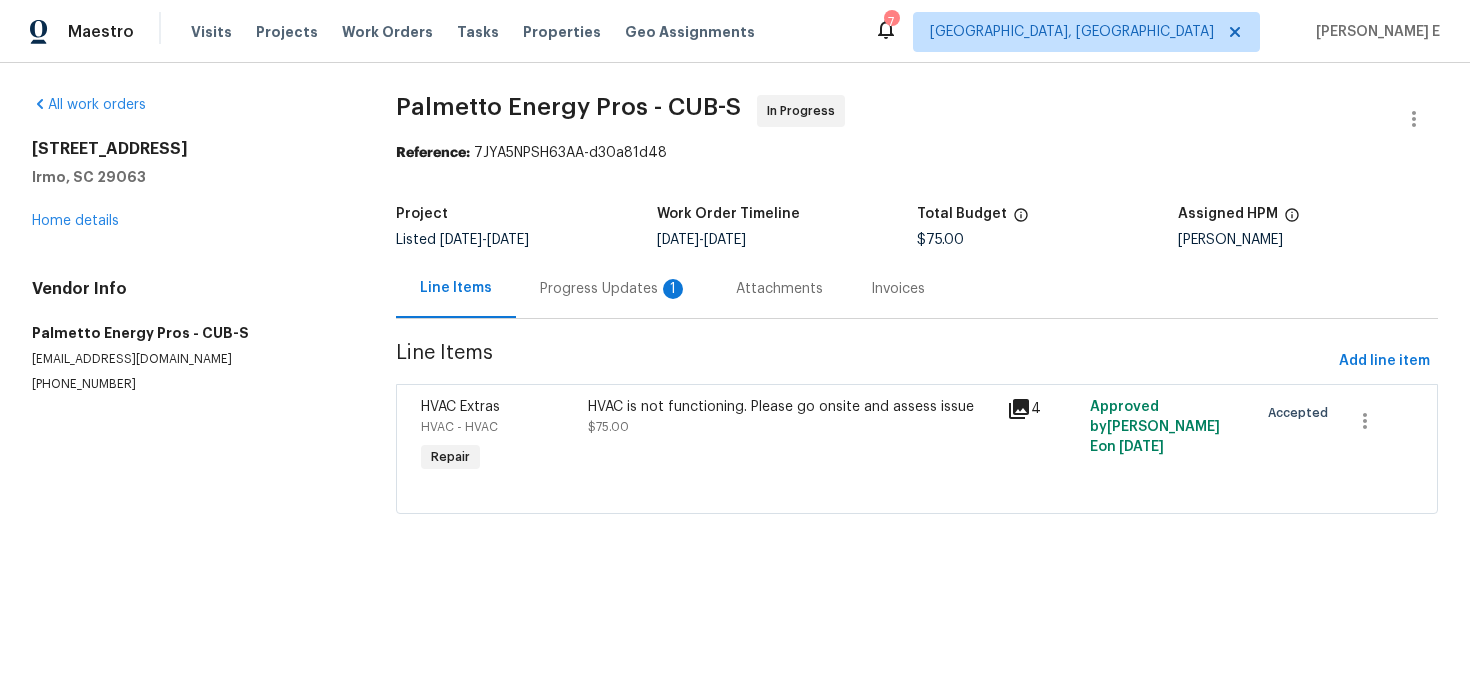 click on "Progress Updates 1" at bounding box center (614, 288) 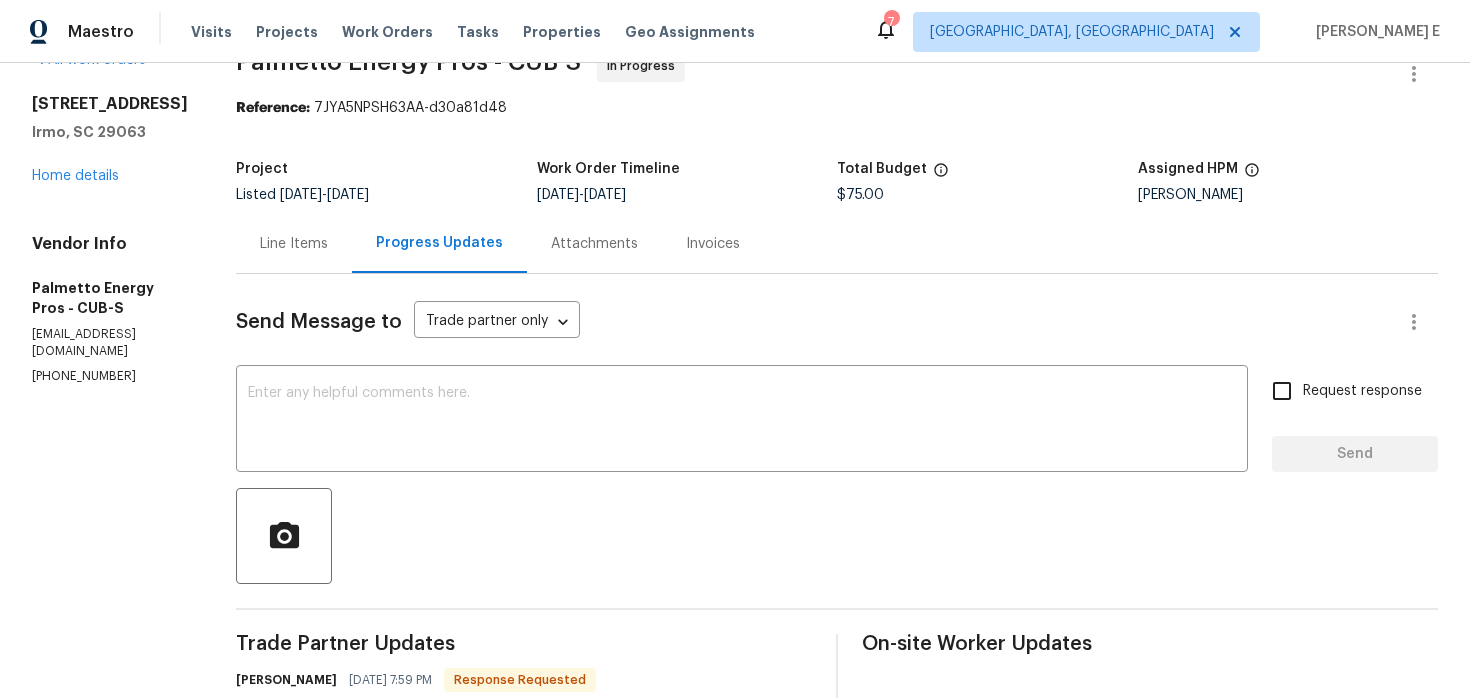 scroll, scrollTop: 0, scrollLeft: 0, axis: both 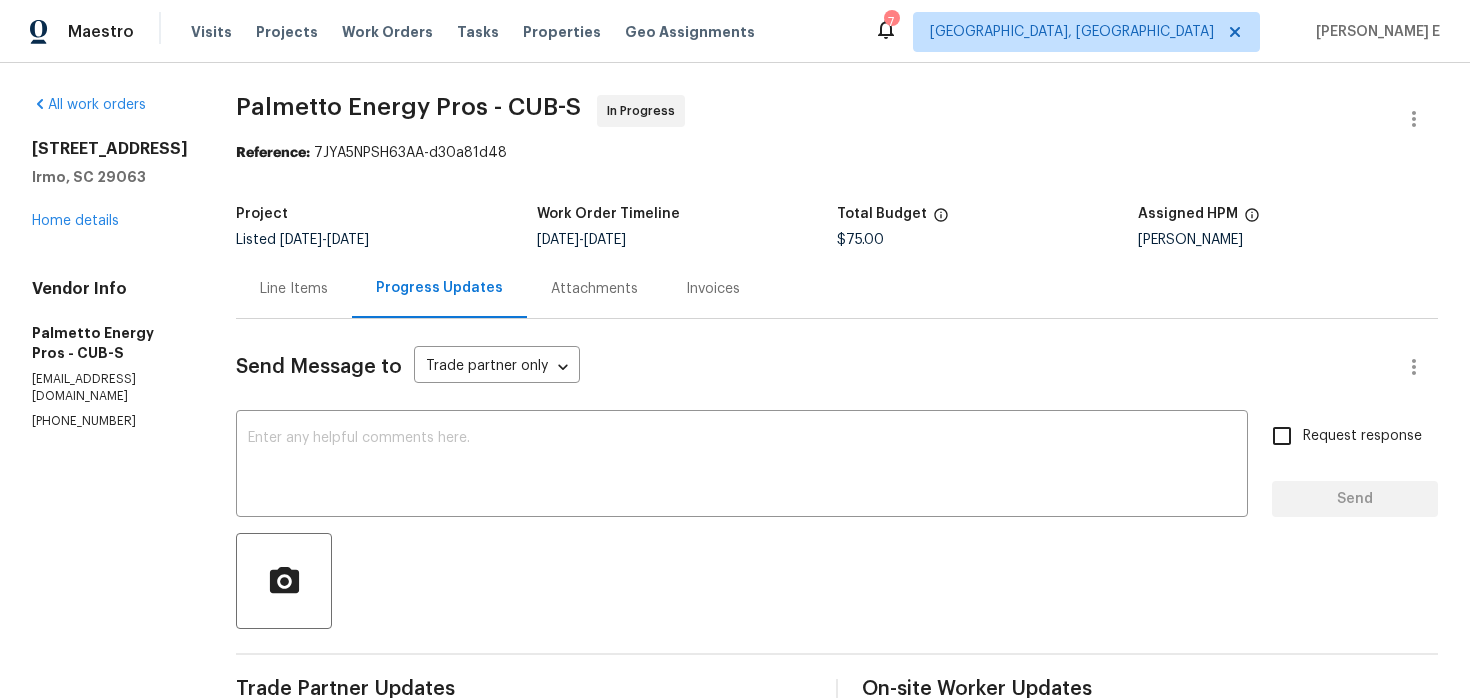 click on "Line Items" at bounding box center (294, 289) 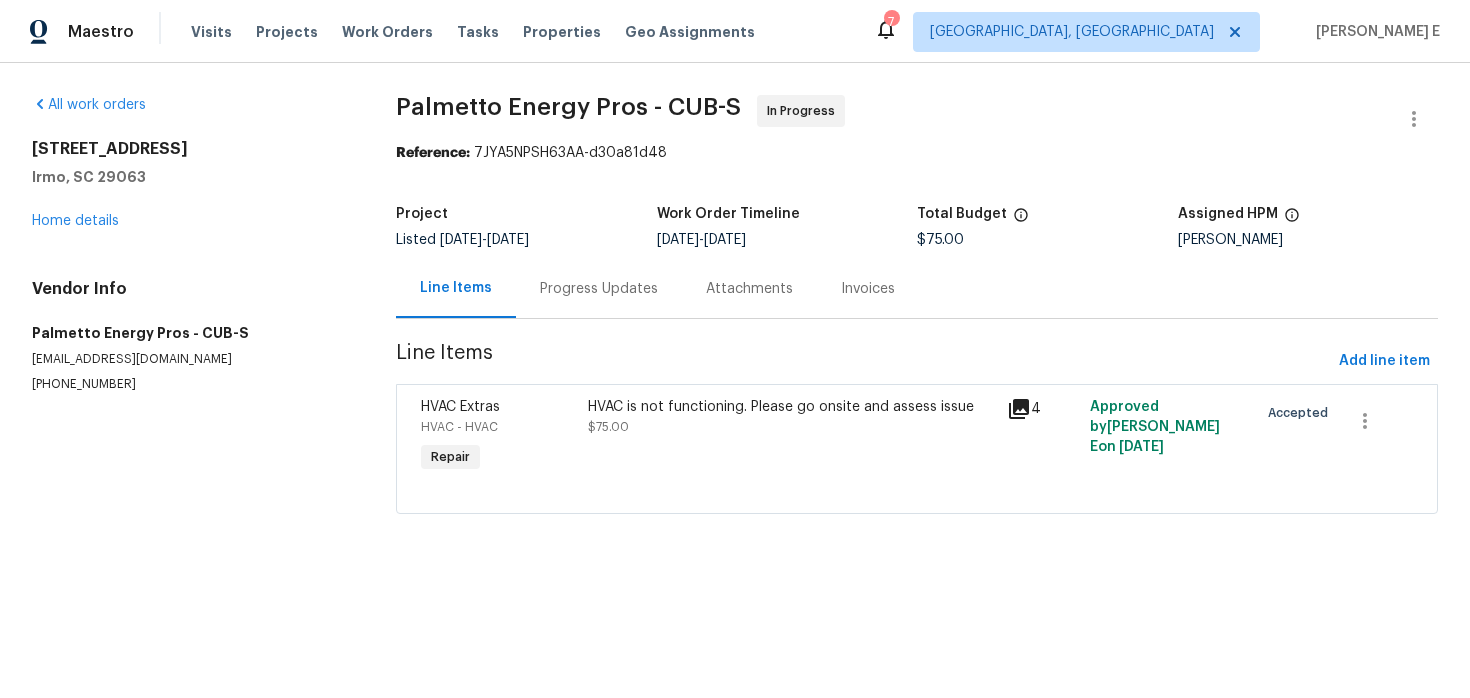 click on "HVAC is not functioning. Please go onsite and assess issue $75.00" at bounding box center (791, 437) 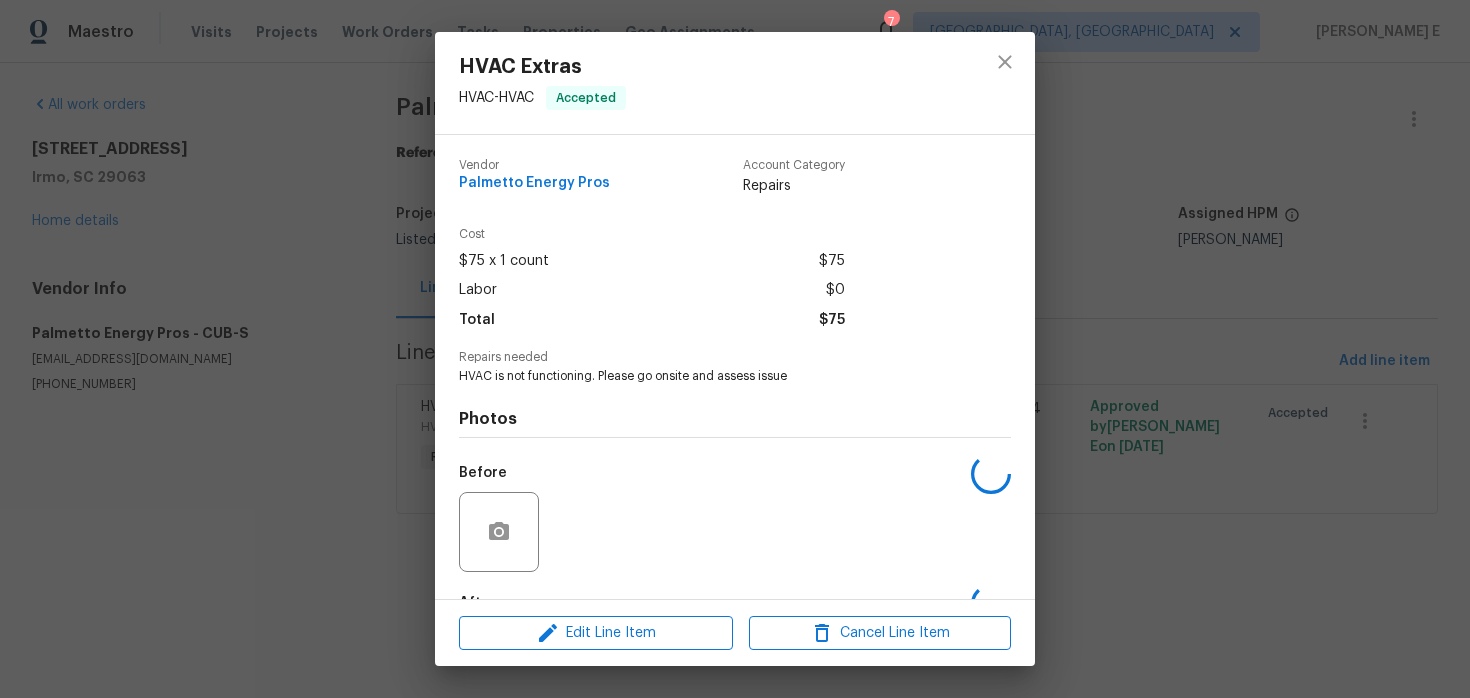 scroll, scrollTop: 123, scrollLeft: 0, axis: vertical 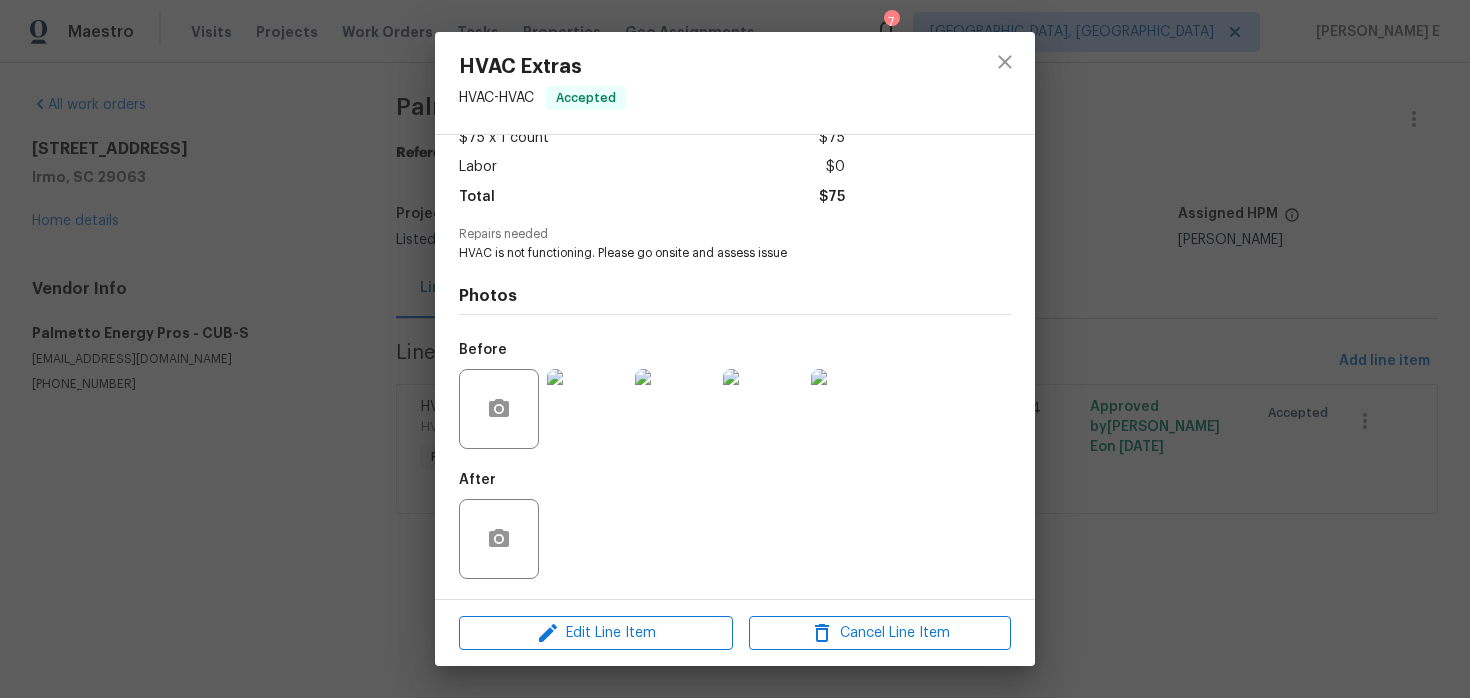 click at bounding box center (587, 409) 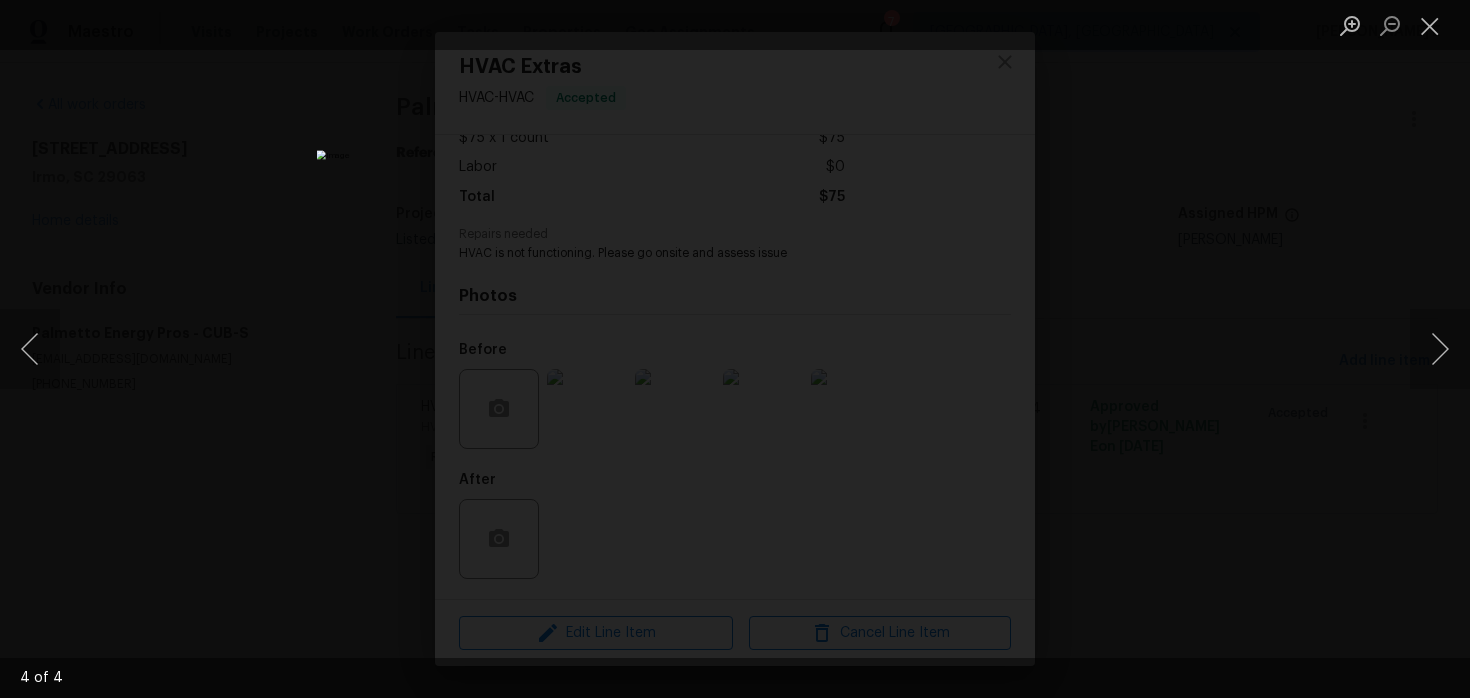 click at bounding box center (735, 349) 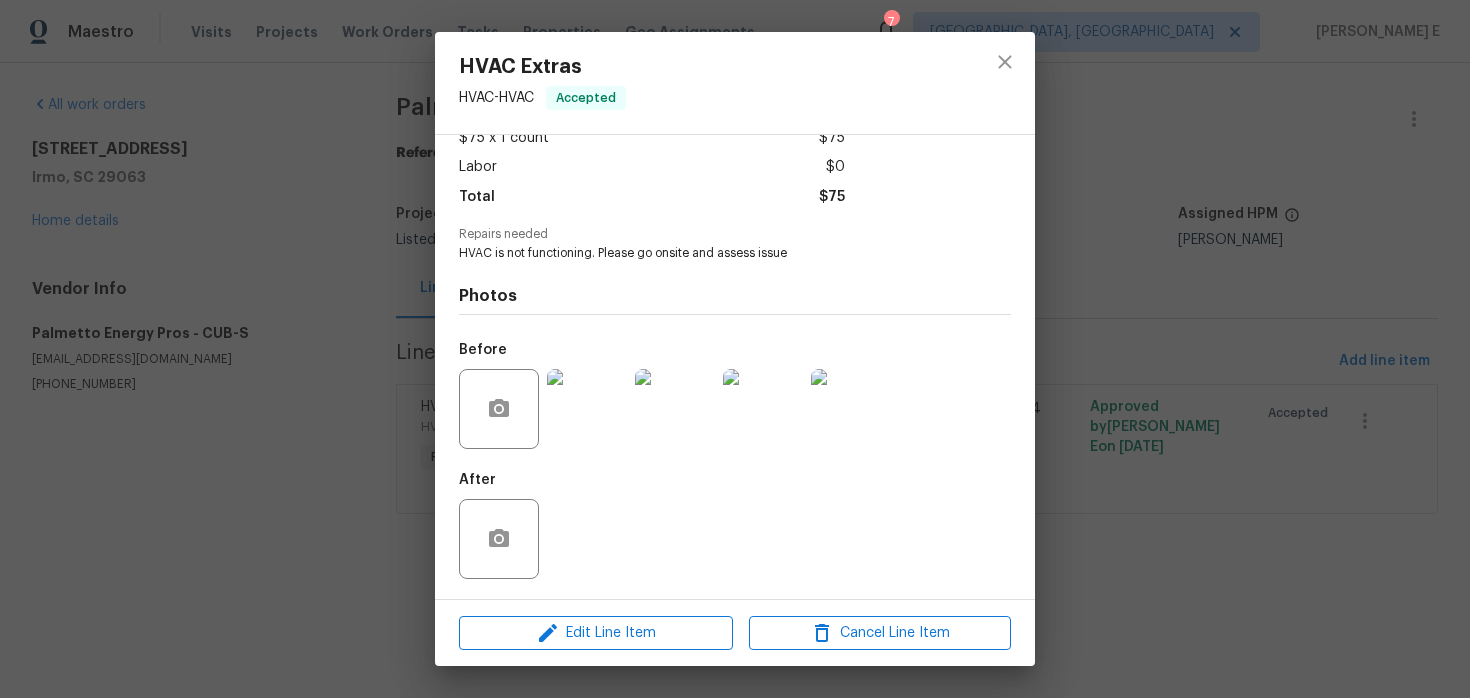 click at bounding box center (735, 349) 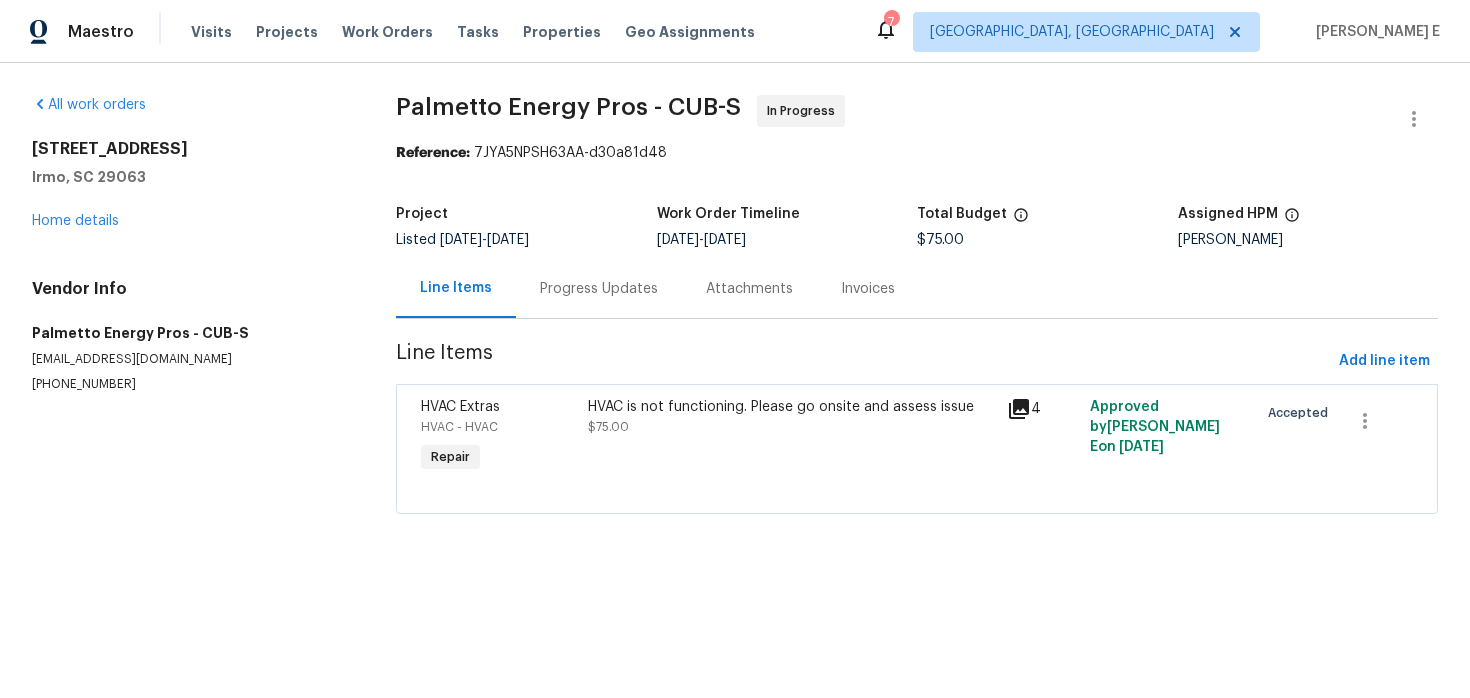 click on "Progress Updates" at bounding box center (599, 289) 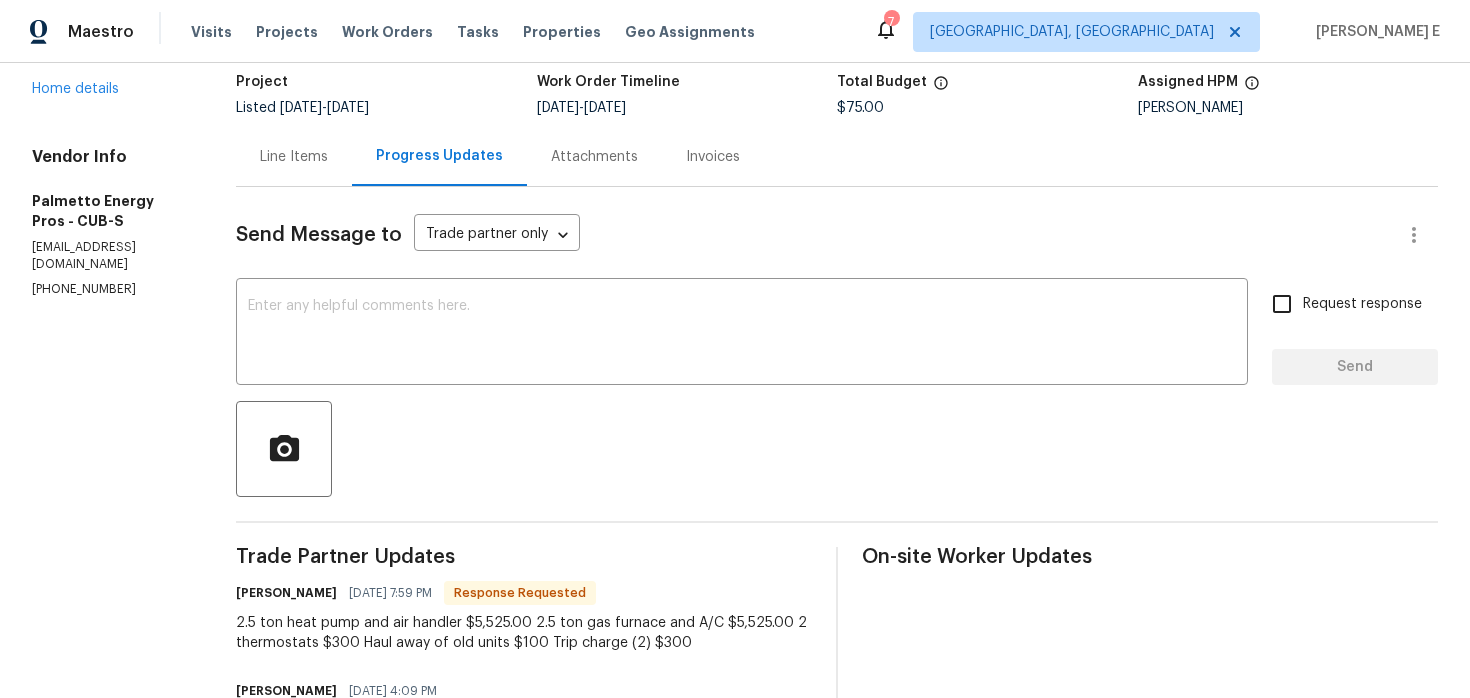 scroll, scrollTop: 117, scrollLeft: 0, axis: vertical 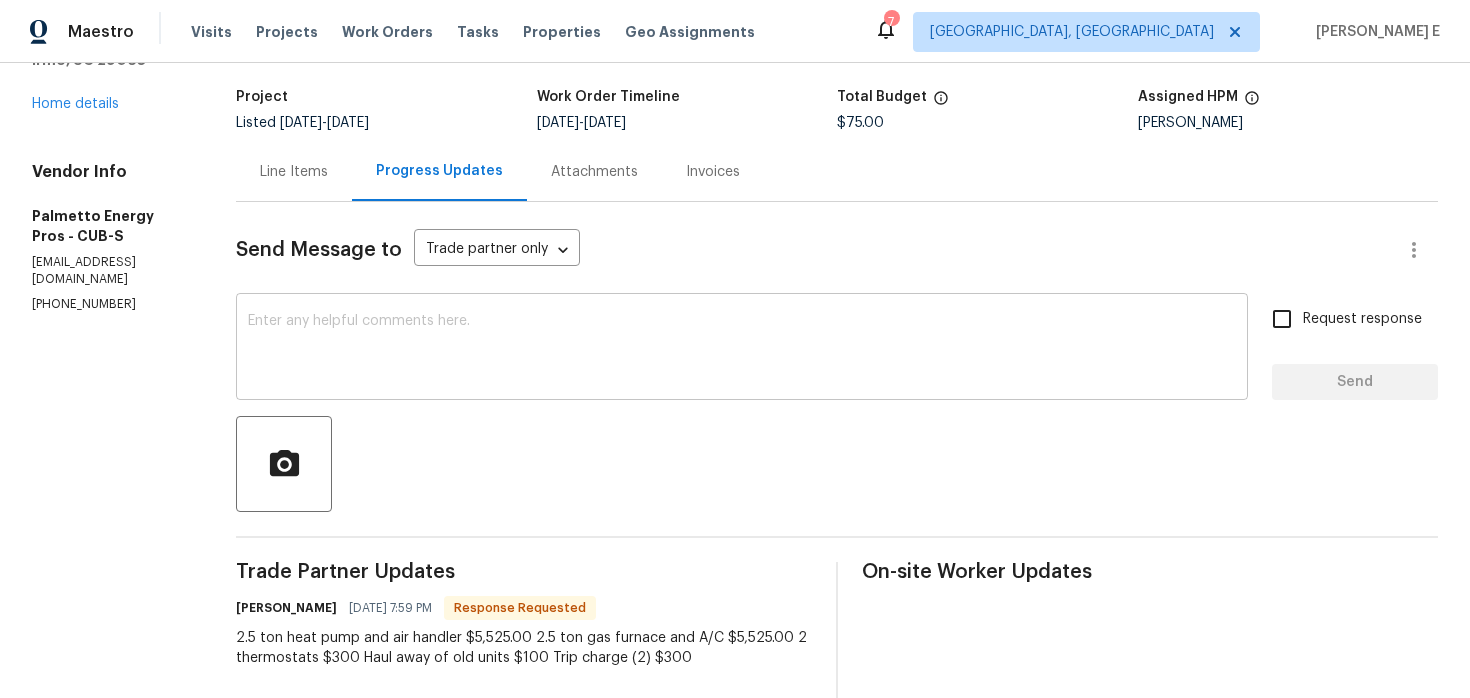 click at bounding box center (742, 349) 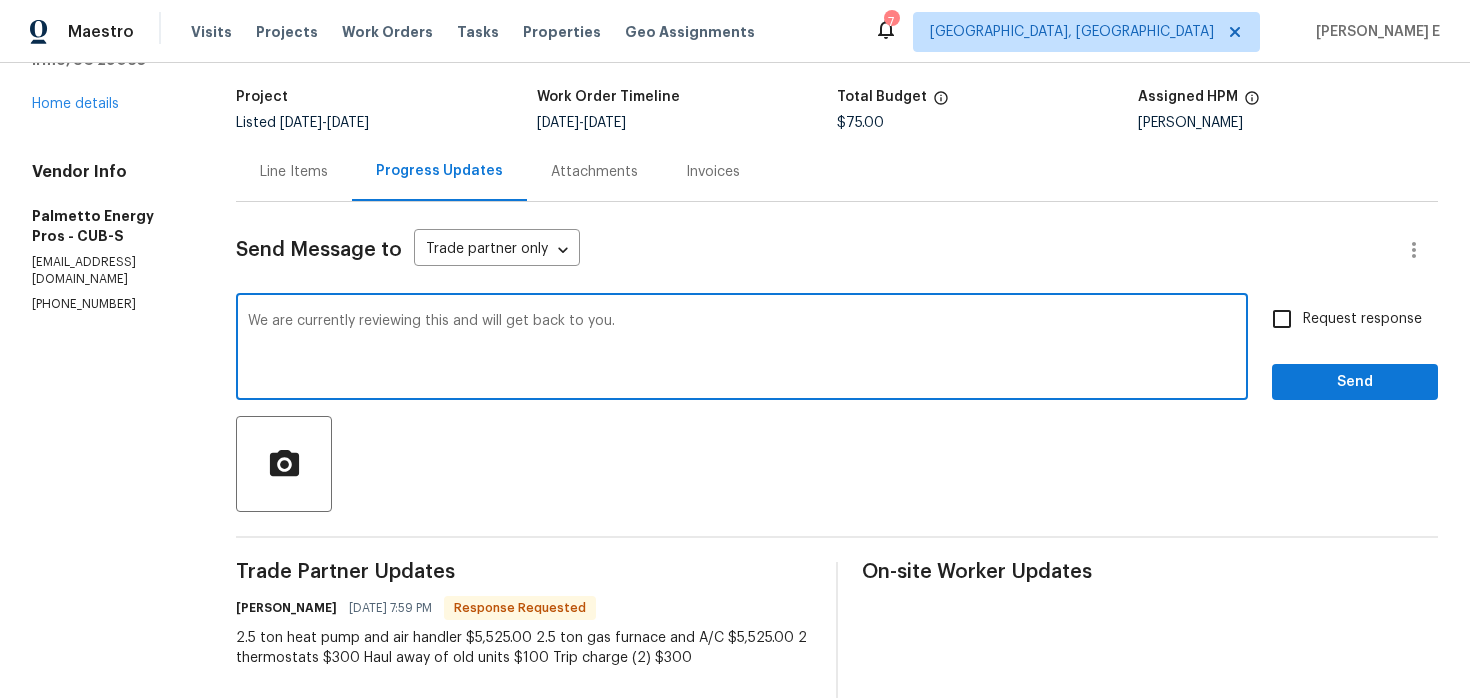 scroll, scrollTop: 92, scrollLeft: 0, axis: vertical 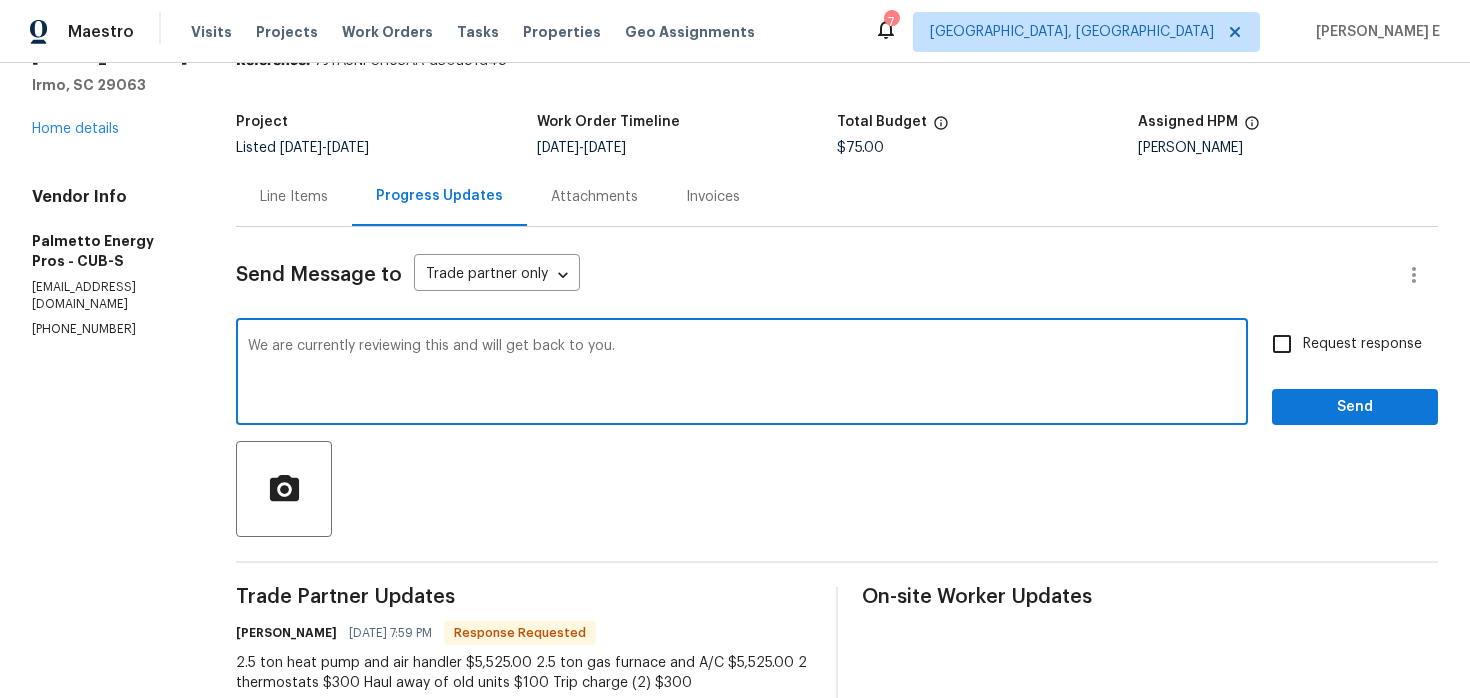 type on "We are currently reviewing this and will get back to you." 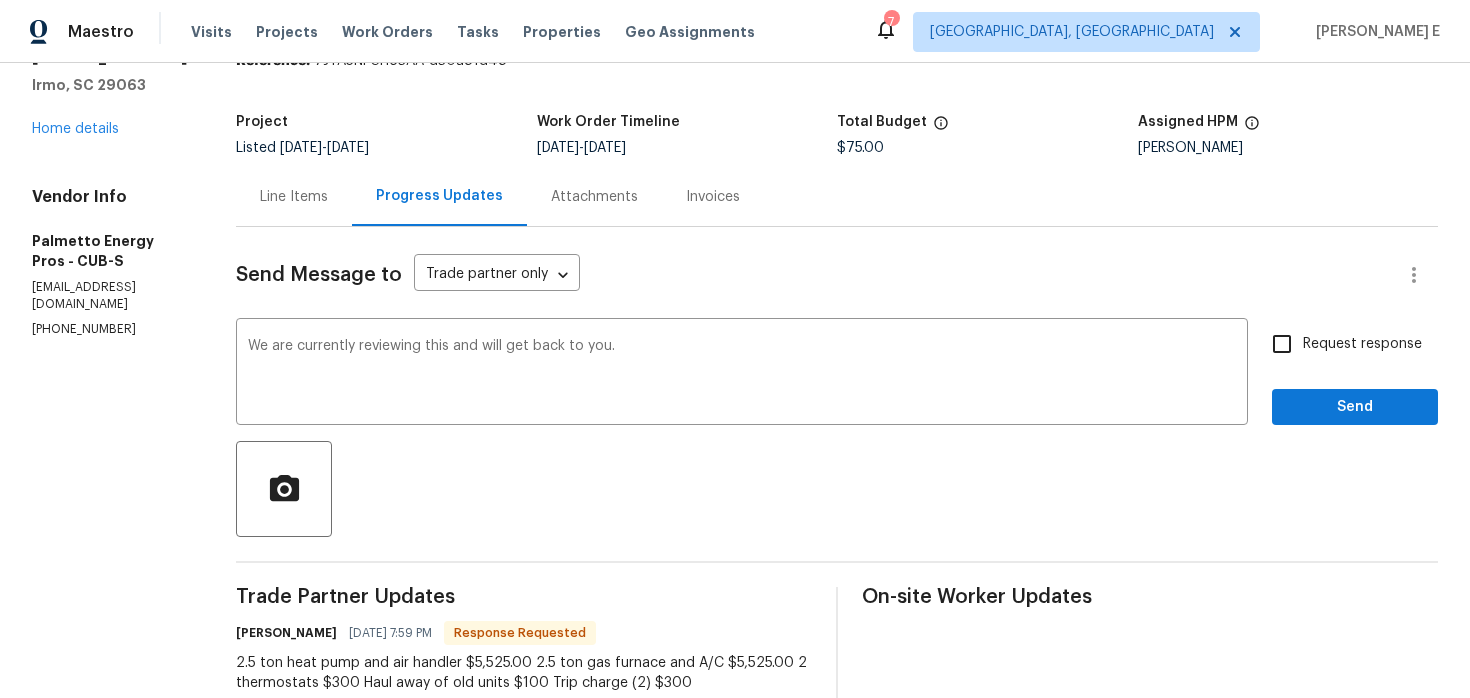 click on "Request response" at bounding box center [1362, 344] 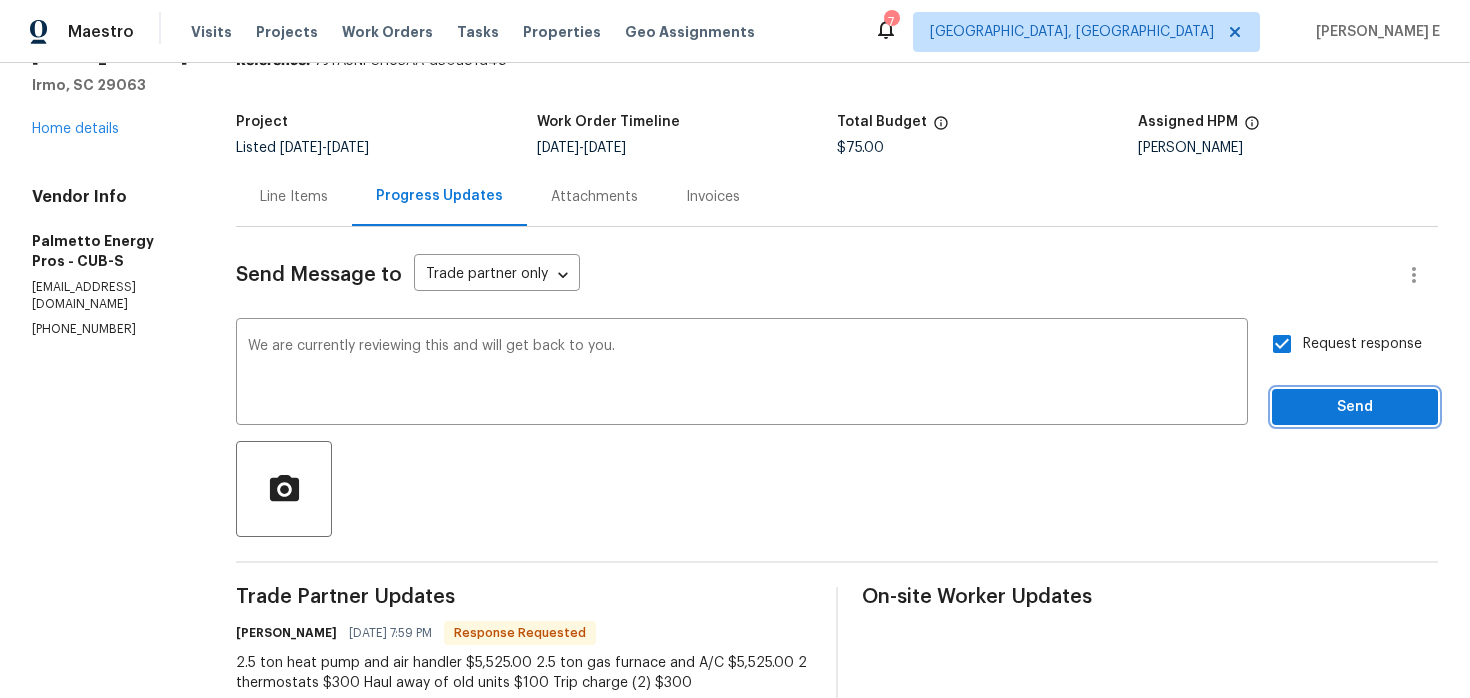 click on "Send" at bounding box center [1355, 407] 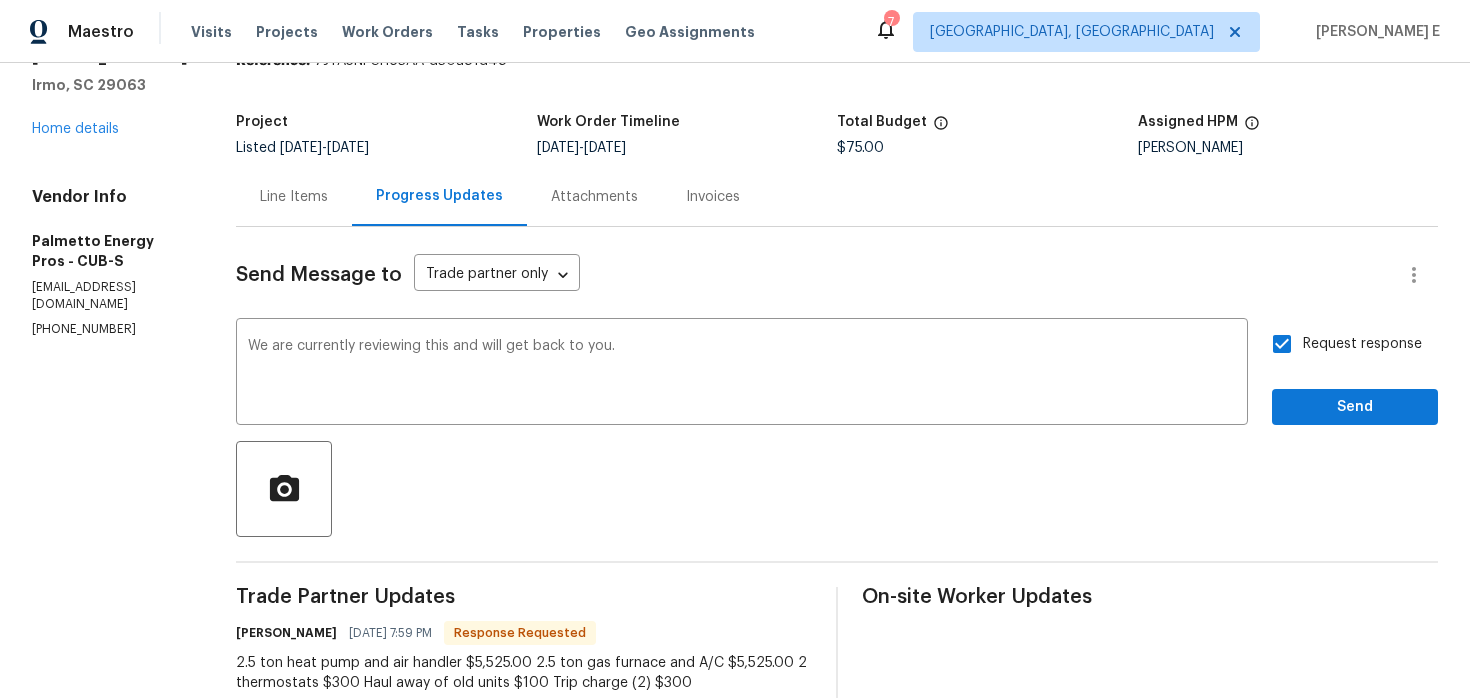 scroll, scrollTop: 49, scrollLeft: 0, axis: vertical 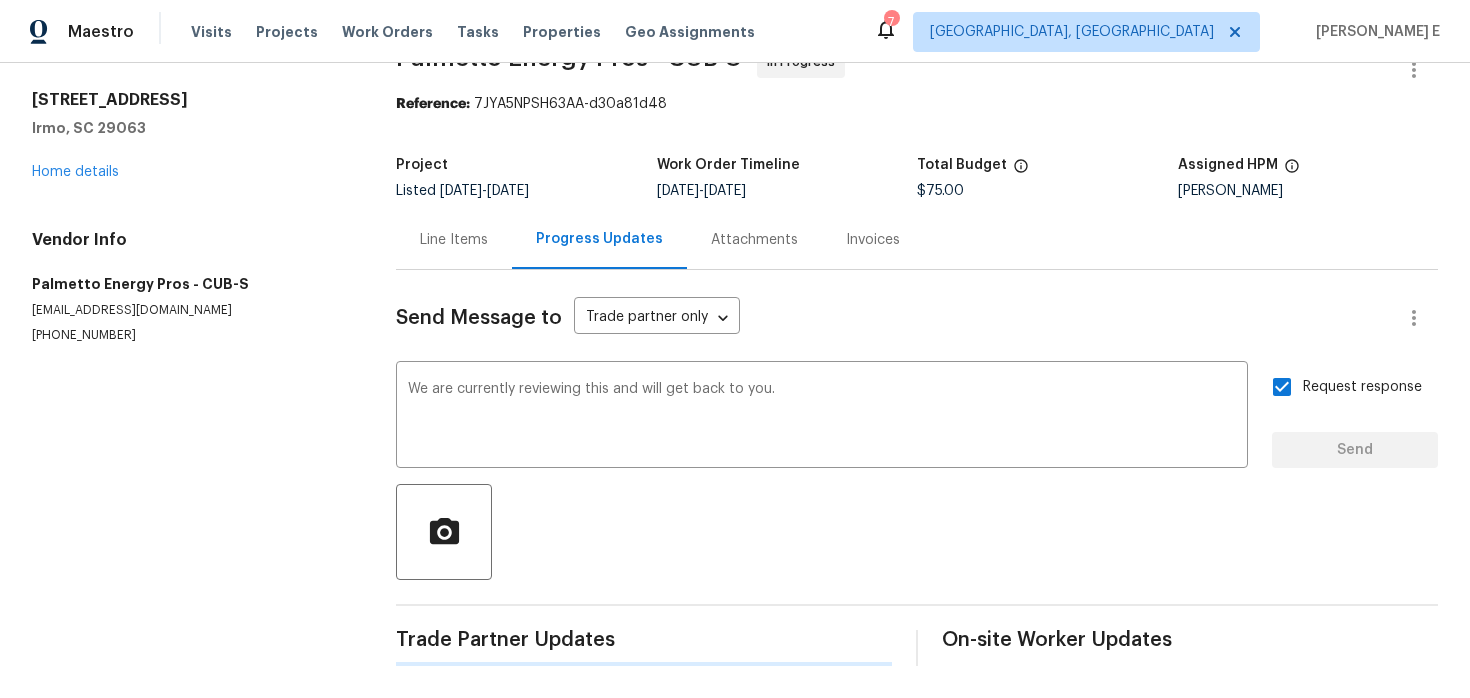 type 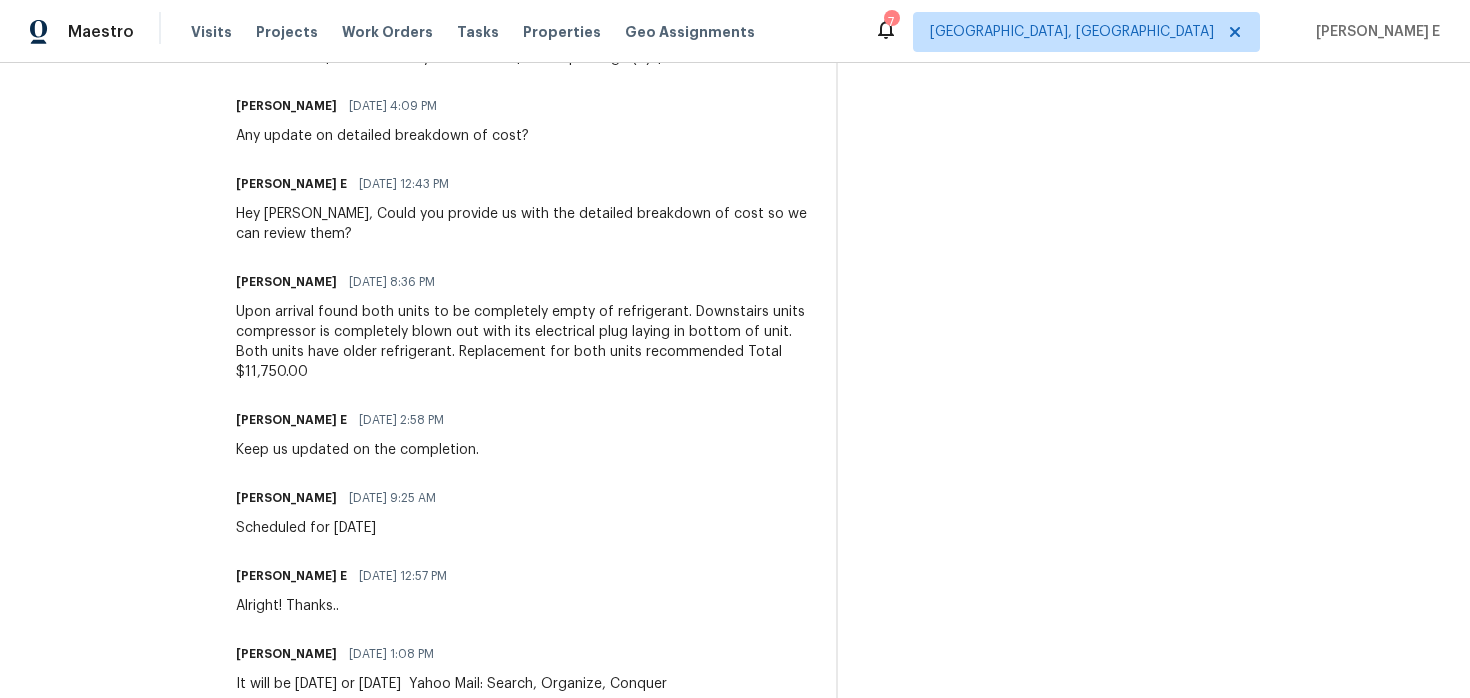 scroll, scrollTop: 768, scrollLeft: 0, axis: vertical 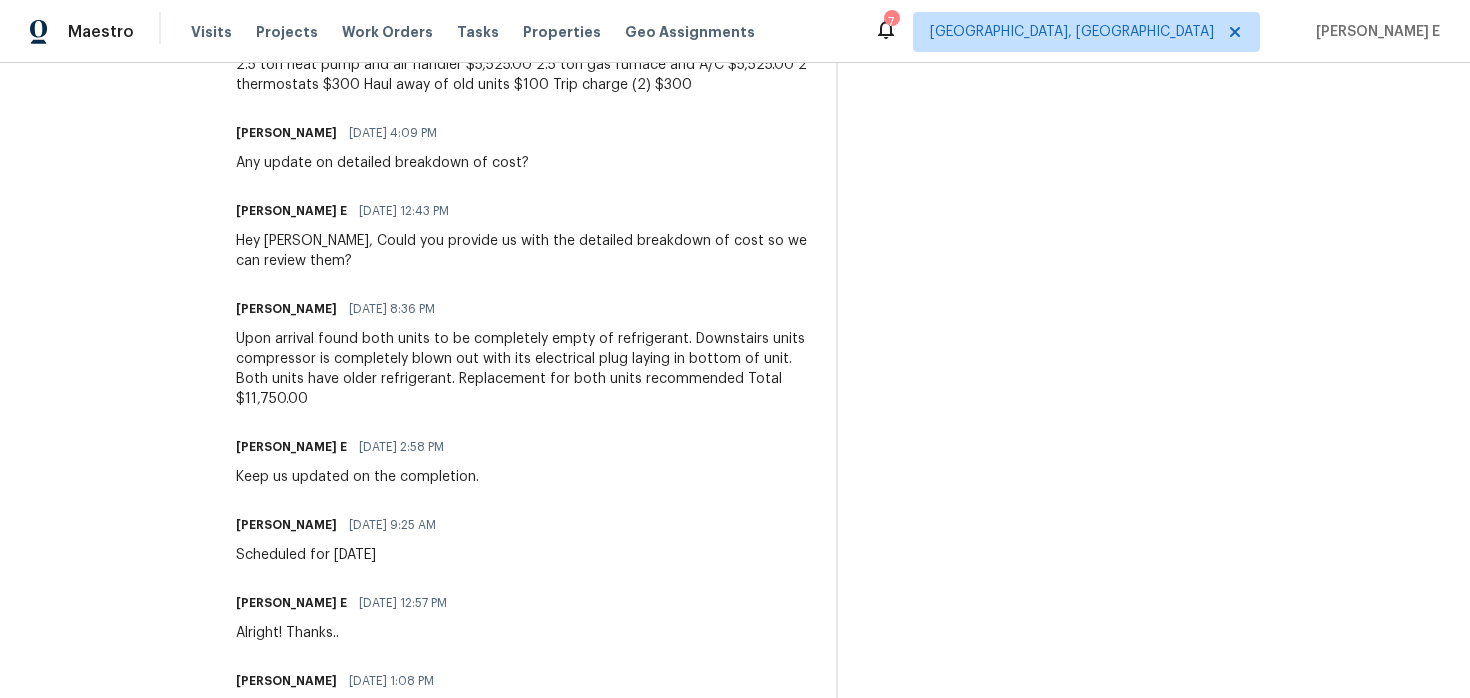 click on "Upon arrival found both units to be completely empty of refrigerant. Downstairs units compressor is completely blown out with its electrical plug laying in bottom of unit.  Both units have older refrigerant. Replacement for both units recommended
Total $11,750.00" at bounding box center [524, 369] 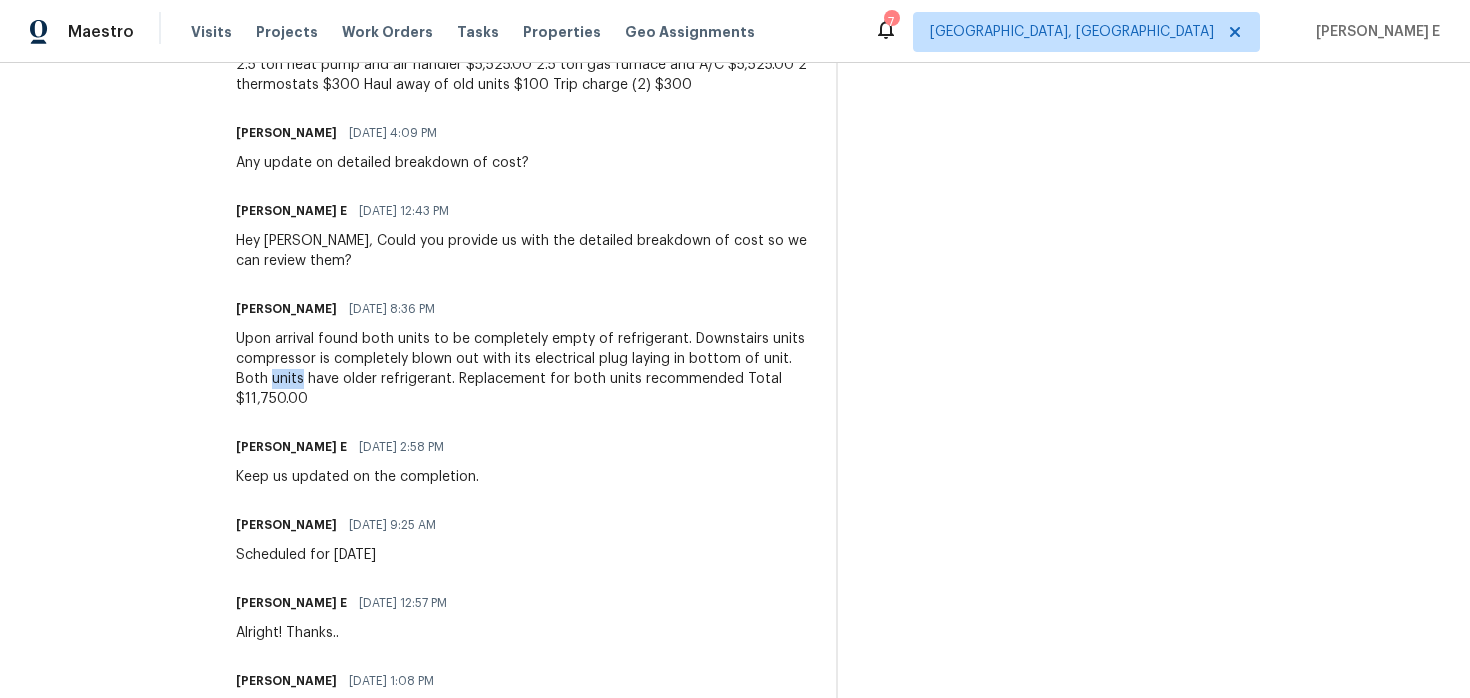 click on "Upon arrival found both units to be completely empty of refrigerant. Downstairs units compressor is completely blown out with its electrical plug laying in bottom of unit.  Both units have older refrigerant. Replacement for both units recommended
Total $11,750.00" at bounding box center (524, 369) 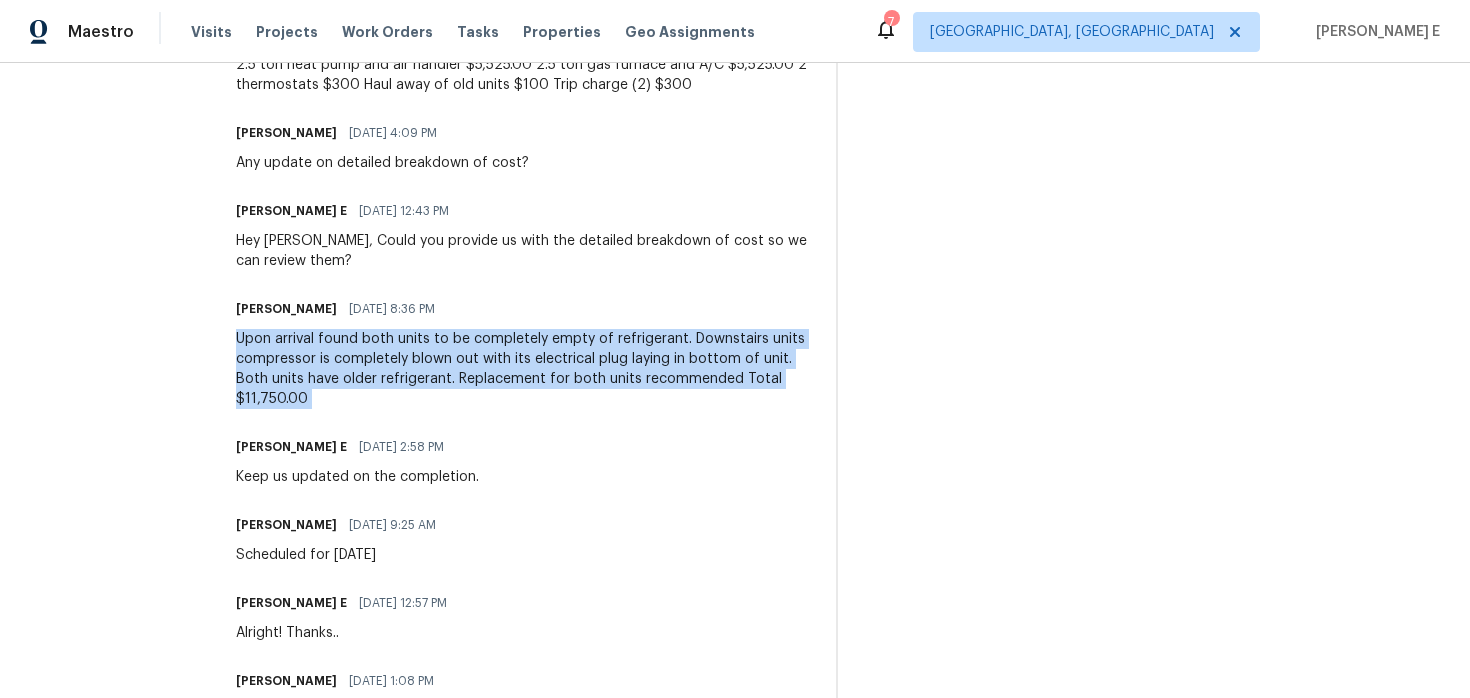copy on "Upon arrival found both units to be completely empty of refrigerant. Downstairs units compressor is completely blown out with its electrical plug laying in bottom of unit.  Both units have older refrigerant. Replacement for both units recommended
Total $11,750.00" 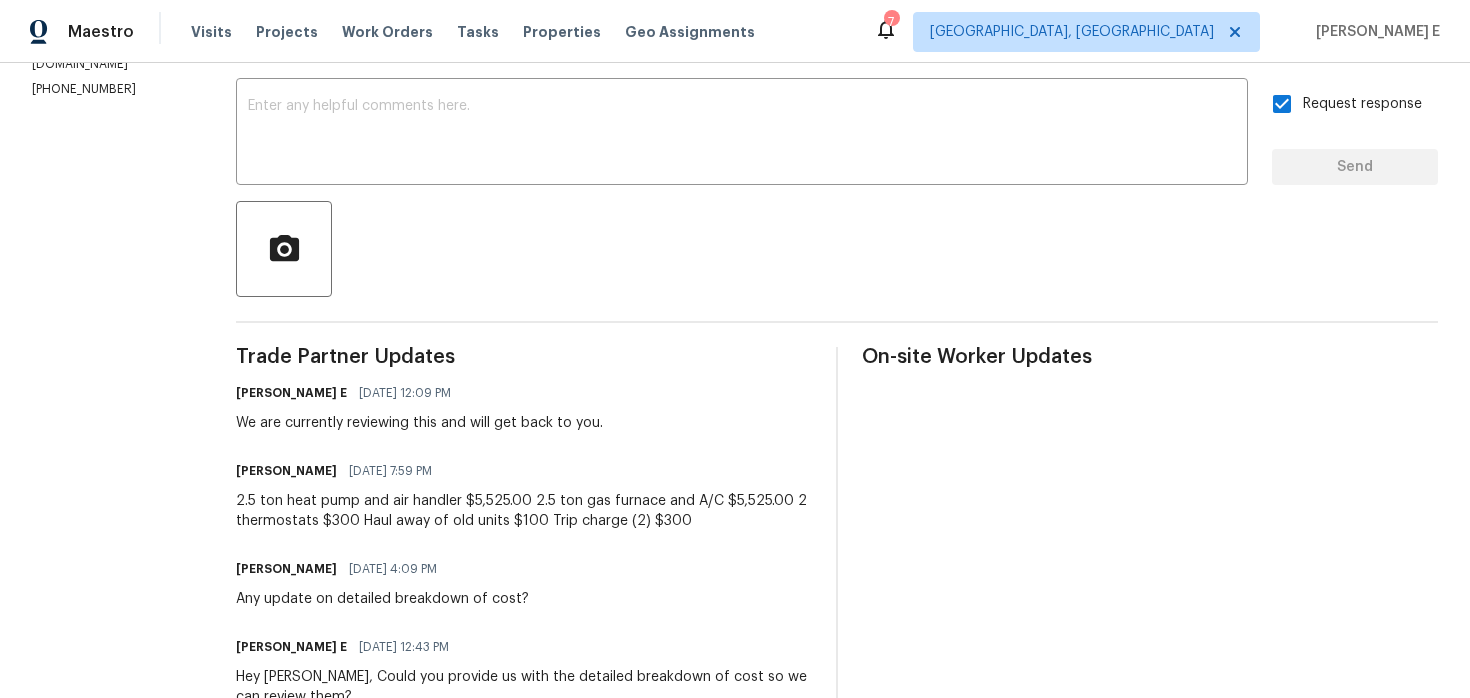 scroll, scrollTop: 544, scrollLeft: 0, axis: vertical 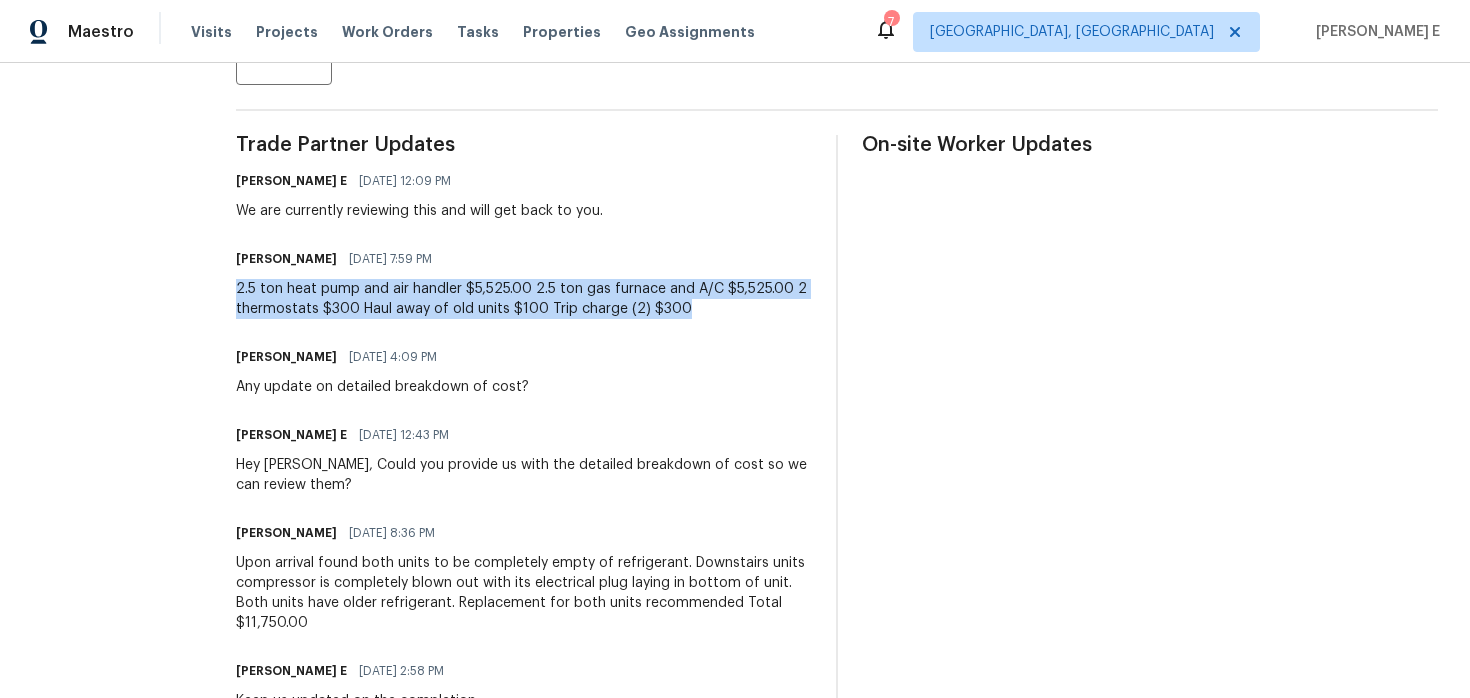 drag, startPoint x: 240, startPoint y: 289, endPoint x: 703, endPoint y: 307, distance: 463.34976 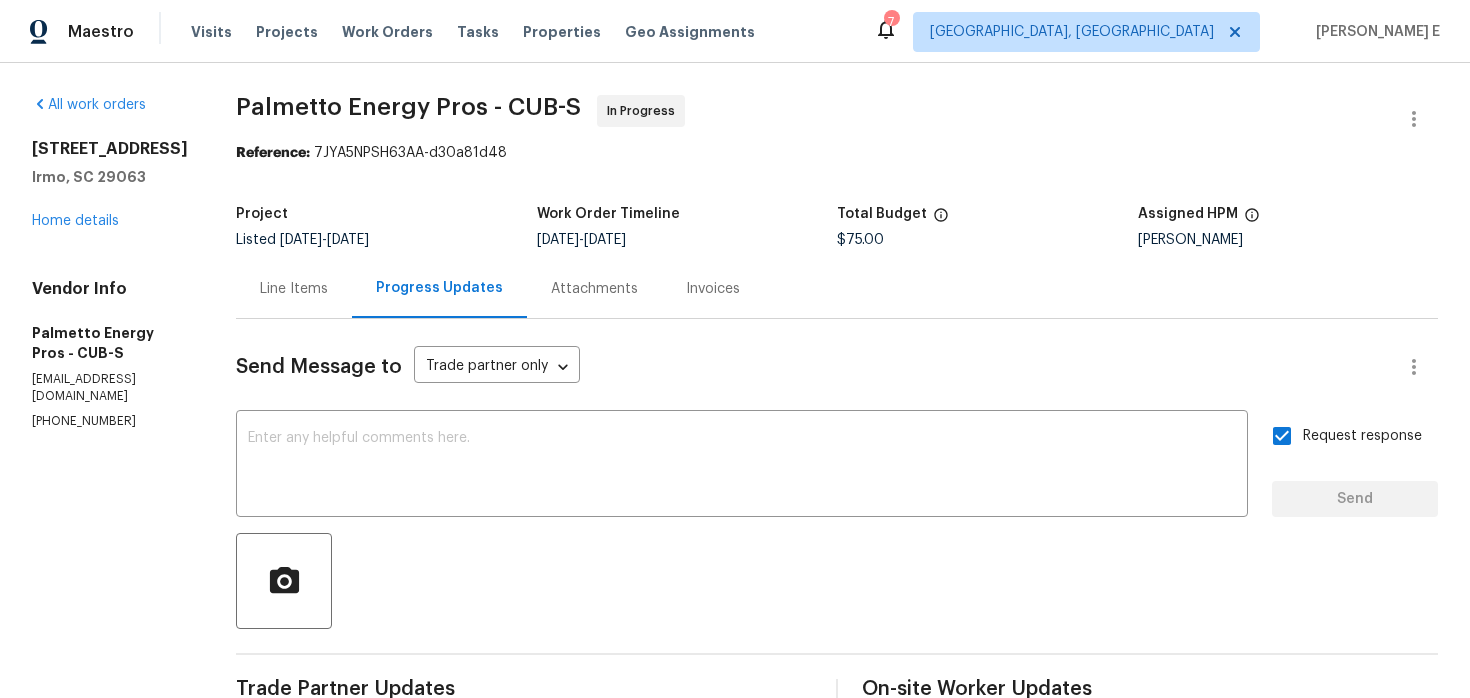 click on "Line Items" at bounding box center [294, 289] 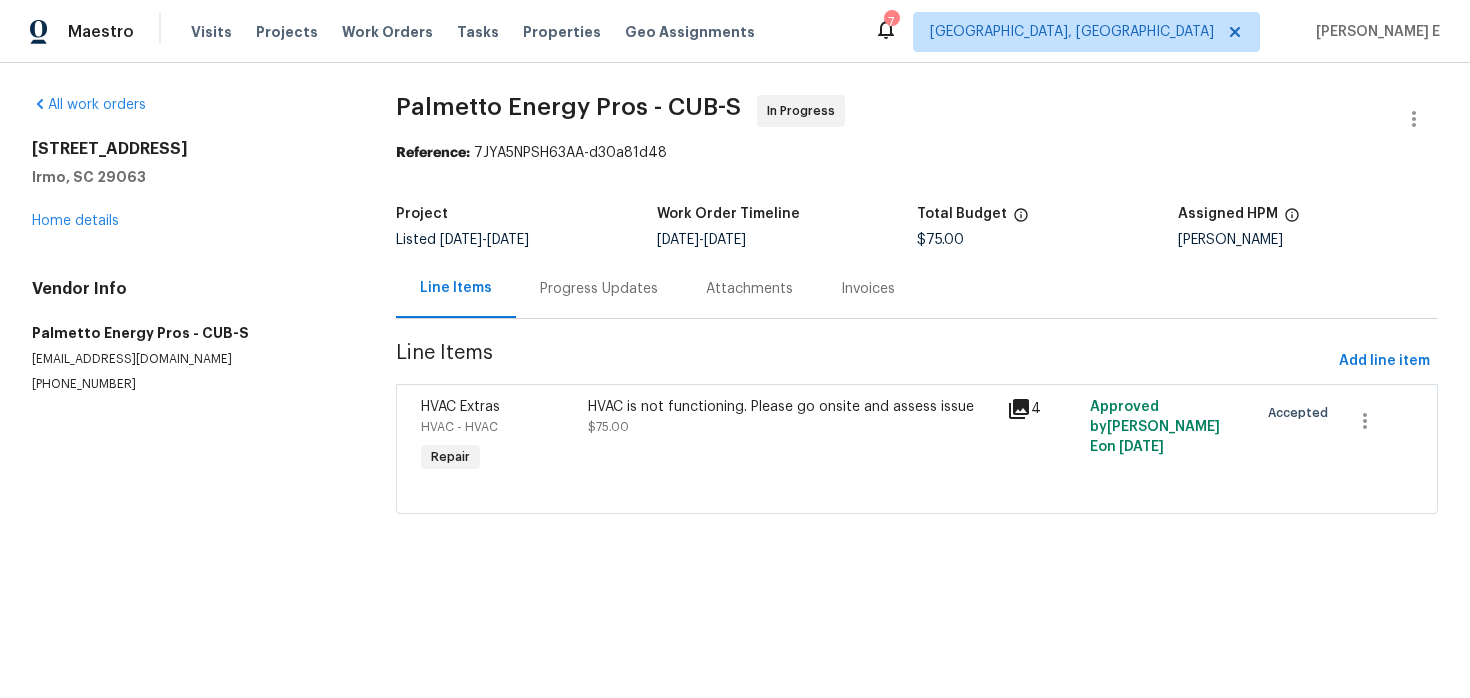 click on "HVAC is not functioning. Please go onsite and assess issue $75.00" at bounding box center [791, 437] 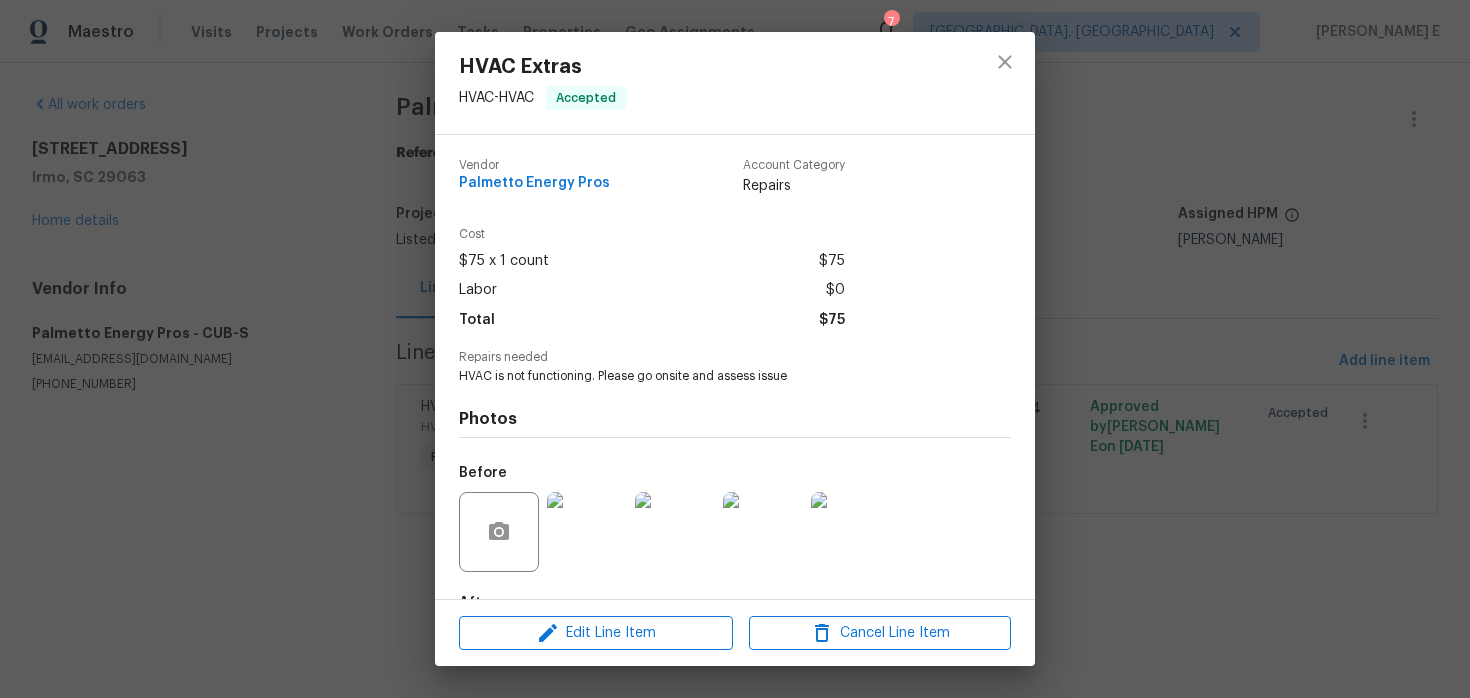 click on "HVAC is not functioning. Please go onsite and assess issue" at bounding box center (707, 376) 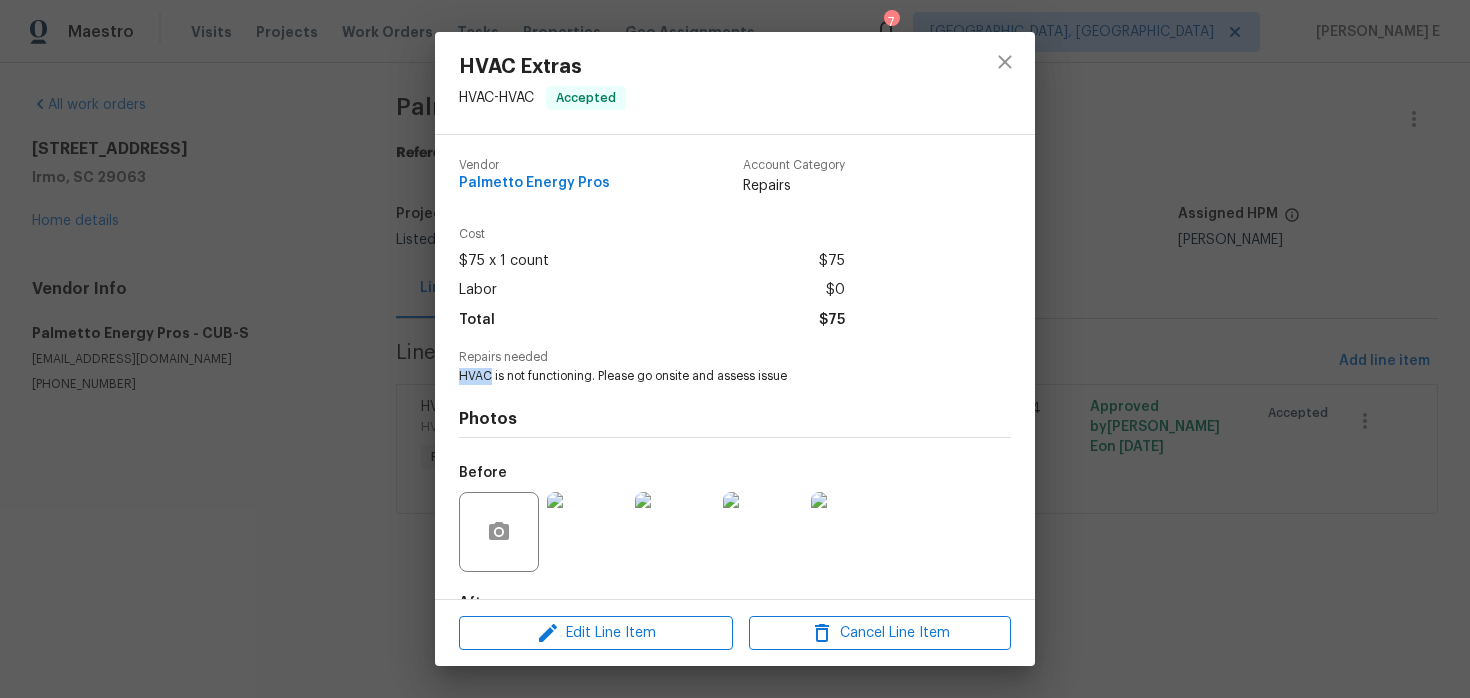 click on "HVAC is not functioning. Please go onsite and assess issue" at bounding box center [707, 376] 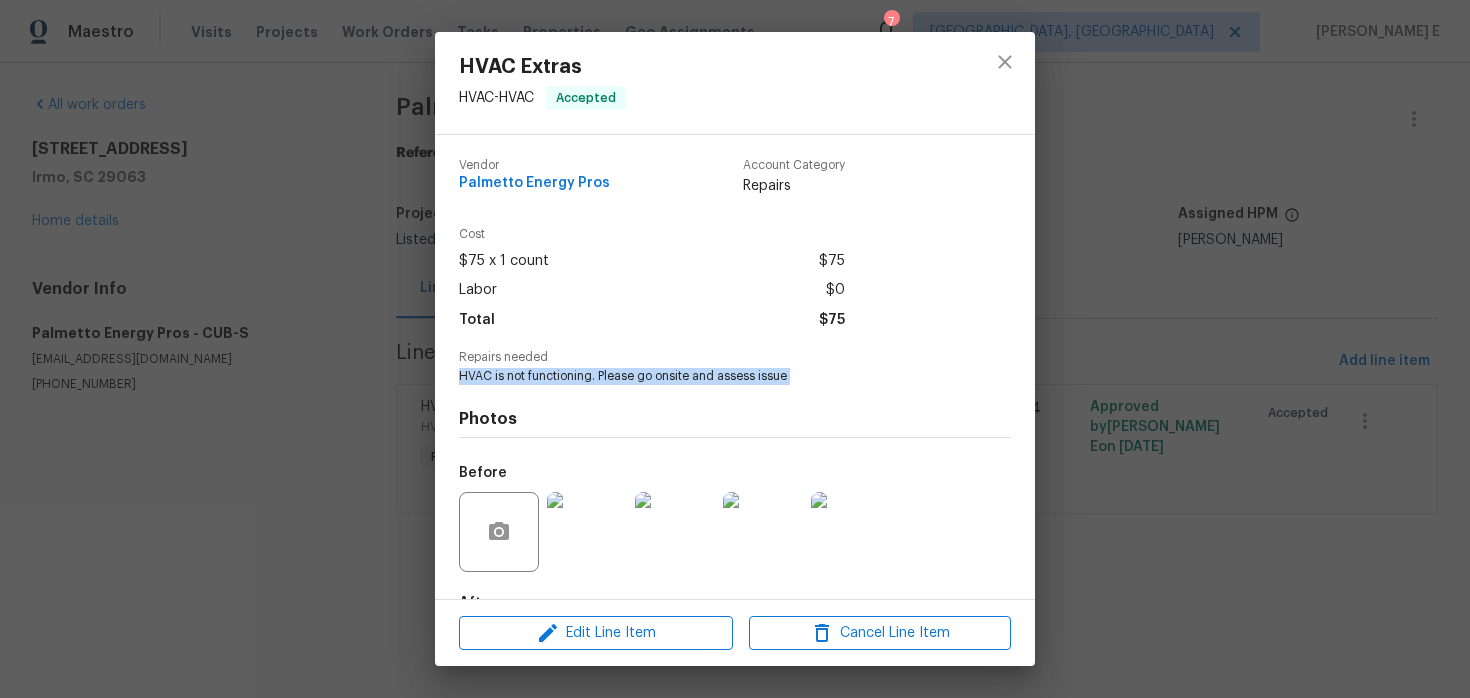 copy on "HVAC is not functioning. Please go onsite and assess issue" 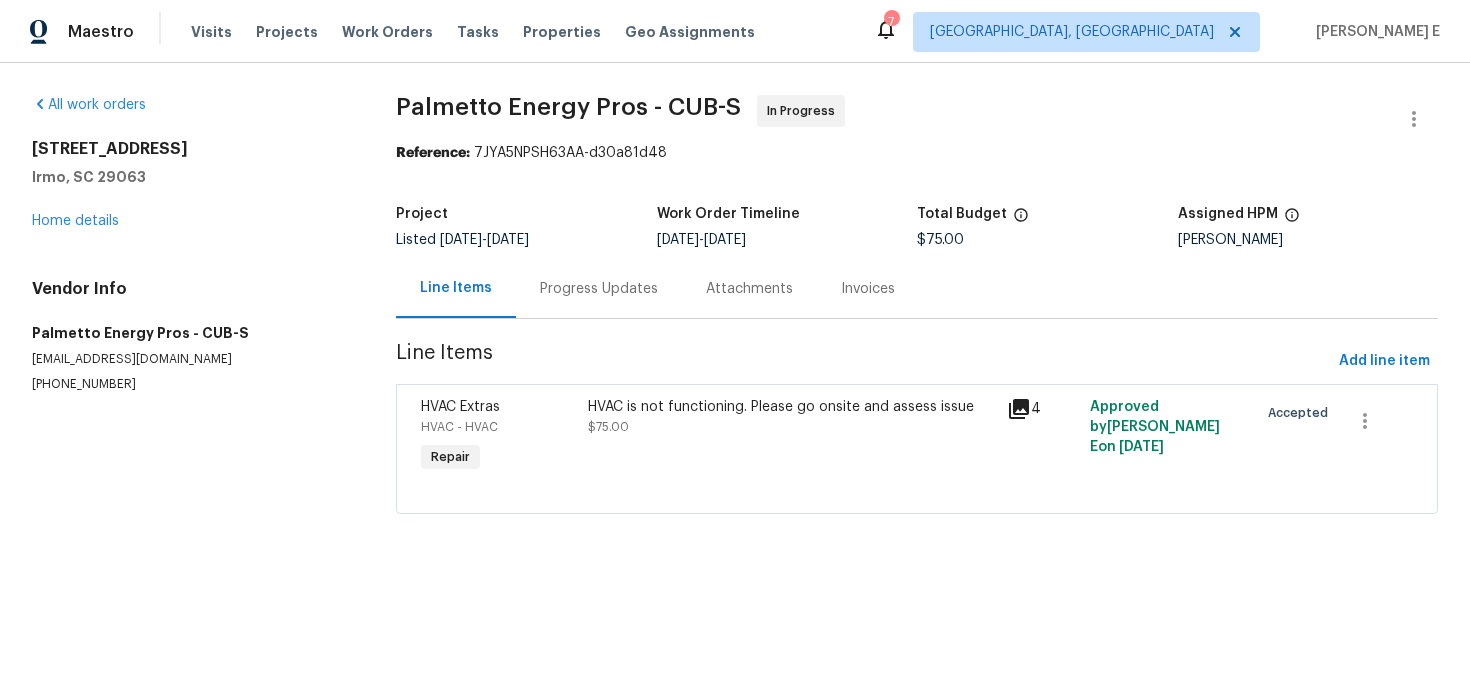 click on "508 Compass Rose Way Irmo, SC 29063 Home details" at bounding box center [190, 185] 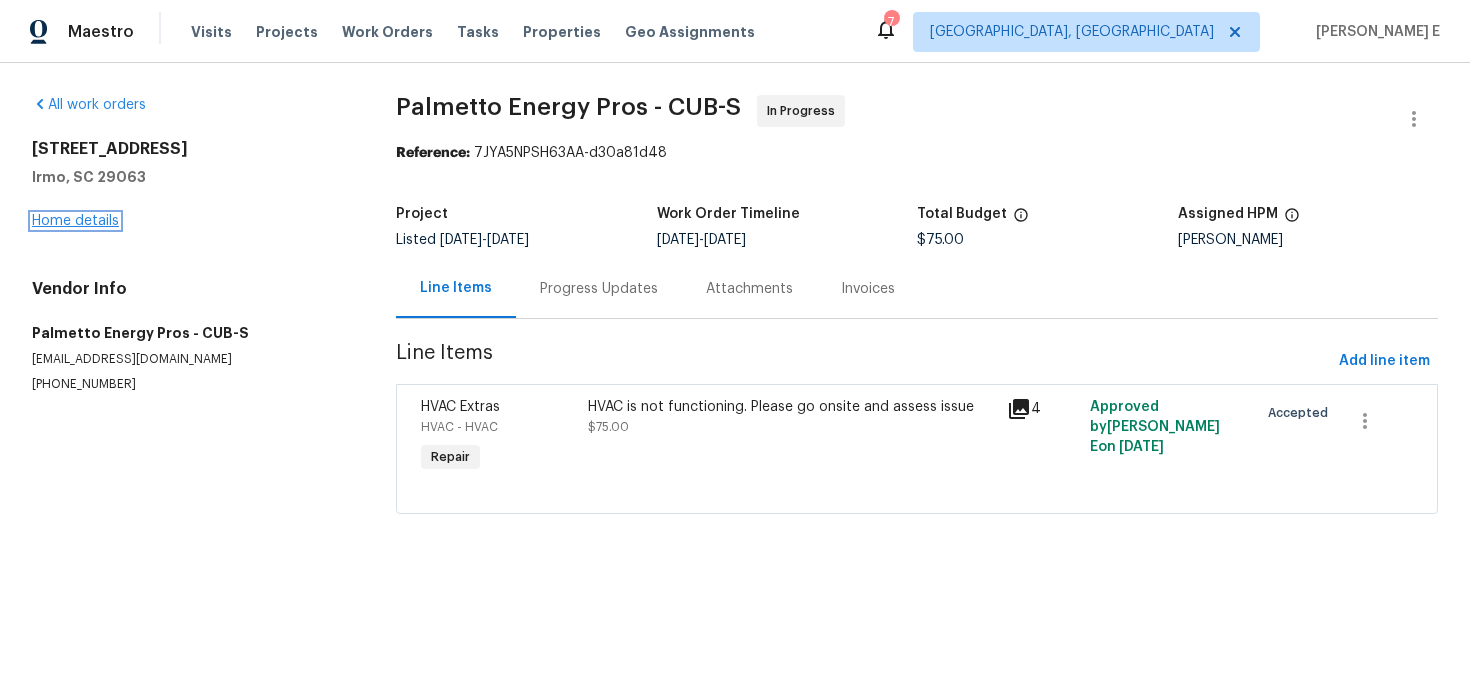 click on "Home details" at bounding box center [75, 221] 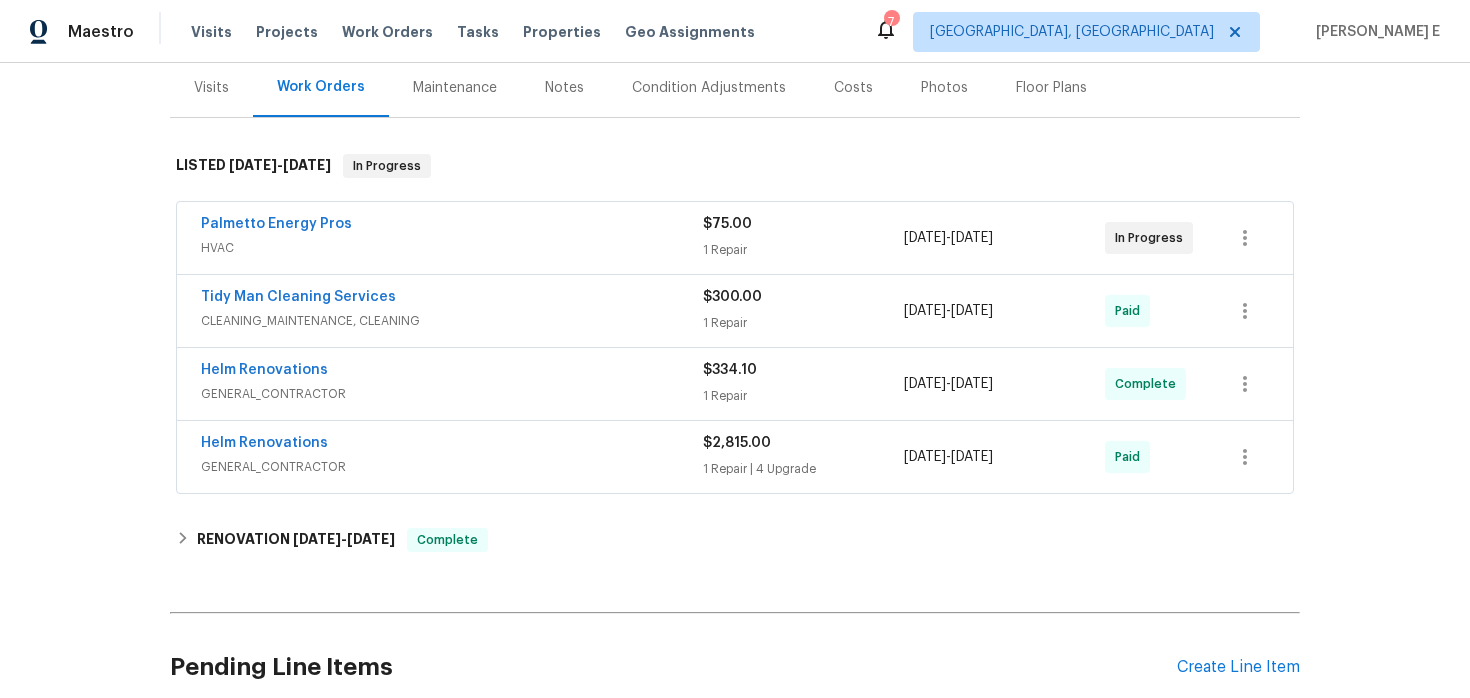 scroll, scrollTop: 246, scrollLeft: 0, axis: vertical 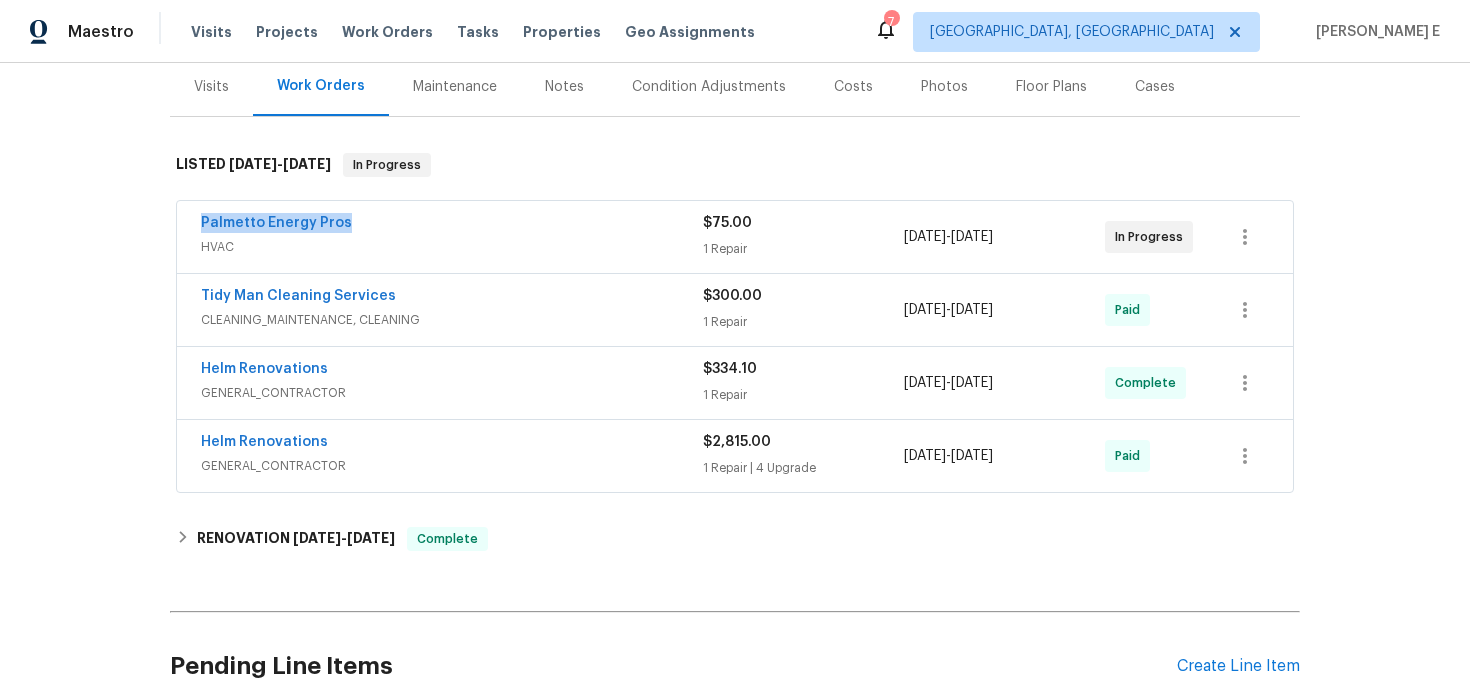 drag, startPoint x: 191, startPoint y: 221, endPoint x: 347, endPoint y: 221, distance: 156 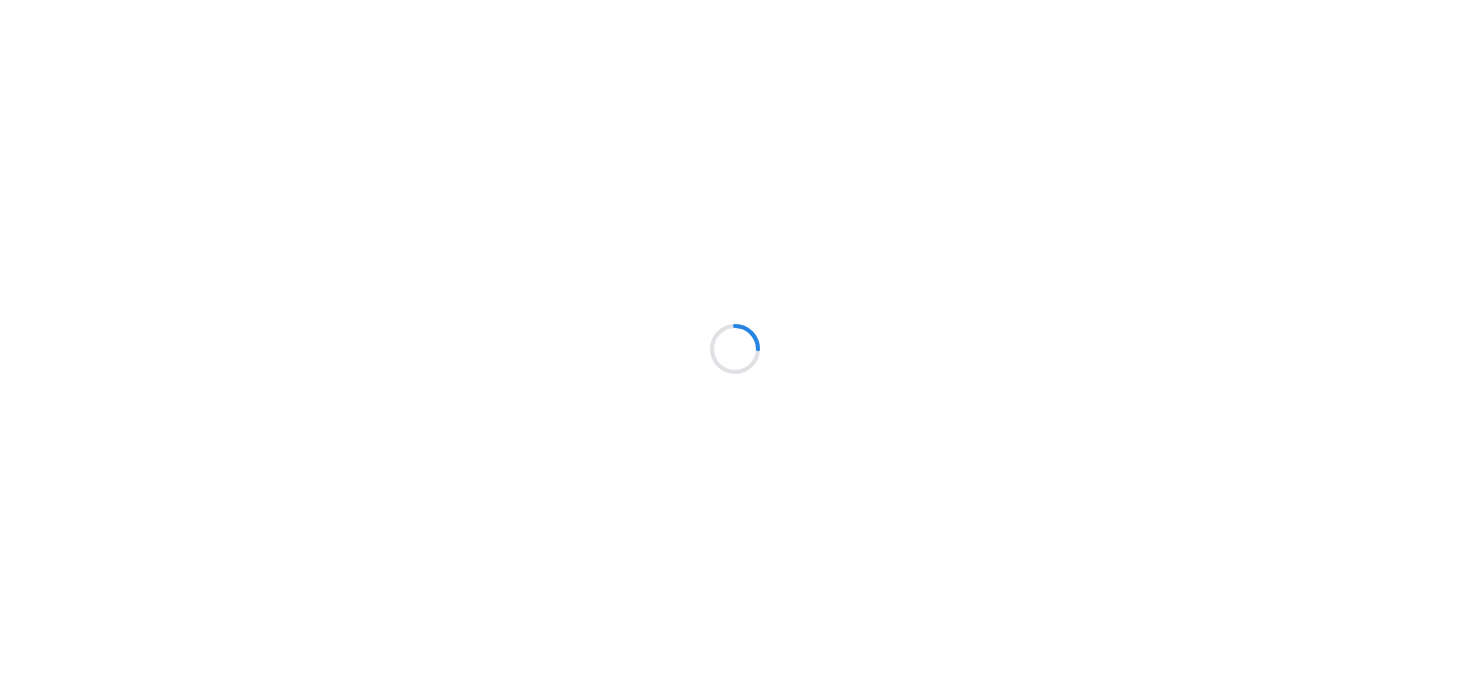 scroll, scrollTop: 0, scrollLeft: 0, axis: both 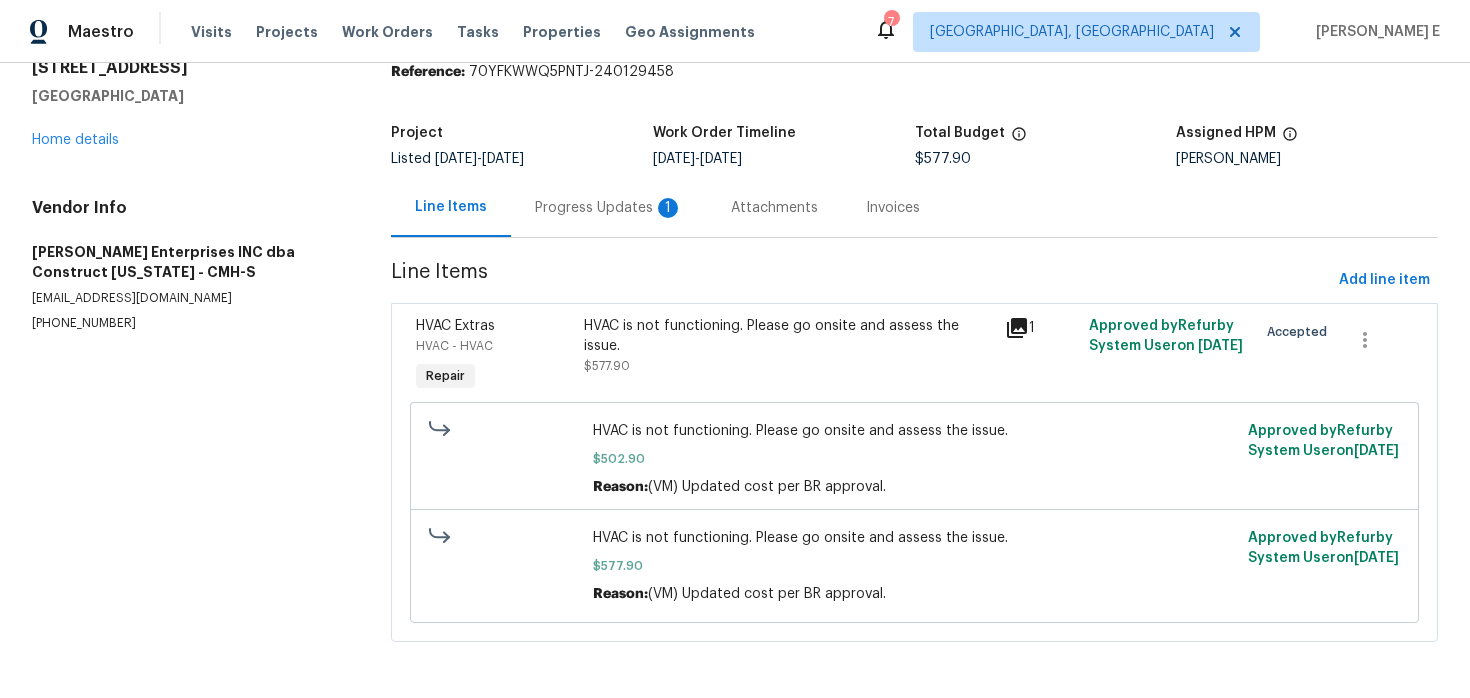 click on "Progress Updates 1" at bounding box center (609, 208) 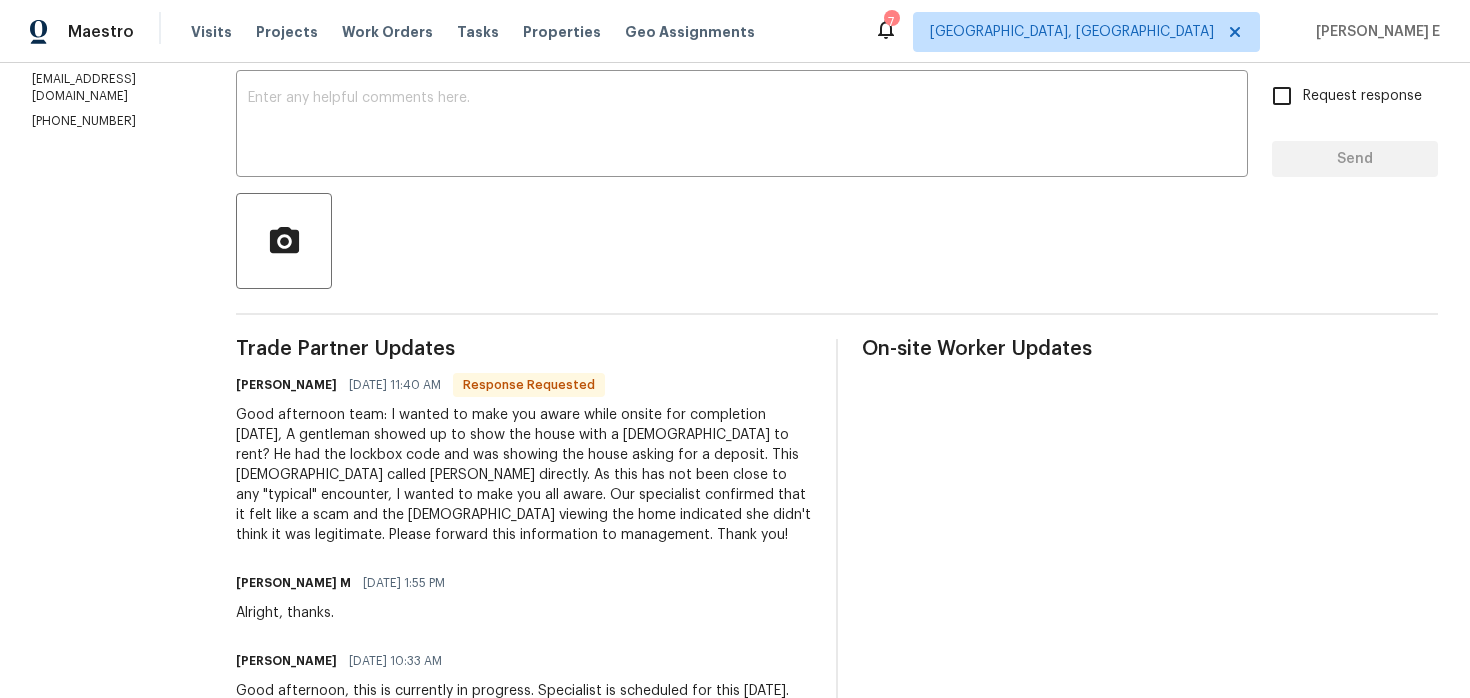 scroll, scrollTop: 277, scrollLeft: 0, axis: vertical 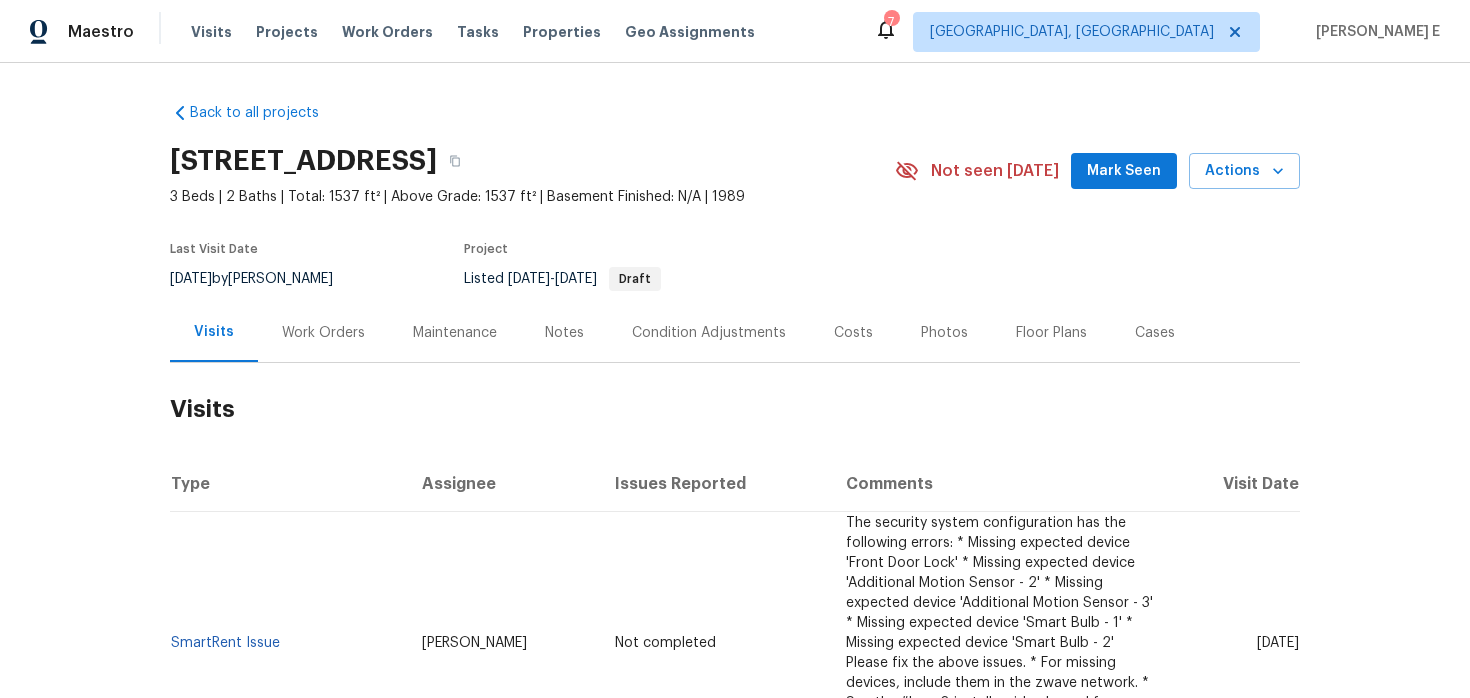 click on "Work Orders" at bounding box center [323, 333] 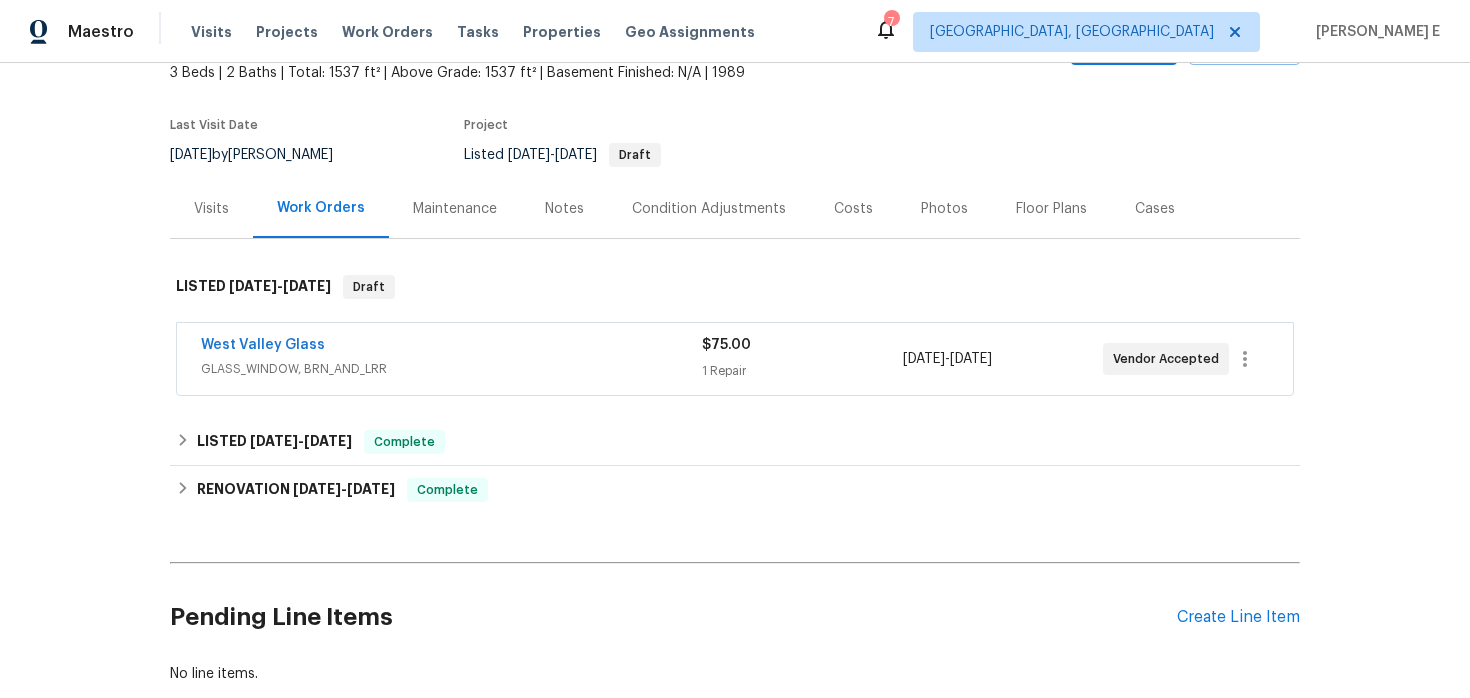 scroll, scrollTop: 180, scrollLeft: 0, axis: vertical 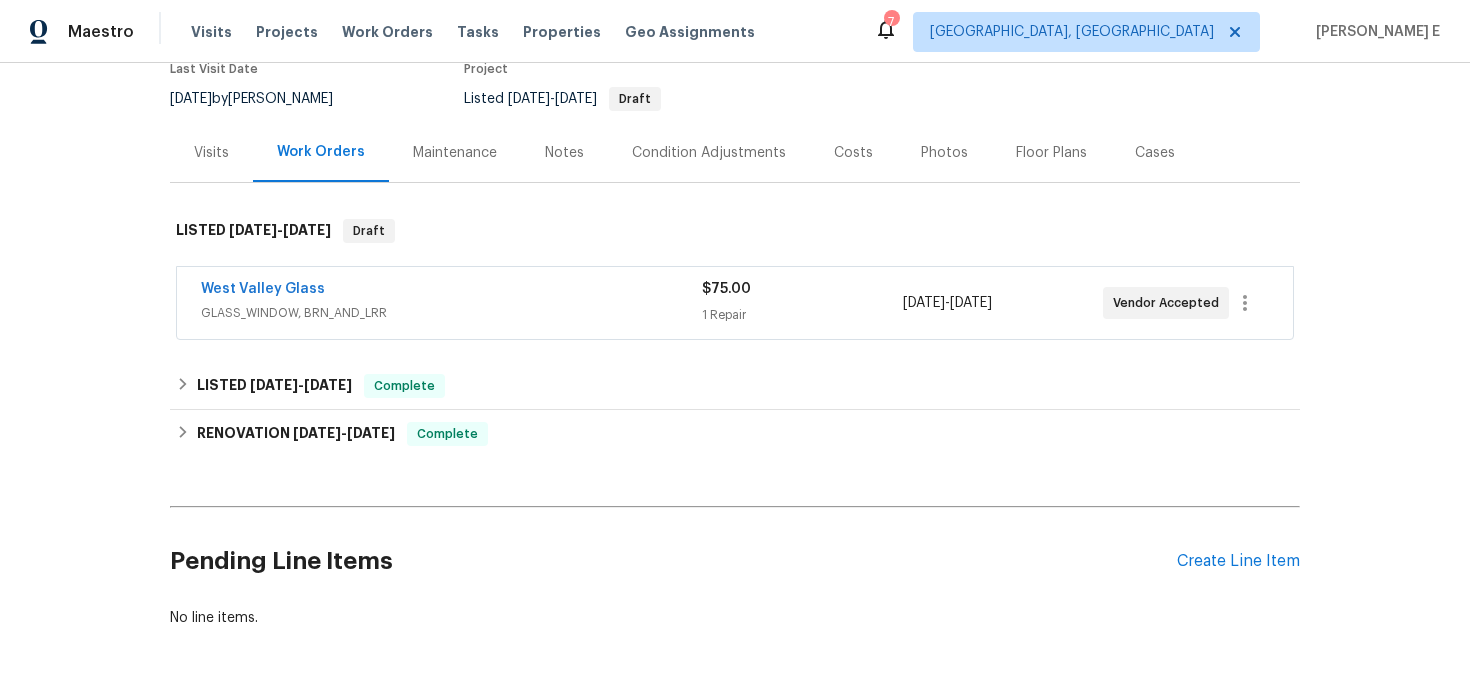 click on "GLASS_WINDOW, BRN_AND_LRR" at bounding box center [451, 313] 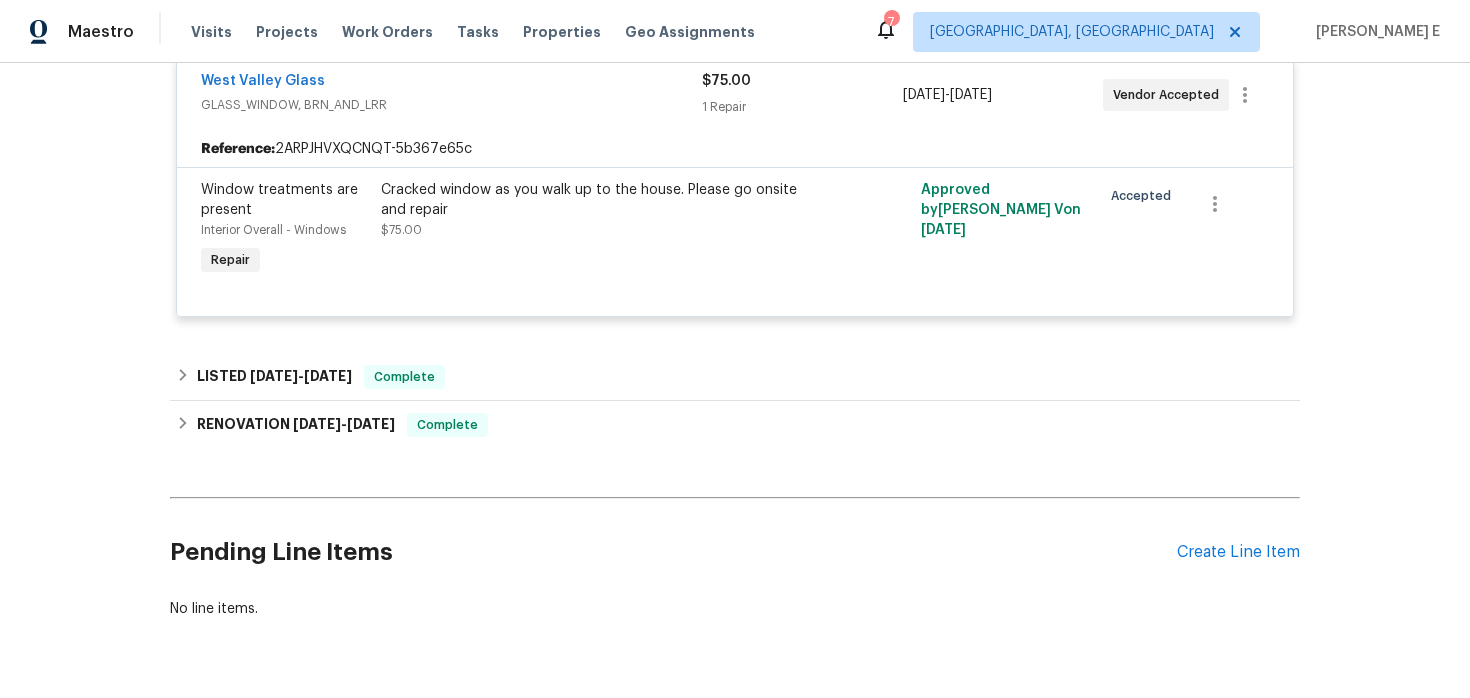 scroll, scrollTop: 458, scrollLeft: 0, axis: vertical 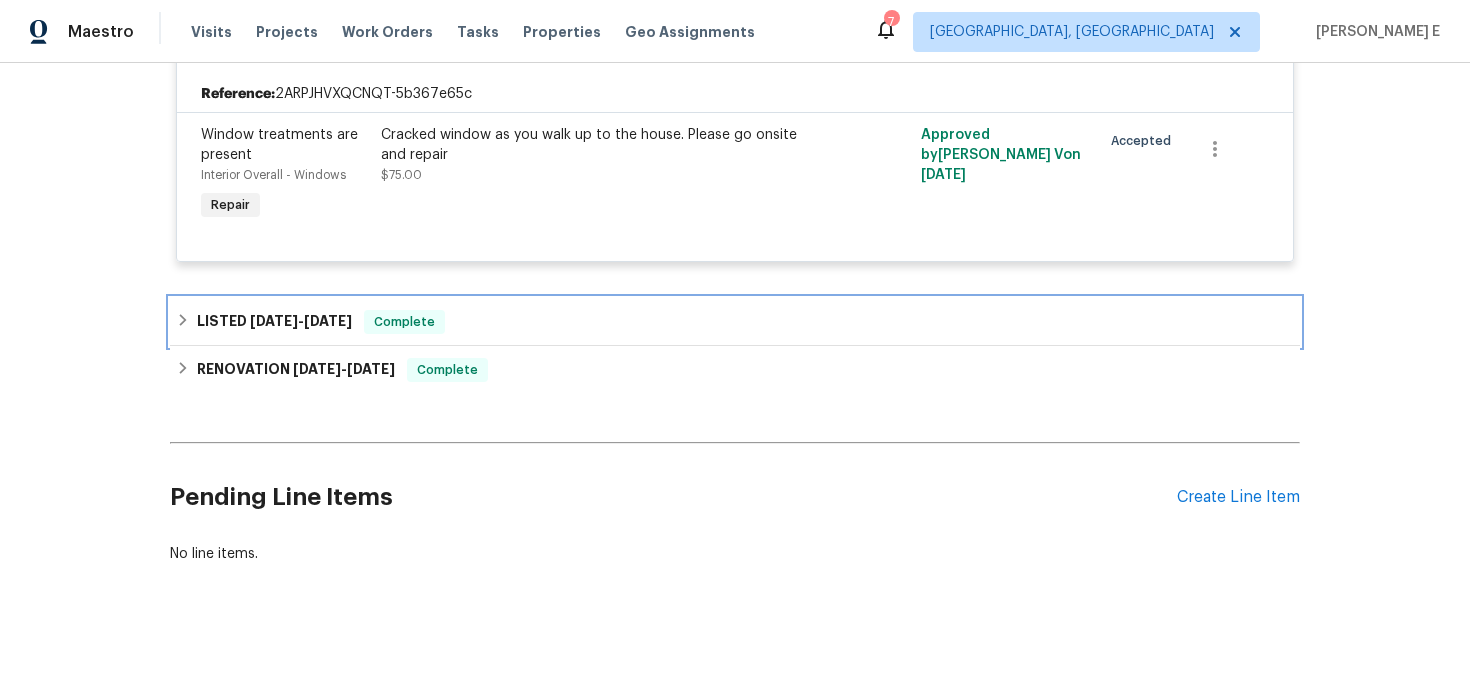 click on "[DATE]" at bounding box center (328, 321) 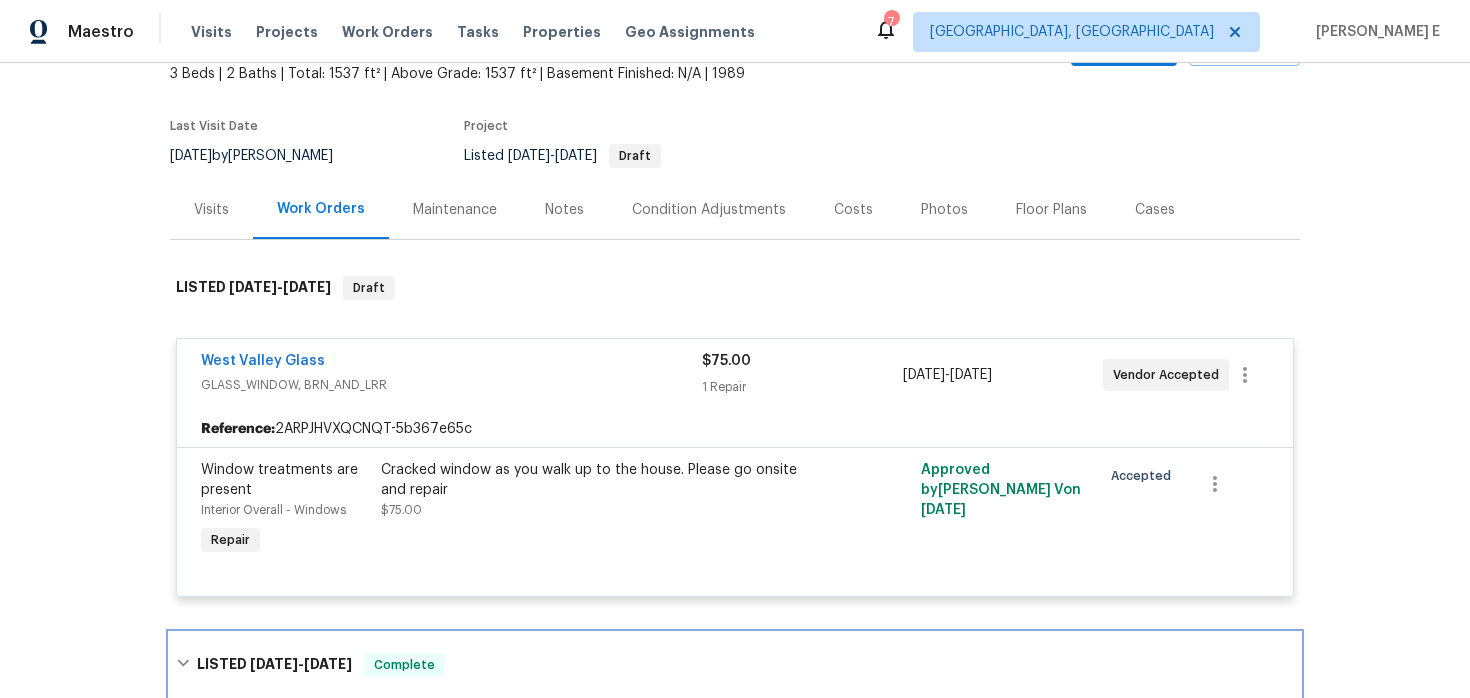 scroll, scrollTop: 13, scrollLeft: 0, axis: vertical 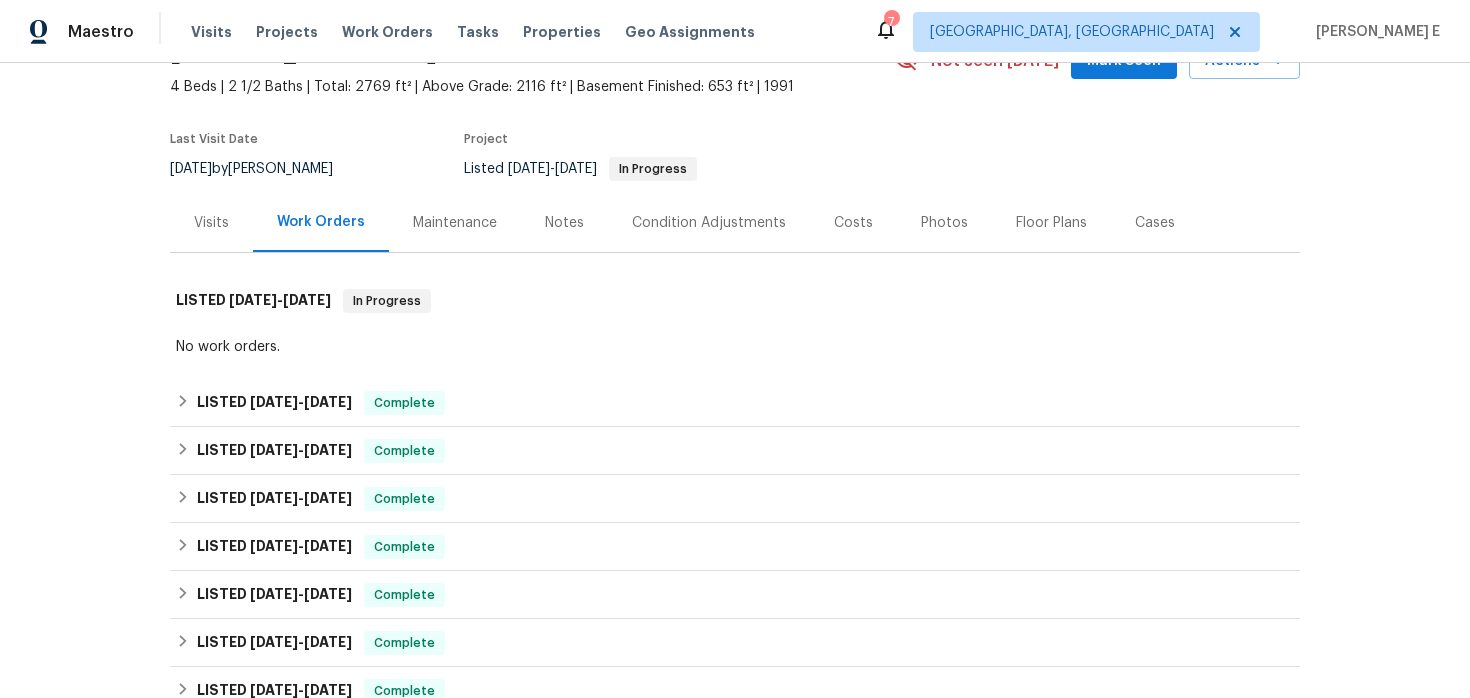 click on "Back to all projects 68 Vale Pt, Newnan, GA 30265 4 Beds | 2 1/2 Baths | Total: 2769 ft² | Above Grade: 2116 ft² | Basement Finished: 653 ft² | 1991 Not seen today Mark Seen Actions Last Visit Date 6/30/2025  by  Carmen Childs   Project Listed   6/11/2025  -  6/13/2025 In Progress Visits Work Orders Maintenance Notes Condition Adjustments Costs Photos Floor Plans Cases LISTED   6/11/25  -  6/13/25 In Progress No work orders. LISTED   5/14/25  -  5/27/25 Complete Glen Property Maintenance LLC GENERAL_CONTRACTOR $375.00 1 Repair 5/27/2025  -  5/27/2025 Paid Affinity Pools, Inc POOL, BRN_AND_LRR $75.00 1 Repair 5/14/2025  -  5/16/2025 Paid LISTED   4/29/25  -  5/1/25 Complete Glen Property Maintenance LLC GLASS_WINDOW, HANDYMAN, BRN_AND_LRR $150.00 1 Repair 4/29/2025  -  4/30/2025 Paid LISTED   4/21/25  -  4/24/25 Complete Above and Beyond Inspection Services GENERAL_CONTRACTOR $663.61 9 Repairs 4/21/2025  -  4/24/2025 Paid LISTED   4/14/25  -  4/16/25 Complete Glen Property Maintenance LLC $225.00 1 Repair" at bounding box center (735, 559) 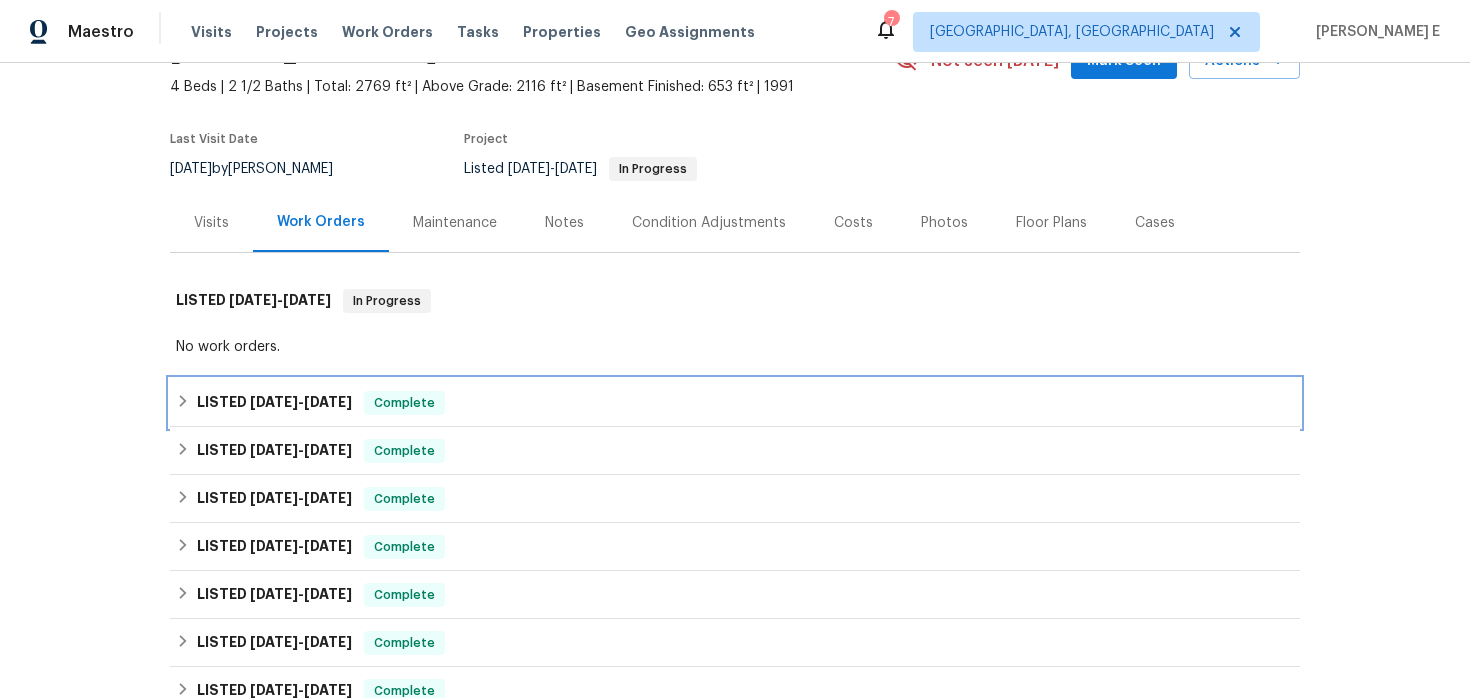 click on "5/14/25" at bounding box center (274, 402) 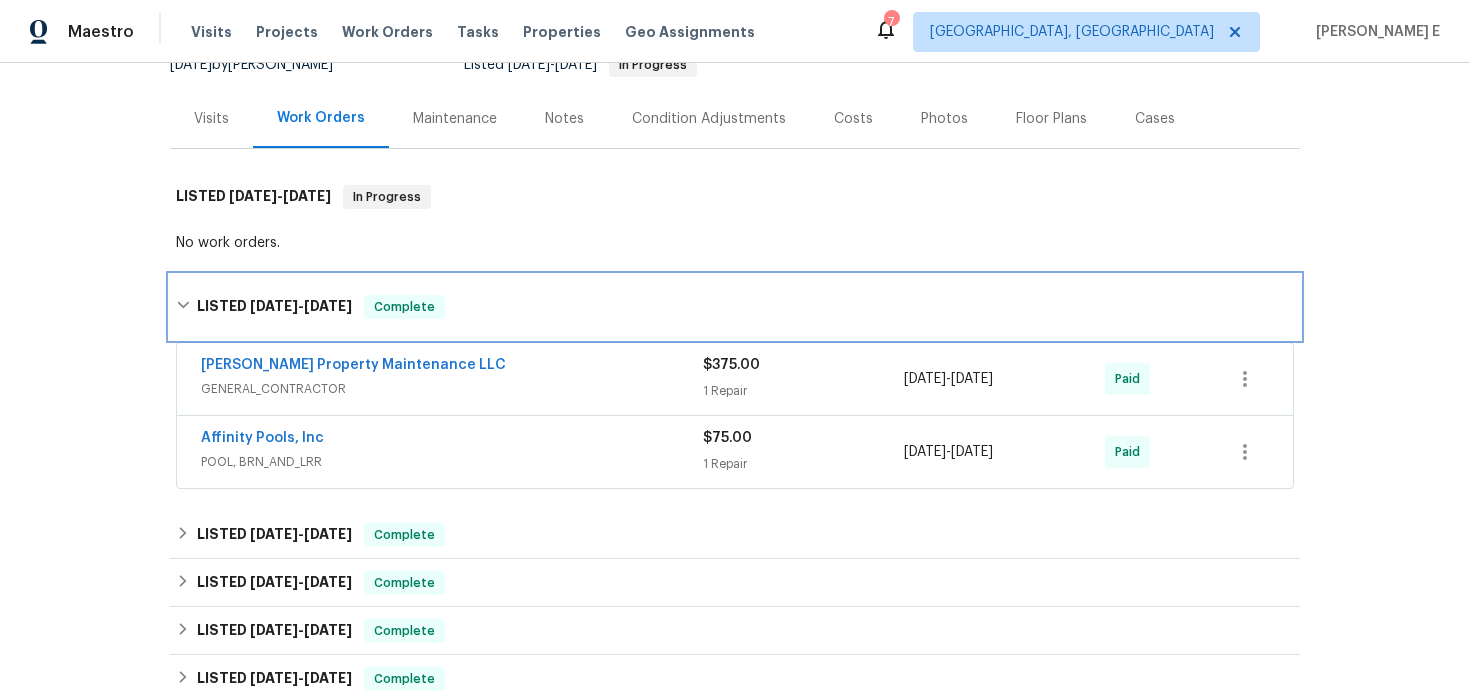 scroll, scrollTop: 227, scrollLeft: 0, axis: vertical 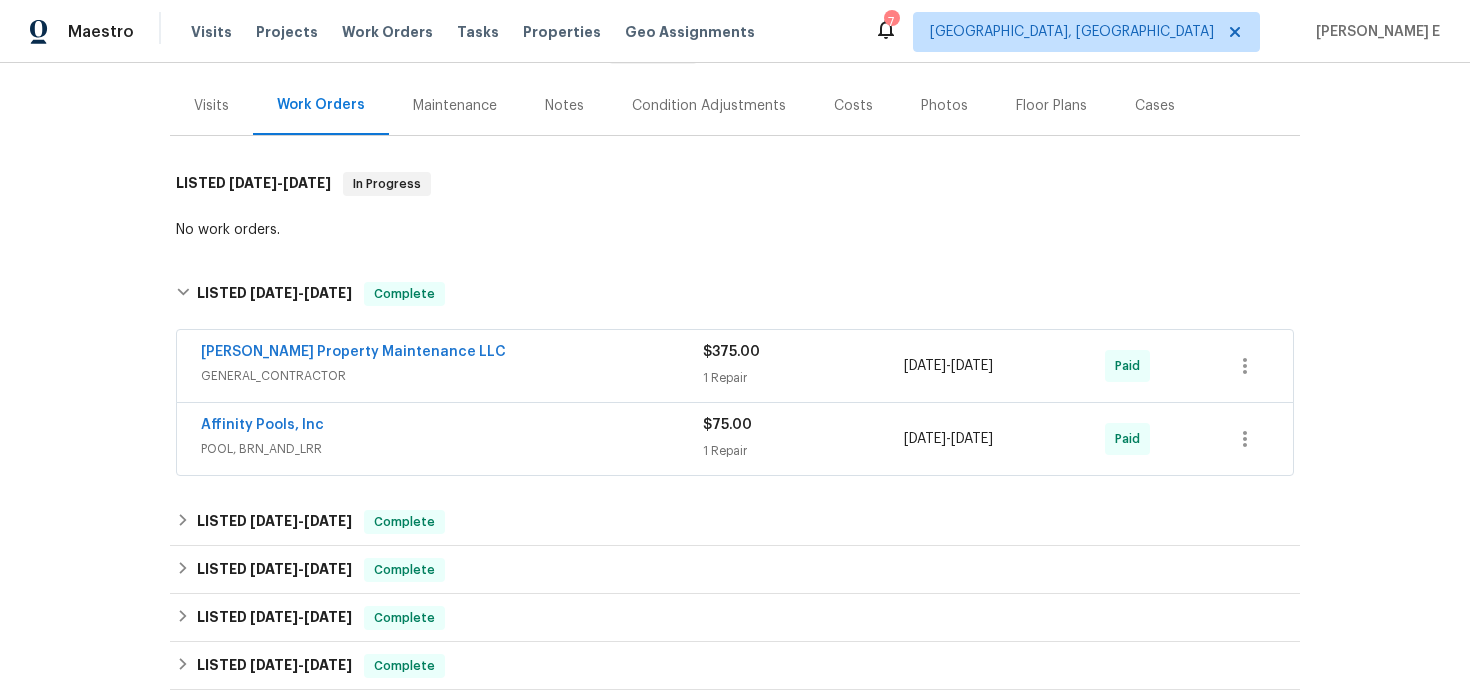 click on "GENERAL_CONTRACTOR" at bounding box center [452, 376] 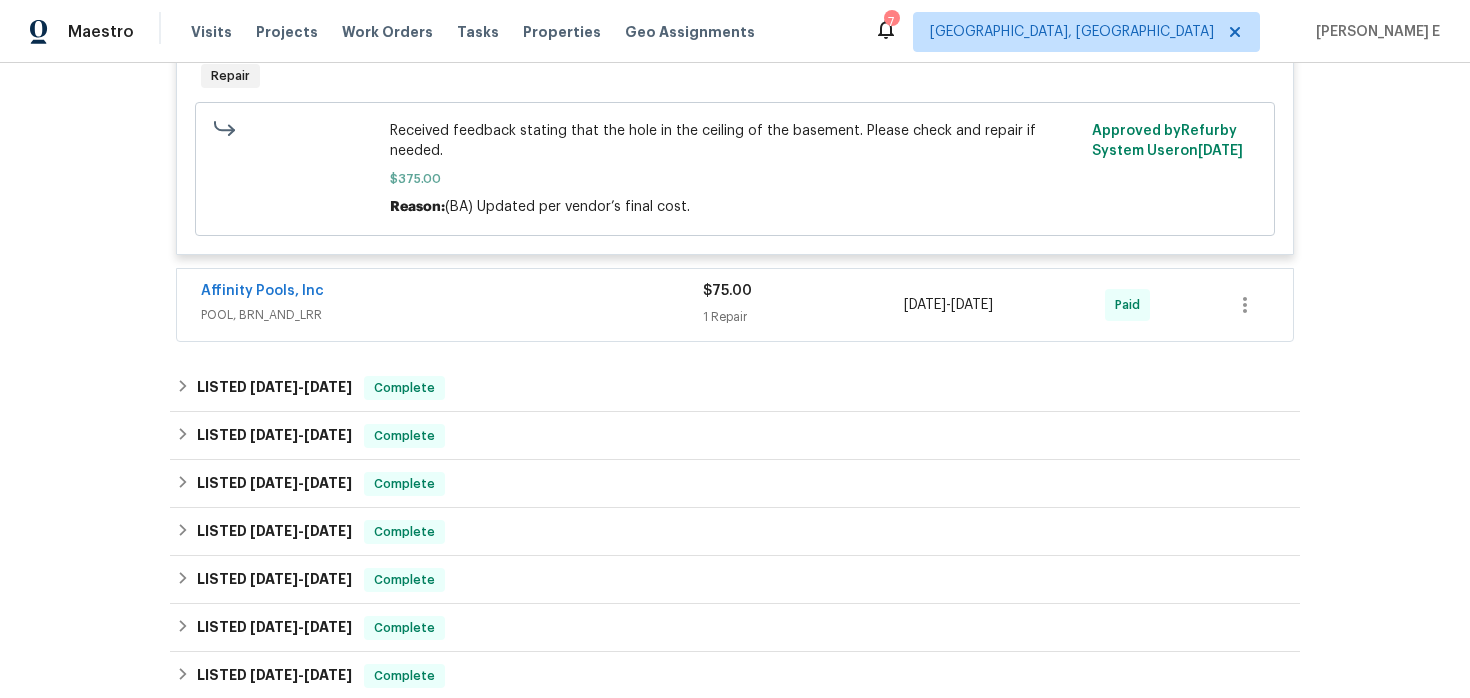 scroll, scrollTop: 699, scrollLeft: 0, axis: vertical 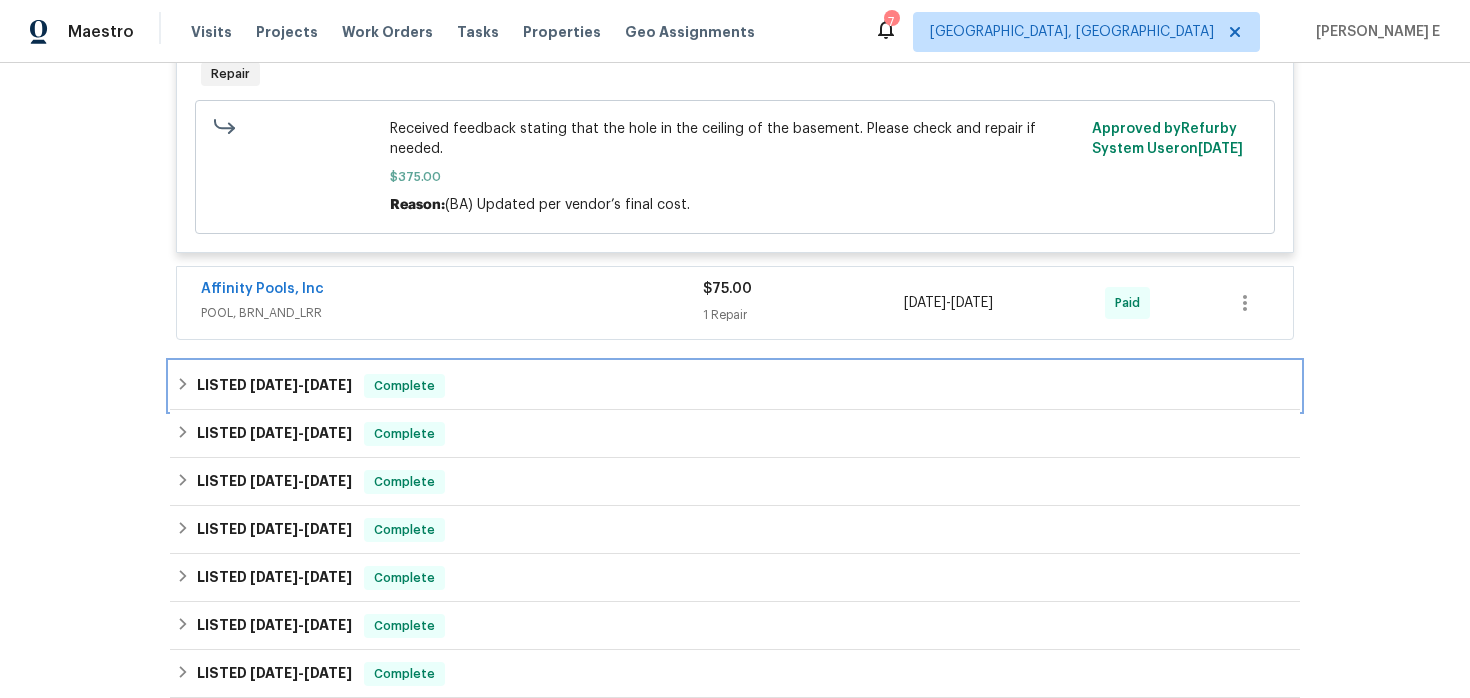click on "LISTED   4/29/25  -  5/1/25 Complete" at bounding box center [735, 386] 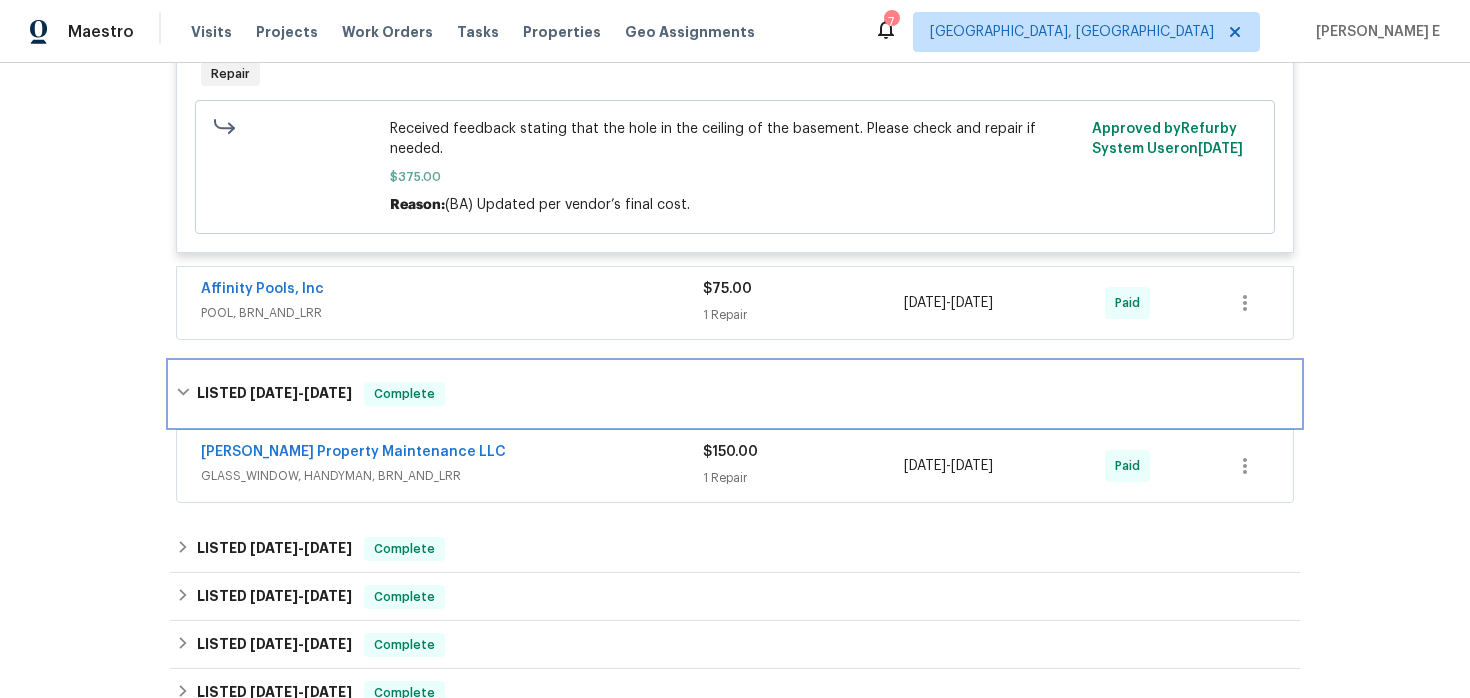 scroll, scrollTop: 792, scrollLeft: 0, axis: vertical 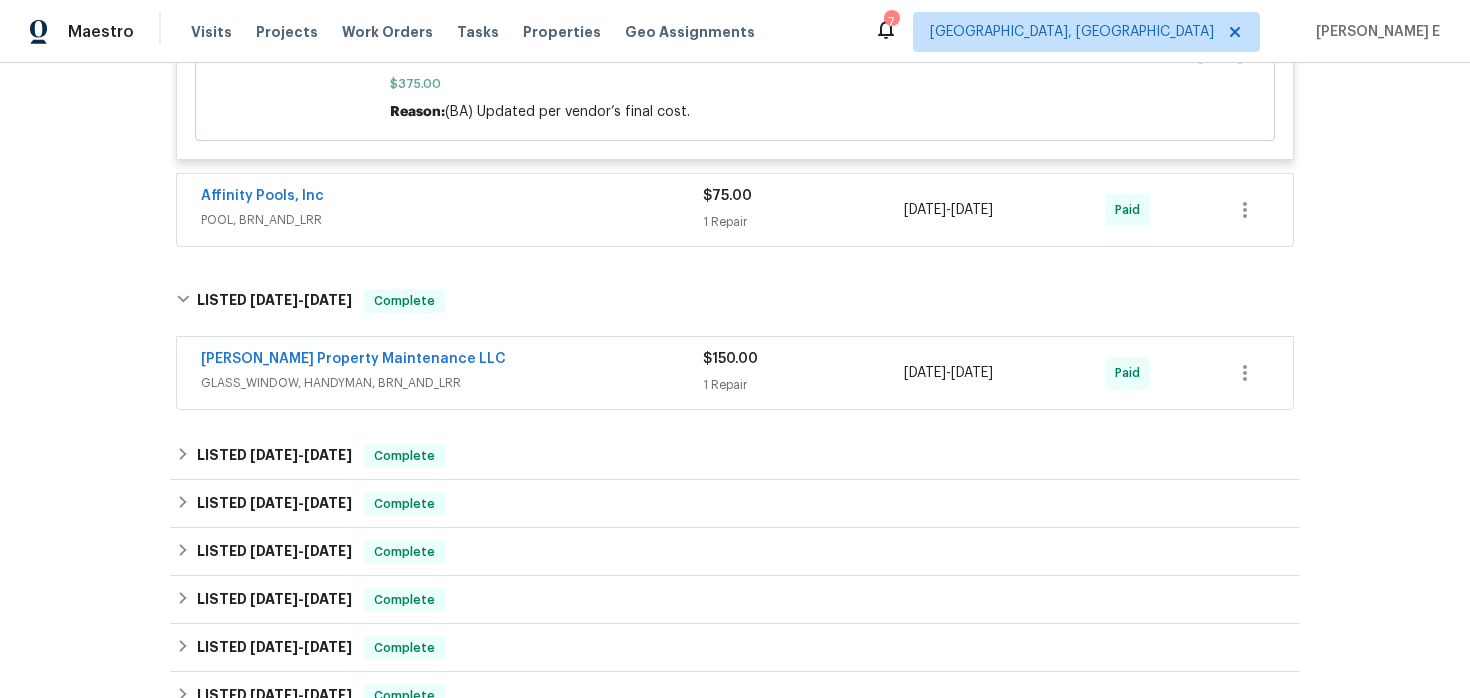 click on "Glen Property Maintenance LLC" at bounding box center (452, 361) 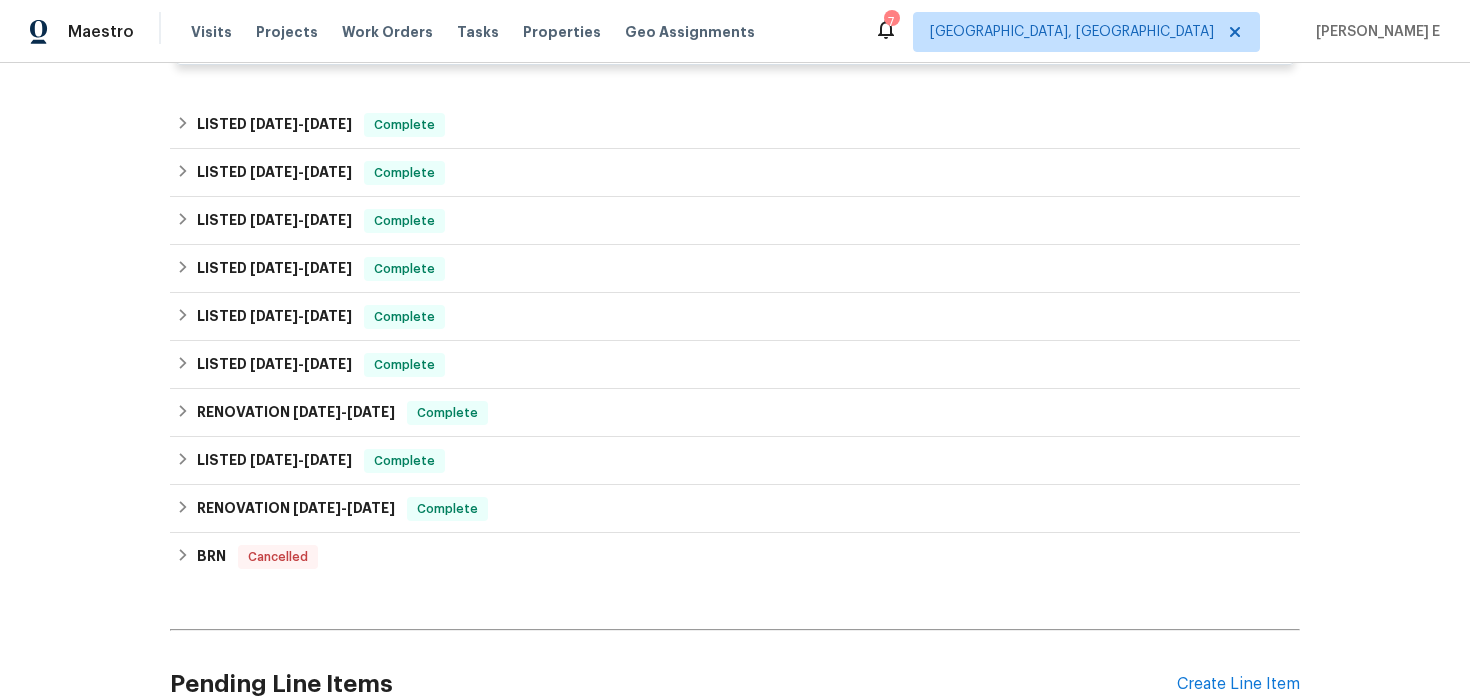 scroll, scrollTop: 1421, scrollLeft: 0, axis: vertical 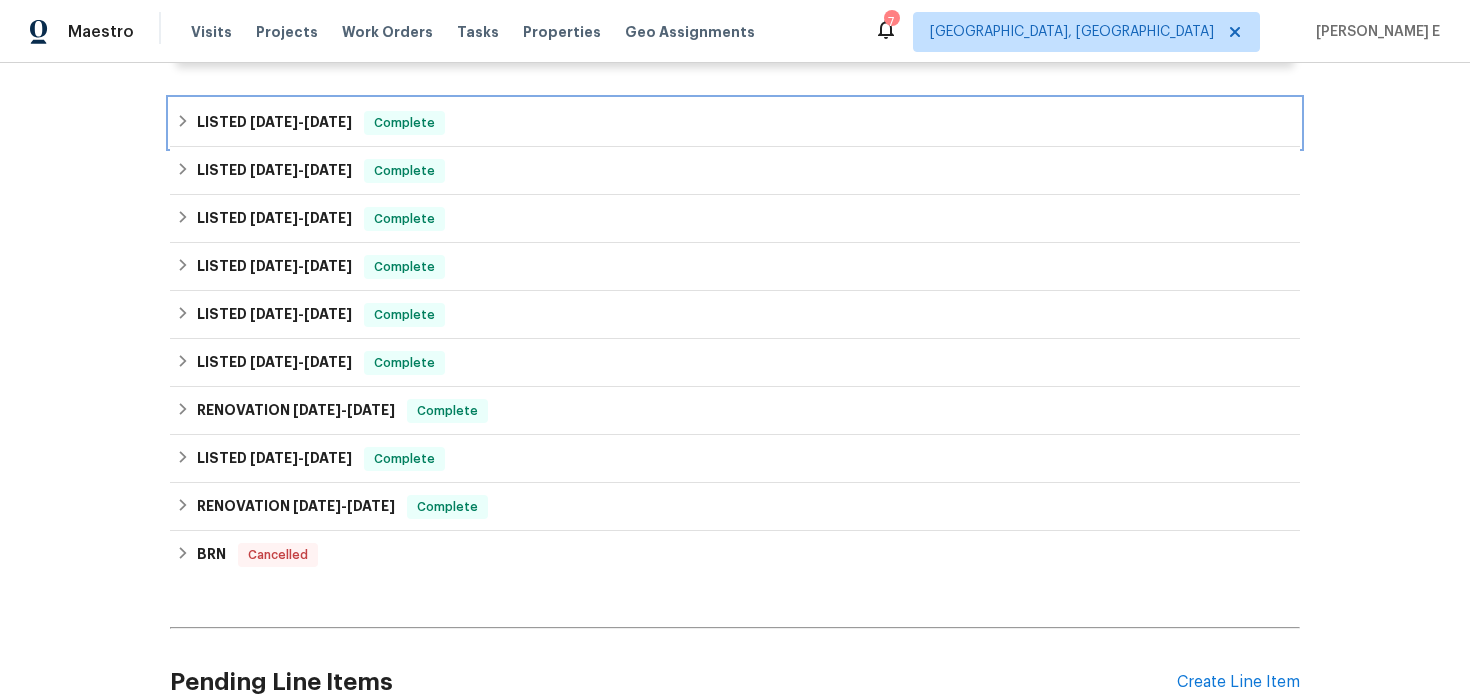 click on "LISTED   4/21/25  -  4/24/25" at bounding box center [274, 123] 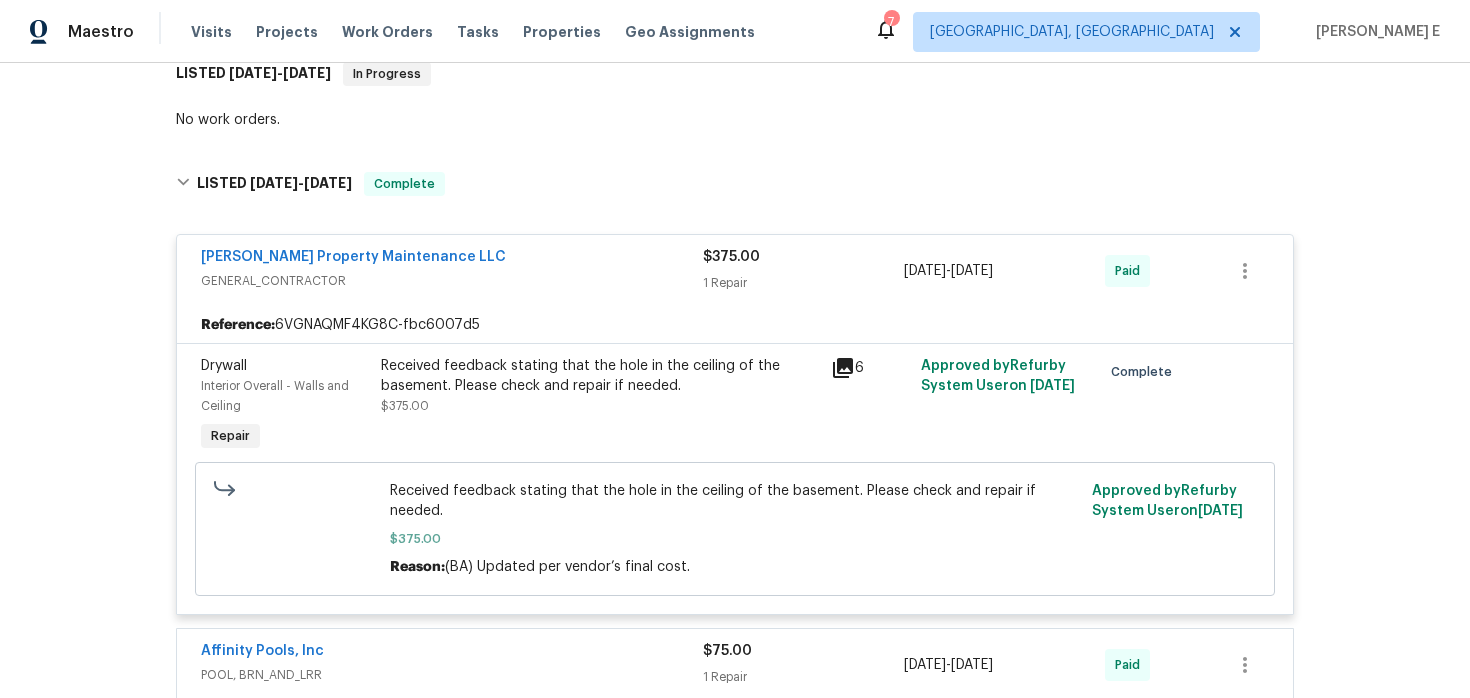 scroll, scrollTop: 0, scrollLeft: 0, axis: both 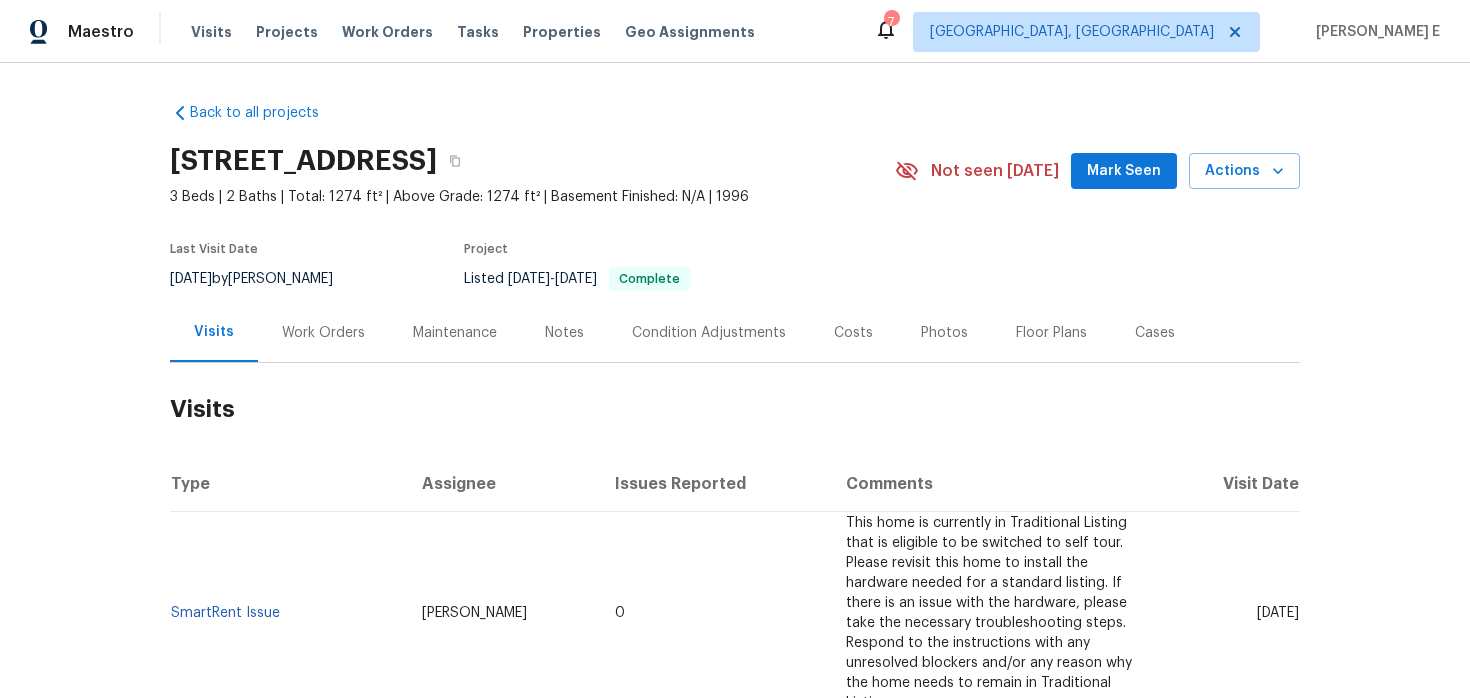 click on "Work Orders" at bounding box center [323, 333] 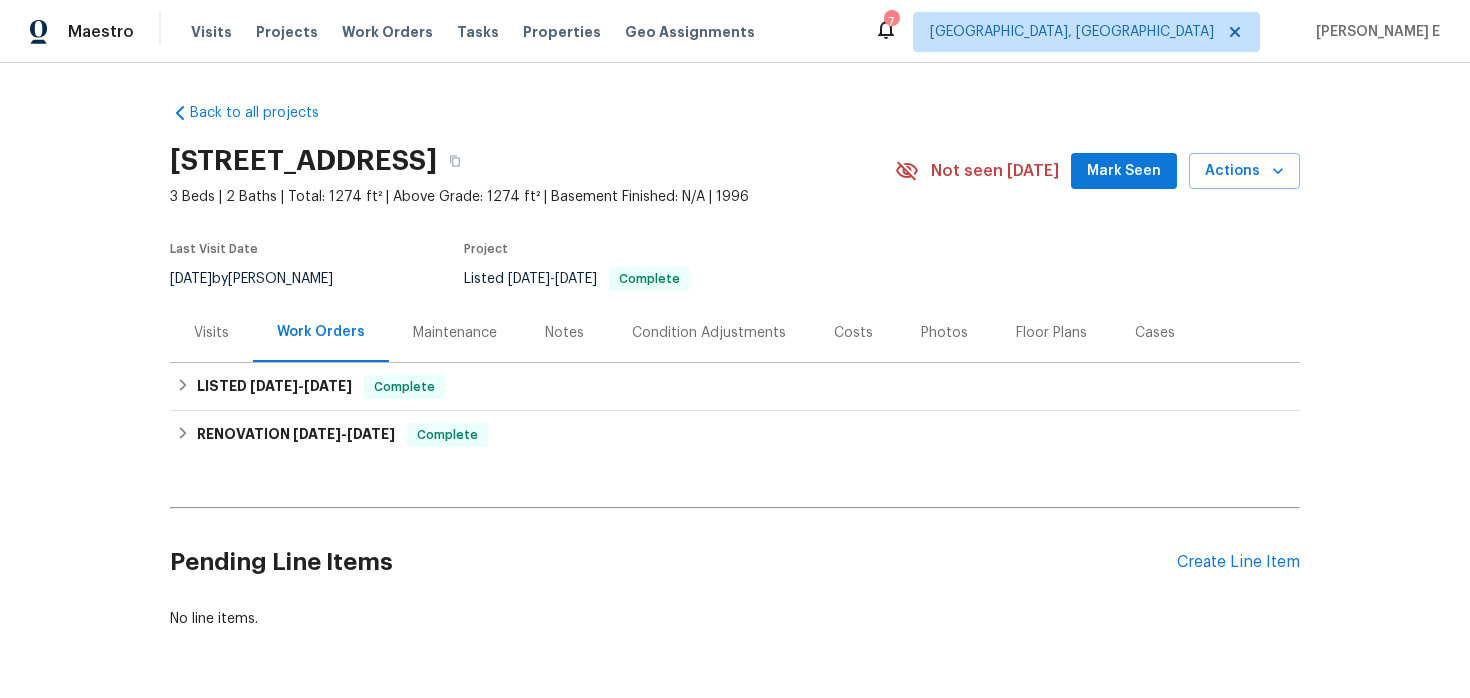 scroll, scrollTop: 67, scrollLeft: 0, axis: vertical 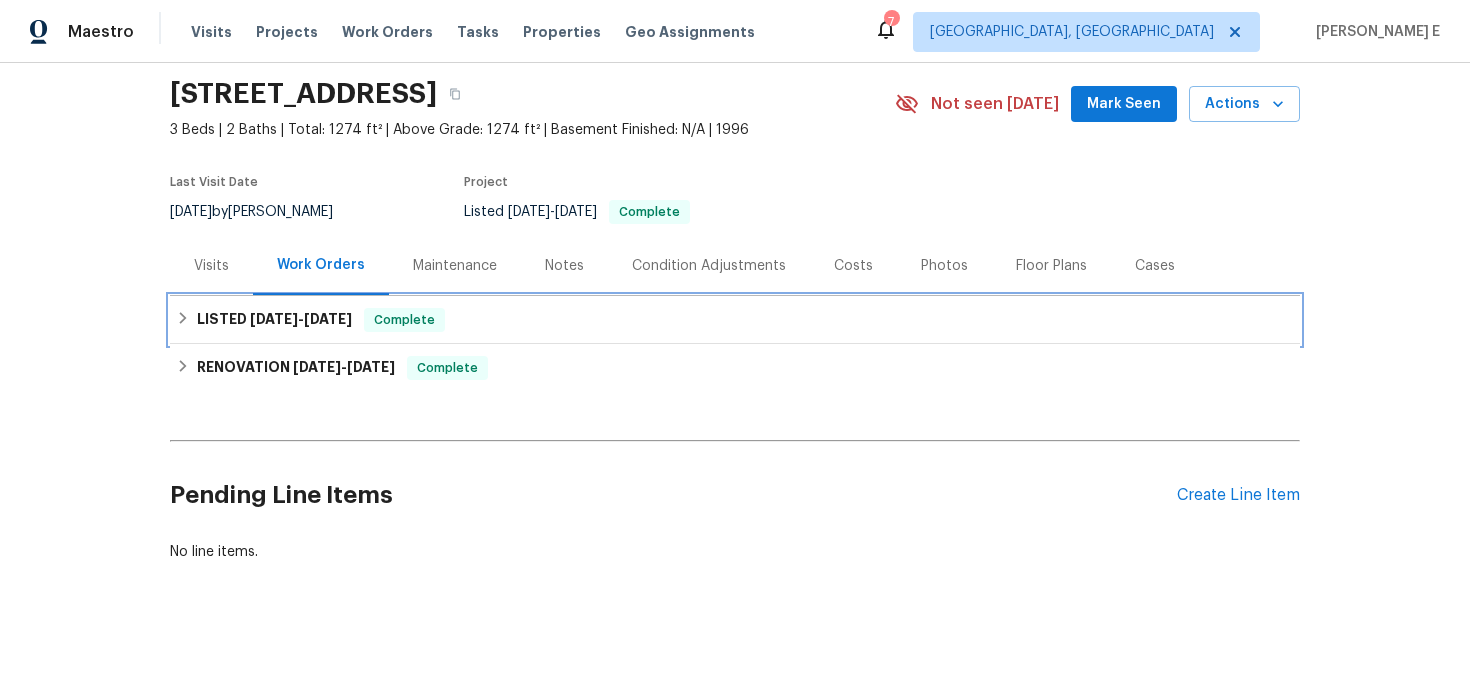 click on "[DATE]" at bounding box center (328, 319) 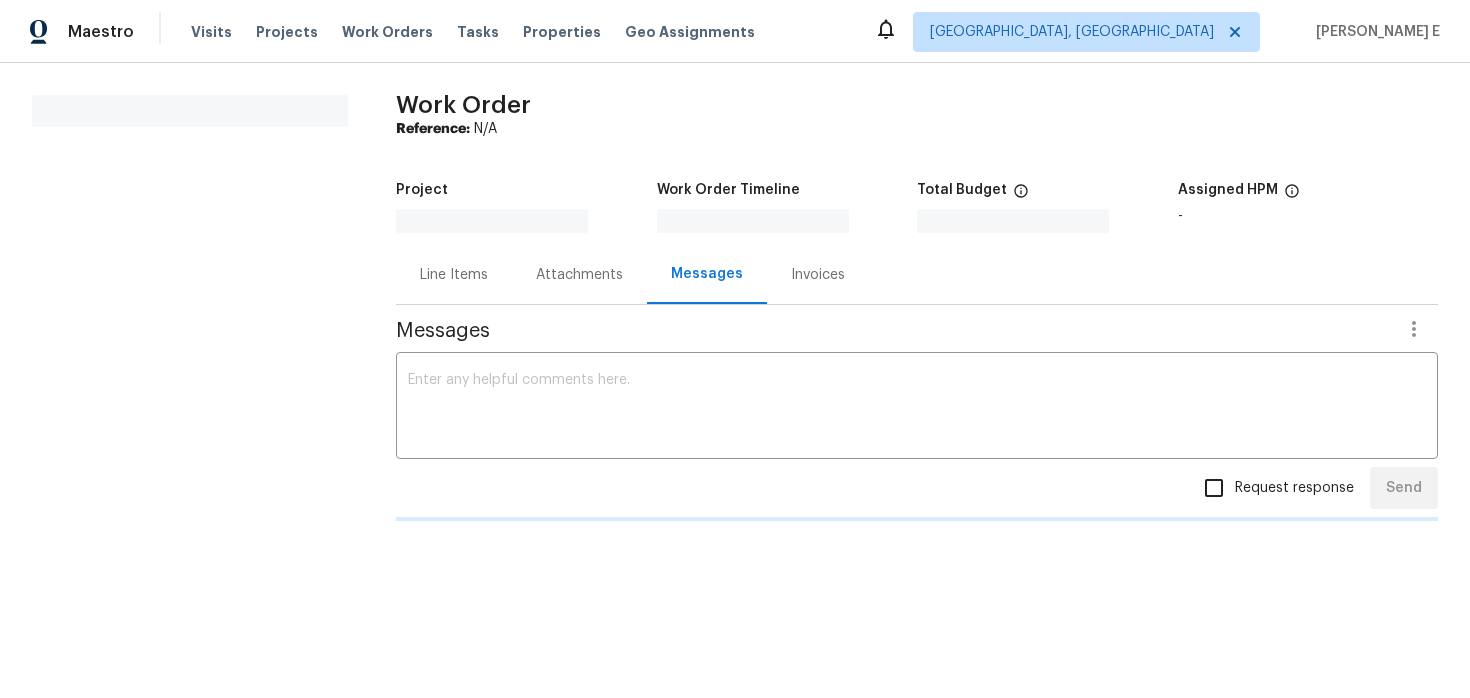 scroll, scrollTop: 0, scrollLeft: 0, axis: both 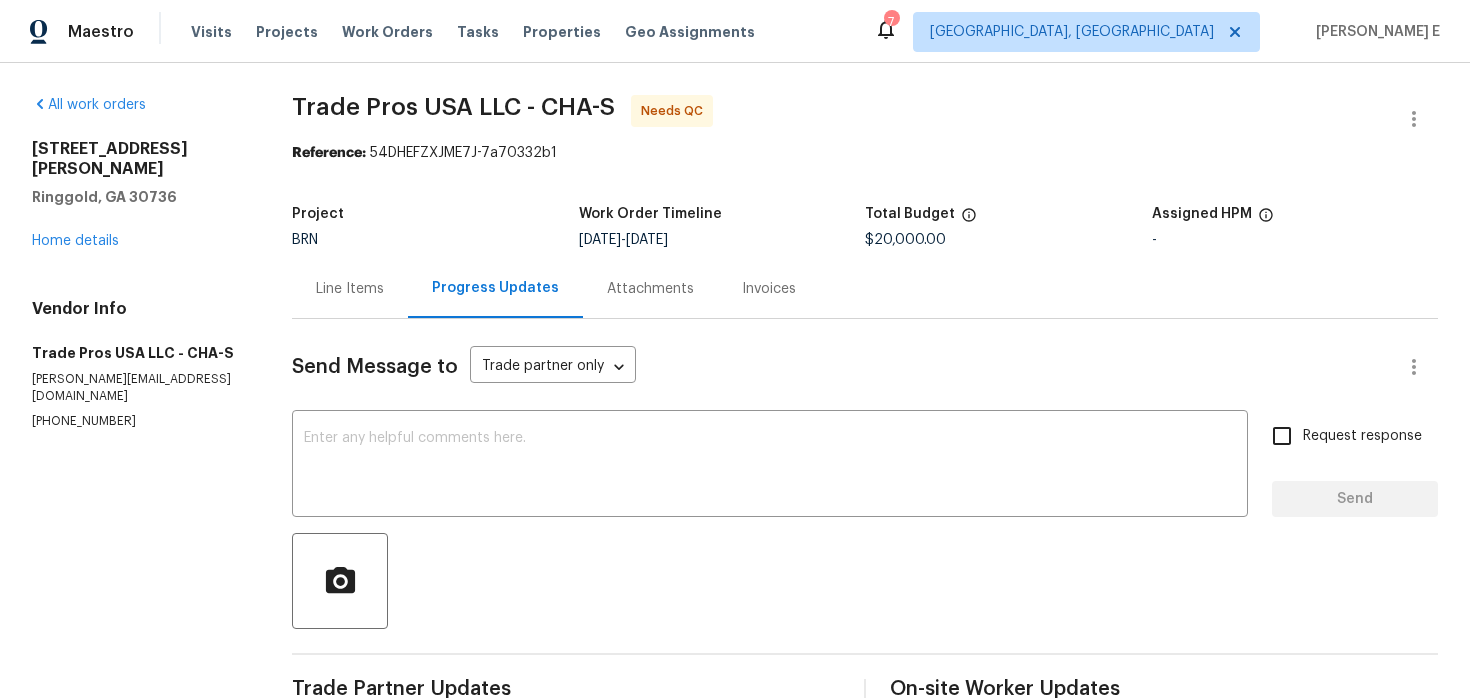 click on "Line Items" at bounding box center [350, 288] 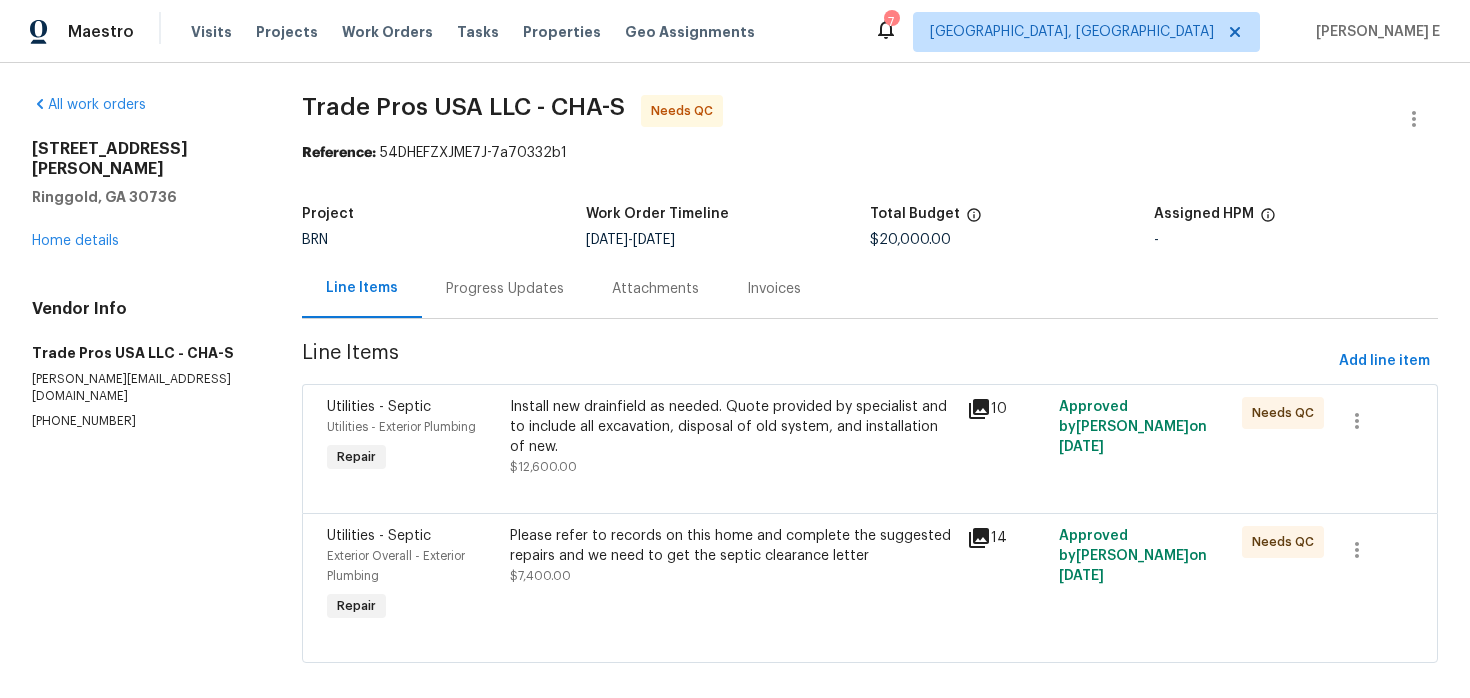 scroll, scrollTop: 22, scrollLeft: 0, axis: vertical 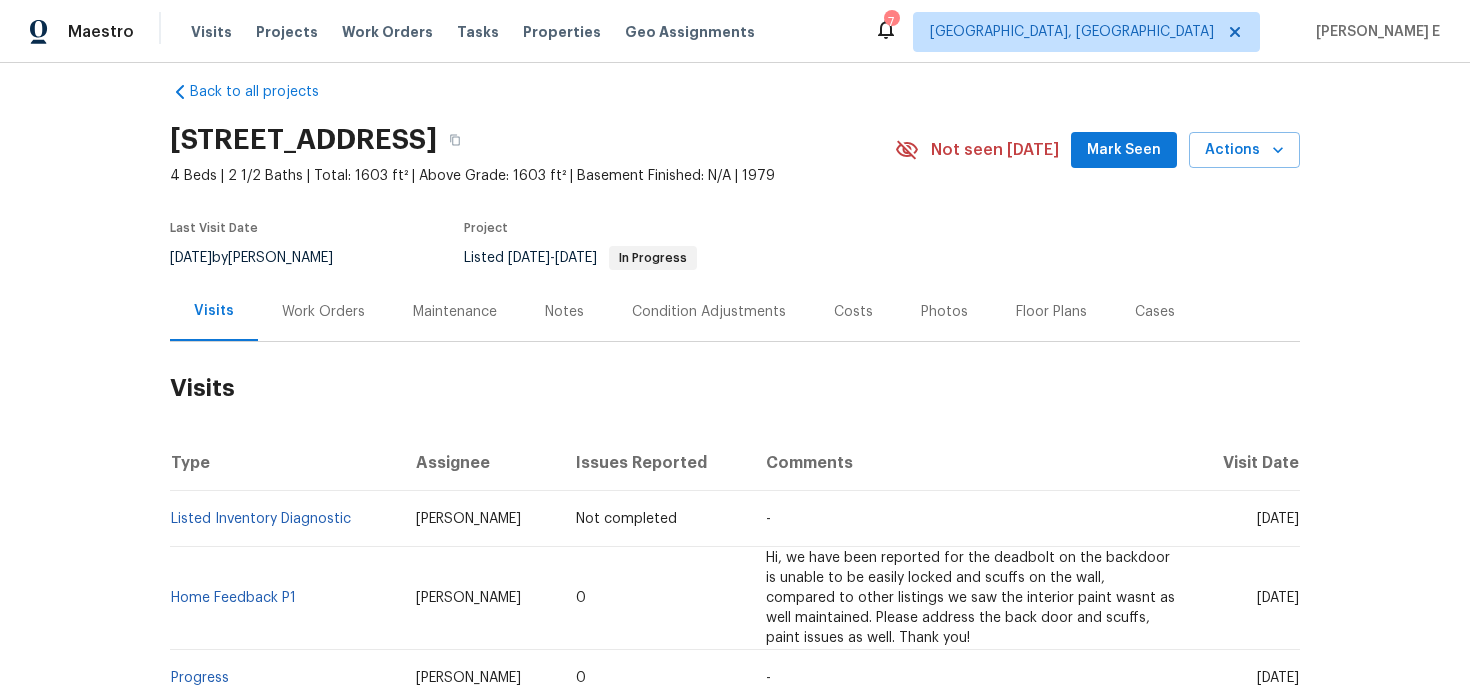 click on "Work Orders" at bounding box center [323, 311] 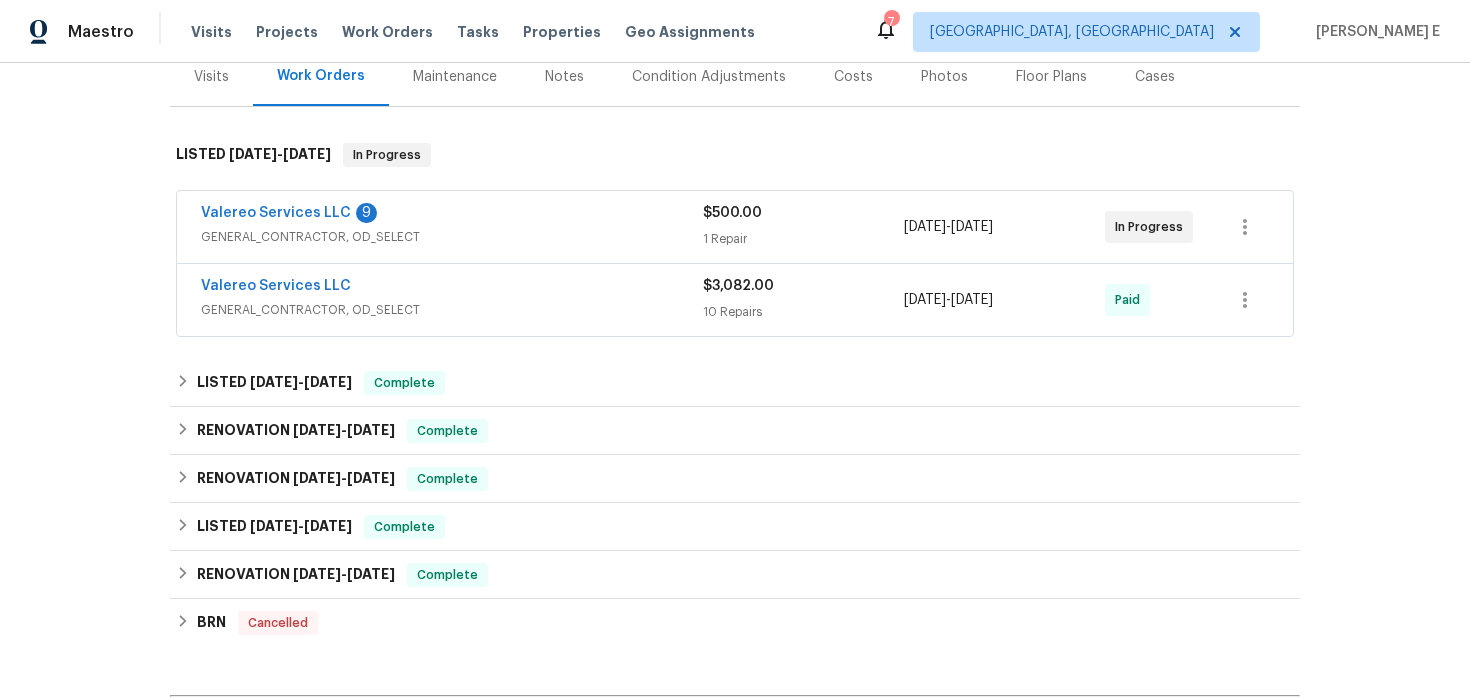 scroll, scrollTop: 203, scrollLeft: 0, axis: vertical 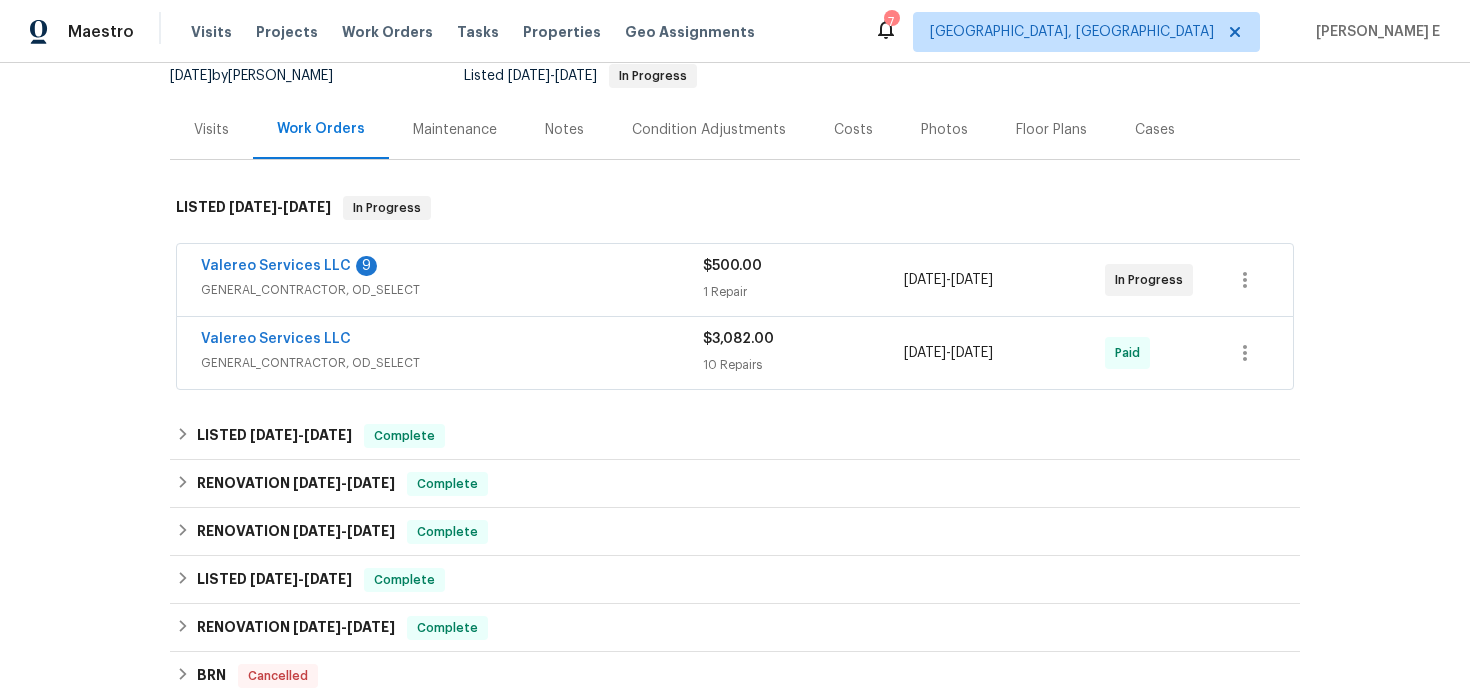 click on "GENERAL_CONTRACTOR, OD_SELECT" at bounding box center (452, 290) 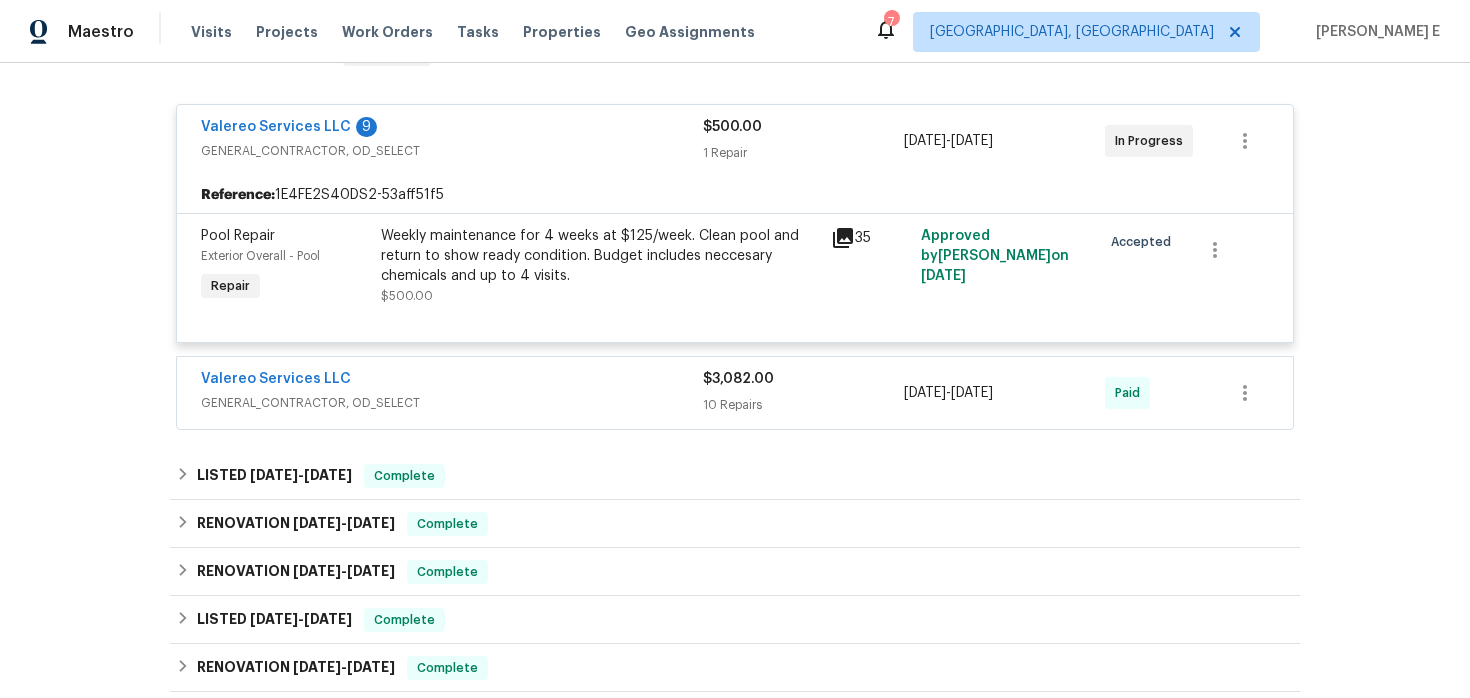 scroll, scrollTop: 365, scrollLeft: 0, axis: vertical 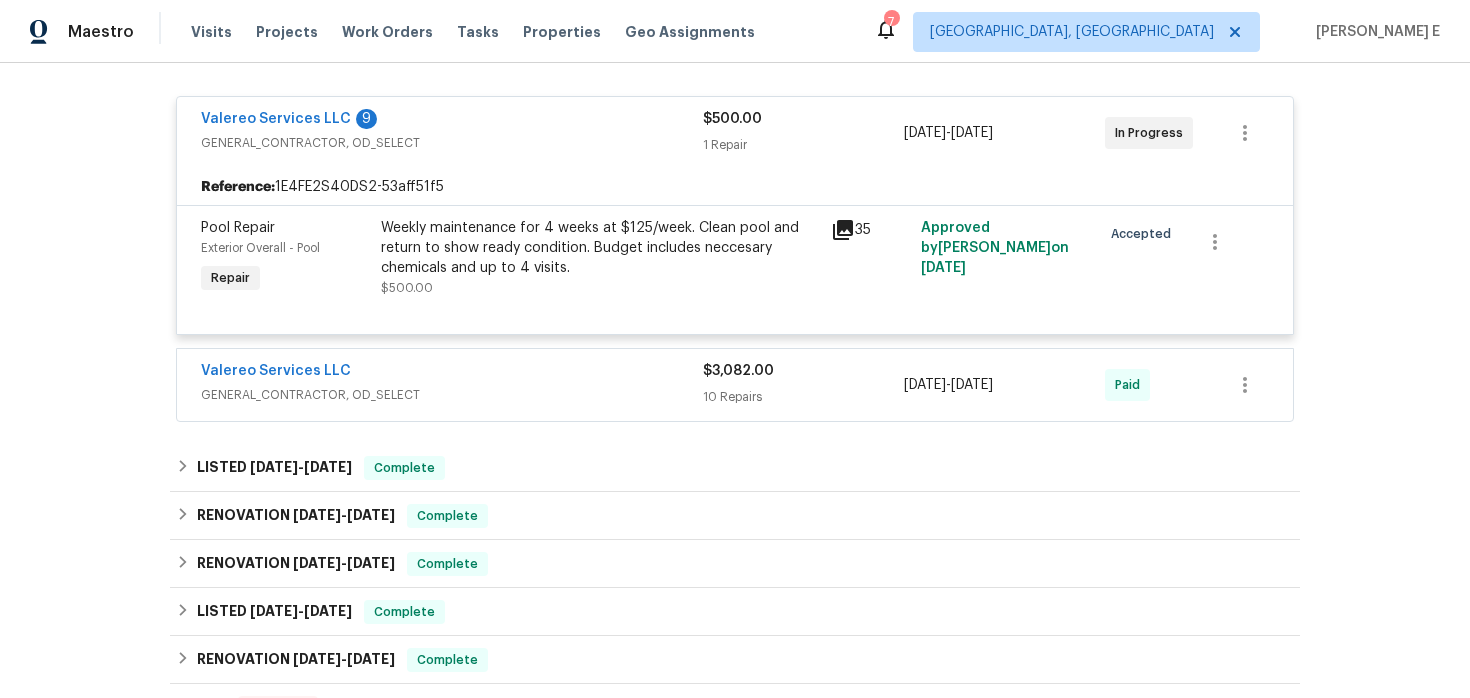 click on "Valereo Services LLC" at bounding box center [452, 373] 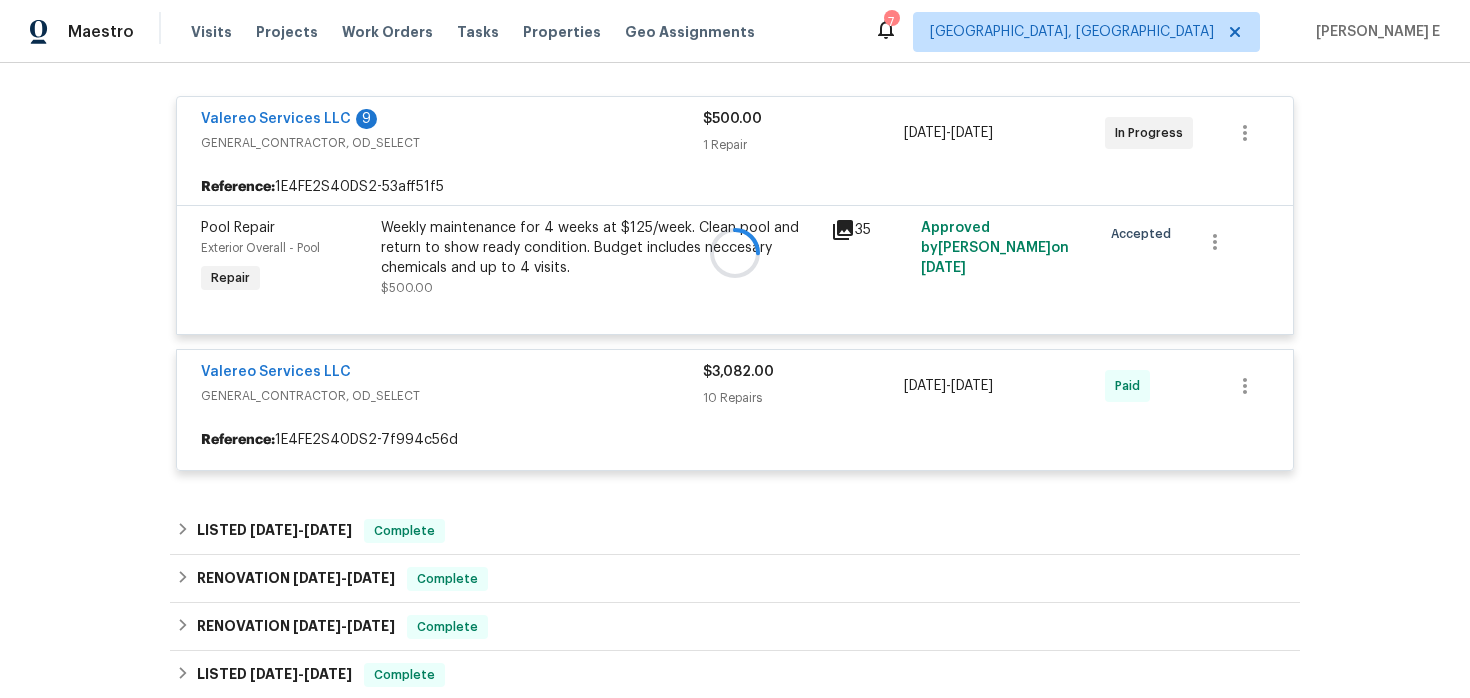 click at bounding box center [735, 252] 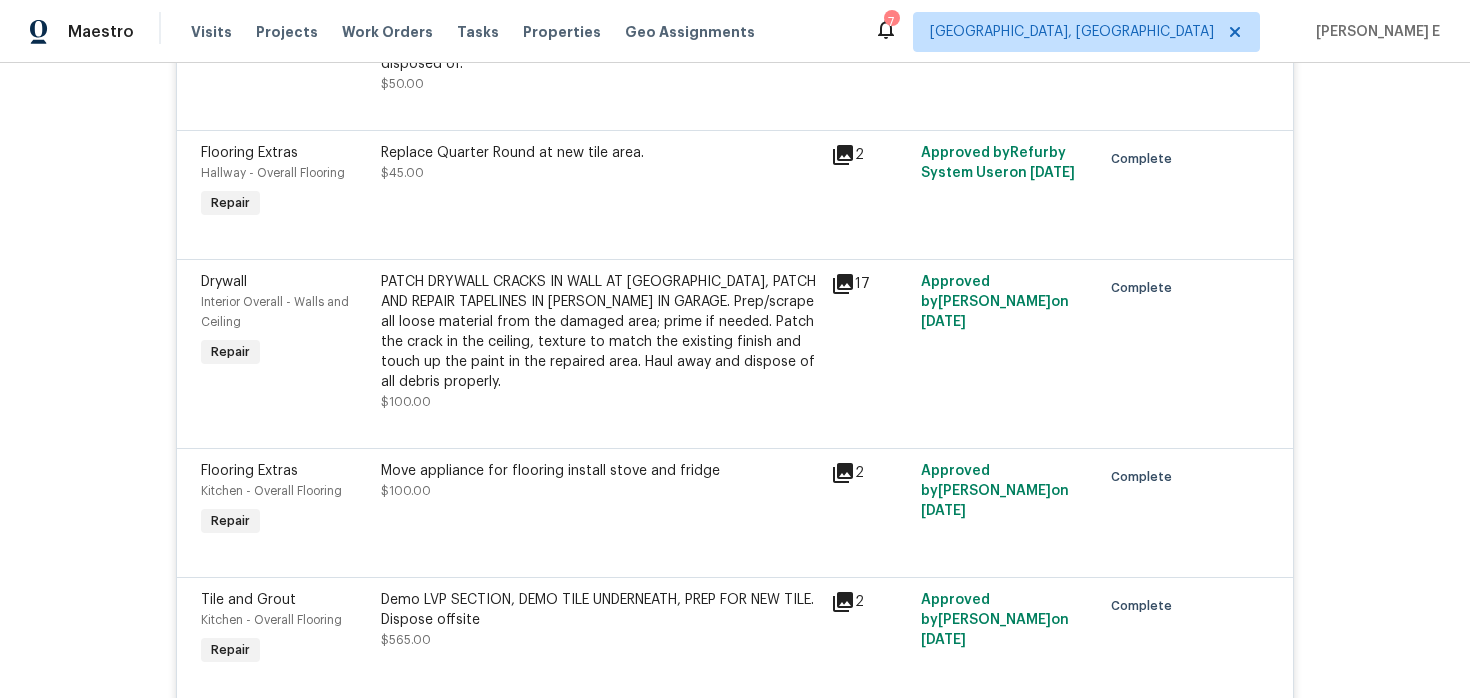 scroll, scrollTop: 0, scrollLeft: 0, axis: both 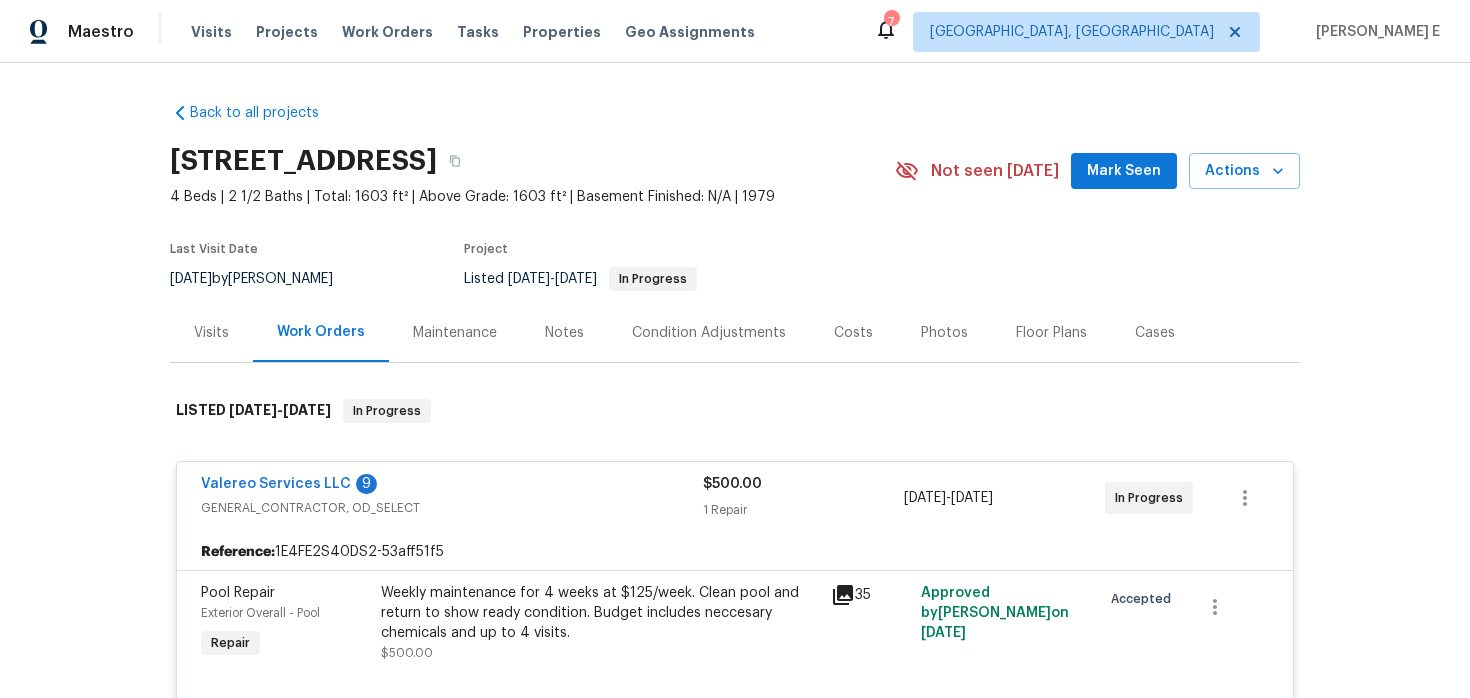 click on "Visits" at bounding box center (211, 332) 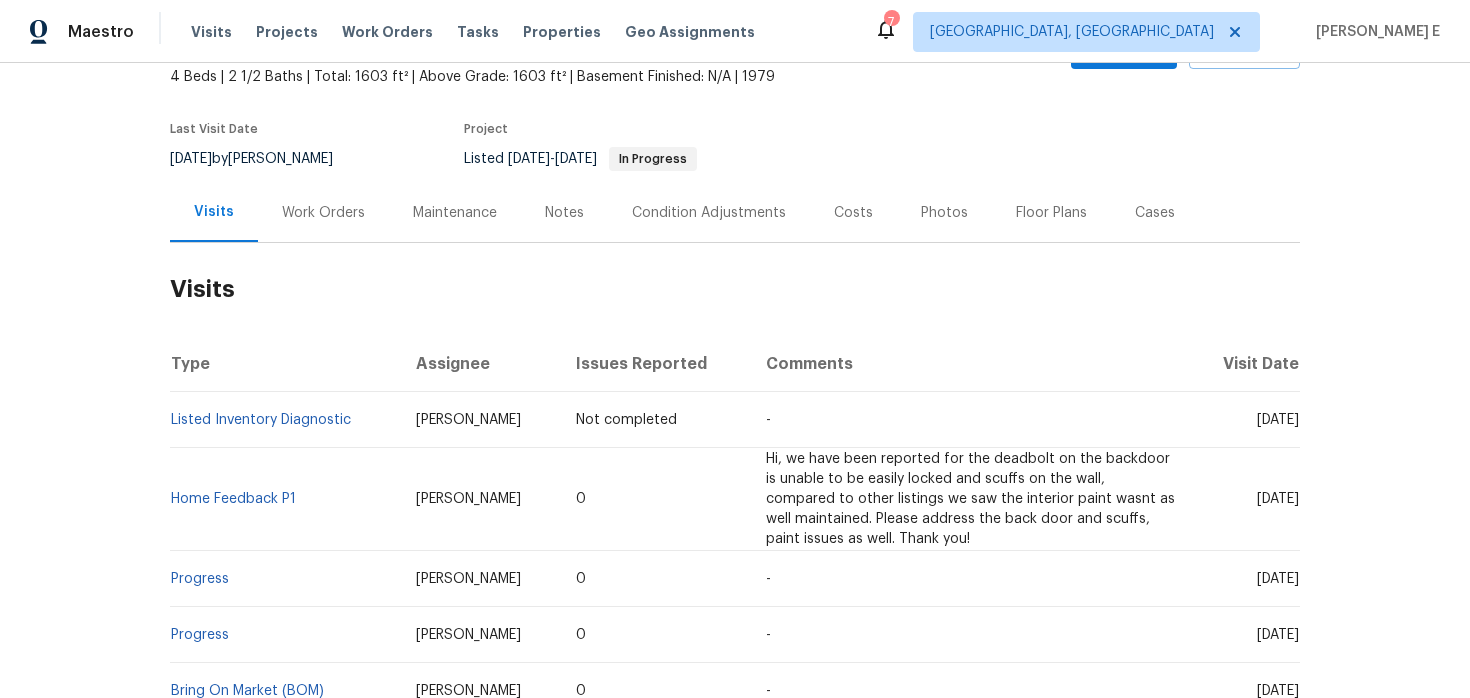 scroll, scrollTop: 122, scrollLeft: 0, axis: vertical 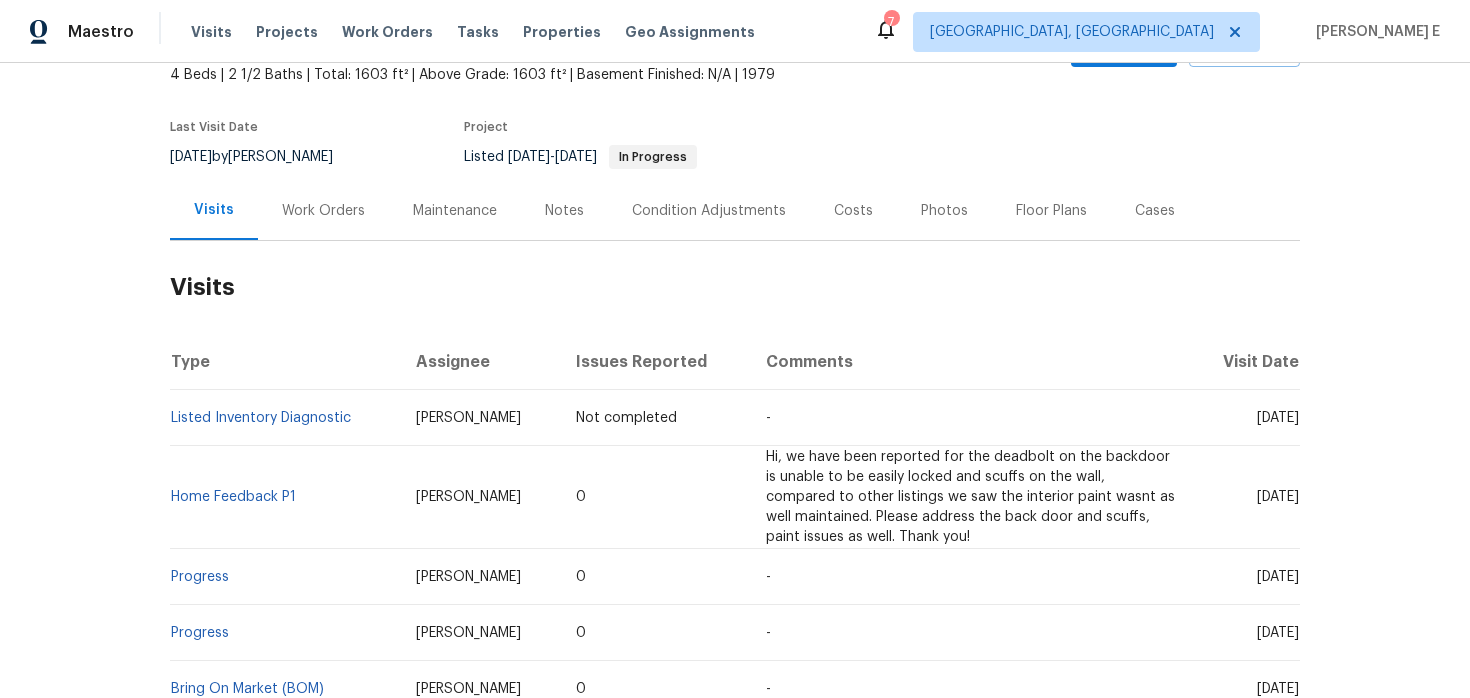 click on "Last Visit Date 6/3/2025  by  Anthony Aponte   Project Listed   4/28/2025  -  6/6/2025 In Progress" at bounding box center (509, 145) 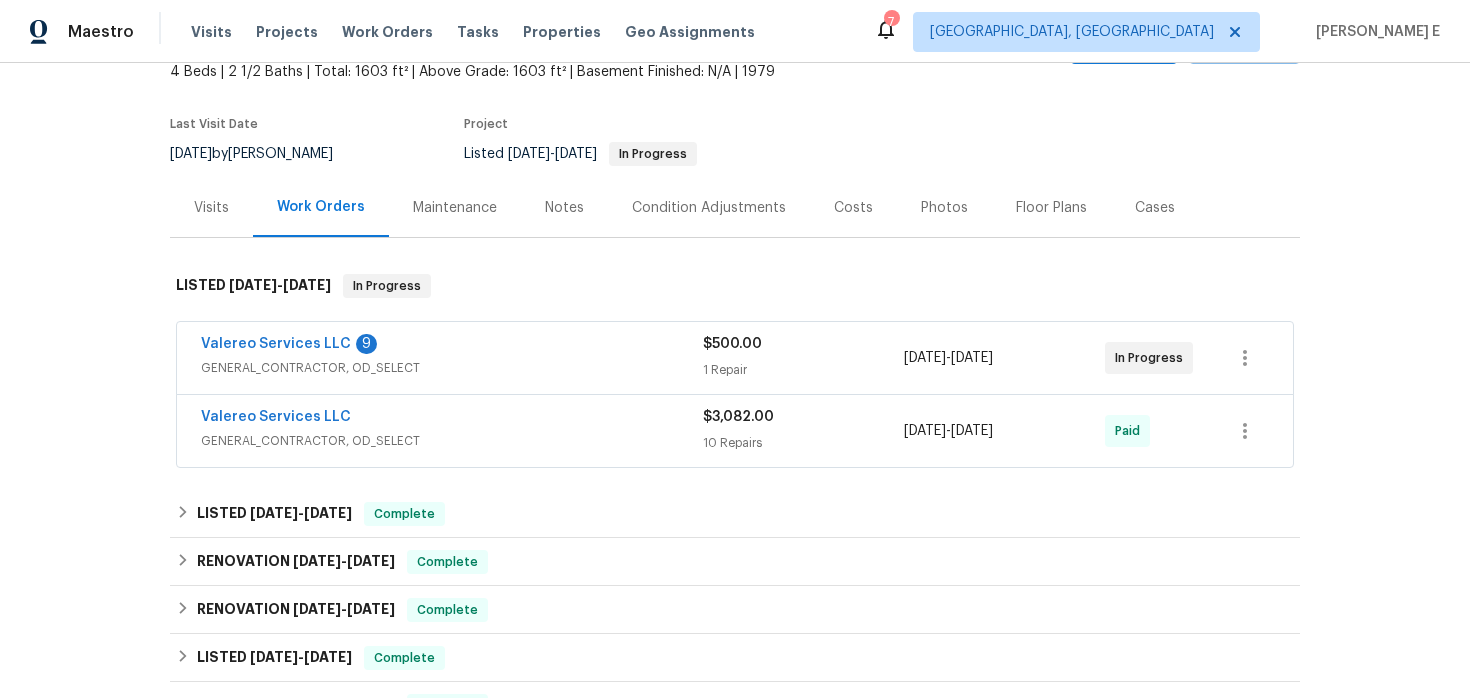 scroll, scrollTop: 0, scrollLeft: 0, axis: both 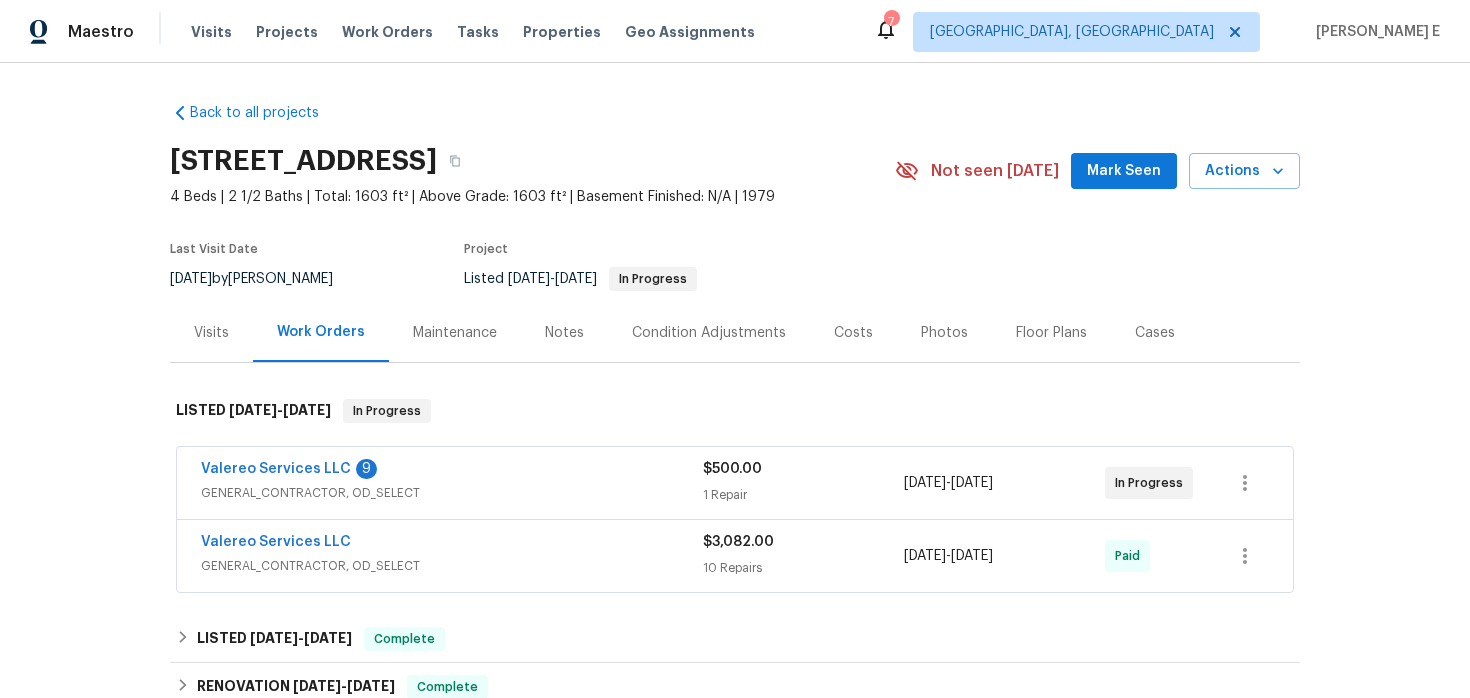 click on "Maintenance" at bounding box center (455, 333) 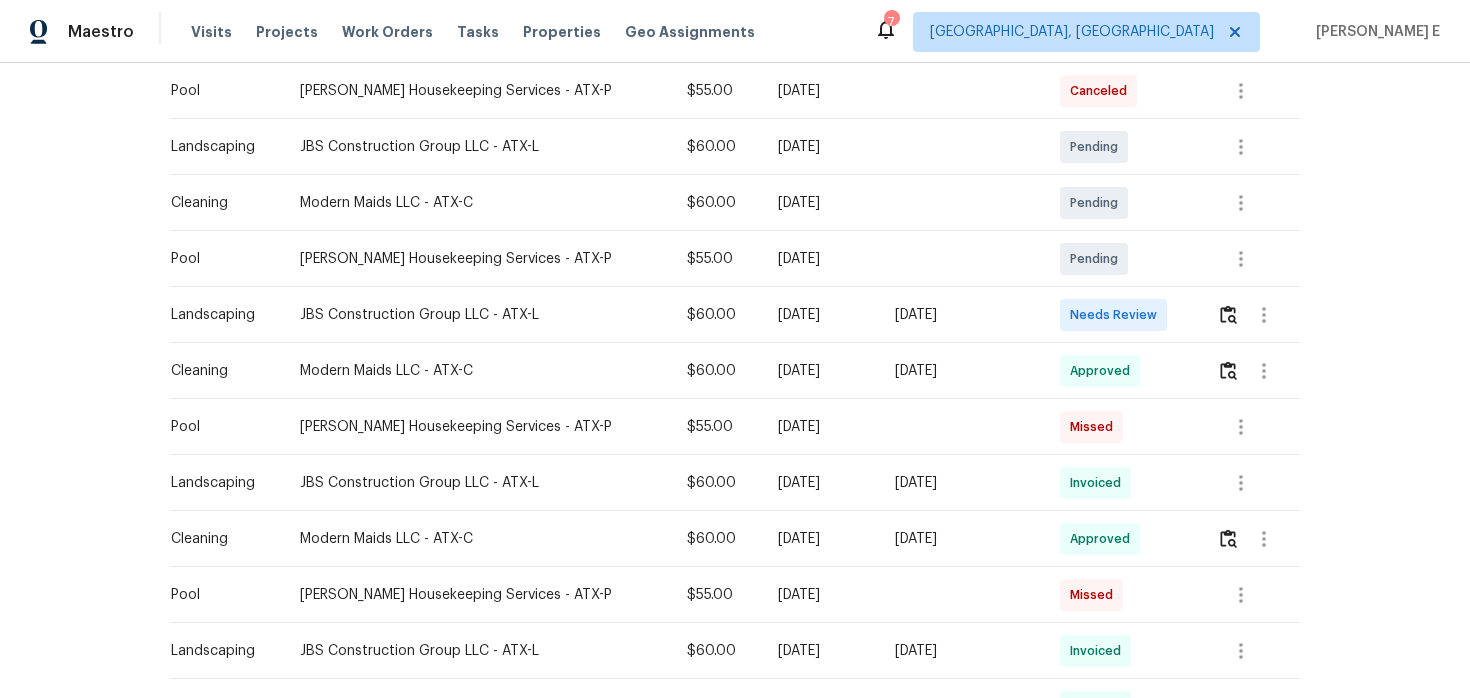 scroll, scrollTop: 719, scrollLeft: 0, axis: vertical 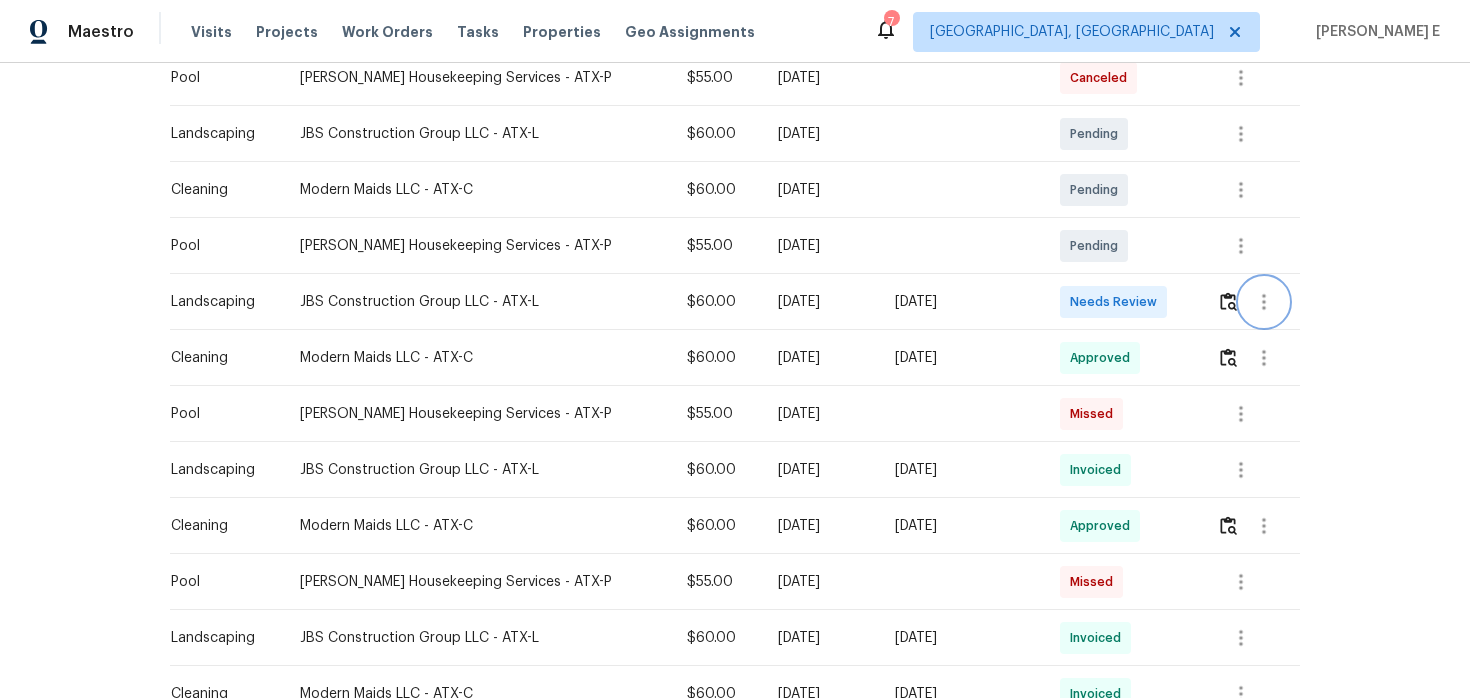 click 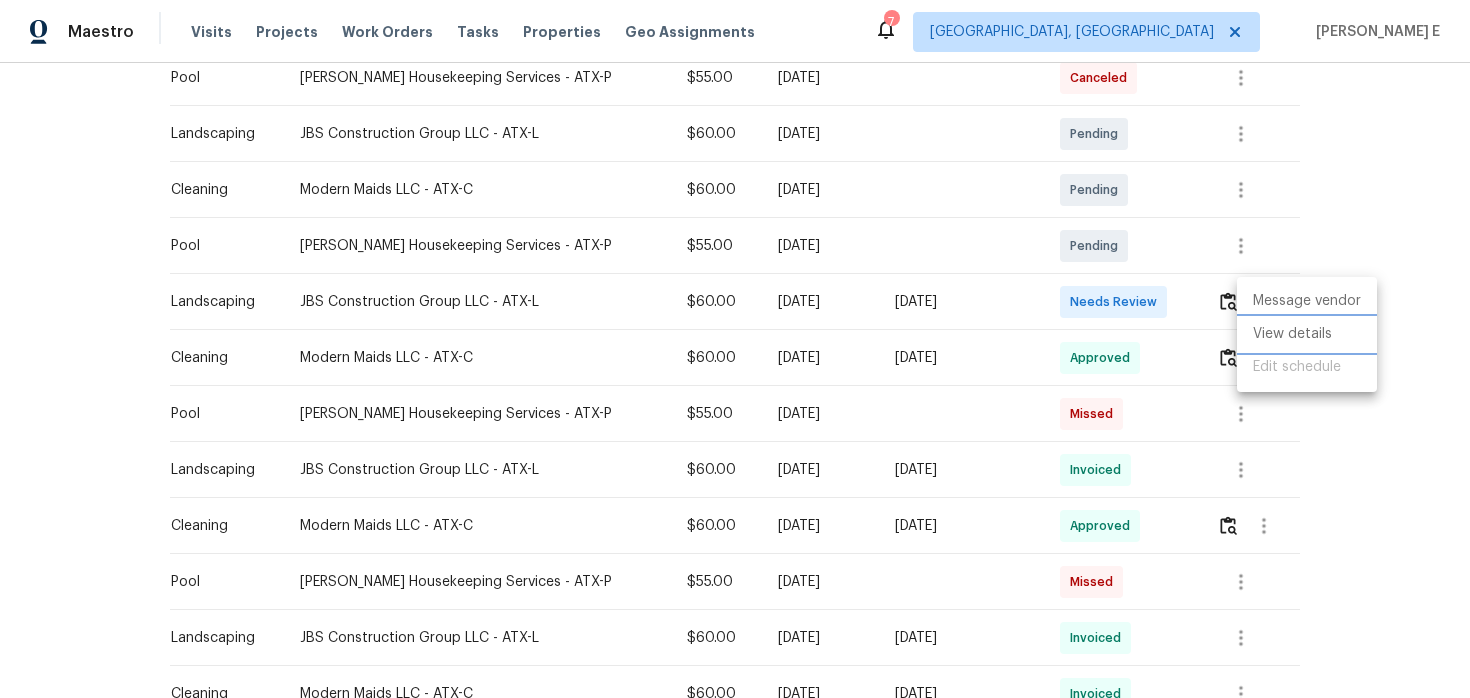 click on "View details" at bounding box center (1307, 334) 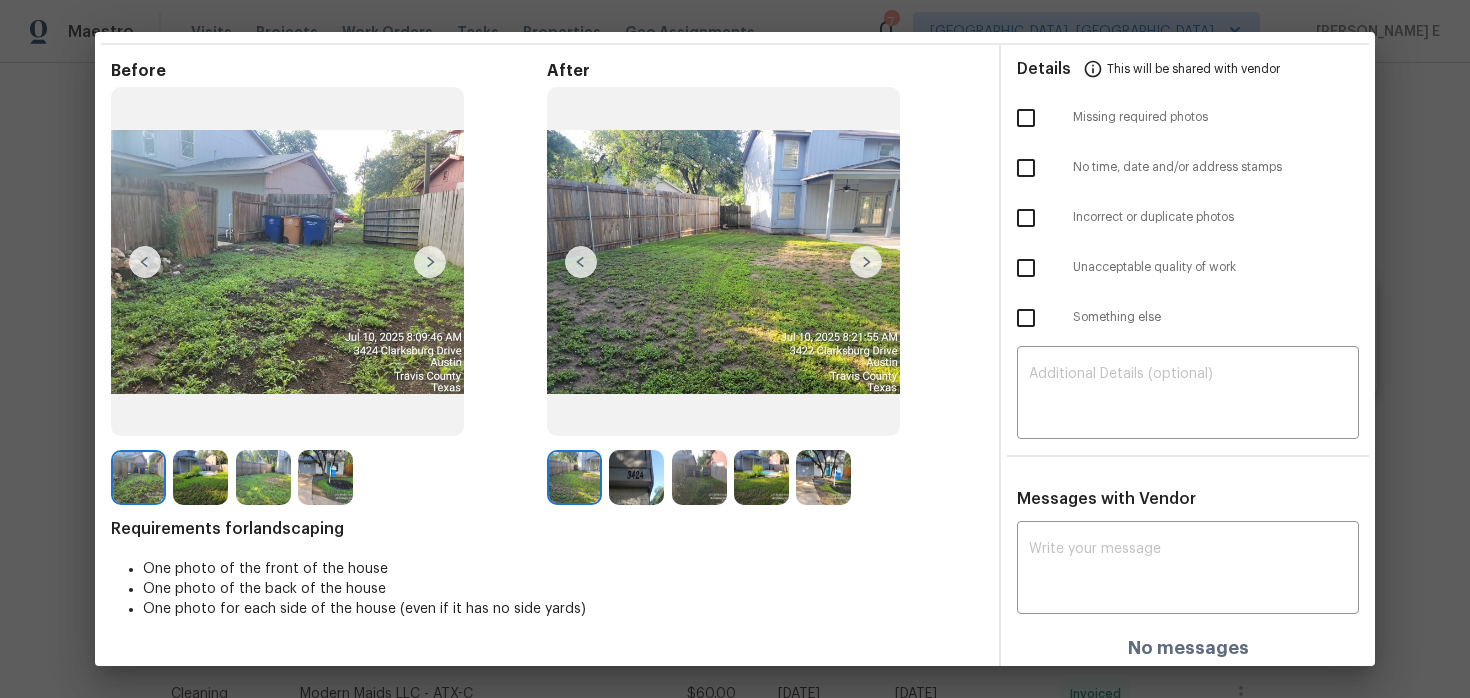 scroll, scrollTop: 71, scrollLeft: 0, axis: vertical 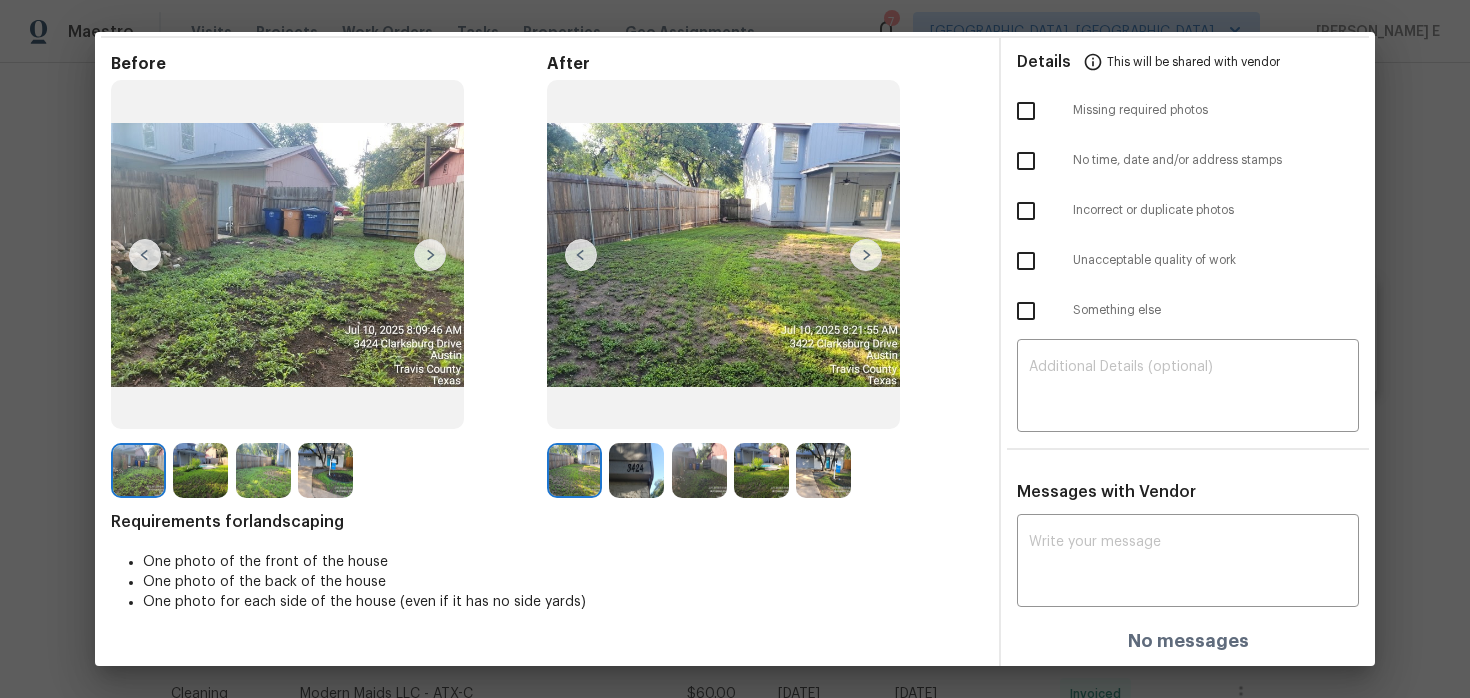 click at bounding box center [200, 470] 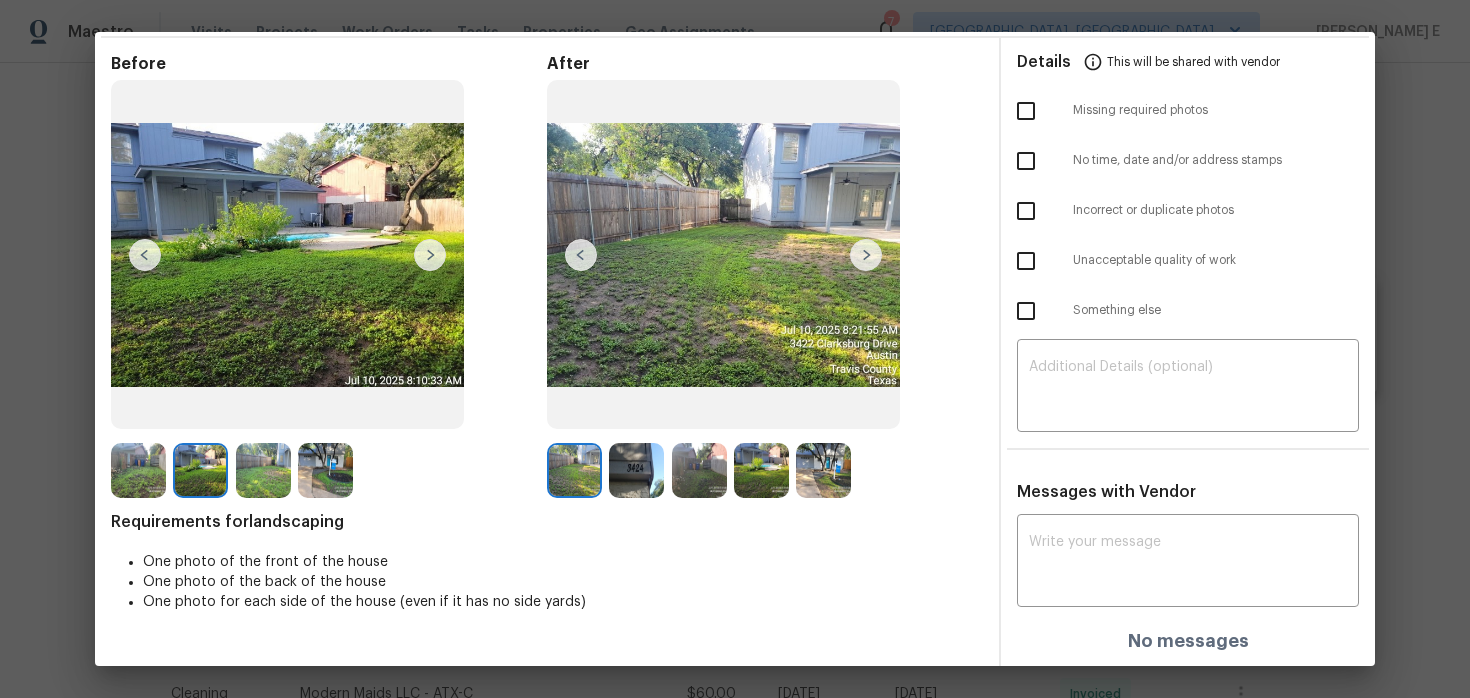 click at bounding box center [263, 470] 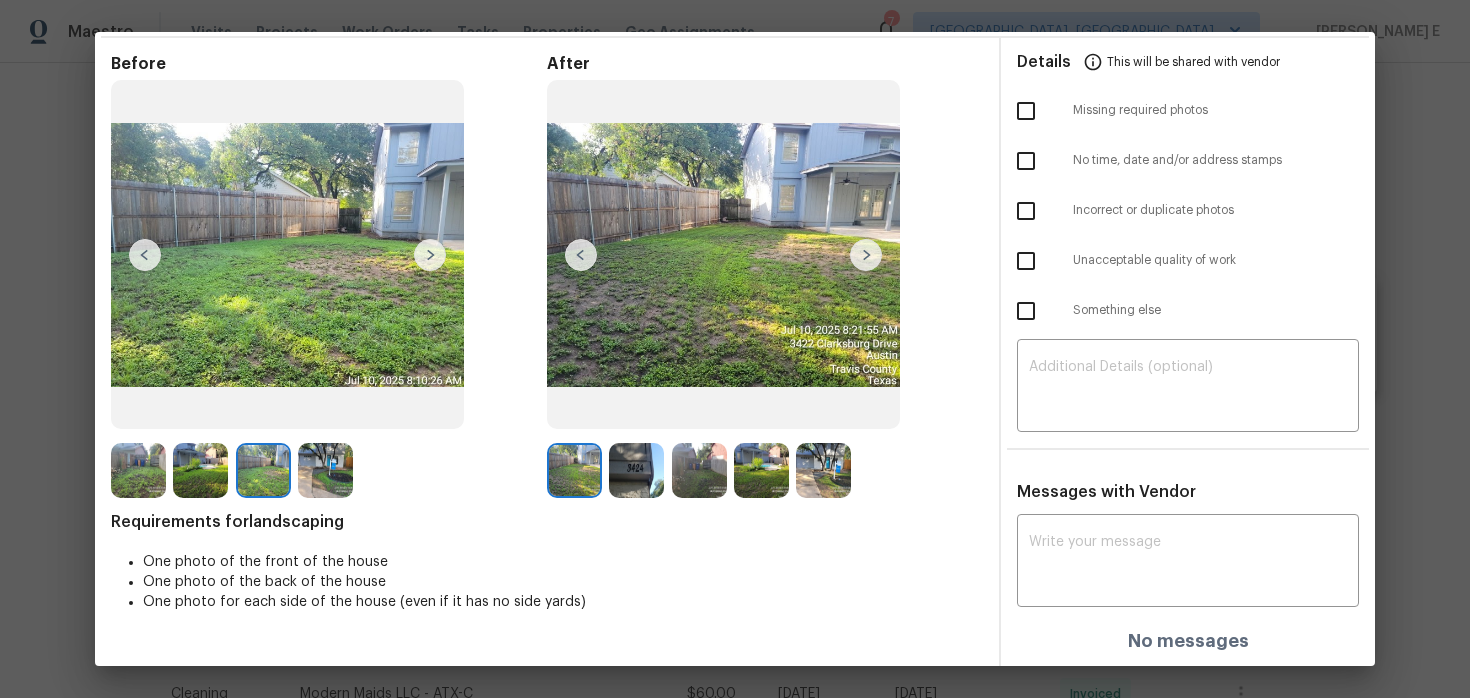 click at bounding box center (325, 470) 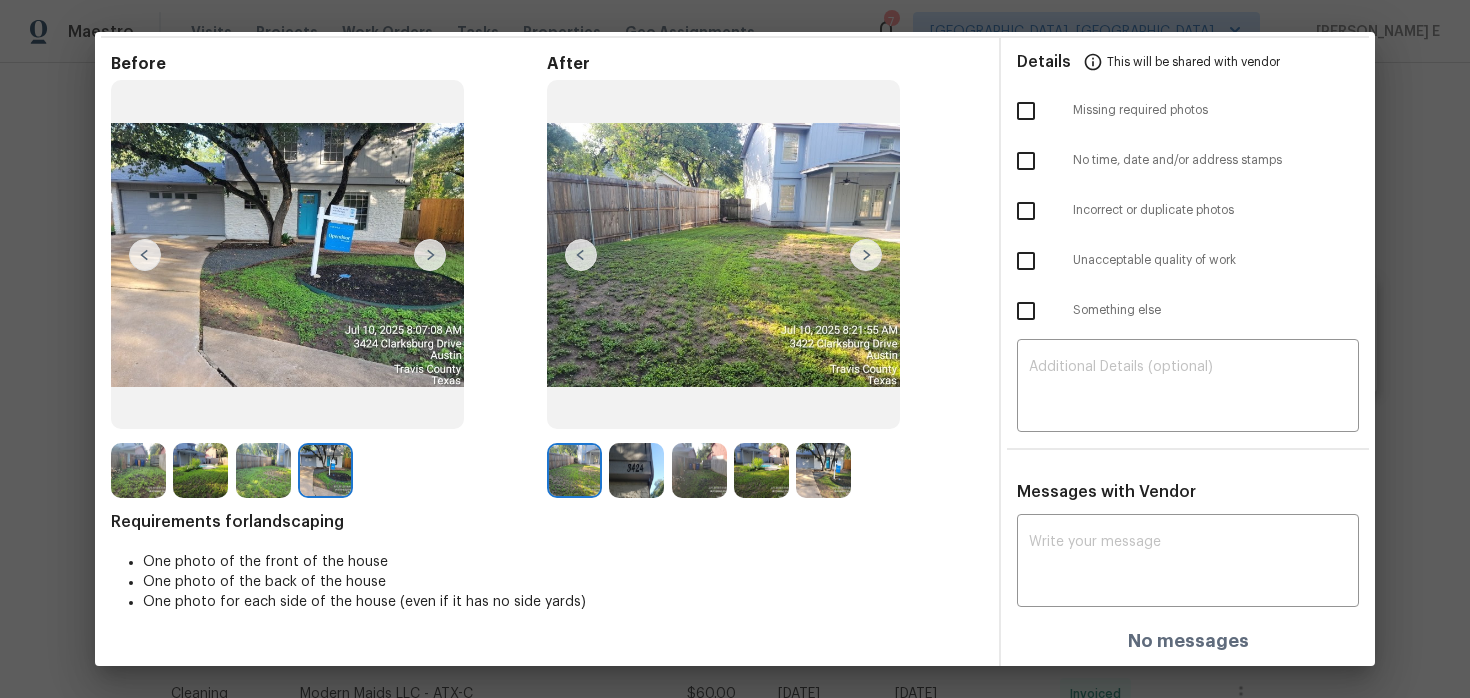 click at bounding box center (699, 470) 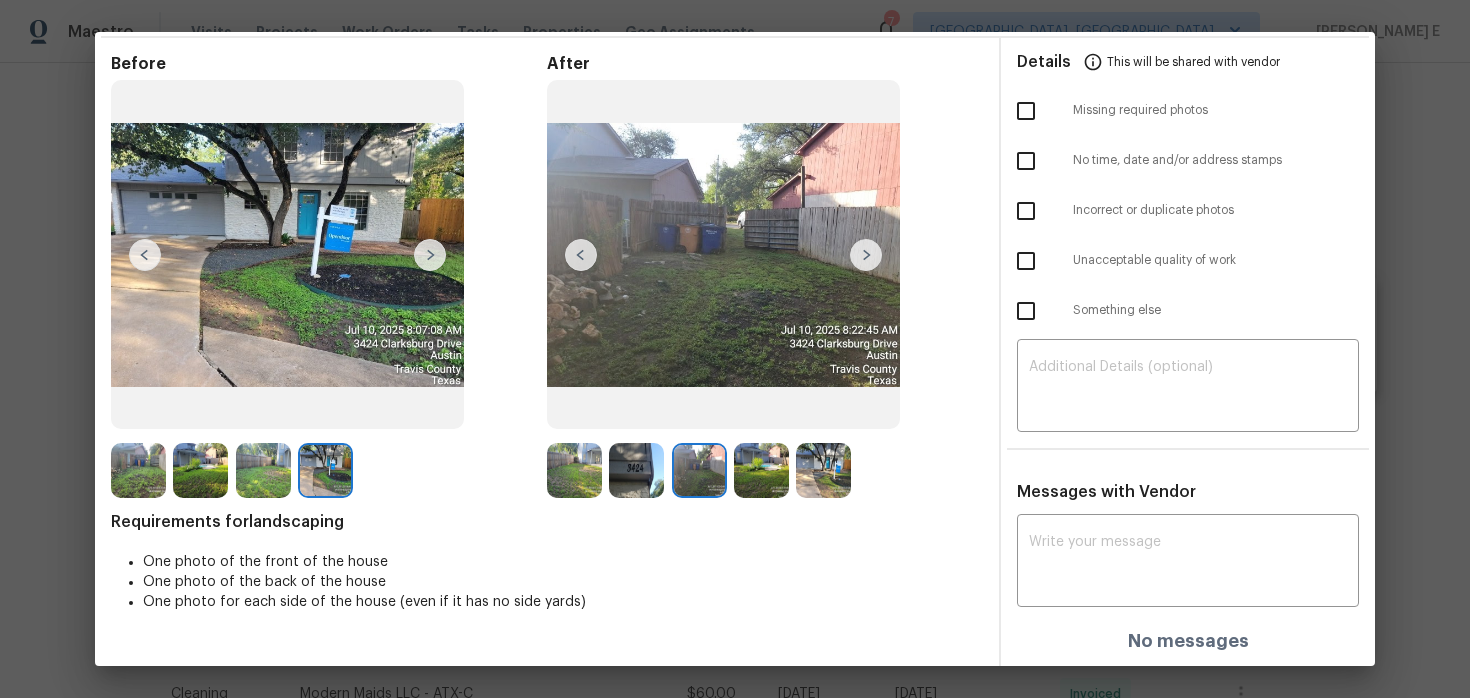 click at bounding box center (761, 470) 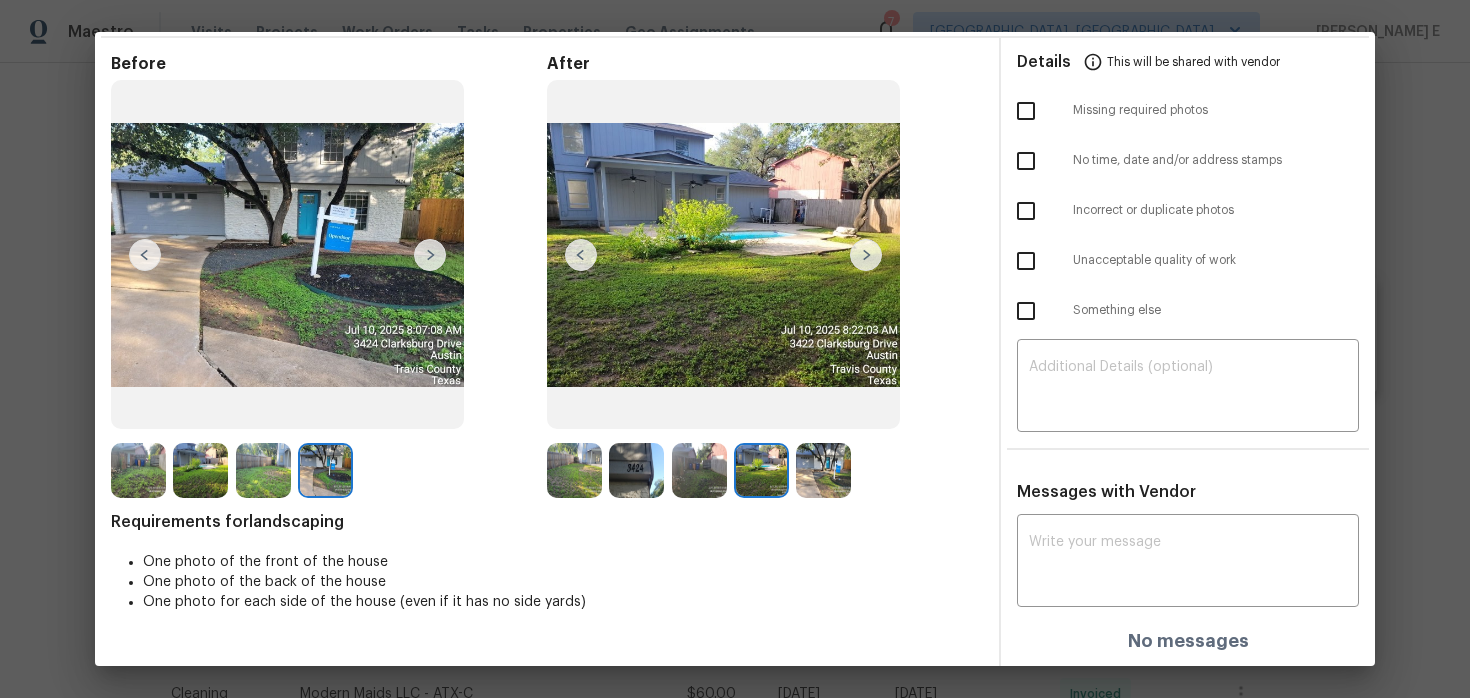 click at bounding box center [823, 470] 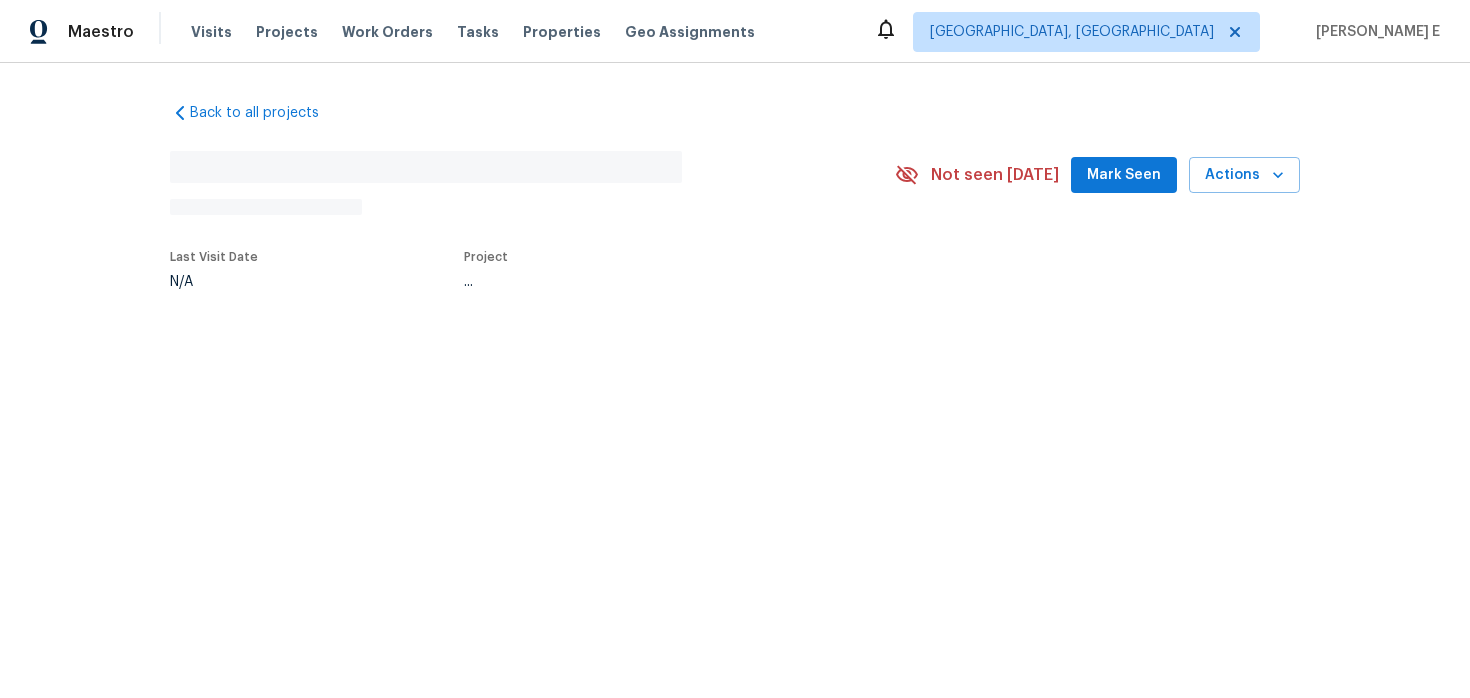 scroll, scrollTop: 0, scrollLeft: 0, axis: both 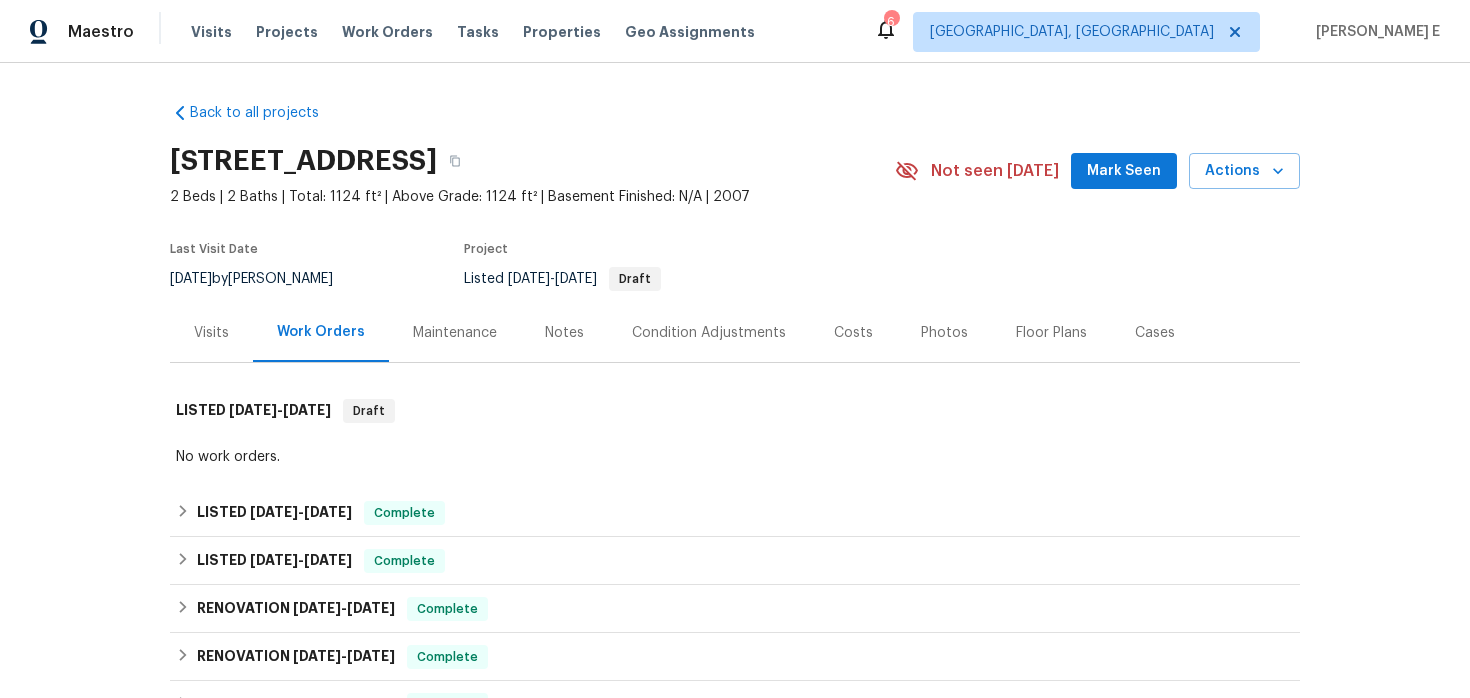 click on "Maintenance" at bounding box center [455, 333] 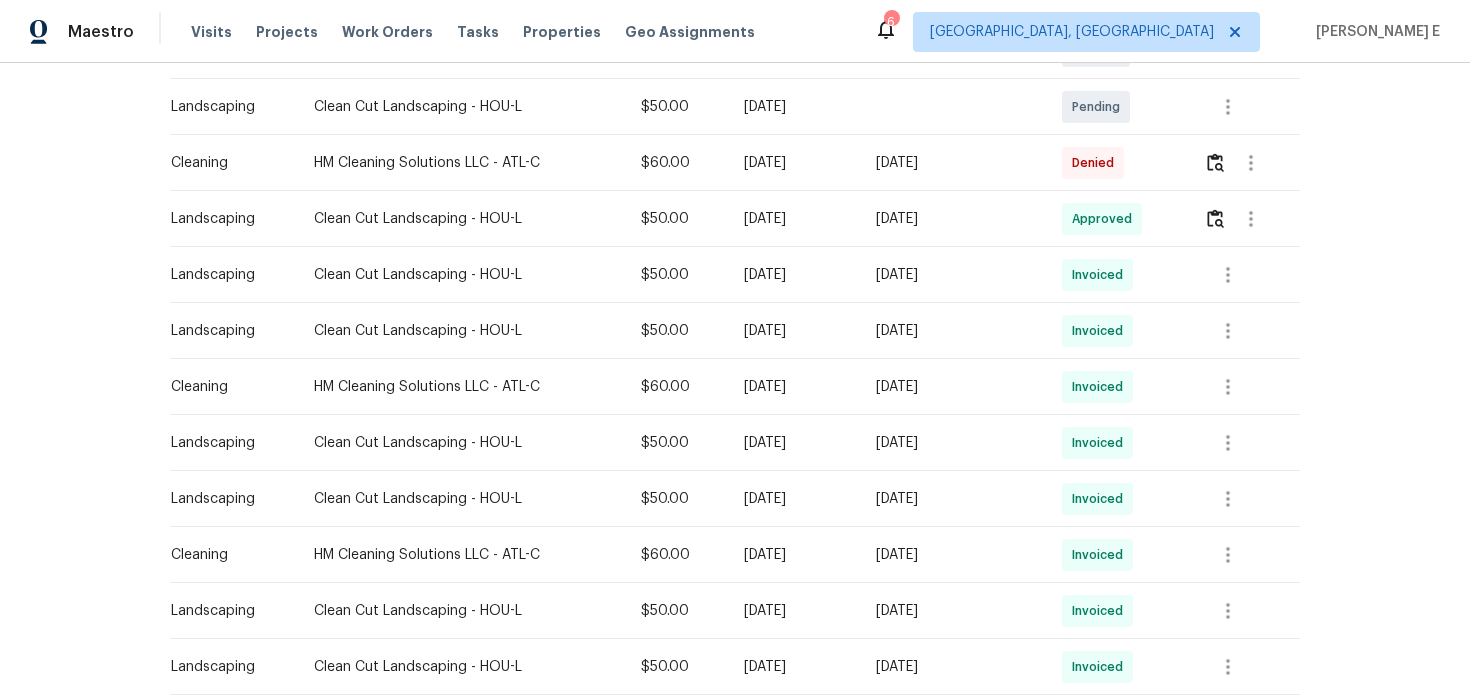 scroll, scrollTop: 447, scrollLeft: 0, axis: vertical 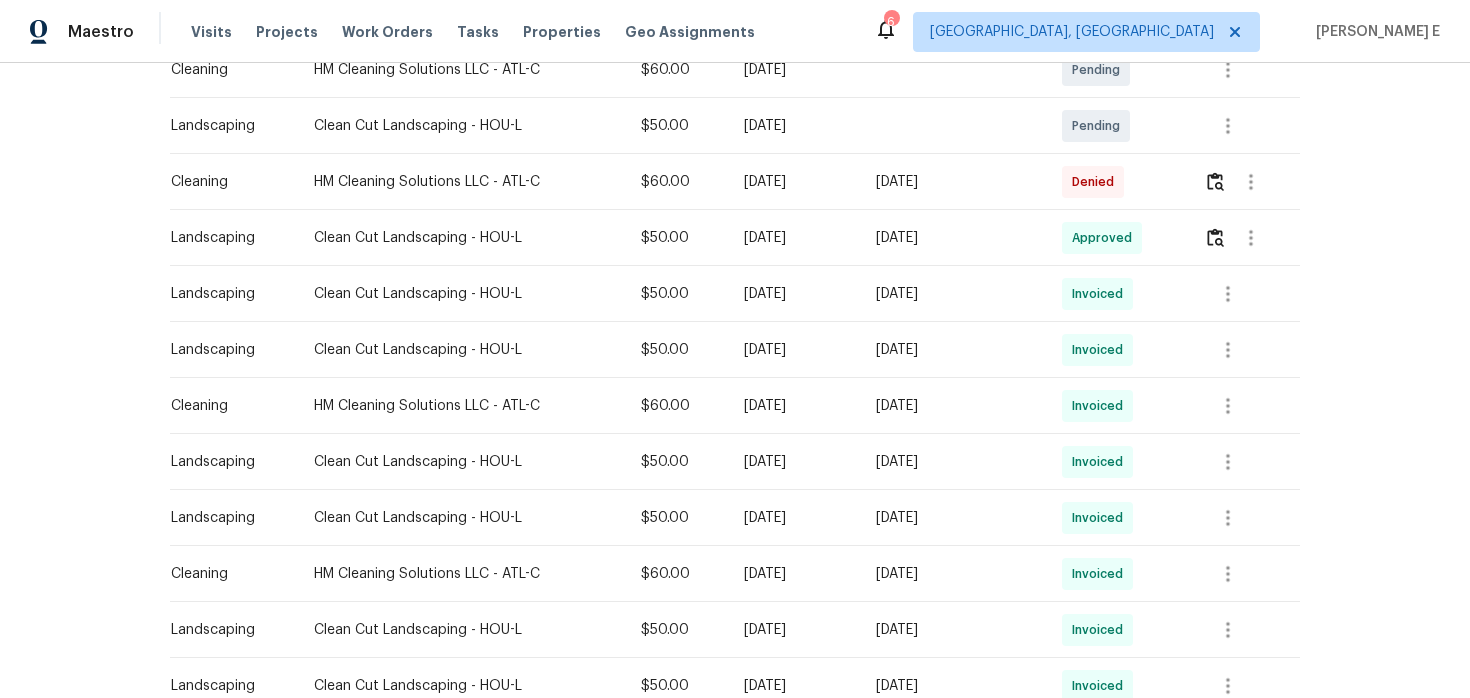 click at bounding box center [1244, 182] 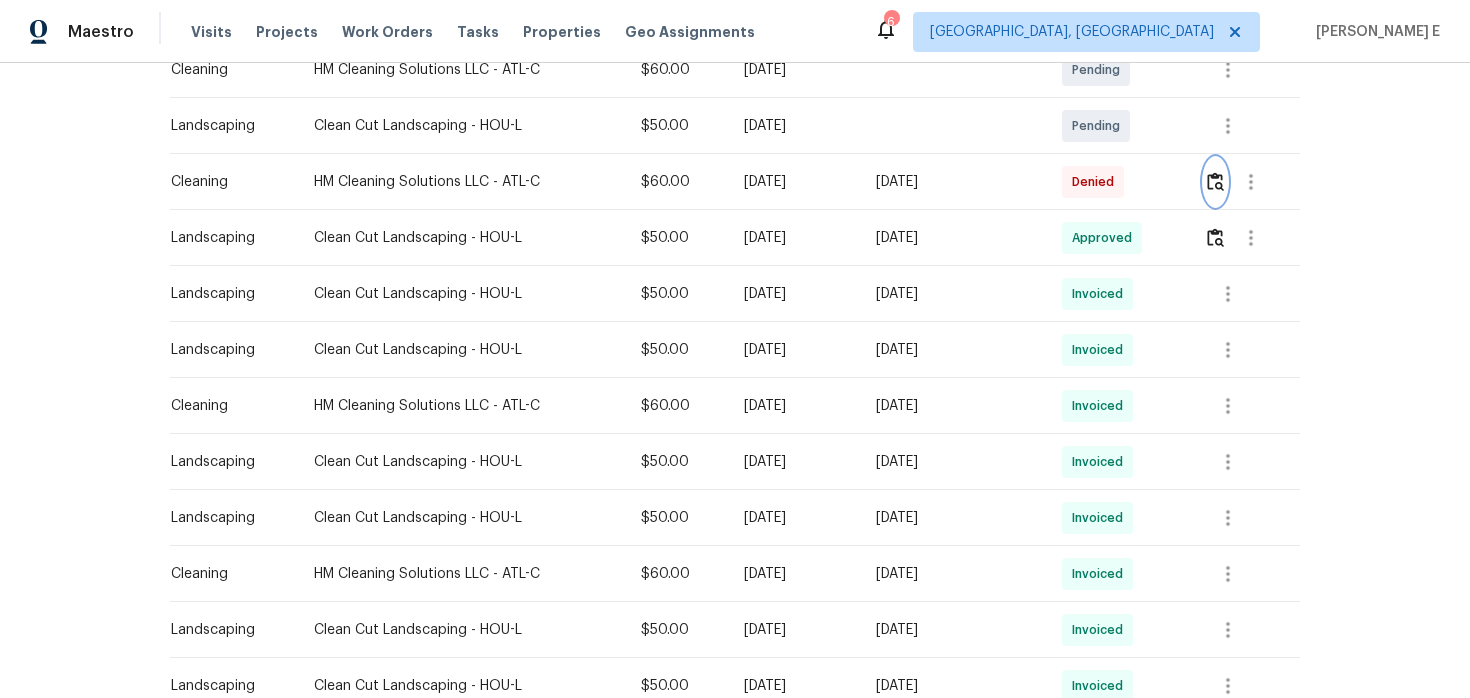 click at bounding box center (1215, 181) 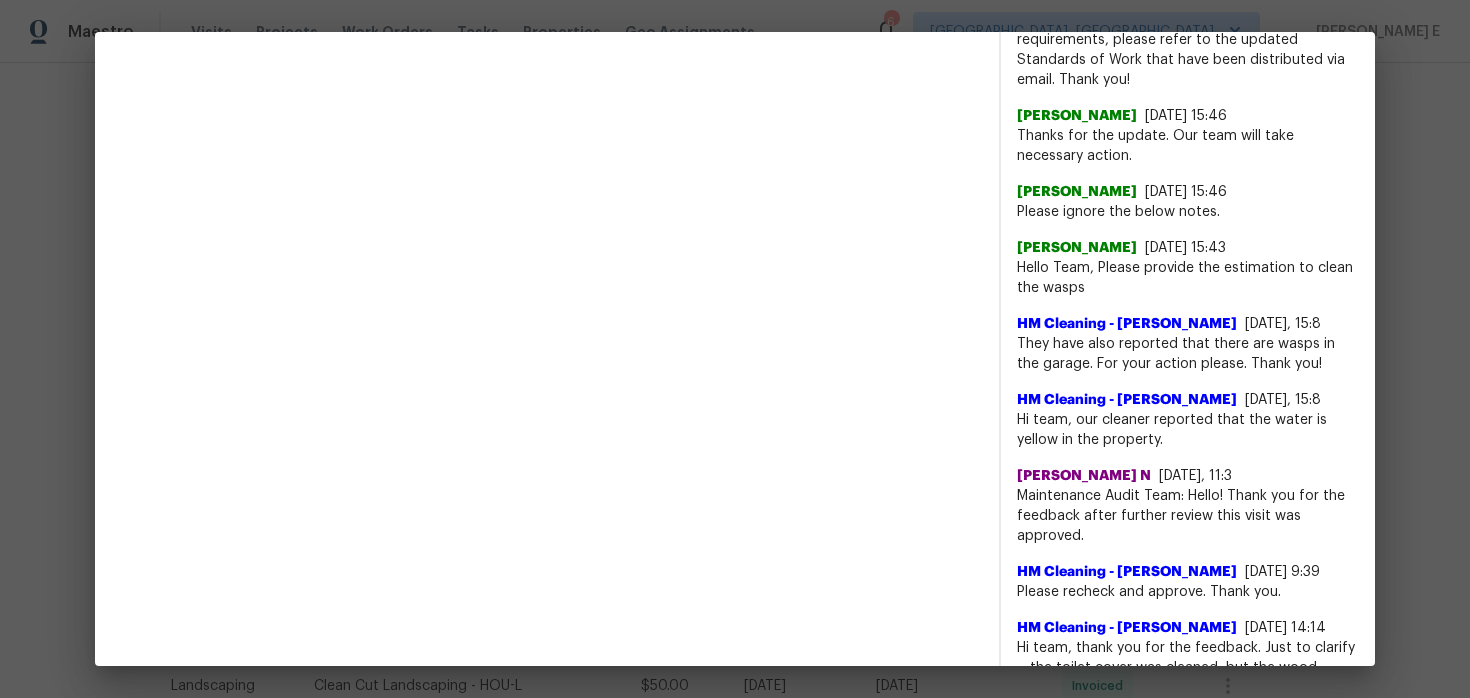 scroll, scrollTop: 1129, scrollLeft: 0, axis: vertical 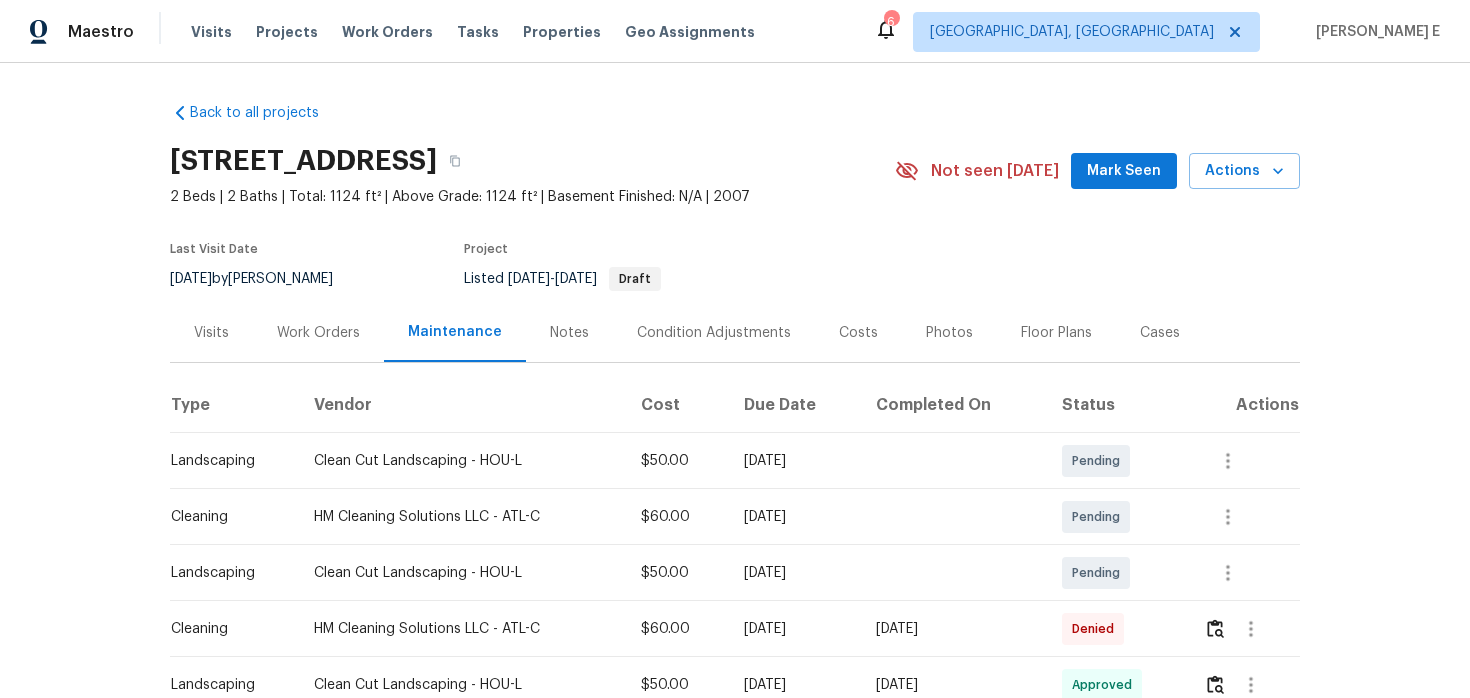 click on "Cases" at bounding box center (1160, 332) 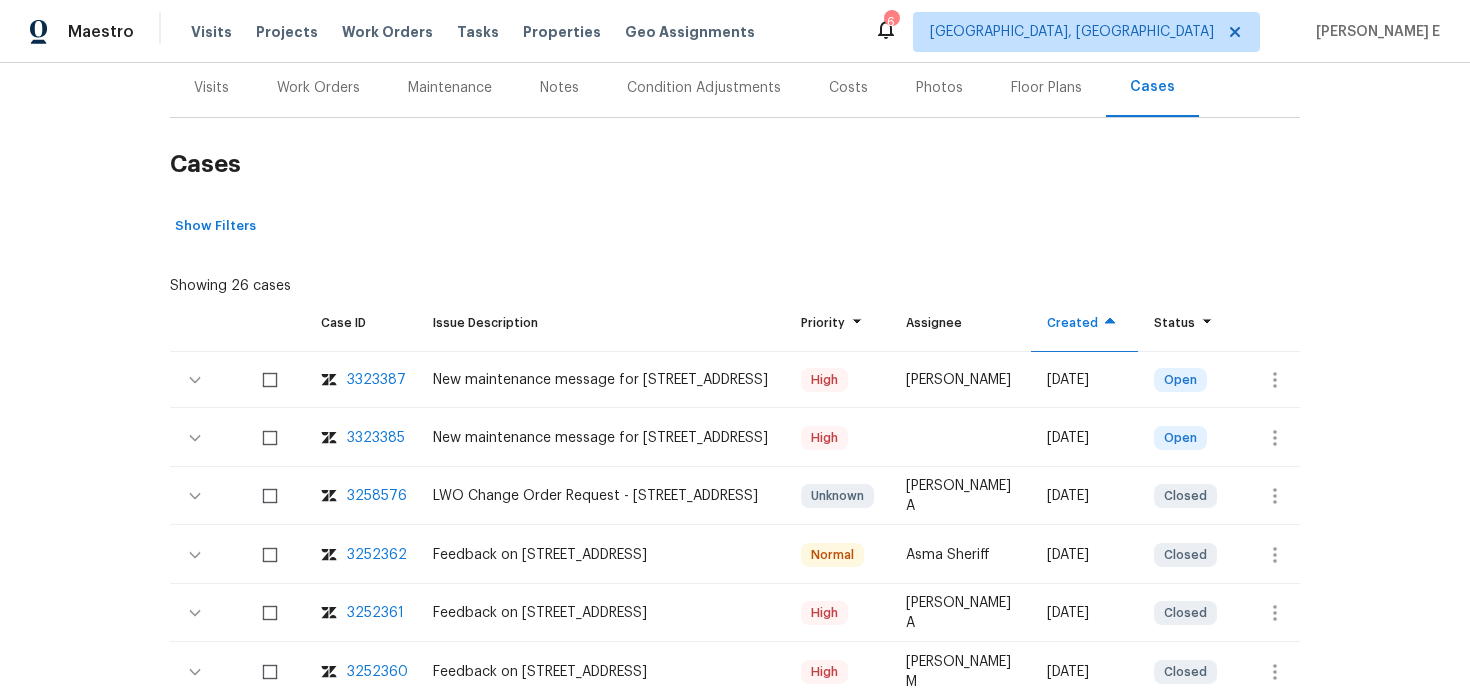 scroll, scrollTop: 249, scrollLeft: 0, axis: vertical 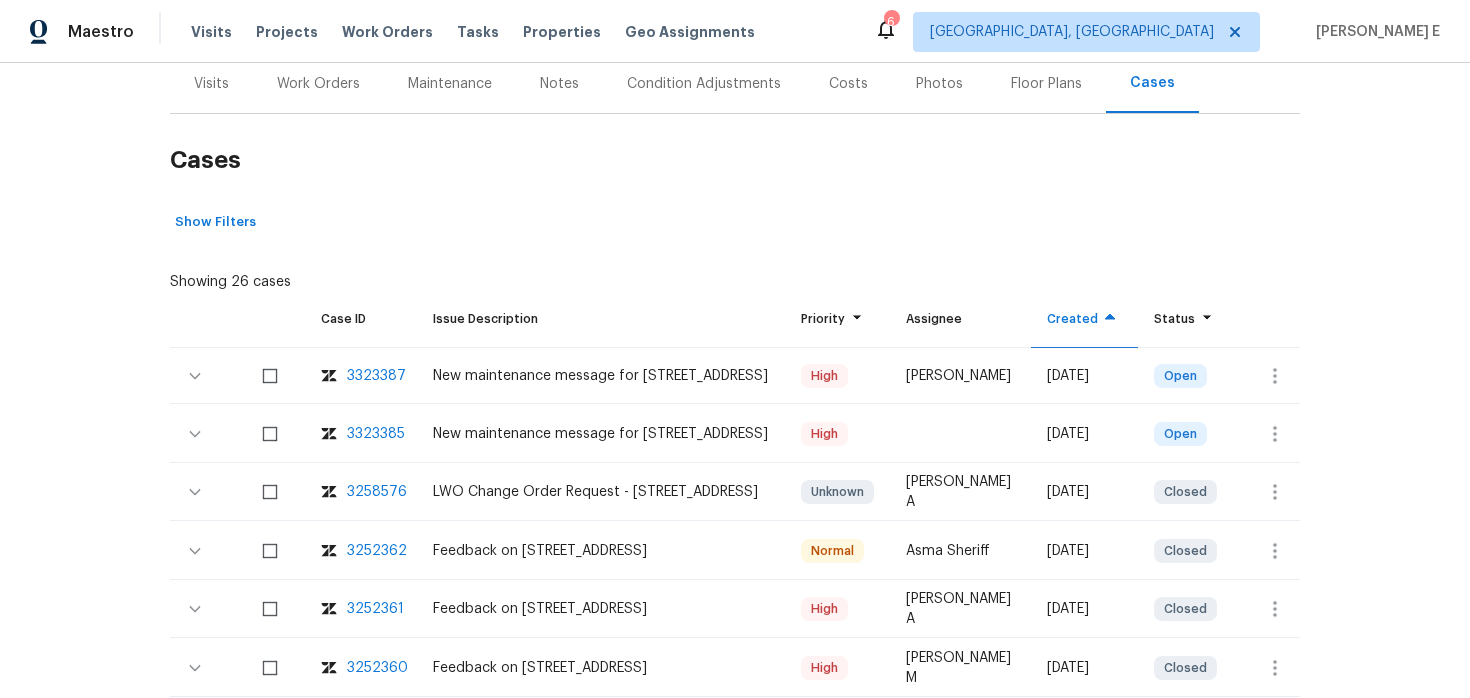 click on "3323385" at bounding box center [376, 434] 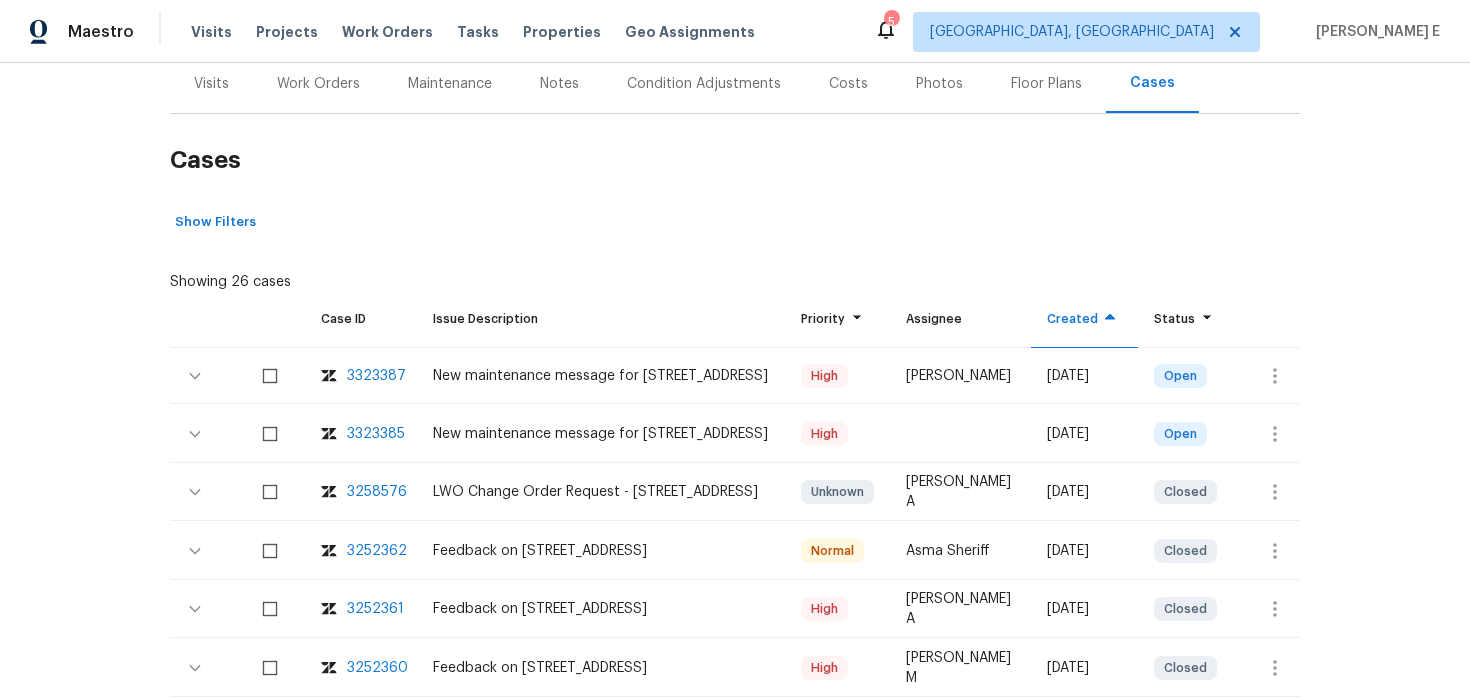 click on "3323387" at bounding box center [376, 376] 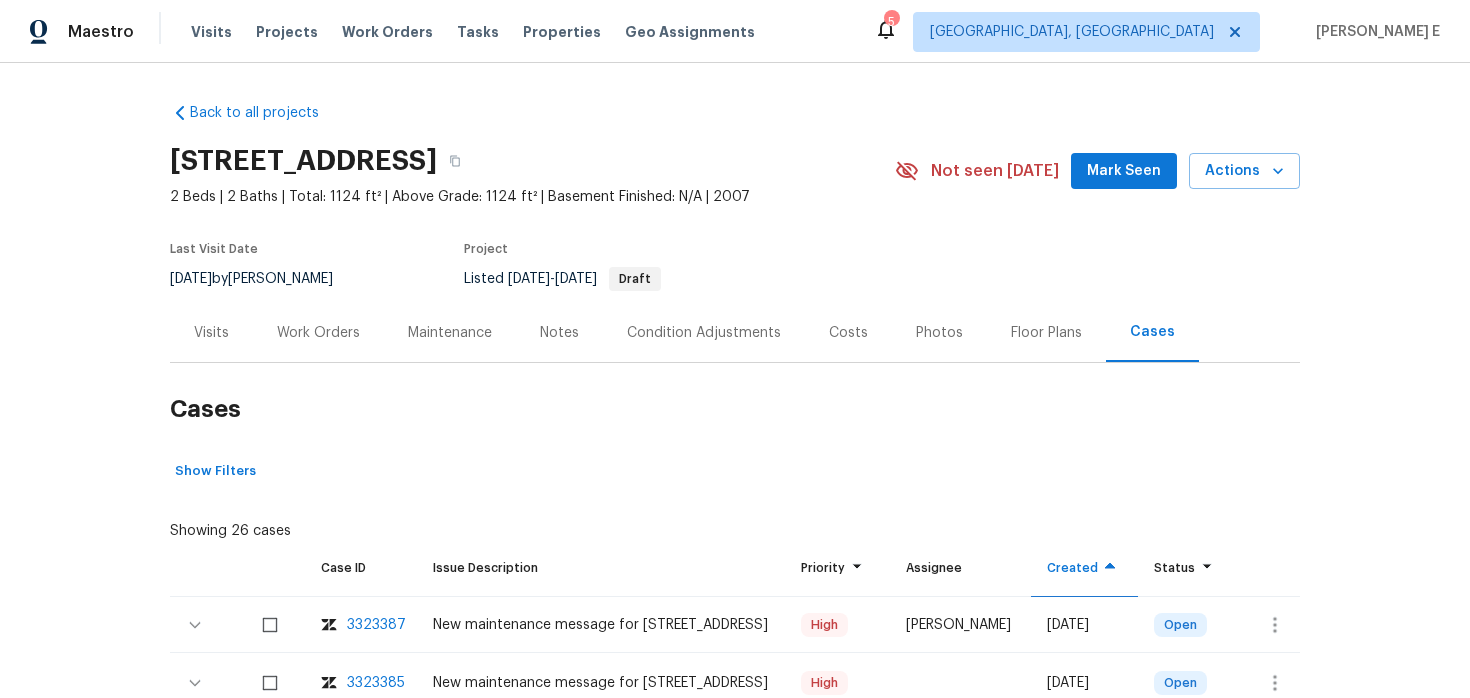 click on "Work Orders" at bounding box center [318, 332] 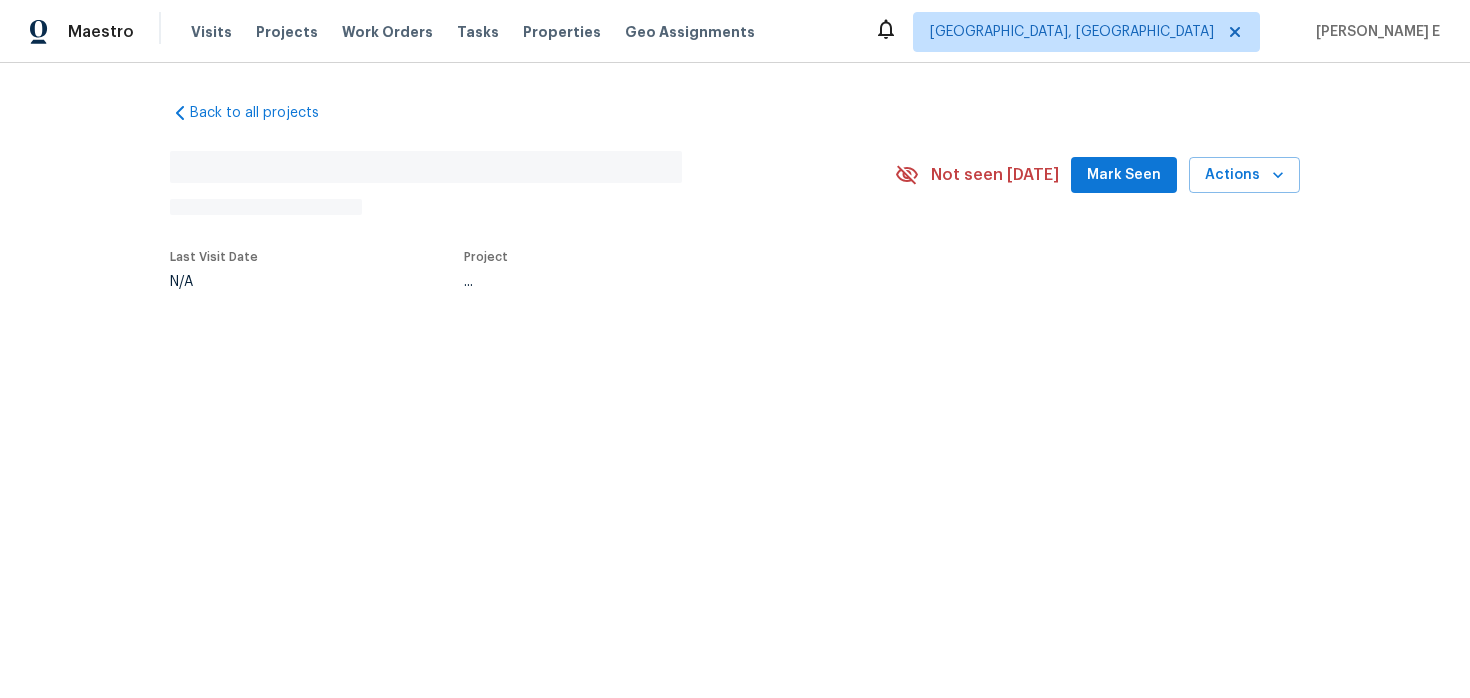 scroll, scrollTop: 0, scrollLeft: 0, axis: both 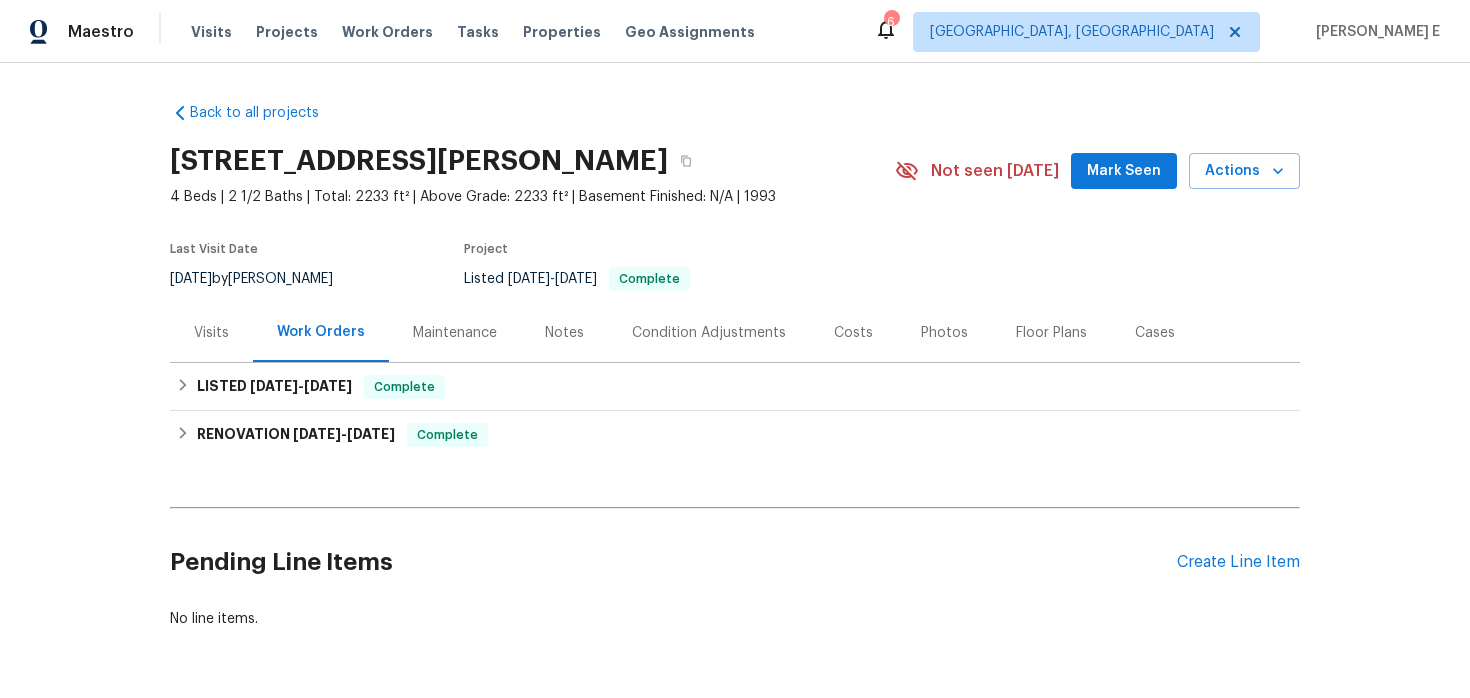 click on "Maintenance" at bounding box center (455, 333) 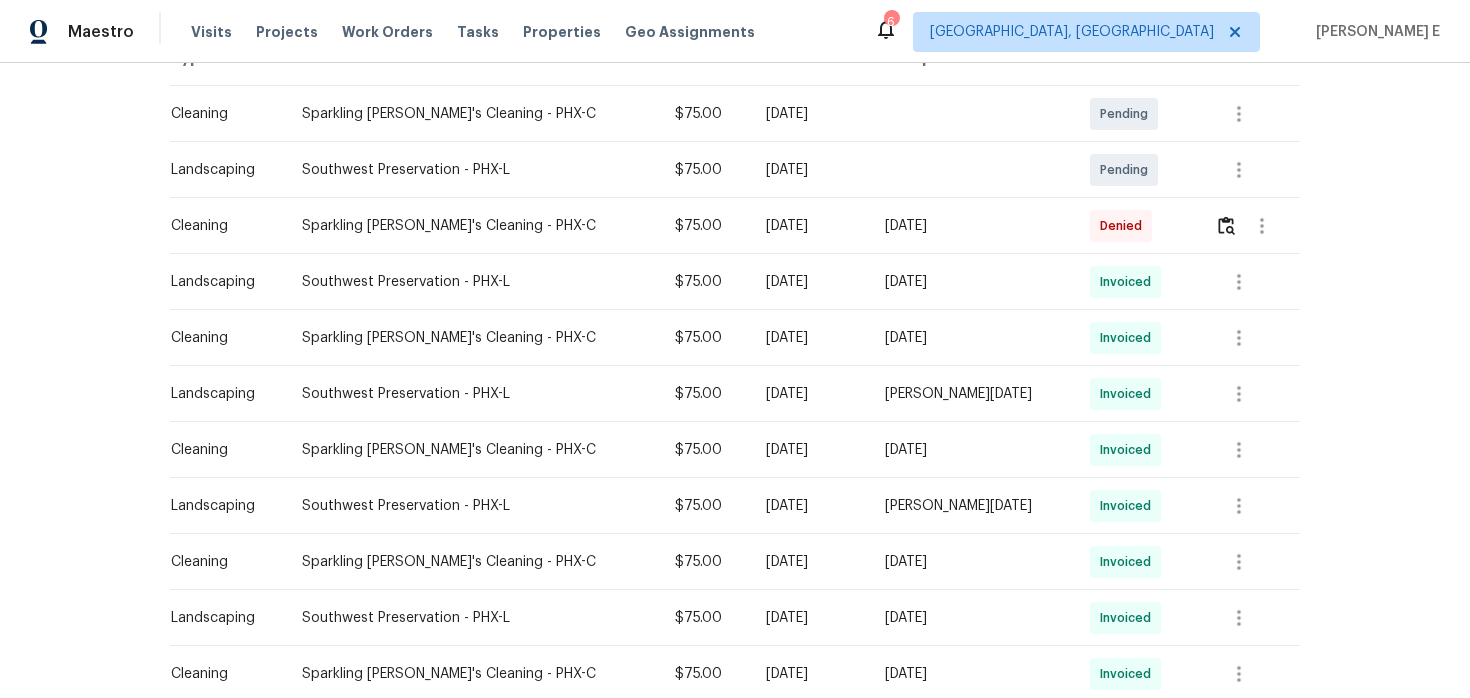 scroll, scrollTop: 348, scrollLeft: 0, axis: vertical 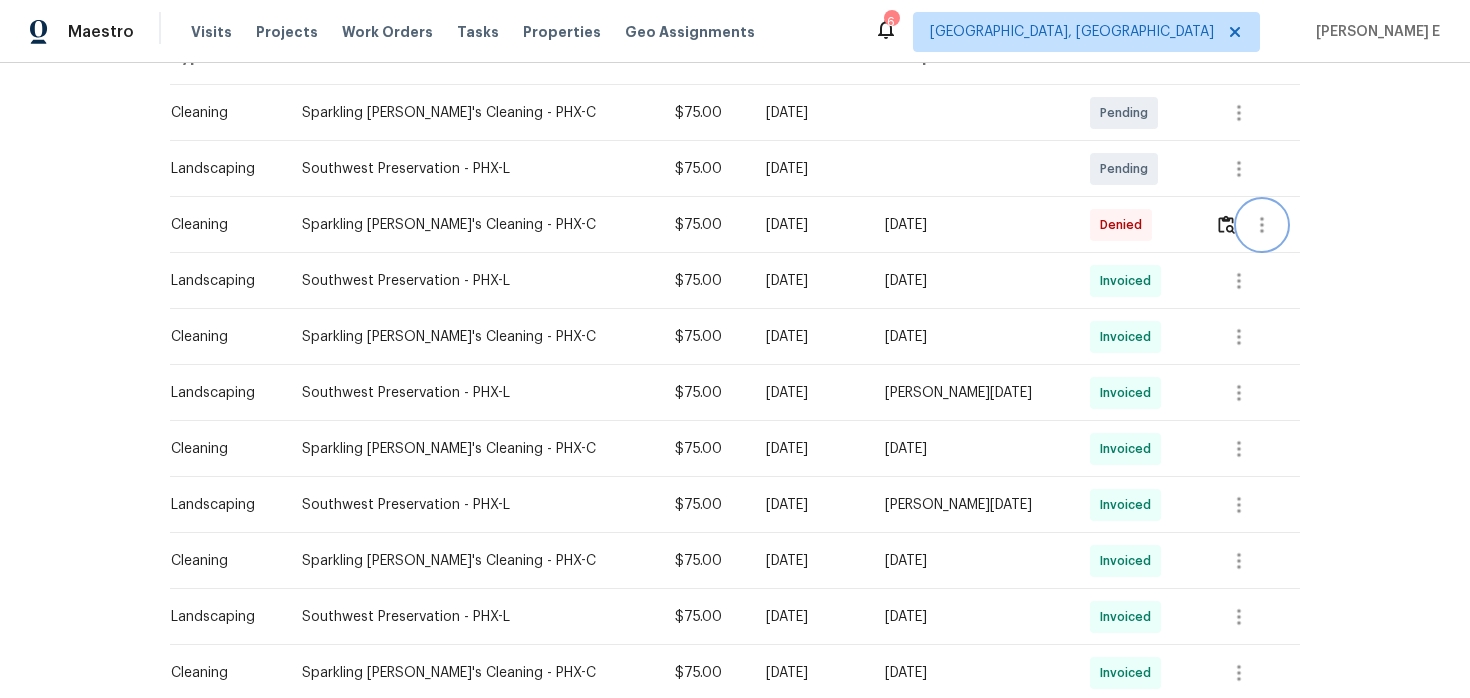 click at bounding box center (1262, 225) 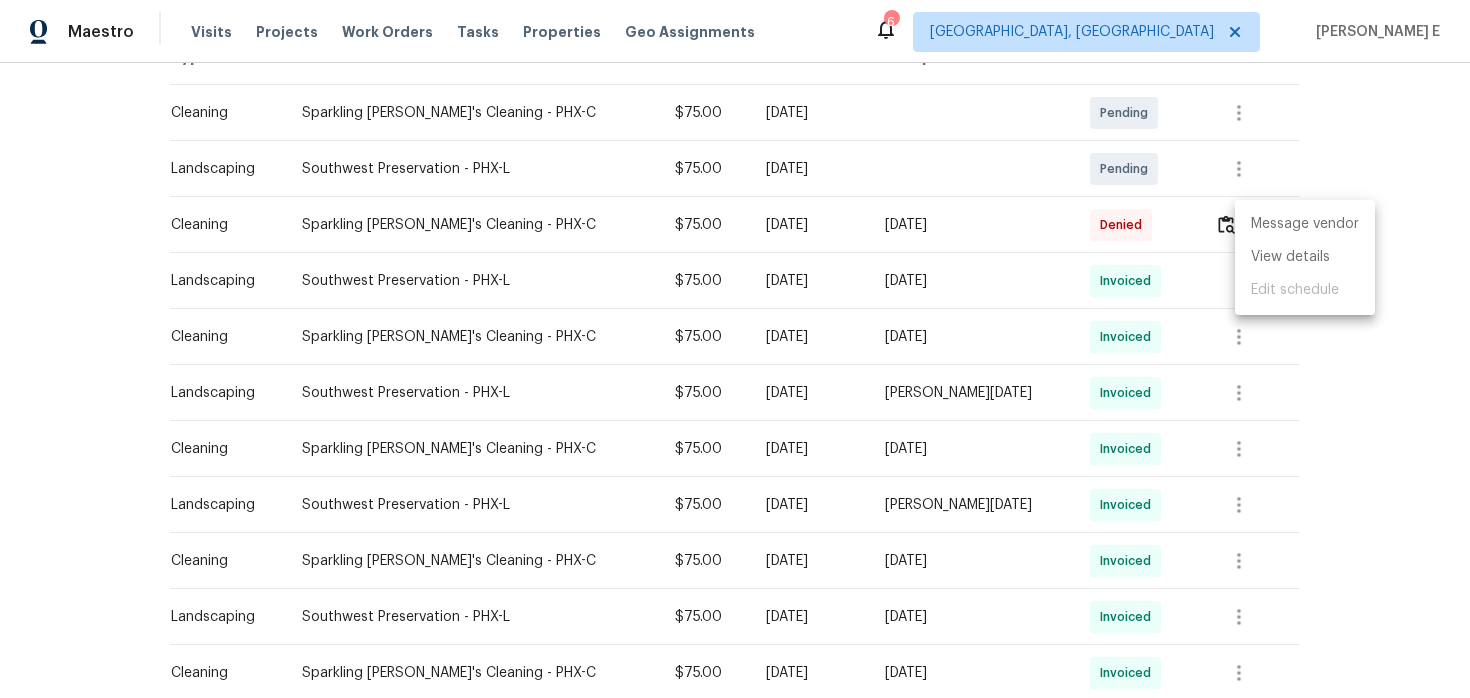 click at bounding box center [735, 349] 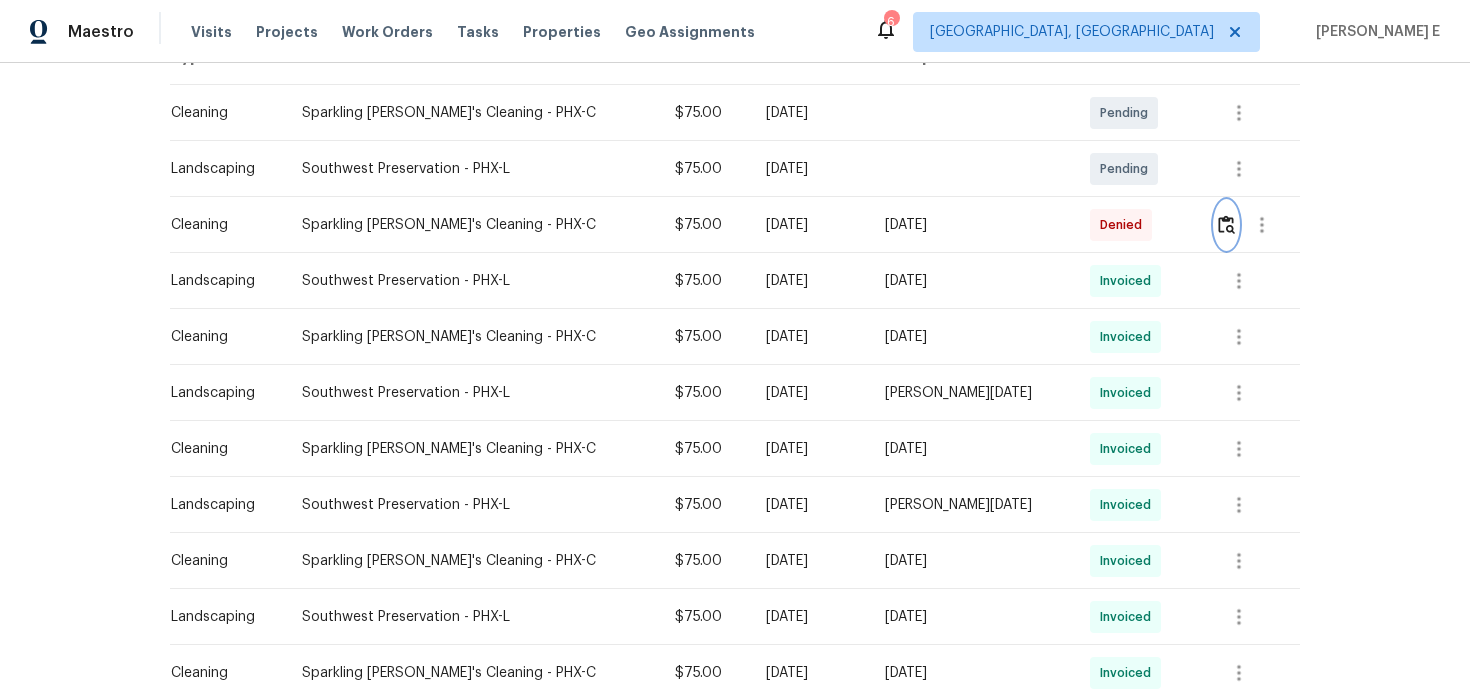 click at bounding box center (1226, 224) 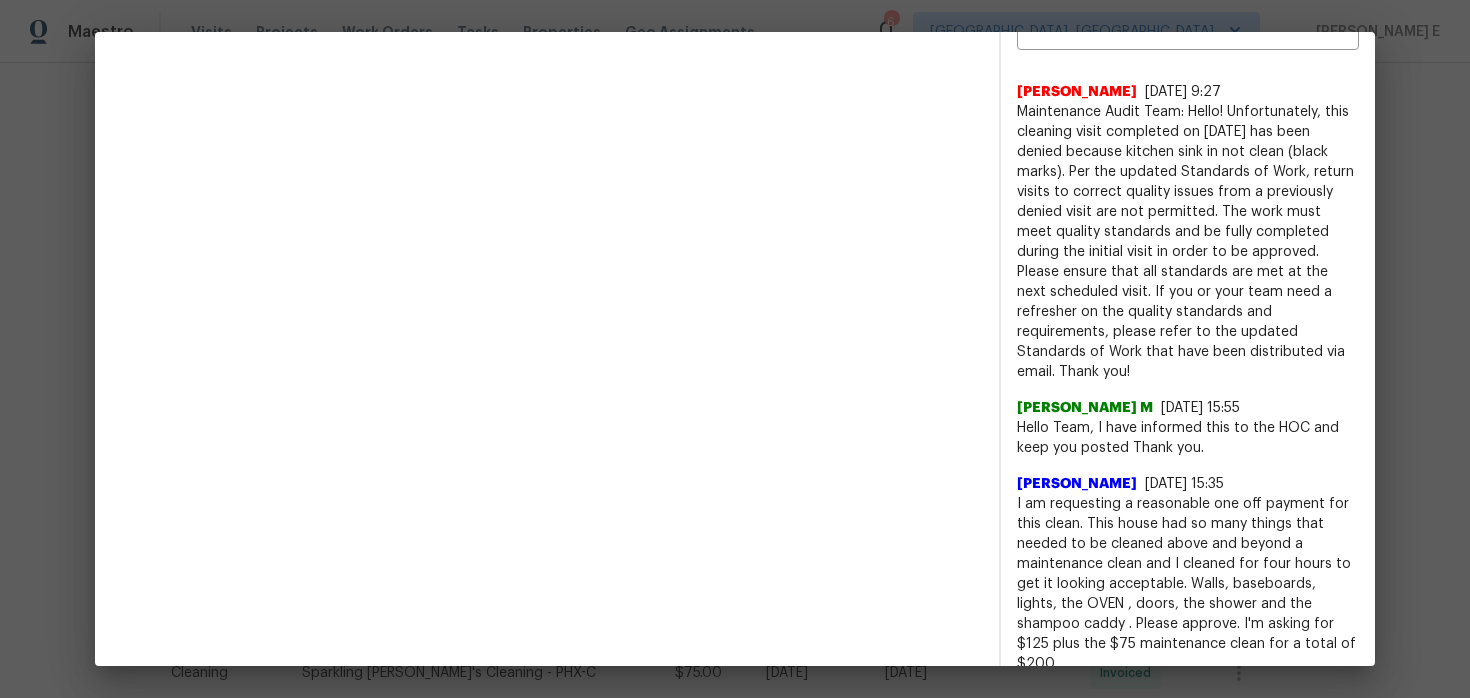 scroll, scrollTop: 770, scrollLeft: 0, axis: vertical 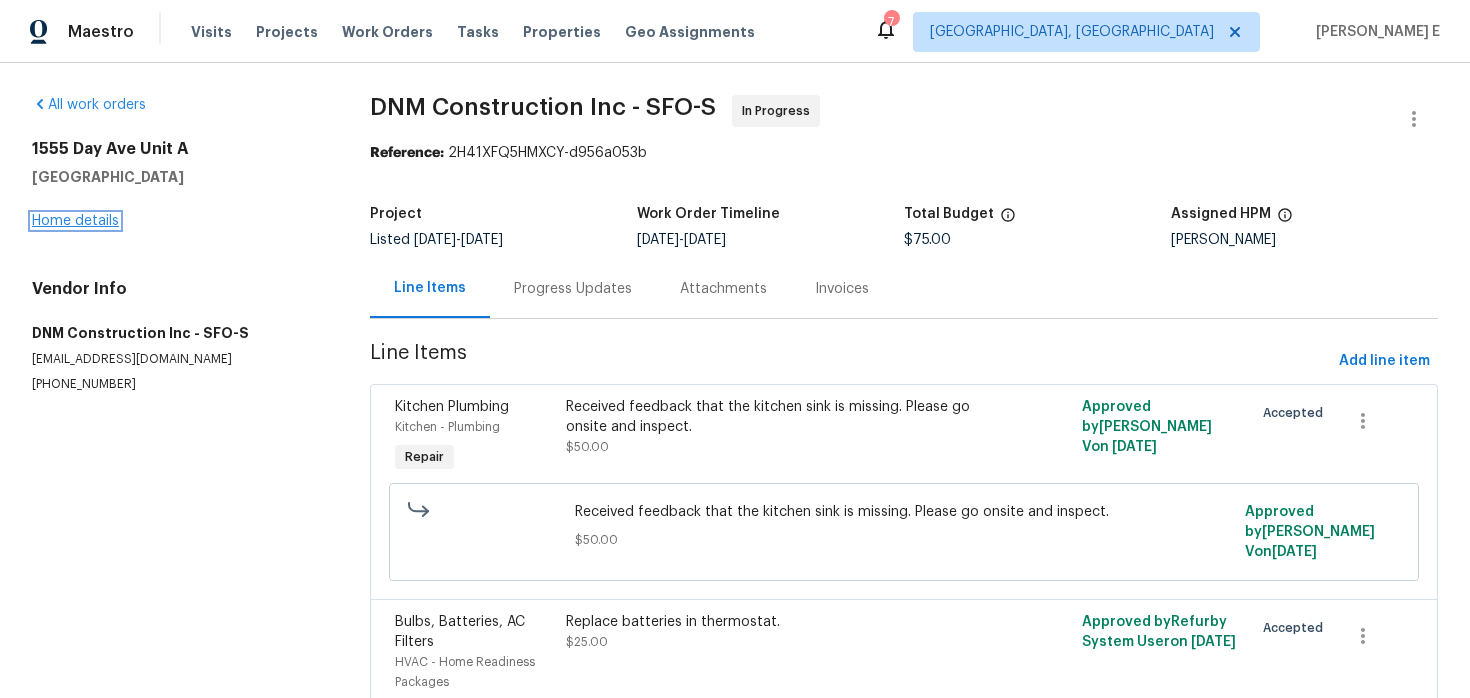 click on "Home details" at bounding box center [75, 221] 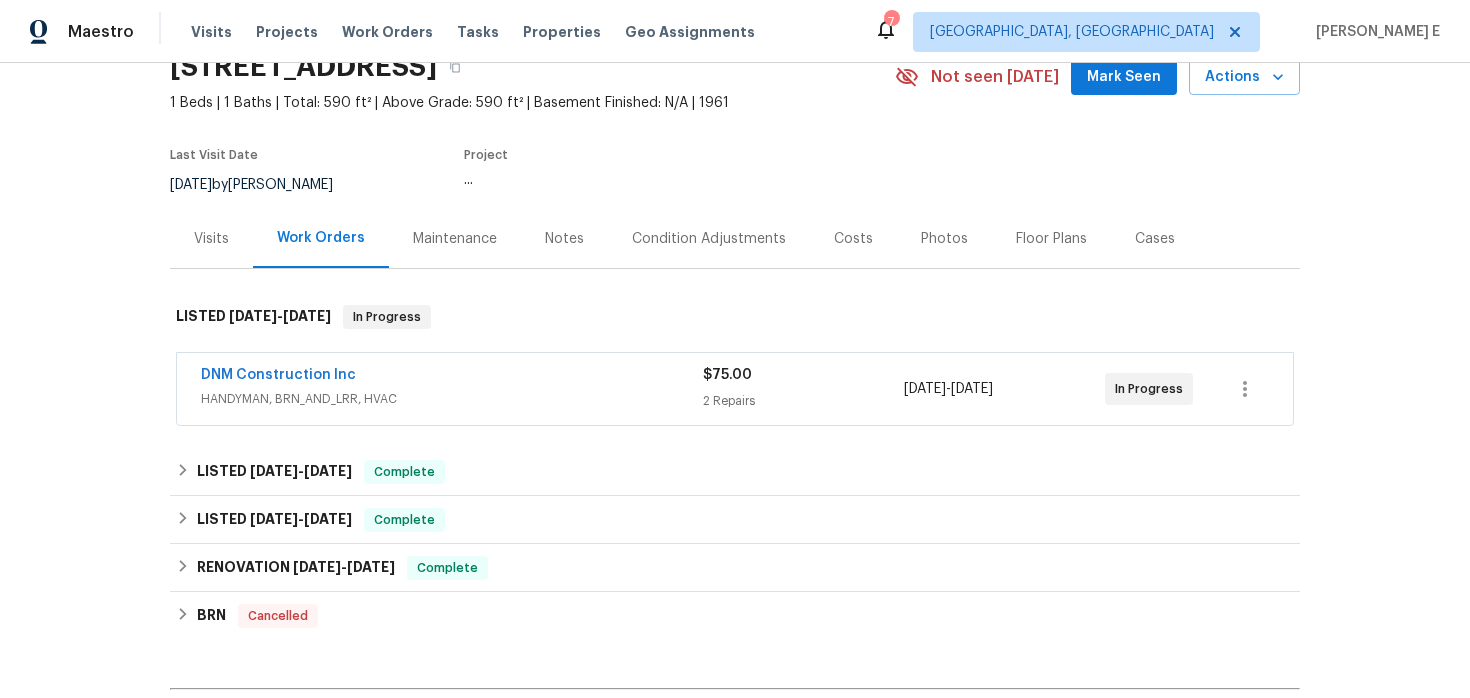 scroll, scrollTop: 128, scrollLeft: 0, axis: vertical 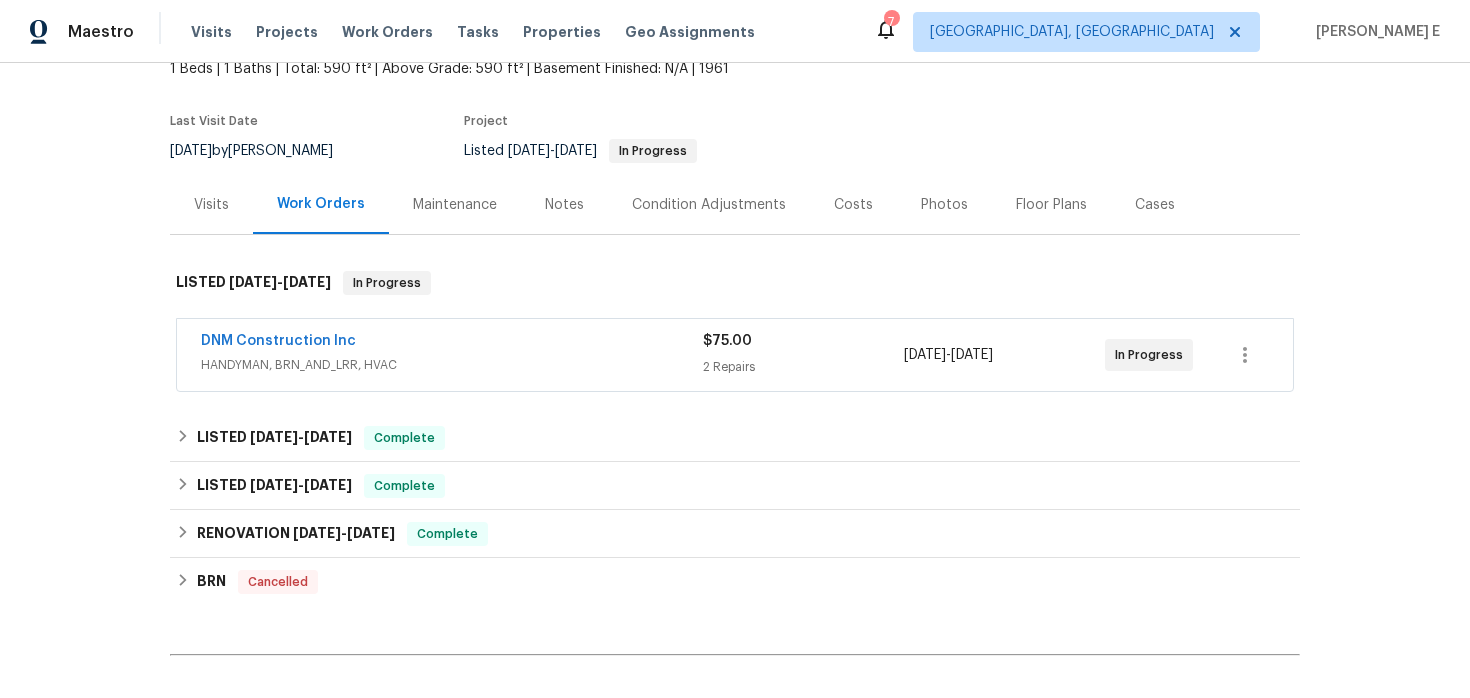 click on "Maintenance" at bounding box center (455, 205) 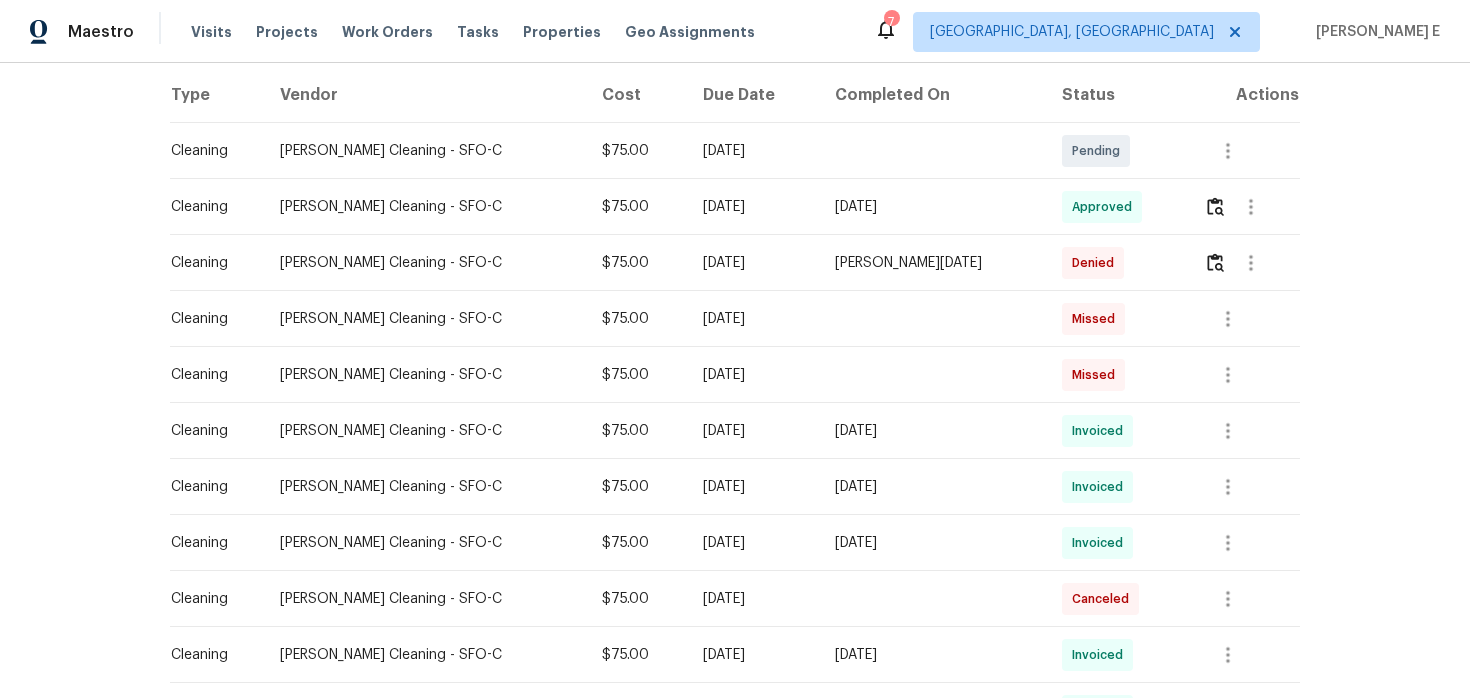 scroll, scrollTop: 312, scrollLeft: 0, axis: vertical 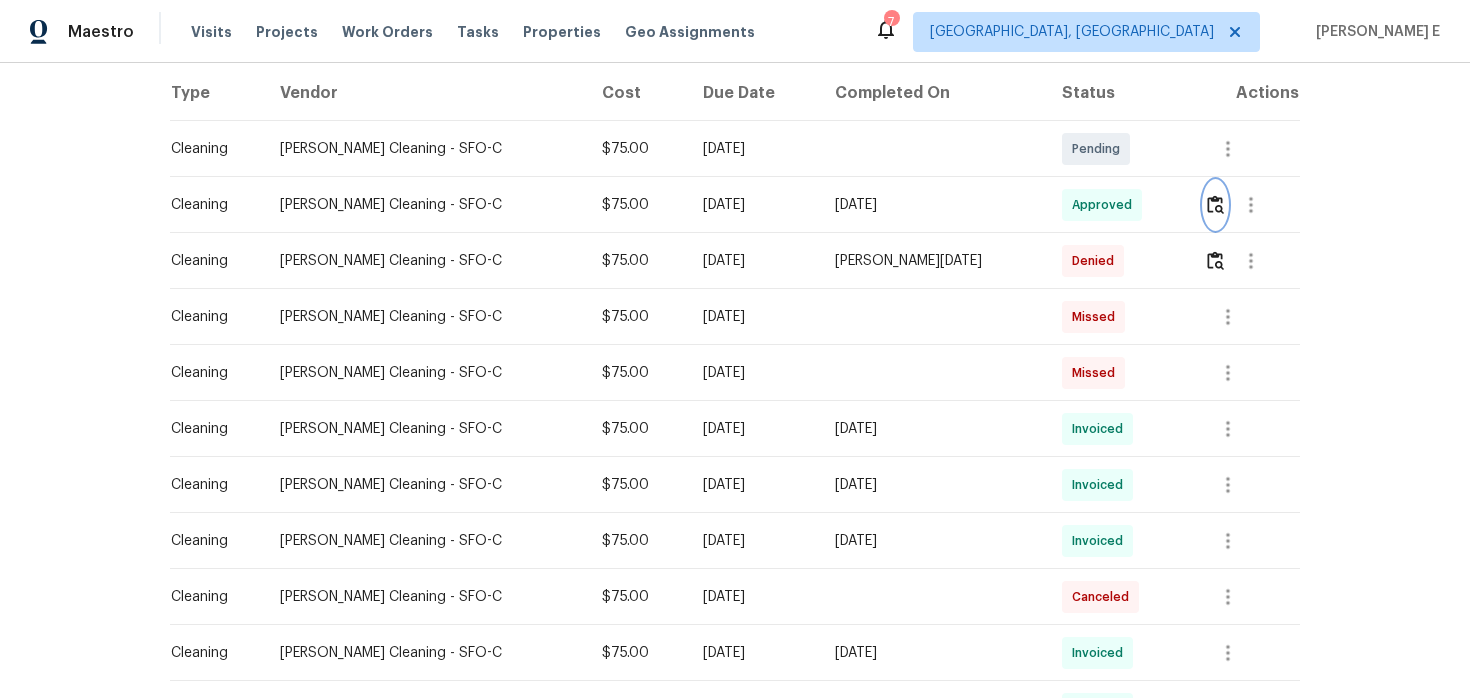 click at bounding box center [1215, 204] 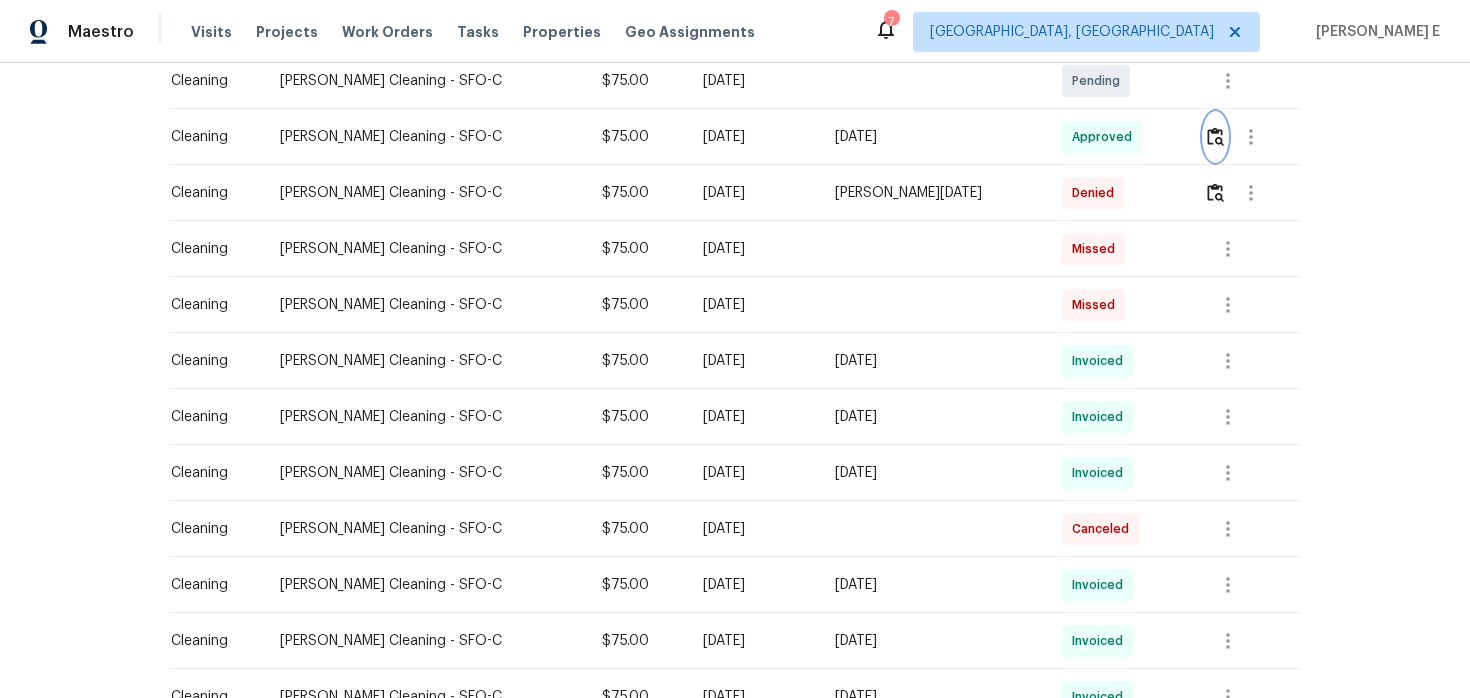scroll, scrollTop: 381, scrollLeft: 0, axis: vertical 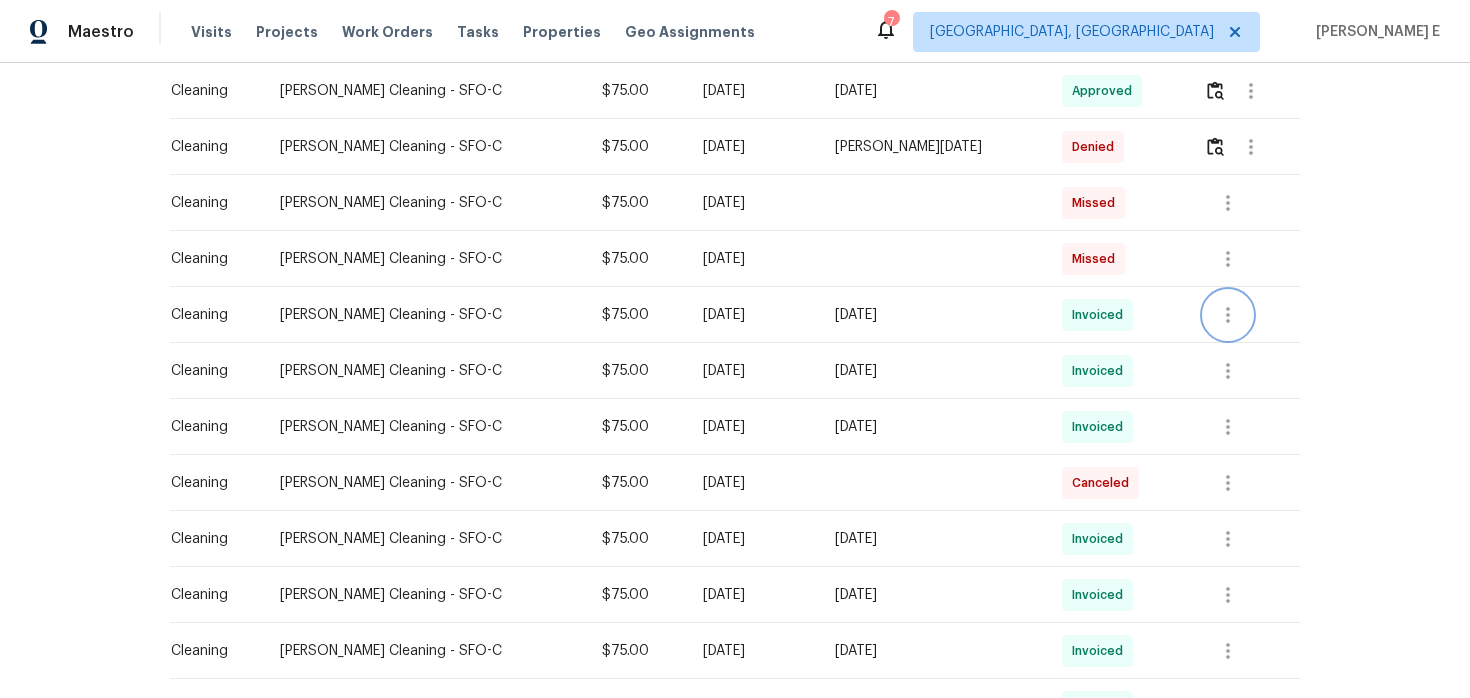 click 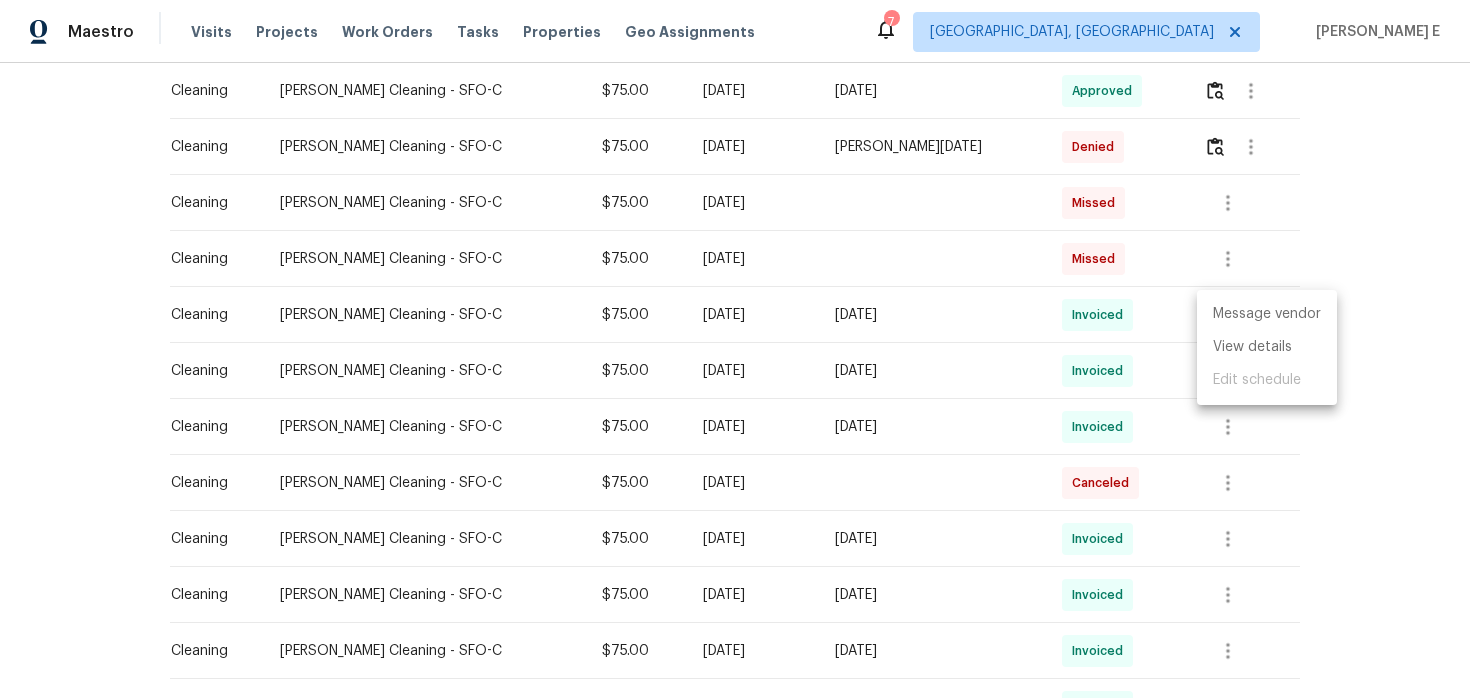 click at bounding box center [735, 349] 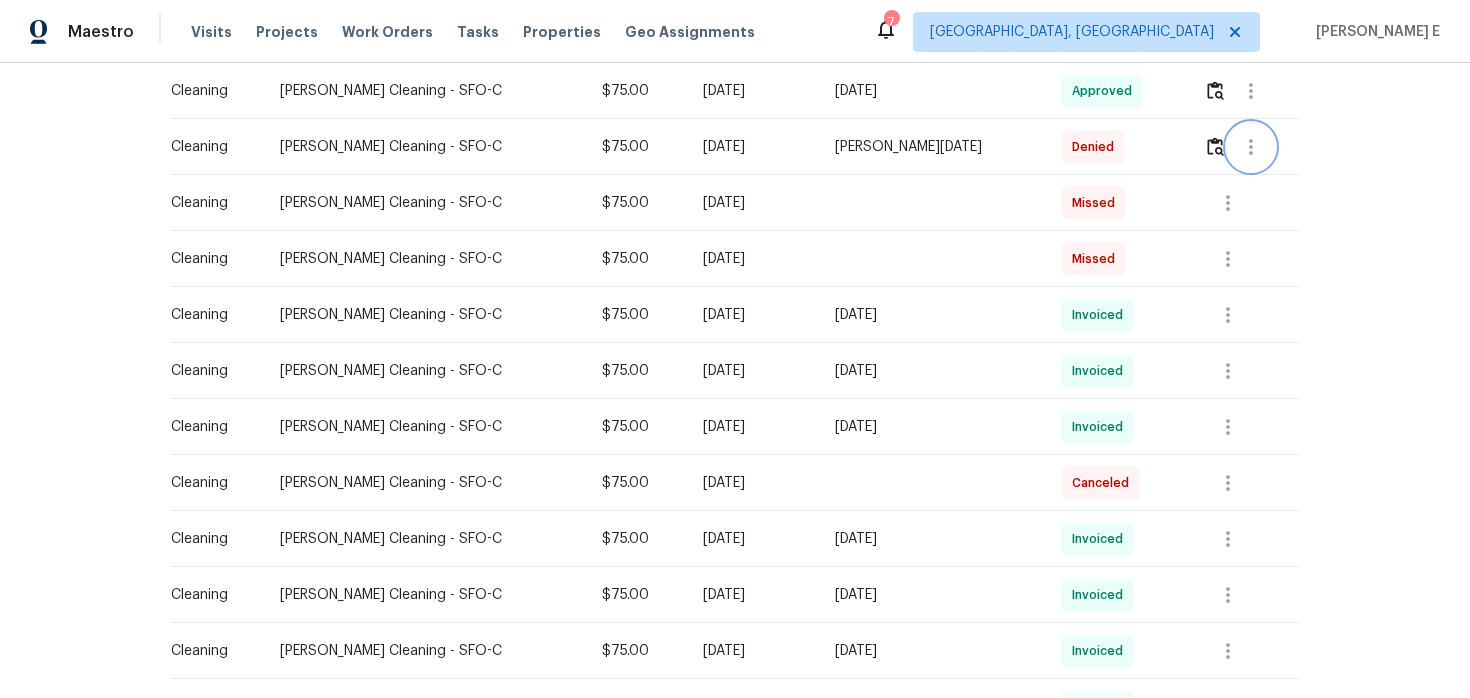click 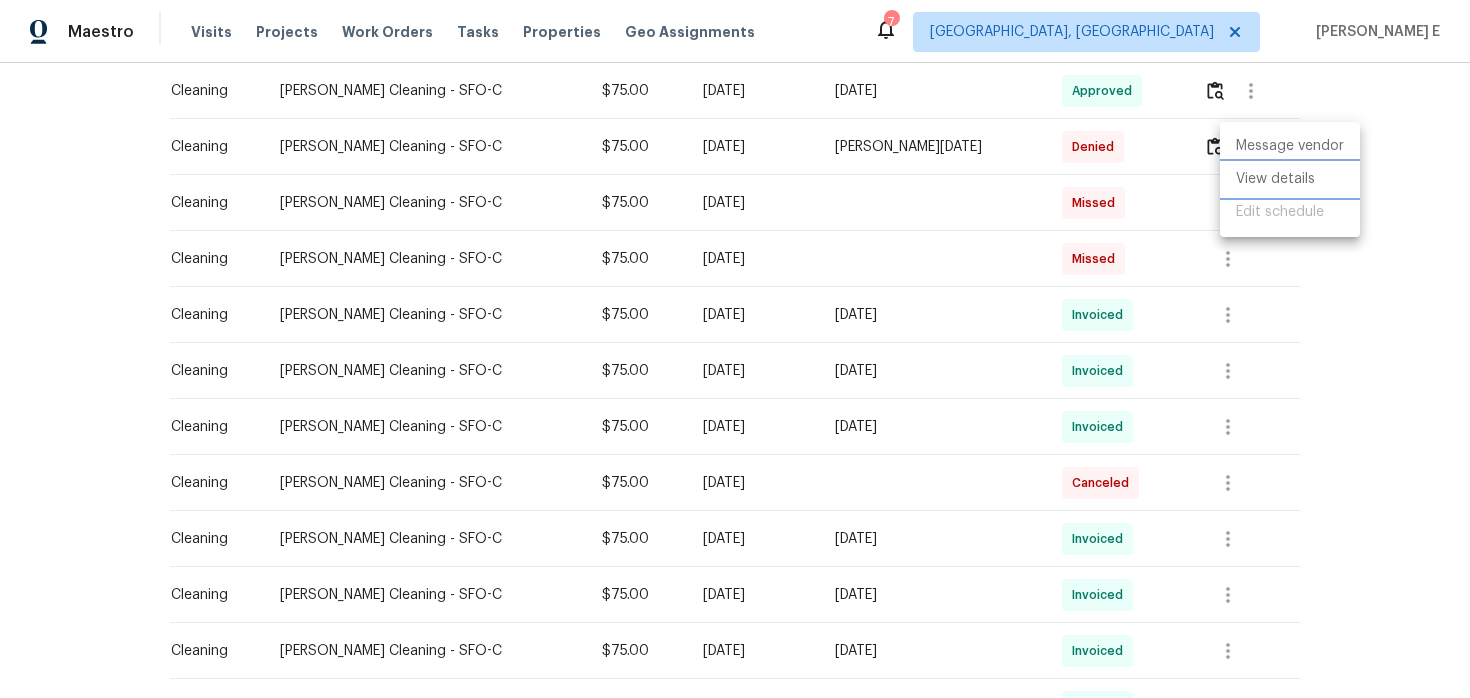 click on "View details" at bounding box center [1290, 179] 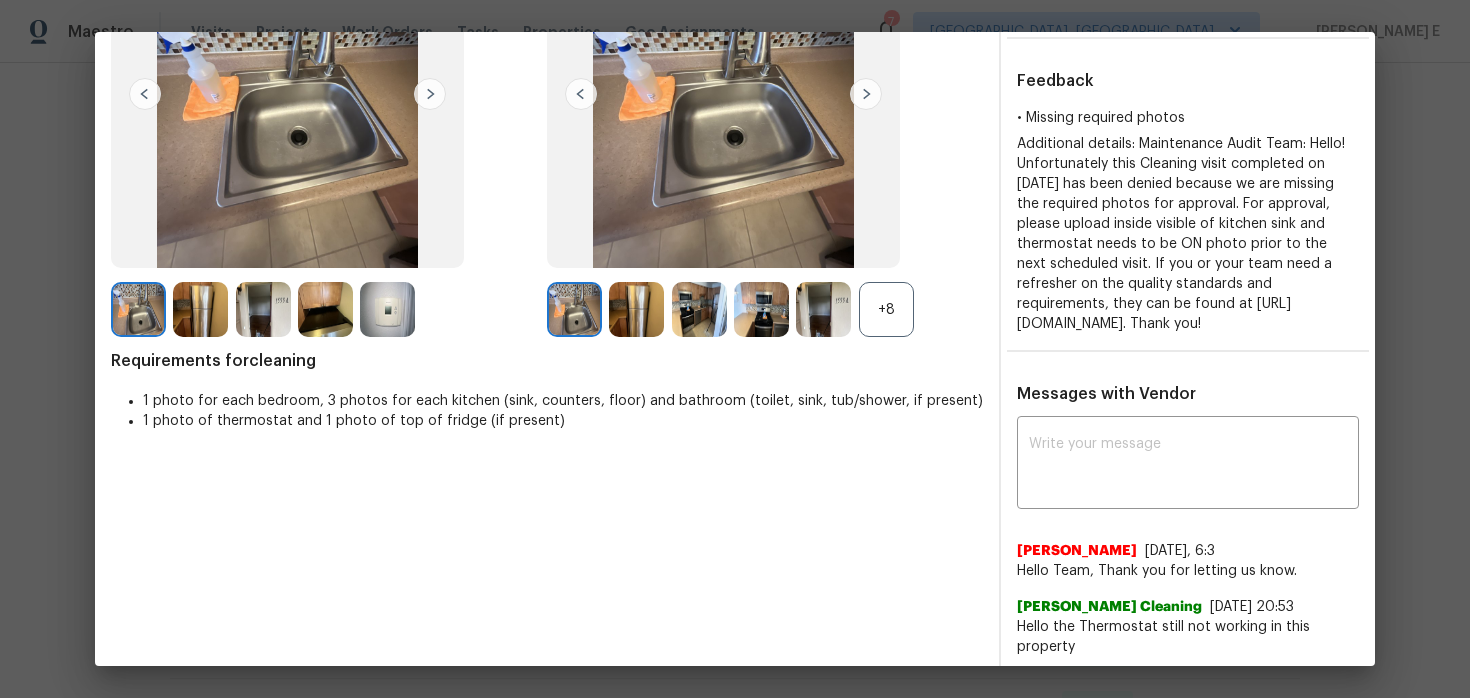 scroll, scrollTop: 202, scrollLeft: 0, axis: vertical 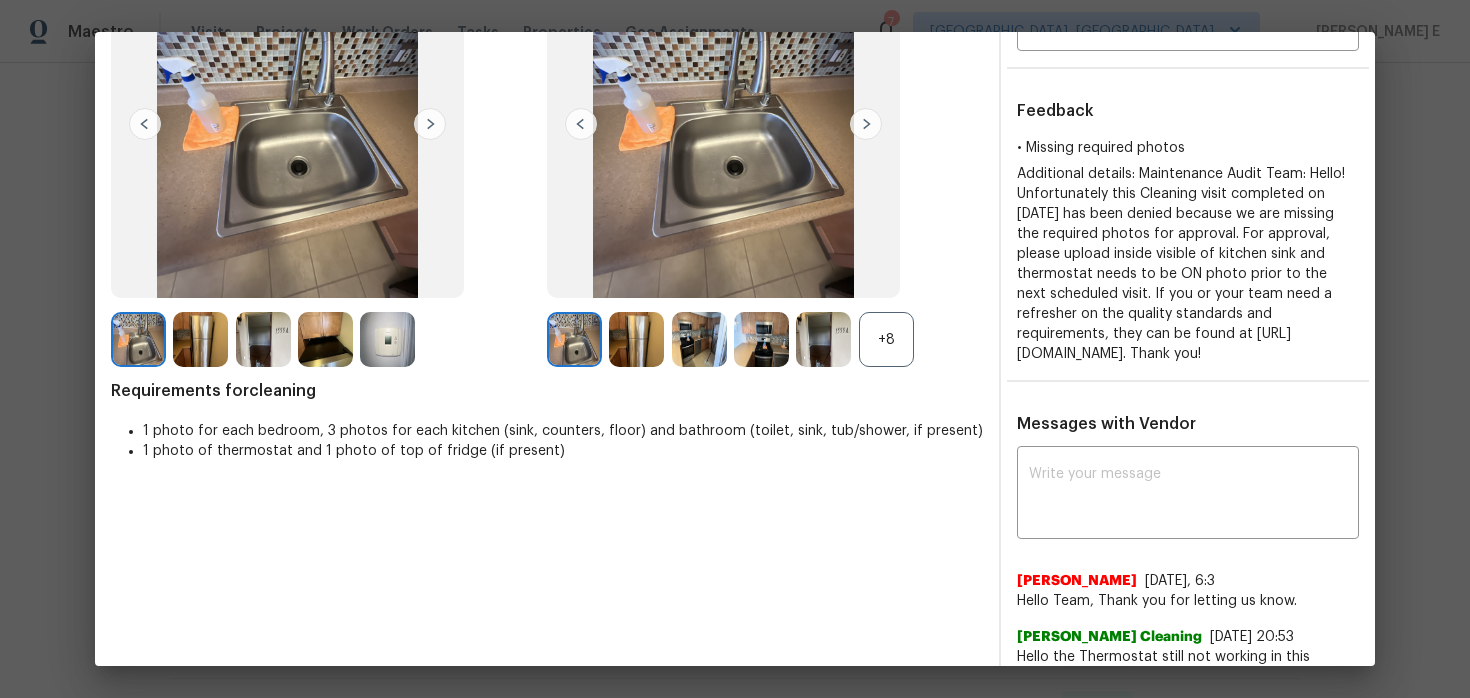 click on "+8" at bounding box center [886, 339] 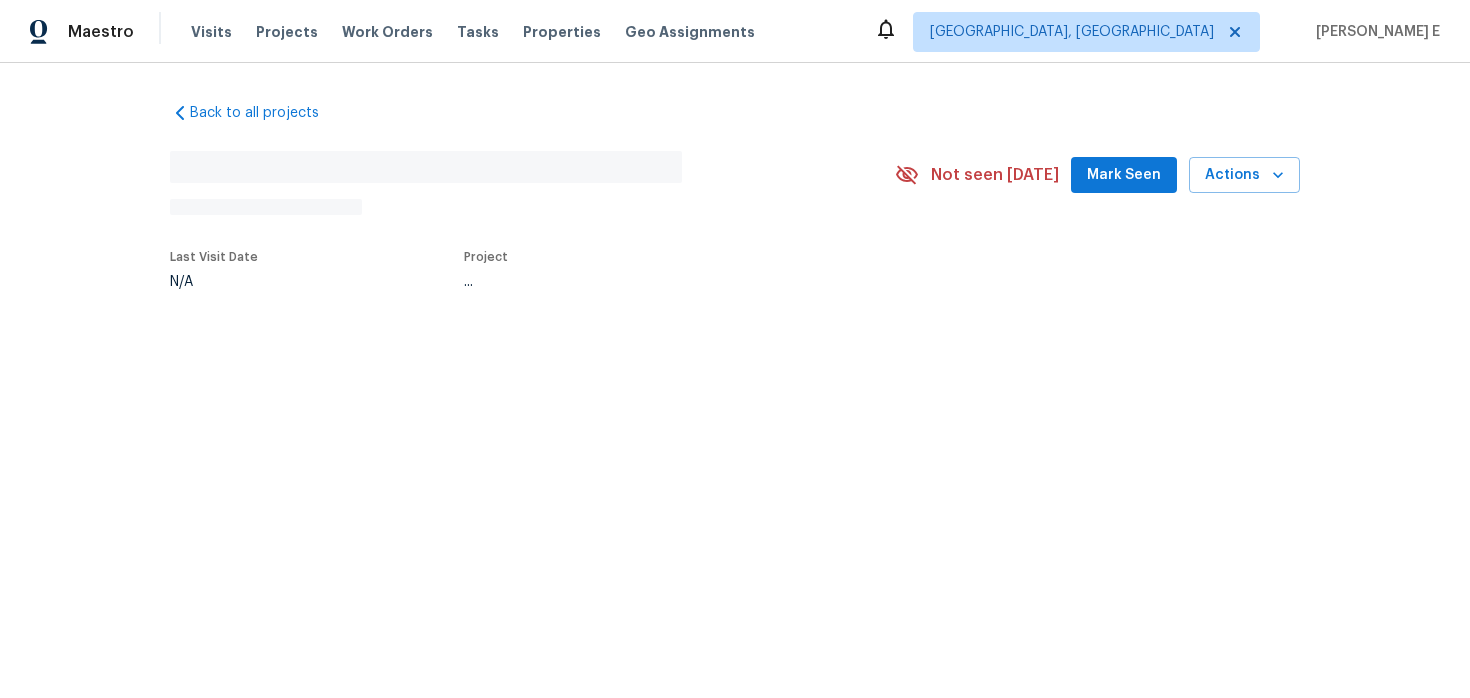 scroll, scrollTop: 0, scrollLeft: 0, axis: both 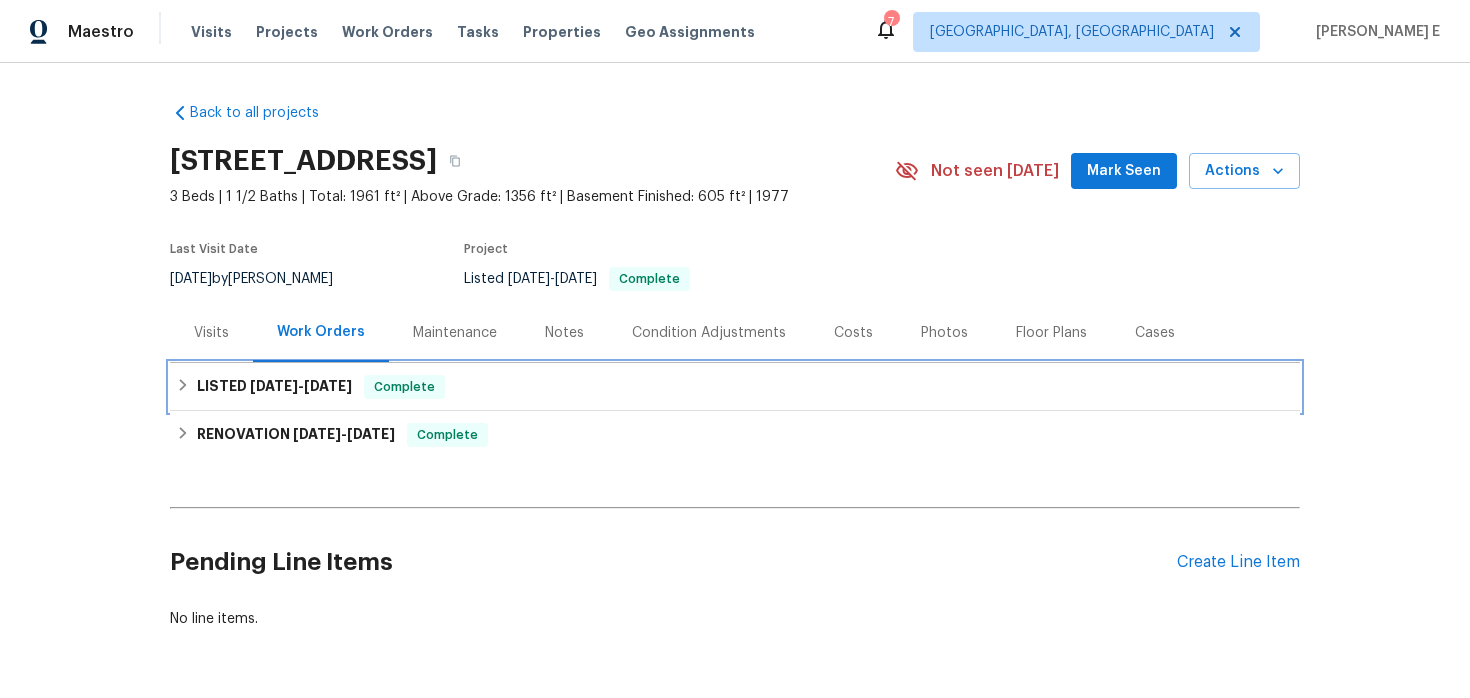 click on "[DATE]" at bounding box center [274, 386] 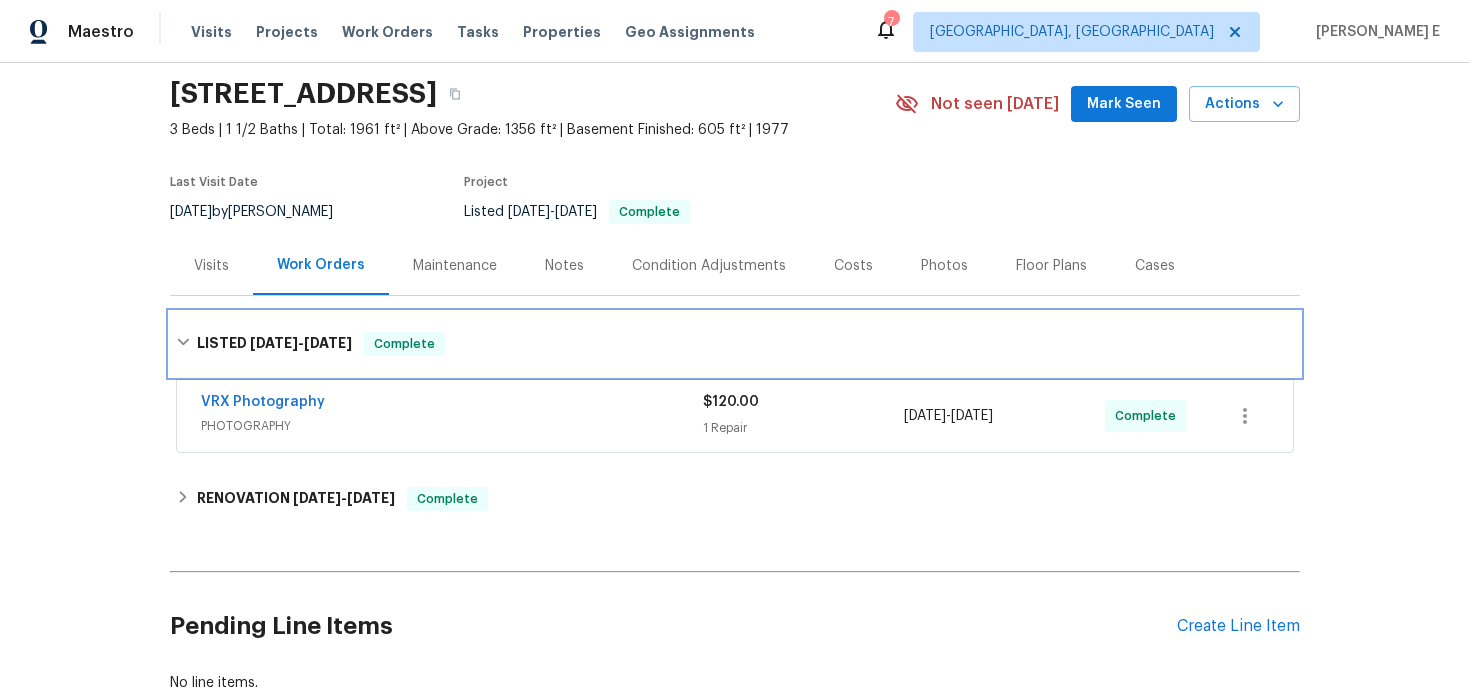 scroll, scrollTop: 68, scrollLeft: 0, axis: vertical 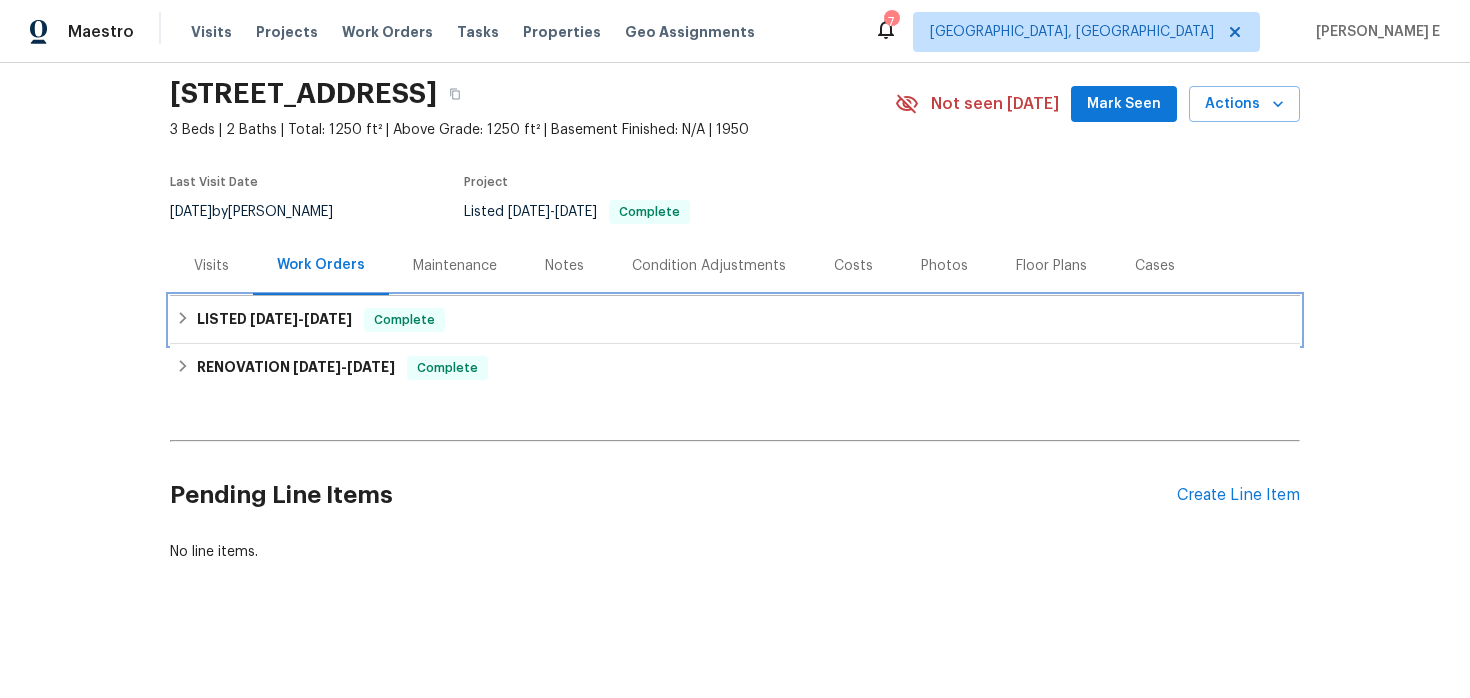 click on "LISTED   [DATE]  -  [DATE]" at bounding box center [274, 320] 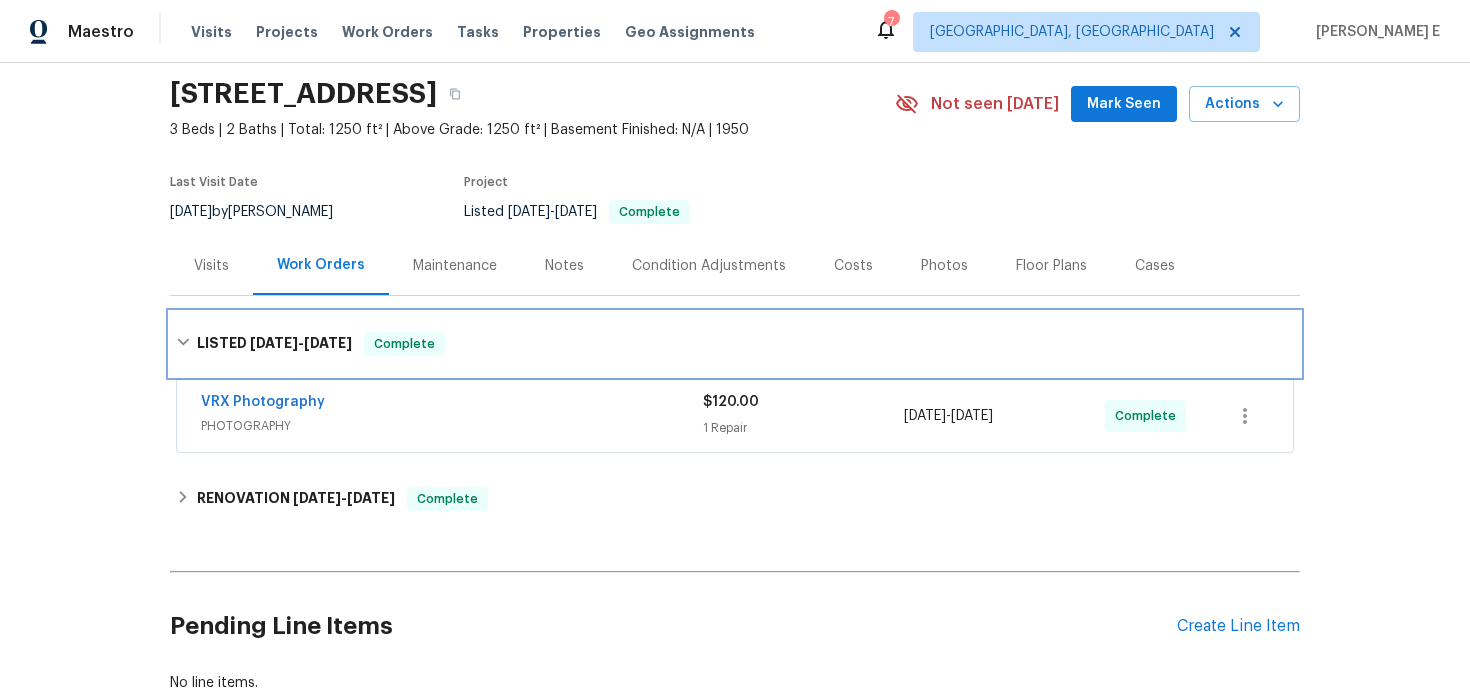 scroll, scrollTop: 73, scrollLeft: 0, axis: vertical 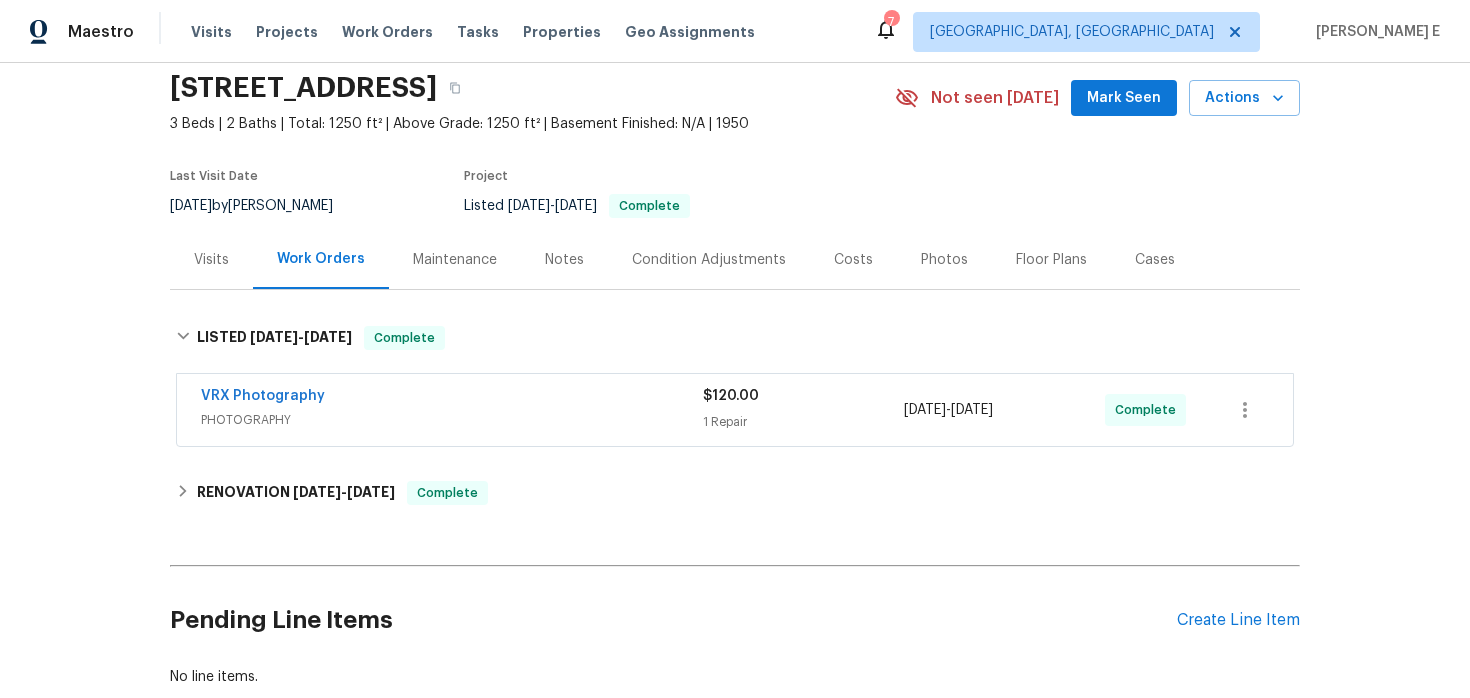 click on "Maintenance" at bounding box center [455, 260] 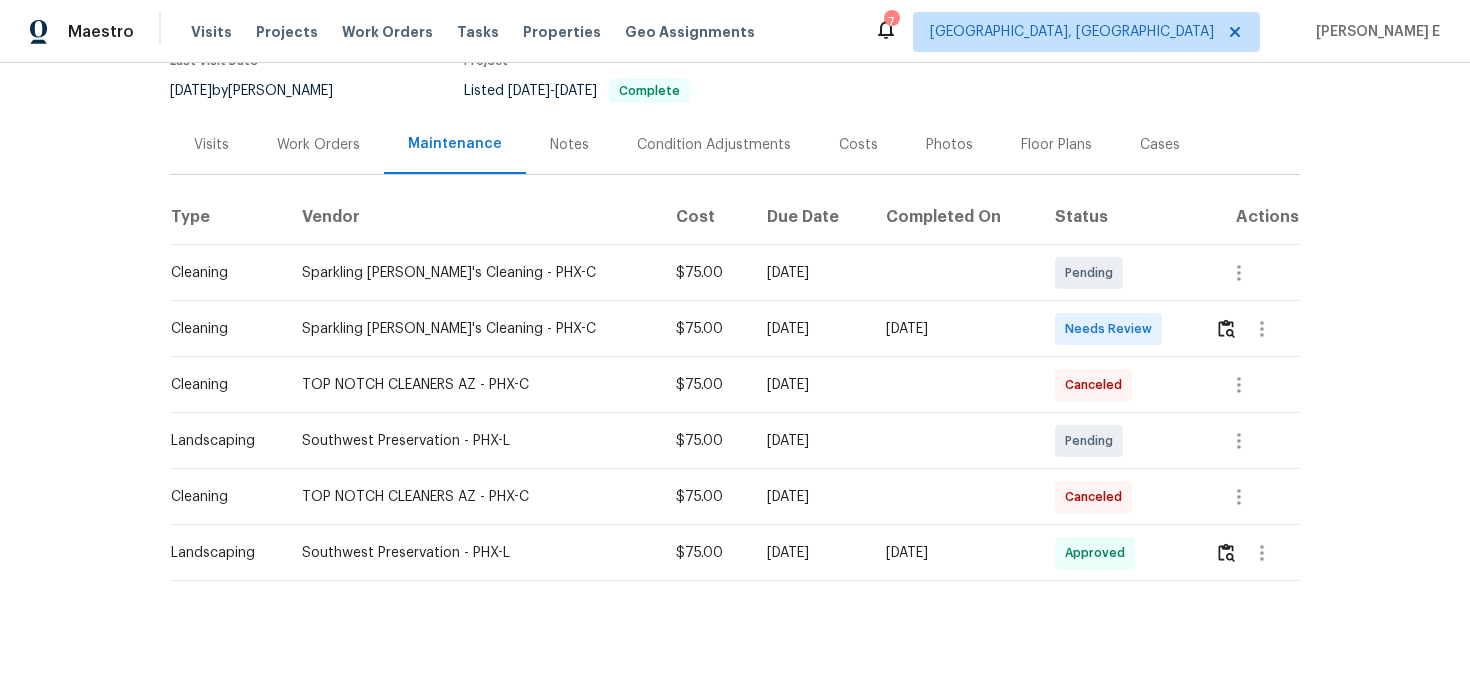 scroll, scrollTop: 191, scrollLeft: 0, axis: vertical 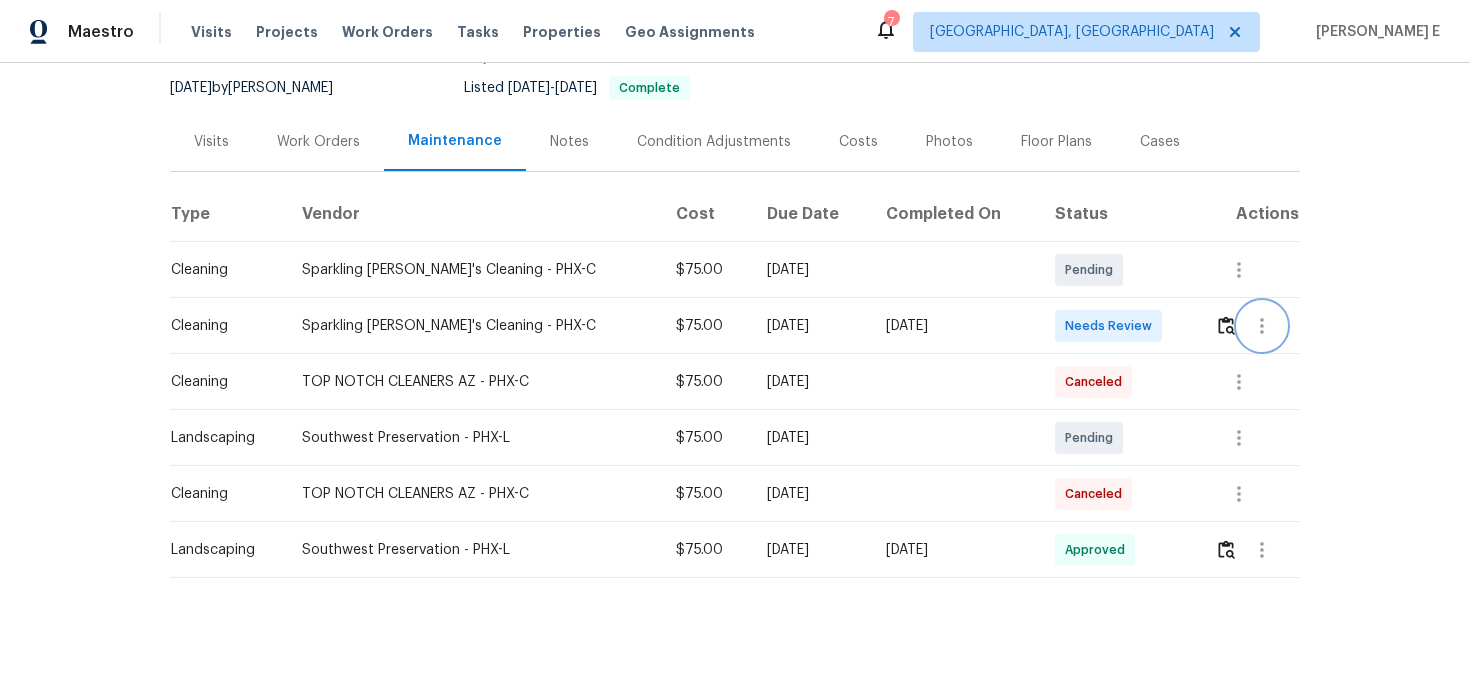 click 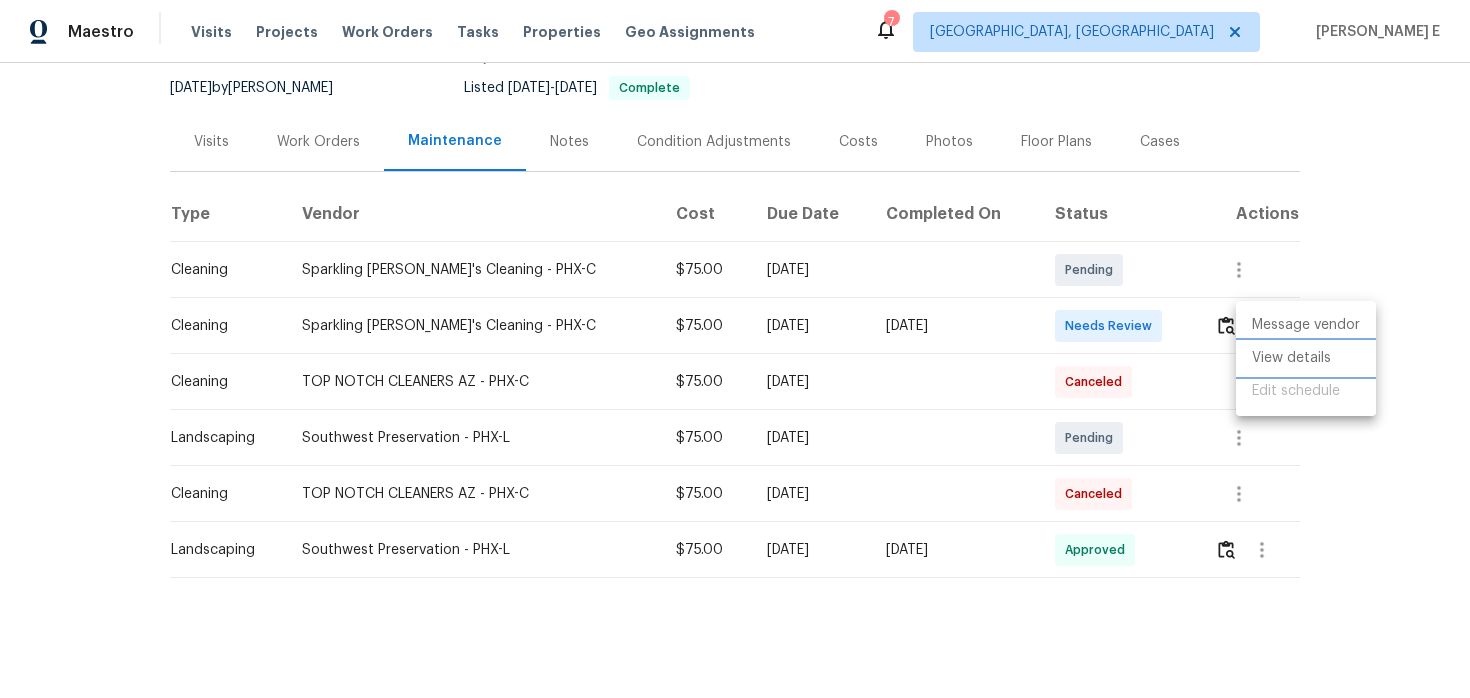 click on "View details" at bounding box center [1306, 358] 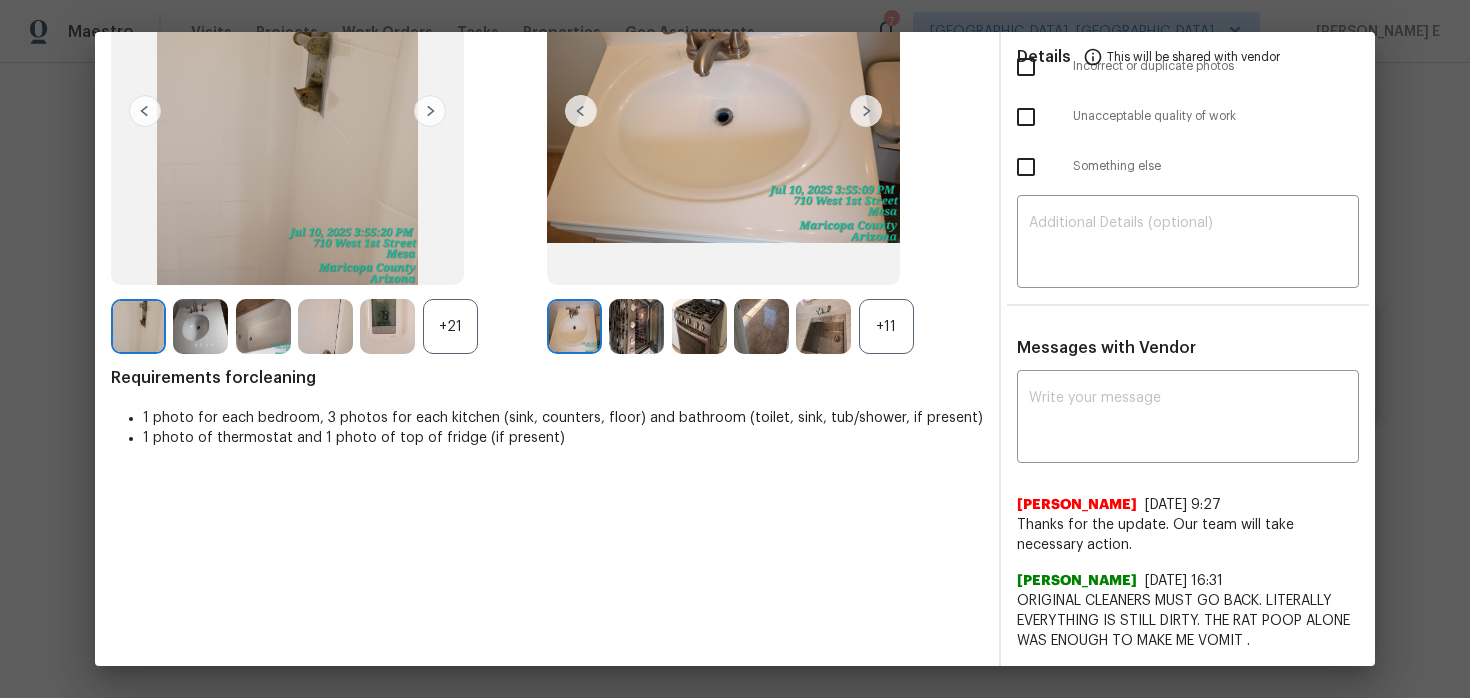 scroll, scrollTop: 202, scrollLeft: 0, axis: vertical 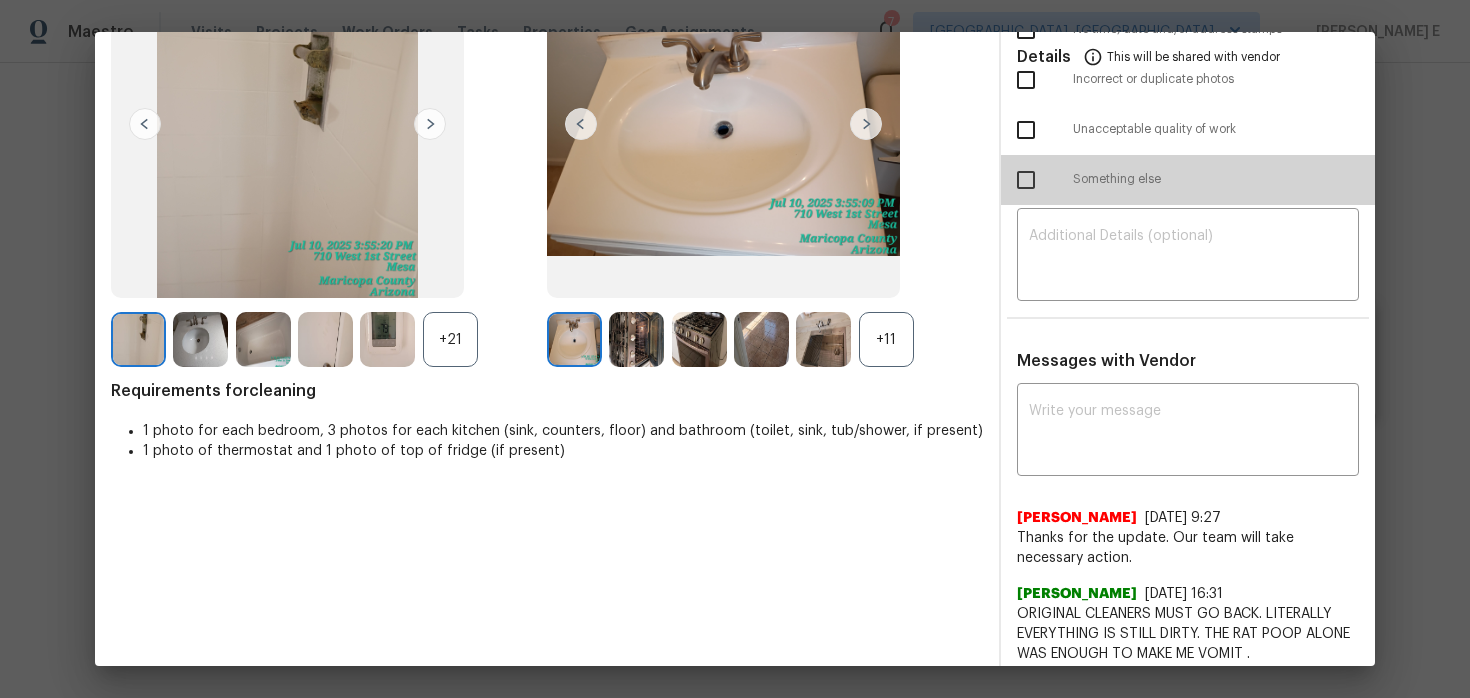 click at bounding box center (1026, 180) 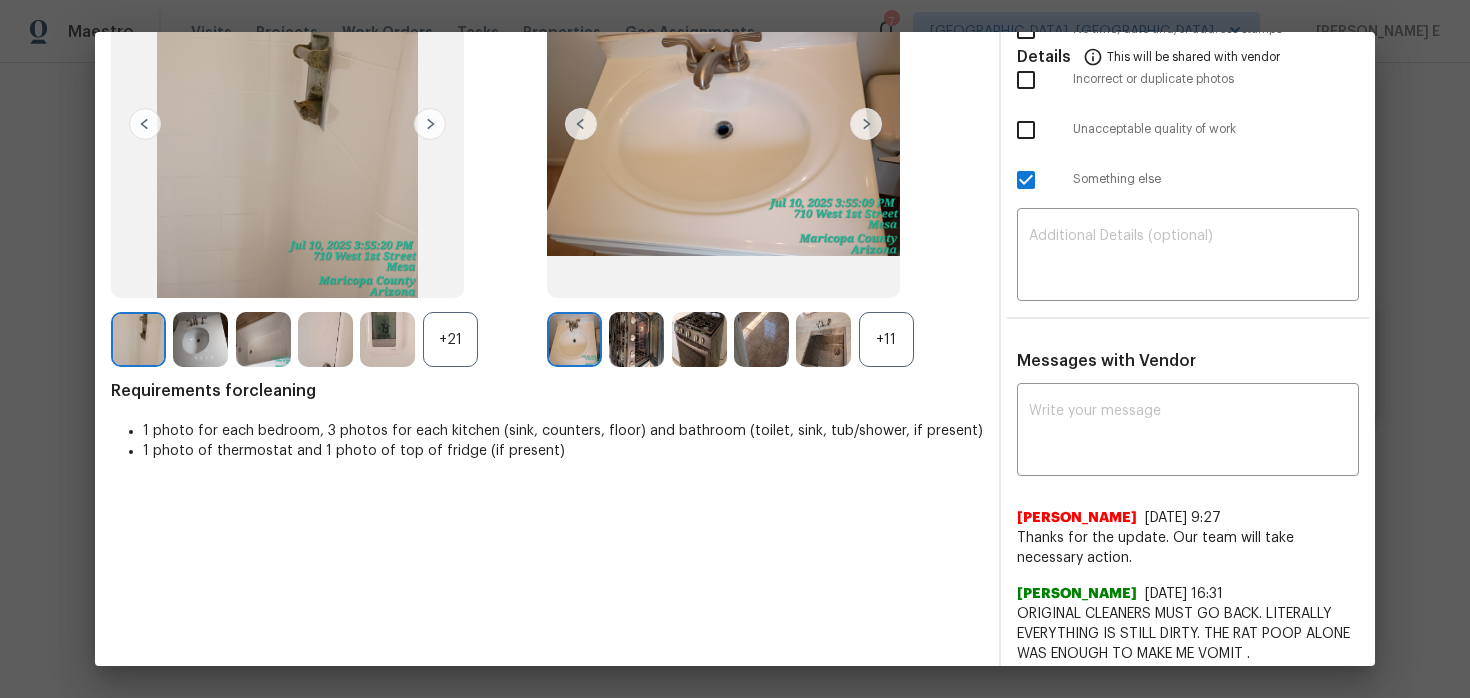 click at bounding box center [1026, 180] 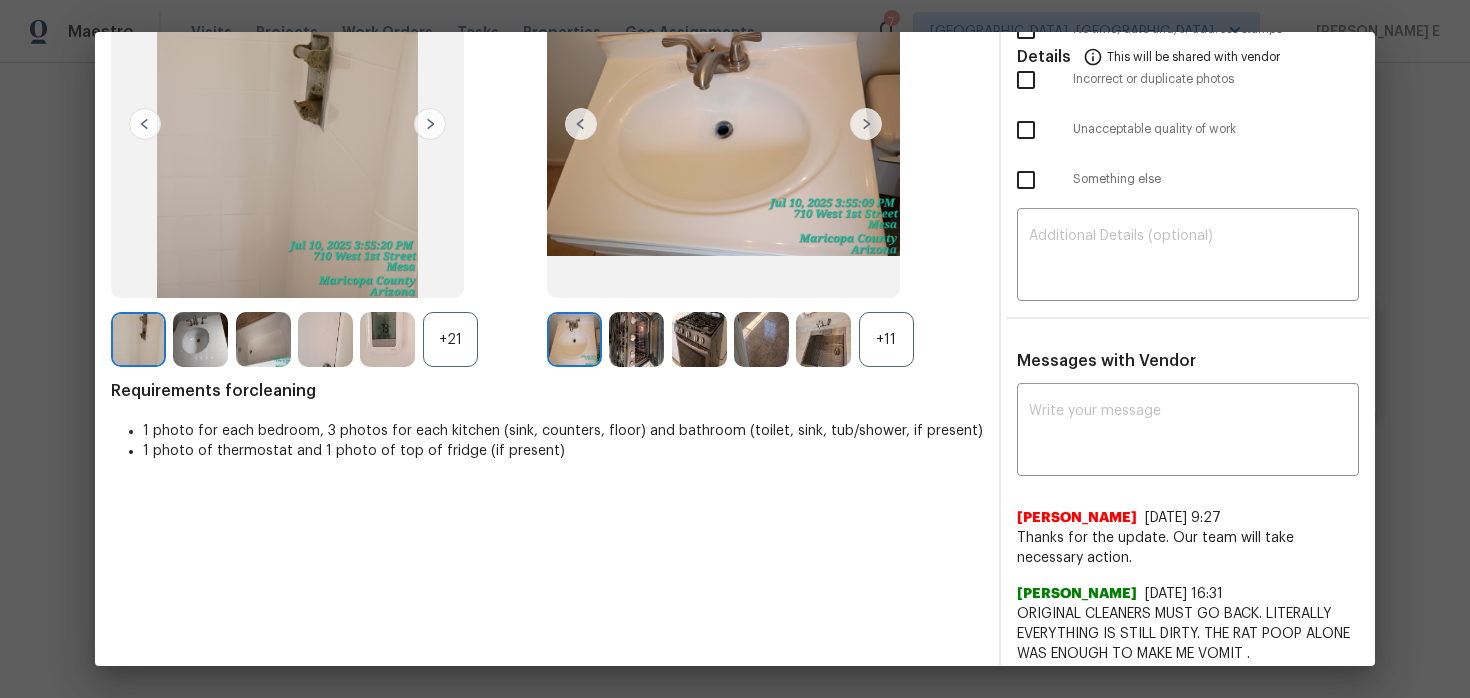 scroll, scrollTop: 215, scrollLeft: 0, axis: vertical 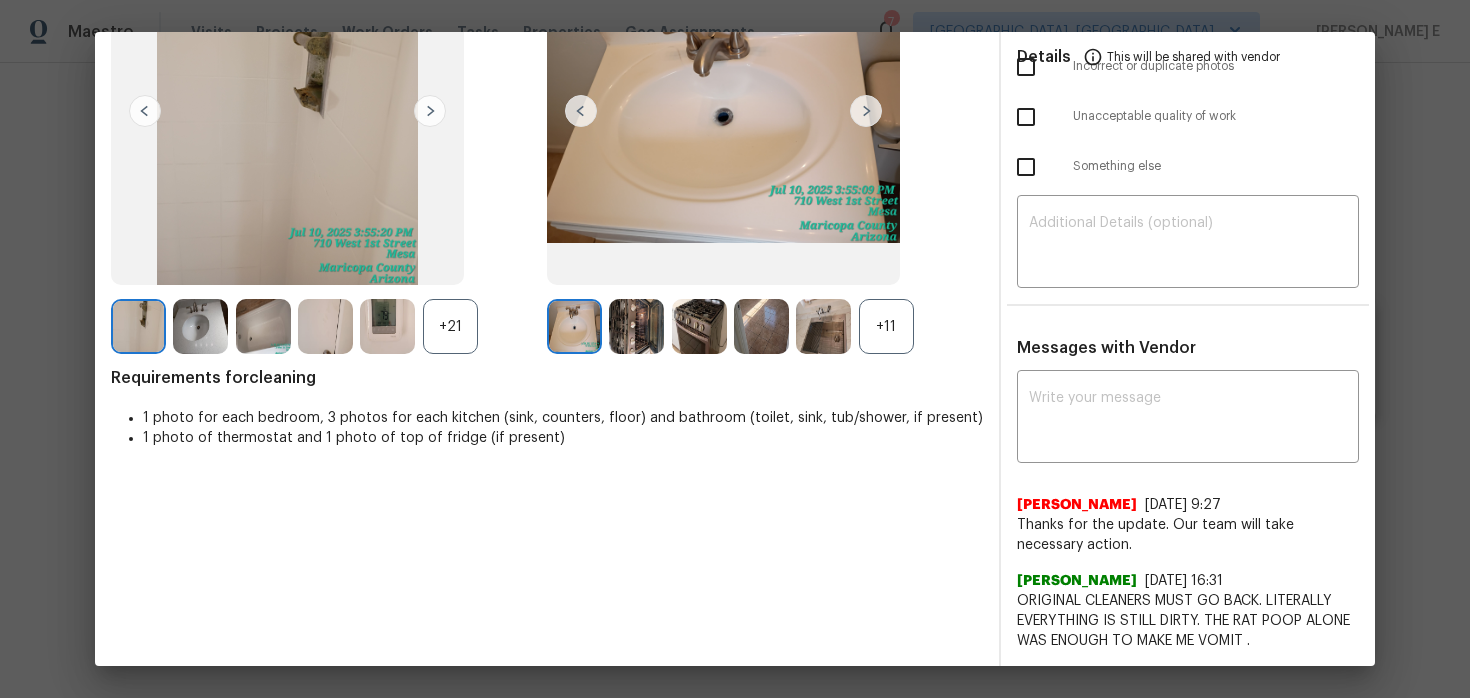 click on "+11" at bounding box center (886, 326) 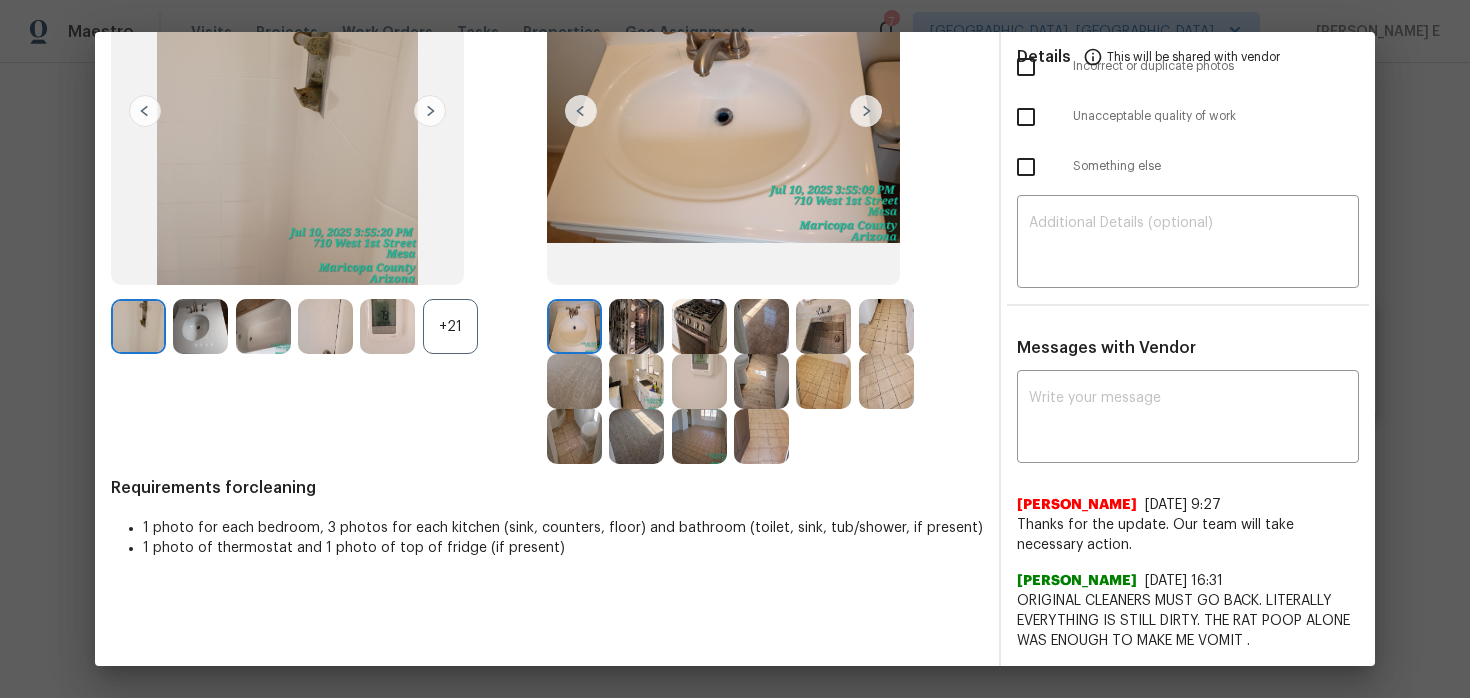 click at bounding box center [886, 326] 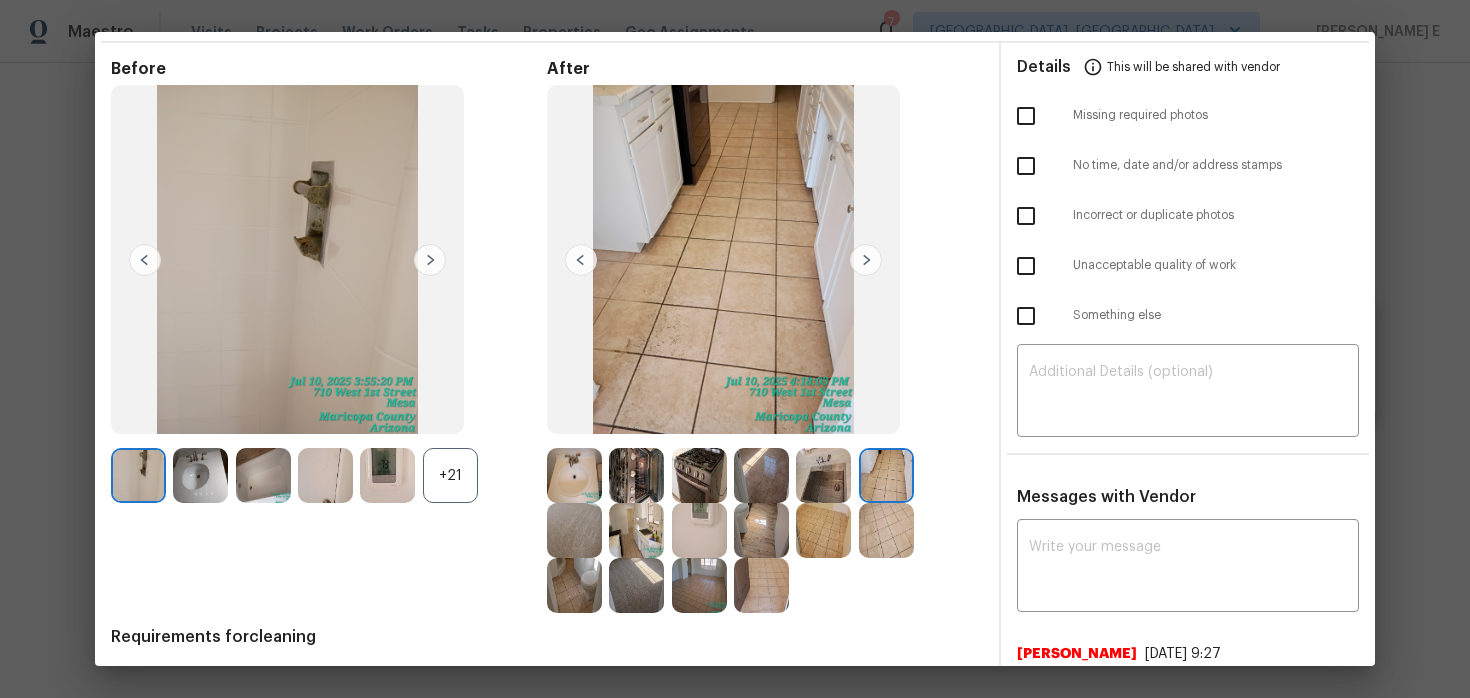 scroll, scrollTop: 0, scrollLeft: 0, axis: both 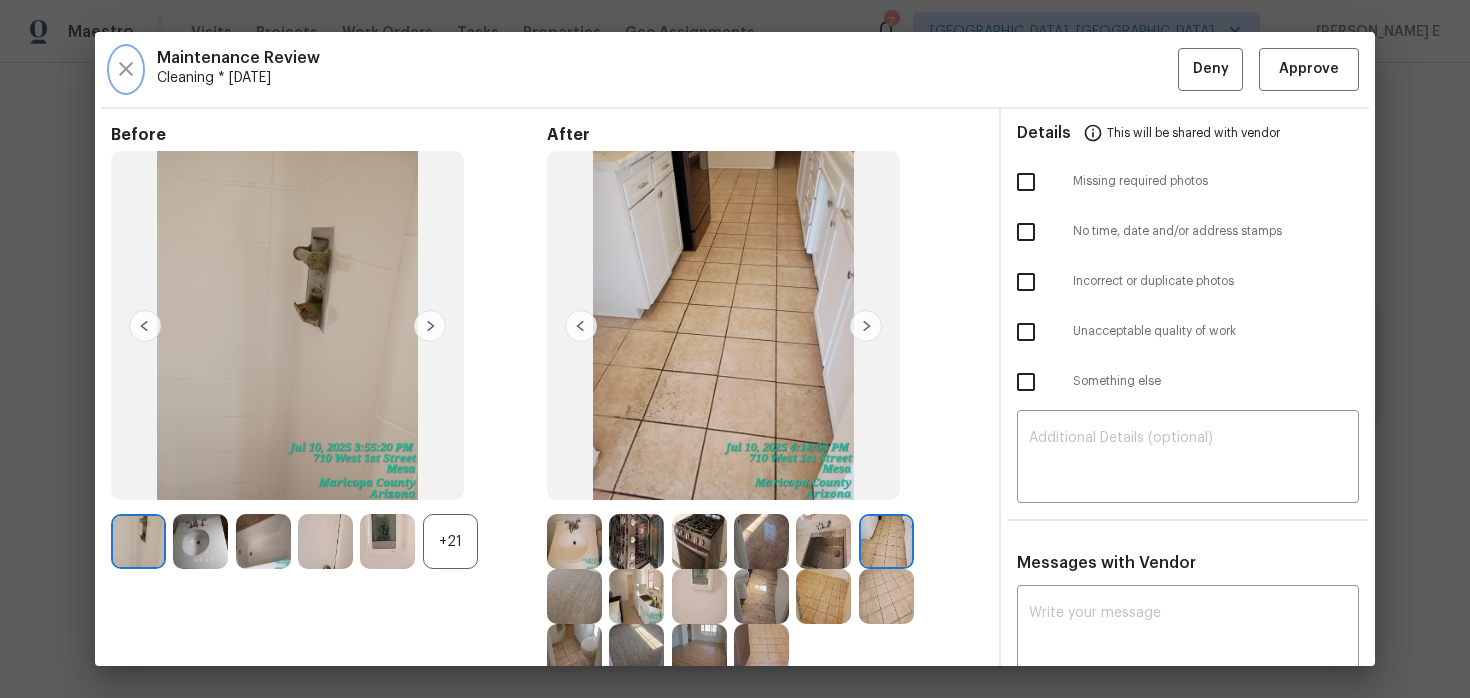 click at bounding box center (126, 69) 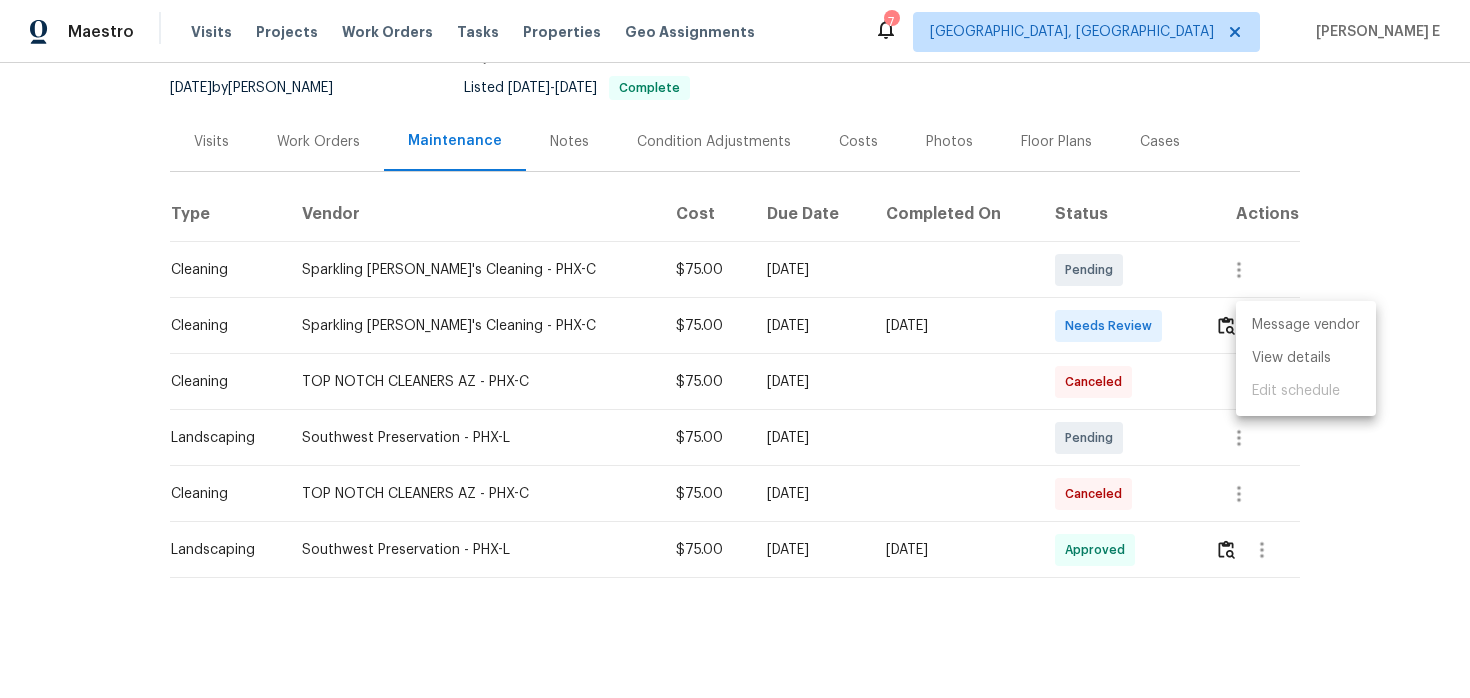 click at bounding box center [735, 349] 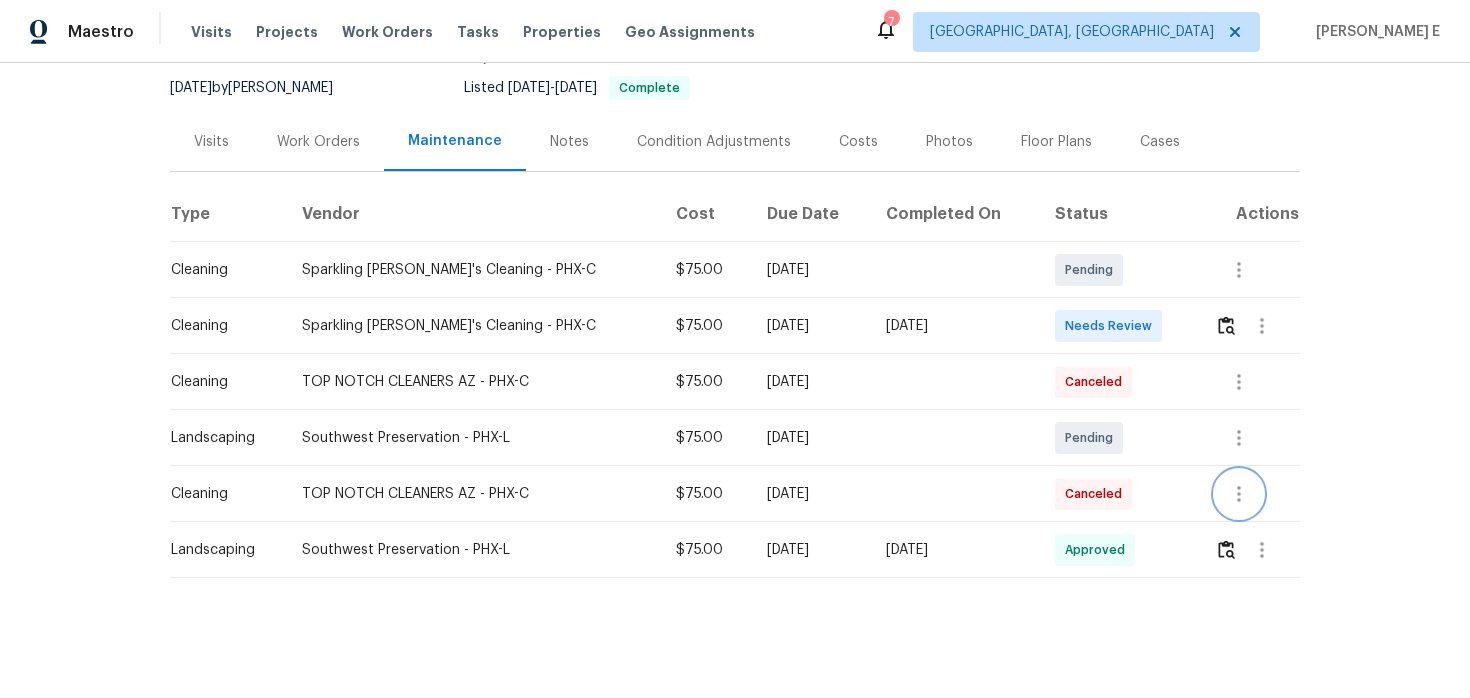 click at bounding box center [1239, 494] 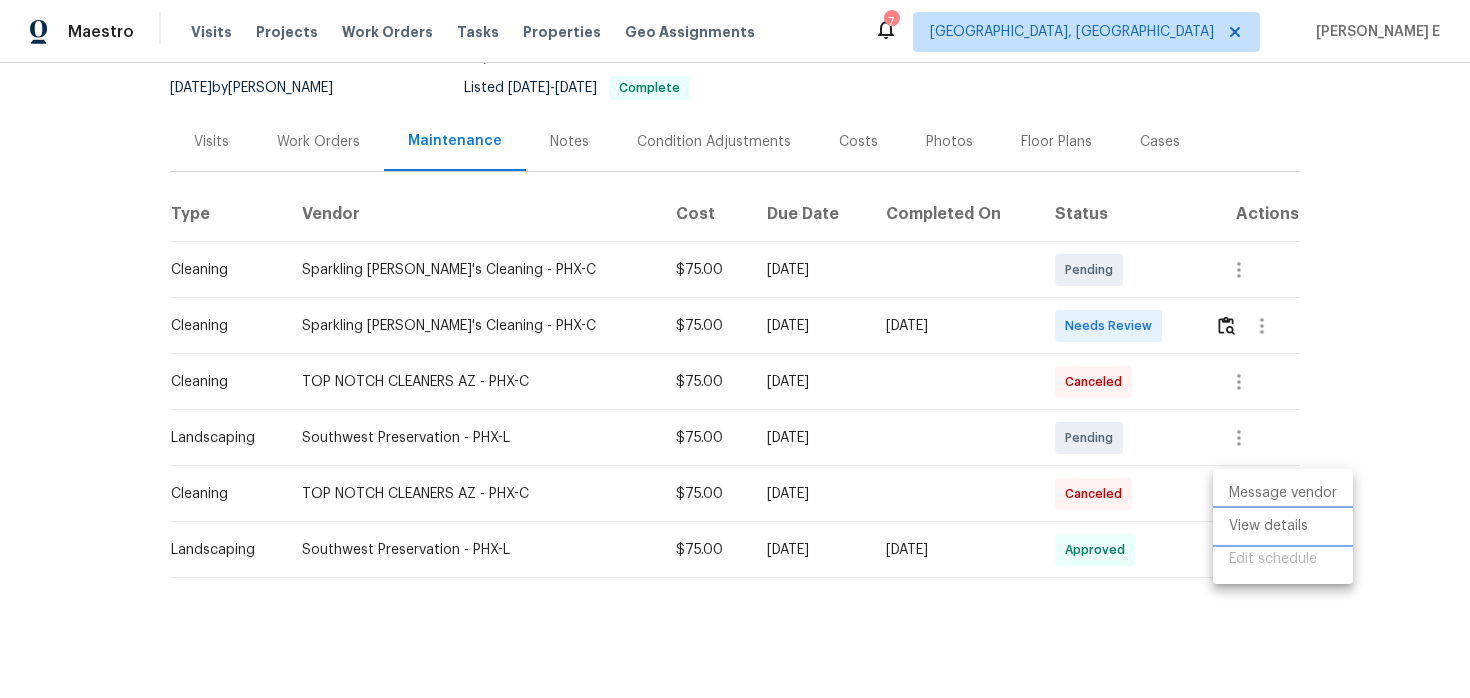 click on "View details" at bounding box center [1283, 526] 